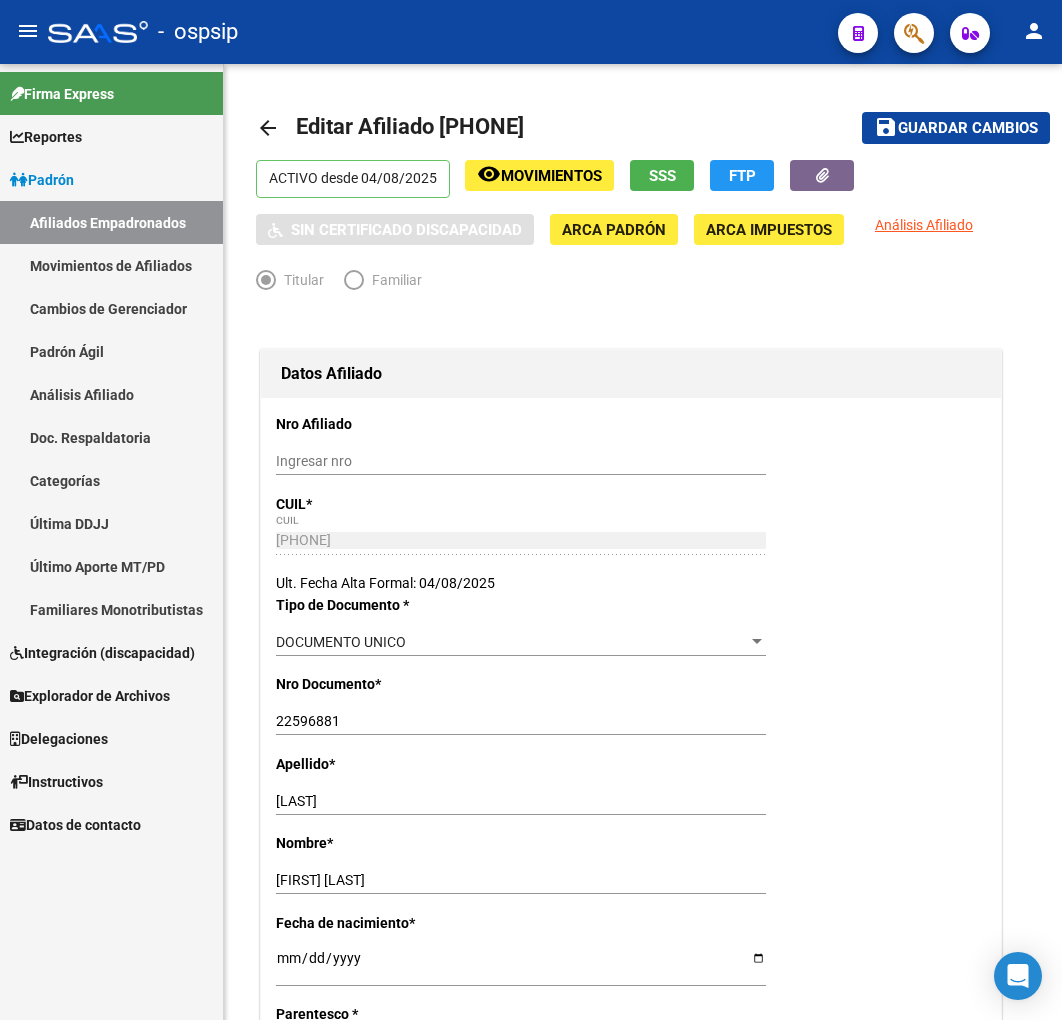 scroll, scrollTop: 0, scrollLeft: 0, axis: both 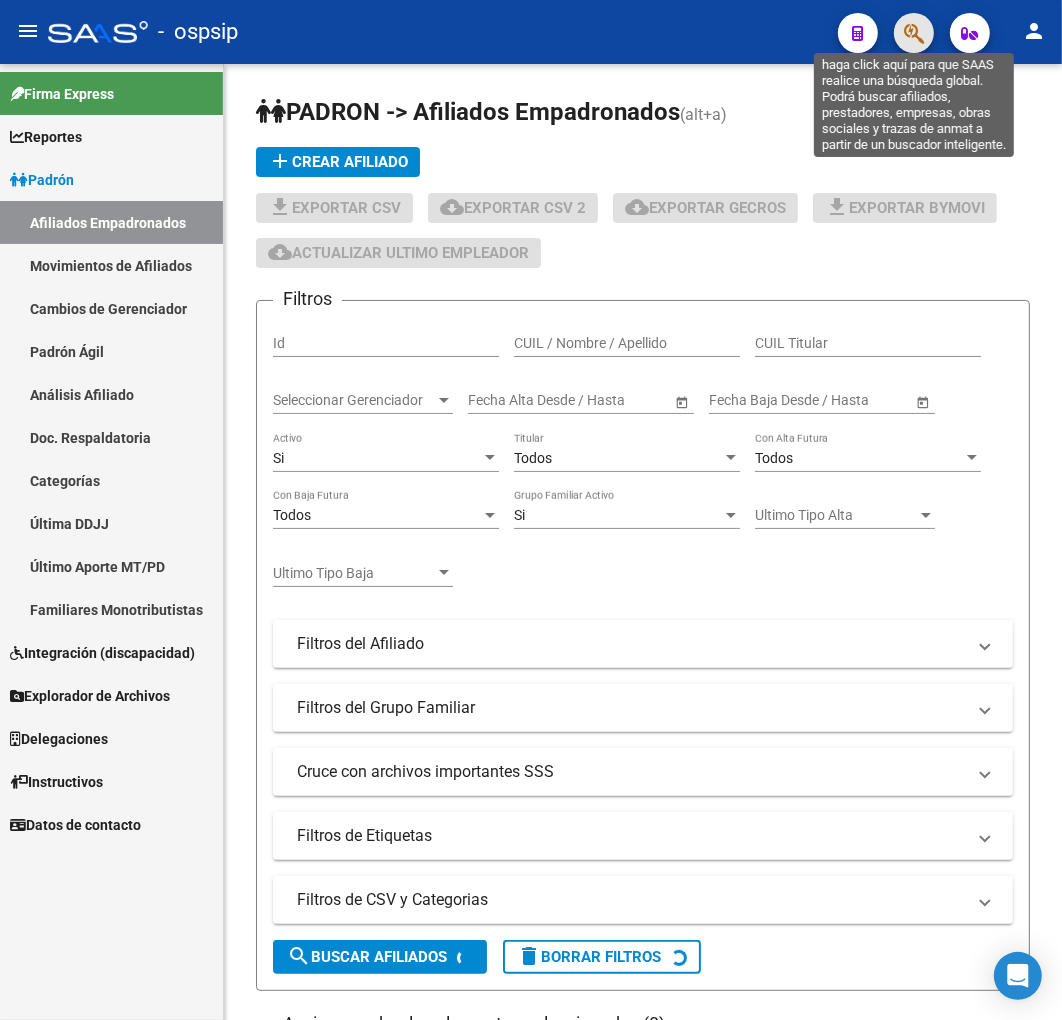 click 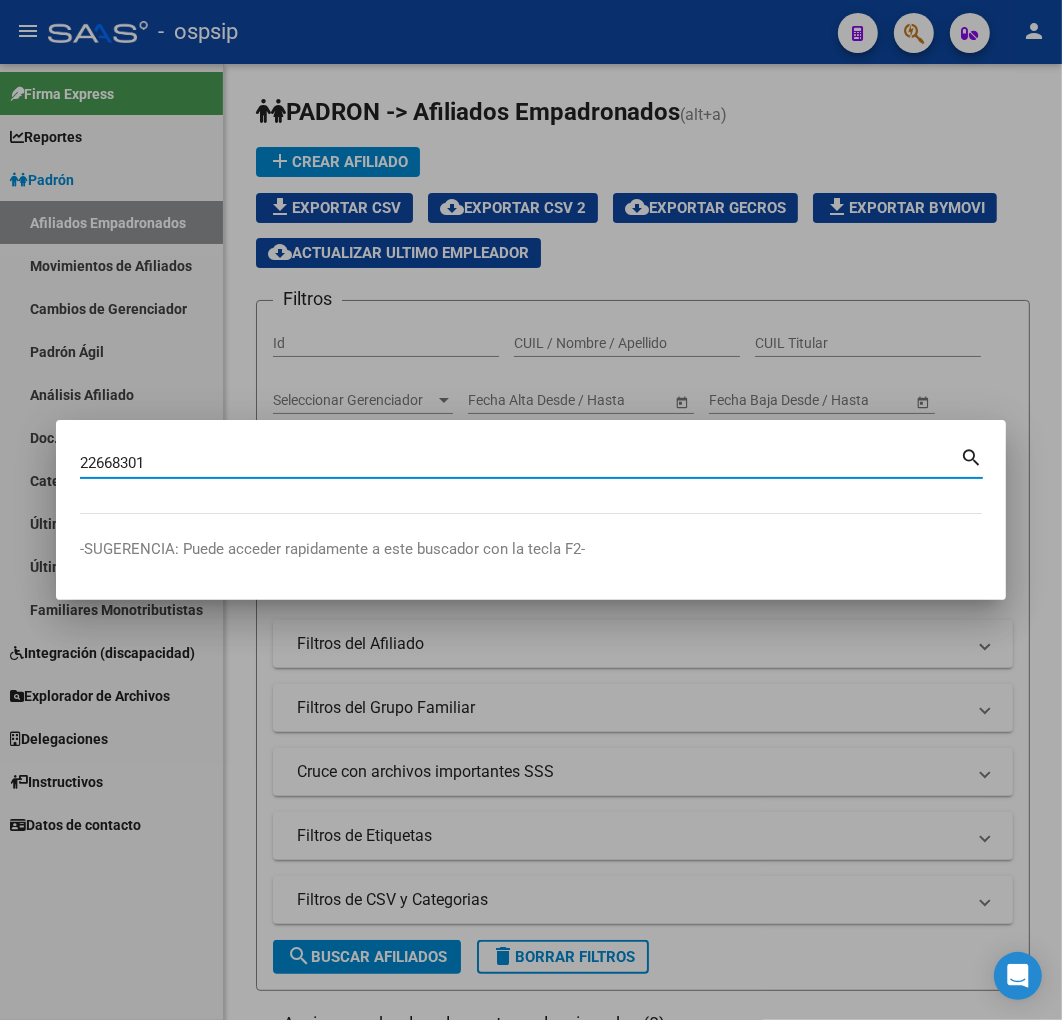 type on "22668301" 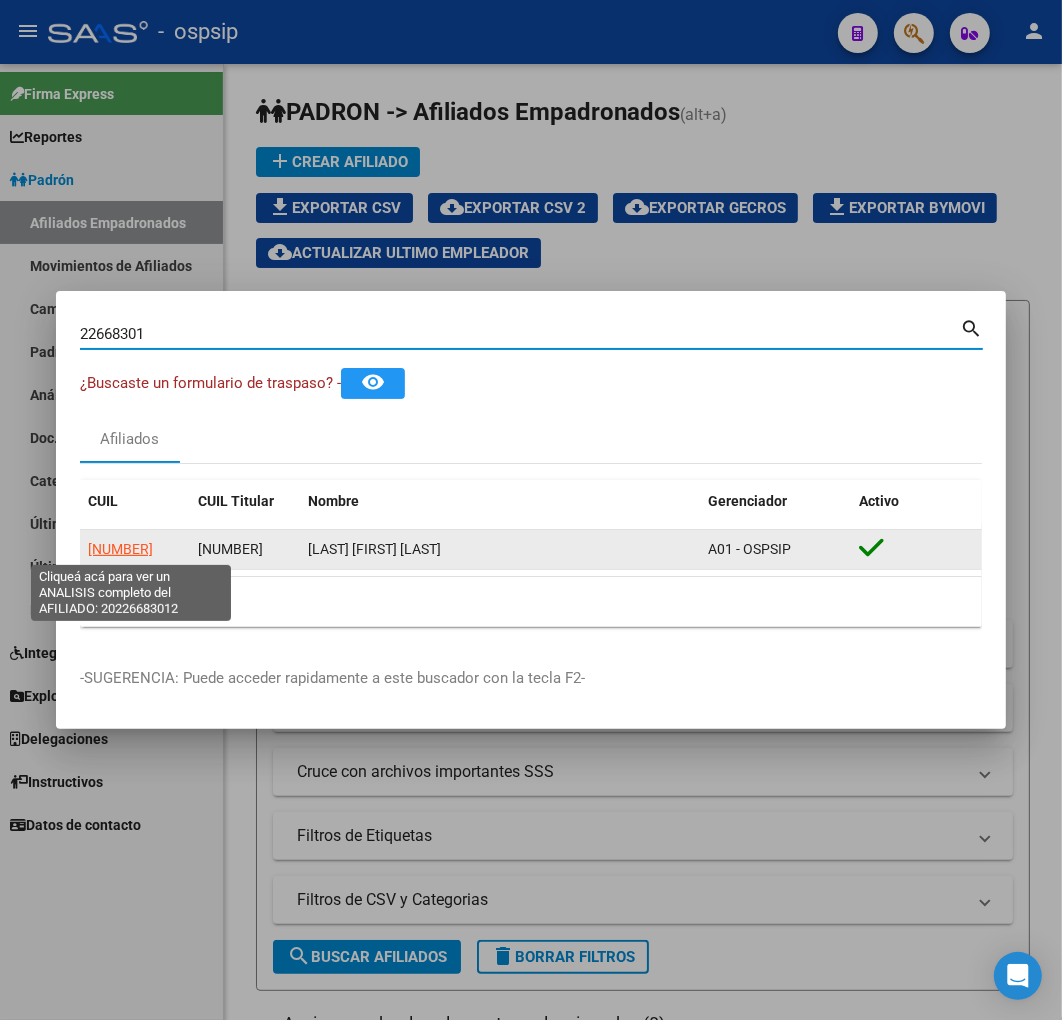 click on "20226683012" 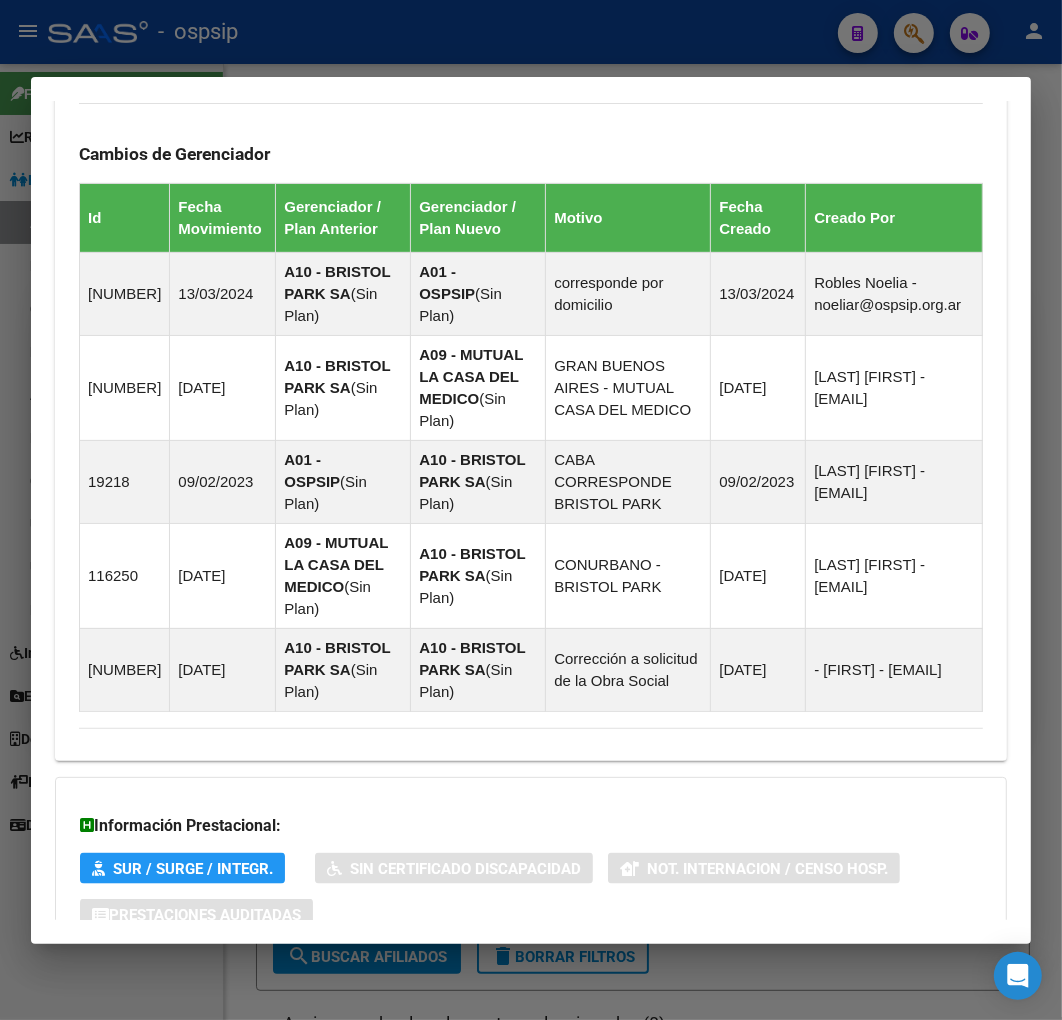 scroll, scrollTop: 1460, scrollLeft: 0, axis: vertical 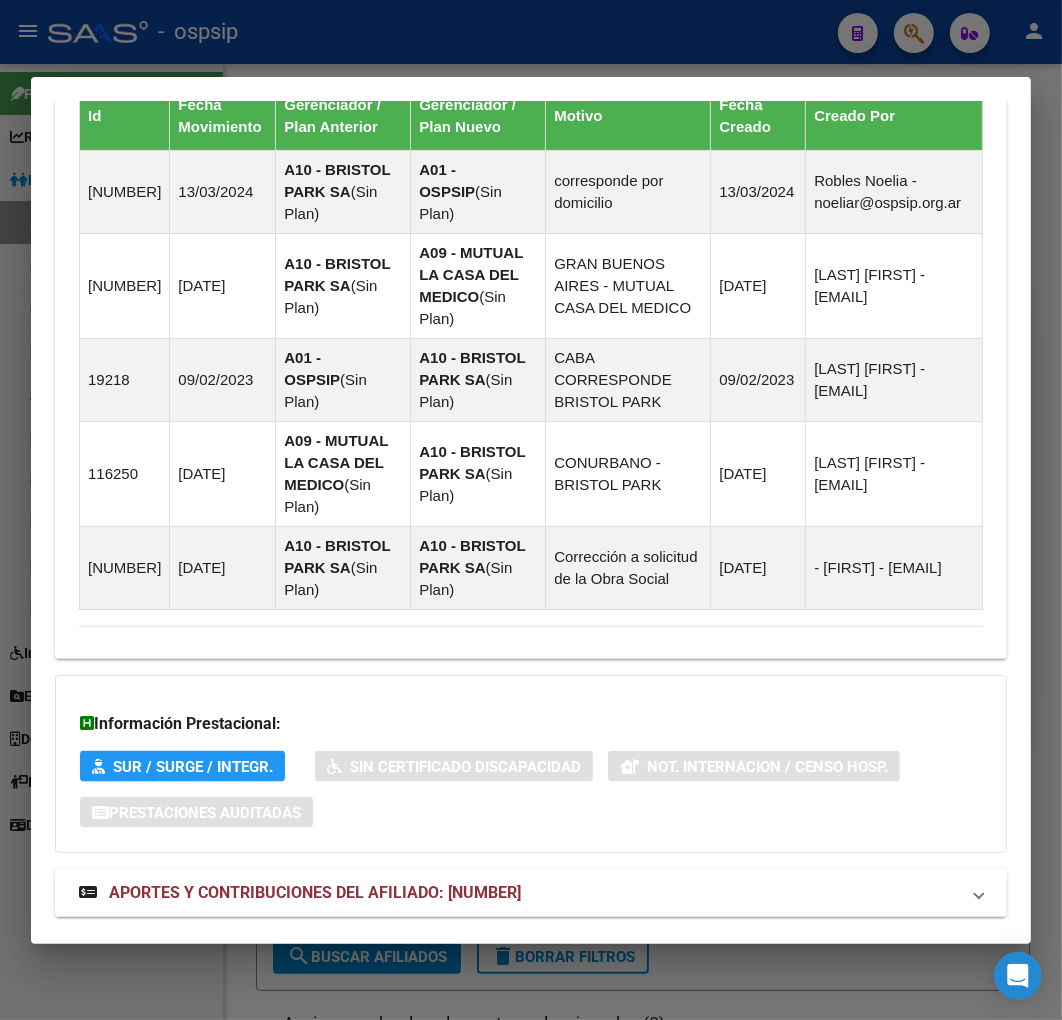 click on "DATOS PADRÓN ÁGIL:  FLORENTIN GREGORIO OMAR             |   ACTIVO   |     AFILIADO TITULAR  Datos Personales y Afiliatorios según Entes Externos: SSS FTP ARCA Padrón ARCA Impuestos Organismos Ext.    Gerenciador:      A01 - OSPSIP Atención telefónica: Atención emergencias: Otros Datos Útiles:    Datos de Empadronamiento  Enviar Credencial Digital remove_red_eye Movimientos    Sin Certificado Discapacidad Crear Familiar ABM Rápido ABM Etiquetas: Estado: ACTIVO Última Alta Formal:  01/12/2012 Ultimo Tipo Movimiento Alta:  ALTA desde el Padrón Entregado x SSS Comentario ADMIN:  Migración Padrón Completo SSS el 2022-09-24 17:26:14 DATOS DEL AFILIADO Apellido:   FLORENTIN GREGORIO OMAR        CUIL:  20226683012 Documento:  DU - DOCUMENTO UNICO 22668301  Nacionalidad:  ARGENTINA Parentesco:  0 - Titular Estado Civil:  Soltero Discapacitado:    NO (00) Sexo:  M Nacimiento:  02/01/1974 Edad:  51  Teléfono Particular:                       Provincia:  Capital Federal Localidad: Código Postal:" at bounding box center [531, -174] 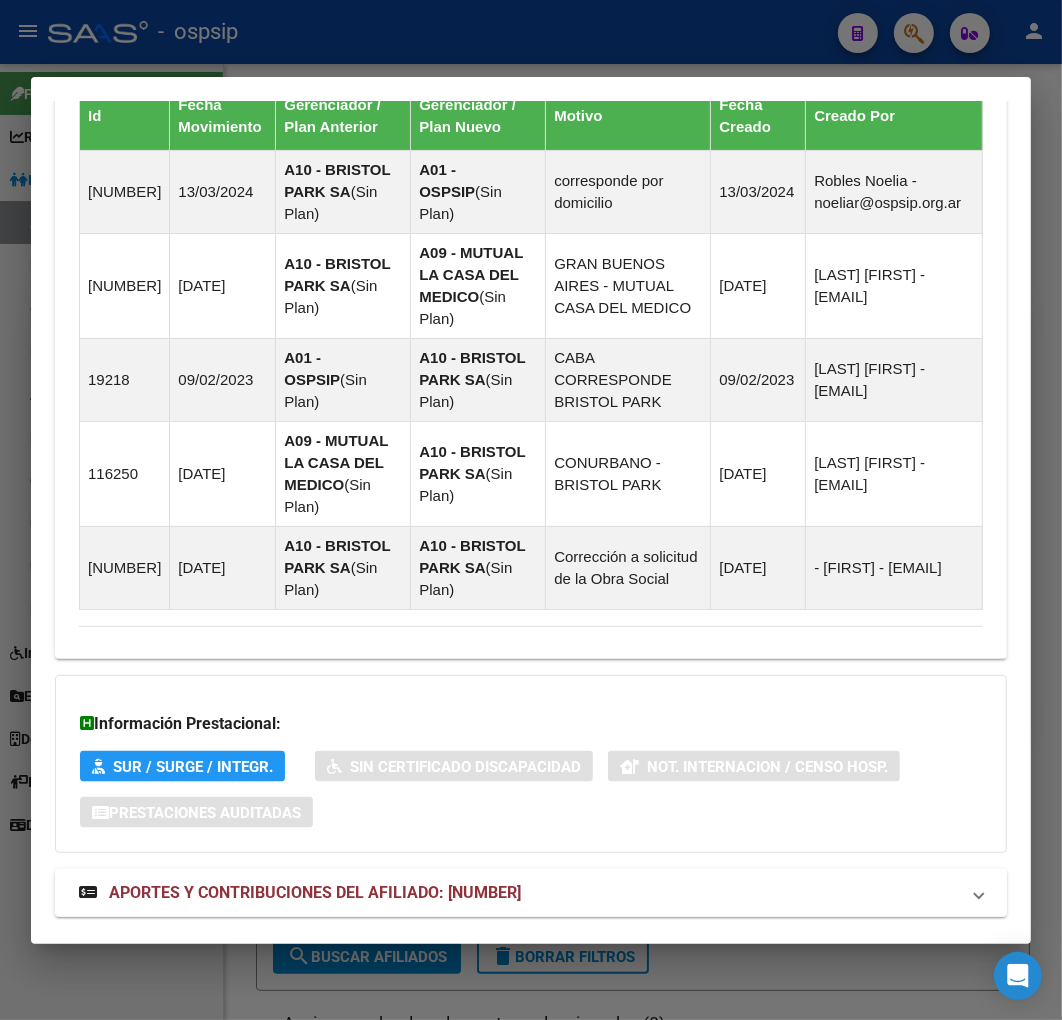 click on "Aportes y Contribuciones del Afiliado: 20226683012" at bounding box center [519, 893] 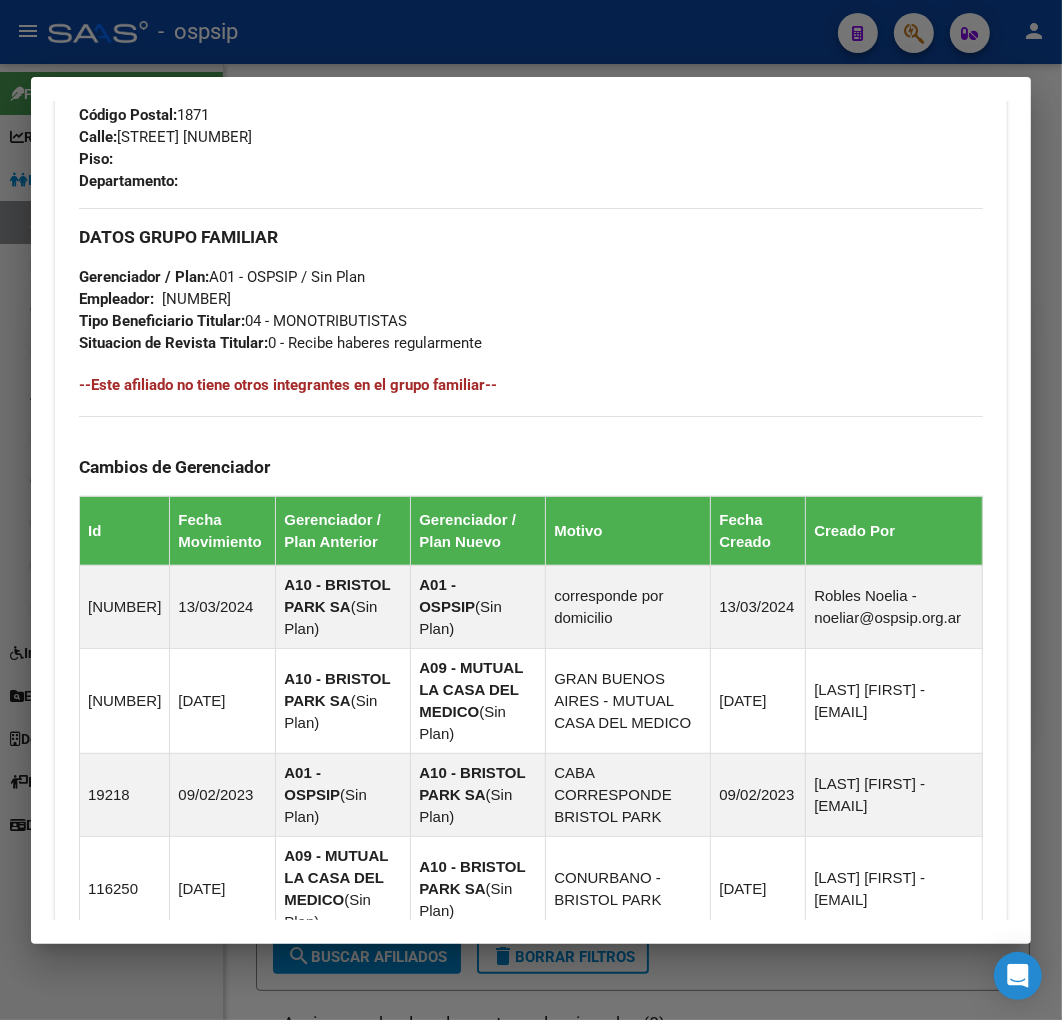 scroll, scrollTop: 687, scrollLeft: 0, axis: vertical 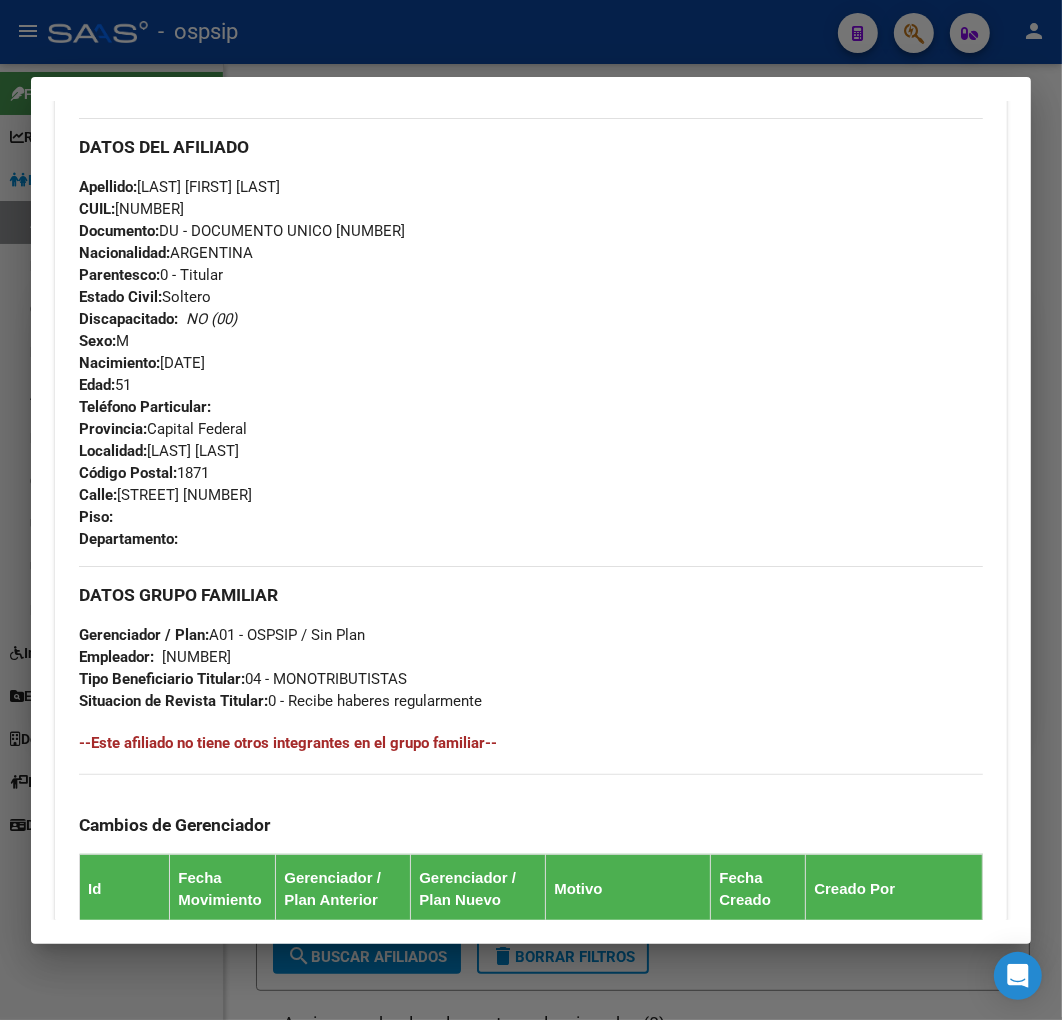 click at bounding box center [531, 510] 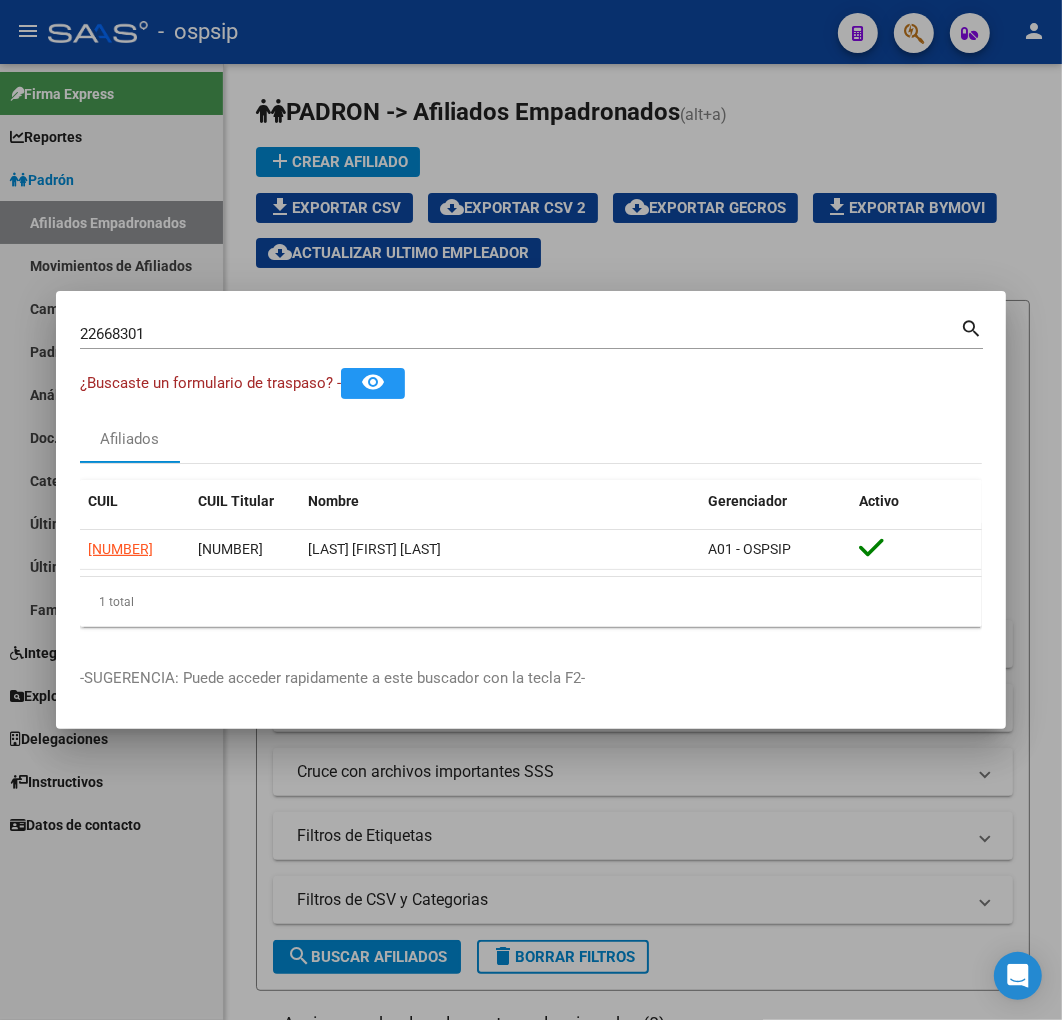 click at bounding box center [531, 510] 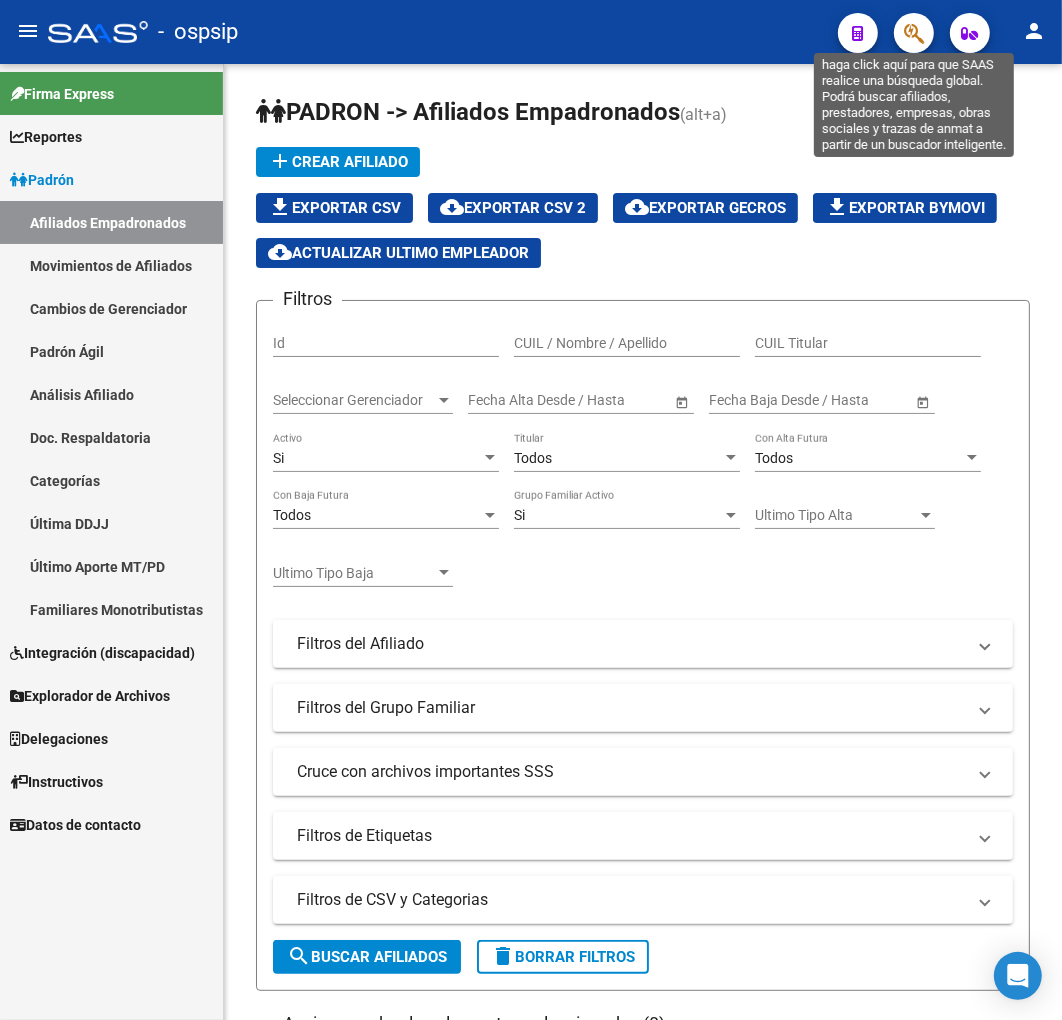 click 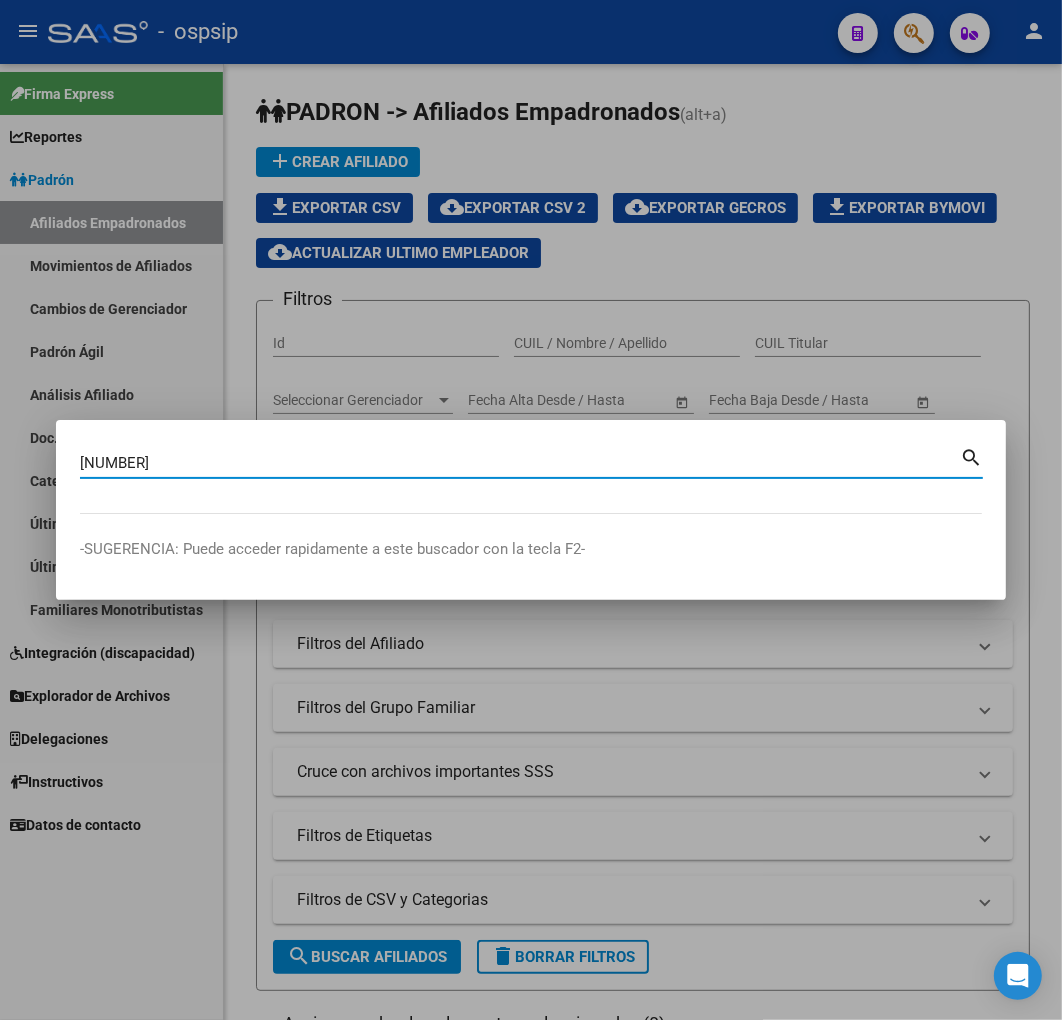 type on "22718097" 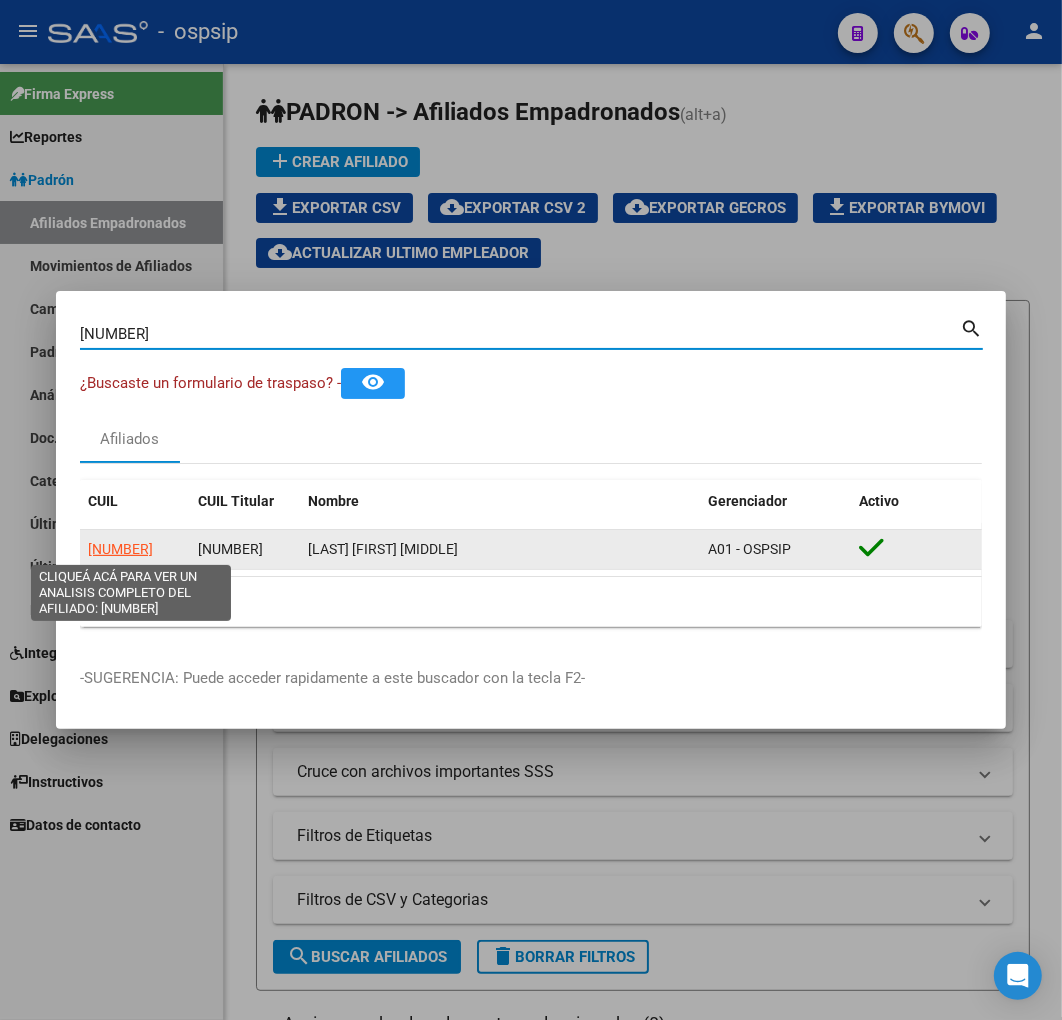 click on "20227180979" 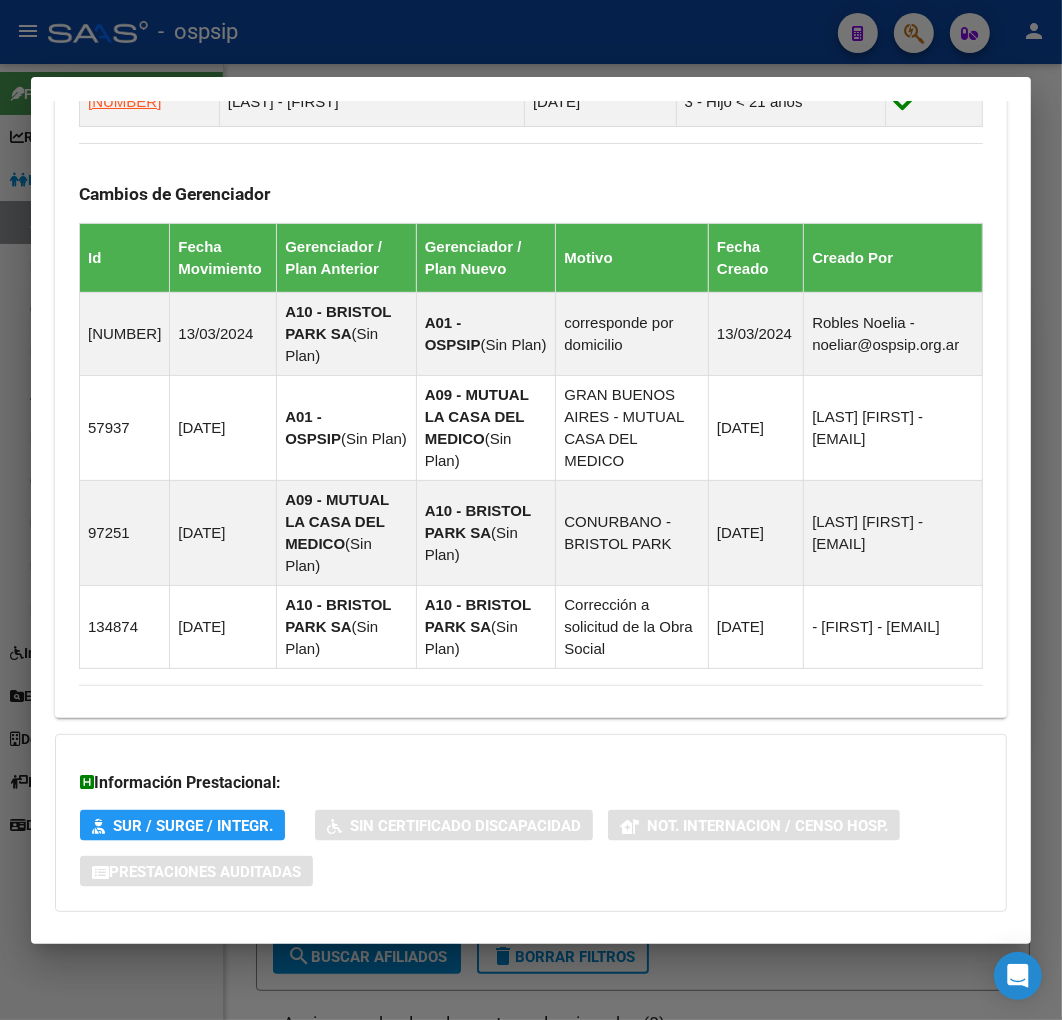 scroll, scrollTop: 1460, scrollLeft: 0, axis: vertical 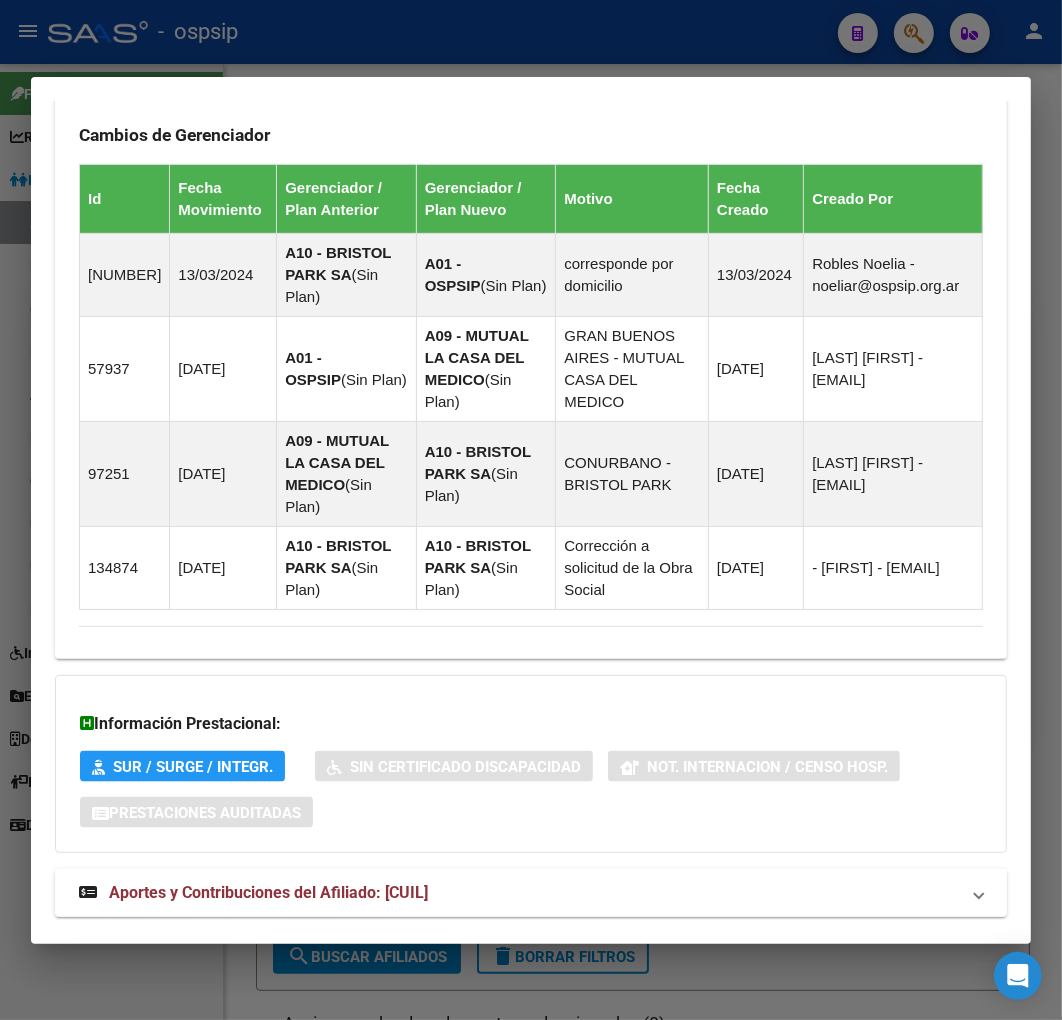 click on "Aportes y Contribuciones del Afiliado: 20227180979" at bounding box center [531, 893] 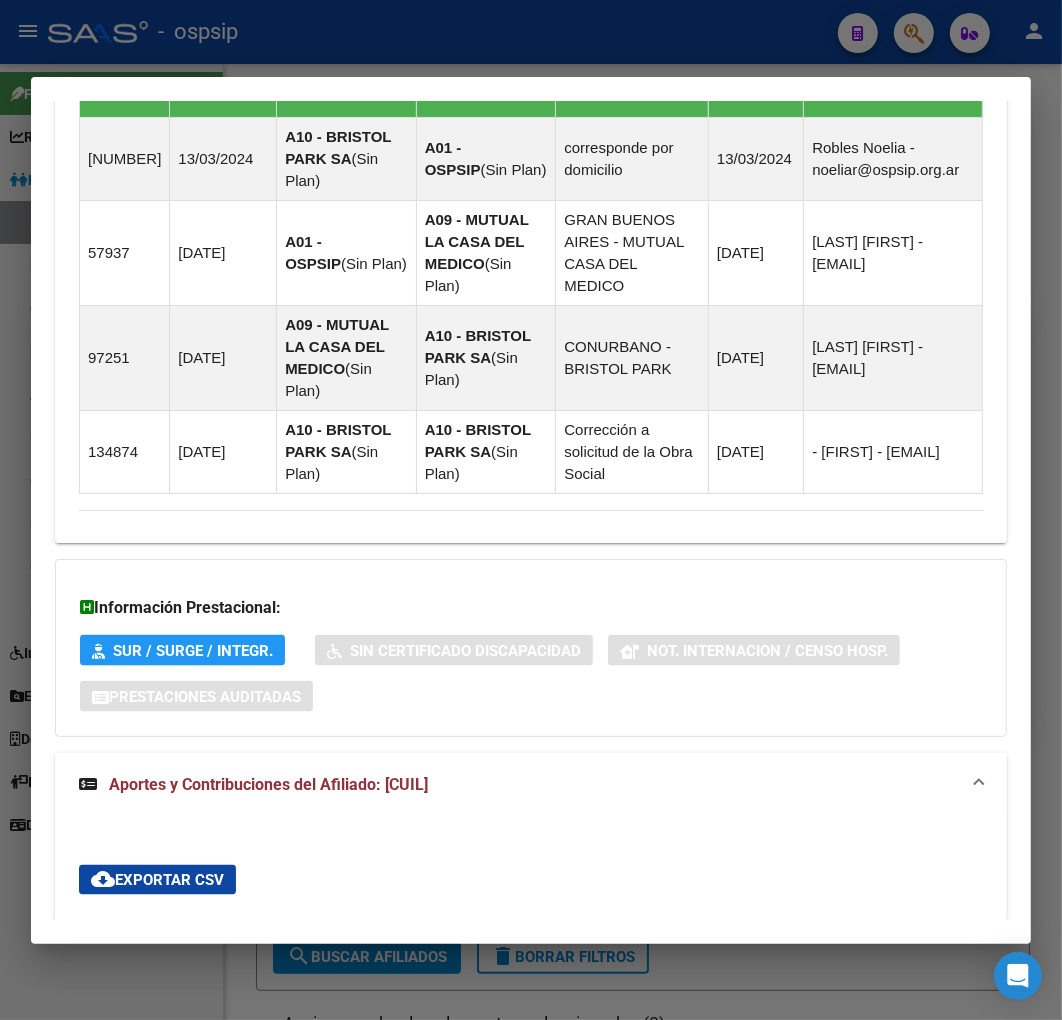 scroll, scrollTop: 1967, scrollLeft: 0, axis: vertical 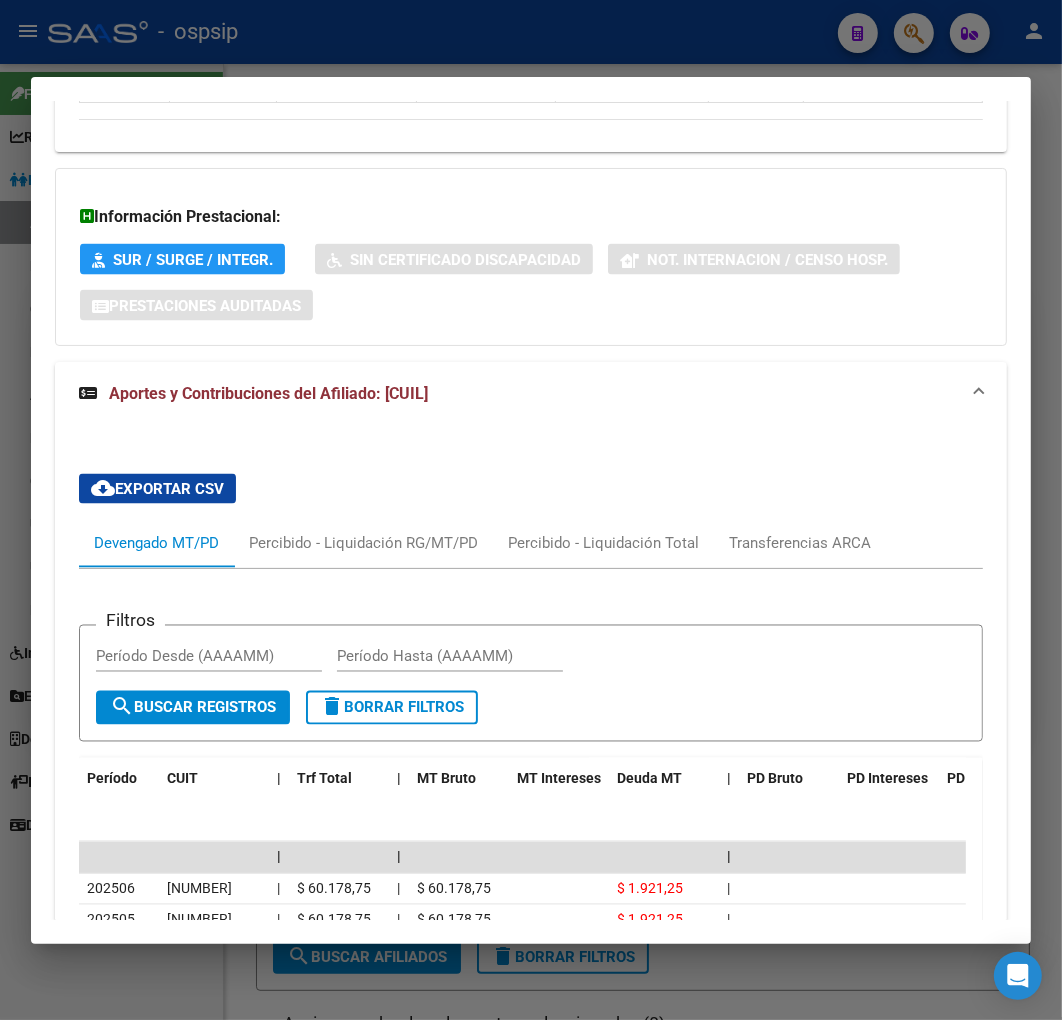 click at bounding box center (531, 510) 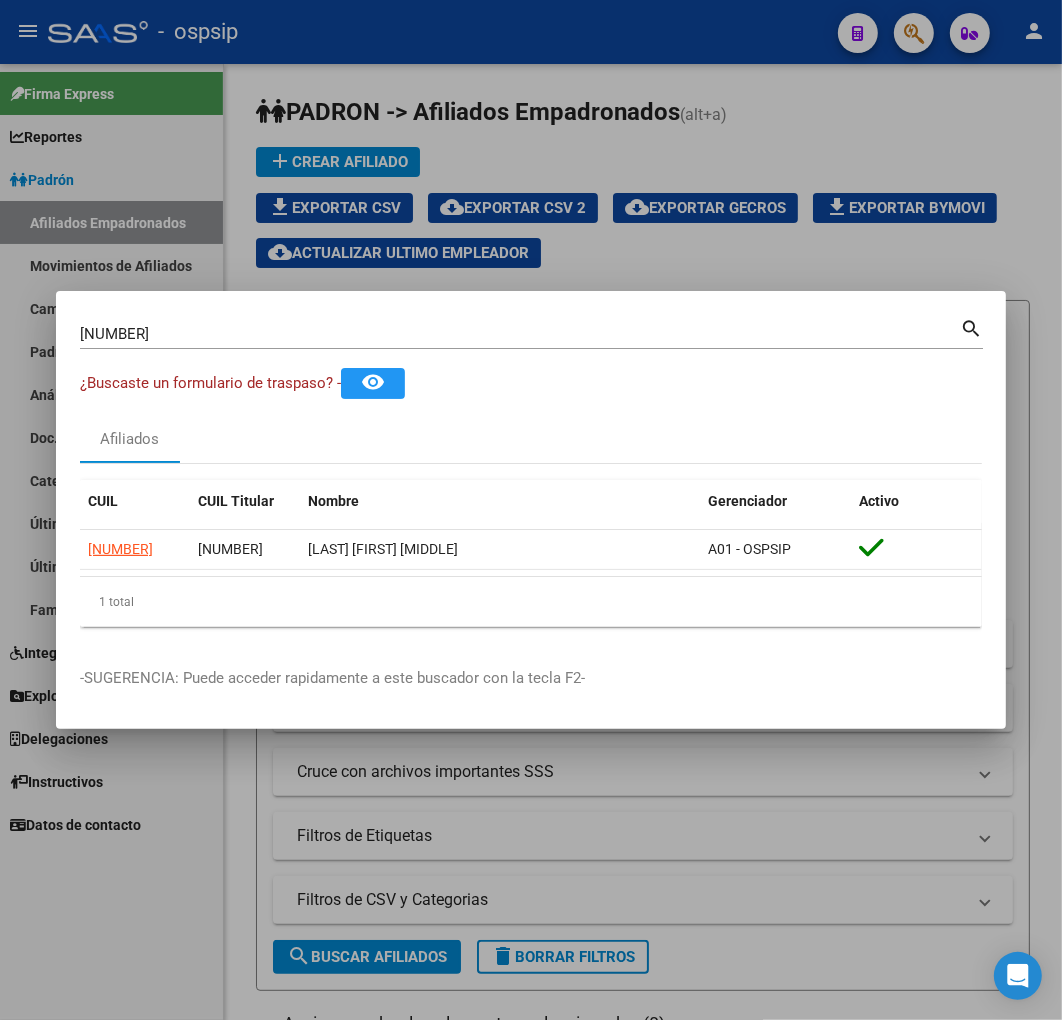 click at bounding box center [531, 510] 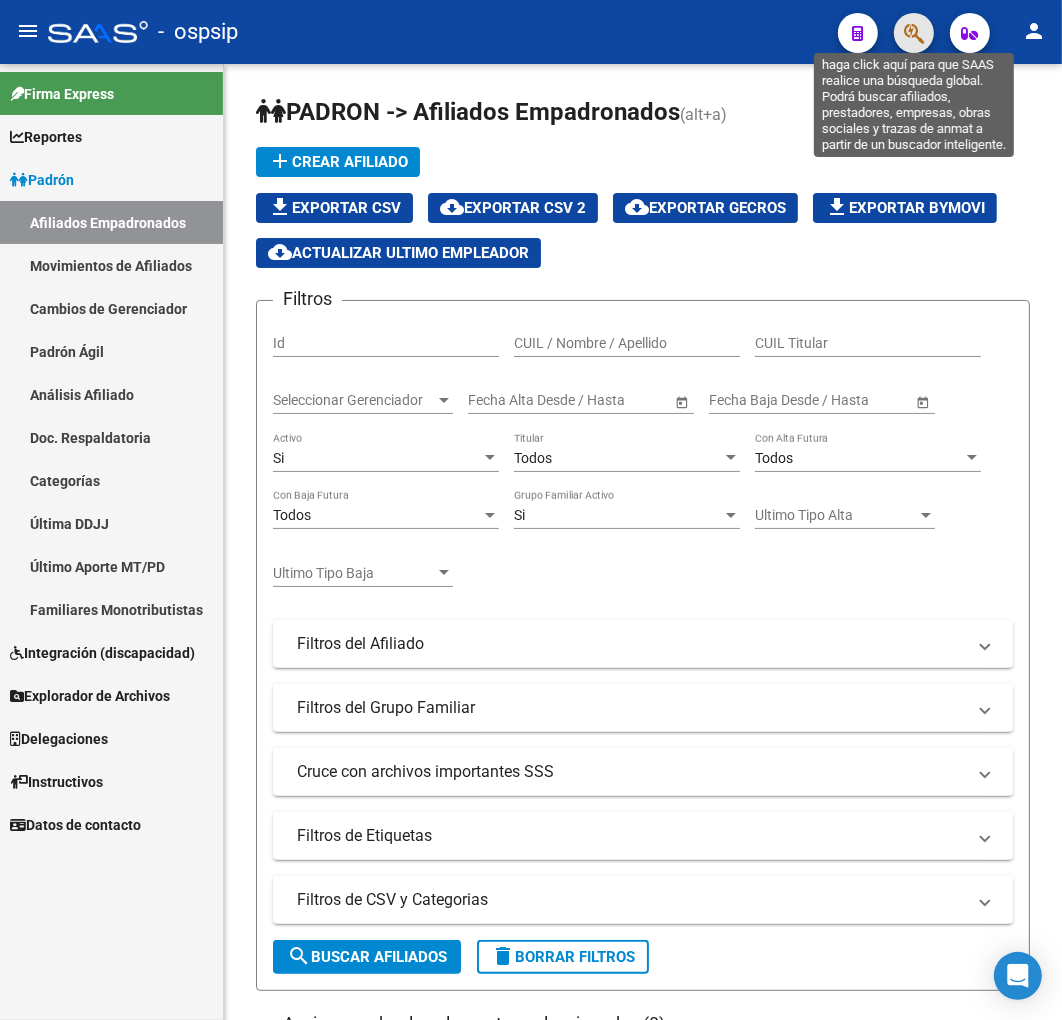 click 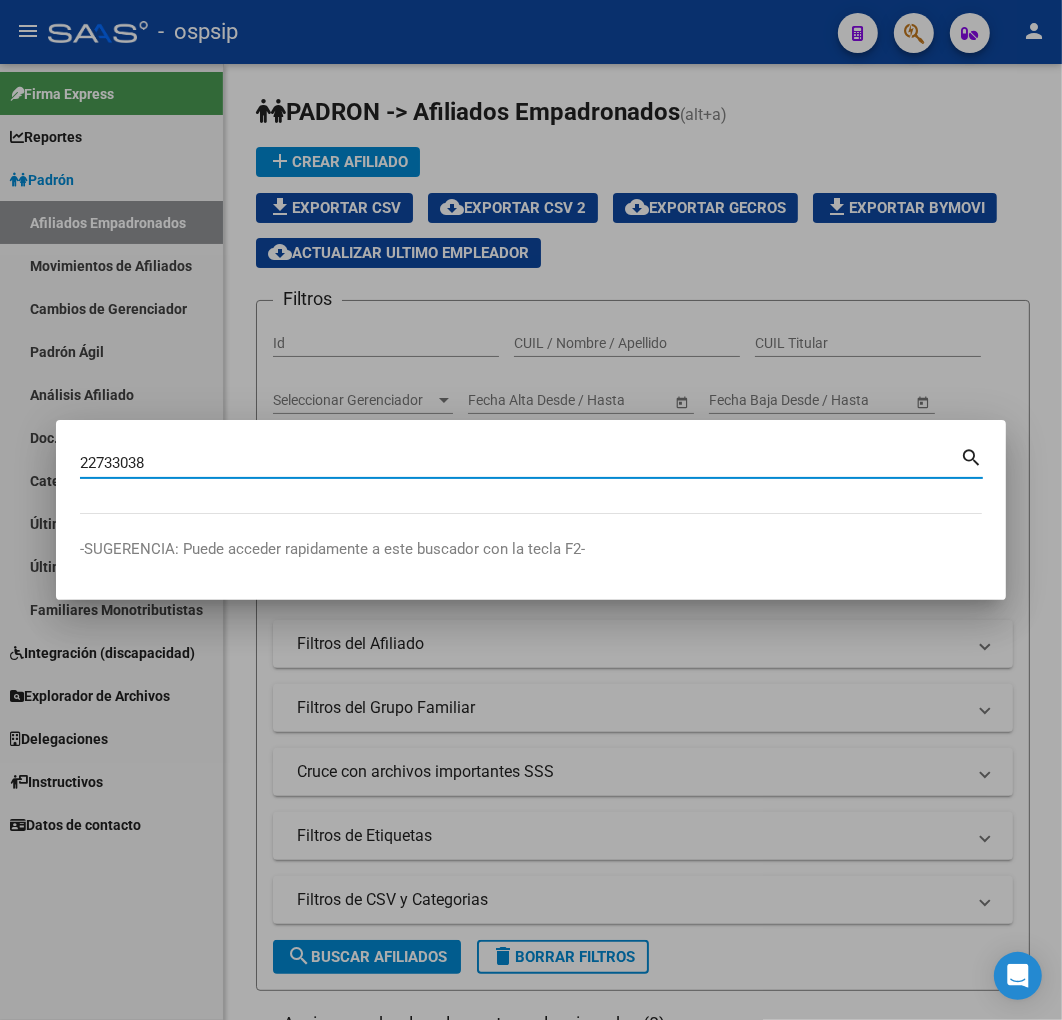 type on "22733038" 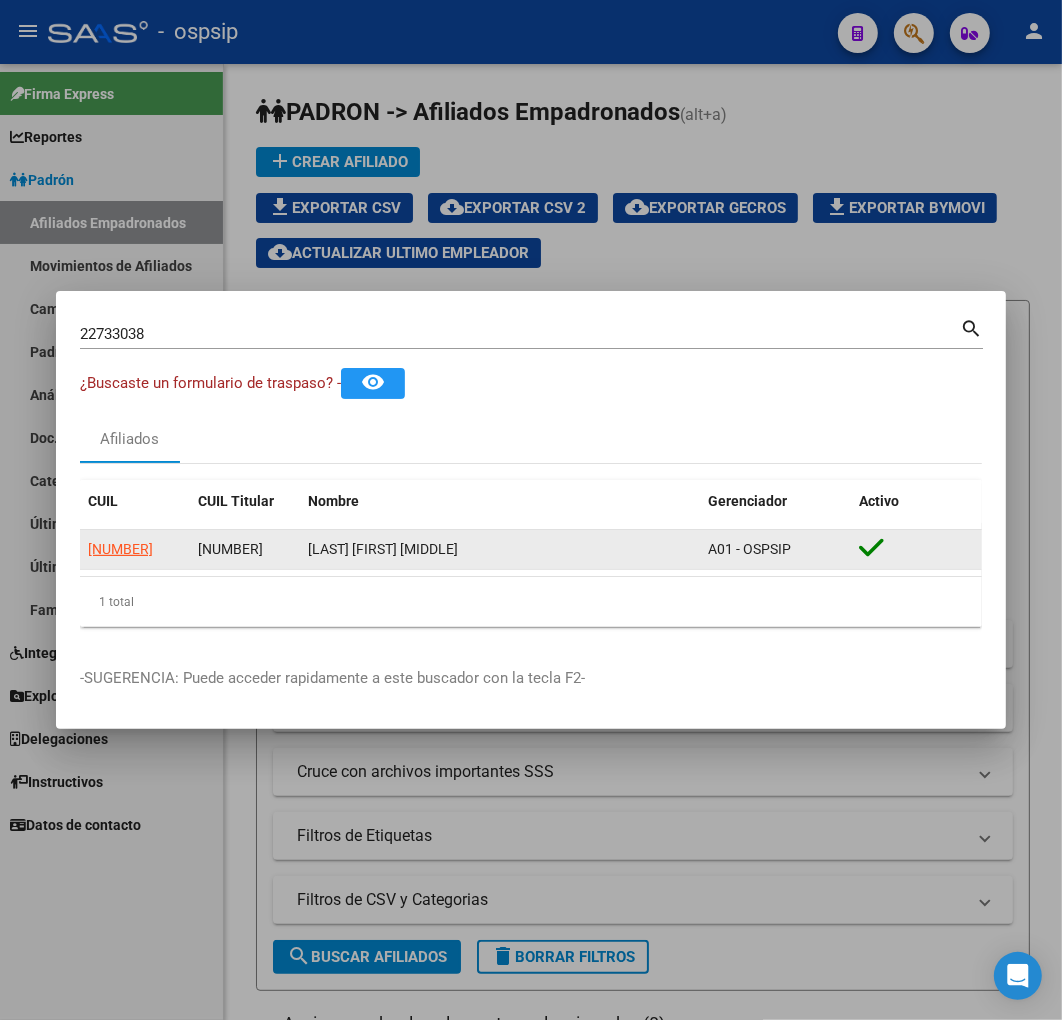 click on "20227330385" 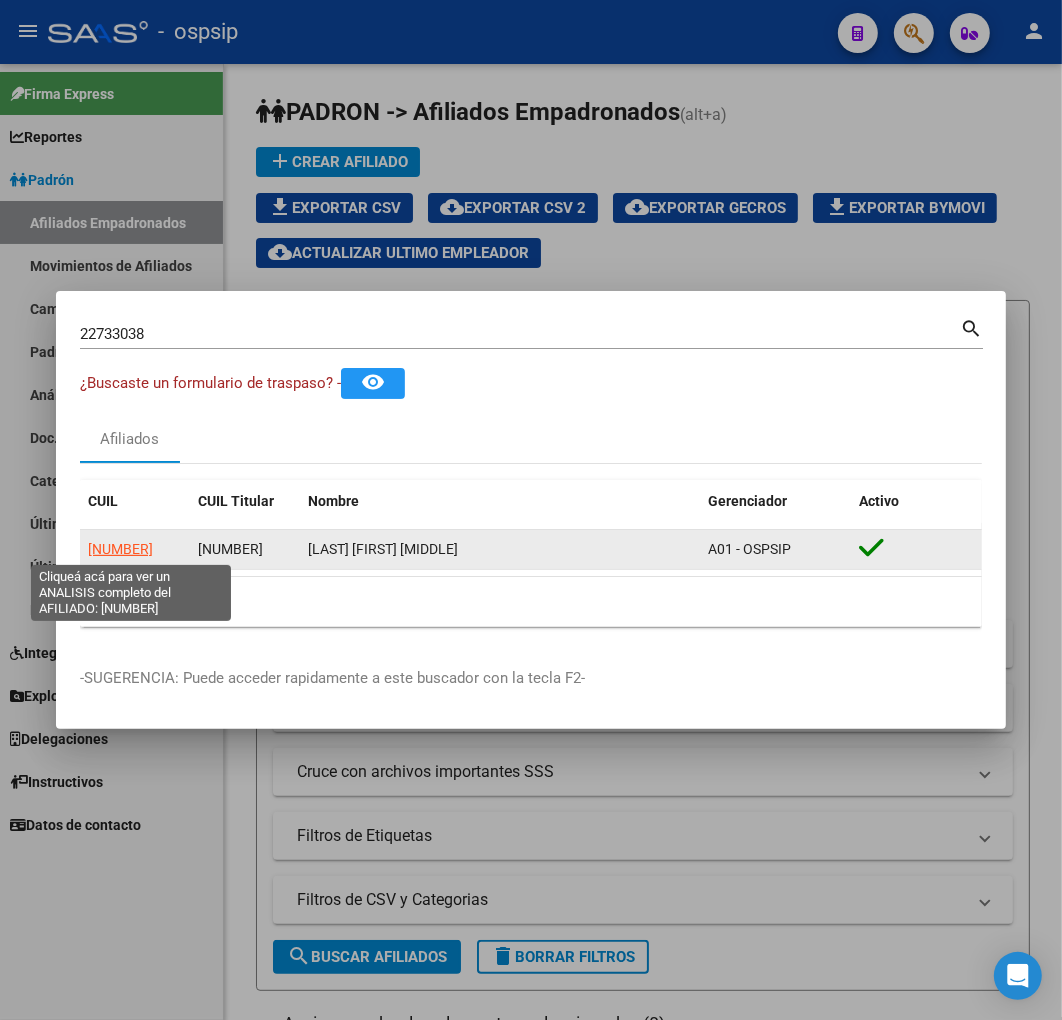 click on "20227330385" 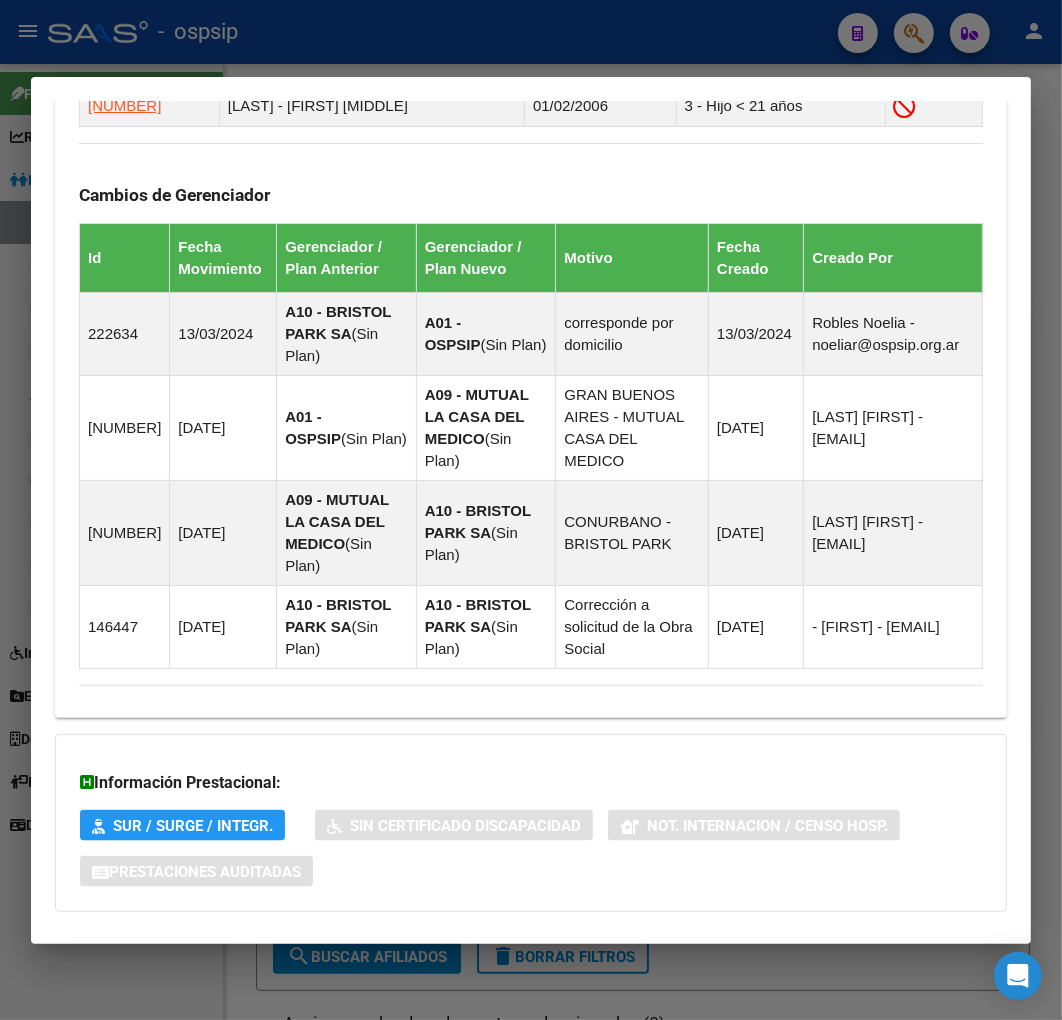 scroll, scrollTop: 1375, scrollLeft: 0, axis: vertical 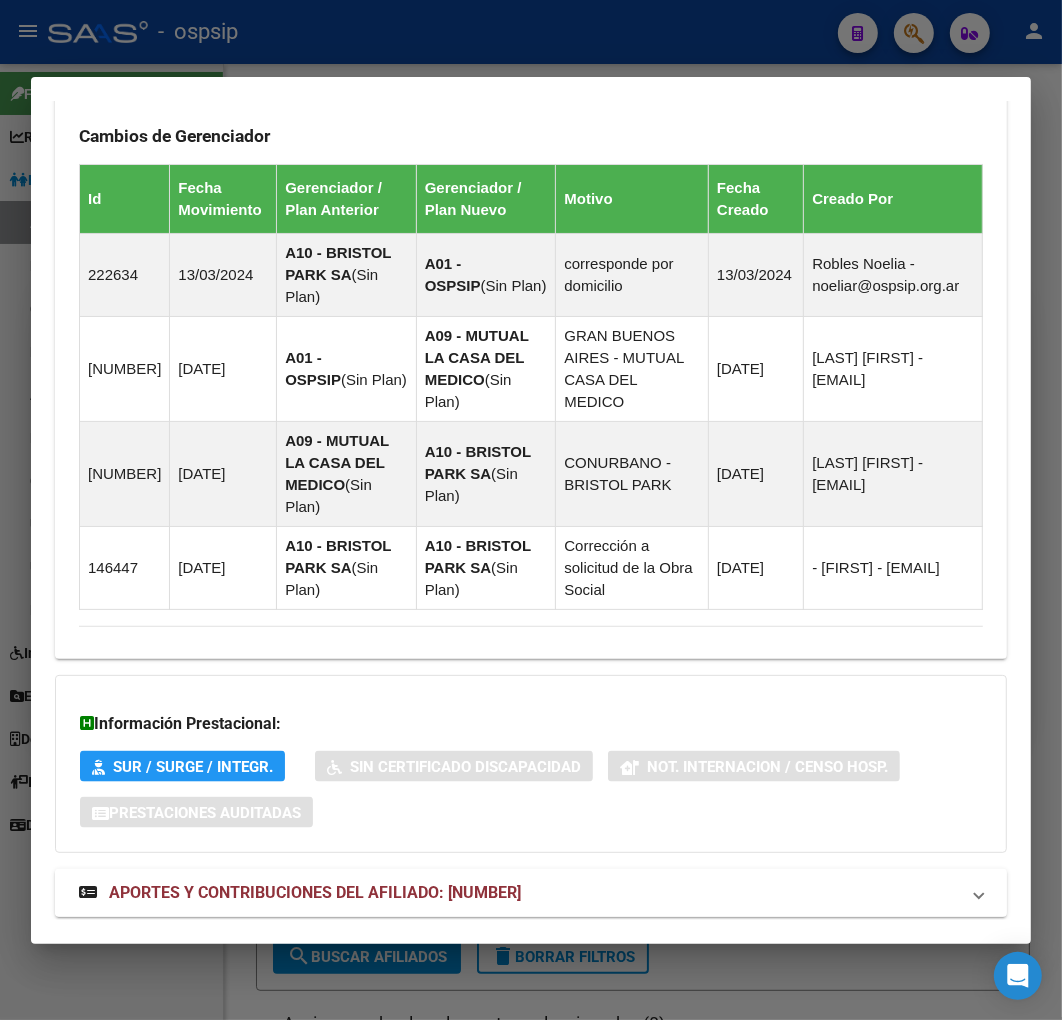 drag, startPoint x: 668, startPoint y: 864, endPoint x: 685, endPoint y: 826, distance: 41.62932 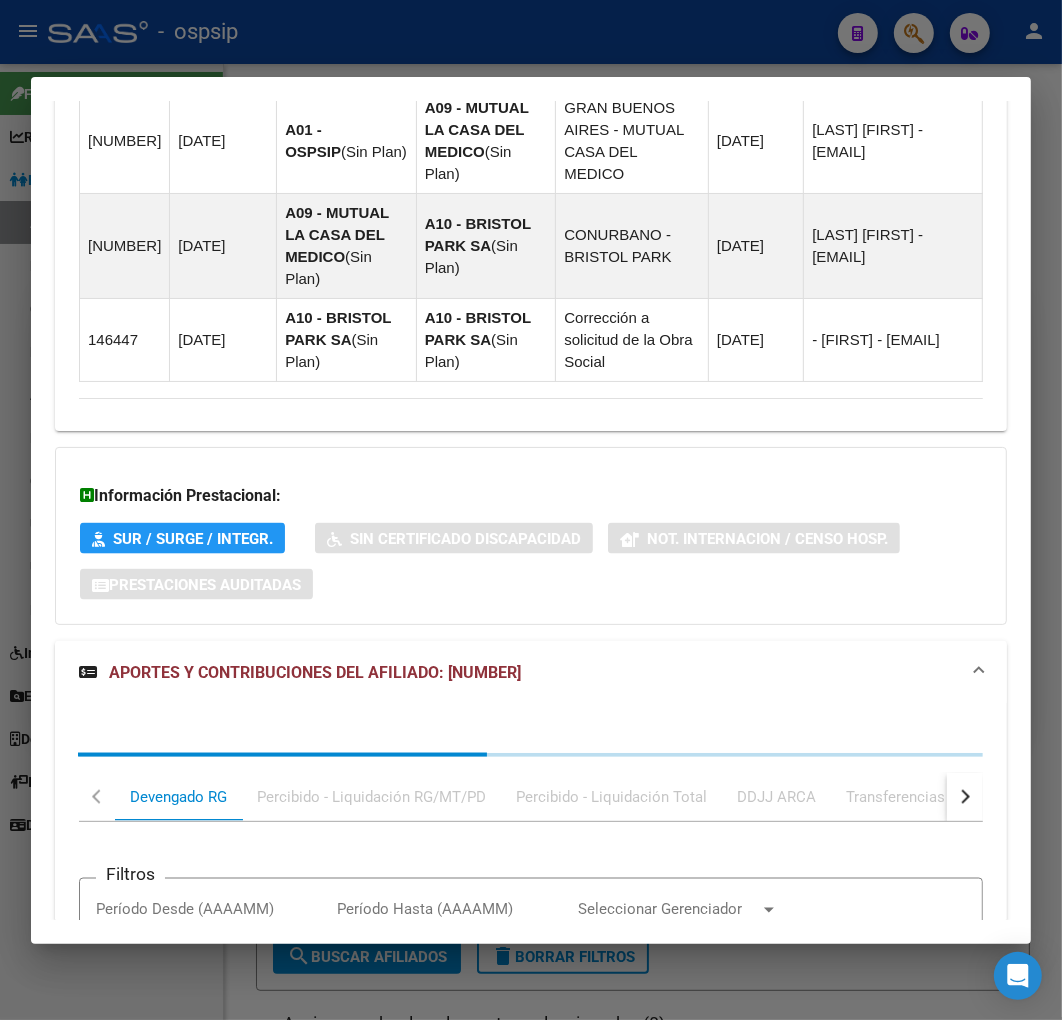 scroll, scrollTop: 1918, scrollLeft: 0, axis: vertical 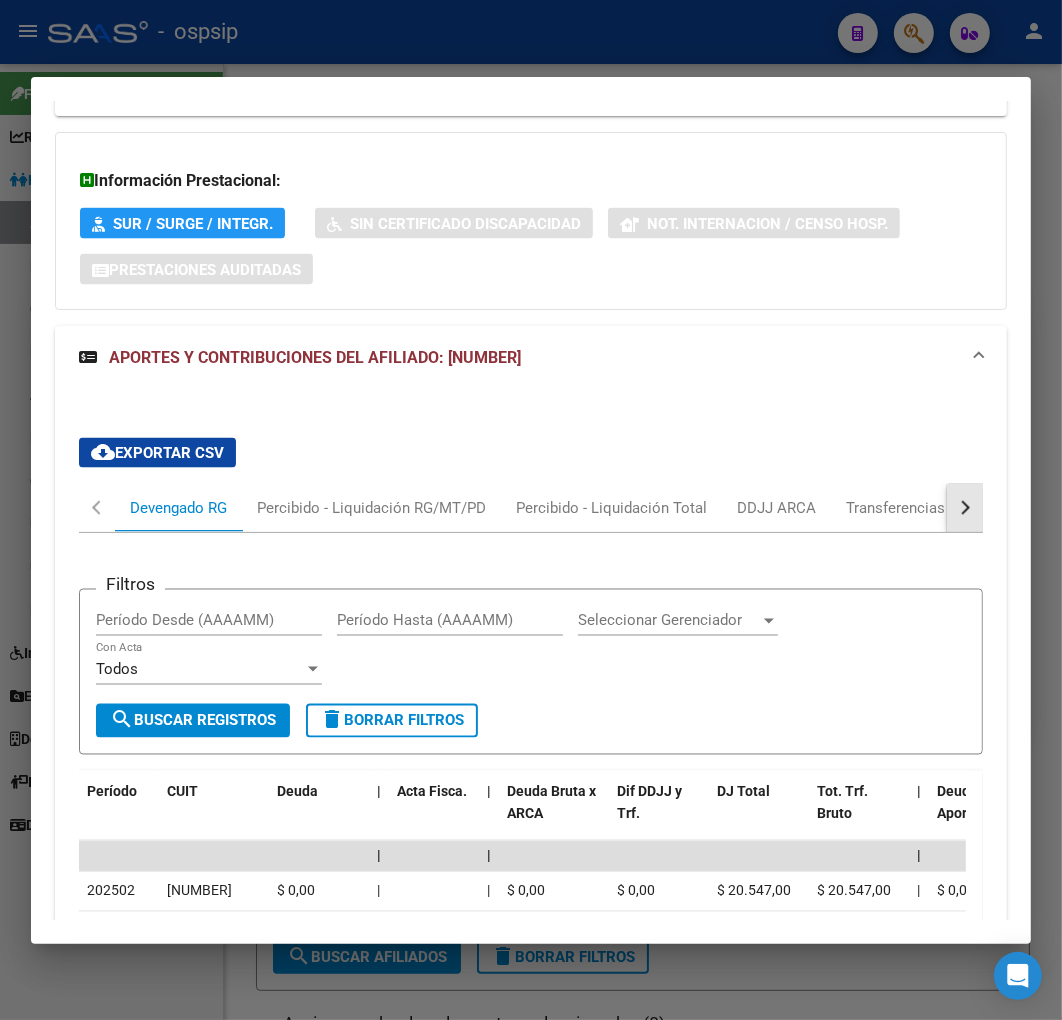 click at bounding box center (965, 508) 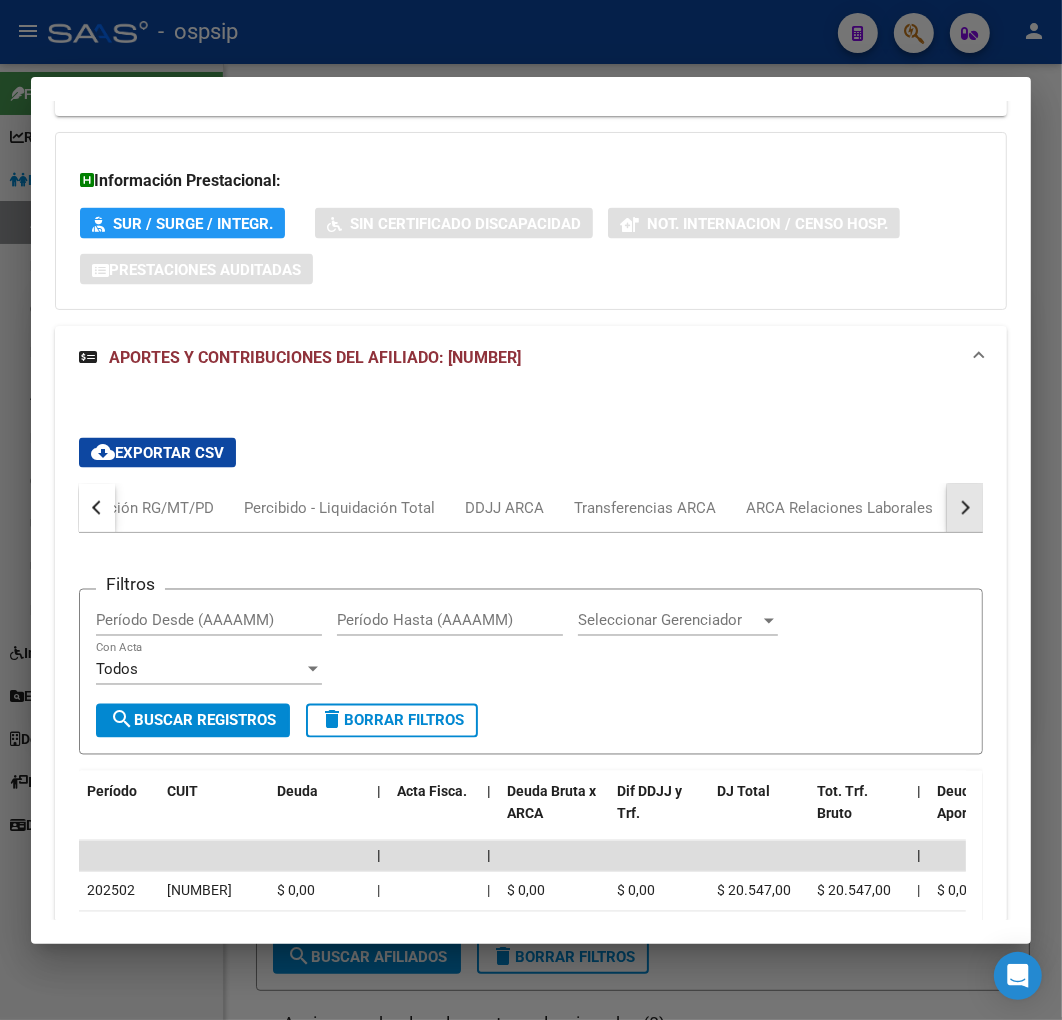 click at bounding box center [965, 508] 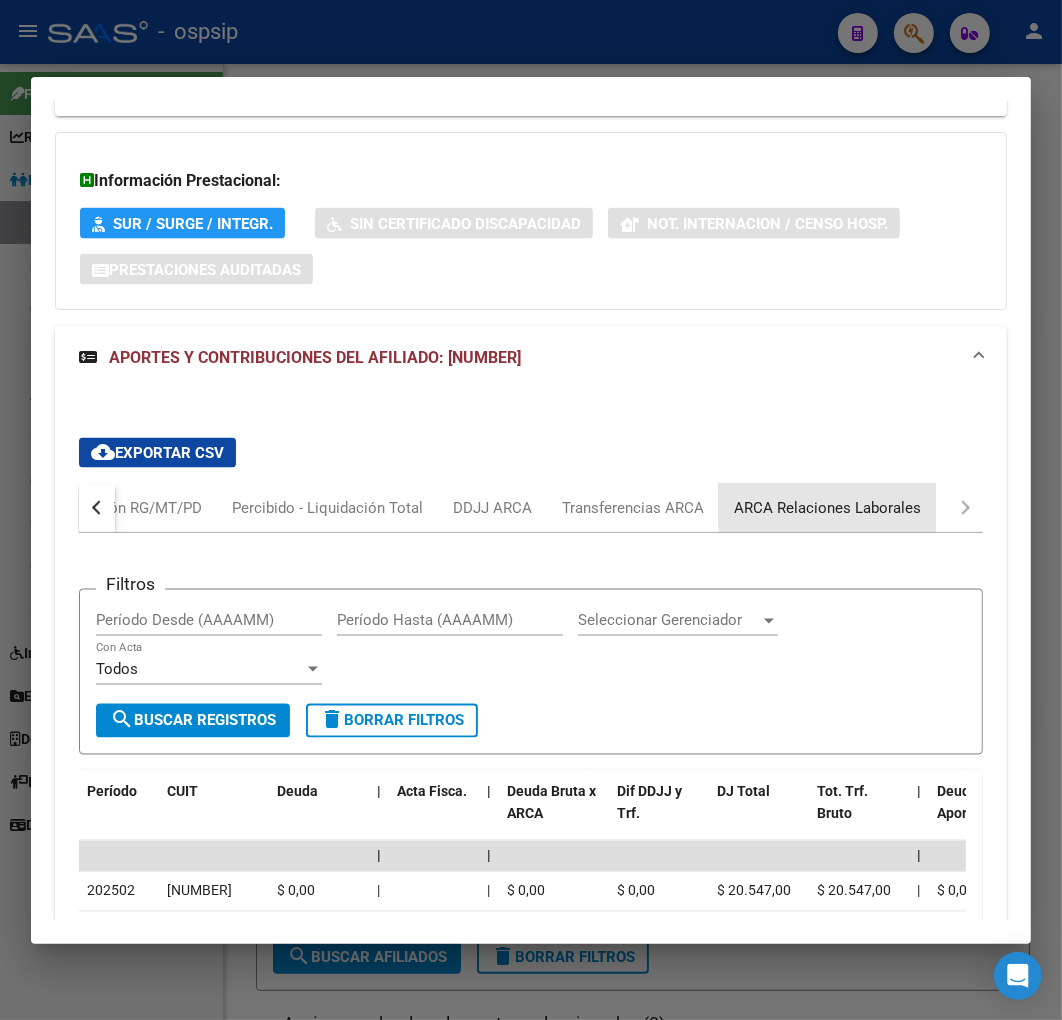 click on "ARCA Relaciones Laborales" at bounding box center (827, 508) 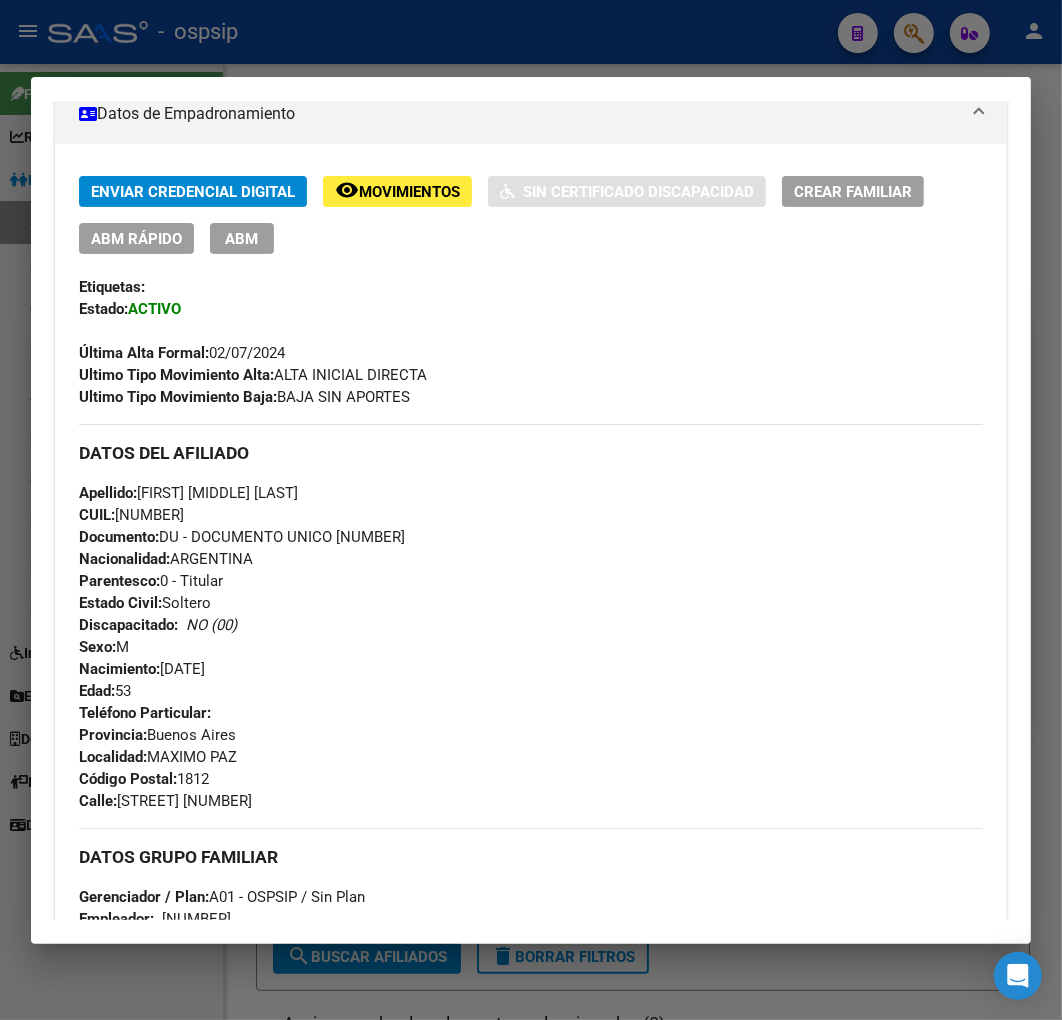 scroll, scrollTop: 363, scrollLeft: 0, axis: vertical 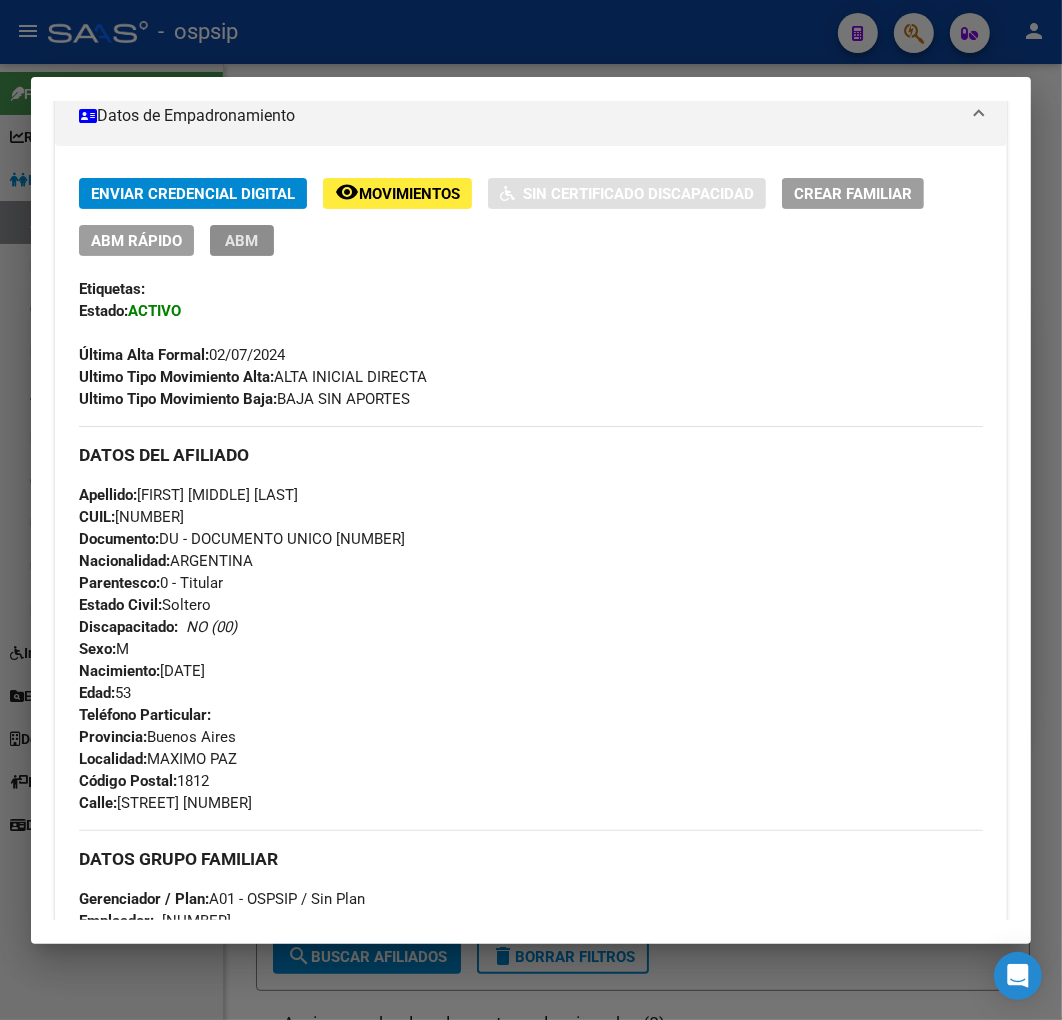 click on "ABM" at bounding box center [242, 241] 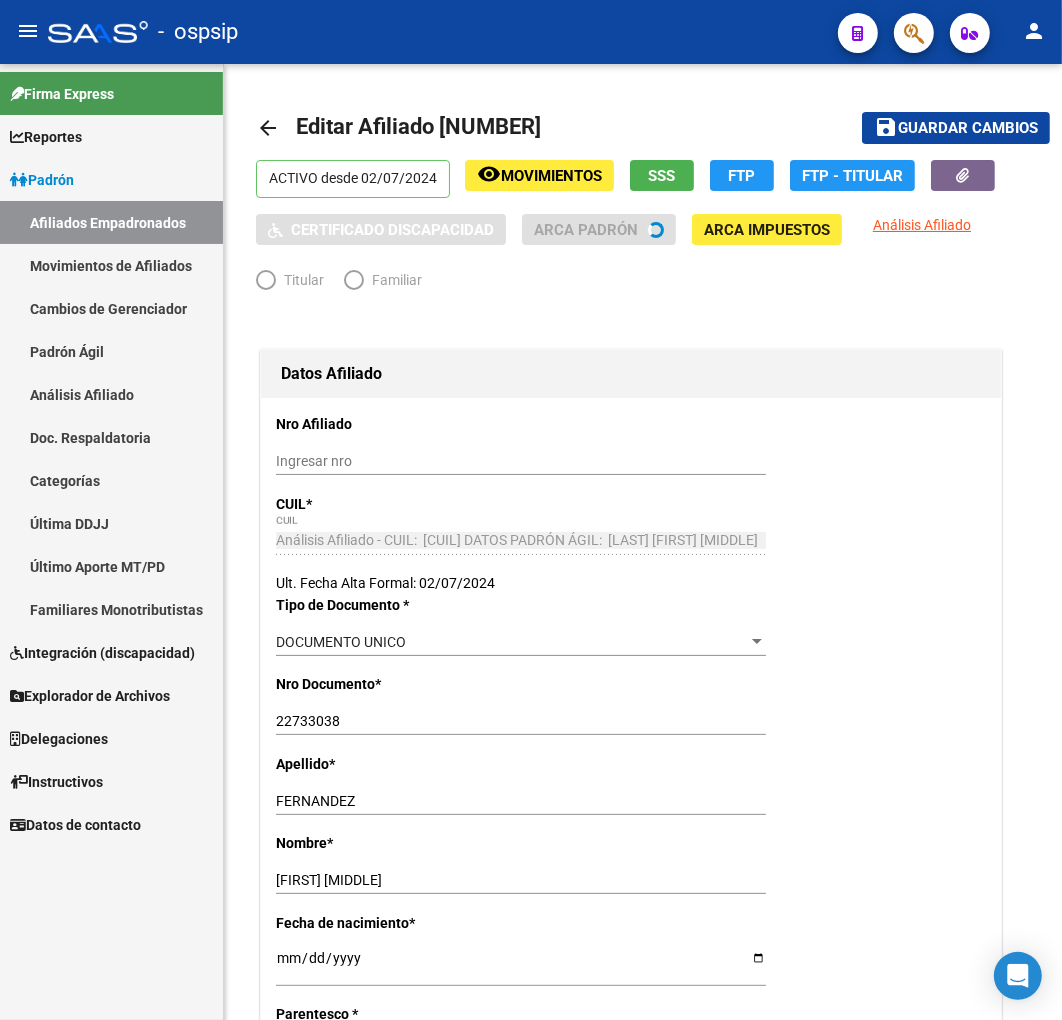 radio on "true" 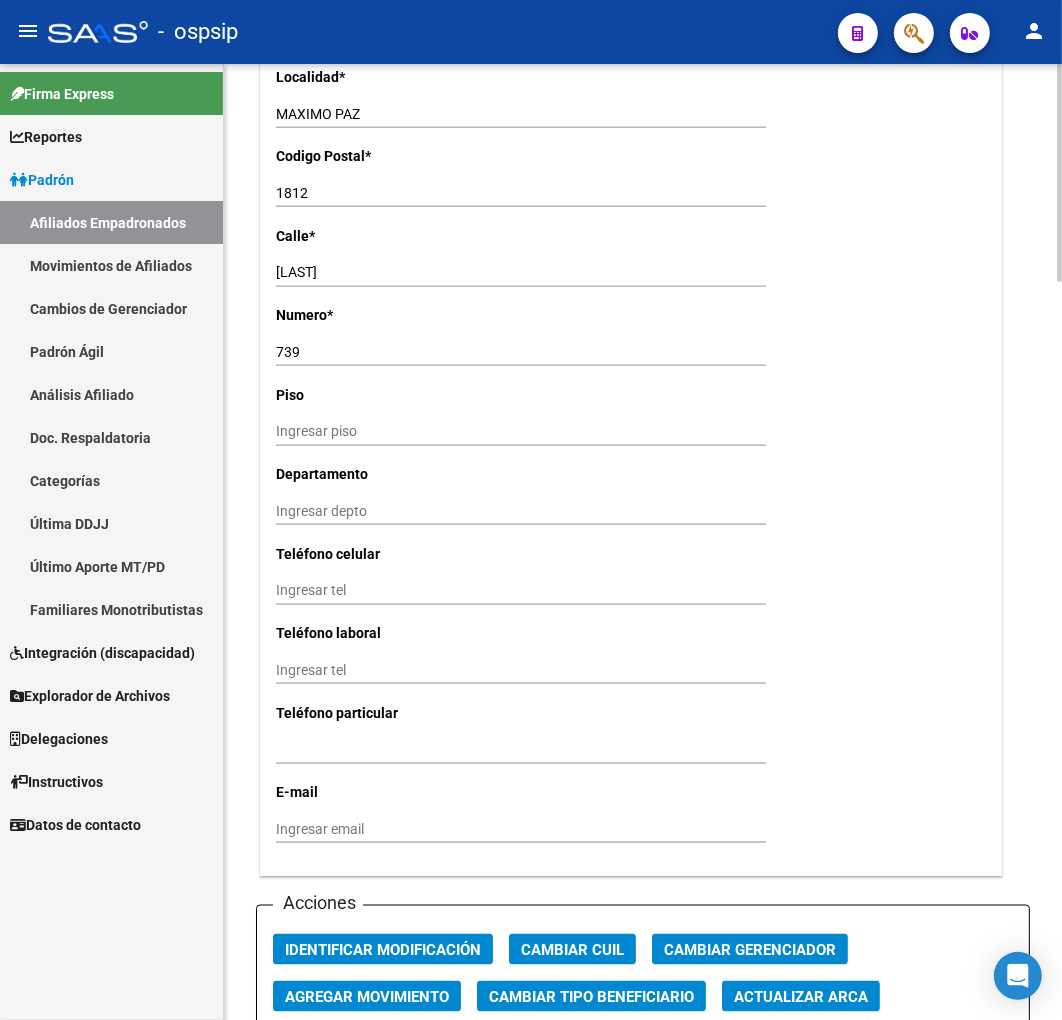 scroll, scrollTop: 1888, scrollLeft: 0, axis: vertical 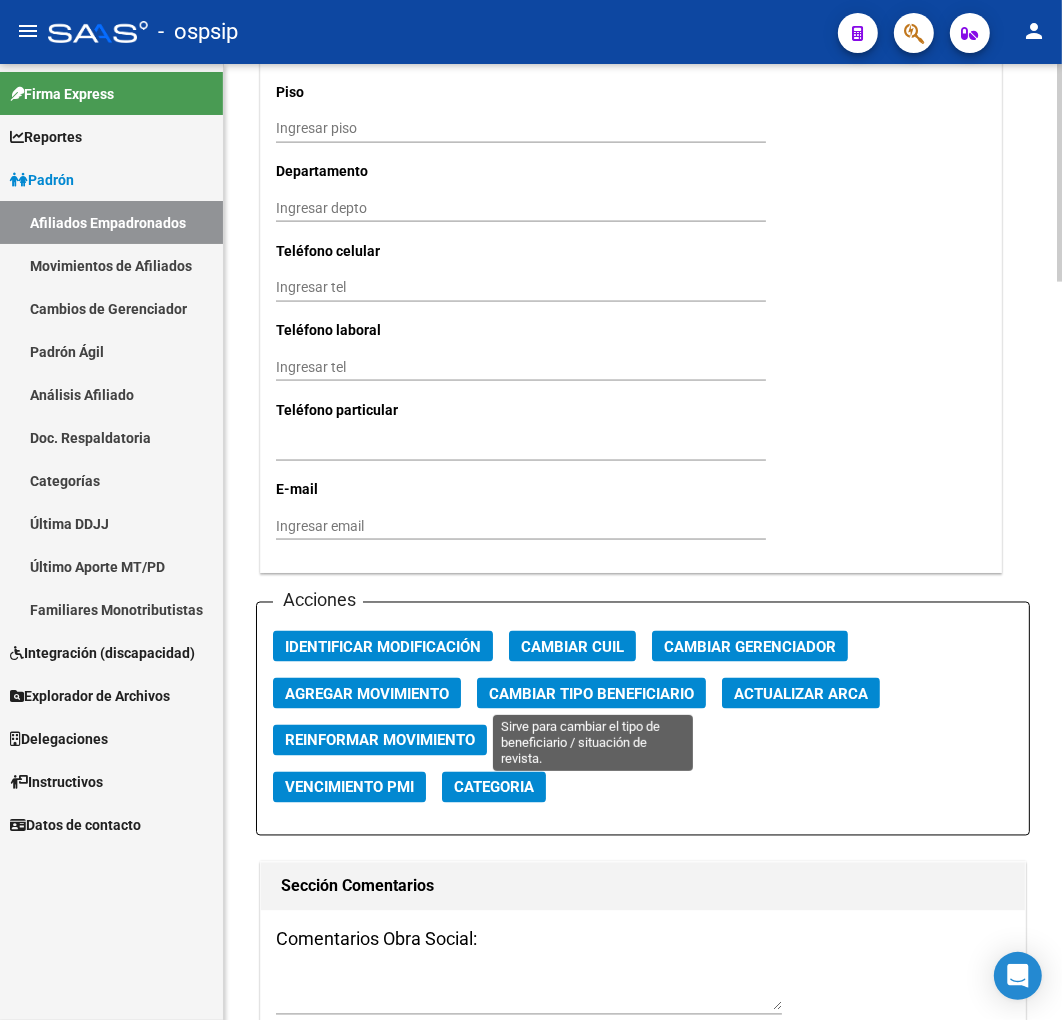 click on "Cambiar Tipo Beneficiario" 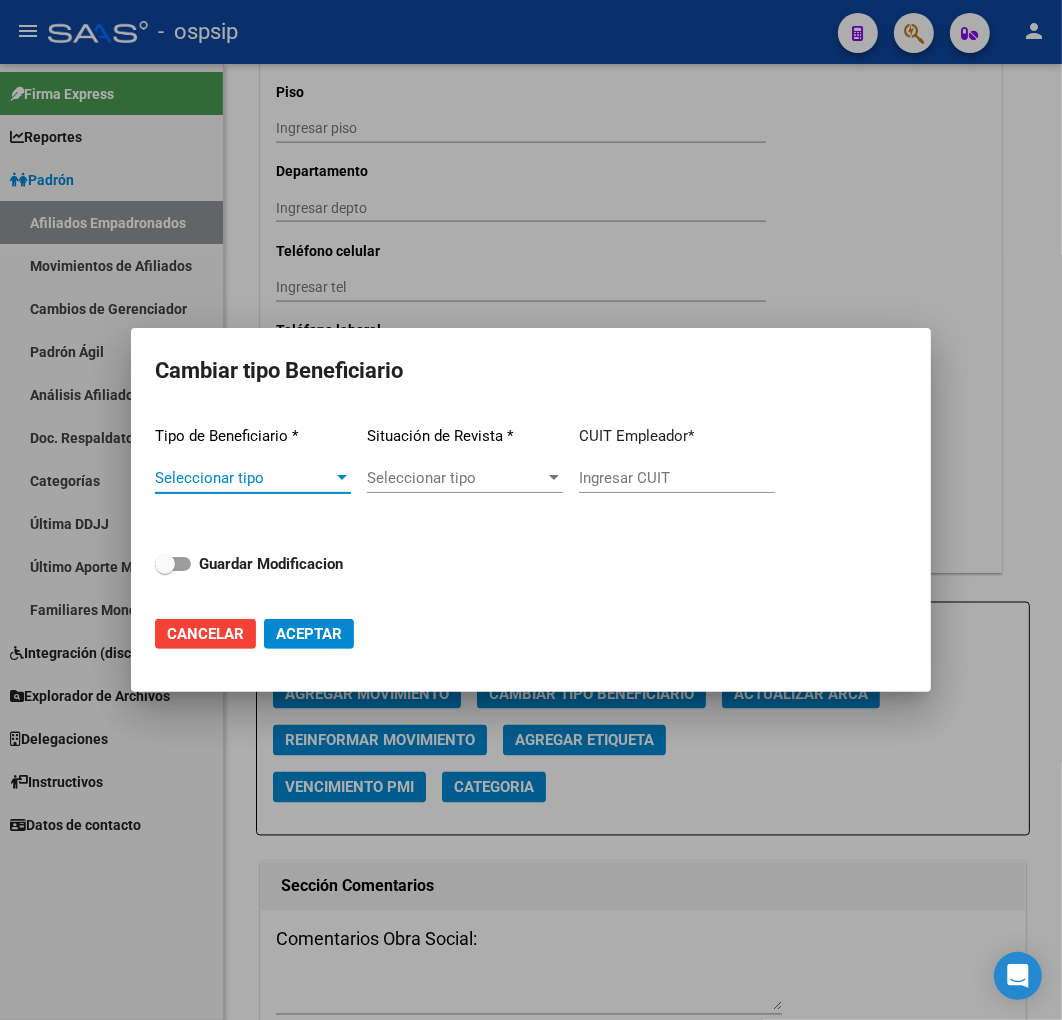 click on "Seleccionar tipo" at bounding box center (244, 478) 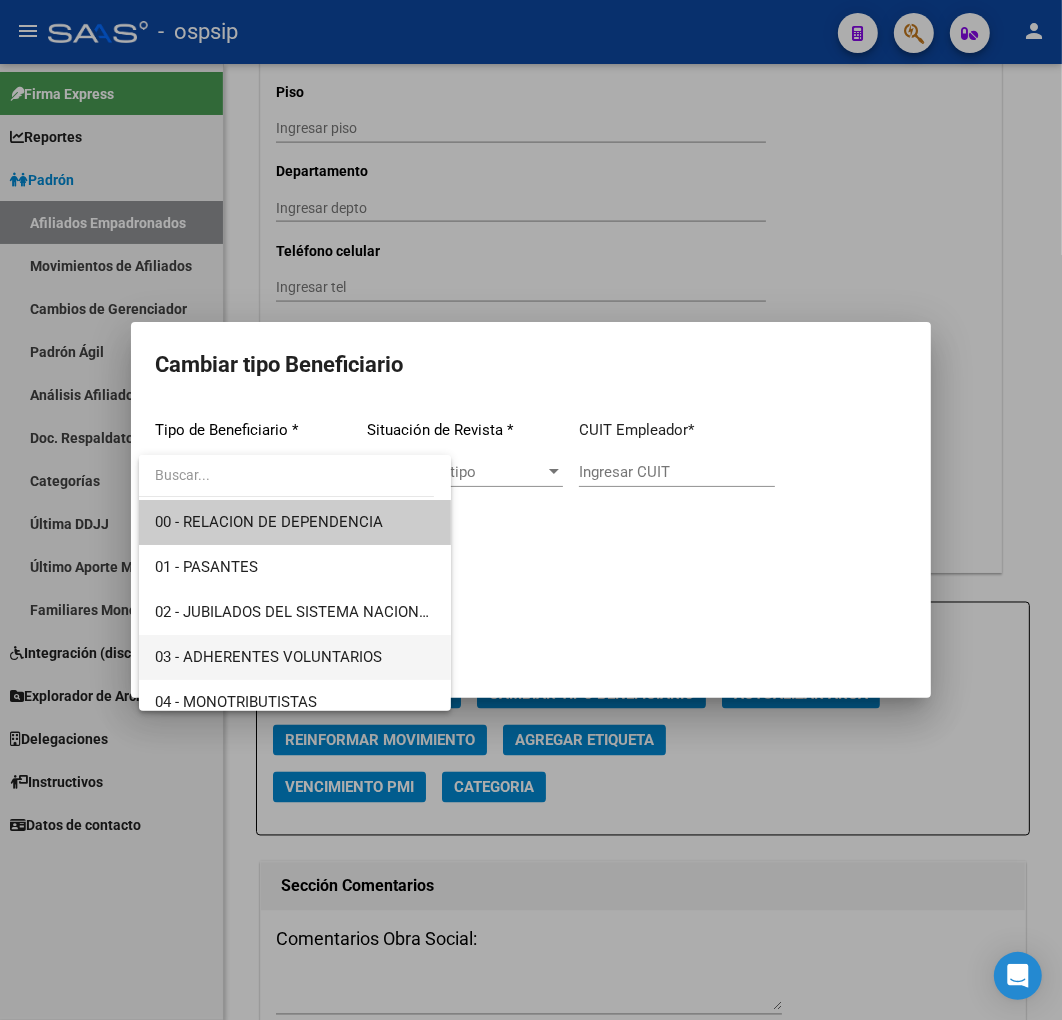 scroll, scrollTop: 374, scrollLeft: 0, axis: vertical 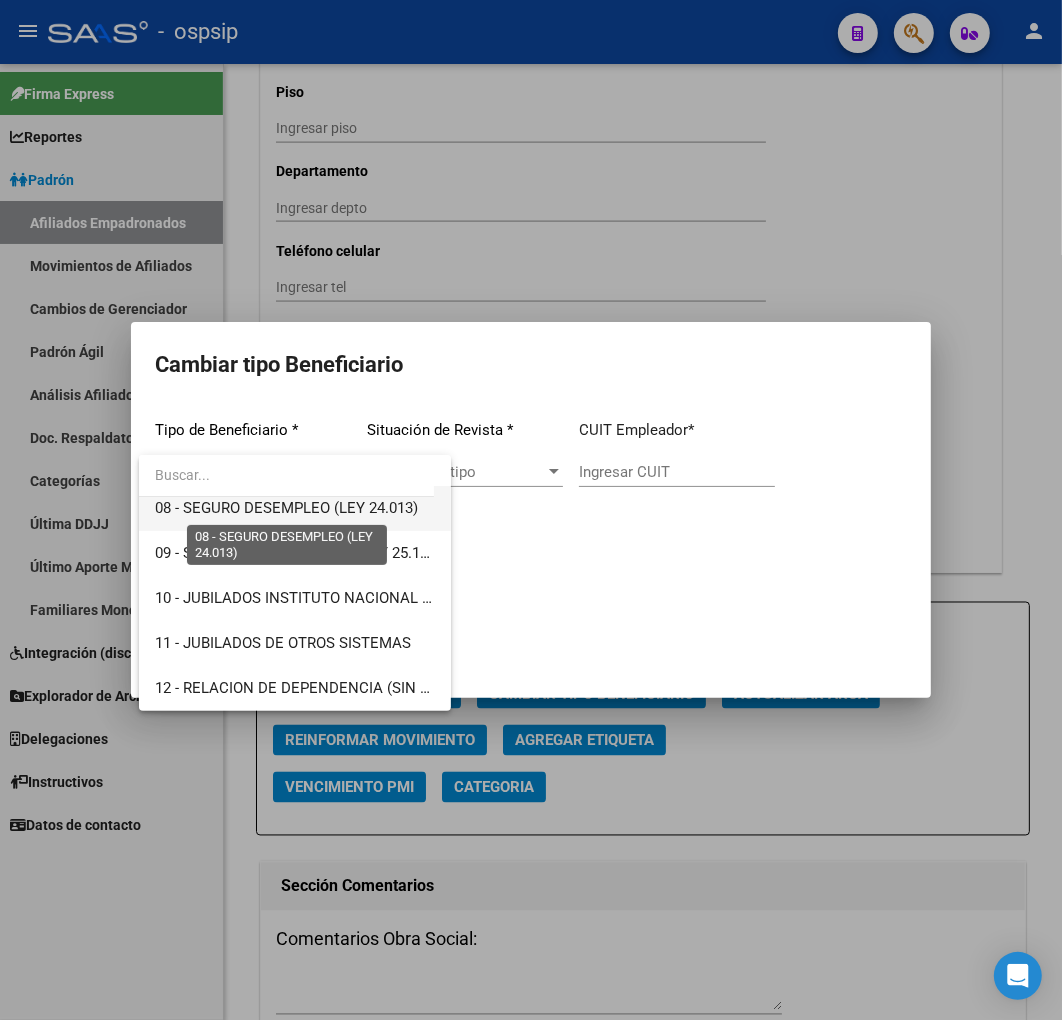 click on "08 - SEGURO DESEMPLEO (LEY 24.013)" at bounding box center (286, 508) 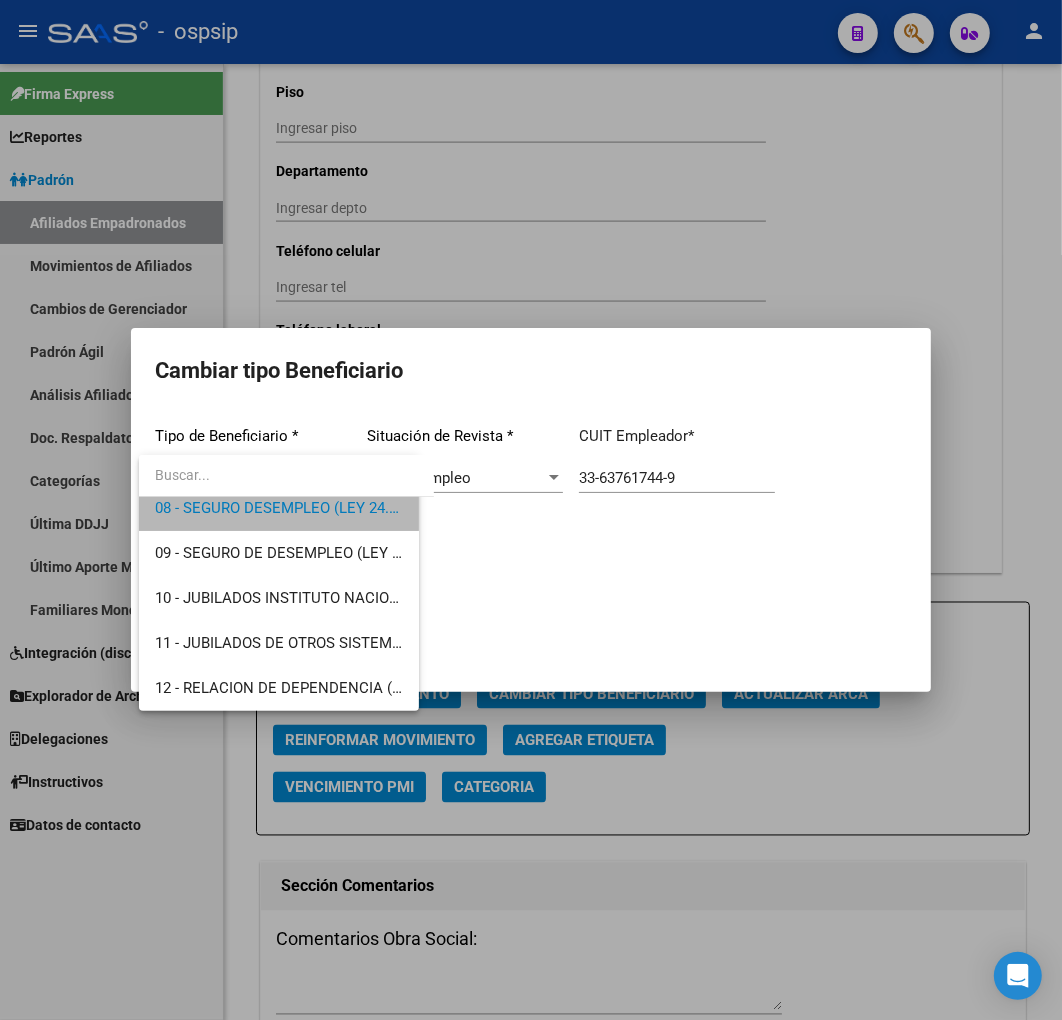 scroll, scrollTop: 360, scrollLeft: 0, axis: vertical 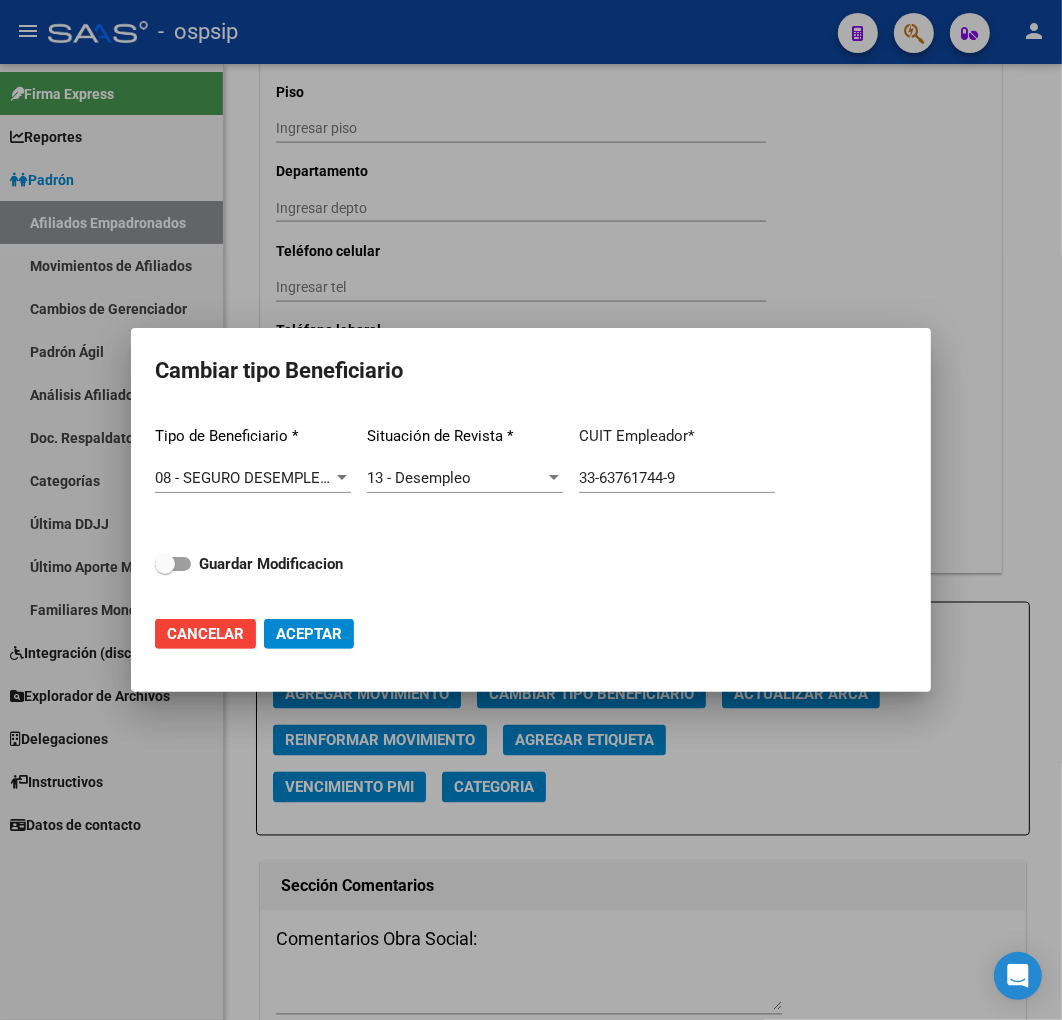 click on "Tipo de Beneficiario * 08 - SEGURO DESEMPLEO (LEY 24.013) Seleccionar tipo  Situación de Revista * 13 - Desempleo Seleccionar tipo CUIT Empleador  *   33-63761744-9 Ingresar CUIT    Guardar Modificacion" at bounding box center [531, 504] 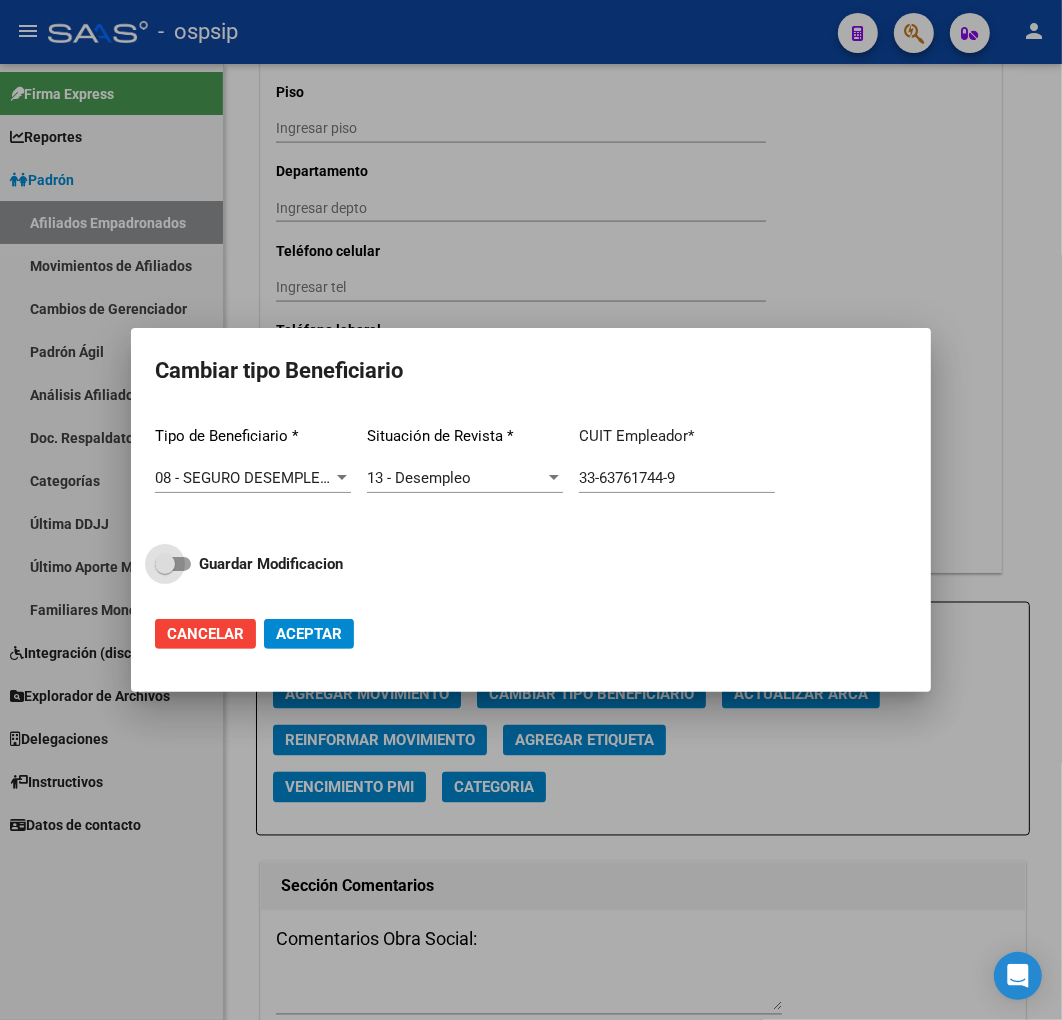 click on "Guardar Modificacion" at bounding box center (271, 564) 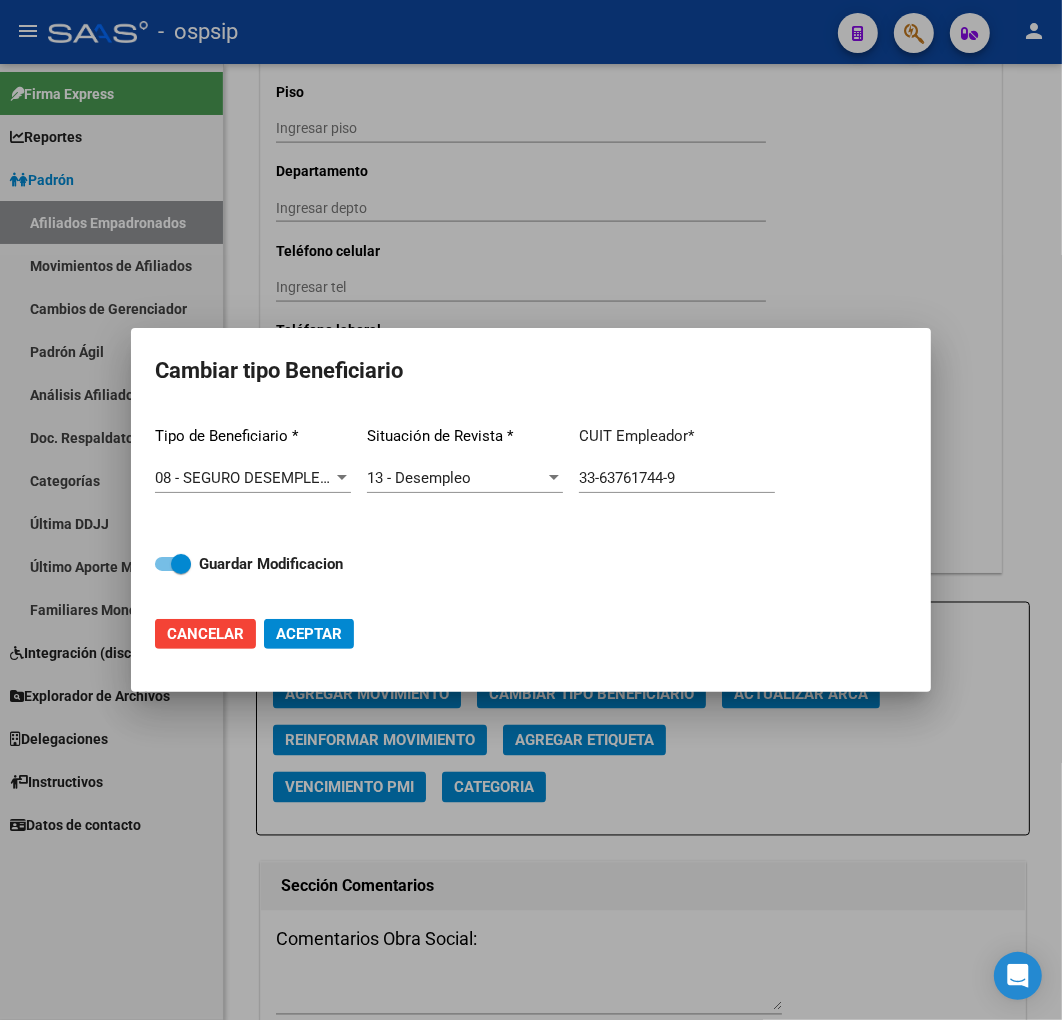 click on "Aceptar" 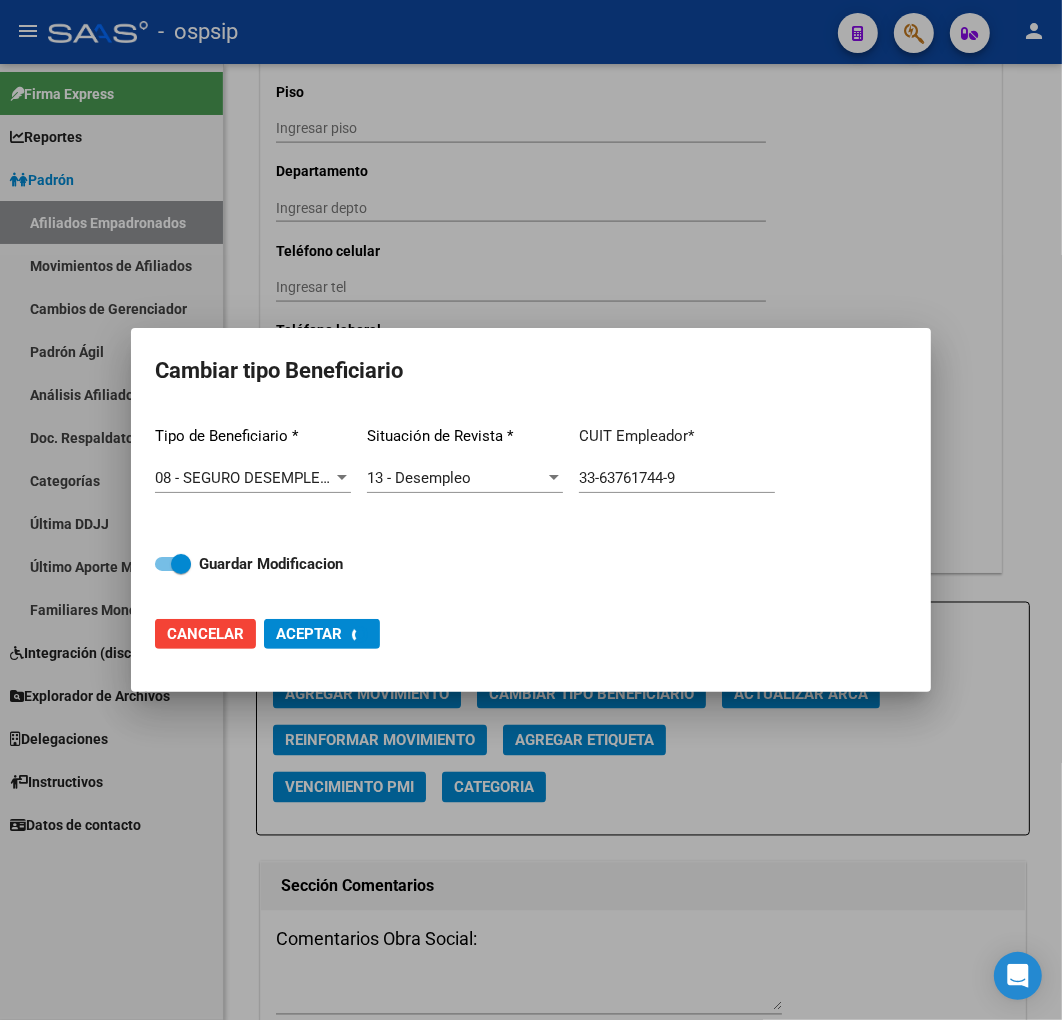 type on "33-63761744-9" 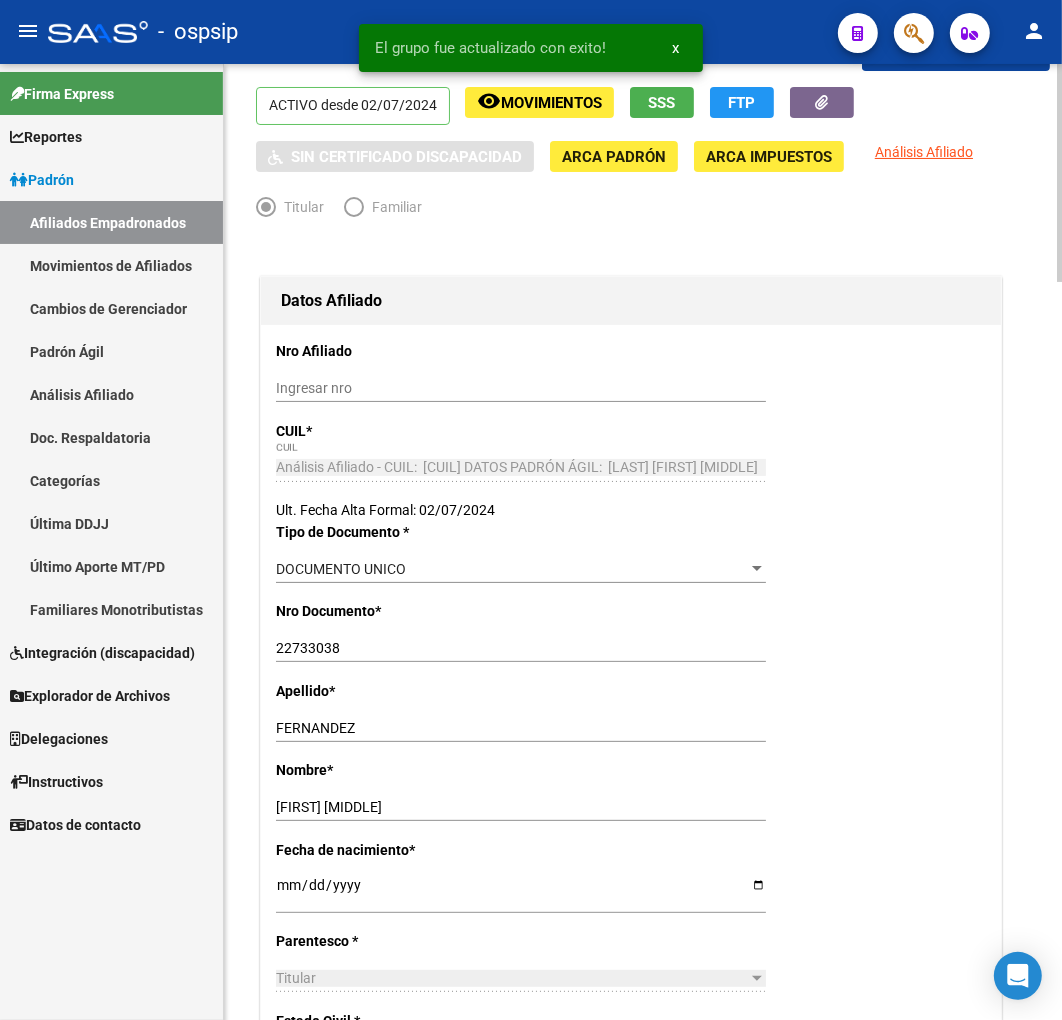 scroll, scrollTop: 0, scrollLeft: 0, axis: both 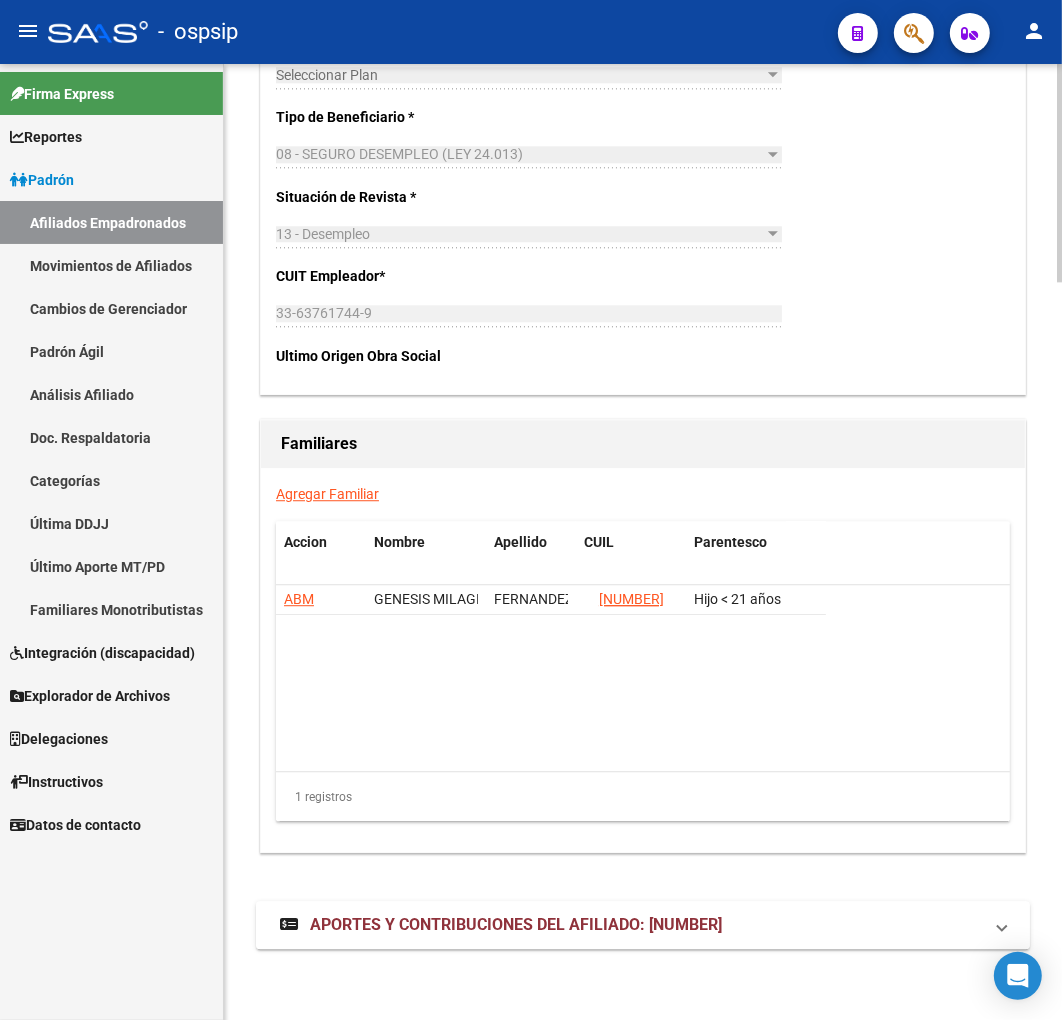 drag, startPoint x: 604, startPoint y: 935, endPoint x: 635, endPoint y: 942, distance: 31.780497 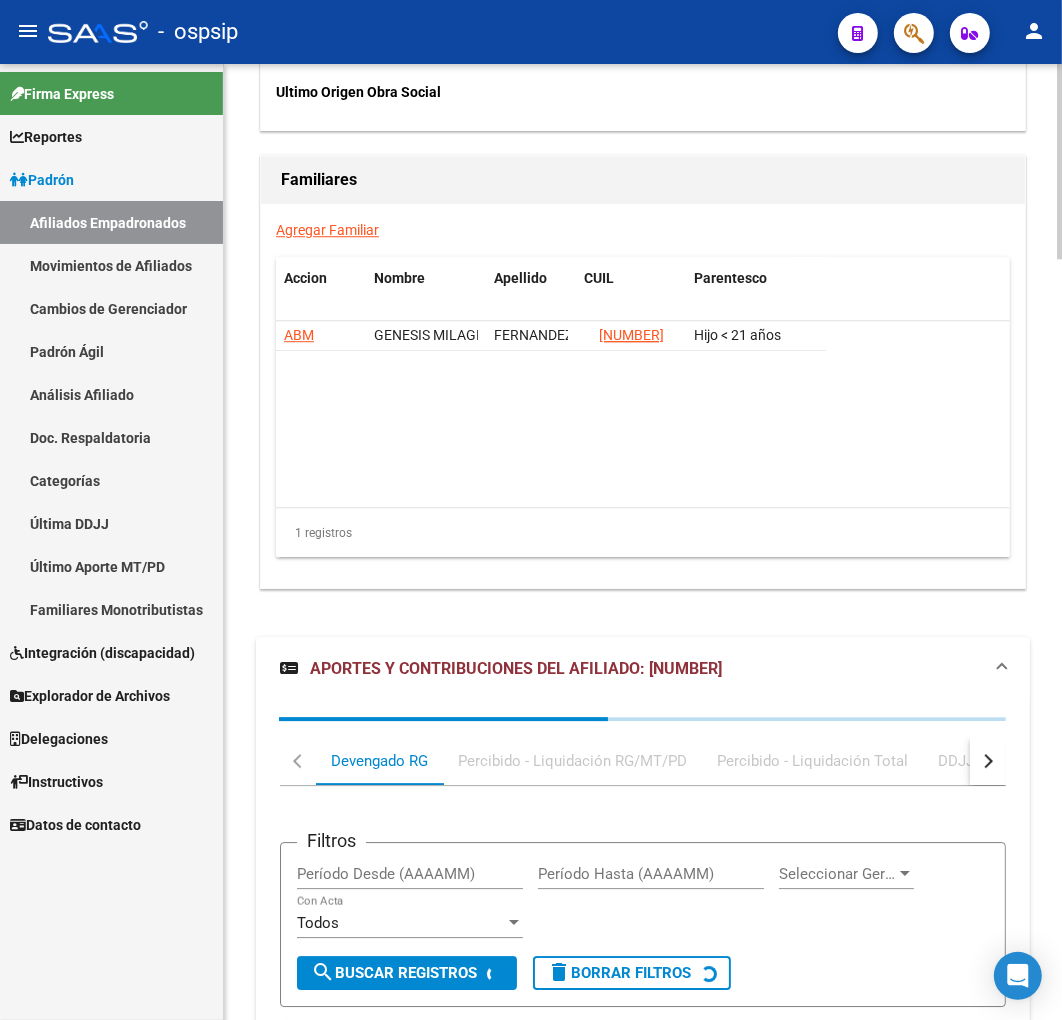 scroll, scrollTop: 3722, scrollLeft: 0, axis: vertical 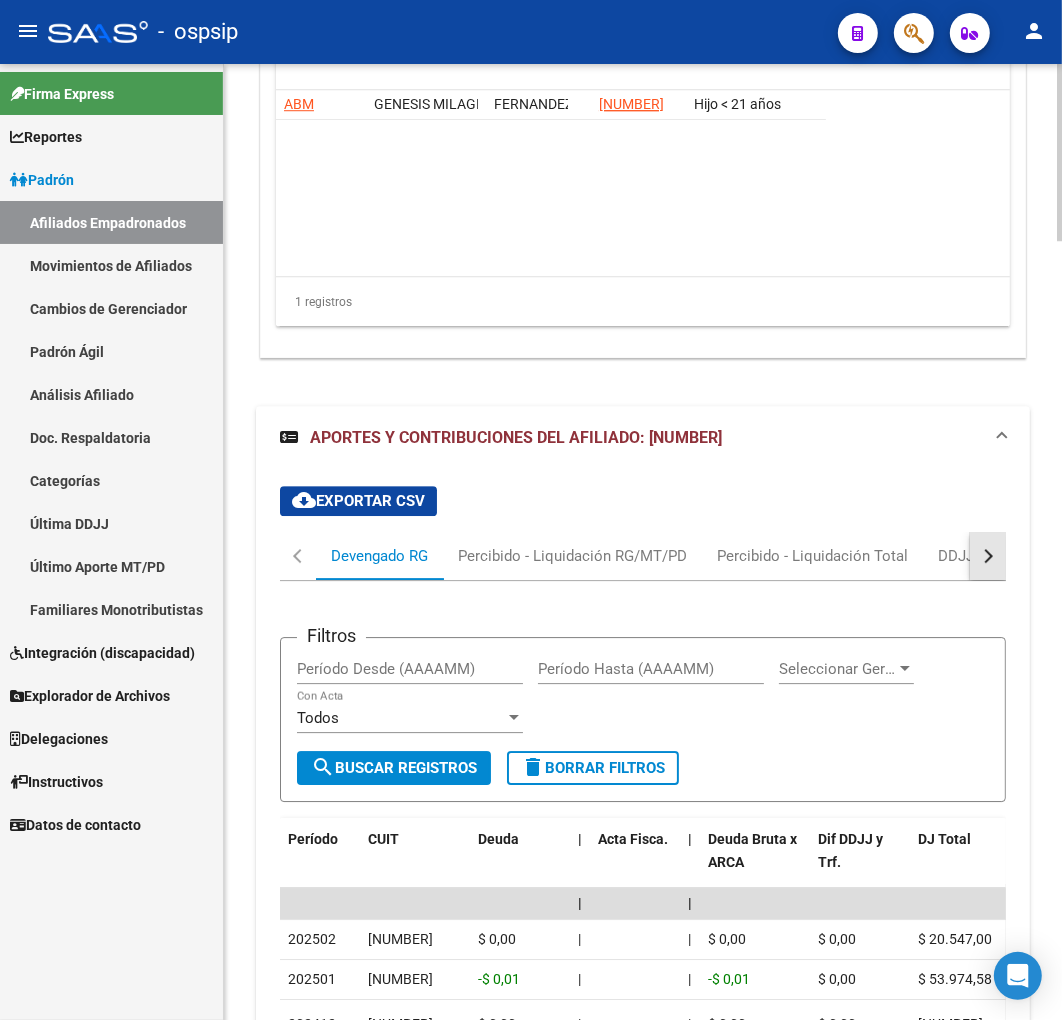 click at bounding box center (986, 556) 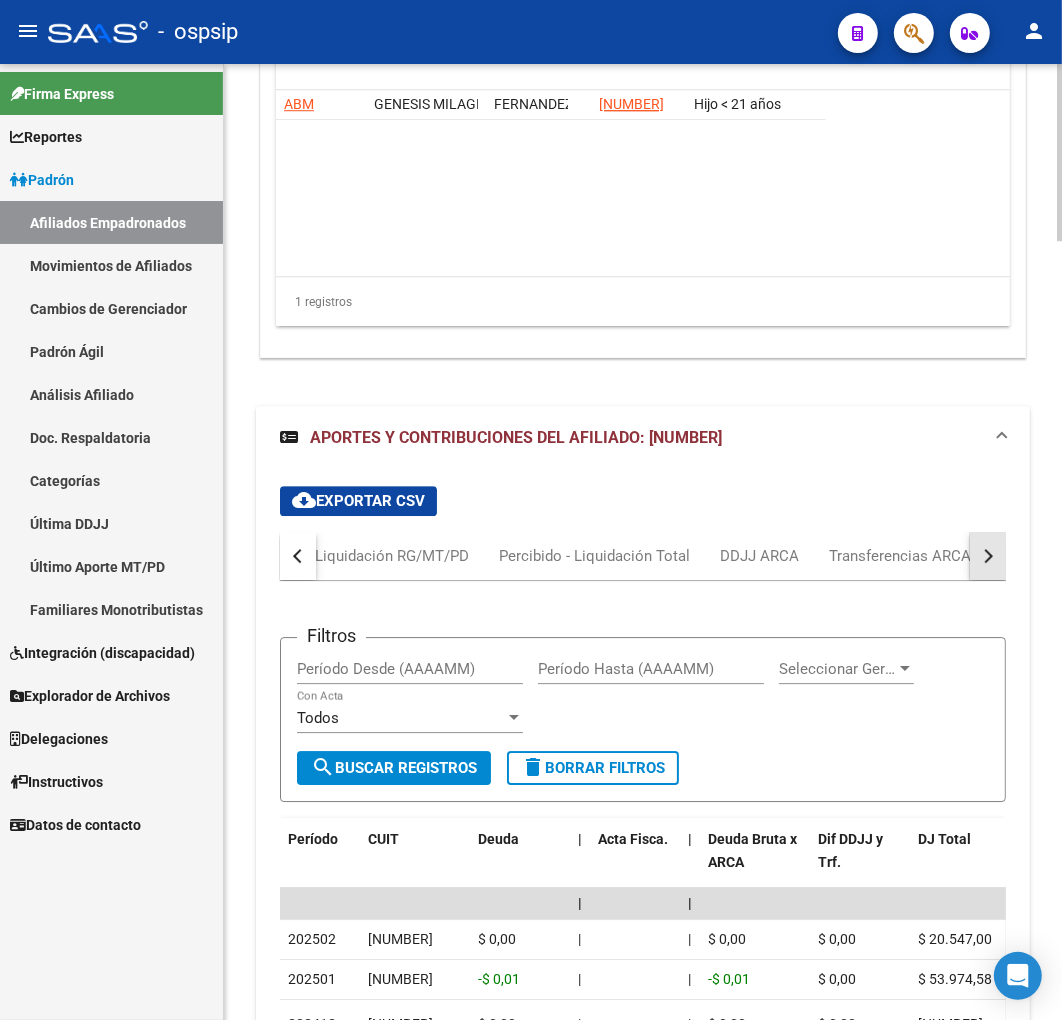 click at bounding box center (986, 556) 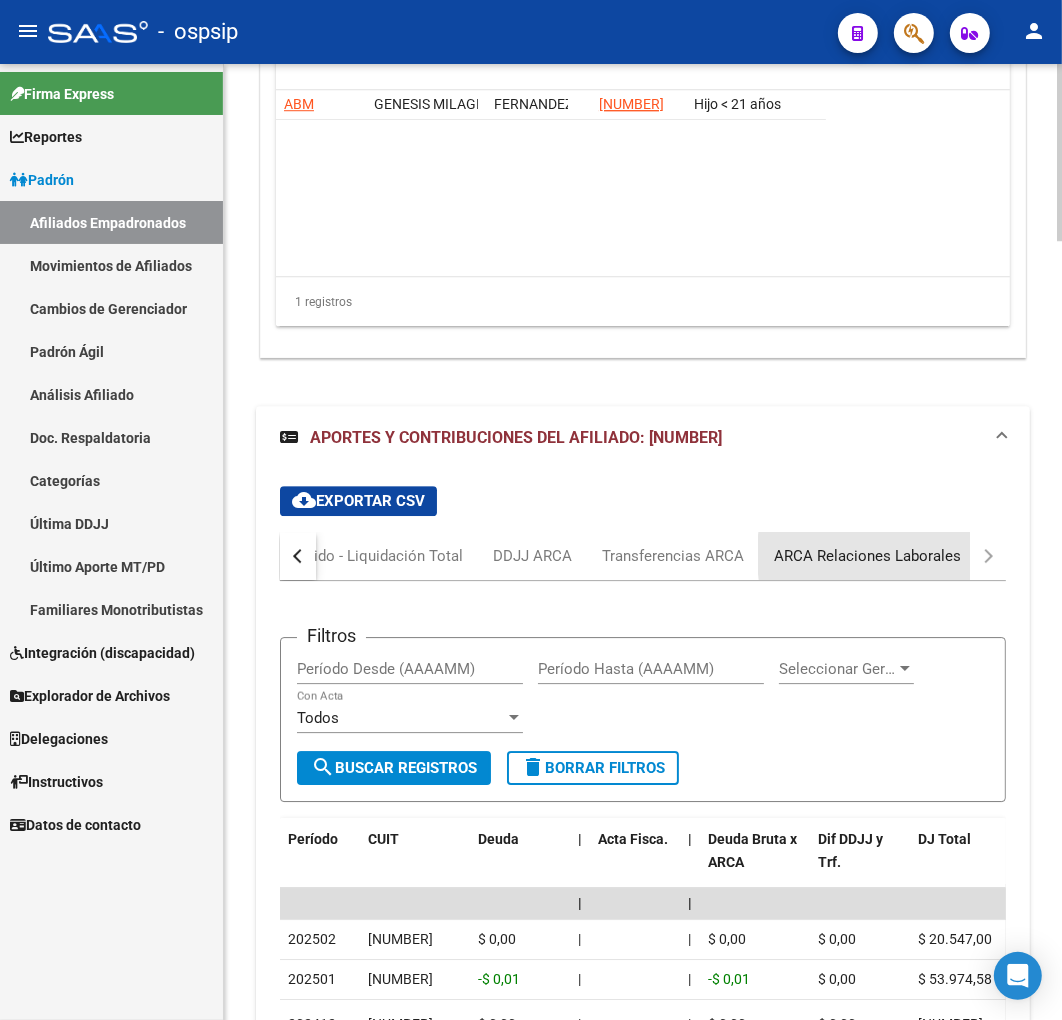 click on "ARCA Relaciones Laborales" at bounding box center (867, 556) 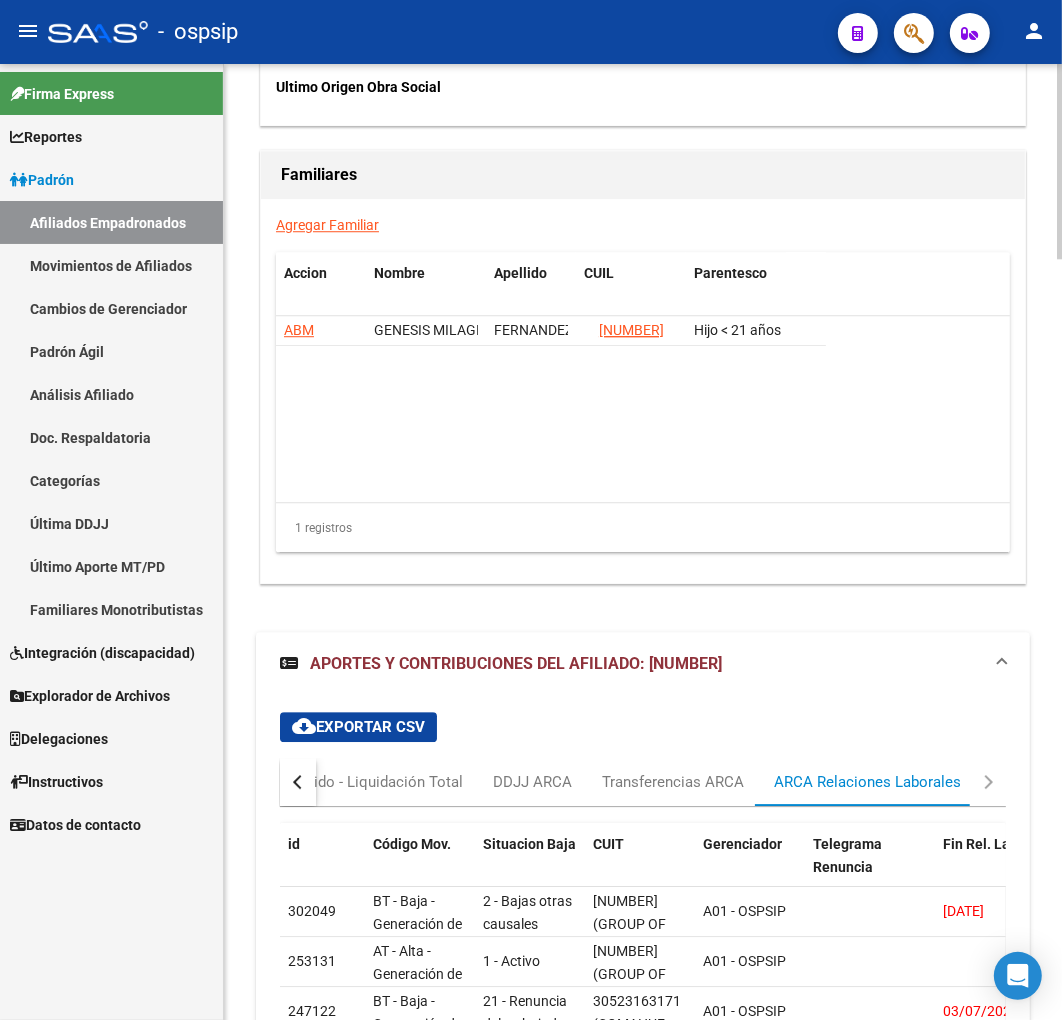 scroll, scrollTop: 3722, scrollLeft: 0, axis: vertical 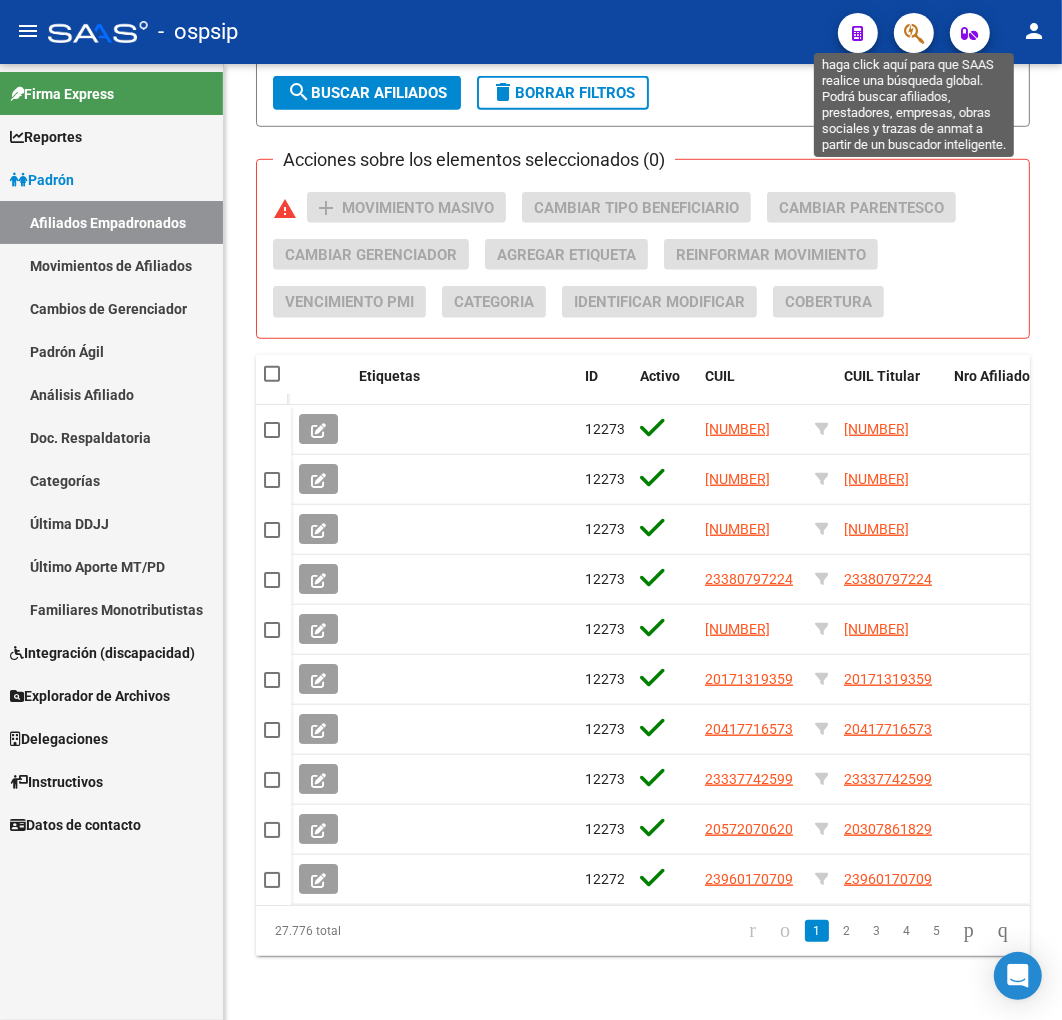 click 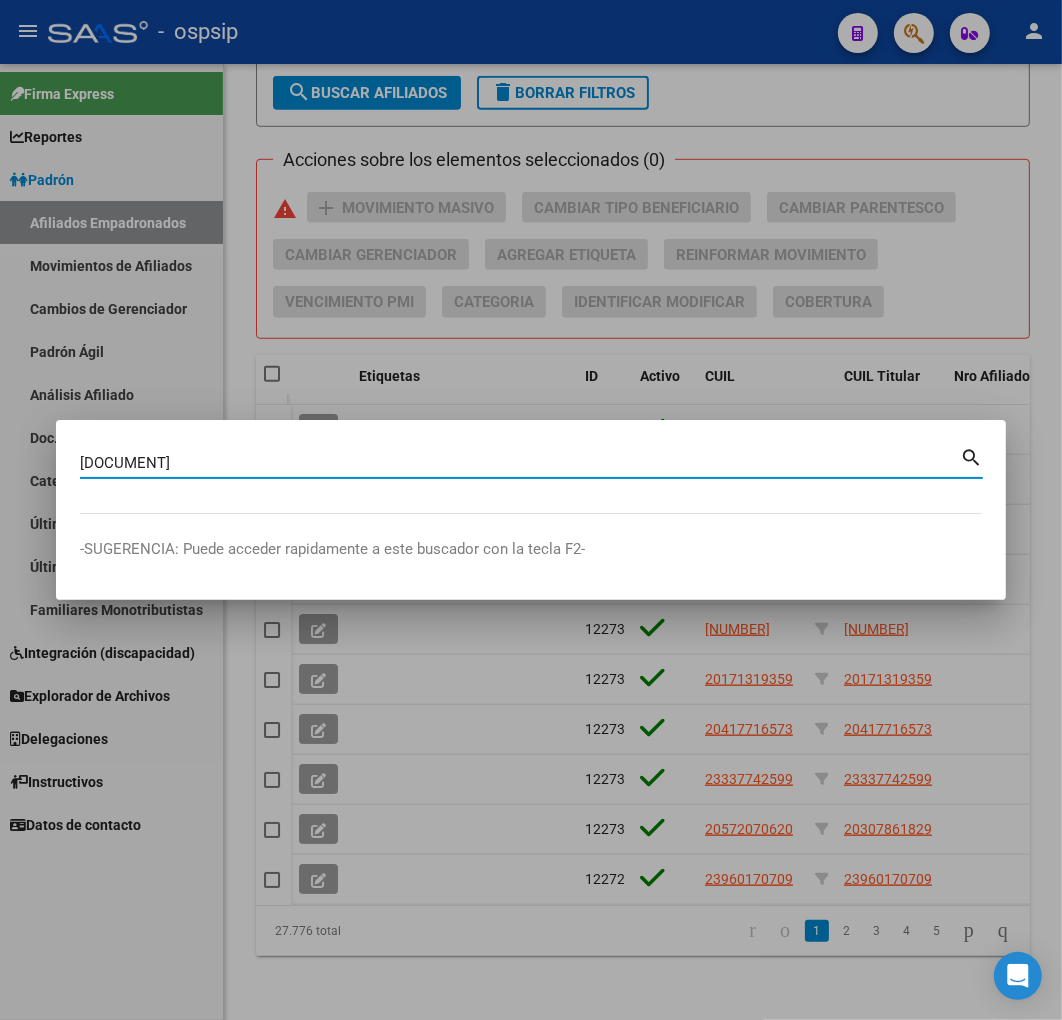type on "22897246" 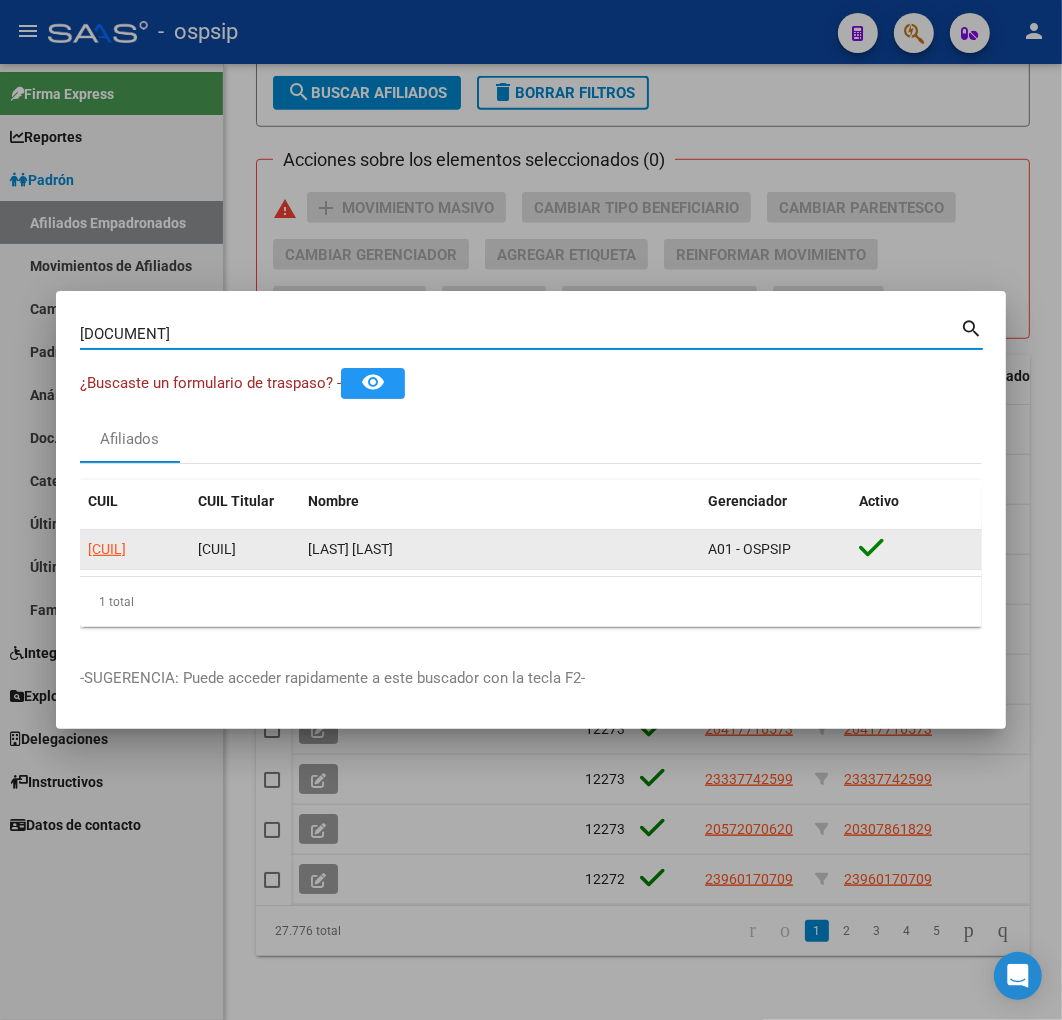 click on "20228972461" 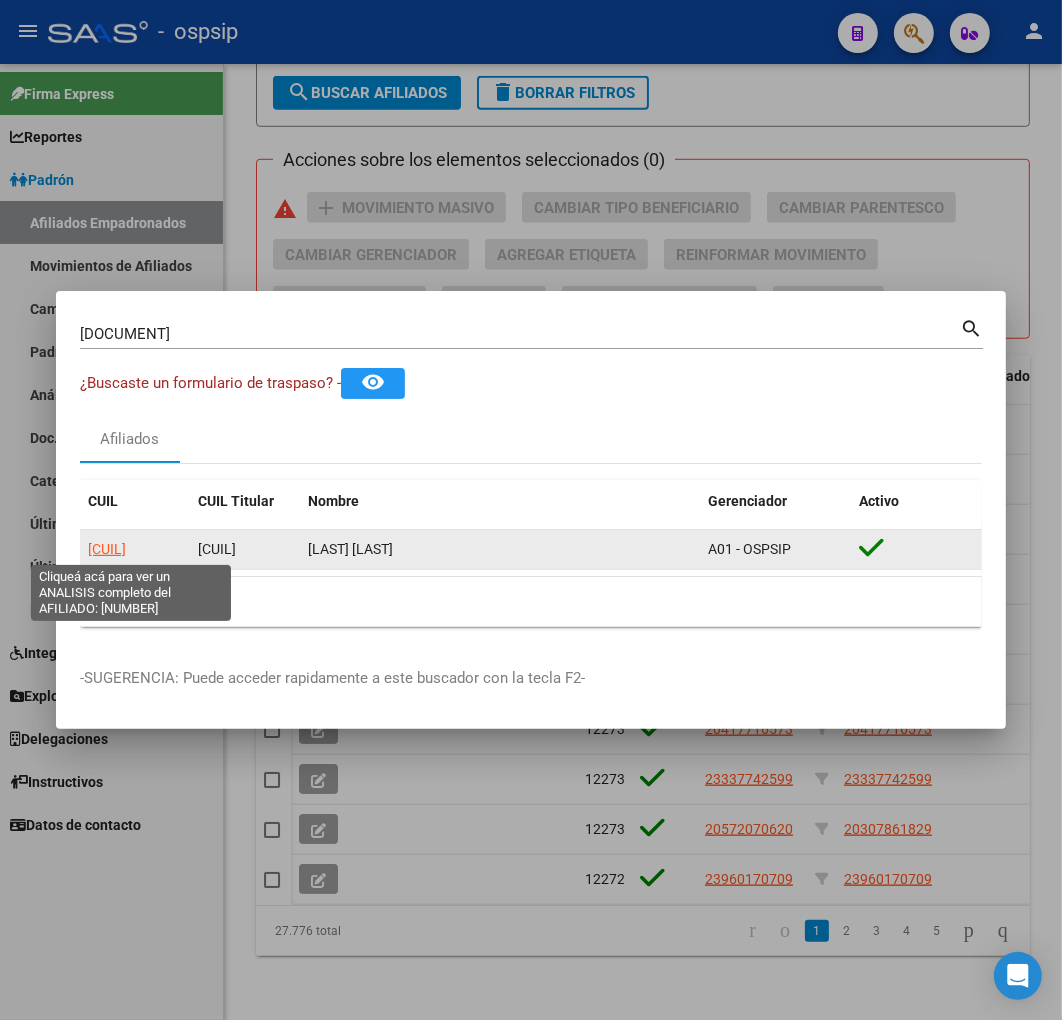 click on "20228972461" 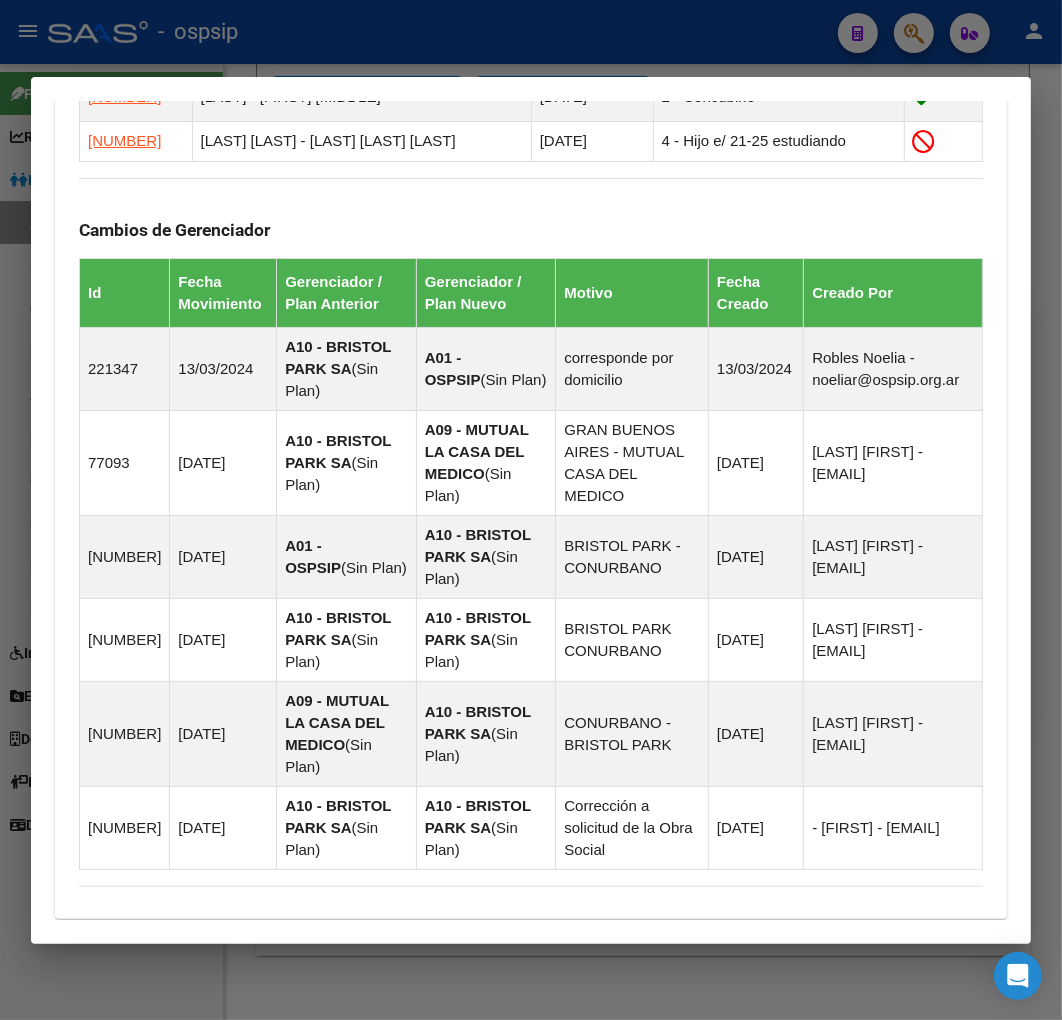 scroll, scrollTop: 1546, scrollLeft: 0, axis: vertical 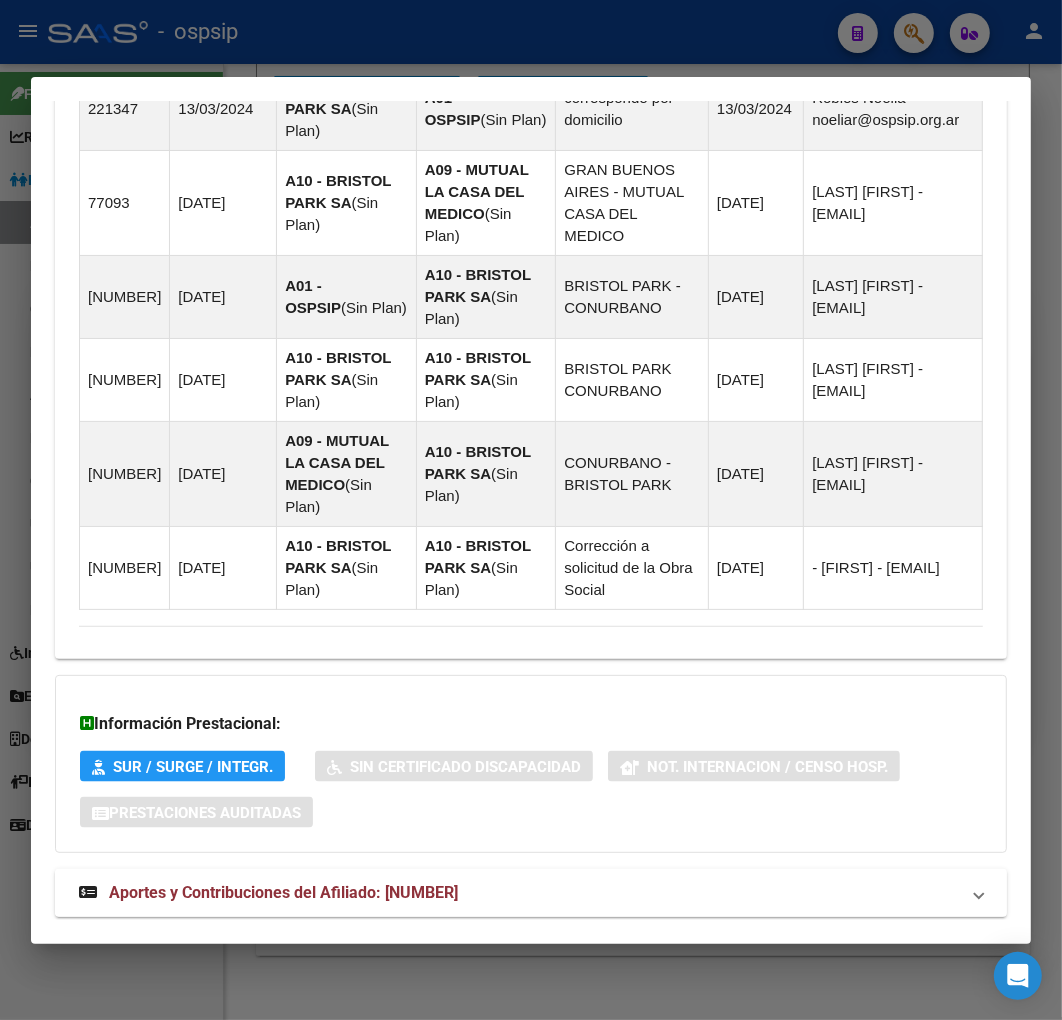 click on "Aportes y Contribuciones del Afiliado: 20228972461" at bounding box center [519, 893] 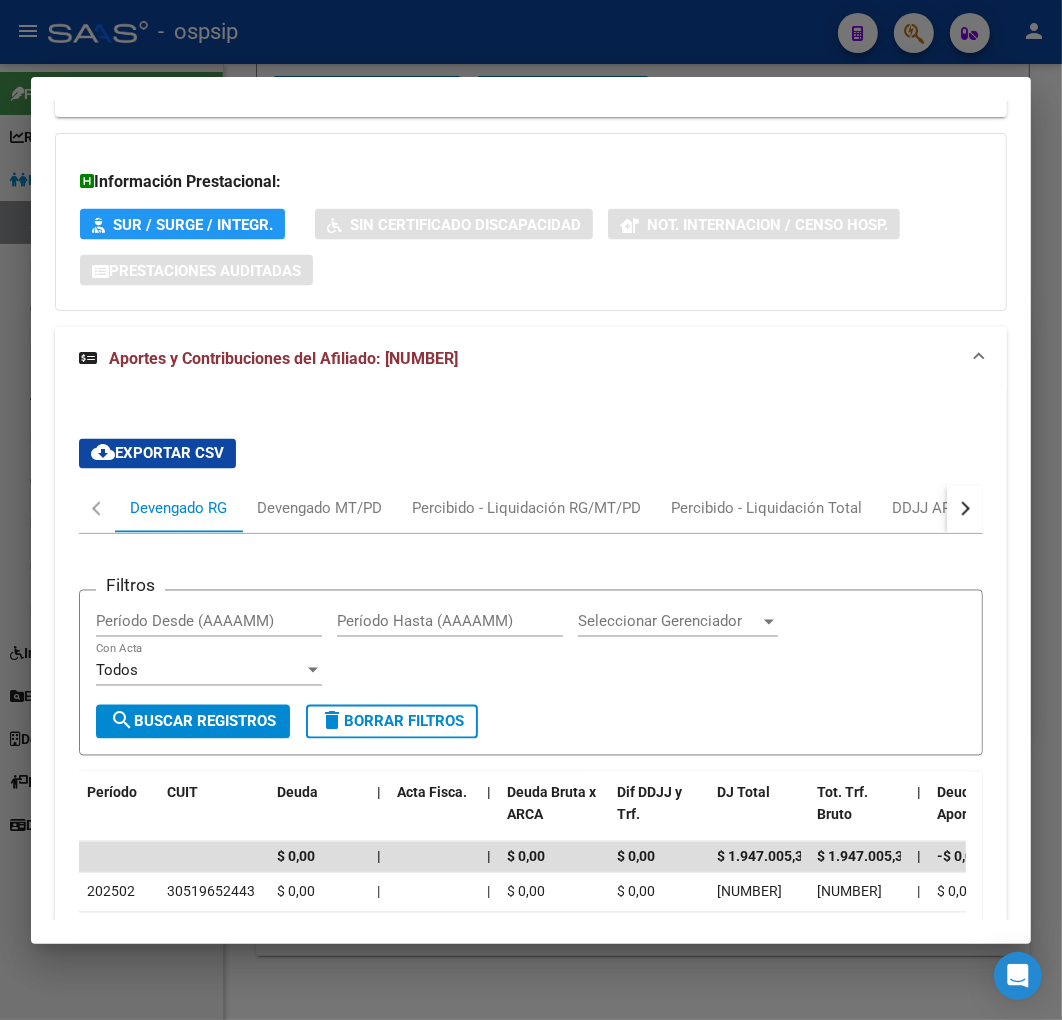 scroll, scrollTop: 2090, scrollLeft: 0, axis: vertical 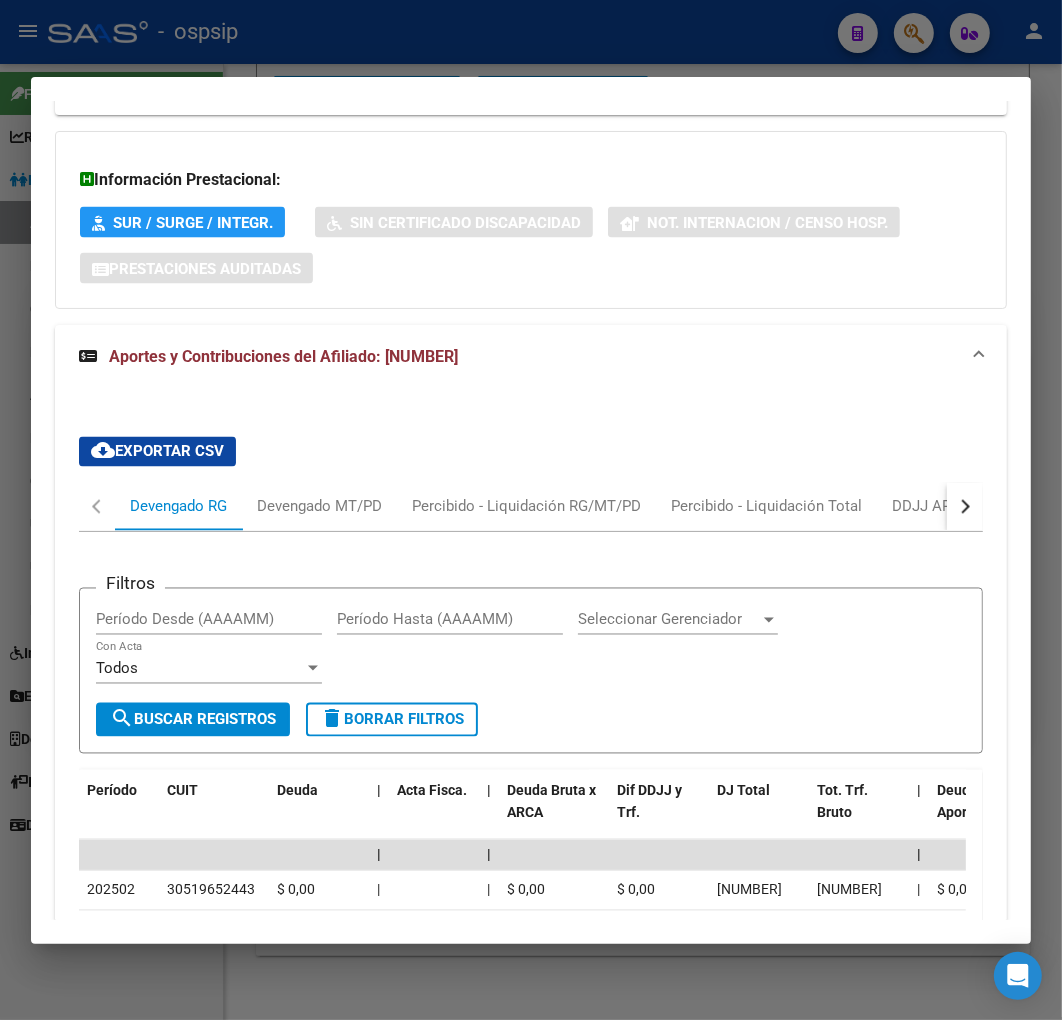 click at bounding box center [965, 507] 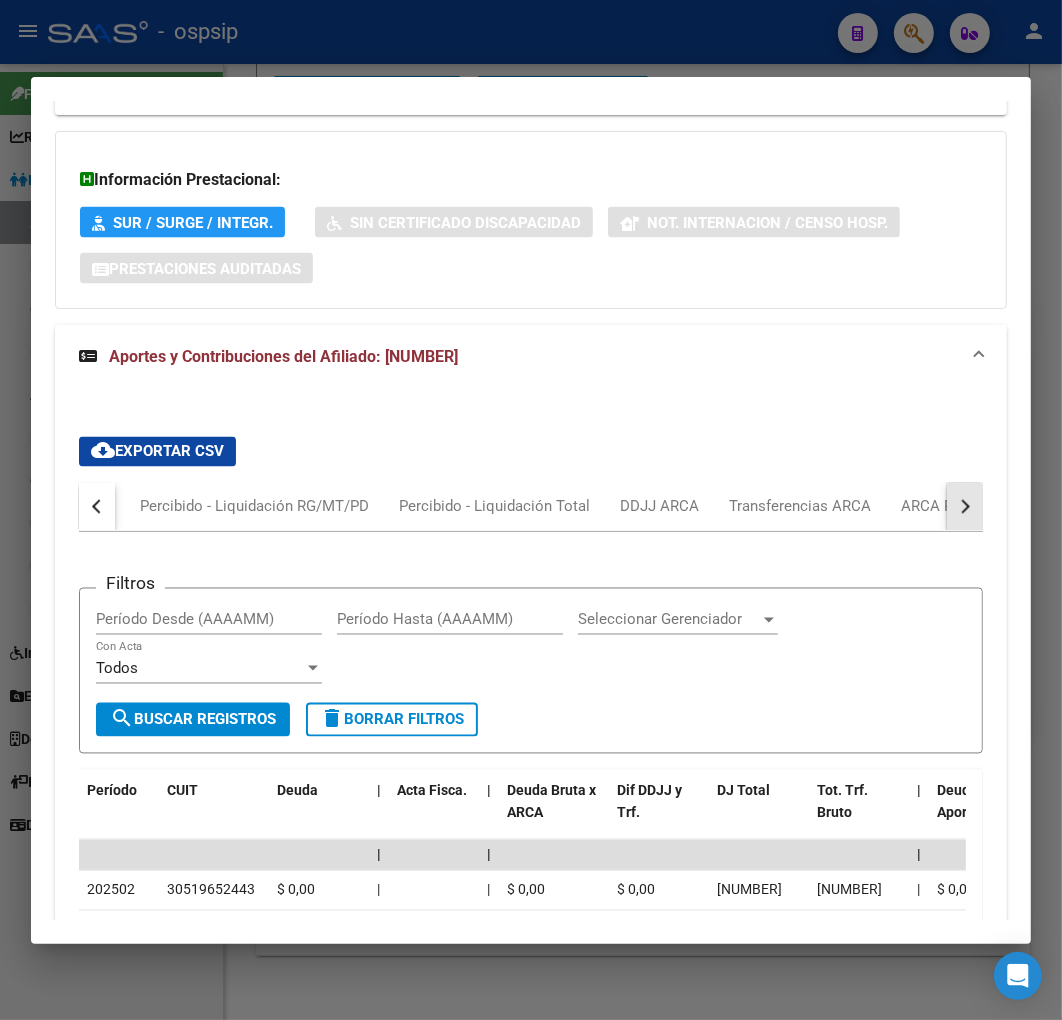 click at bounding box center [965, 507] 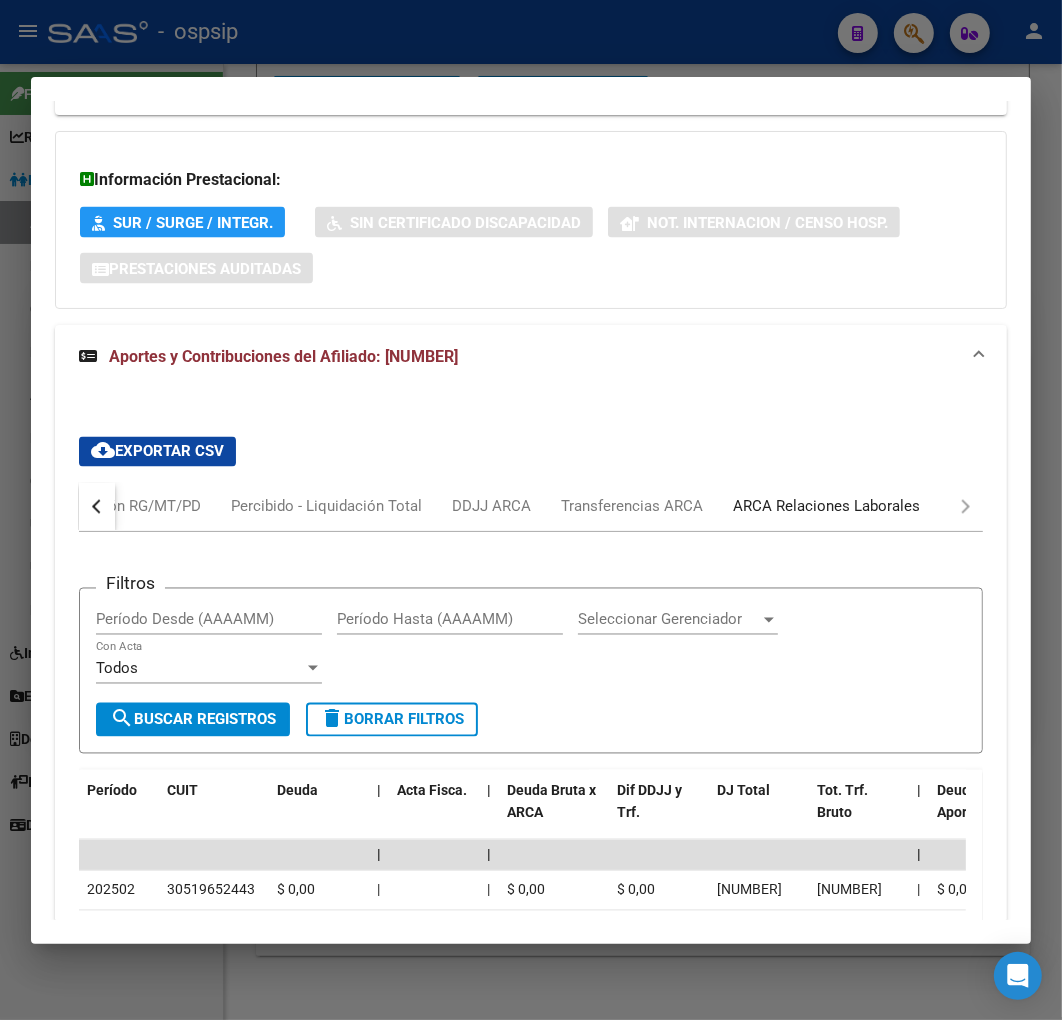click on "ARCA Relaciones Laborales" at bounding box center [826, 507] 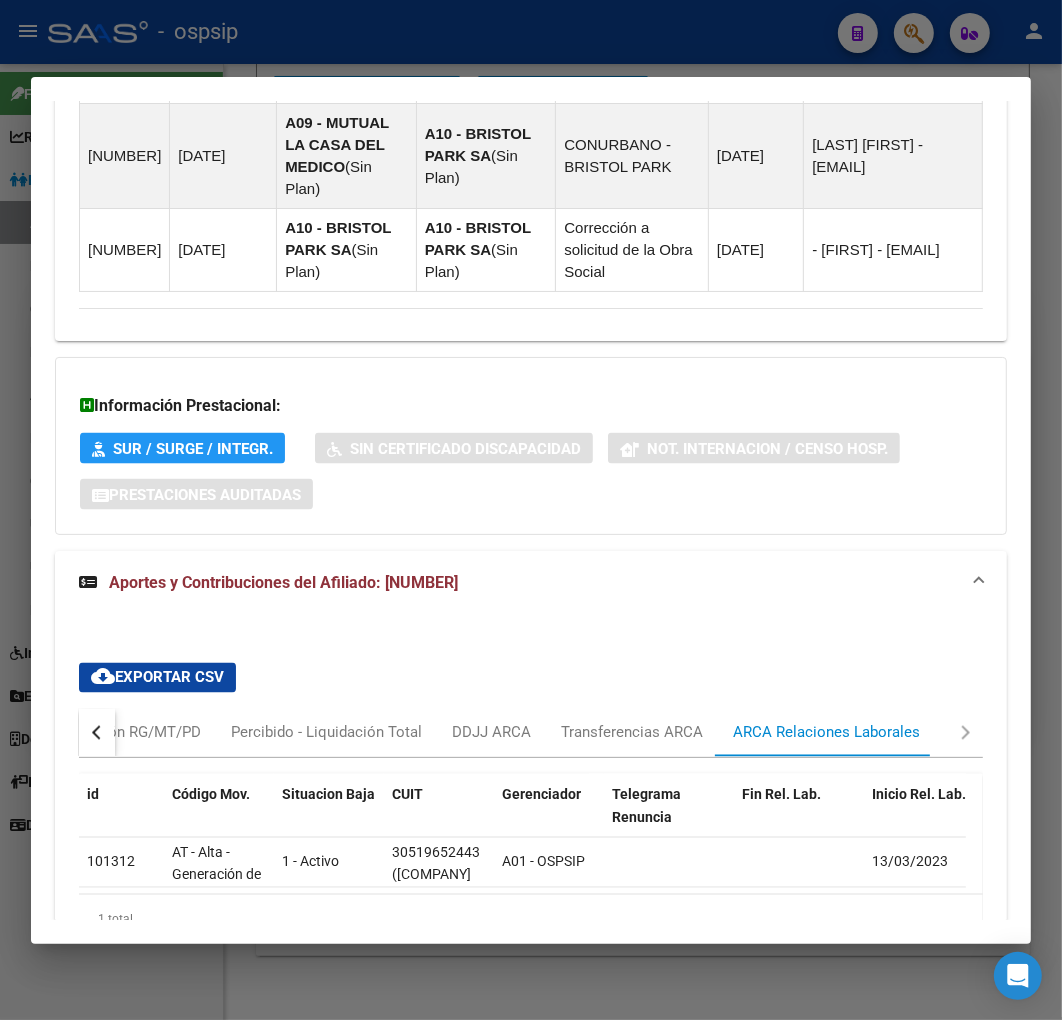 scroll, scrollTop: 1958, scrollLeft: 0, axis: vertical 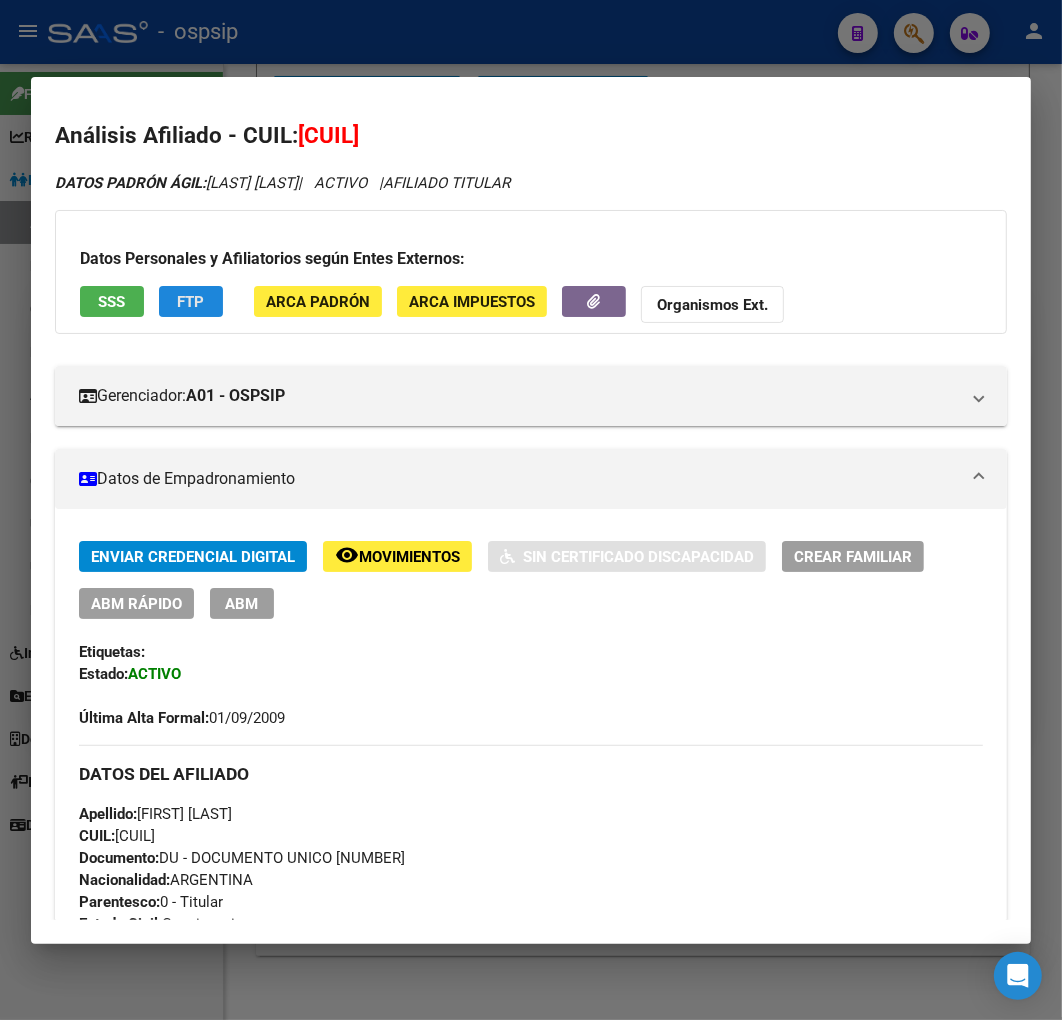 click on "FTP" 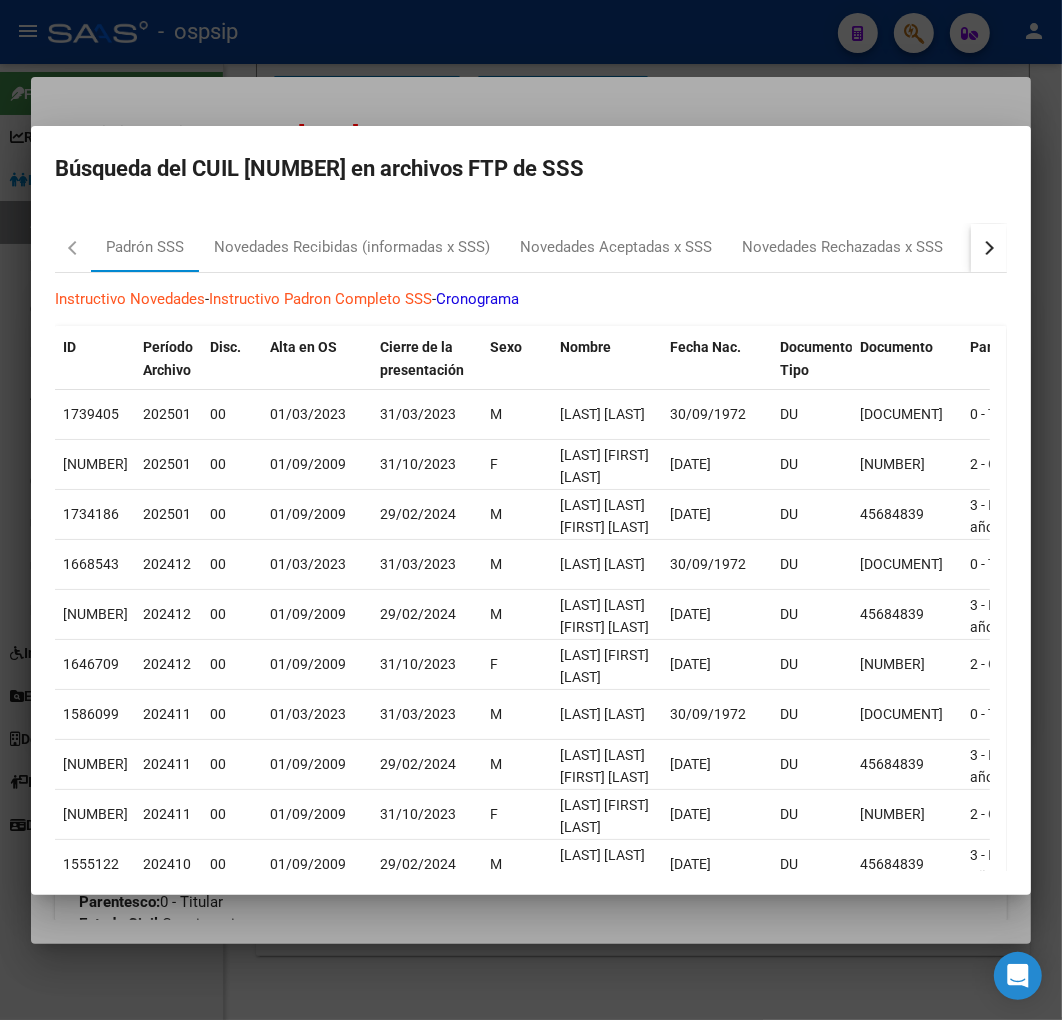 click at bounding box center [989, 248] 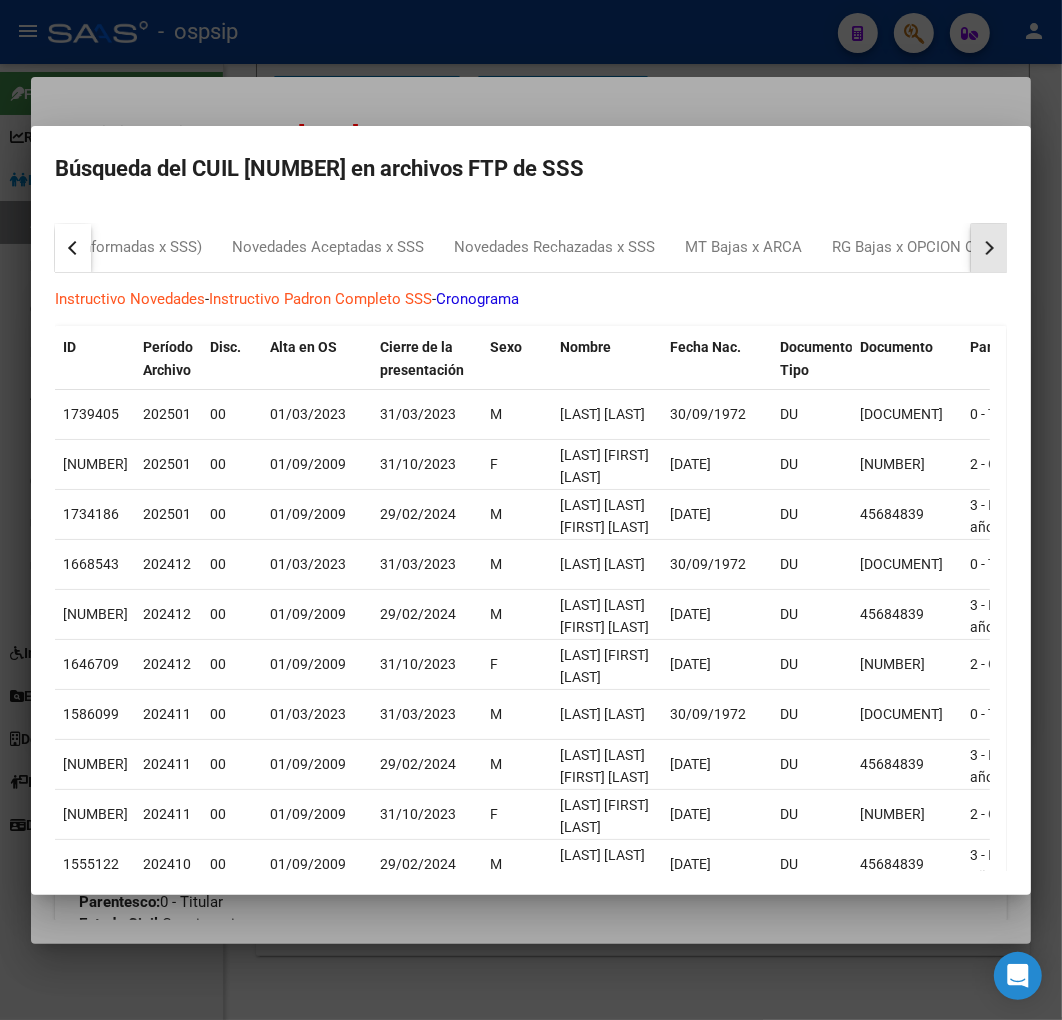click at bounding box center (989, 248) 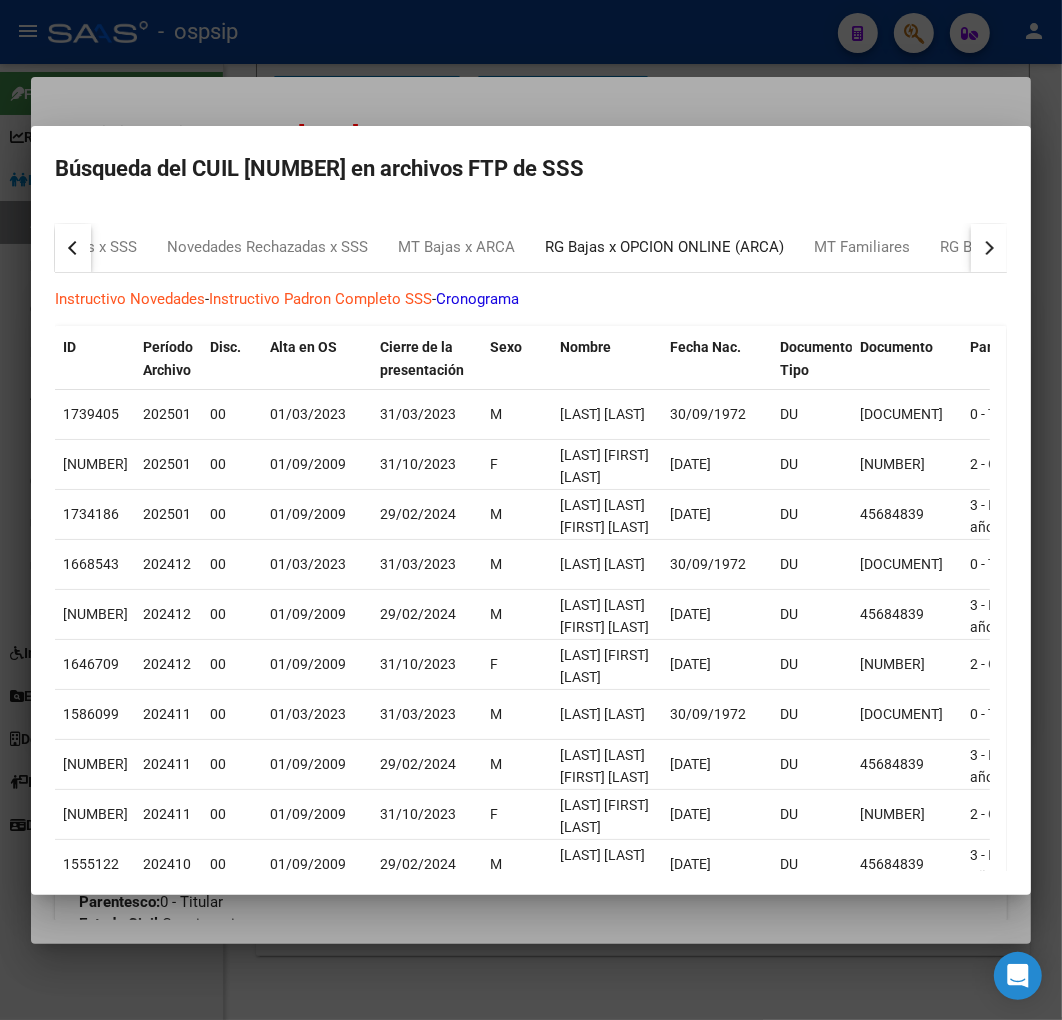 click on "RG Bajas x OPCION ONLINE (ARCA)" at bounding box center (664, 247) 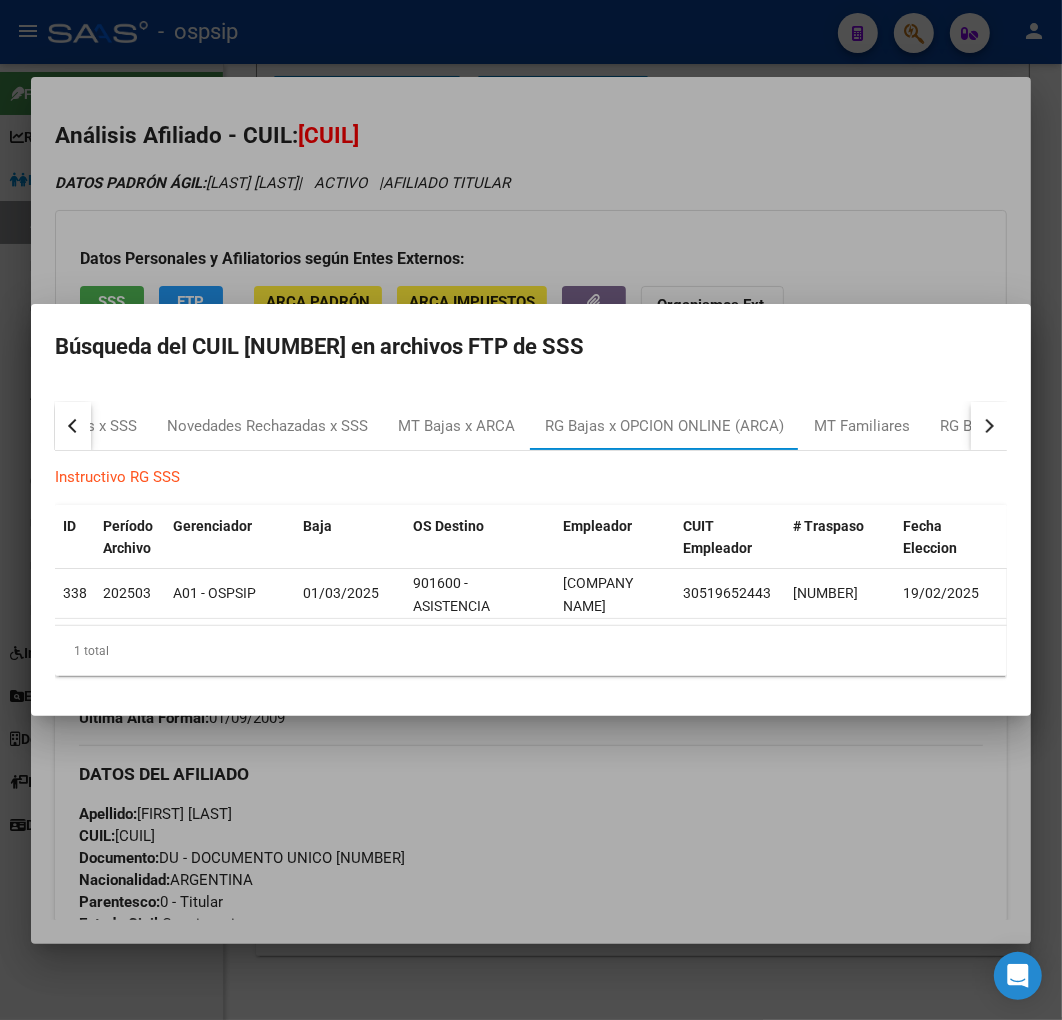 click at bounding box center [531, 510] 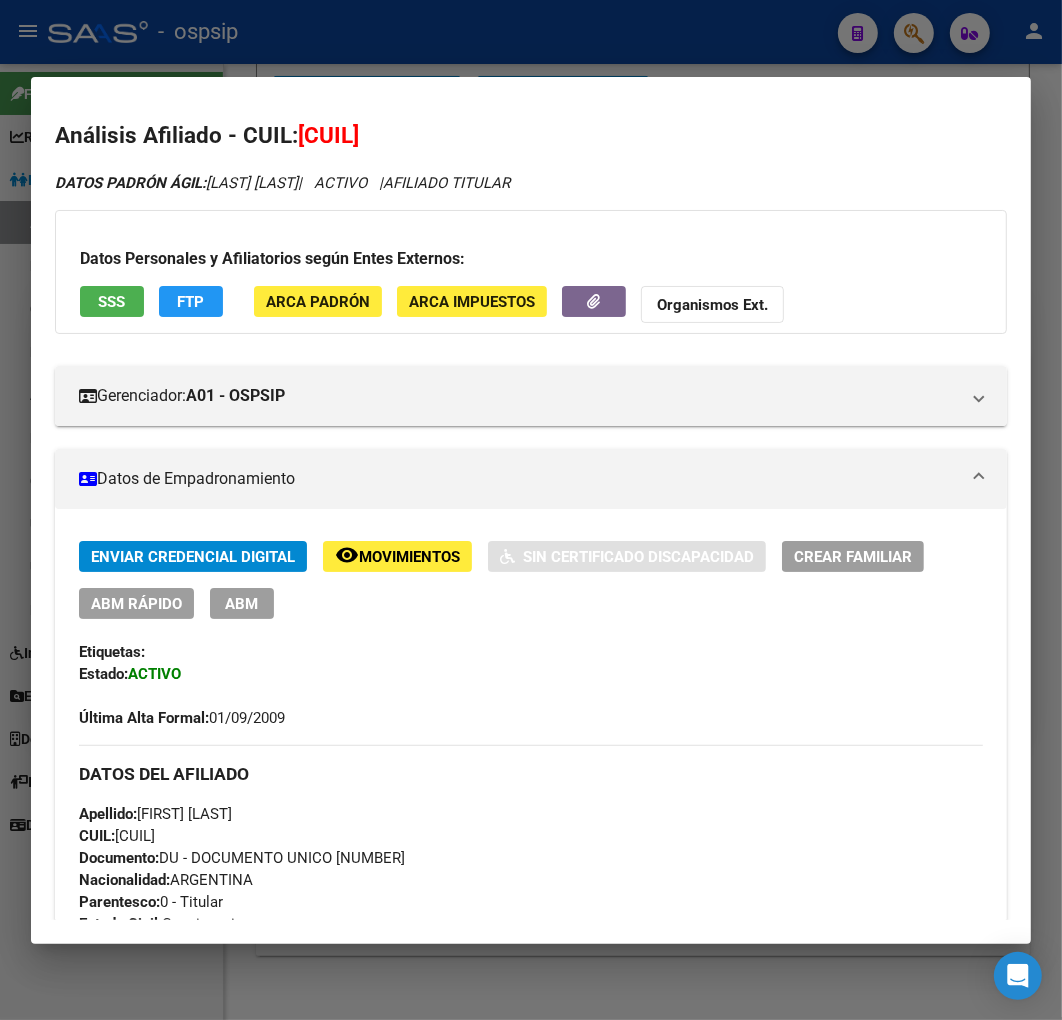 click on "ABM" at bounding box center [242, 604] 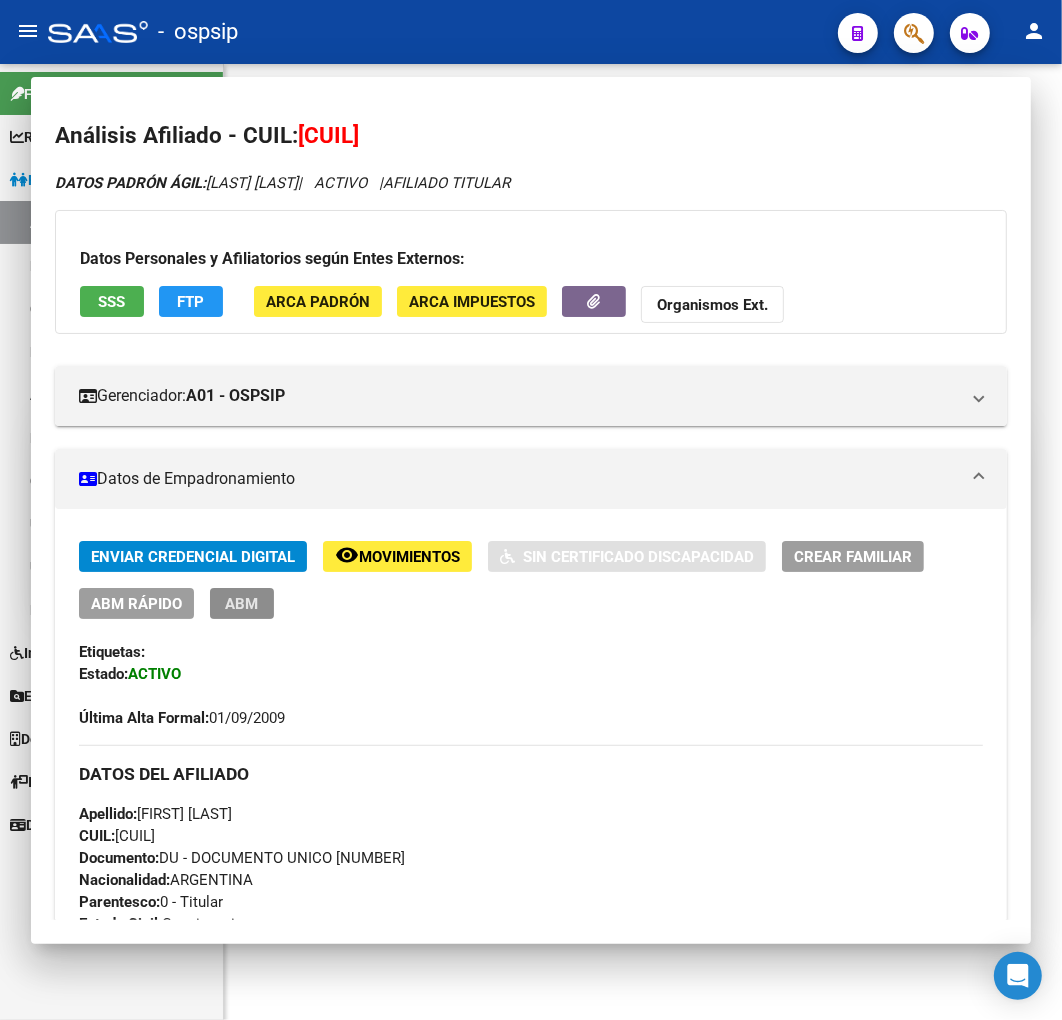 scroll, scrollTop: 0, scrollLeft: 0, axis: both 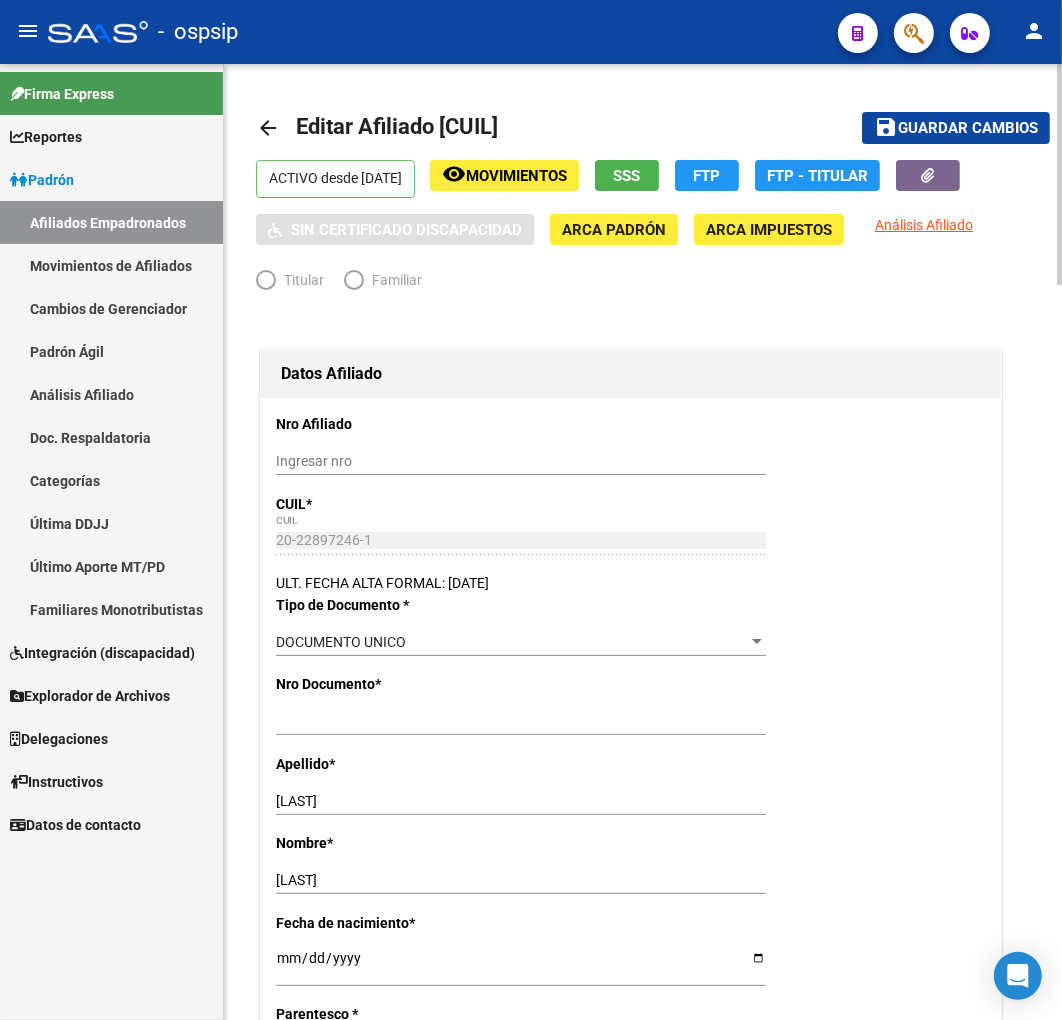 radio on "true" 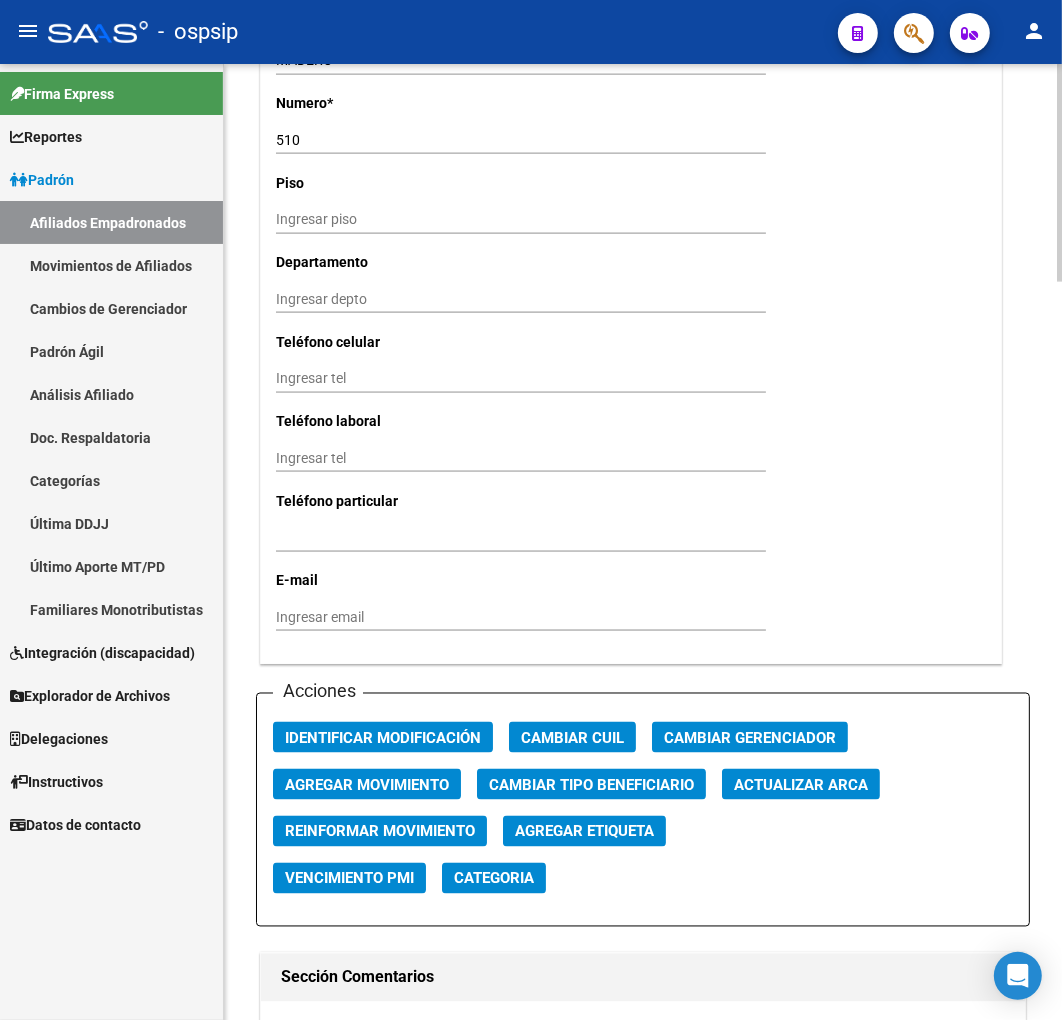 scroll, scrollTop: 2333, scrollLeft: 0, axis: vertical 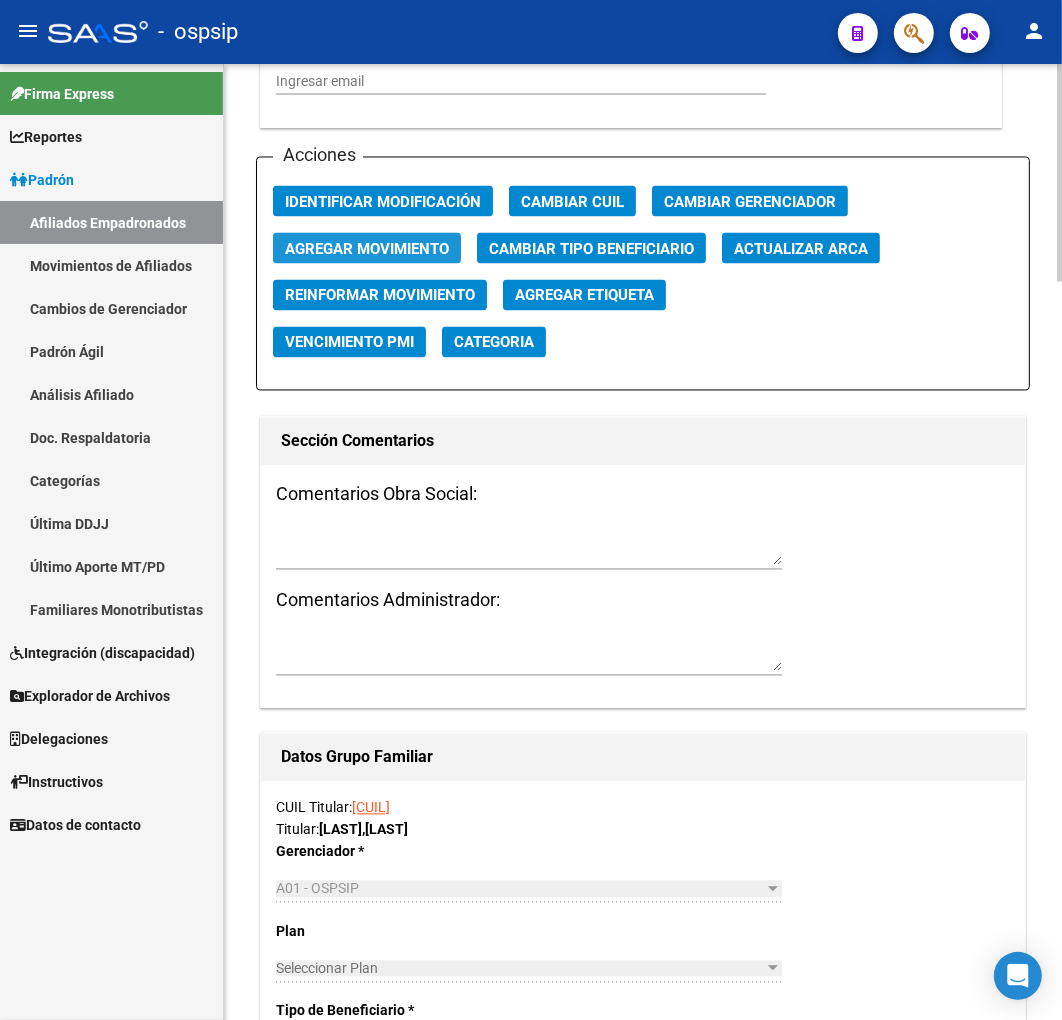 click on "Agregar Movimiento" 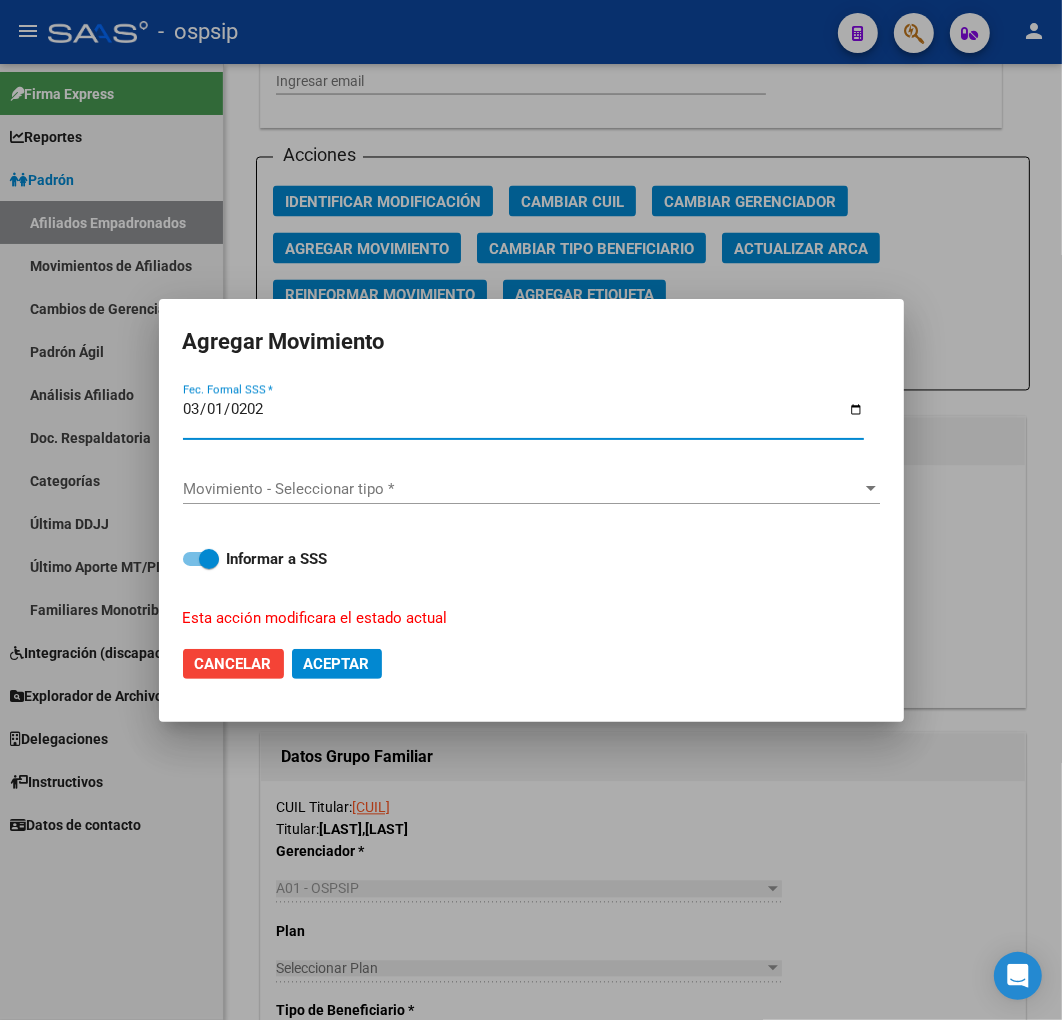 type on "[DATE]" 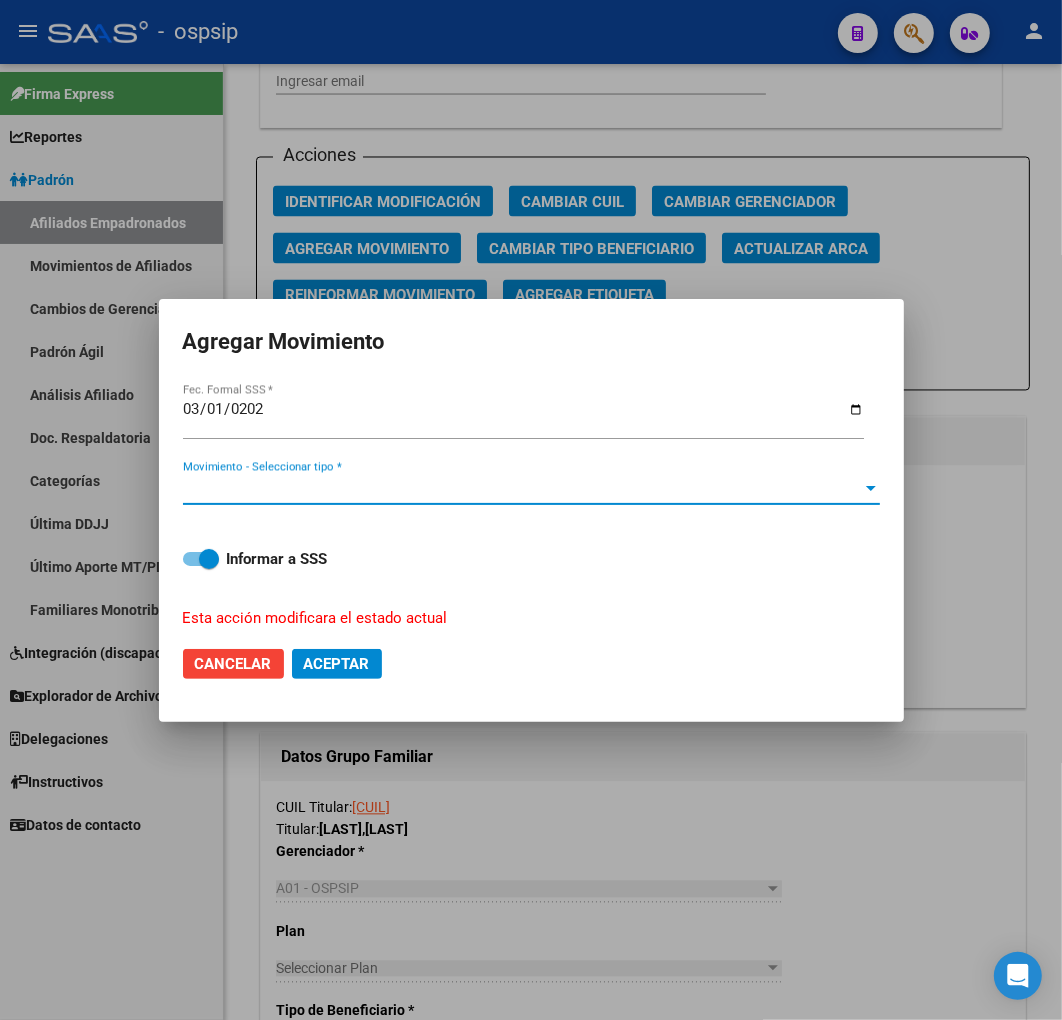 click on "Movimiento - Seleccionar tipo *" at bounding box center (522, 489) 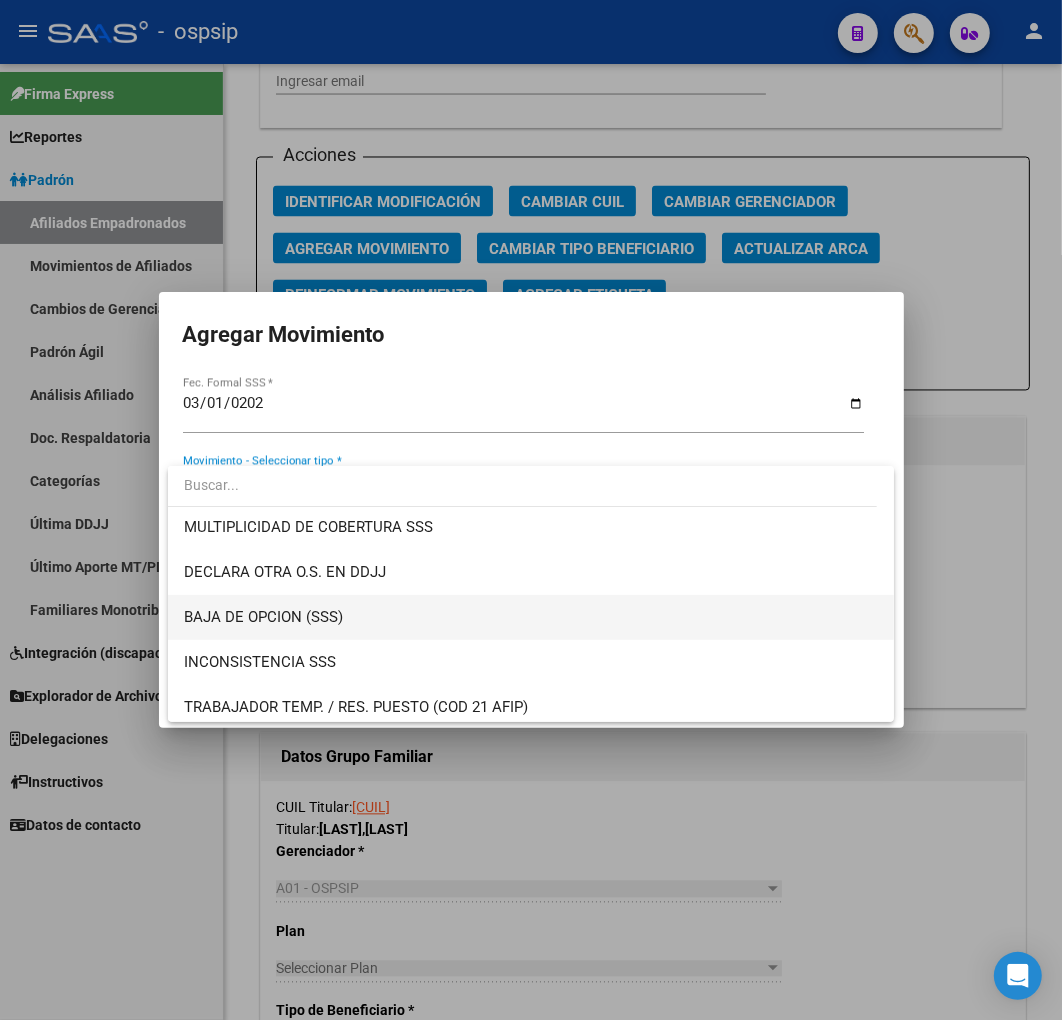 scroll, scrollTop: 777, scrollLeft: 0, axis: vertical 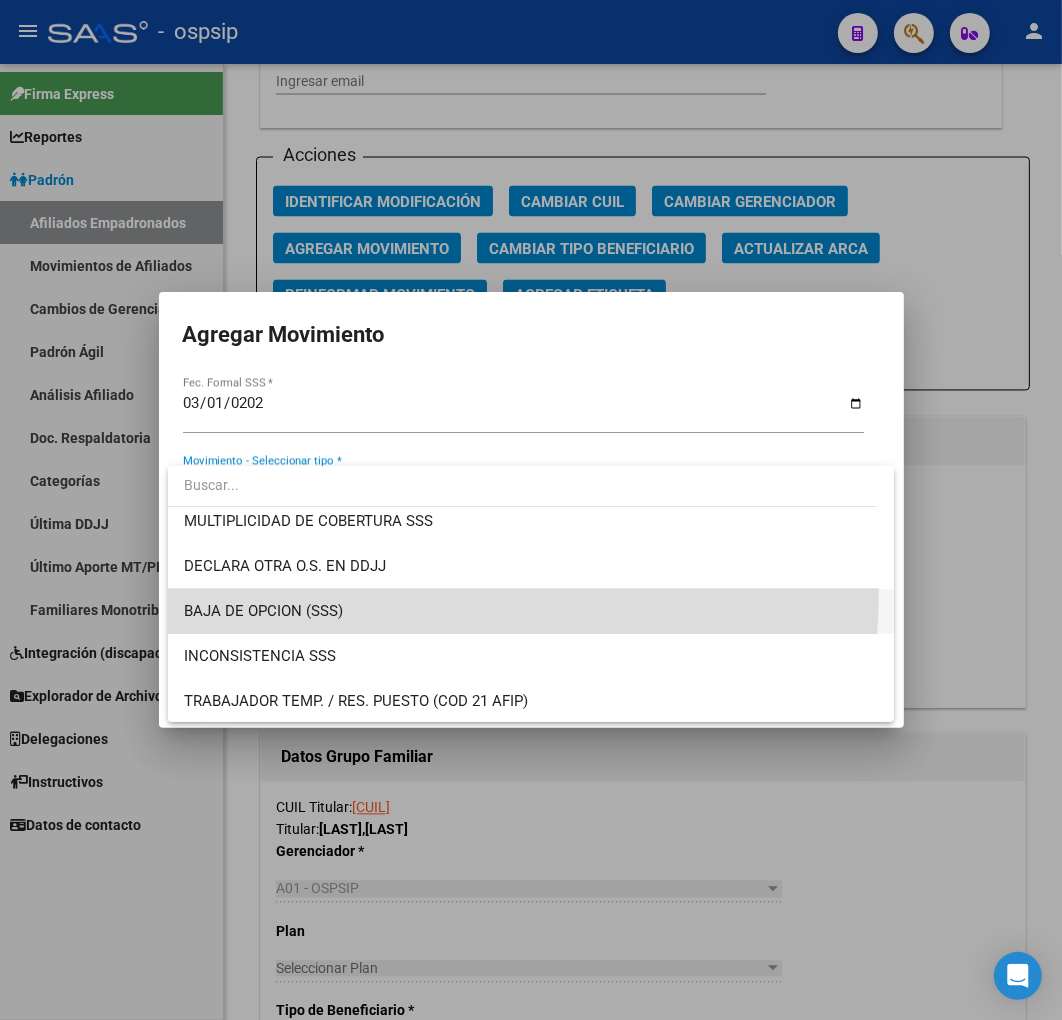 click on "BAJA DE OPCION (SSS)" at bounding box center (531, 611) 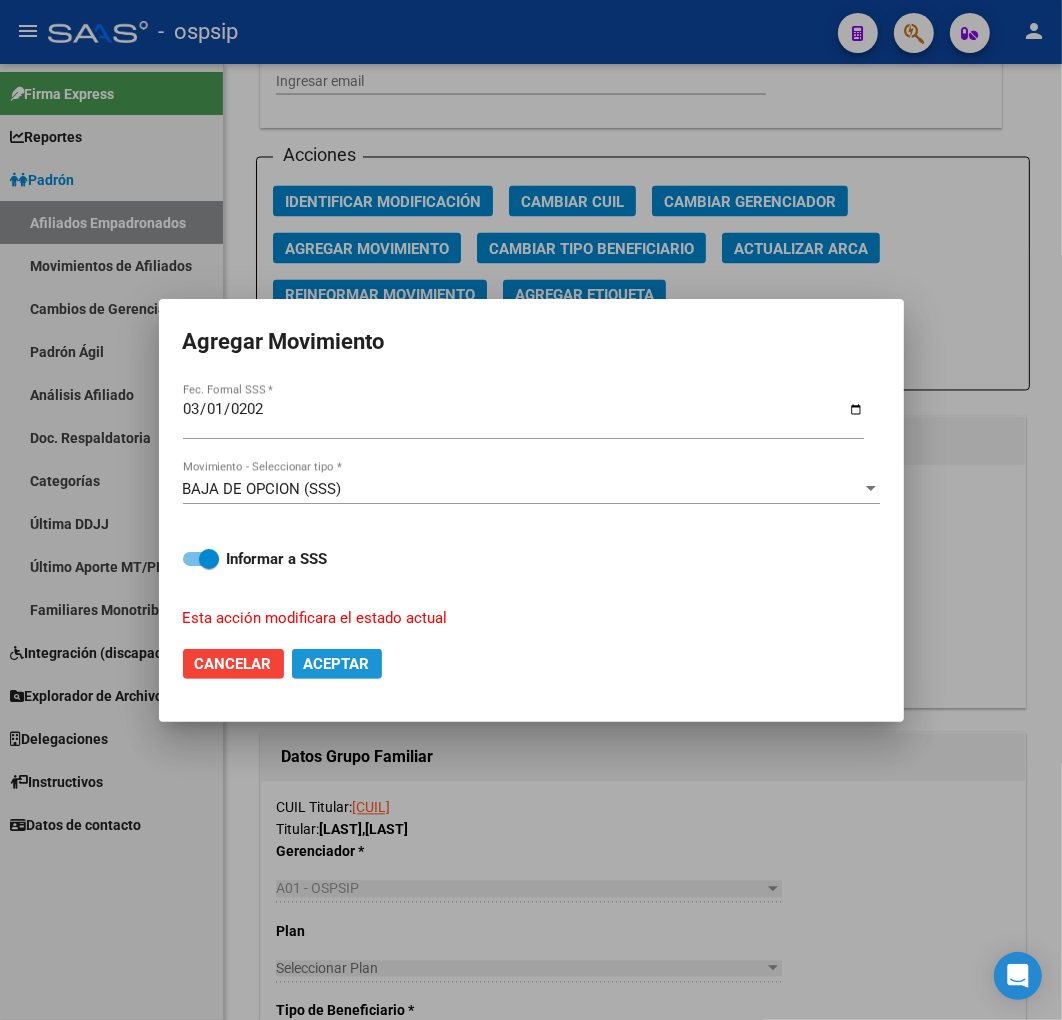click on "Aceptar" 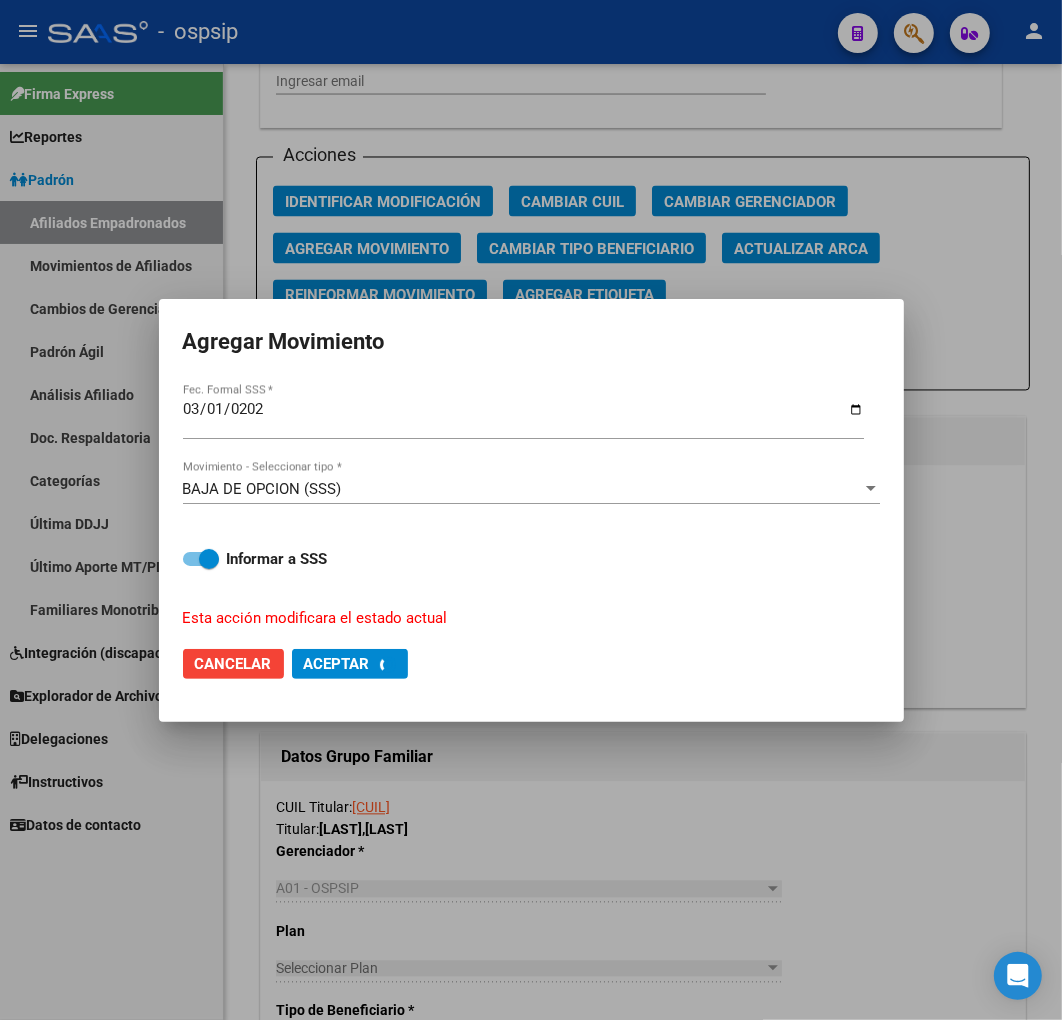 checkbox on "false" 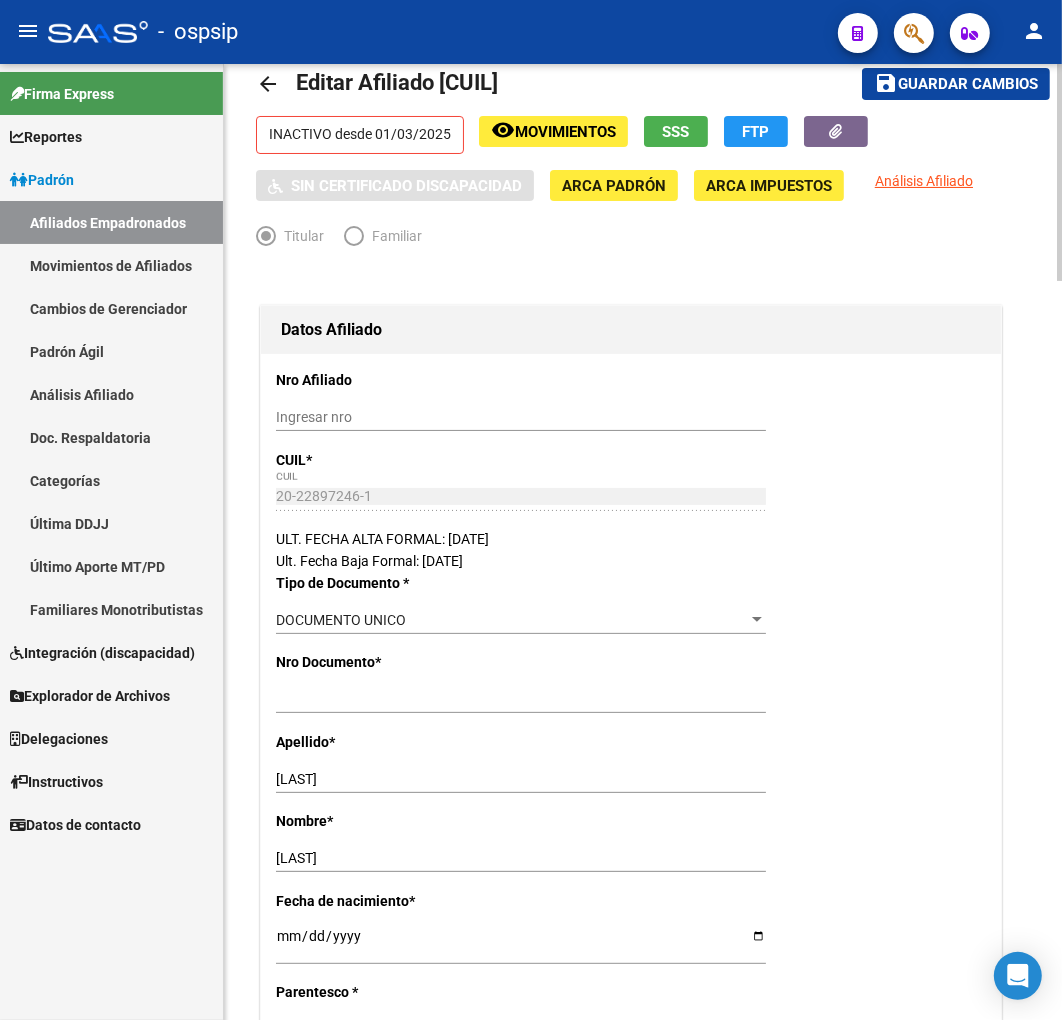 scroll, scrollTop: 0, scrollLeft: 0, axis: both 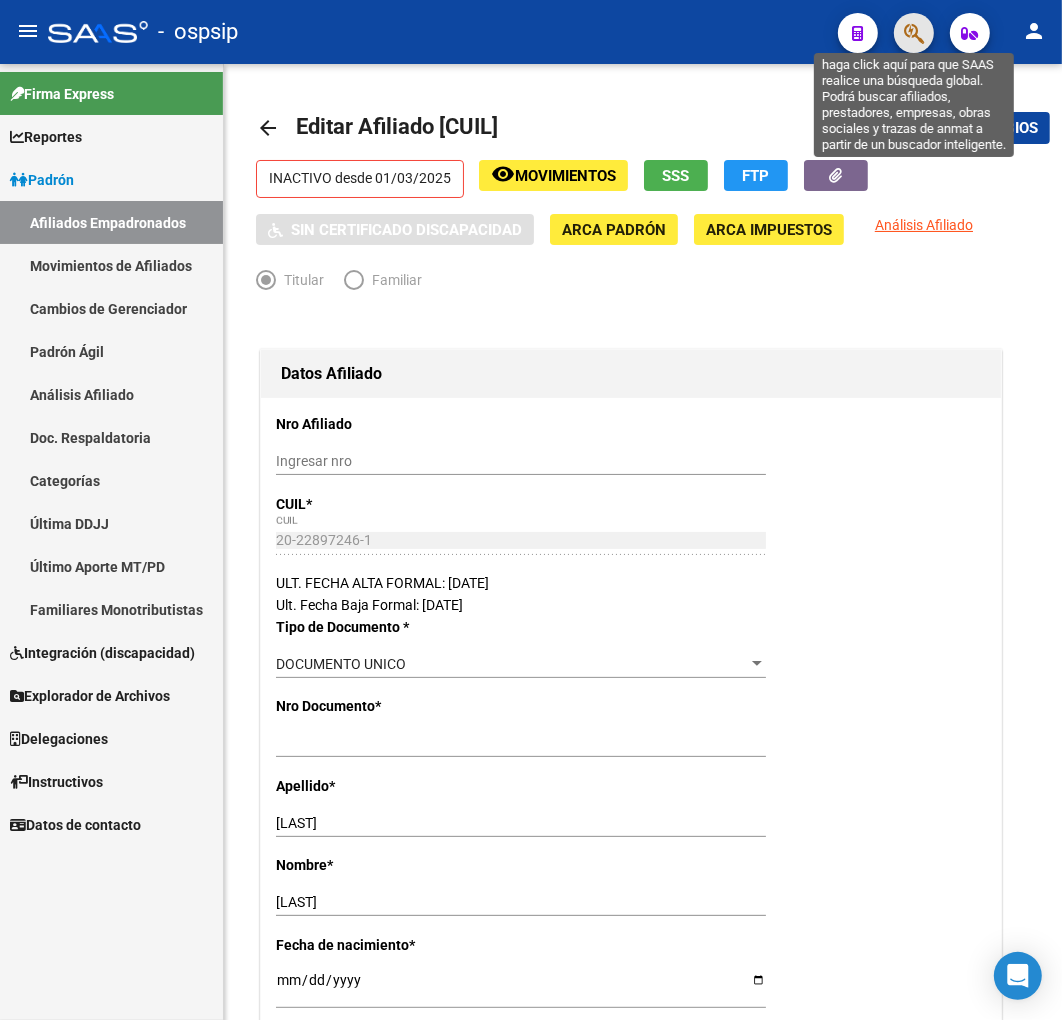 click 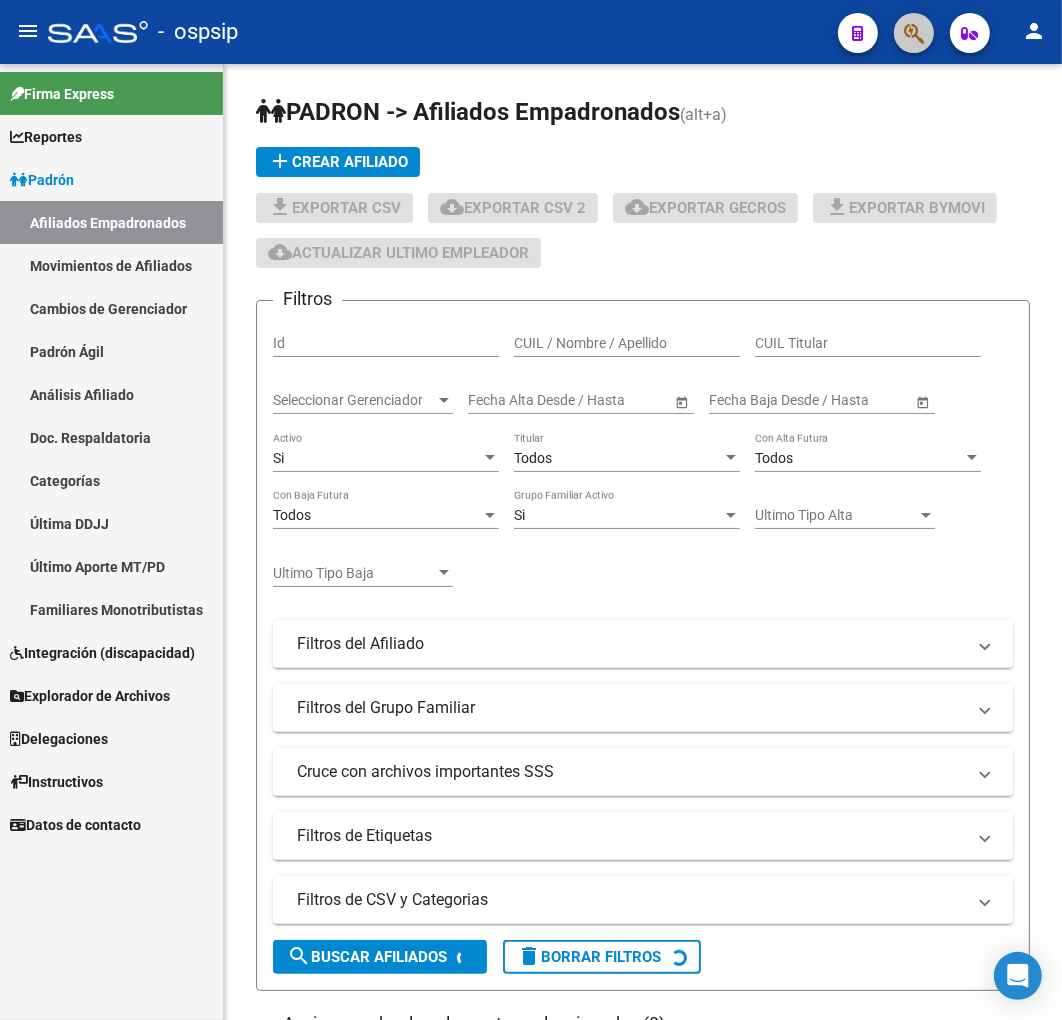 click 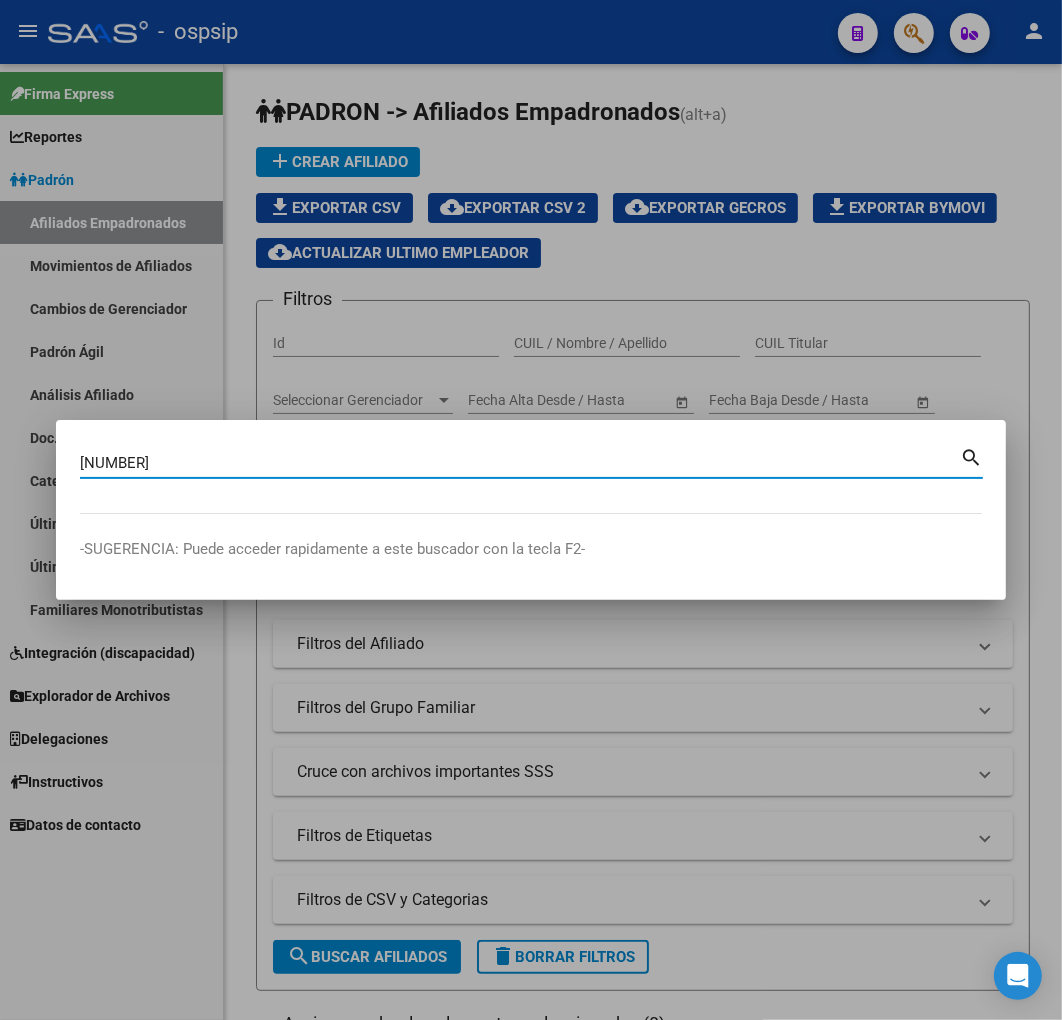 type on "22980530" 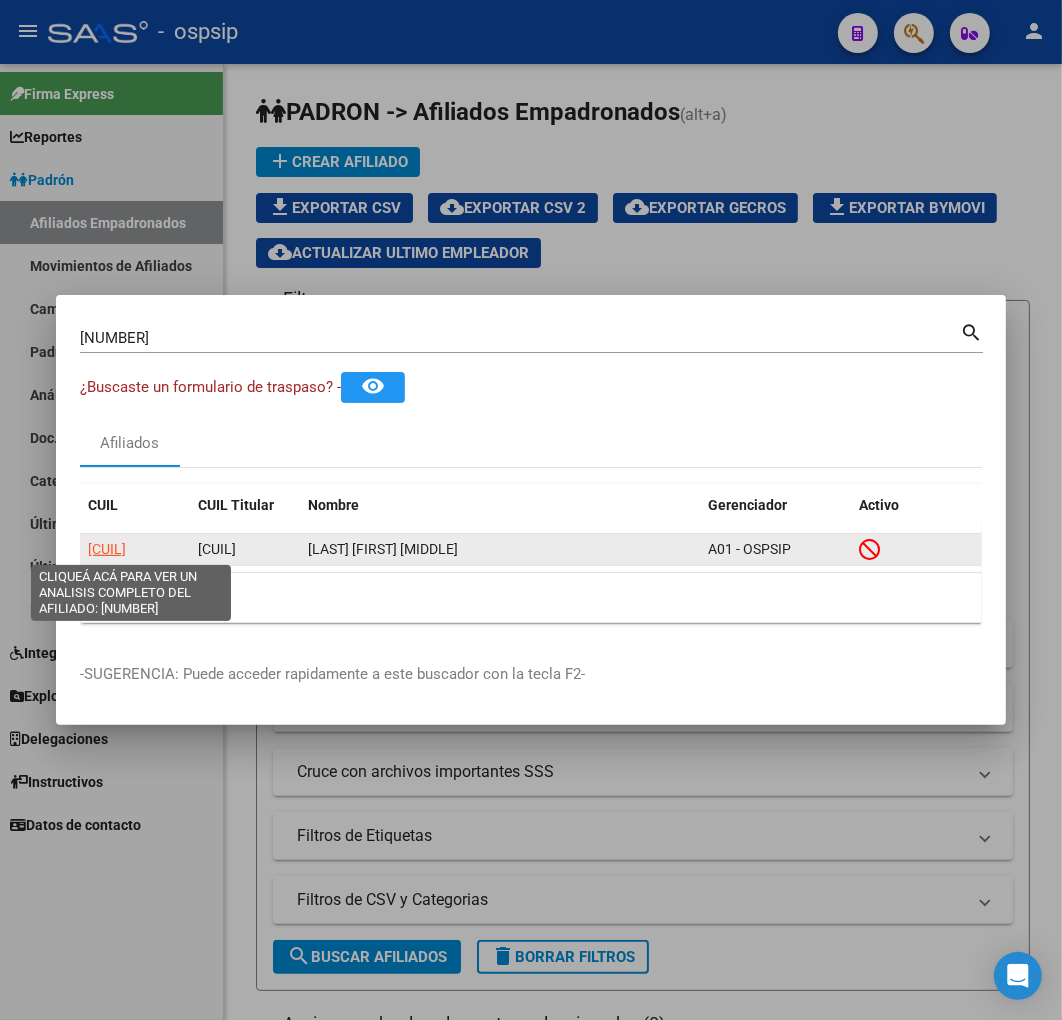 click on "20229805305" 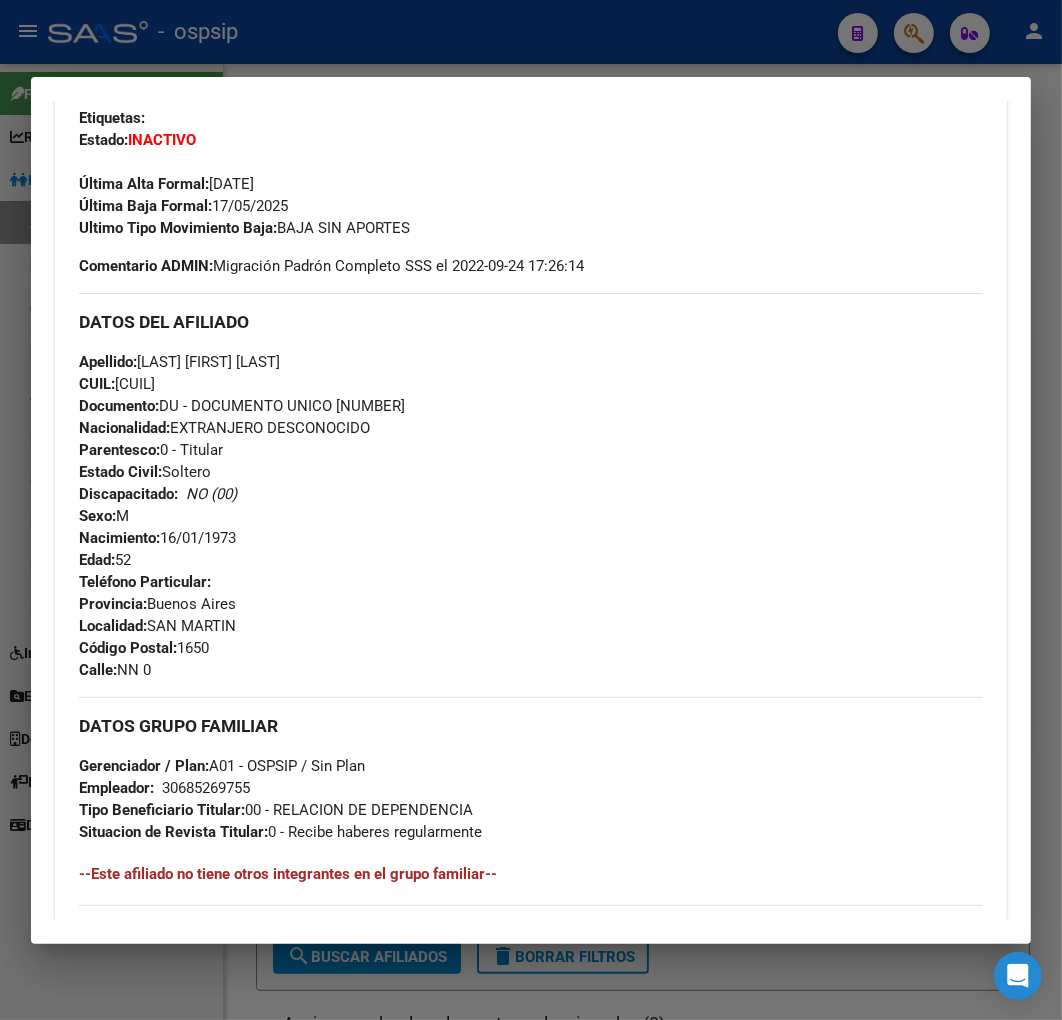 scroll, scrollTop: 222, scrollLeft: 0, axis: vertical 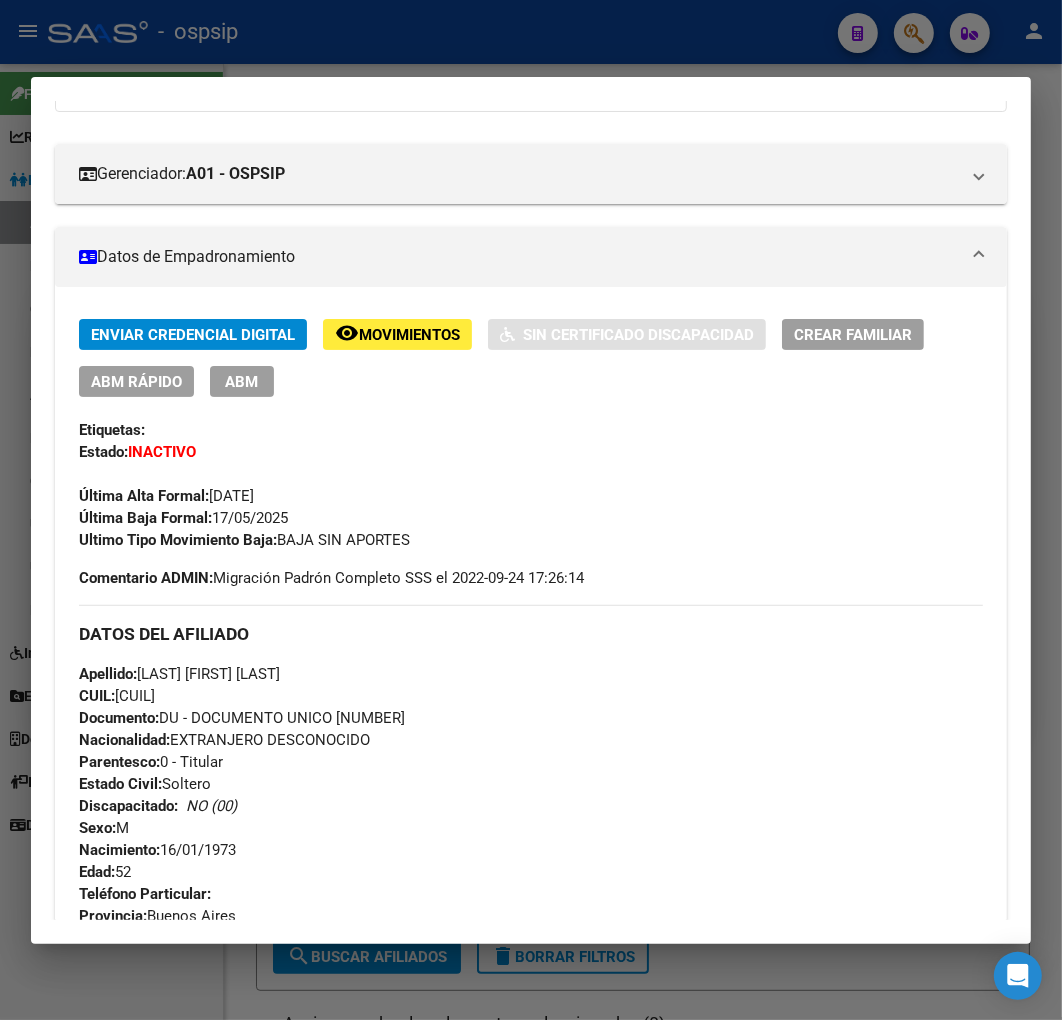 click on "Movimientos" 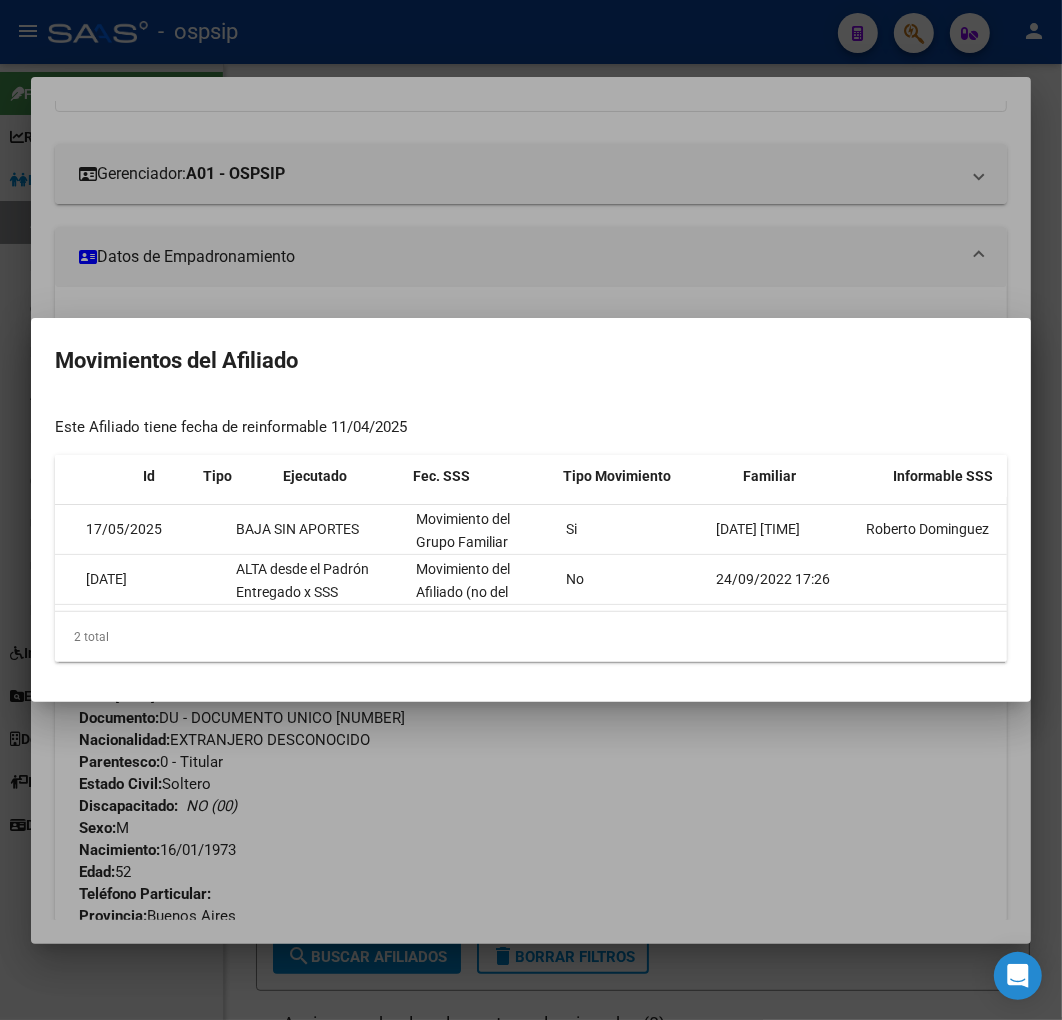 scroll, scrollTop: 0, scrollLeft: 0, axis: both 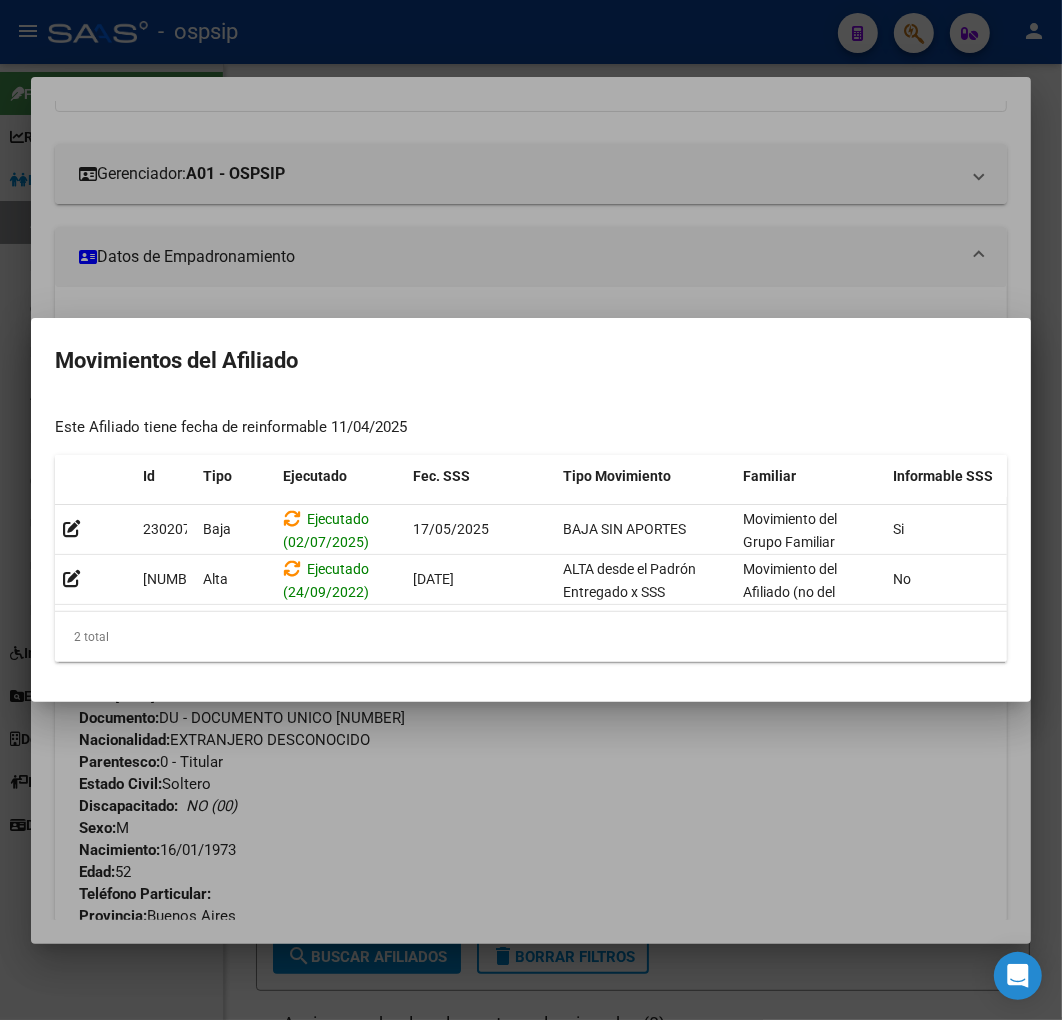 click at bounding box center (531, 510) 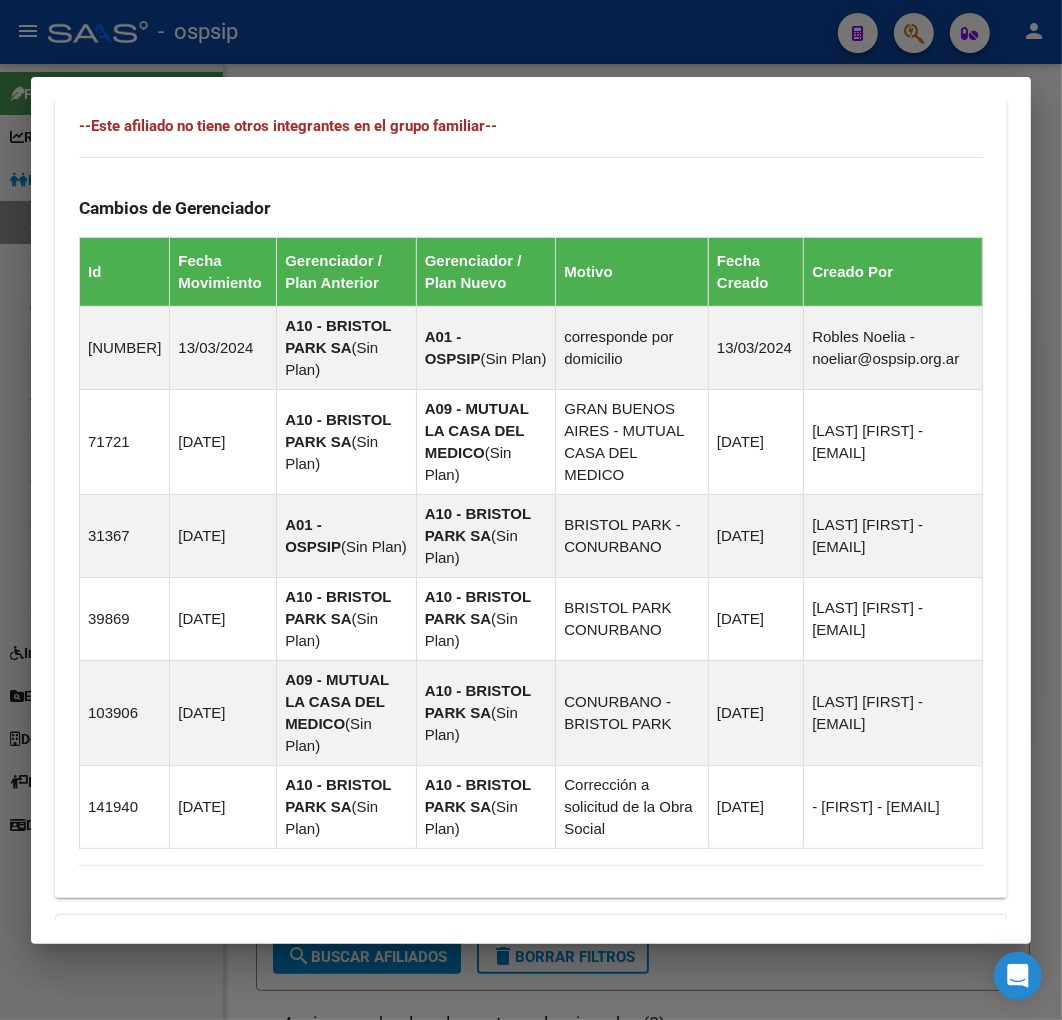 scroll, scrollTop: 1521, scrollLeft: 0, axis: vertical 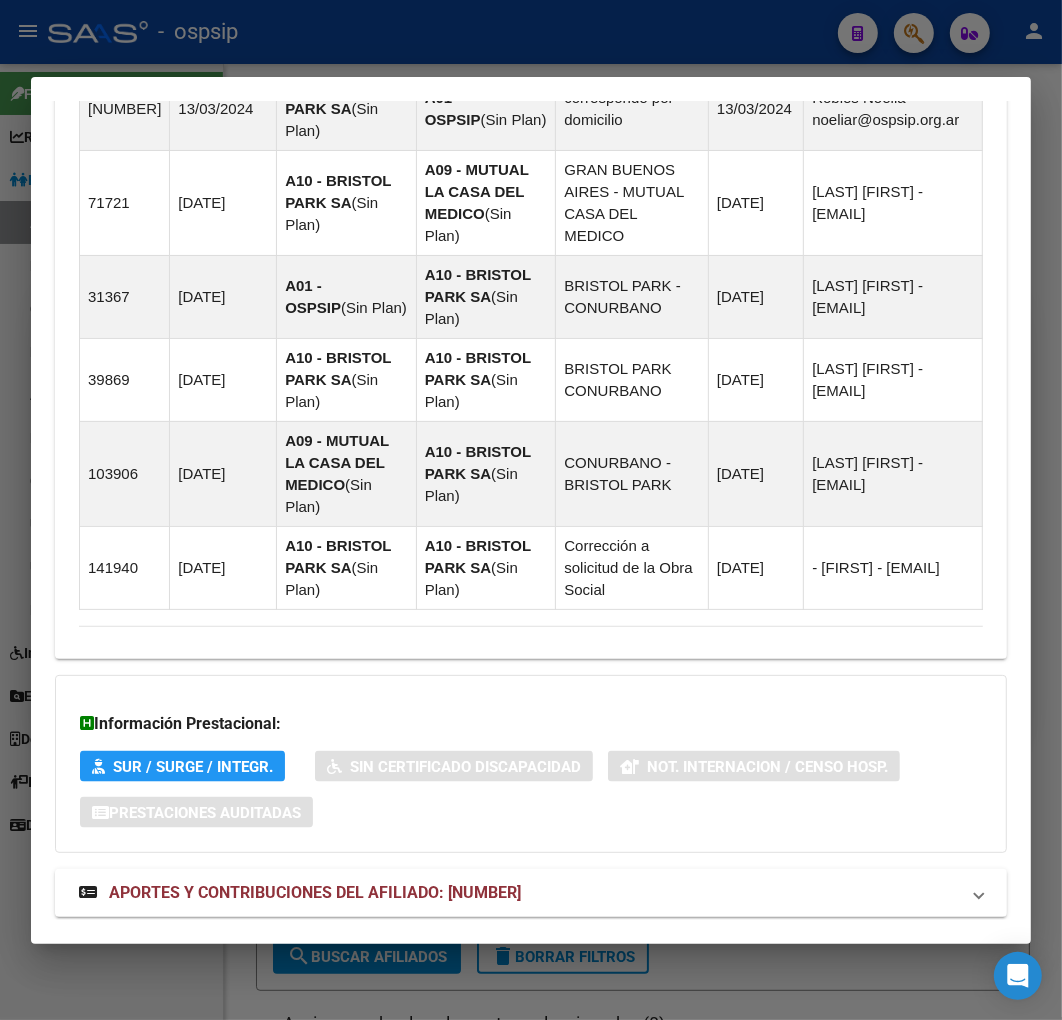 drag, startPoint x: 614, startPoint y: 853, endPoint x: 747, endPoint y: 767, distance: 158.38245 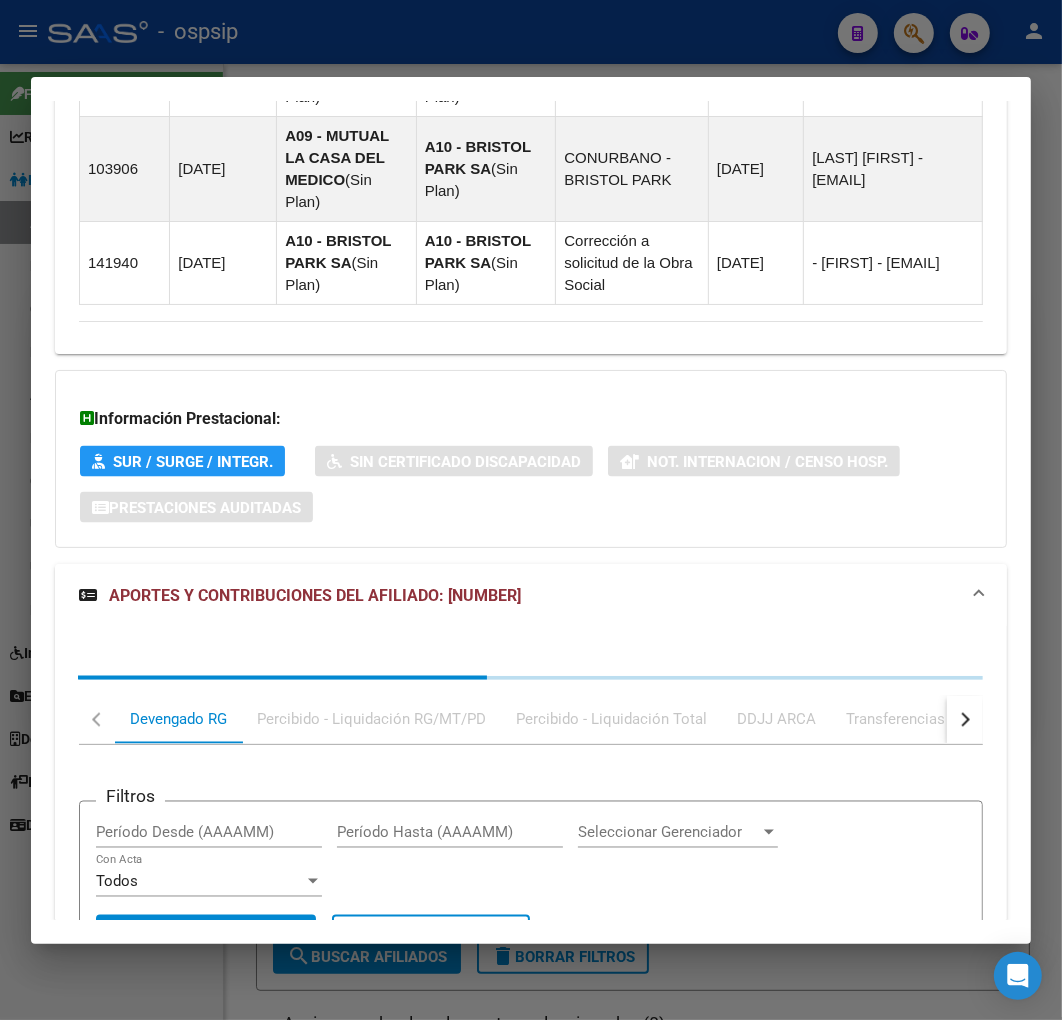 scroll, scrollTop: 2063, scrollLeft: 0, axis: vertical 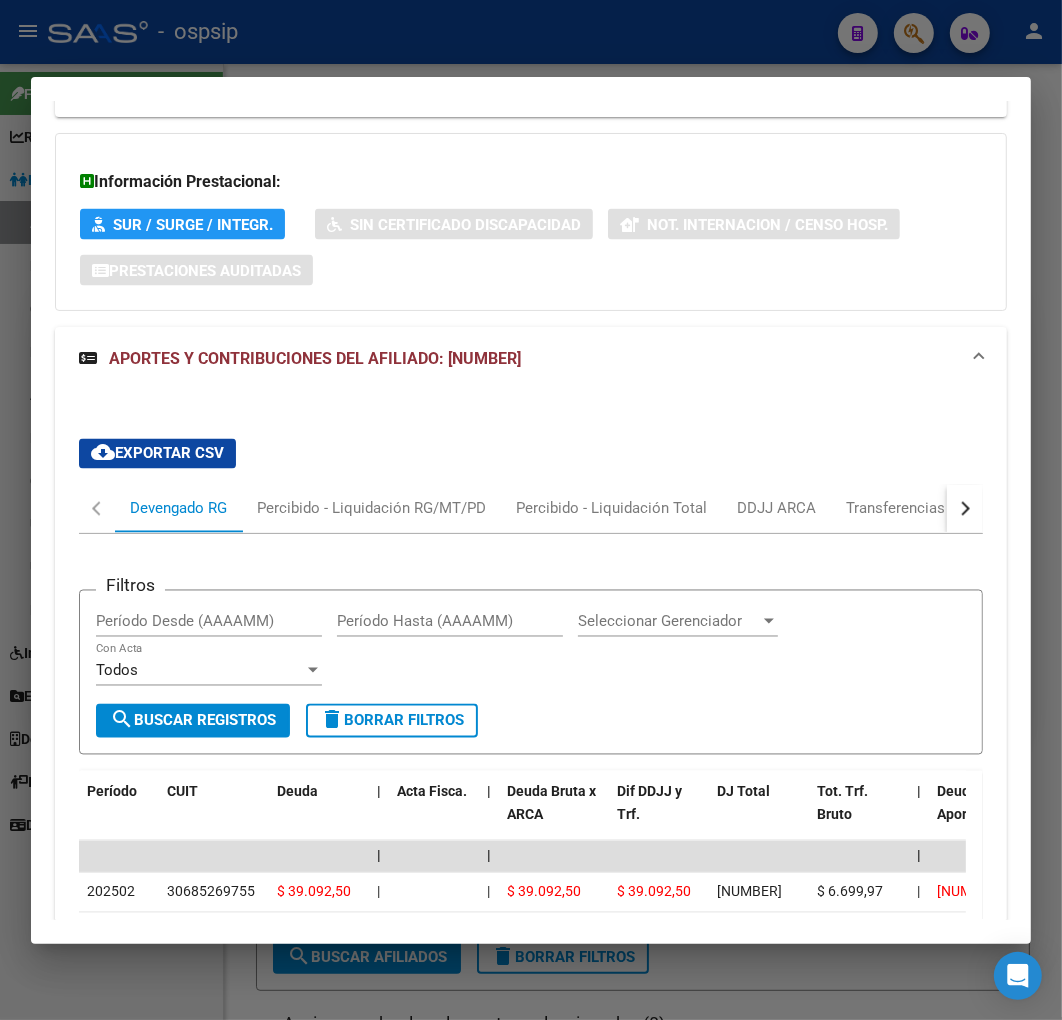 click at bounding box center (965, 509) 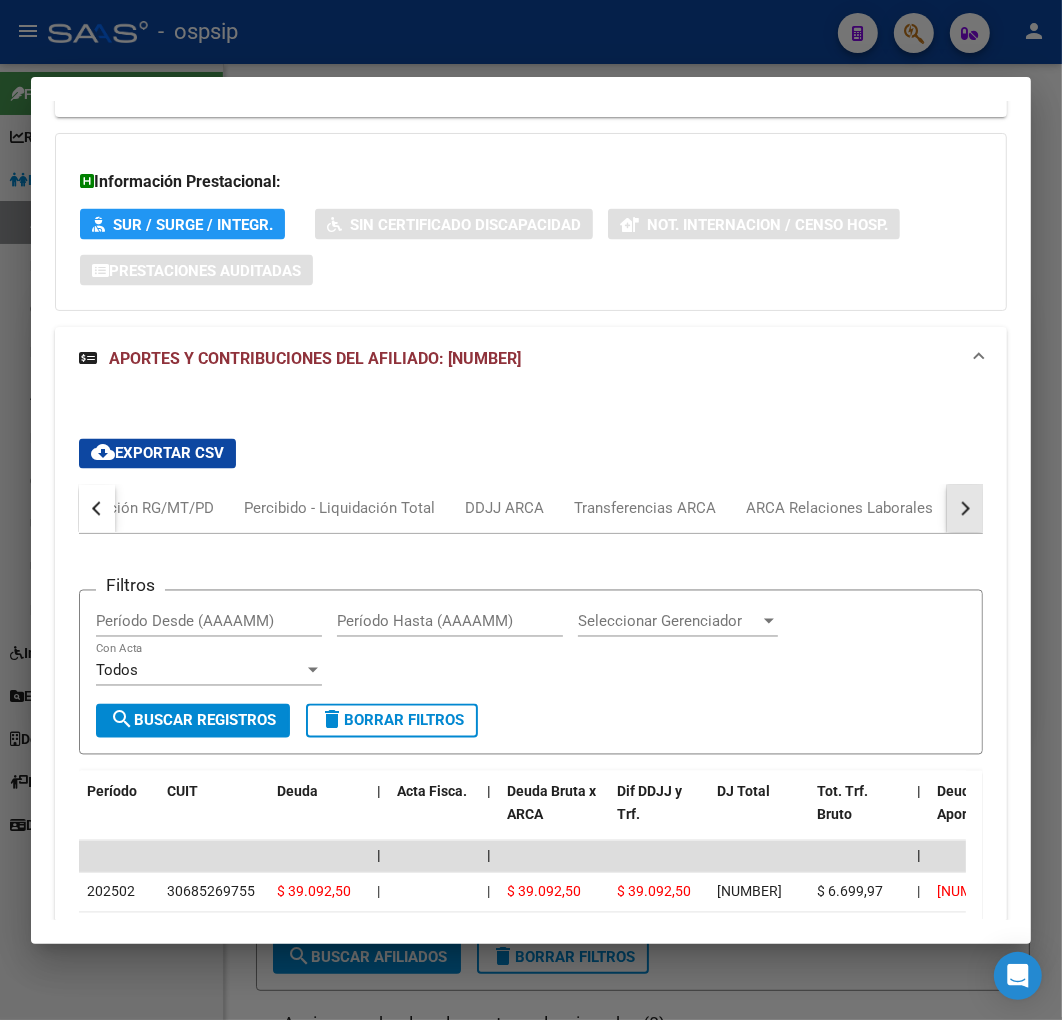 click at bounding box center (963, 509) 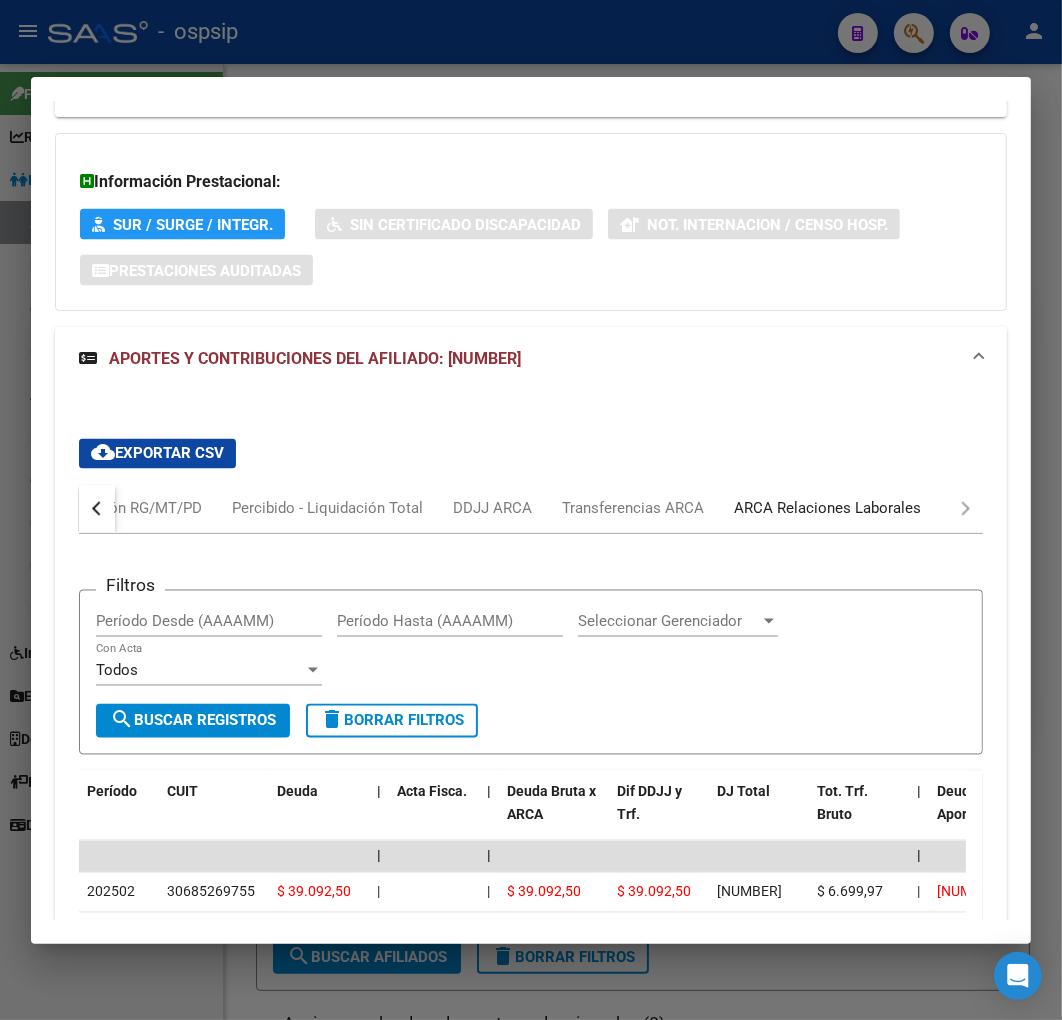 click on "ARCA Relaciones Laborales" at bounding box center (827, 509) 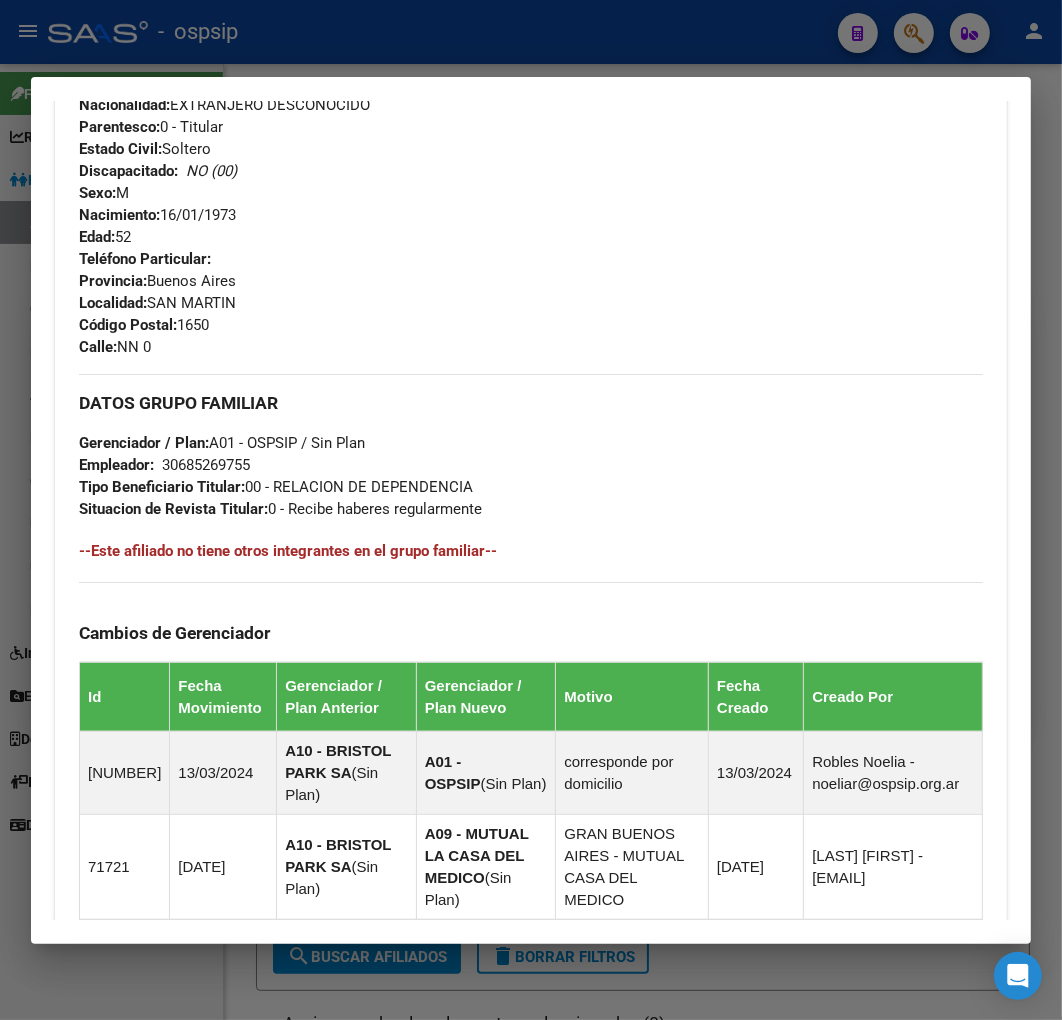 scroll, scrollTop: 598, scrollLeft: 0, axis: vertical 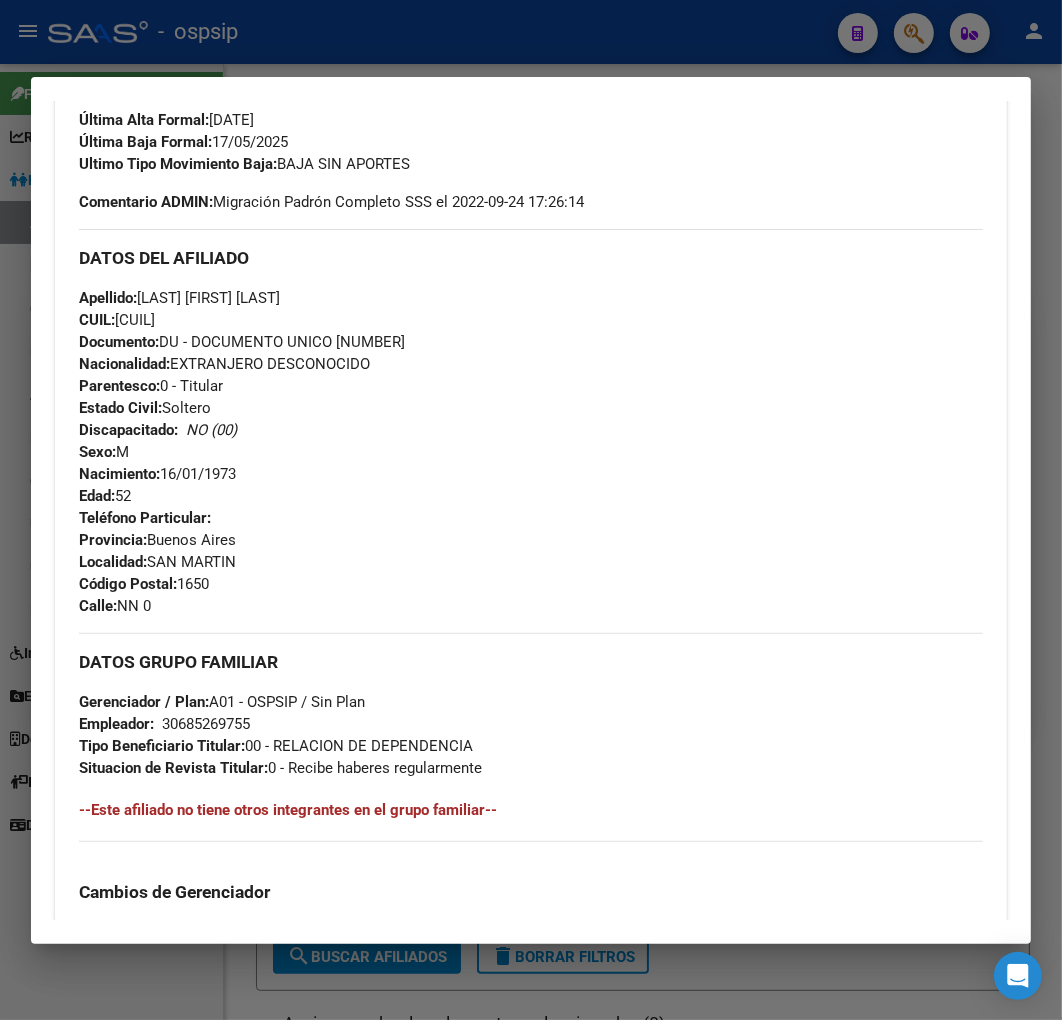 click at bounding box center (531, 510) 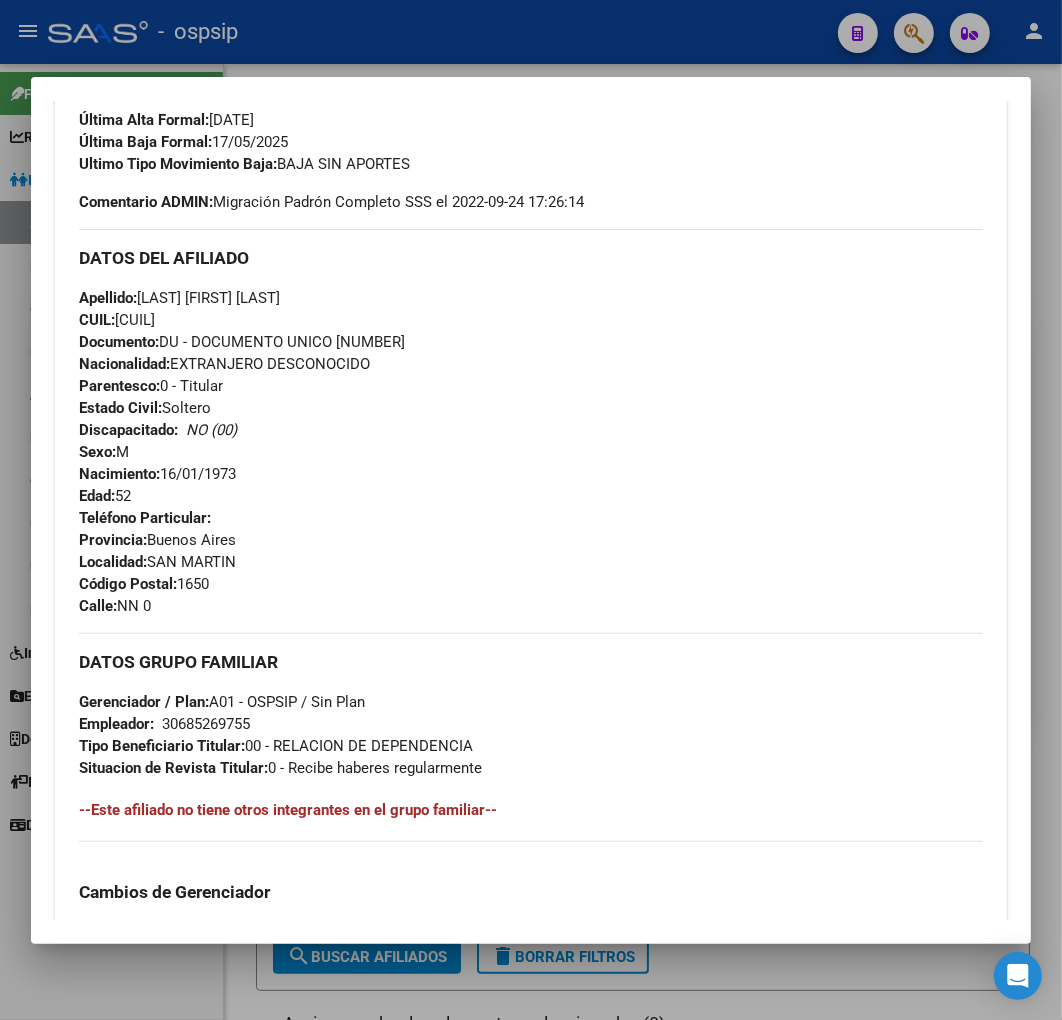 click at bounding box center (531, 510) 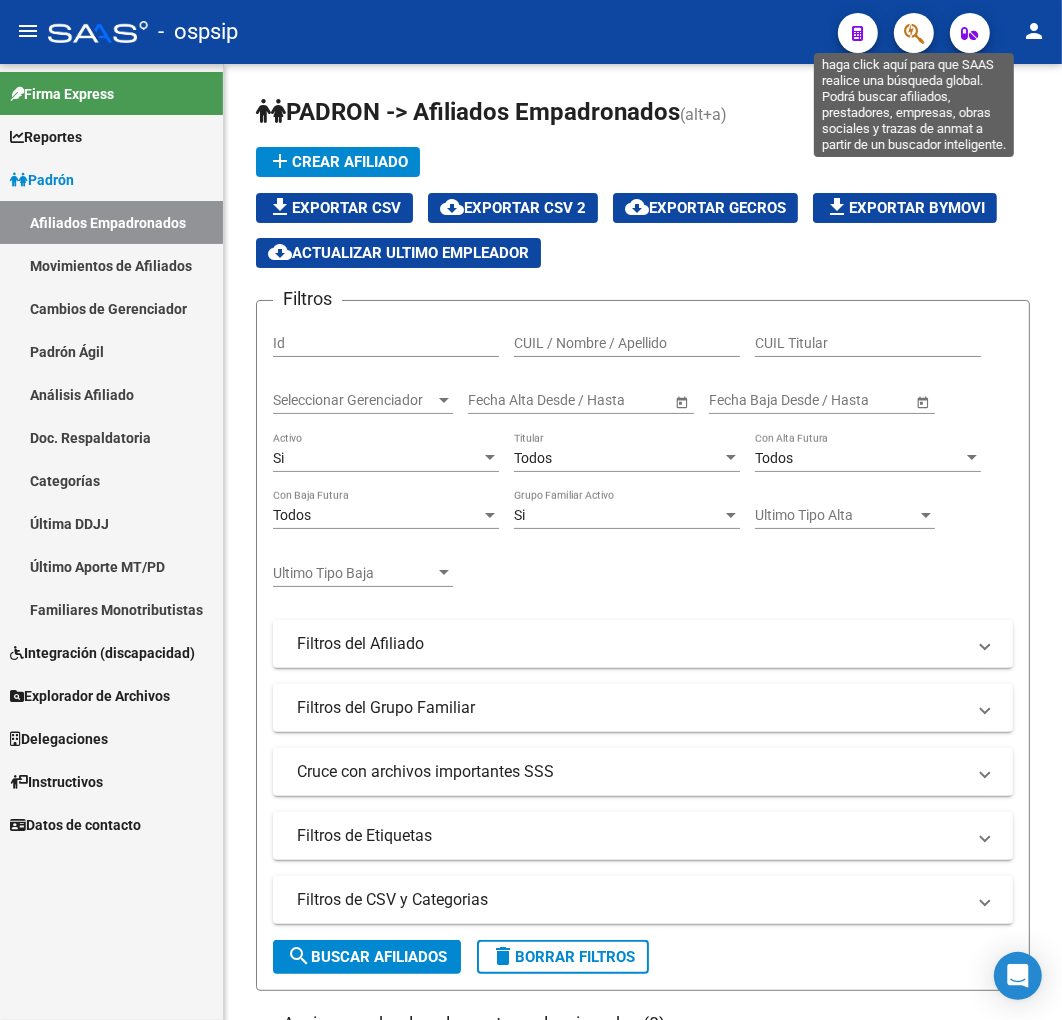 drag, startPoint x: 913, startPoint y: 26, endPoint x: 953, endPoint y: 32, distance: 40.4475 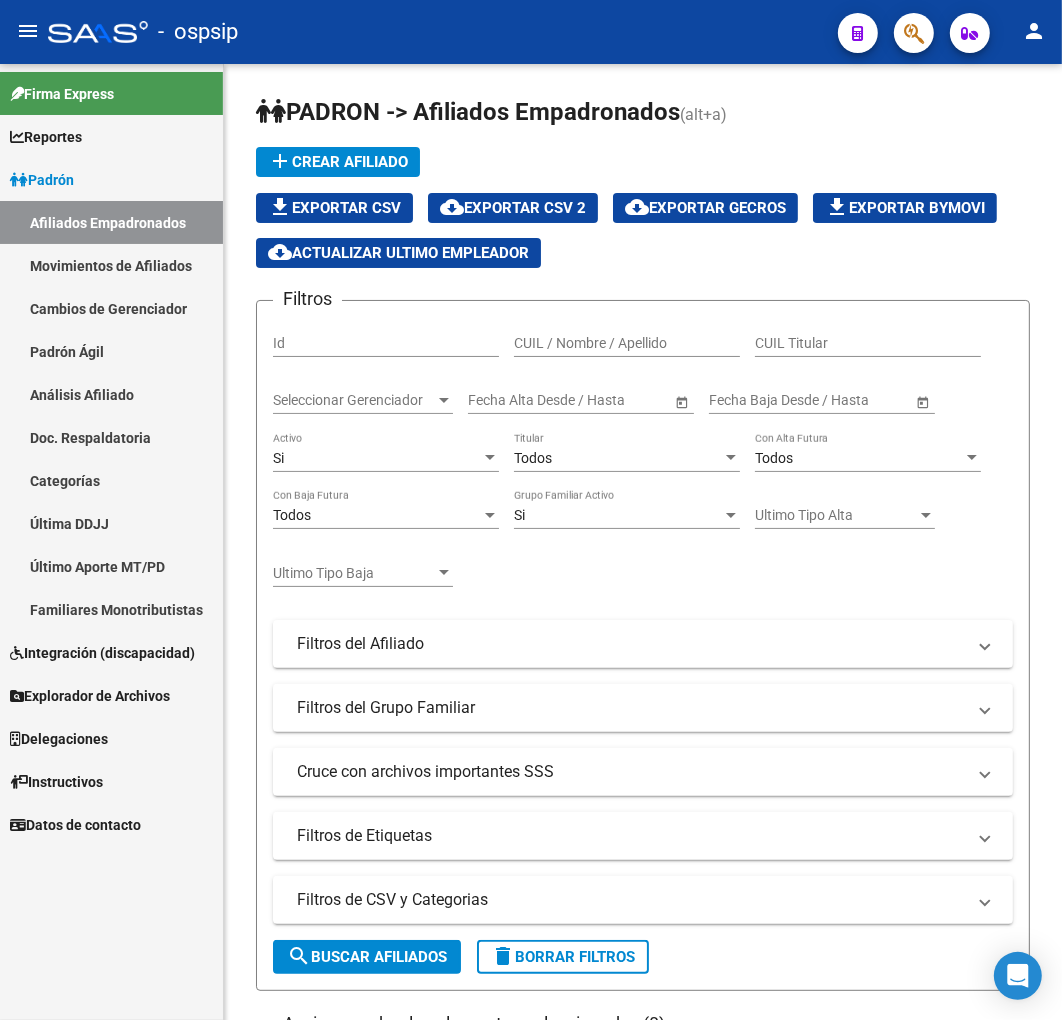type 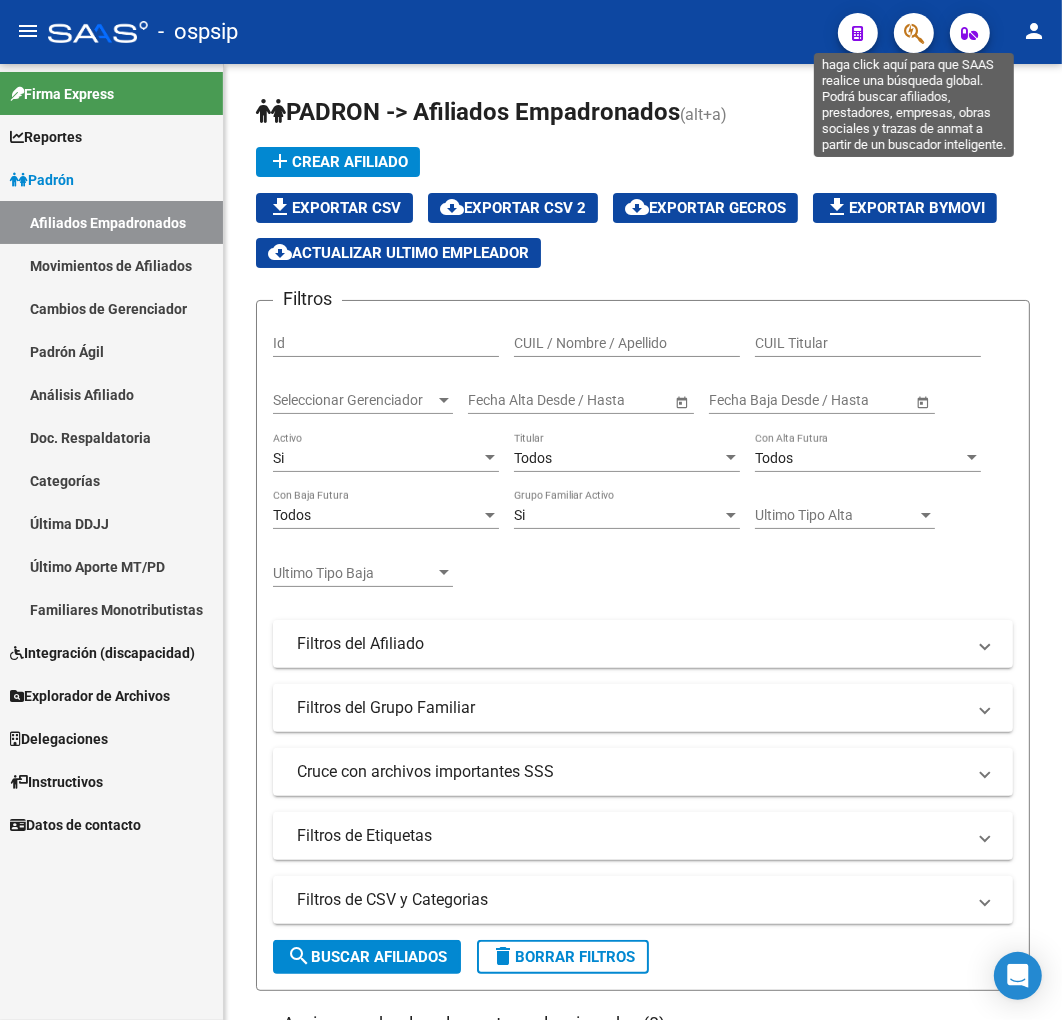 click 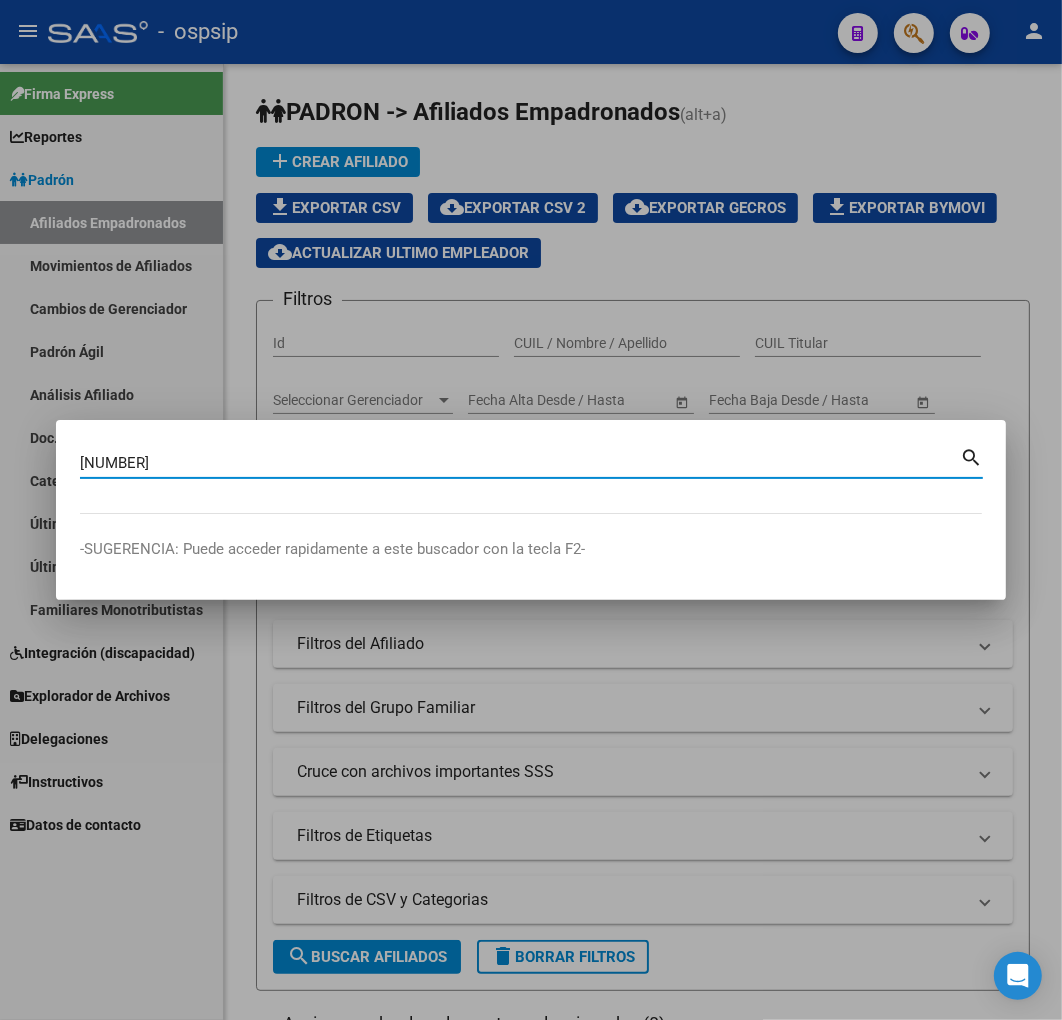 type on "23042886" 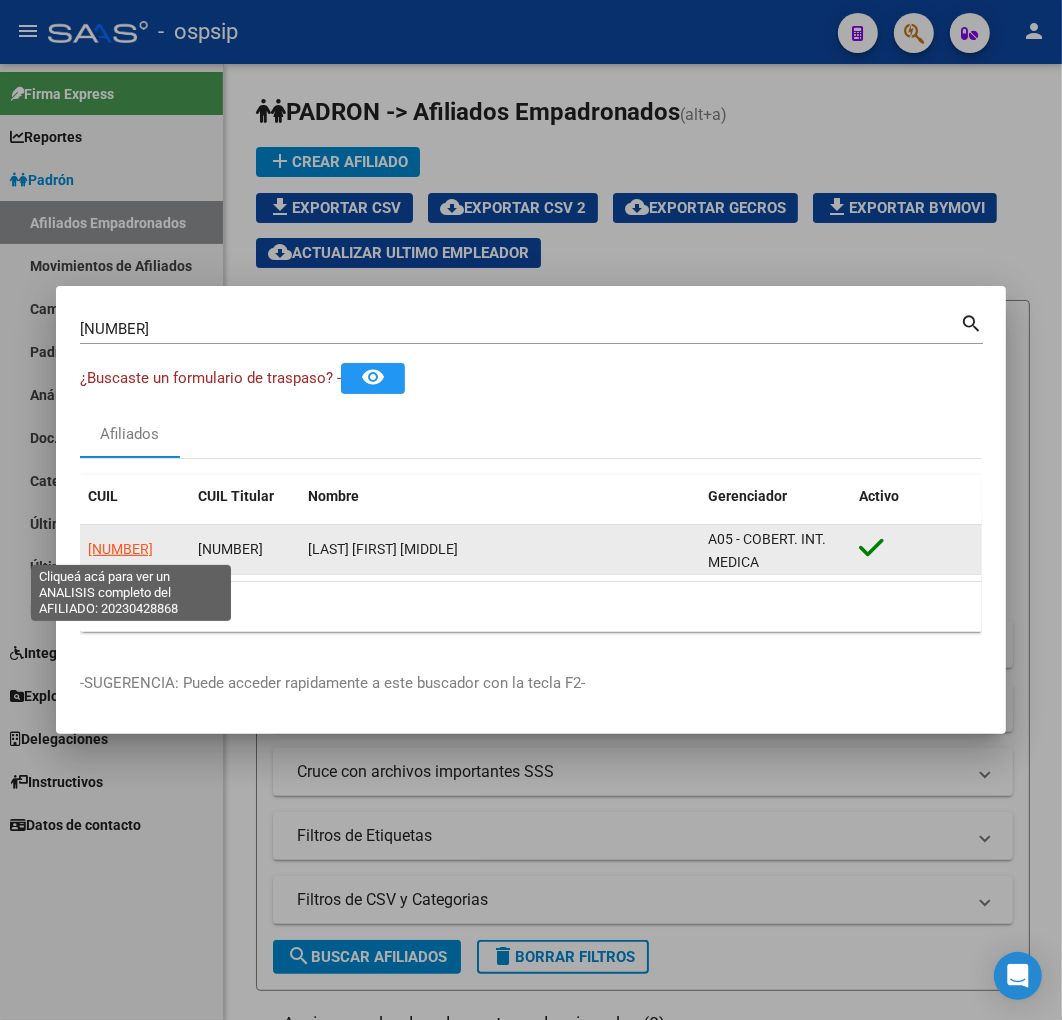 click on "20230428868" 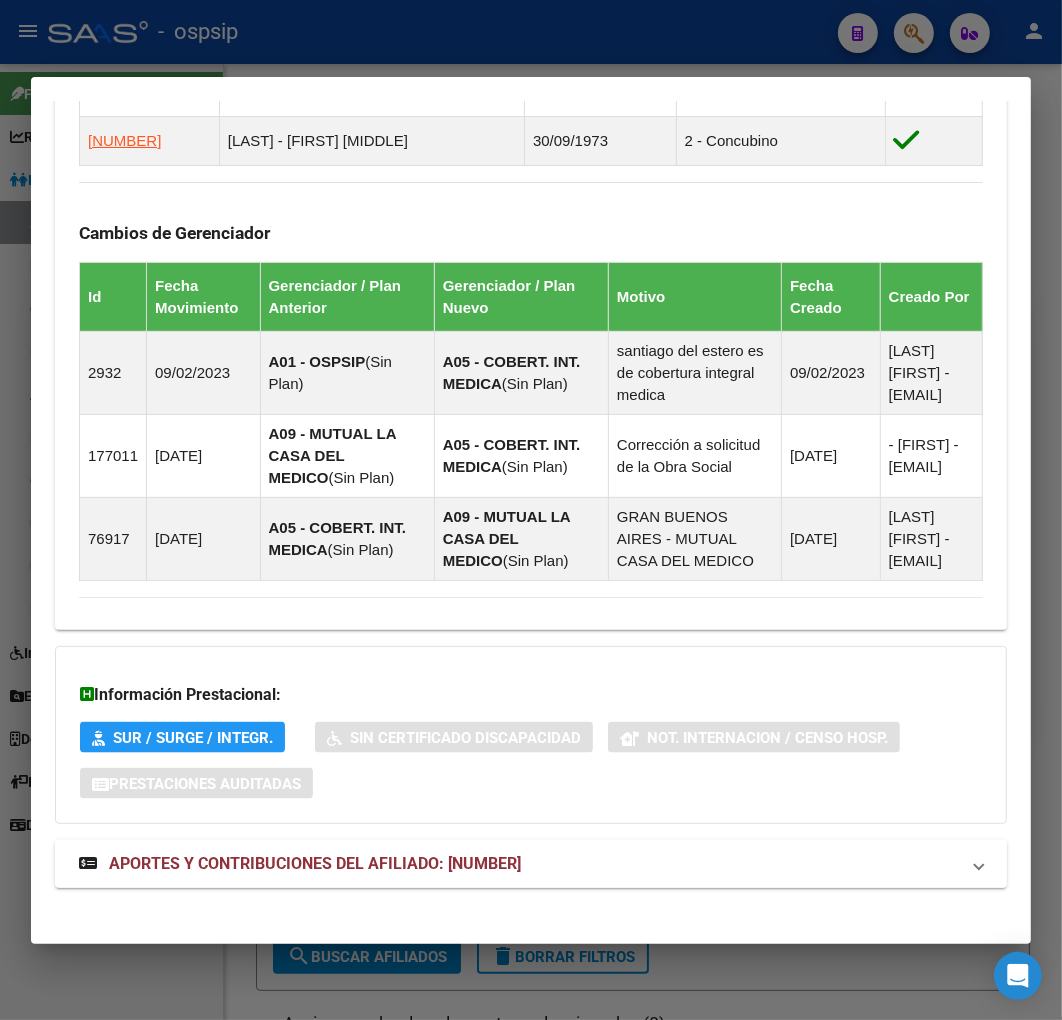 scroll, scrollTop: 1436, scrollLeft: 0, axis: vertical 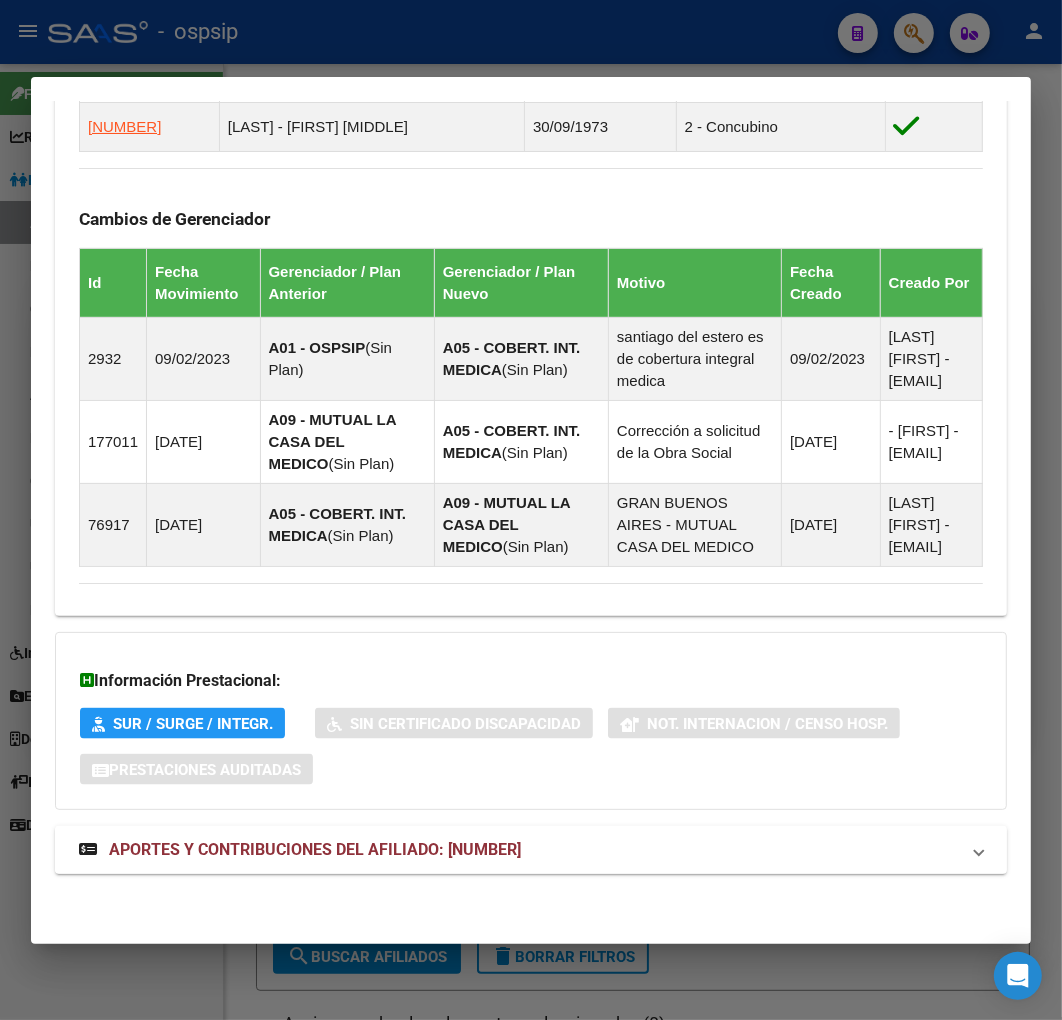 click on "Aportes y Contribuciones del Afiliado: 20230428868" at bounding box center (519, 850) 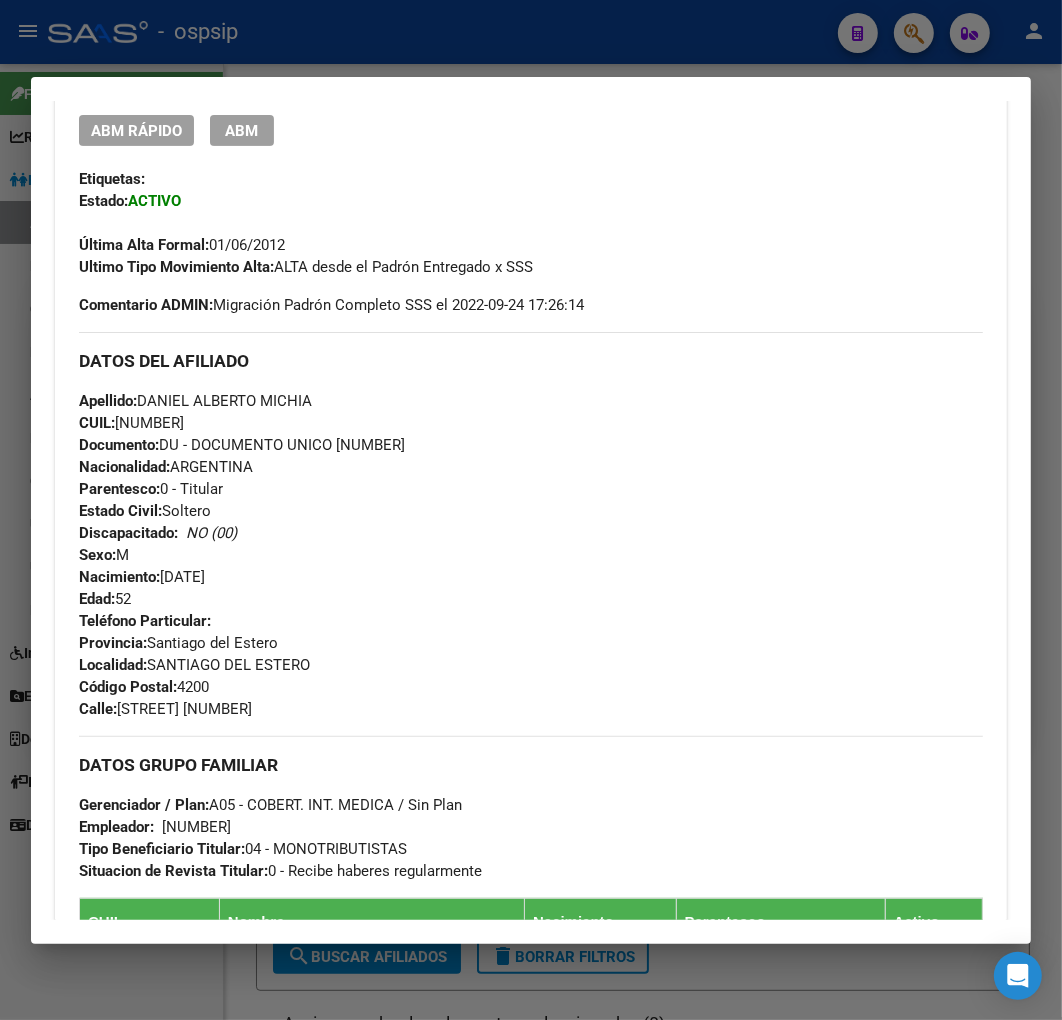 scroll, scrollTop: 450, scrollLeft: 0, axis: vertical 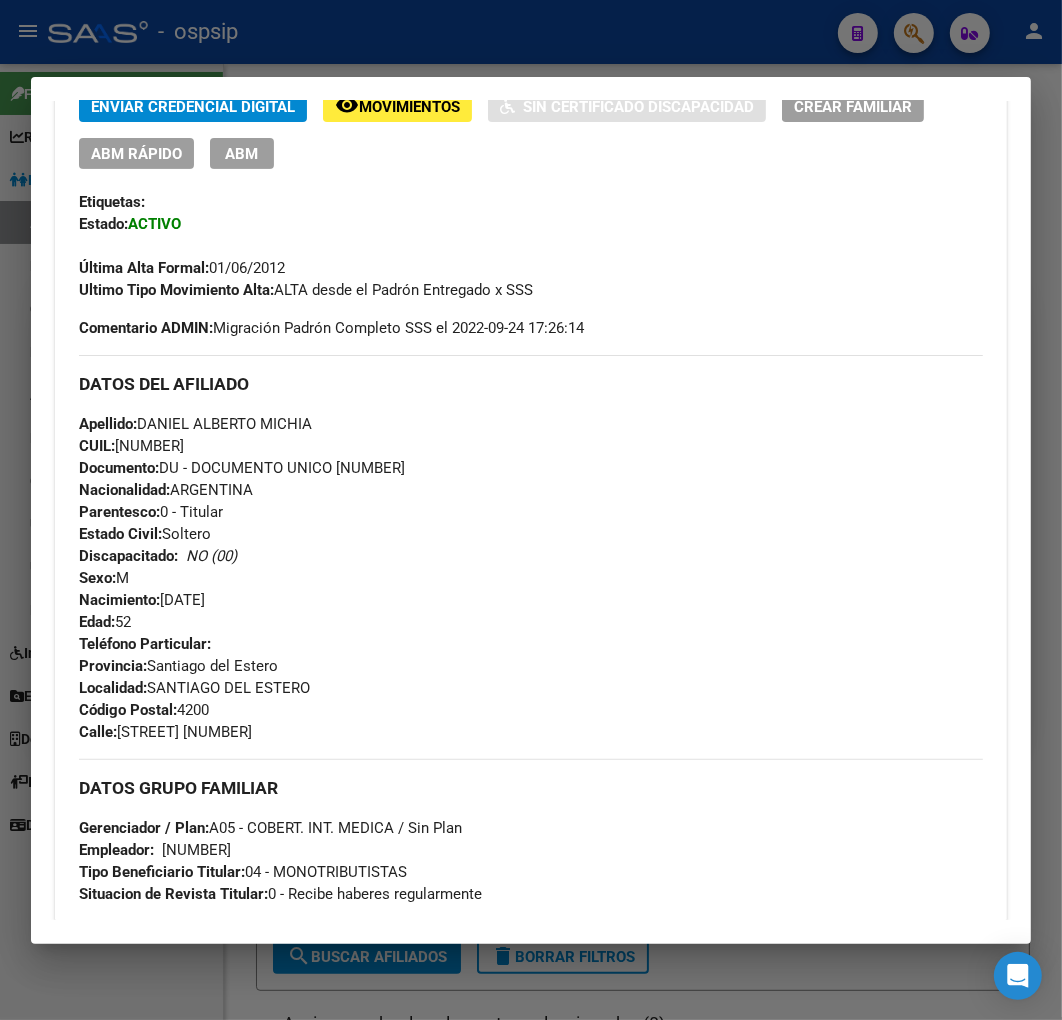 click at bounding box center (531, 510) 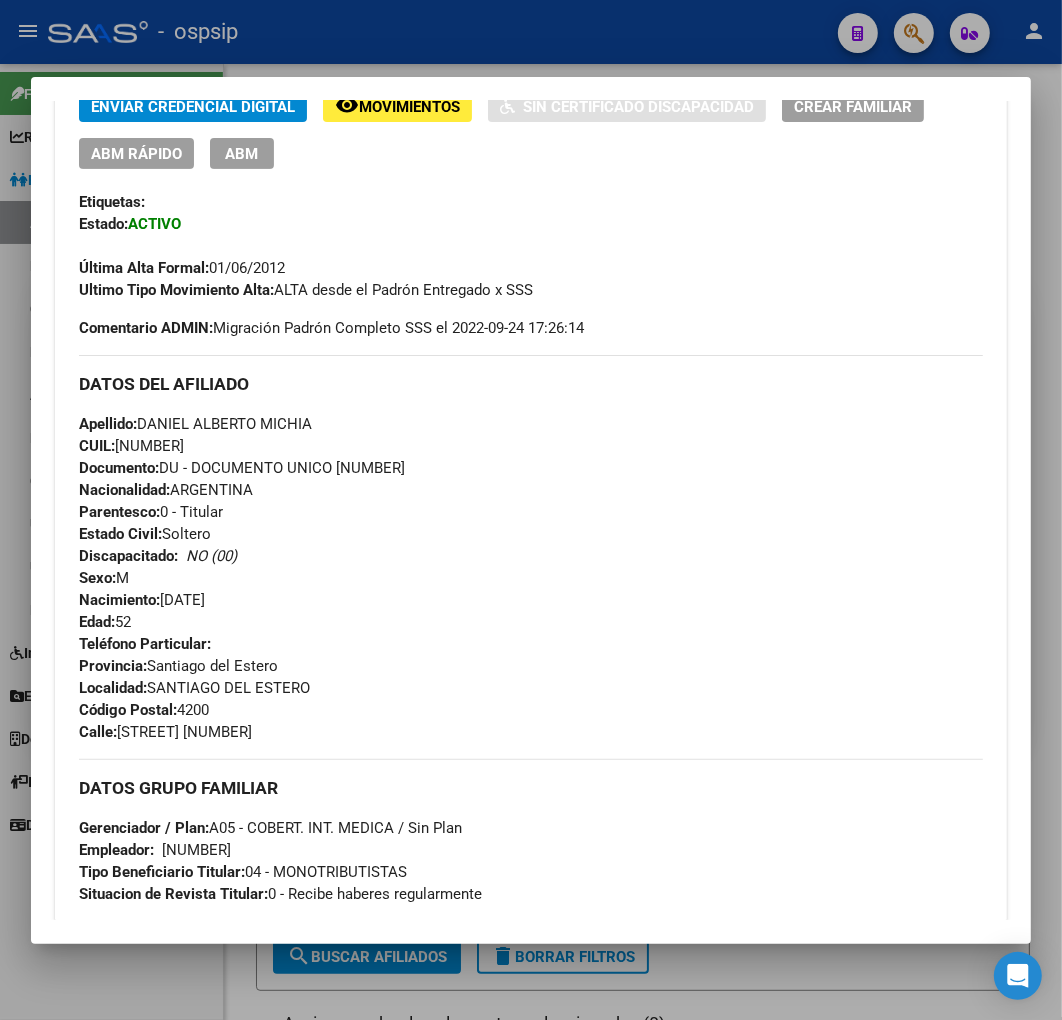 click at bounding box center [531, 510] 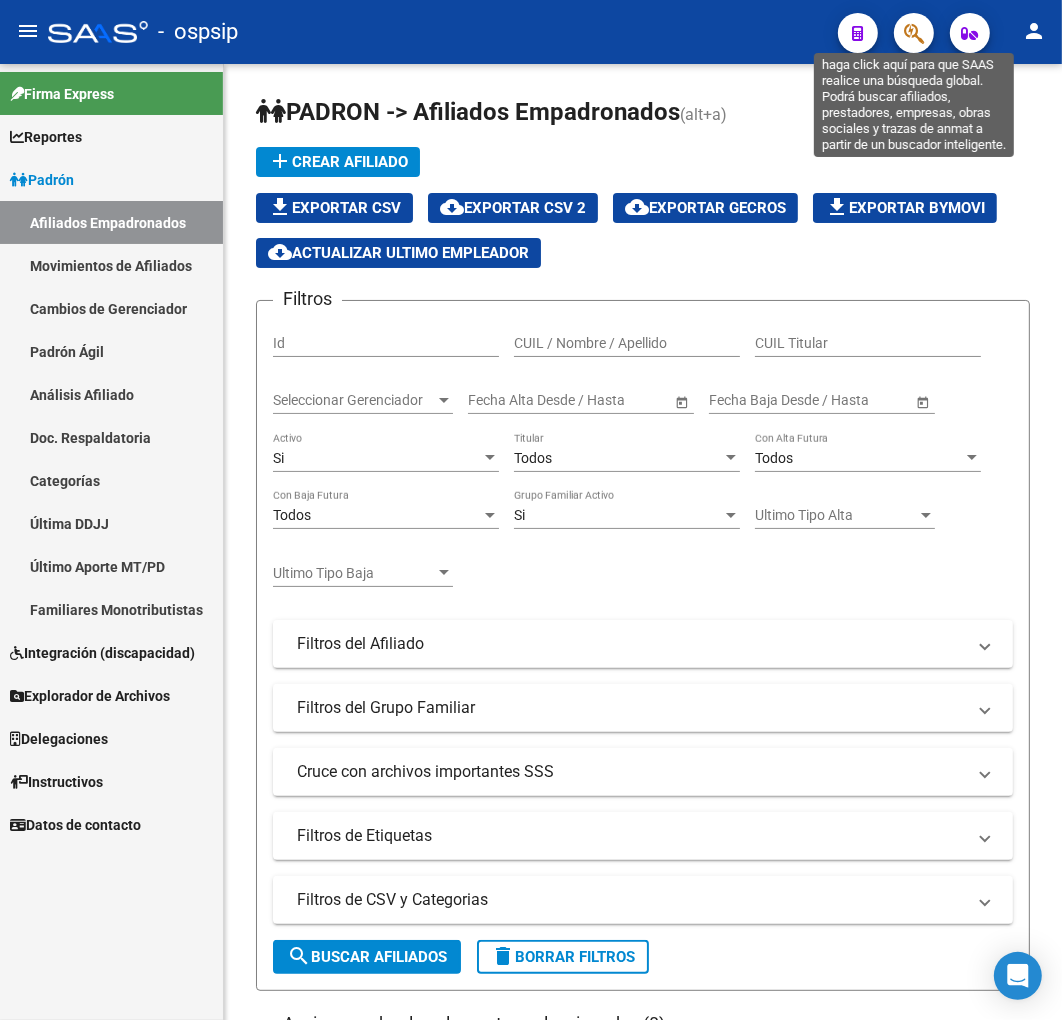 click 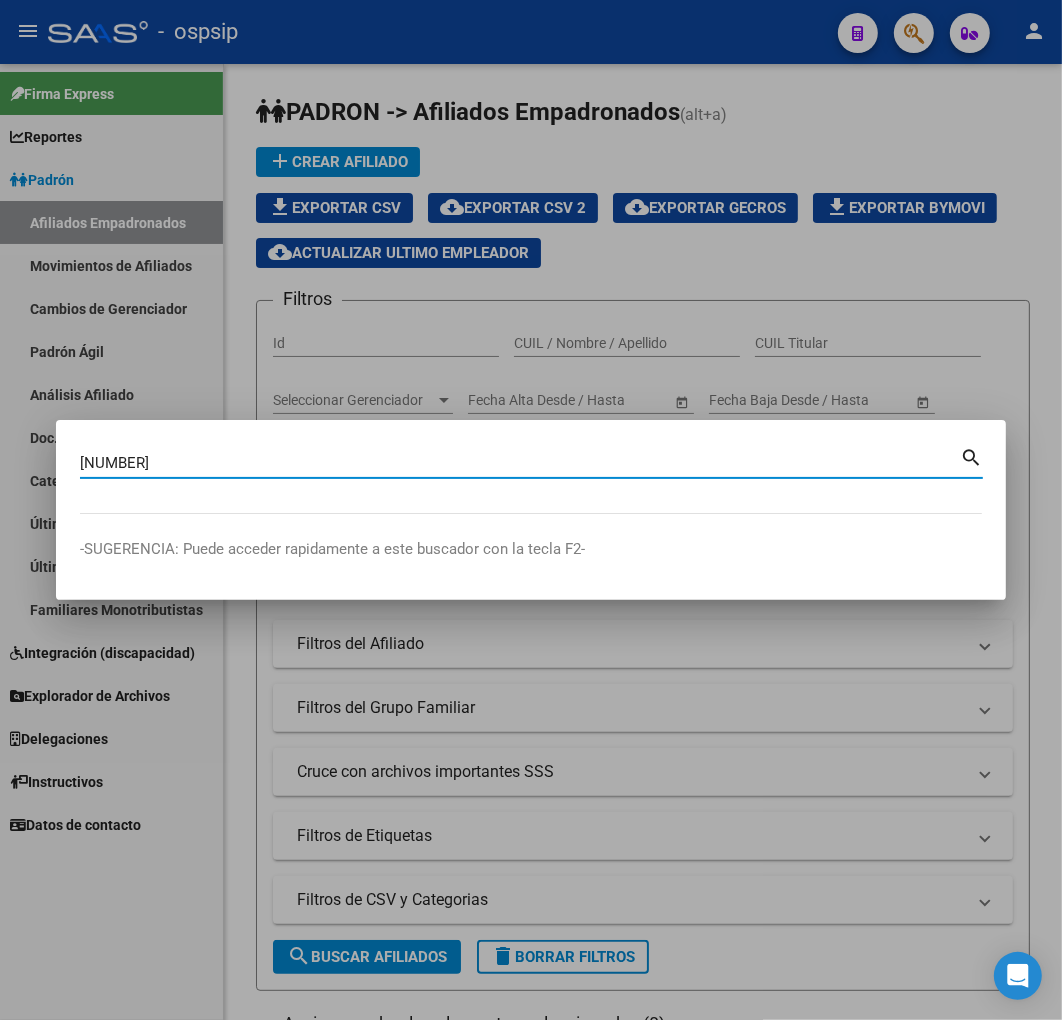 type on "23101510" 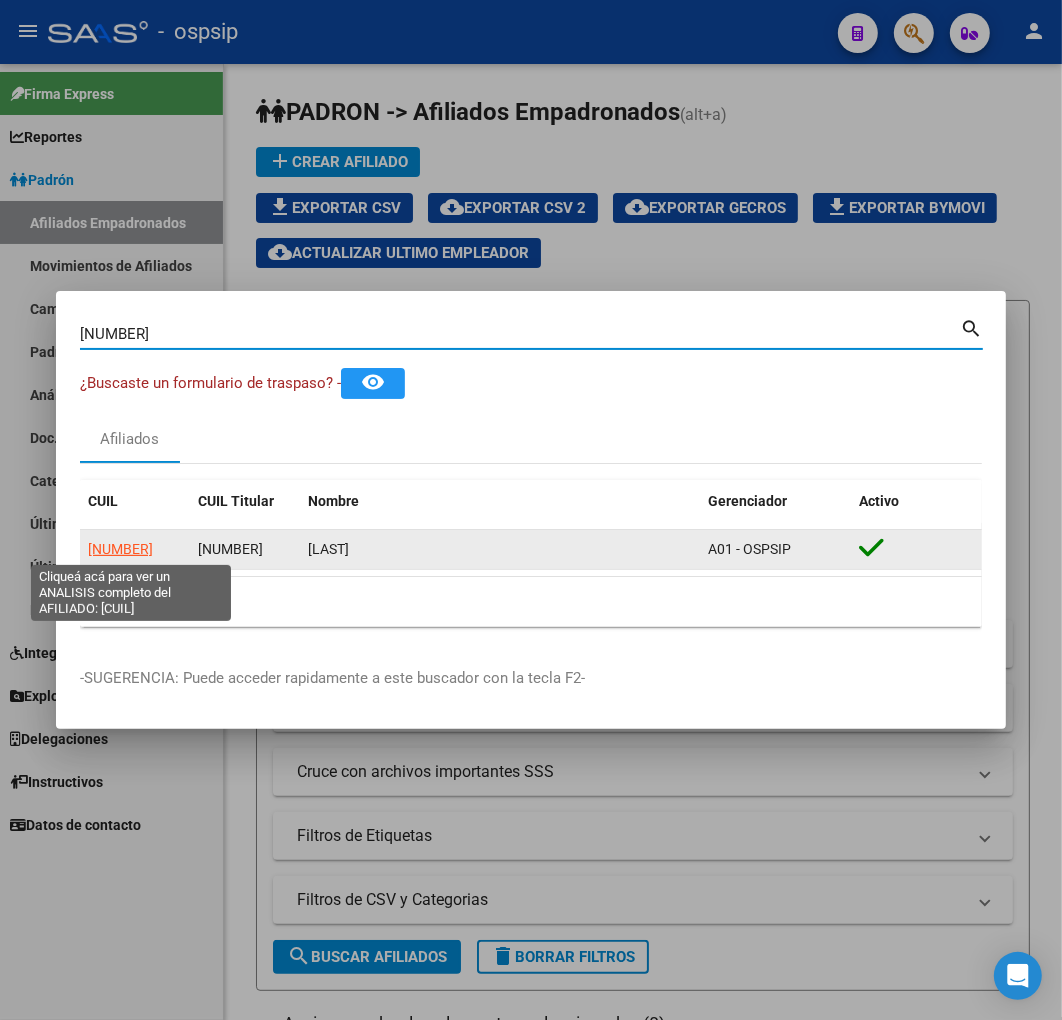 click on "20231015109" 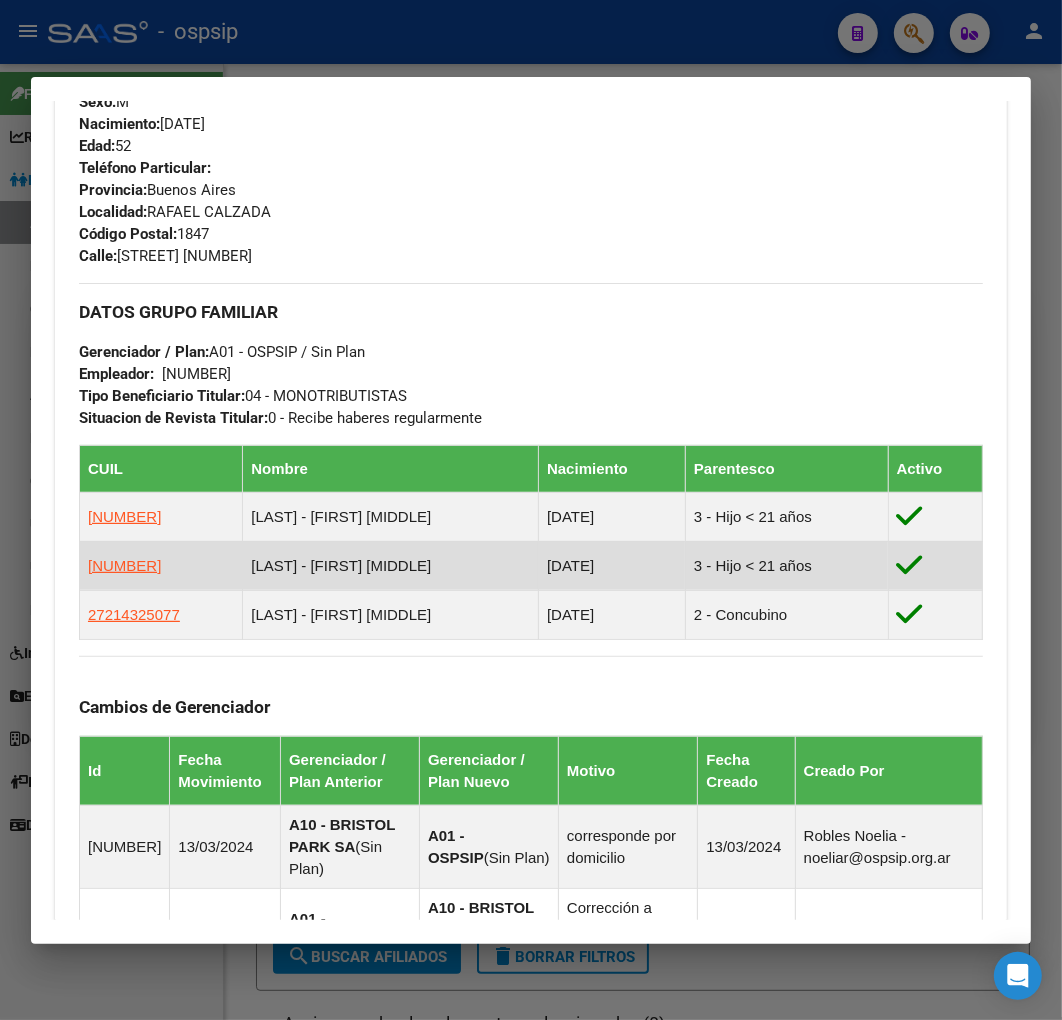 scroll, scrollTop: 1293, scrollLeft: 0, axis: vertical 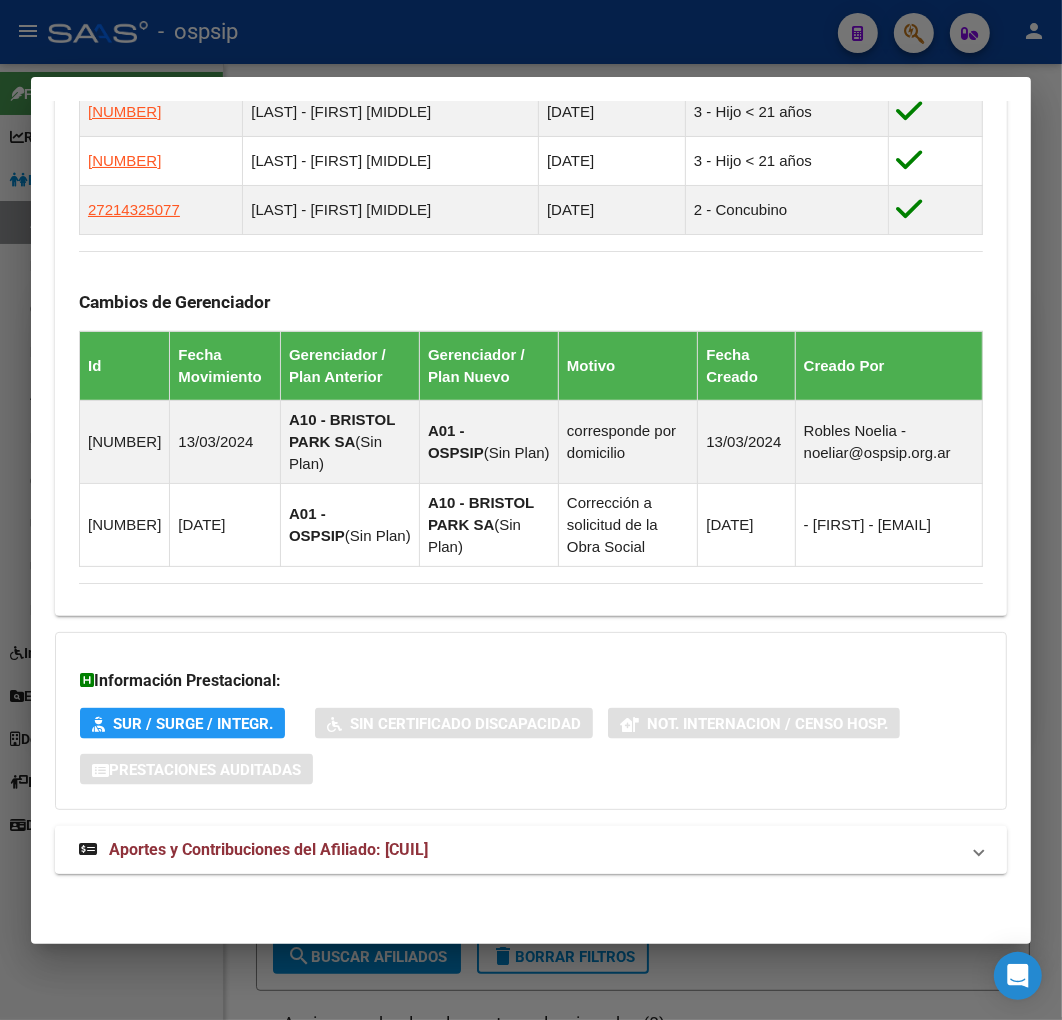 click on "Aportes y Contribuciones del Afiliado: 20231015109" at bounding box center [519, 850] 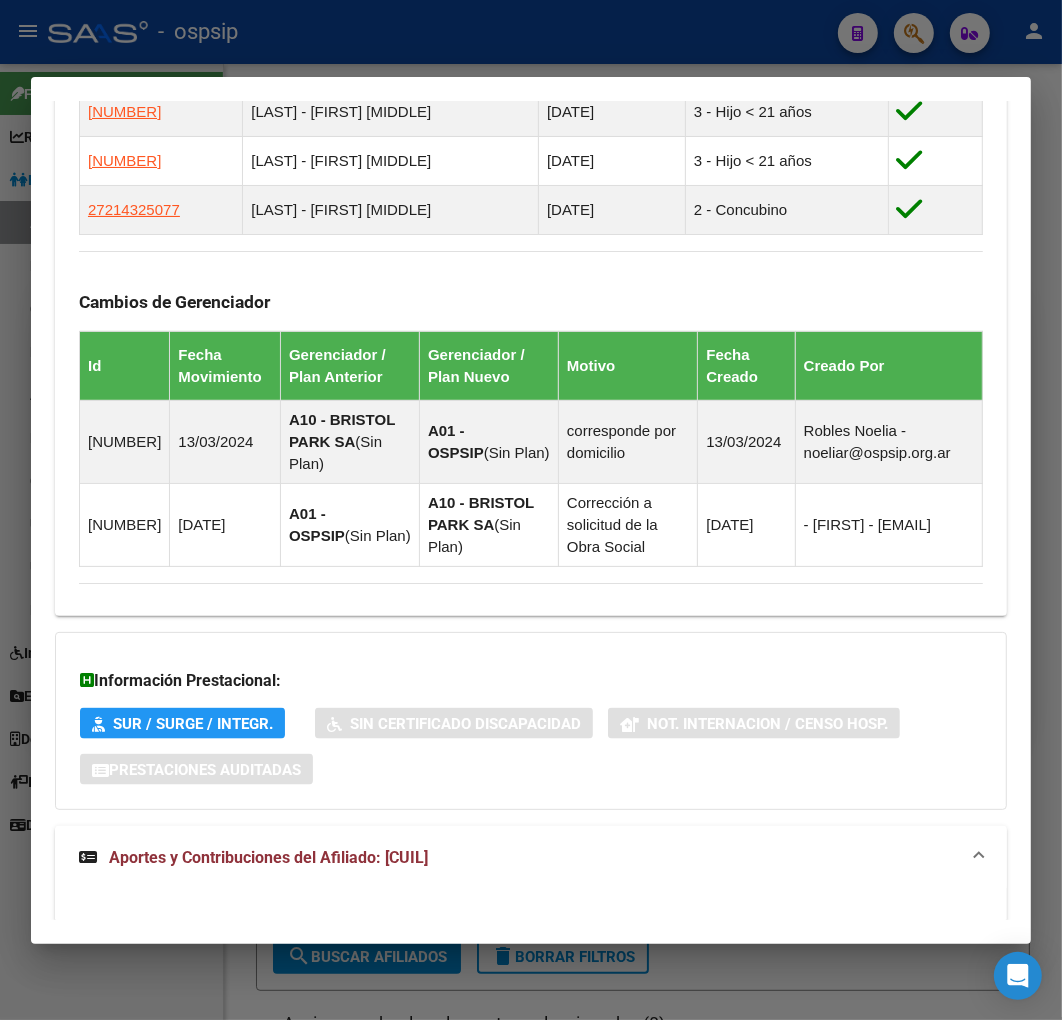 scroll, scrollTop: 1802, scrollLeft: 0, axis: vertical 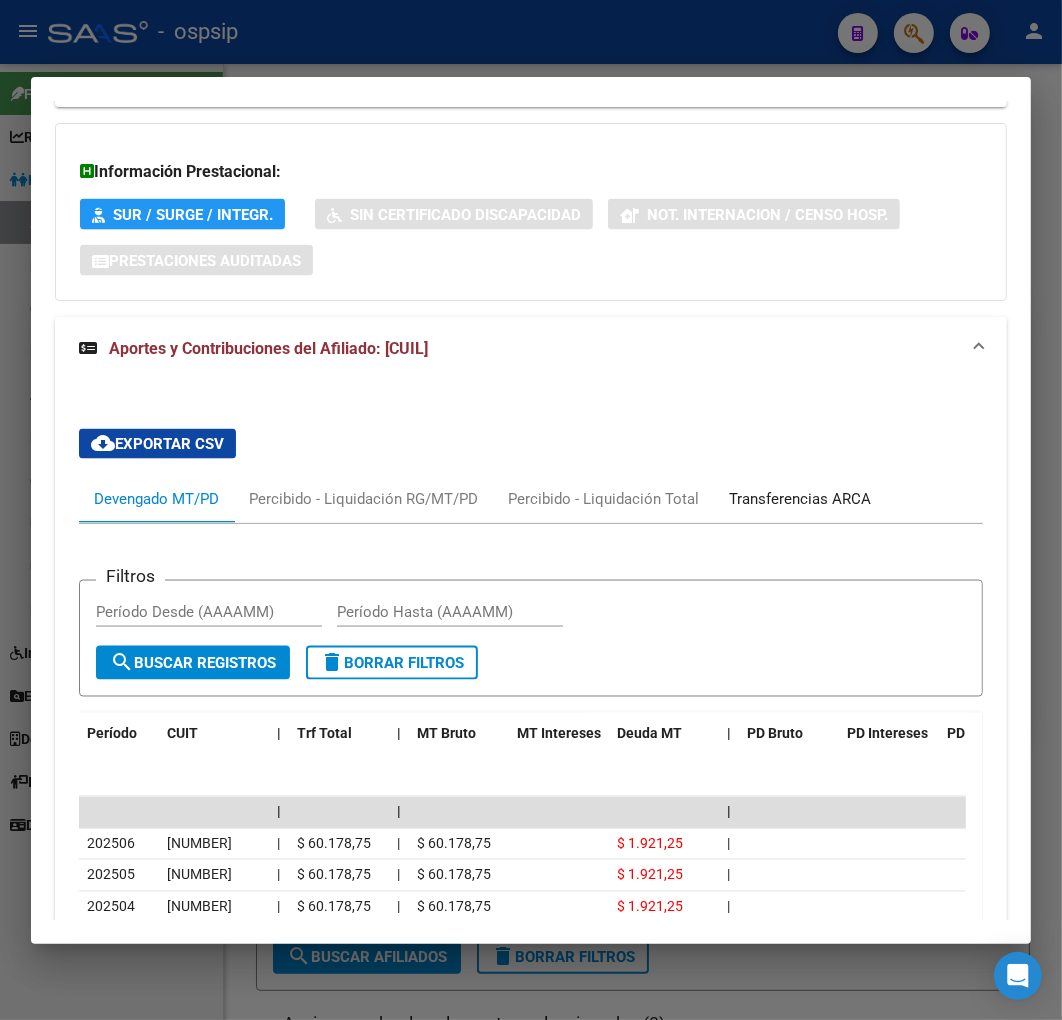 click on "Transferencias ARCA" at bounding box center [800, 499] 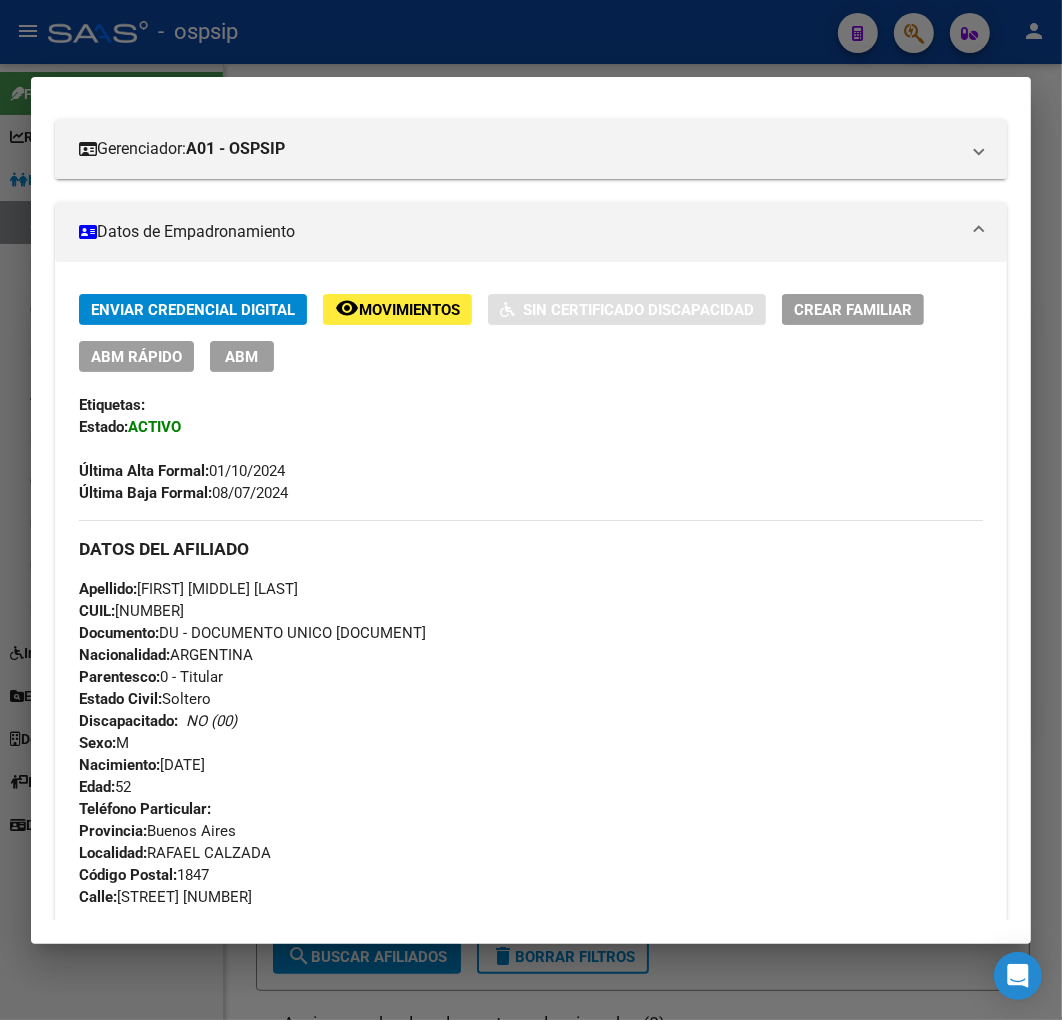 scroll, scrollTop: 211, scrollLeft: 0, axis: vertical 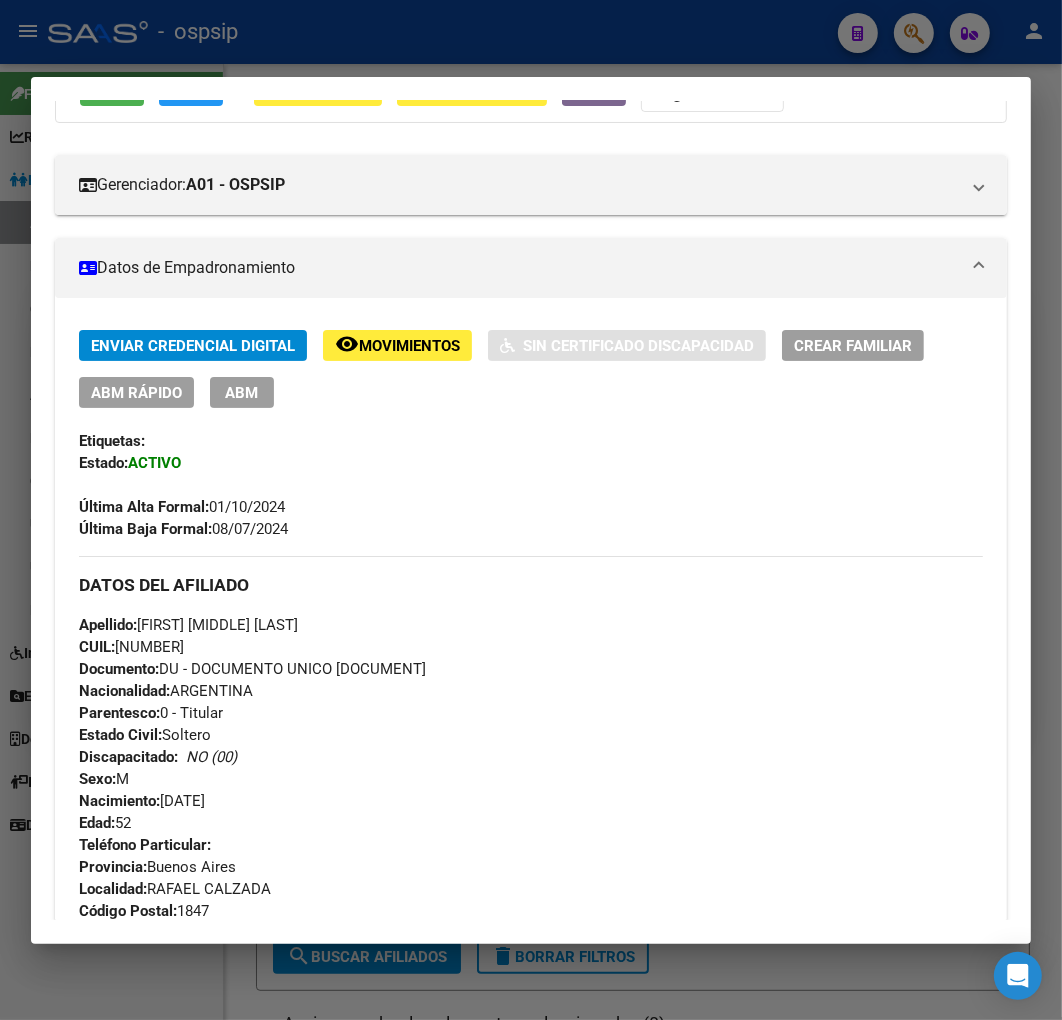 click at bounding box center [531, 510] 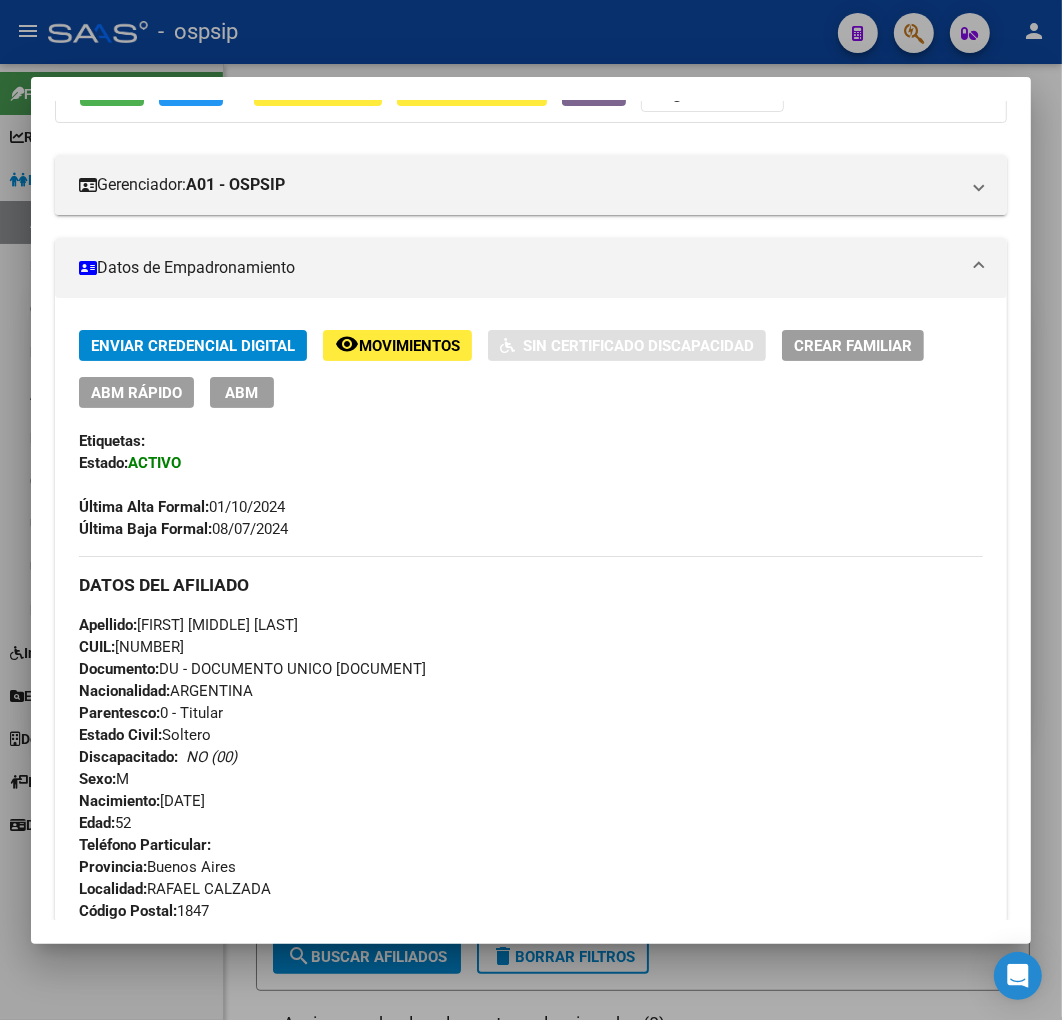 click at bounding box center [531, 510] 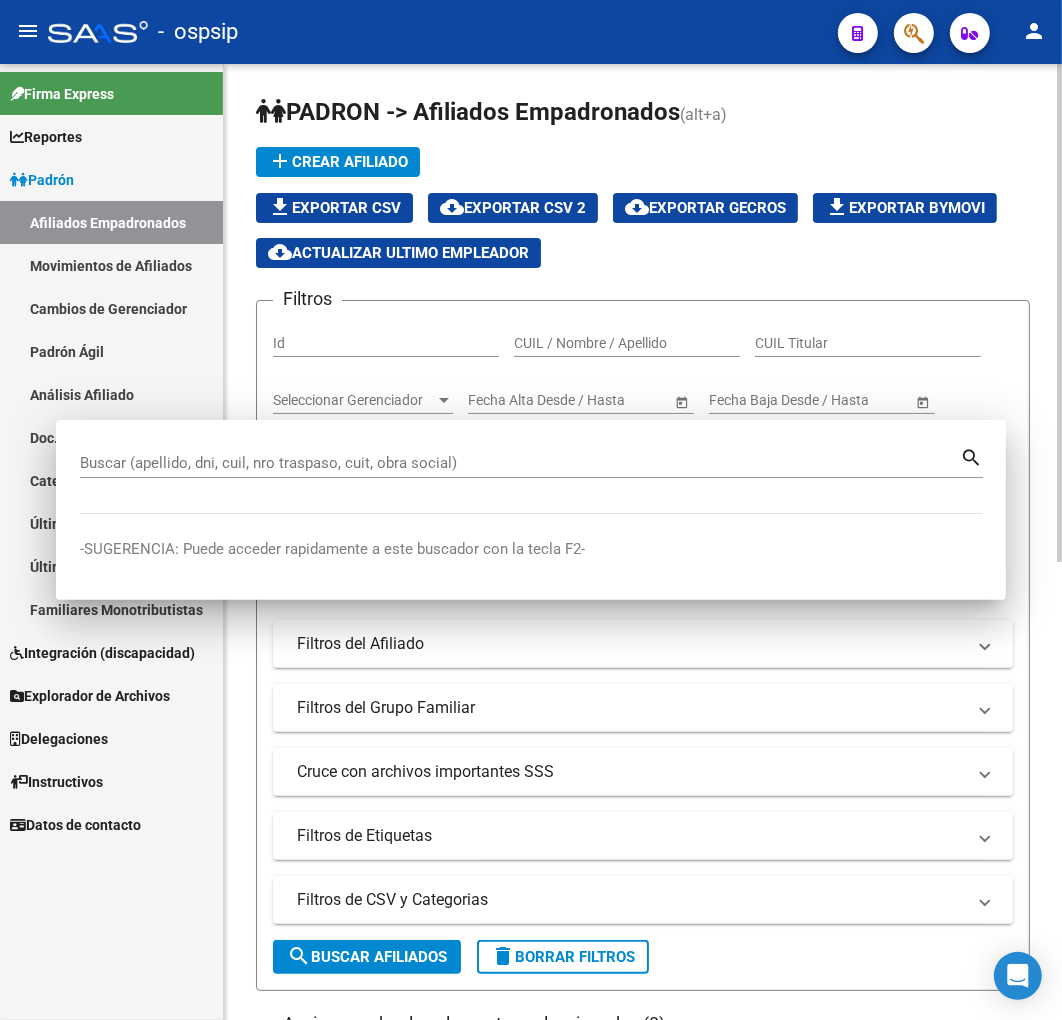 drag, startPoint x: 312, startPoint y: 56, endPoint x: 535, endPoint y: 102, distance: 227.69498 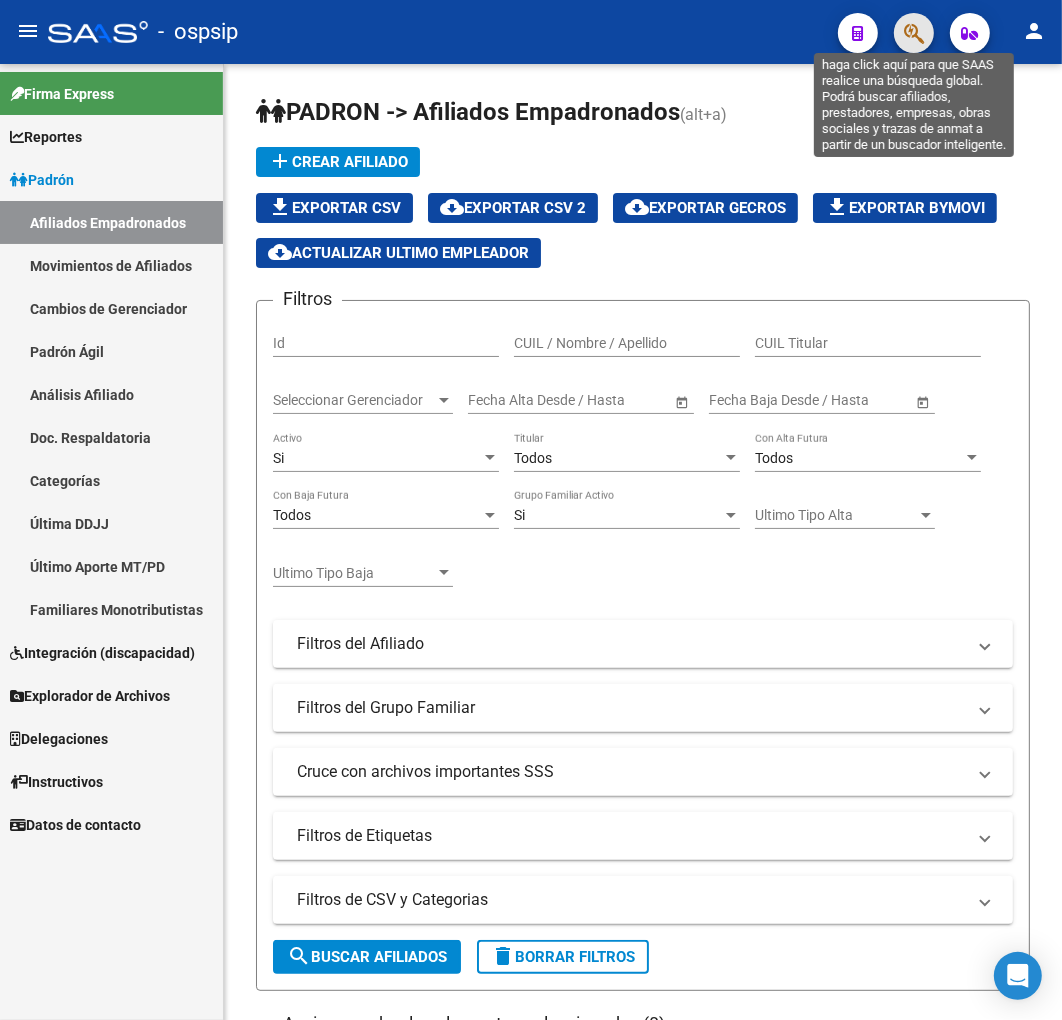 click 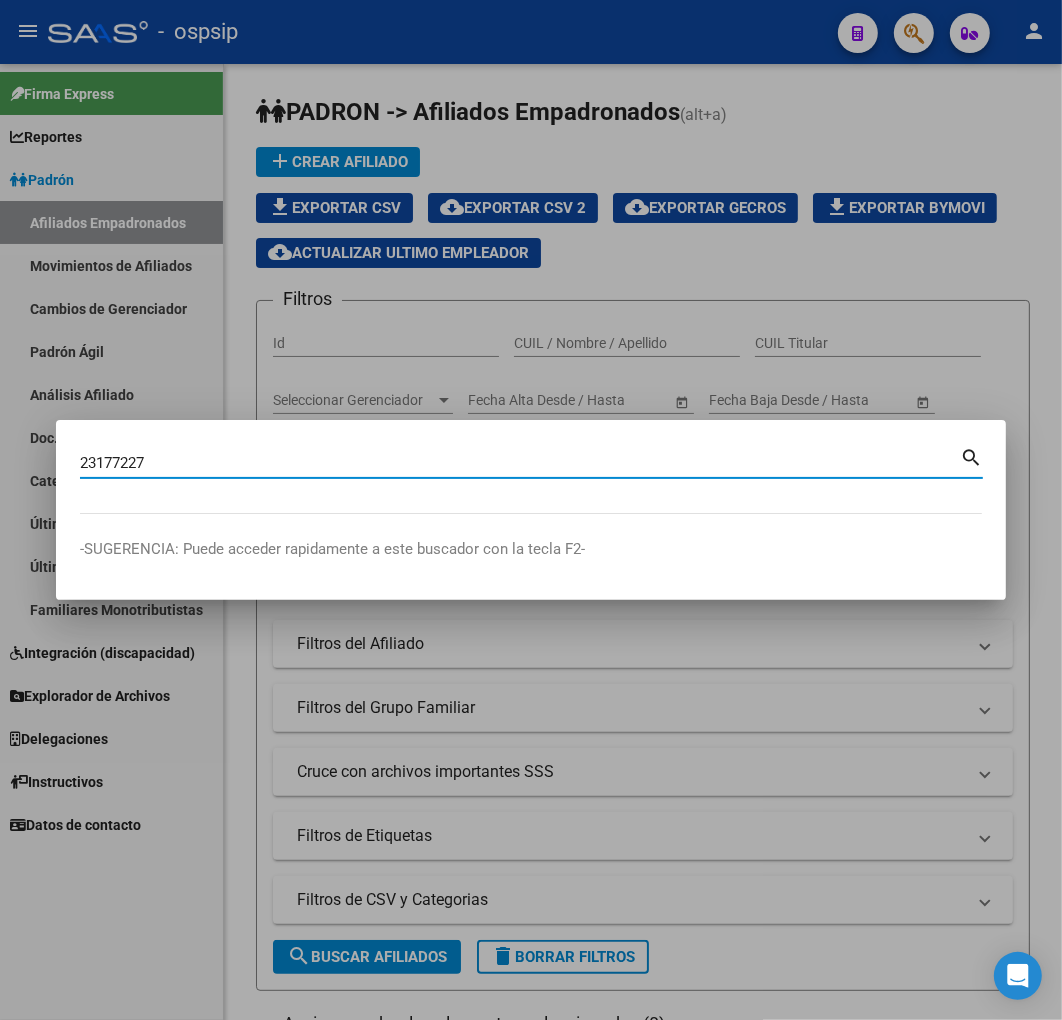 type on "23177227" 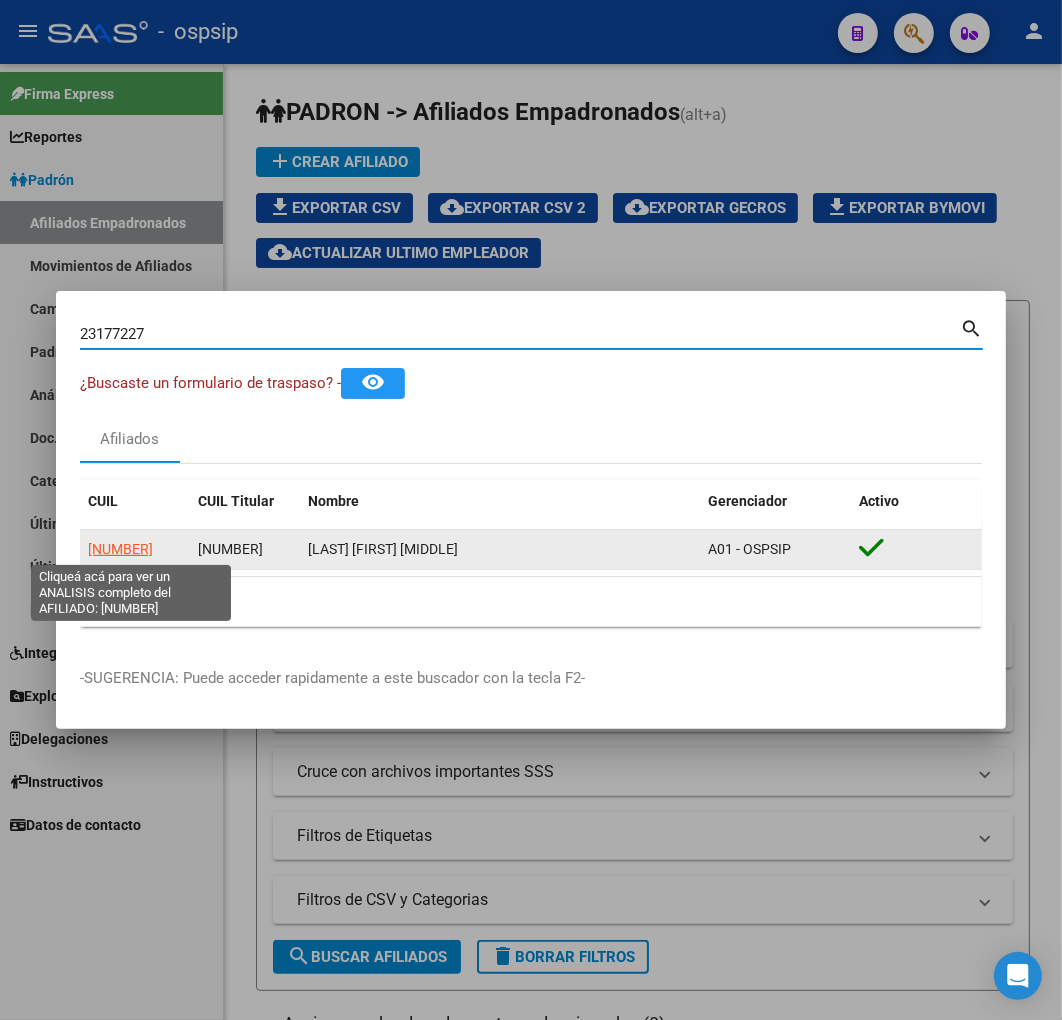 click on "20231772279" 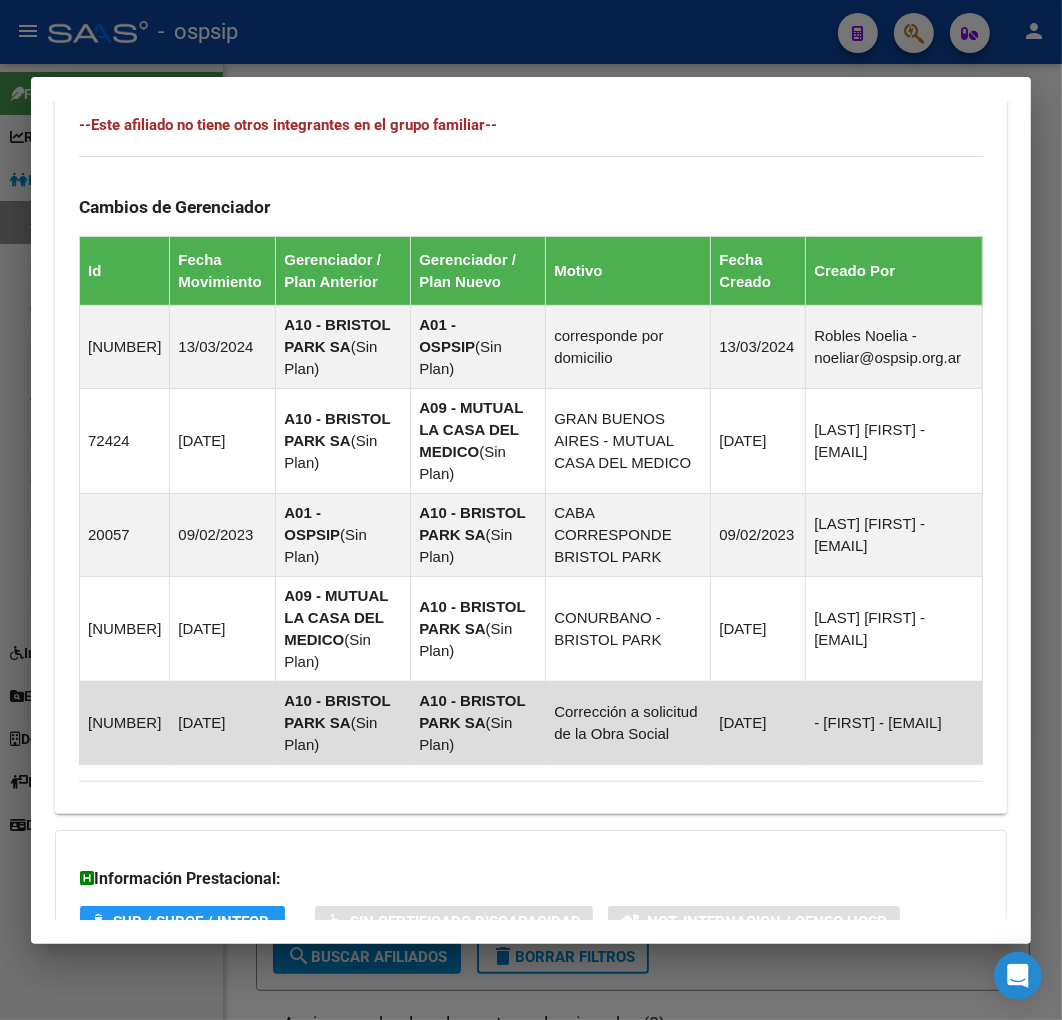 scroll, scrollTop: 1415, scrollLeft: 0, axis: vertical 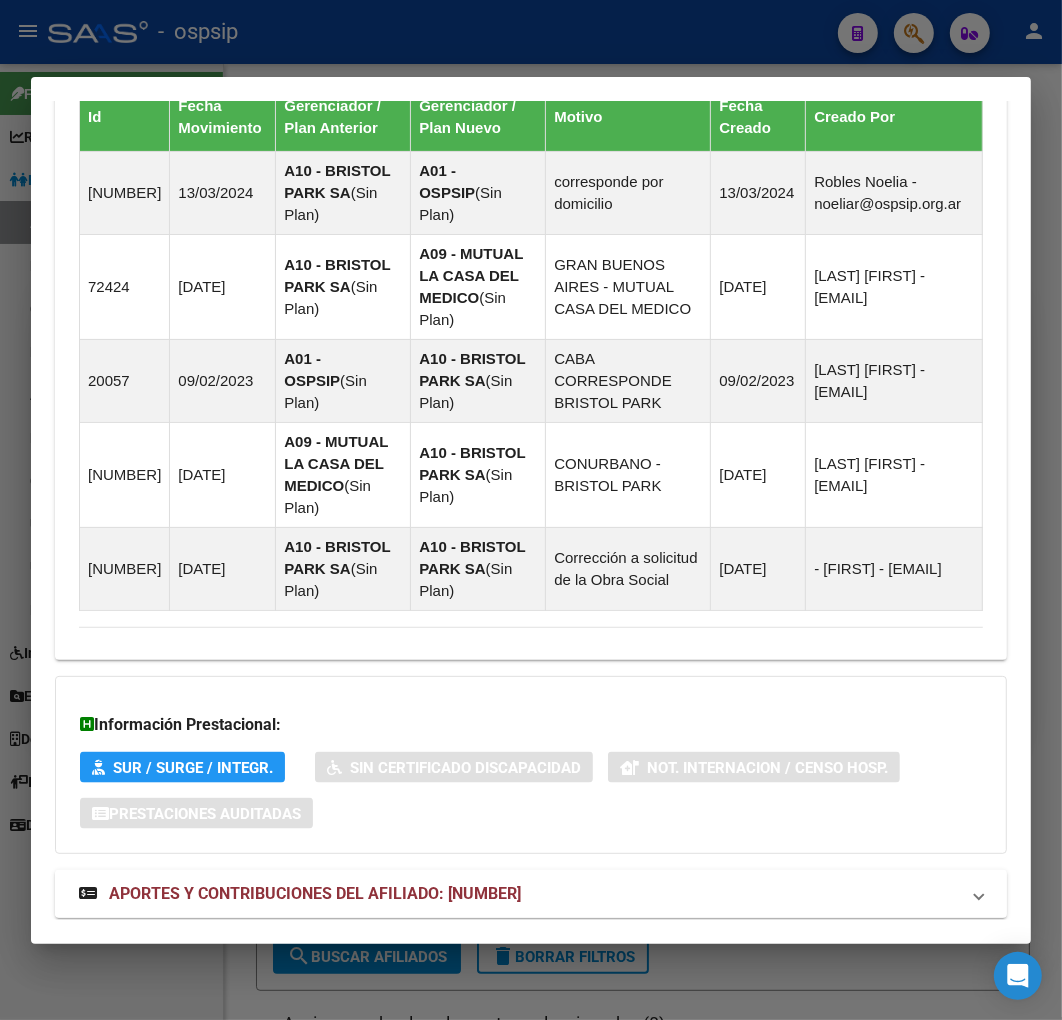 drag, startPoint x: 563, startPoint y: 863, endPoint x: 544, endPoint y: 857, distance: 19.924858 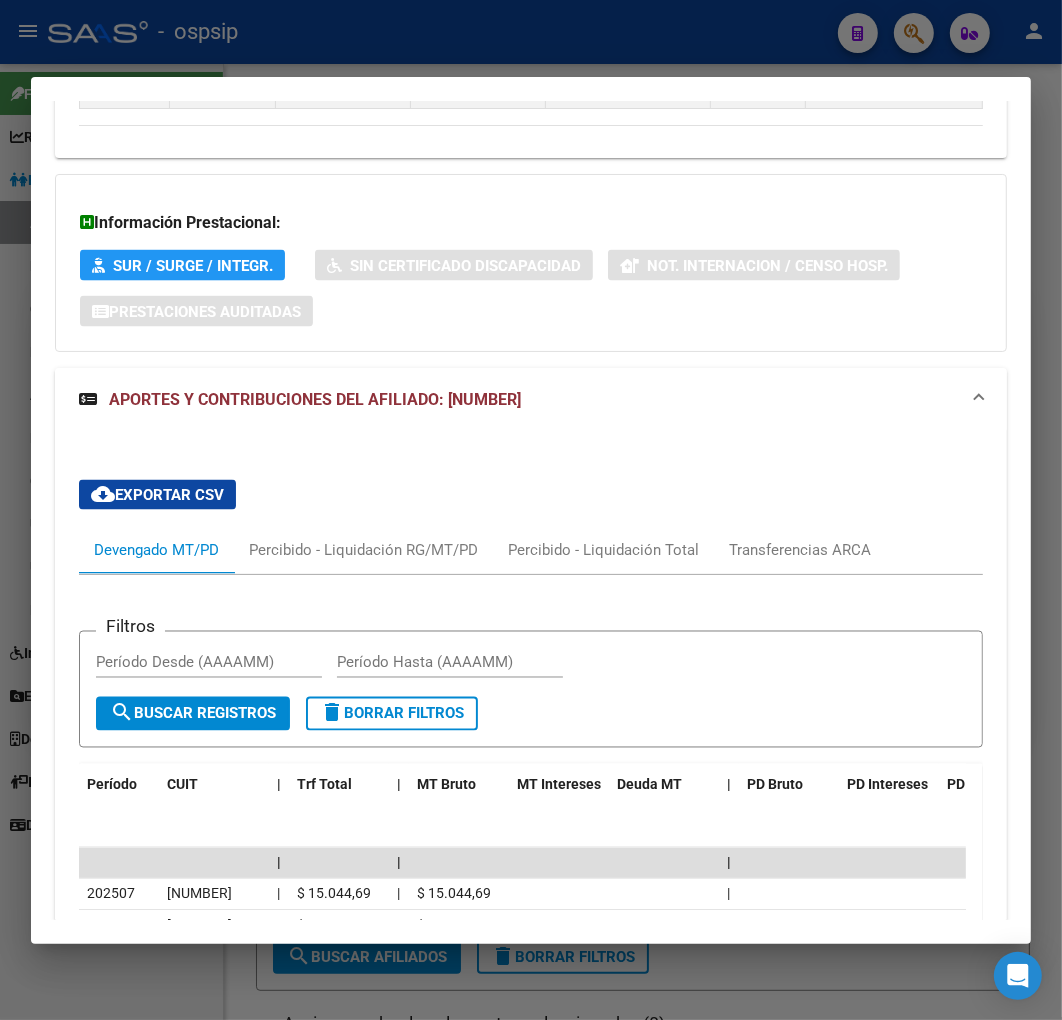 scroll, scrollTop: 1971, scrollLeft: 0, axis: vertical 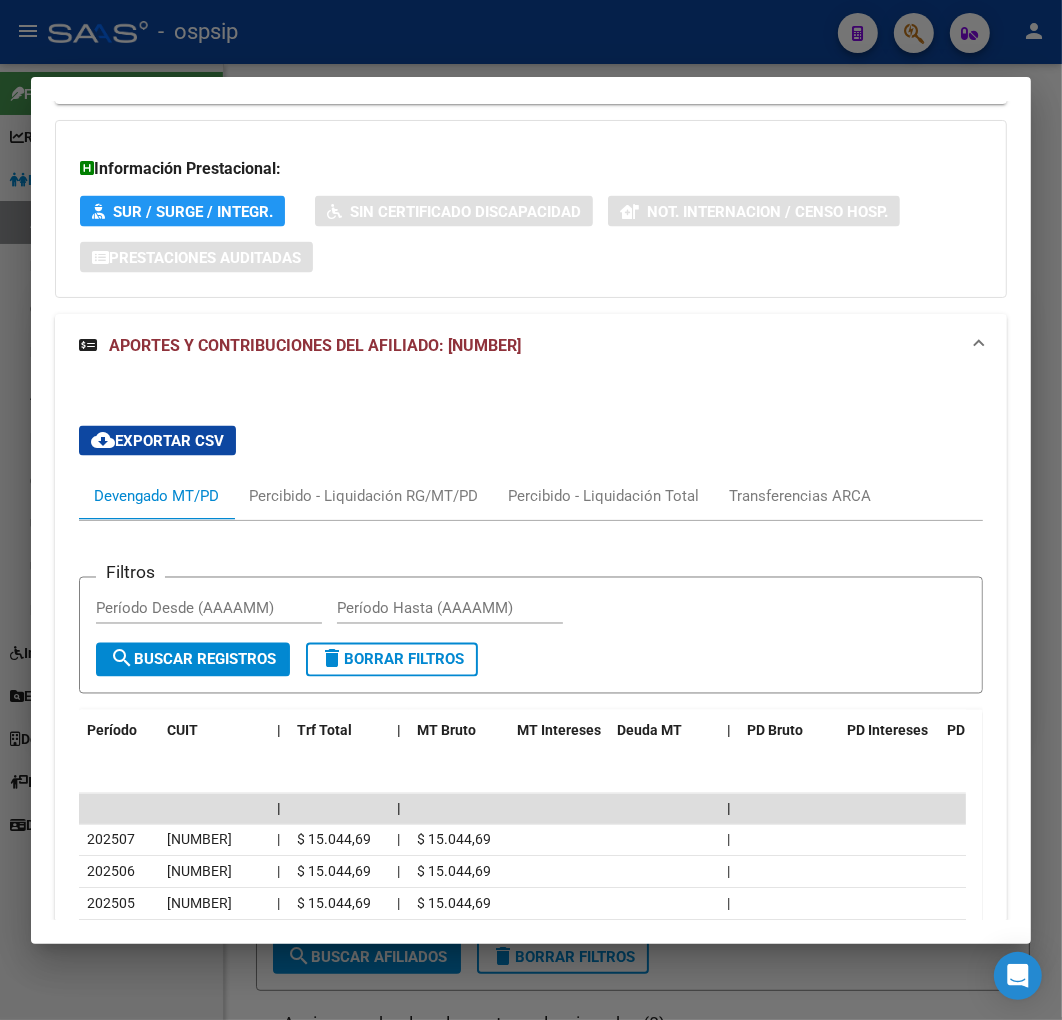 click at bounding box center (531, 510) 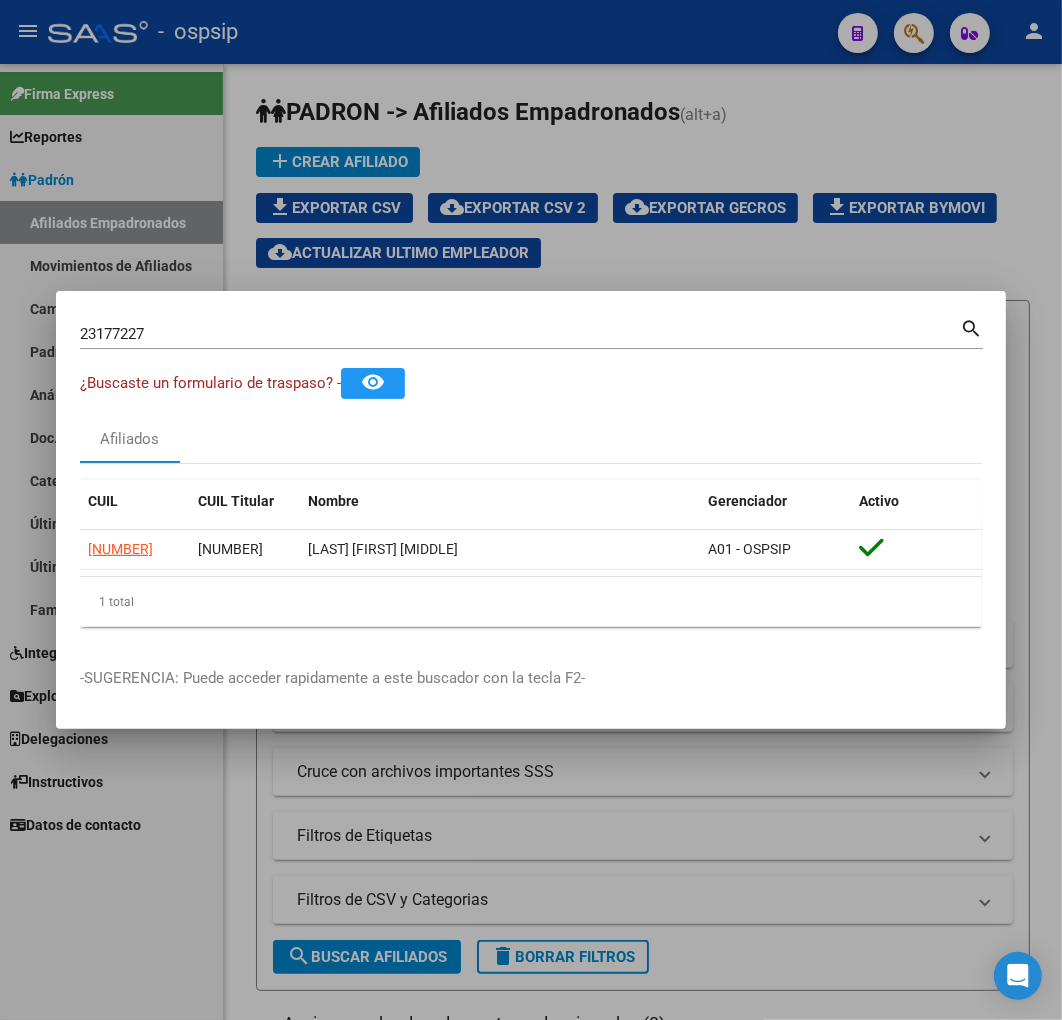 click at bounding box center (531, 510) 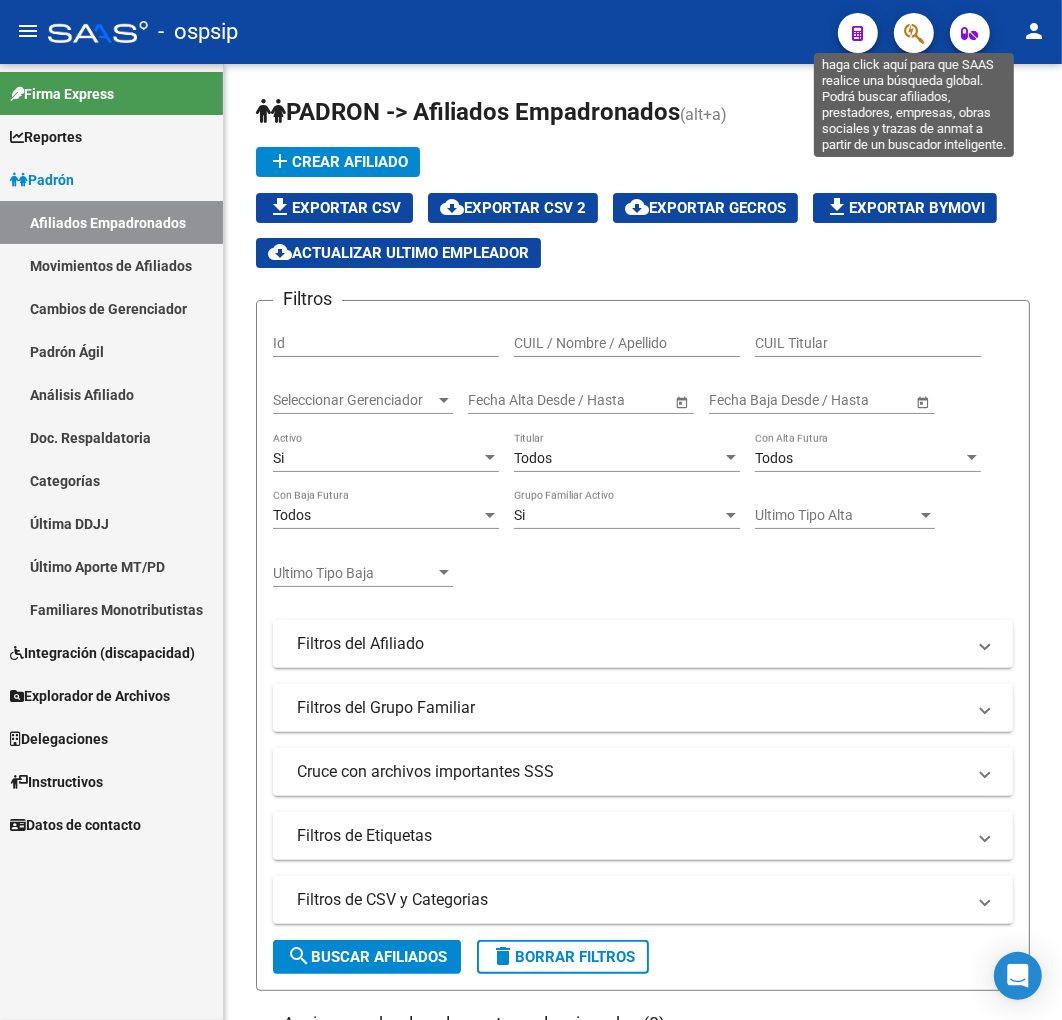 click 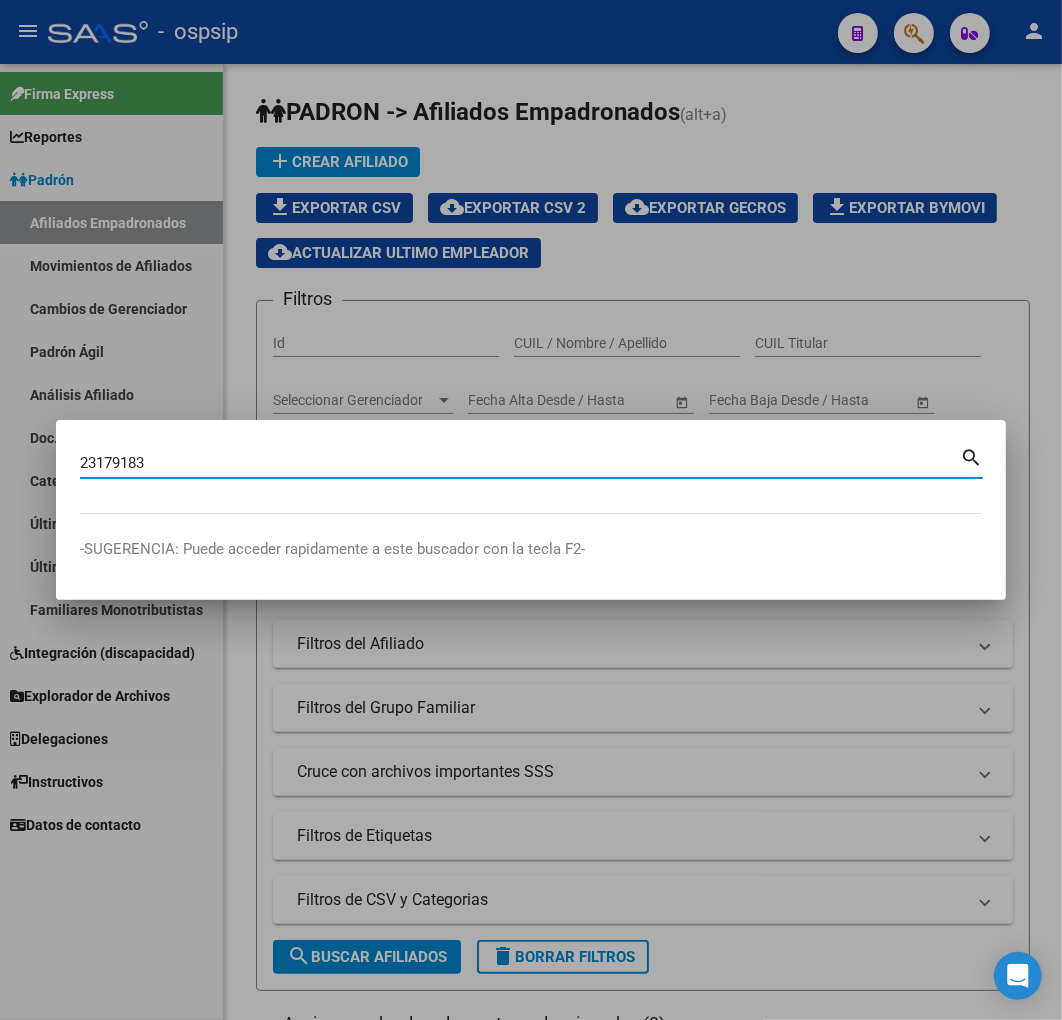 type on "23179183" 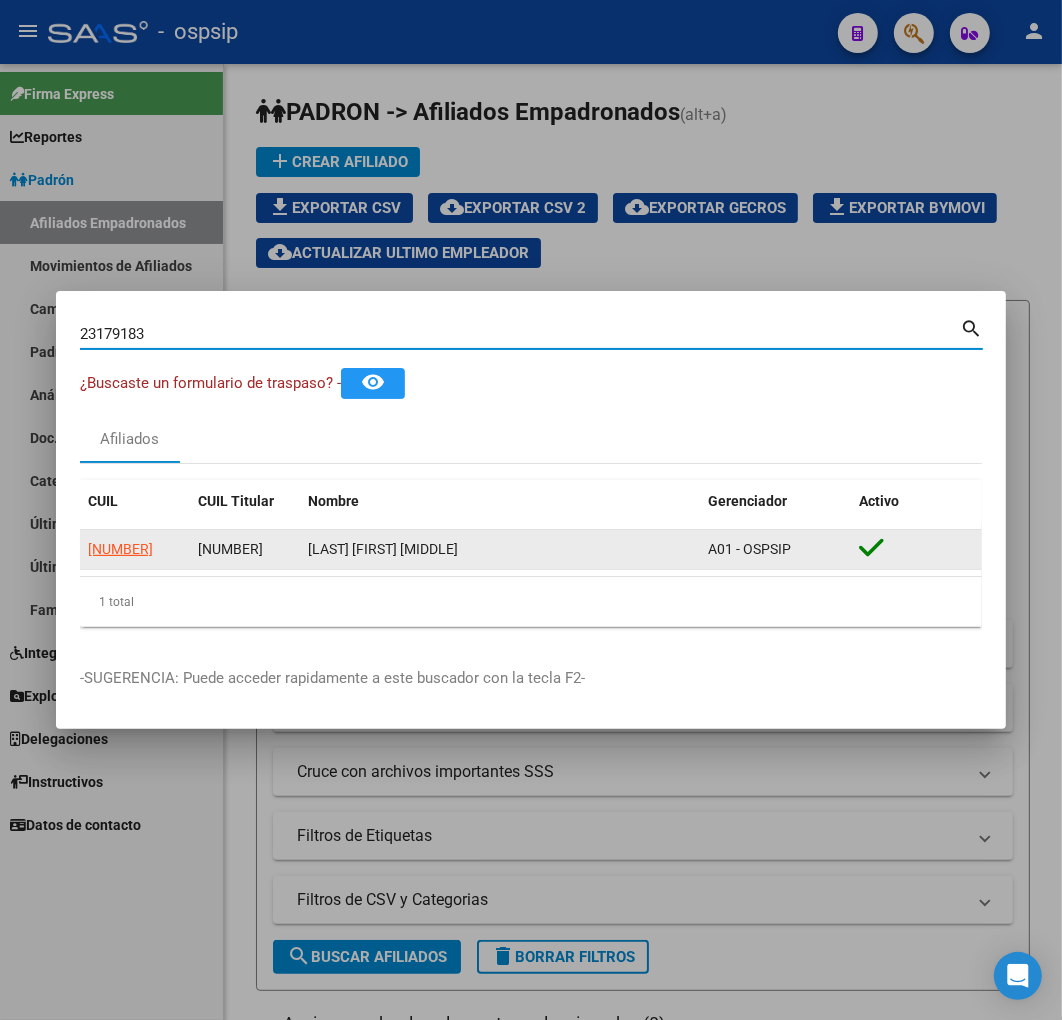 click on "20231791834" 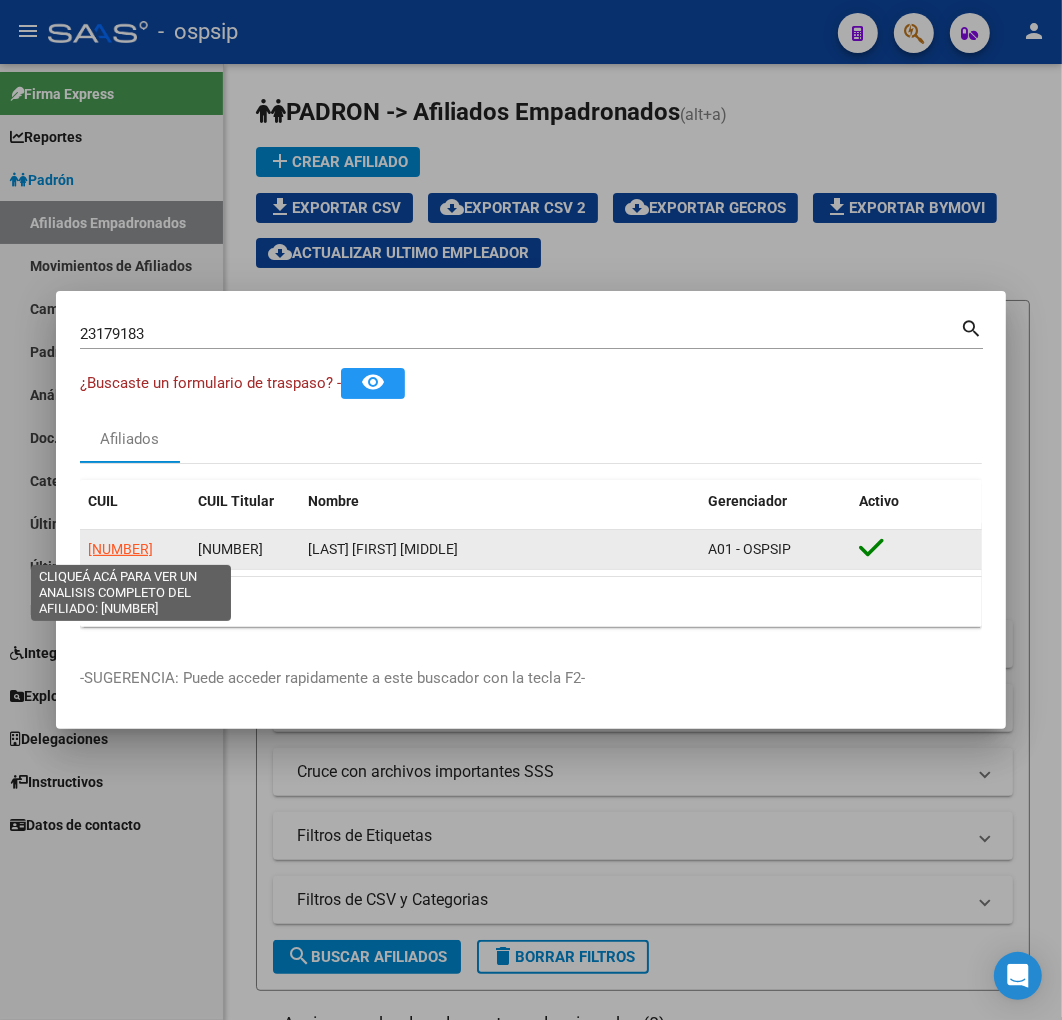click on "20231791834" 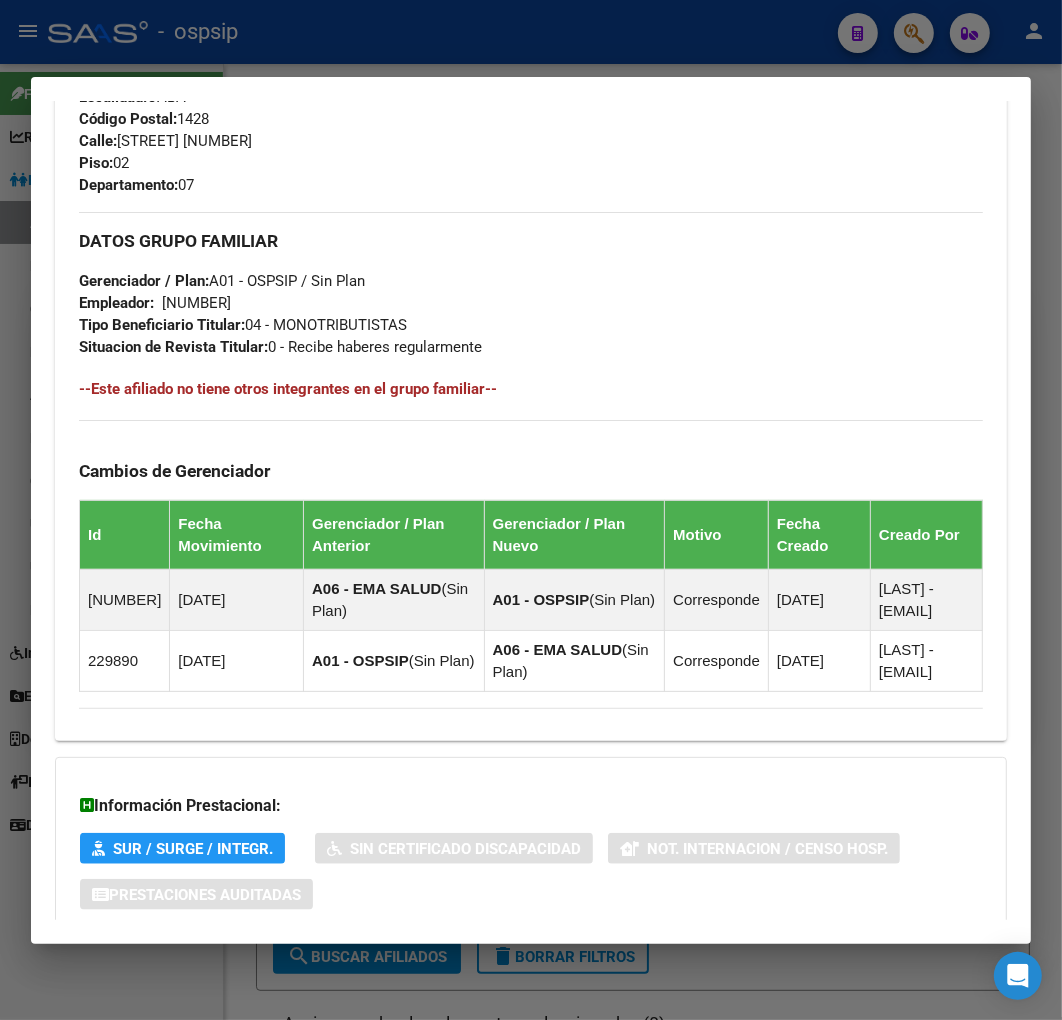 scroll, scrollTop: 1127, scrollLeft: 0, axis: vertical 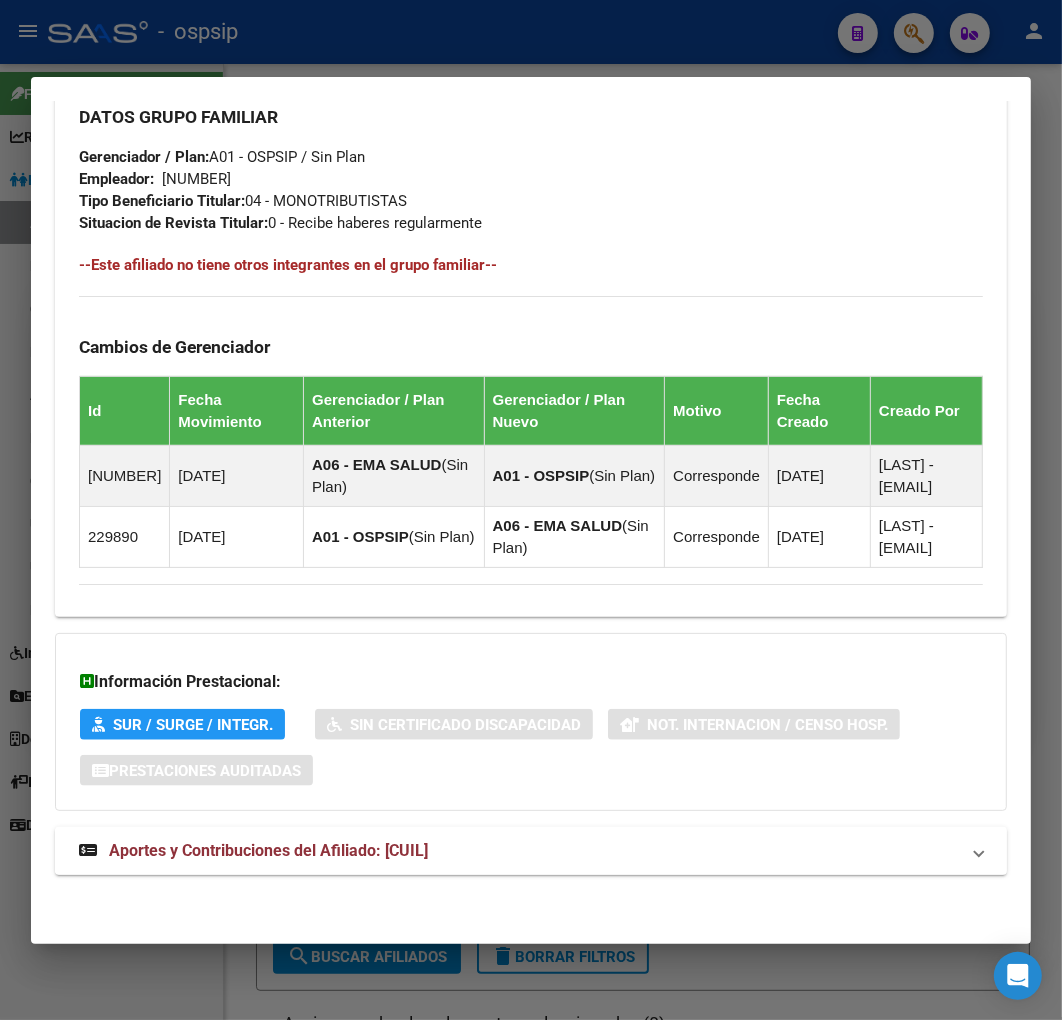 click on "Aportes y Contribuciones del Afiliado: 20231791834" at bounding box center (531, 851) 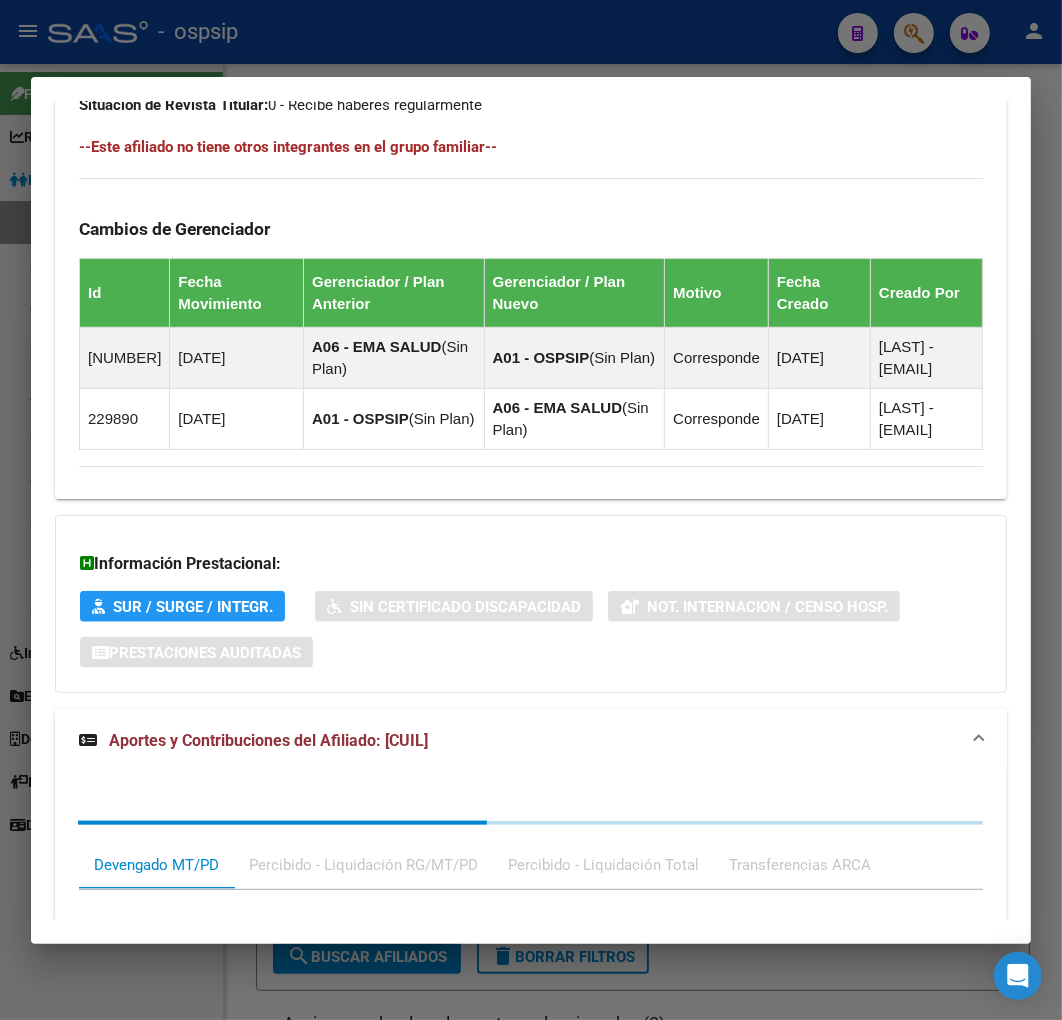 scroll, scrollTop: 1636, scrollLeft: 0, axis: vertical 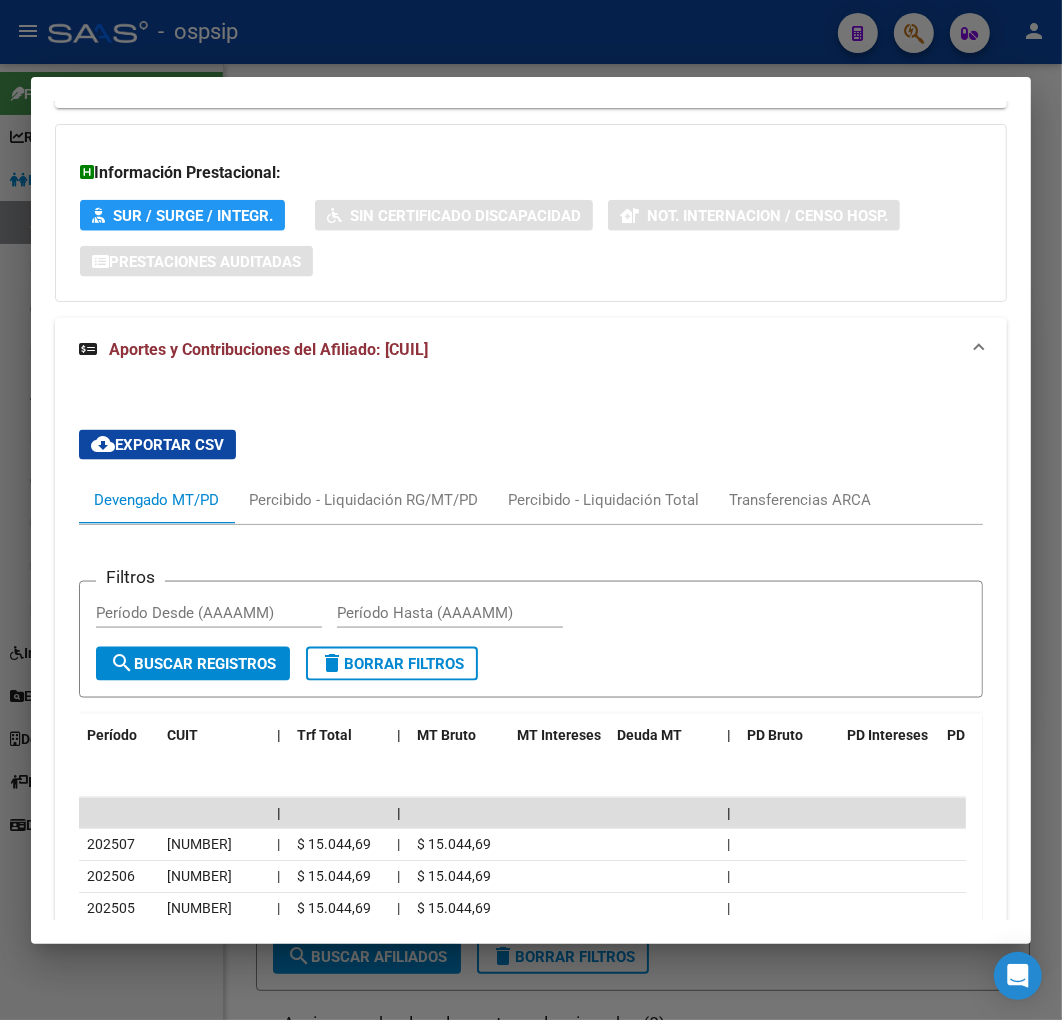 click at bounding box center [531, 510] 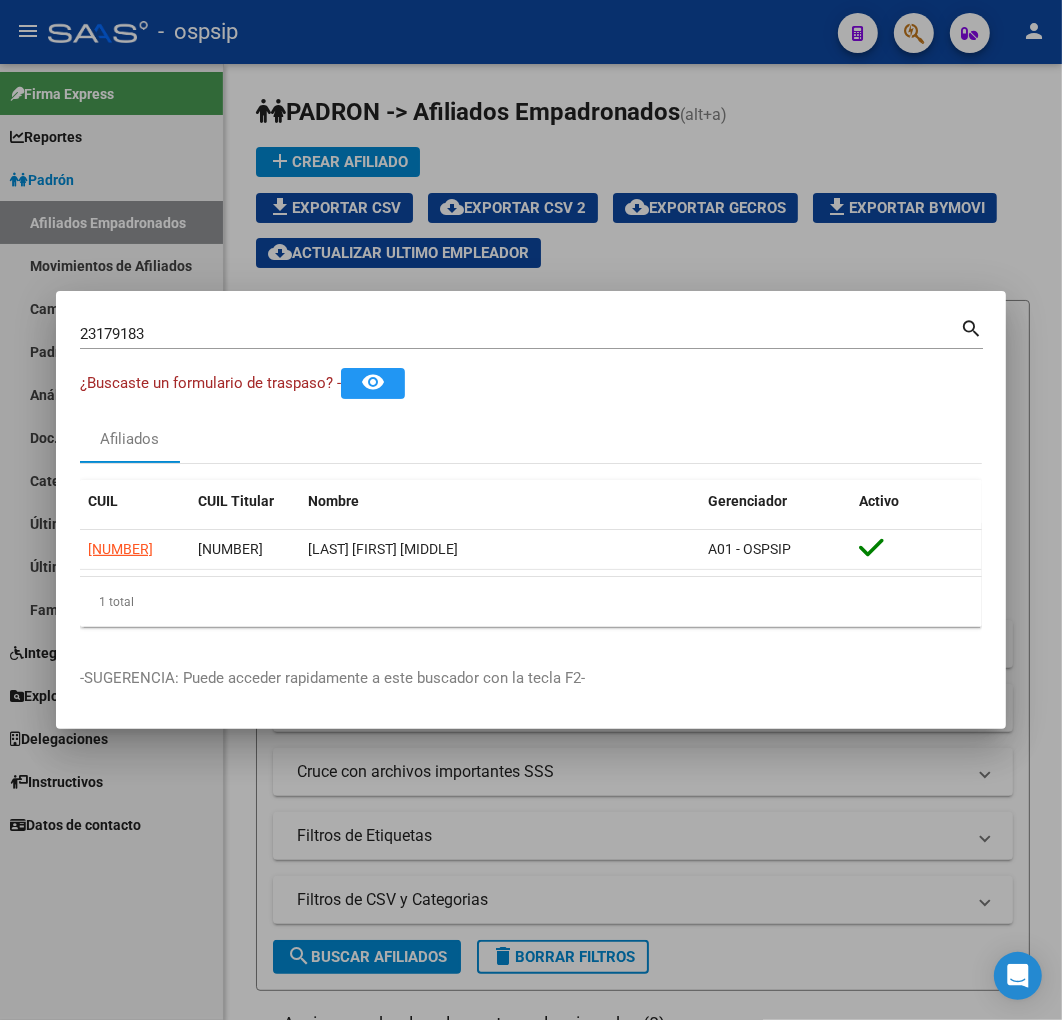 click at bounding box center (531, 510) 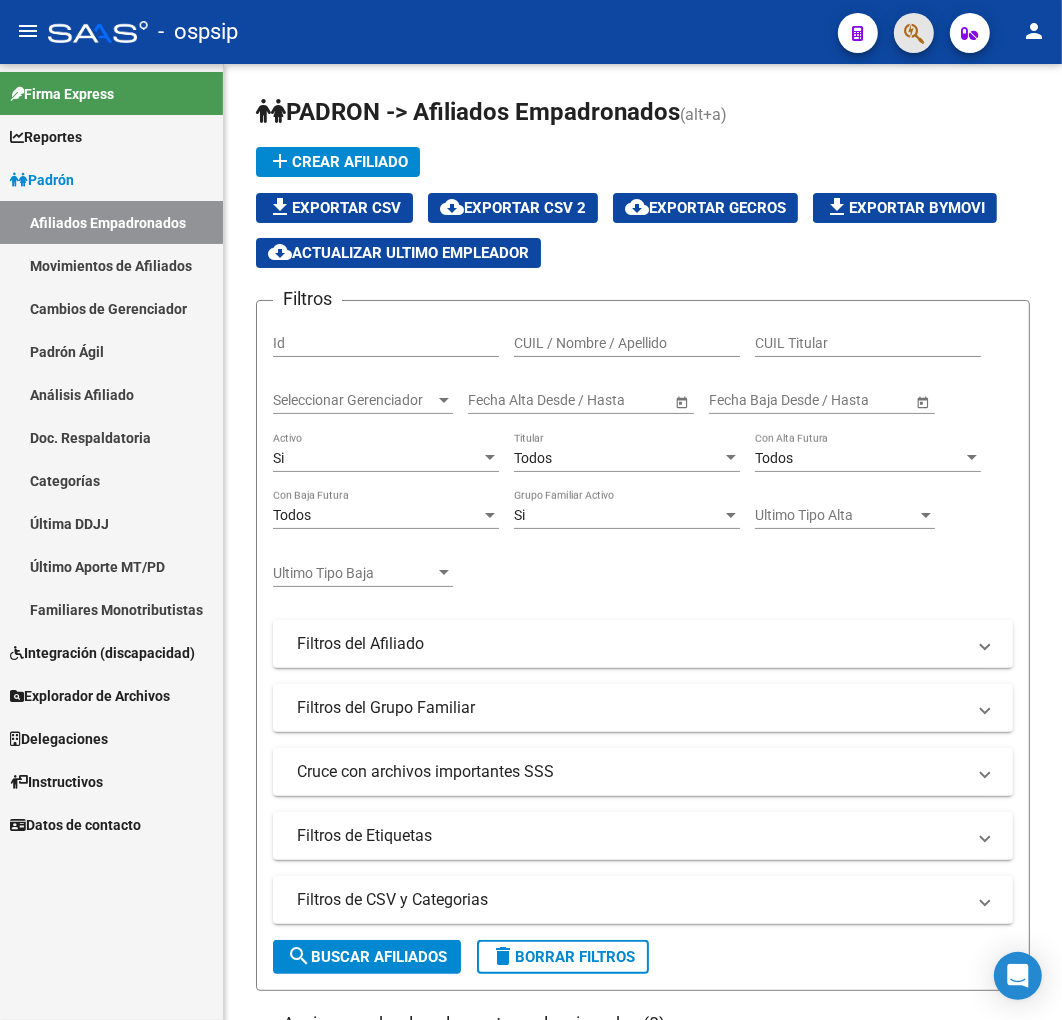 click 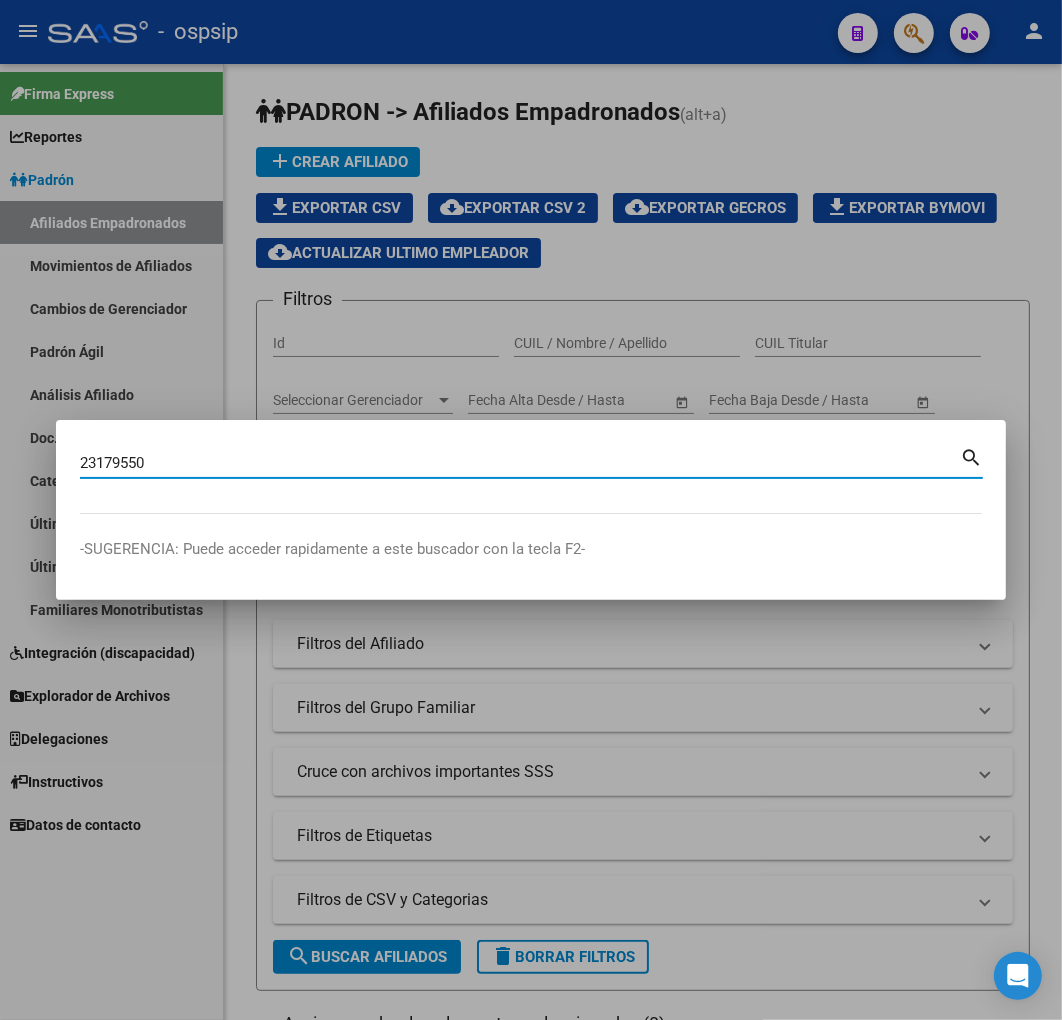 type on "[NUMBER]" 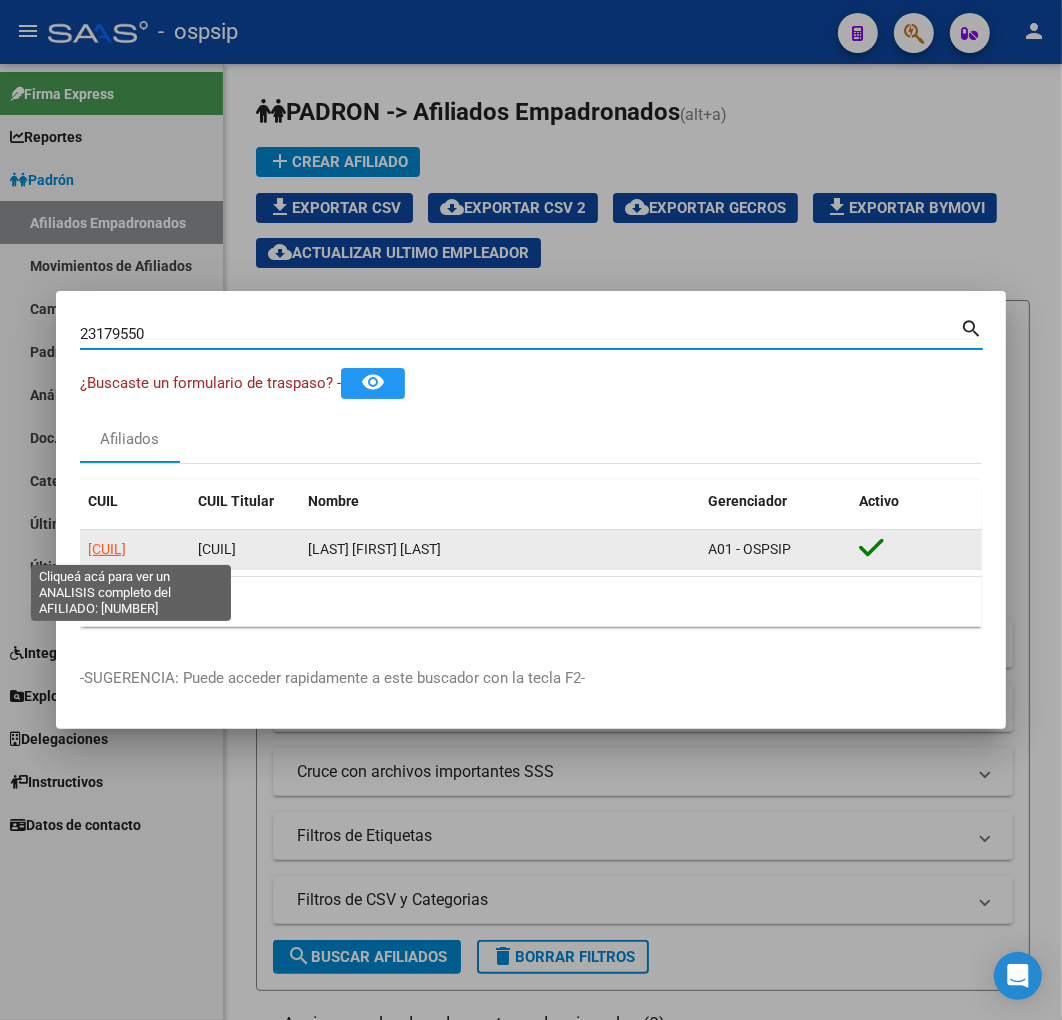click on "[CUIL]" 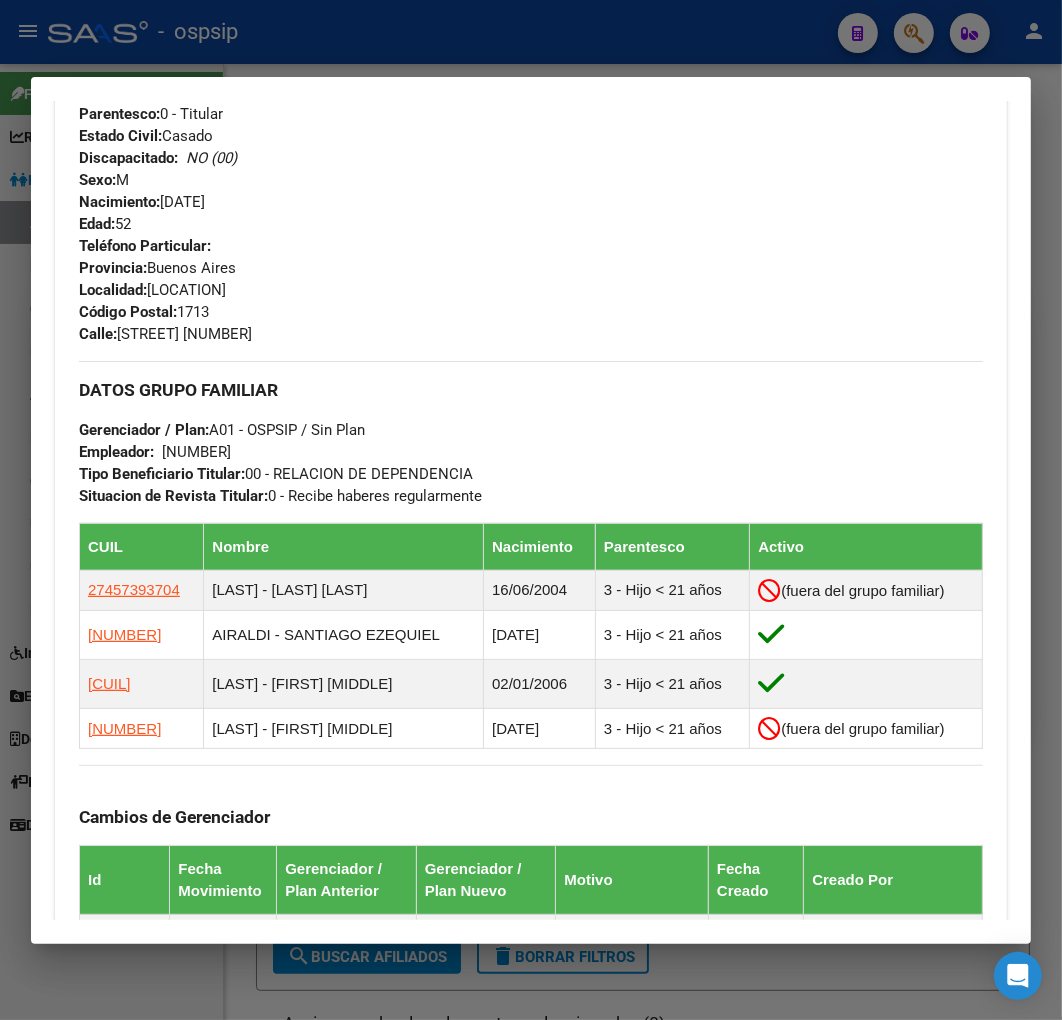 scroll, scrollTop: 1514, scrollLeft: 0, axis: vertical 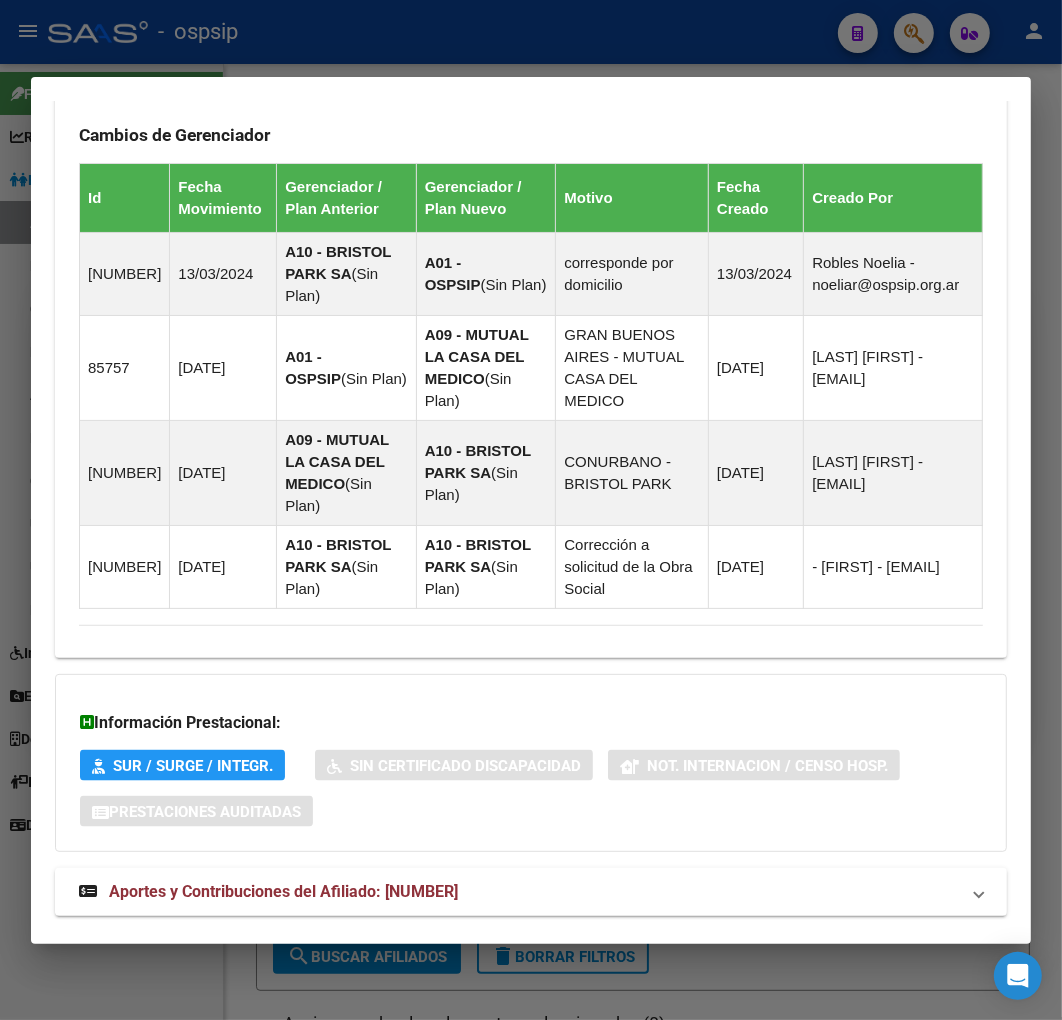 click on "DATOS PADRÓN ÁGIL:  AIRALDI MARCELO DANIEL     |   ACTIVO   |     AFILIADO TITULAR  Datos Personales y Afiliatorios según Entes Externos: SSS FTP ARCA Padrón ARCA Impuestos Organismos Ext.    Gerenciador:      A01 - OSPSIP Atención telefónica: Atención emergencias: Otros Datos Útiles:    Datos de Empadronamiento  Enviar Credencial Digital remove_red_eye Movimientos    Sin Certificado Discapacidad Crear Familiar ABM Rápido ABM Etiquetas: Estado: ACTIVO Última Alta Formal:  30/06/2025 Ultimo Tipo Movimiento Alta:  ALTA POR REINGRESO REGULARIZA APORTES (AFIP) Ultimo Tipo Movimiento Baja:  DESPIDO DATOS DEL AFILIADO Apellido:  MARCELO DANIEL AIRALDI CUIL:  20231795503 Documento:  DU - DOCUMENTO UNICO 23179550  Nacionalidad:  ARGENTINA Parentesco:  0 - Titular Estado Civil:  Casado Discapacitado:    NO (00) Sexo:  M Nacimiento:  24/05/1973 Edad:  52  Teléfono Particular:                       Provincia:  Buenos Aires Localidad:  VILLA GOBERNADOR UDAONDO Código Postal:  1713 Calle: Empleador:" at bounding box center [531, -202] 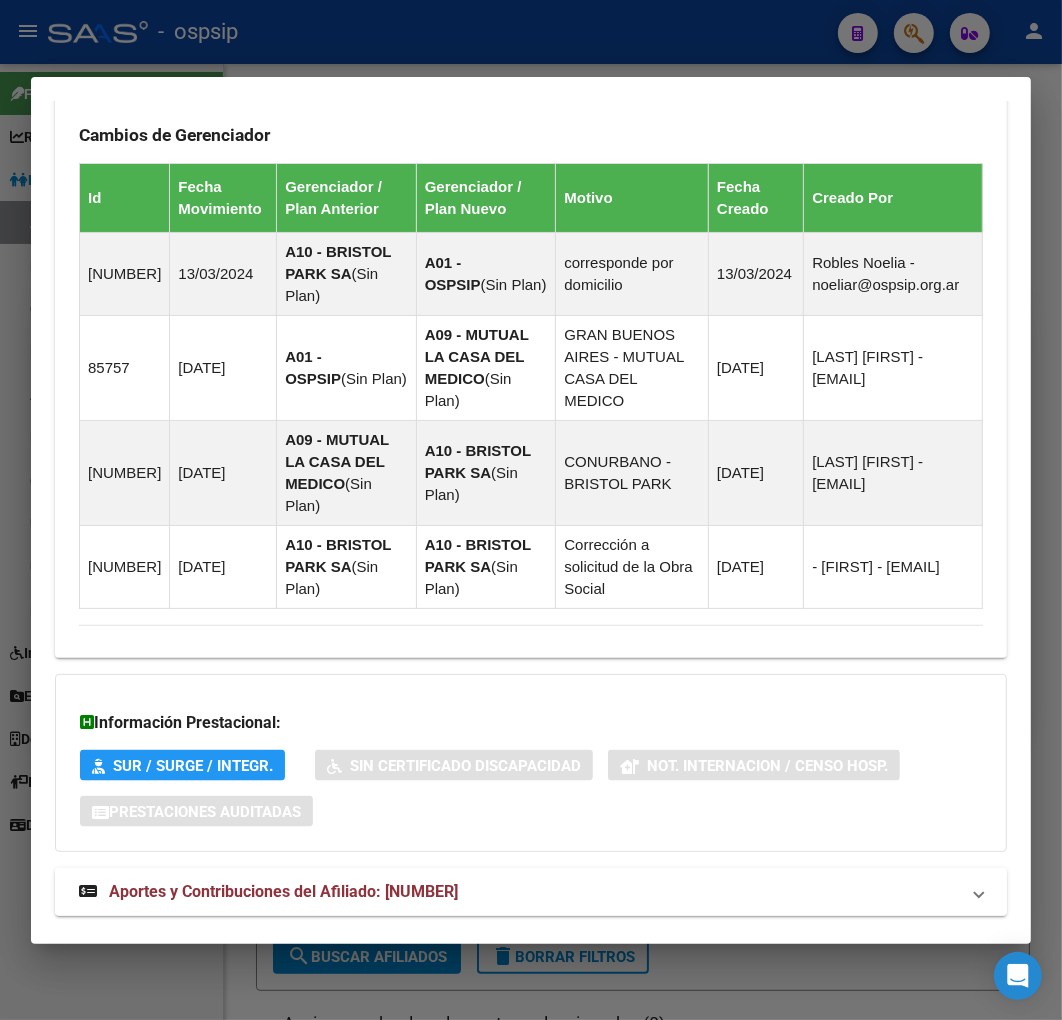 click on "Aportes y Contribuciones del Afiliado: [NUMBER]" at bounding box center (519, 892) 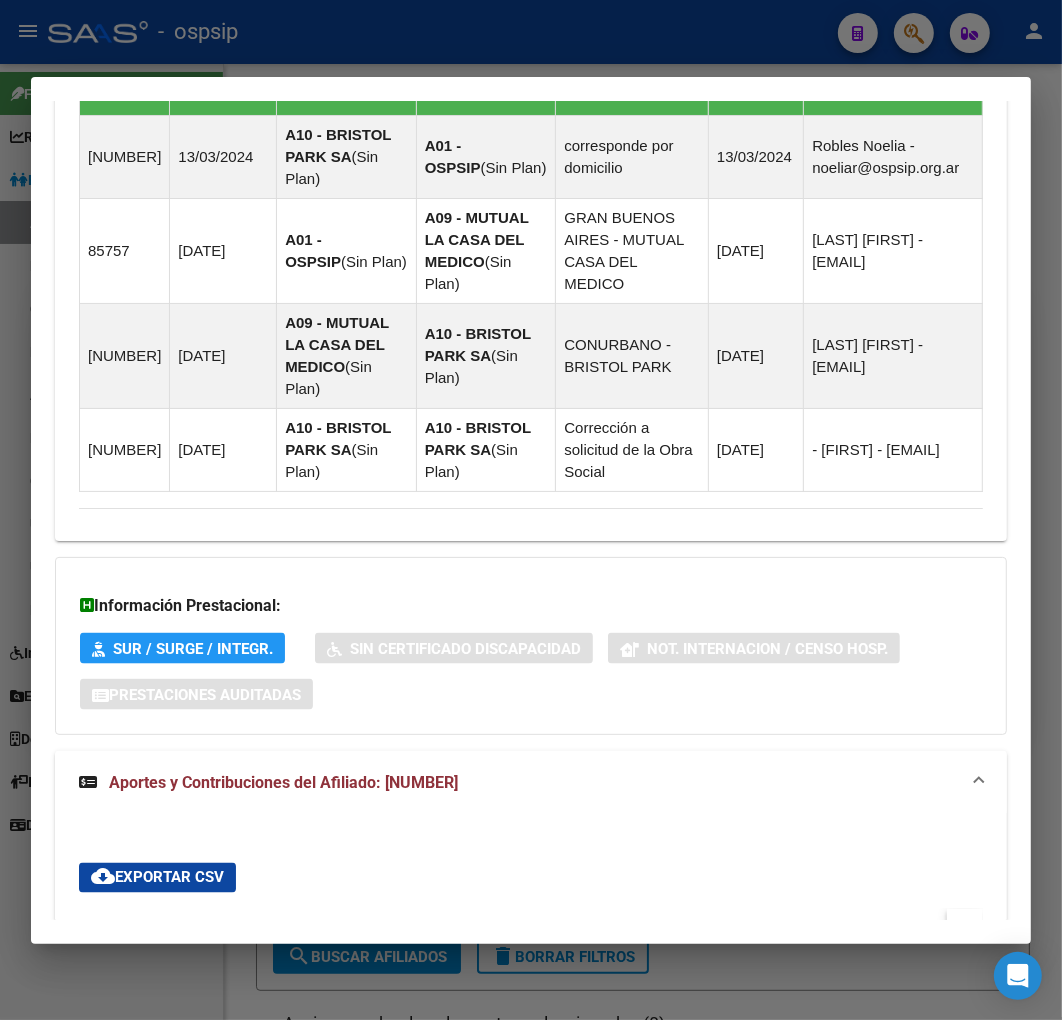 scroll, scrollTop: 2057, scrollLeft: 0, axis: vertical 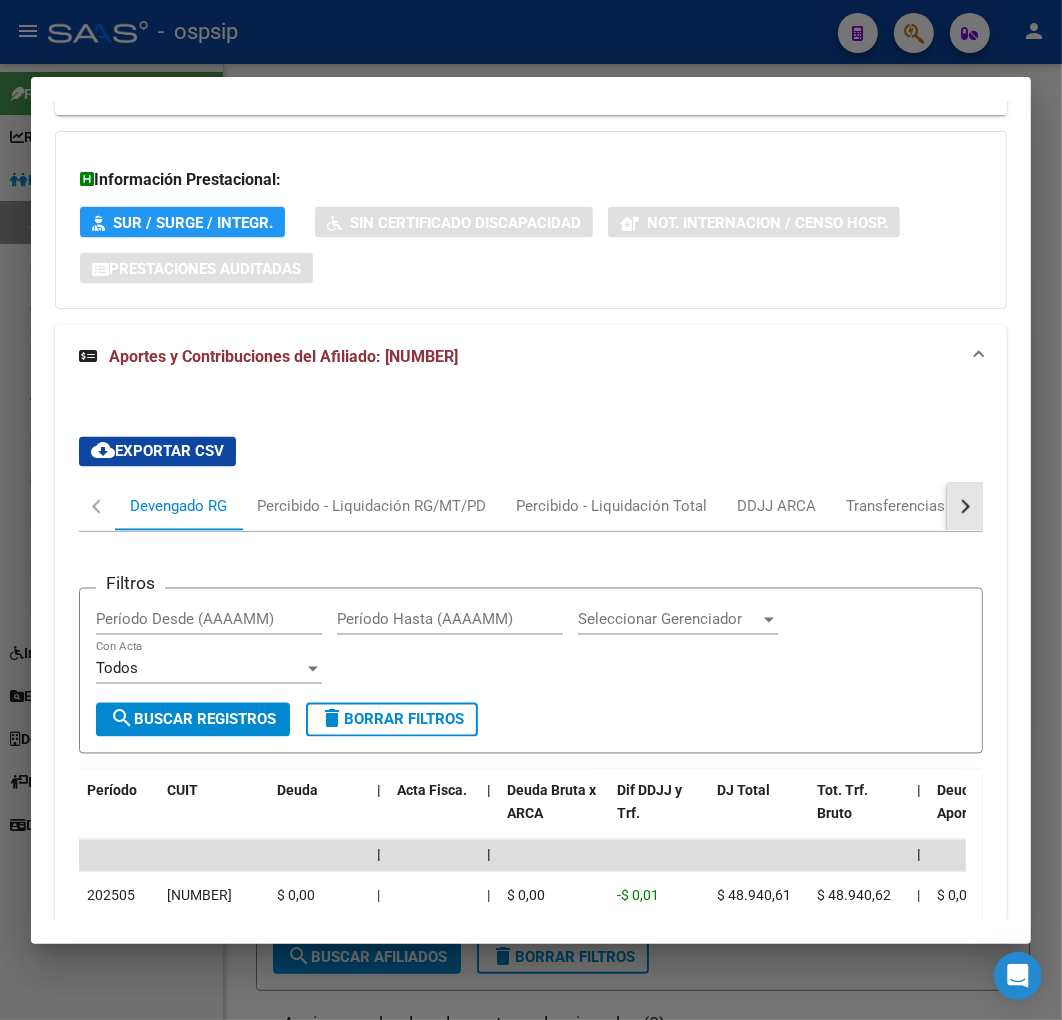 click at bounding box center [965, 507] 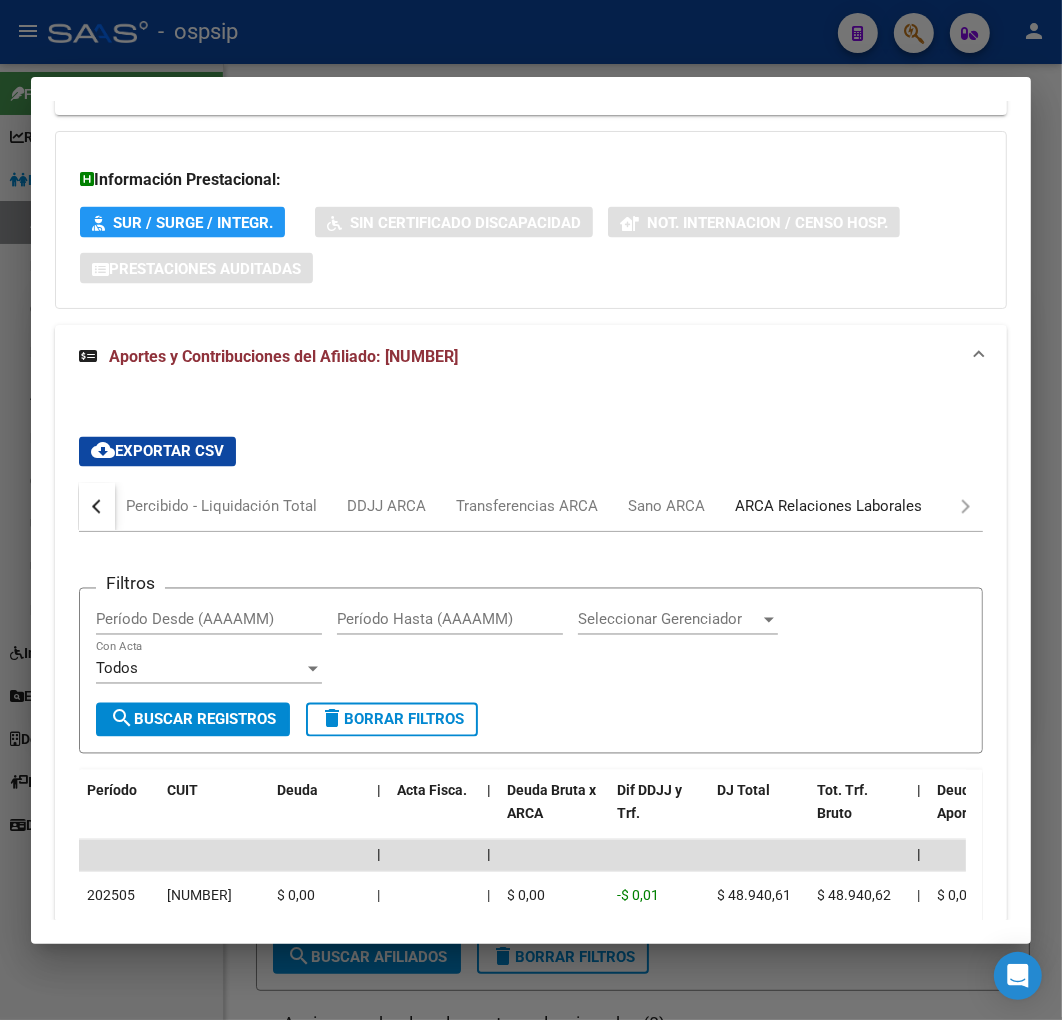 click on "ARCA Relaciones Laborales" at bounding box center (828, 507) 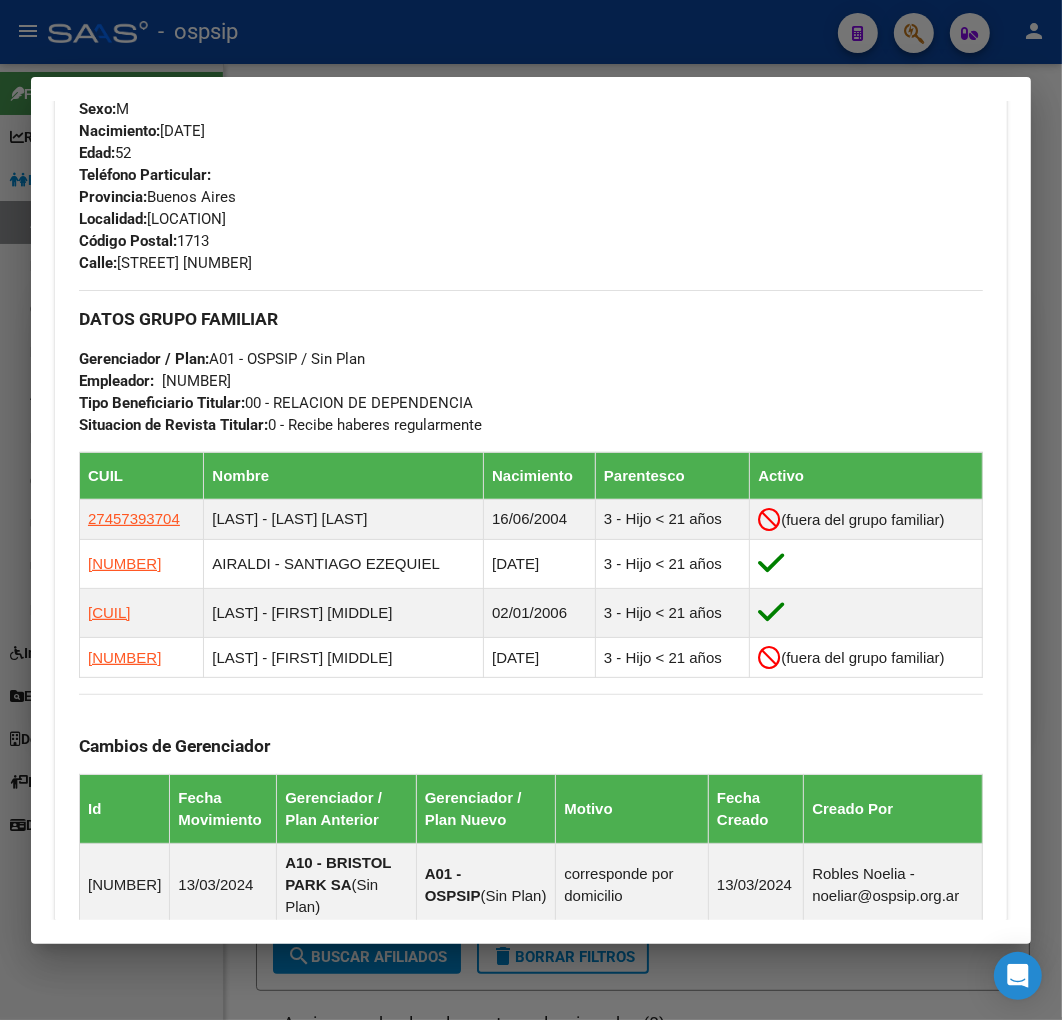 scroll, scrollTop: 347, scrollLeft: 0, axis: vertical 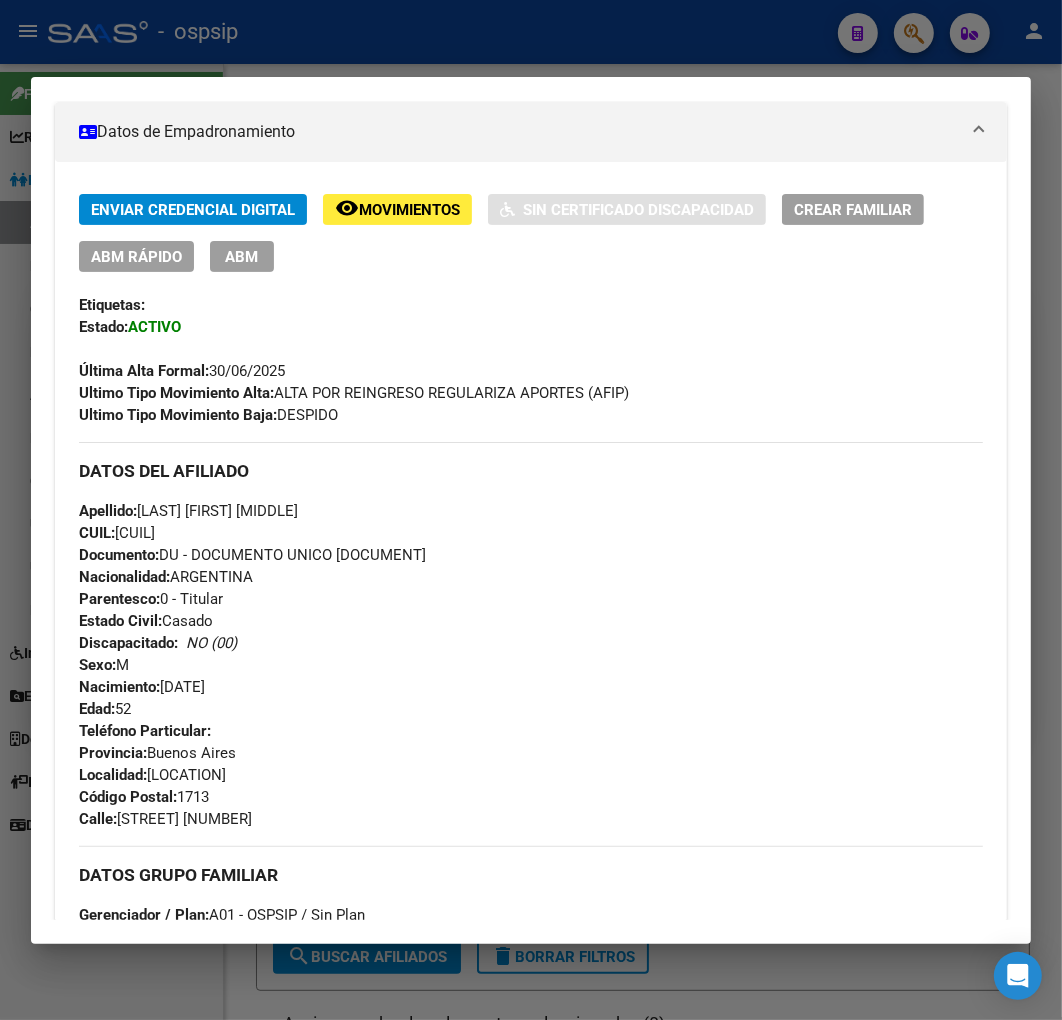 click on "ABM" at bounding box center (242, 256) 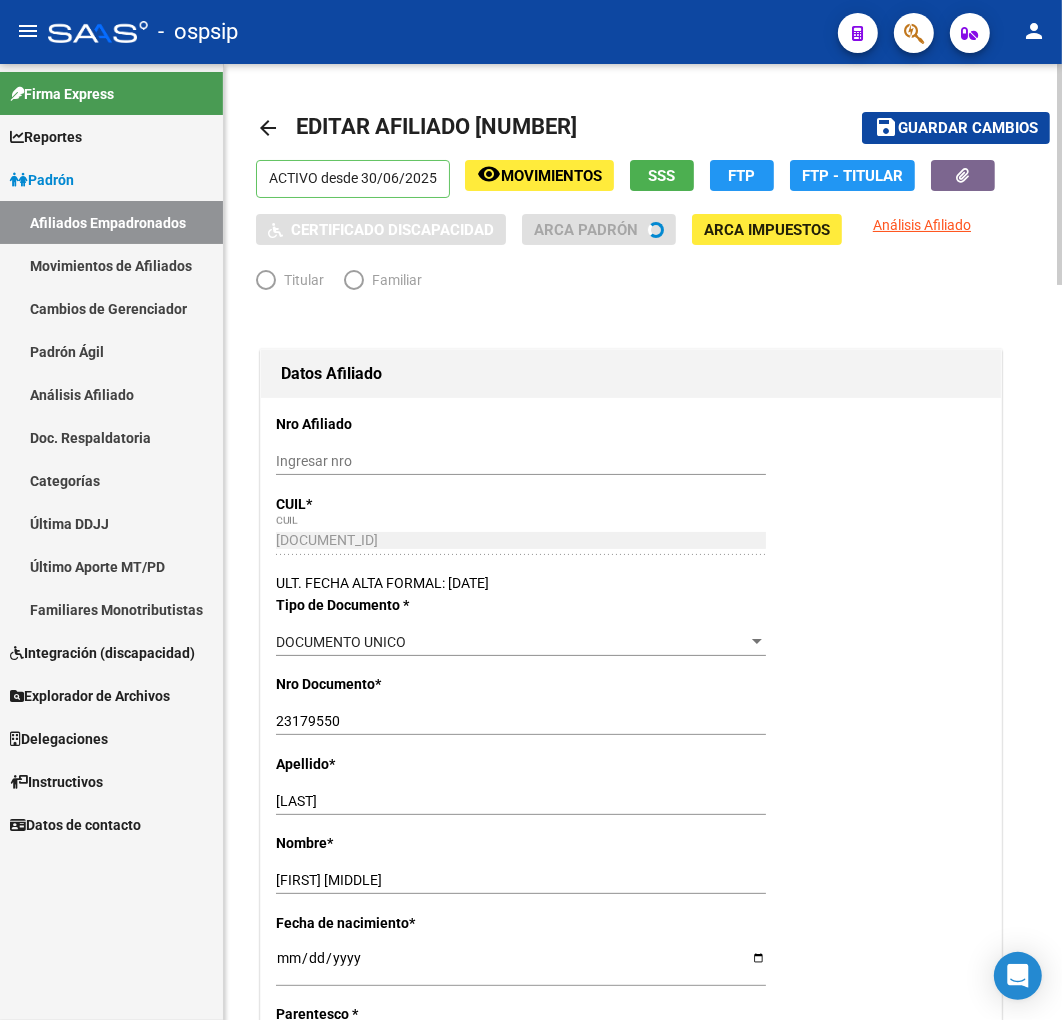 radio on "true" 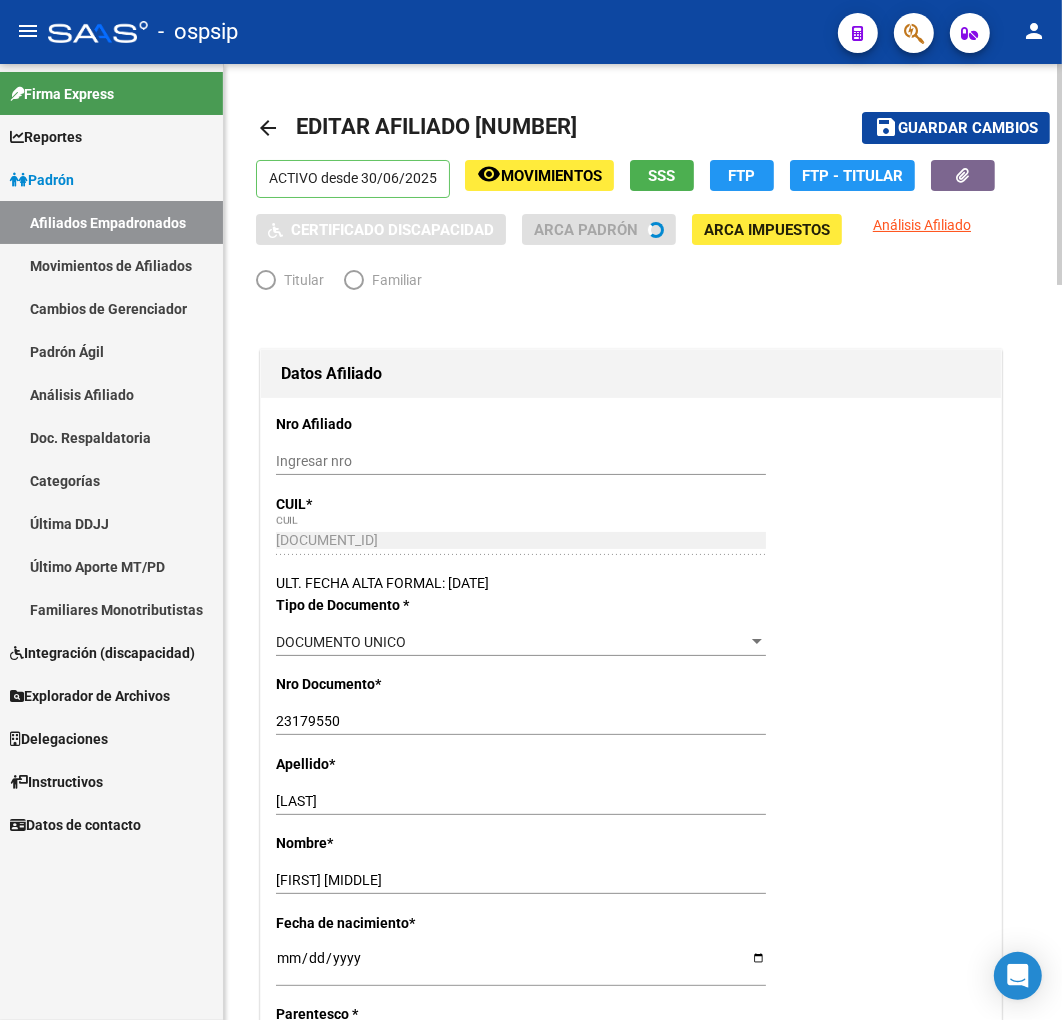 type on "[PHONE_NUMBER]" 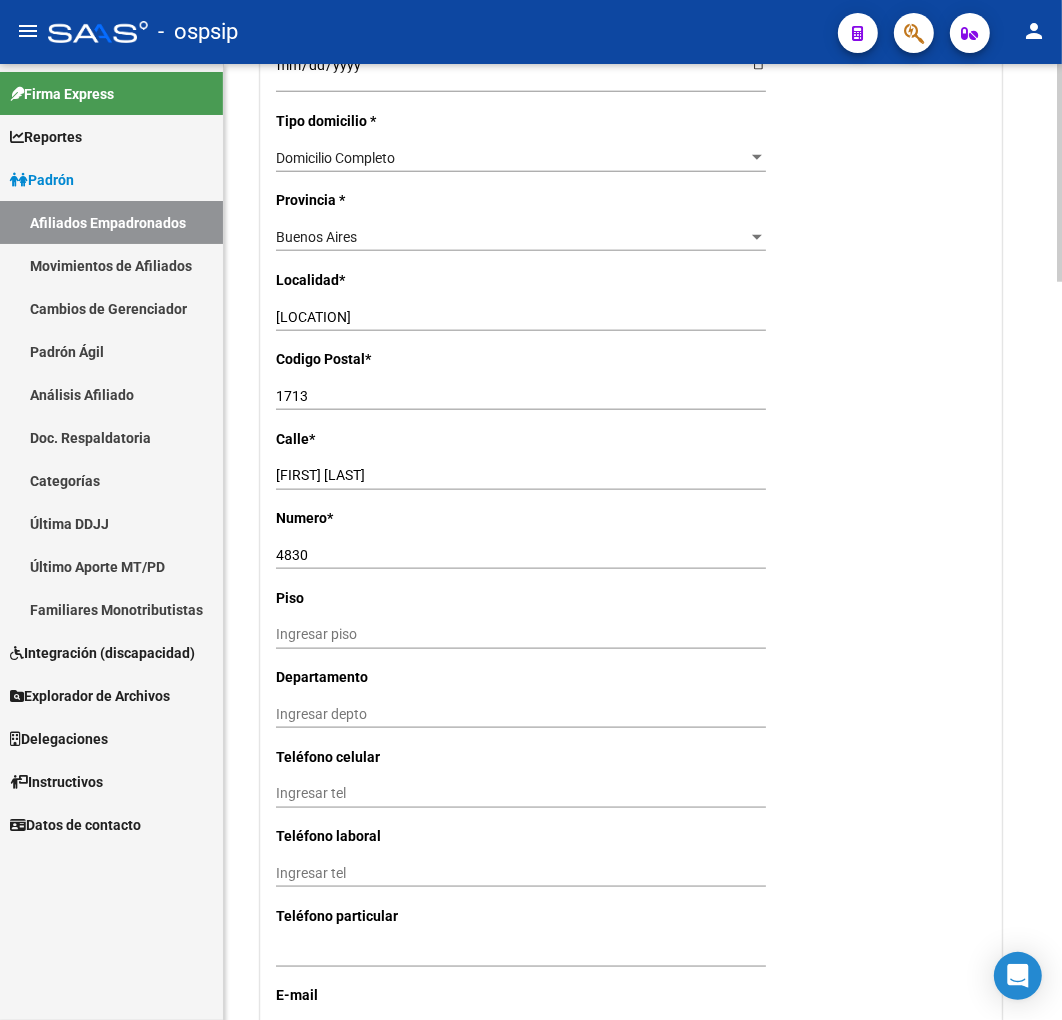 scroll, scrollTop: 1888, scrollLeft: 0, axis: vertical 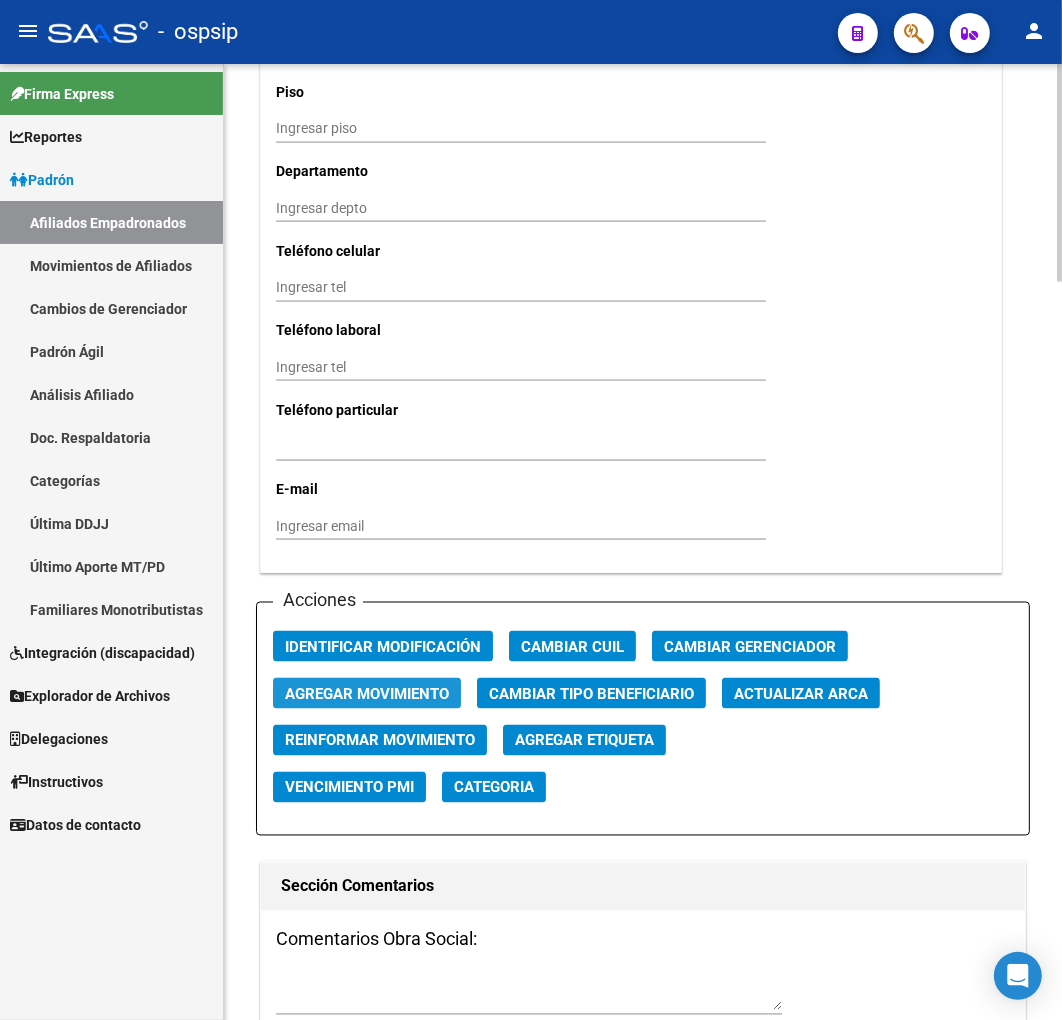 drag, startPoint x: 367, startPoint y: 684, endPoint x: 378, endPoint y: 682, distance: 11.18034 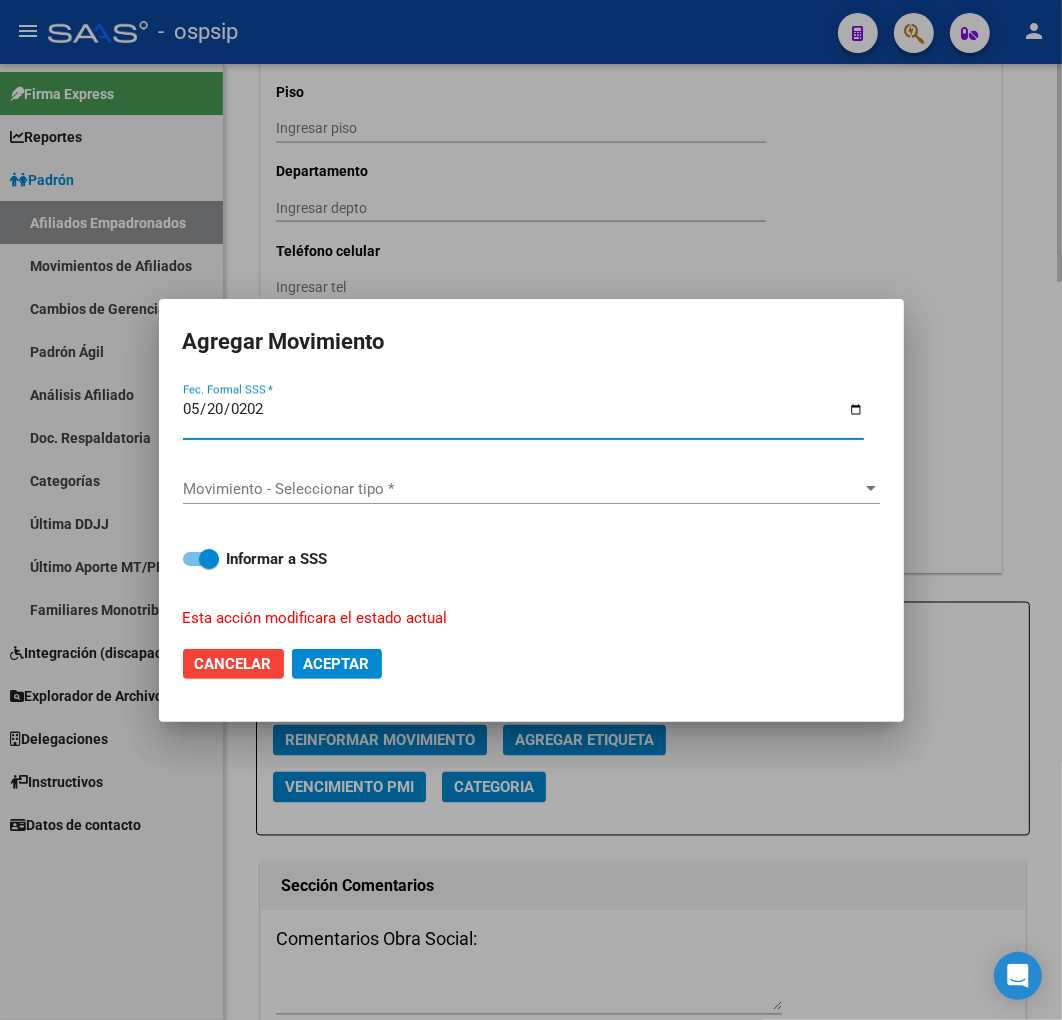type on "[DATE]" 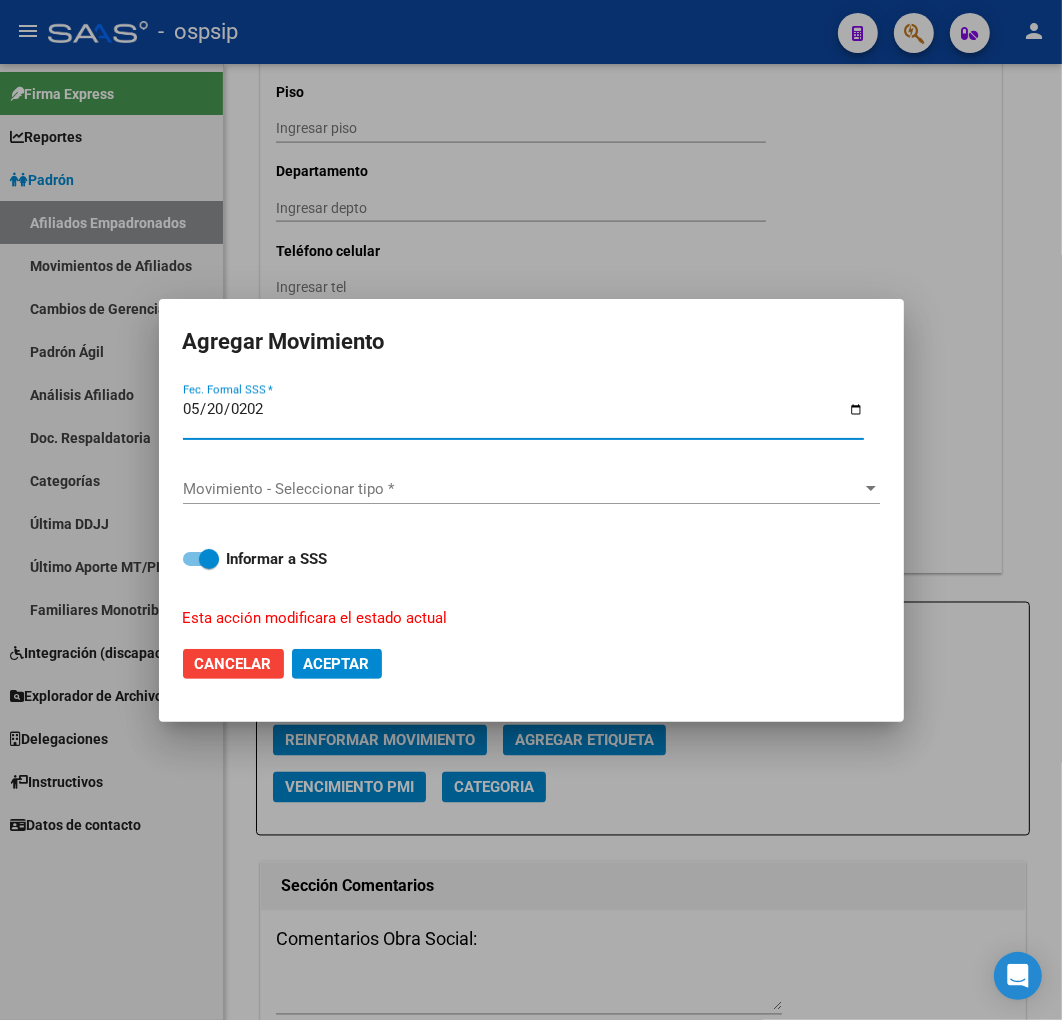 click on "Movimiento - Seleccionar tipo * Movimiento - Seleccionar tipo *" at bounding box center (531, 489) 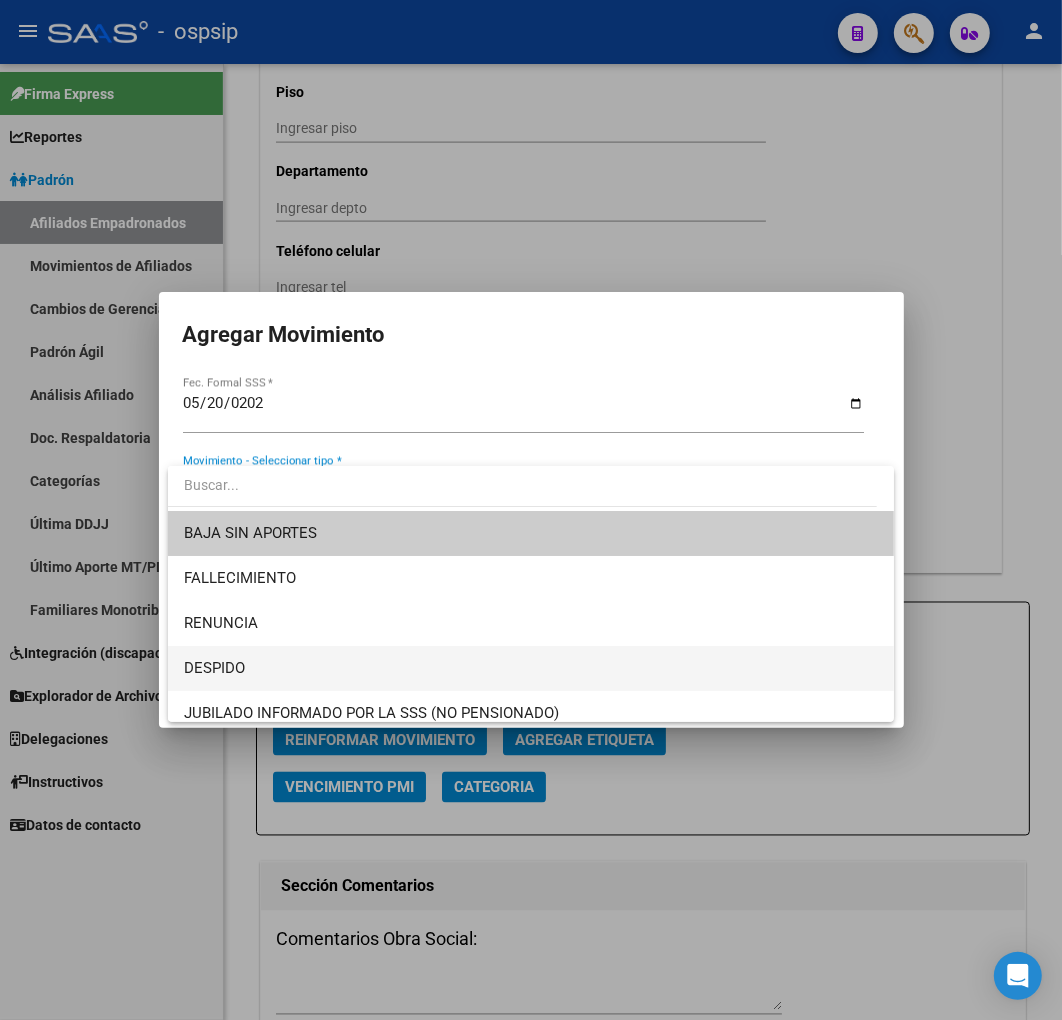 click on "DESPIDO" at bounding box center [531, 668] 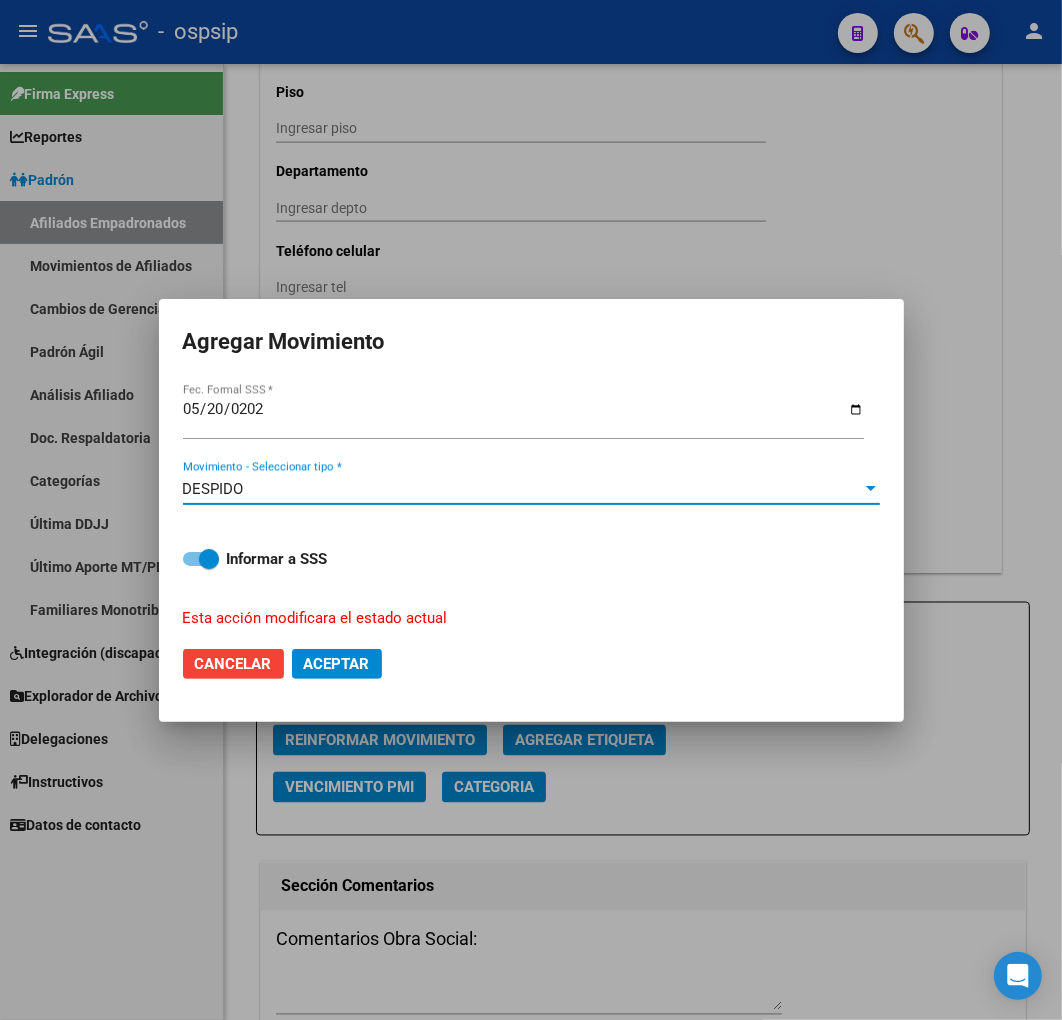 click on "Aceptar" 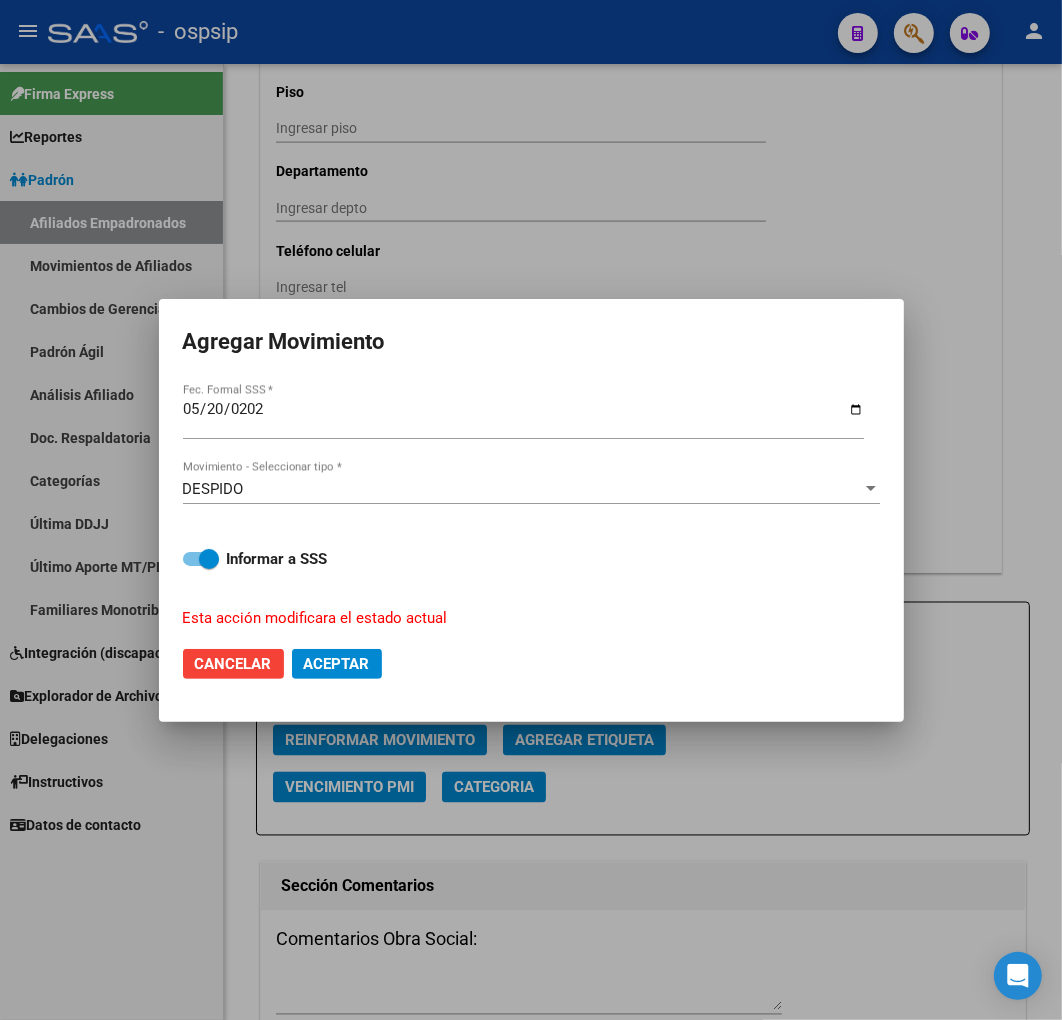 click on "Aceptar" 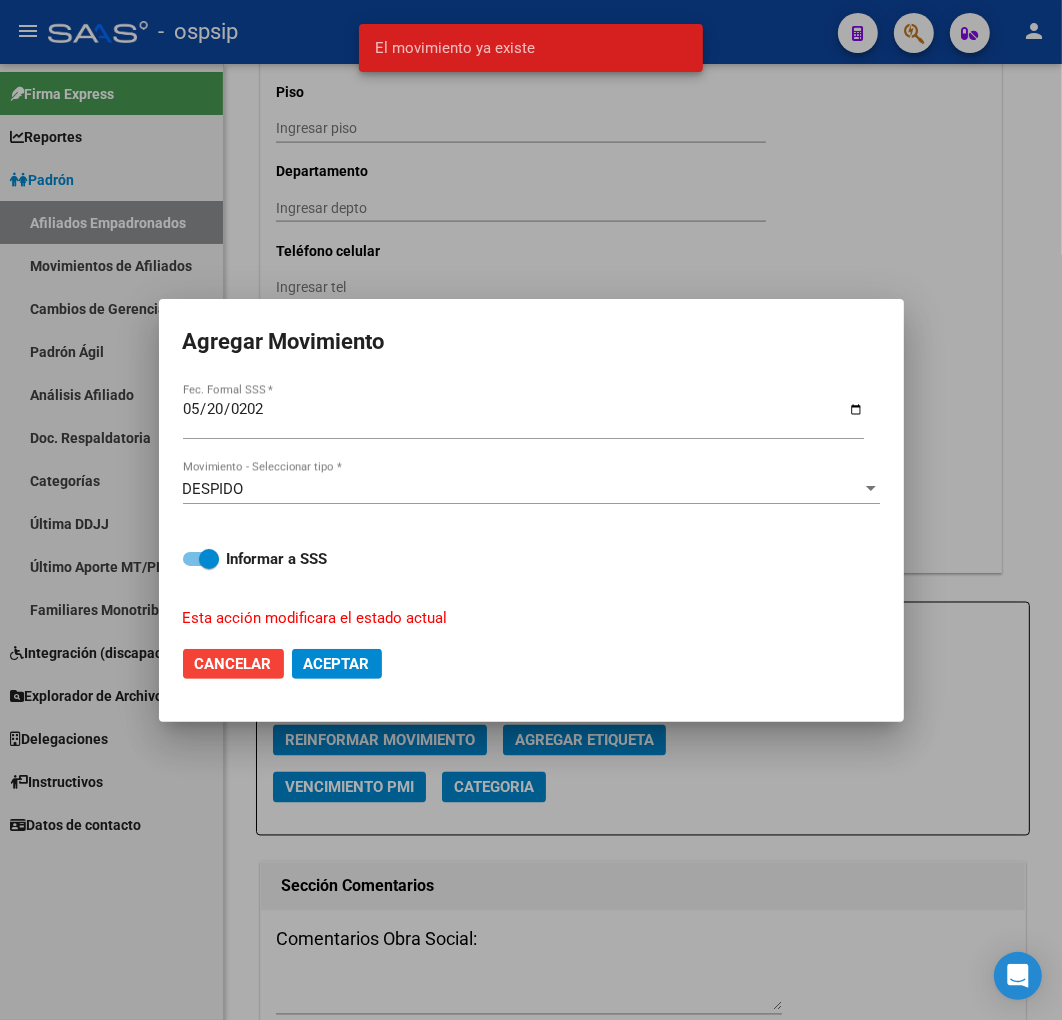click at bounding box center (531, 510) 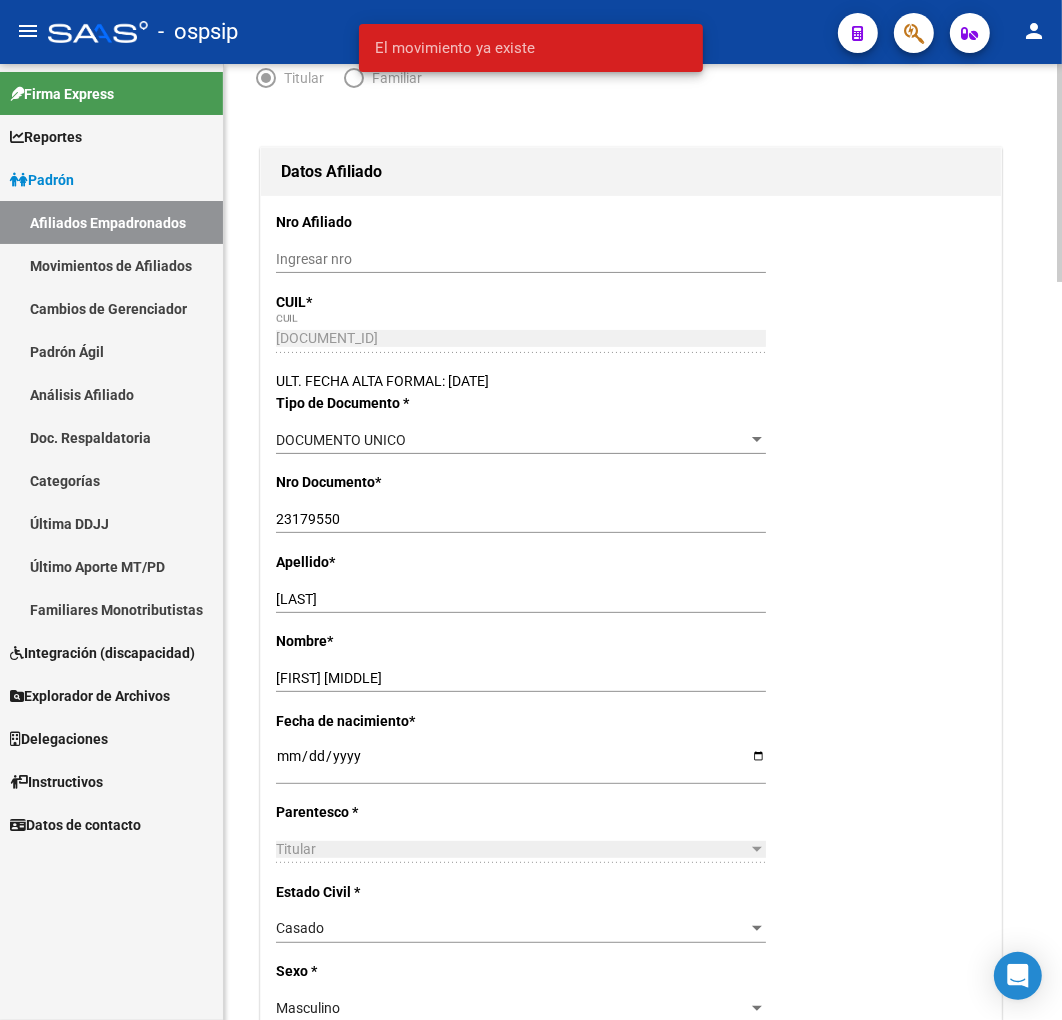 scroll, scrollTop: 0, scrollLeft: 0, axis: both 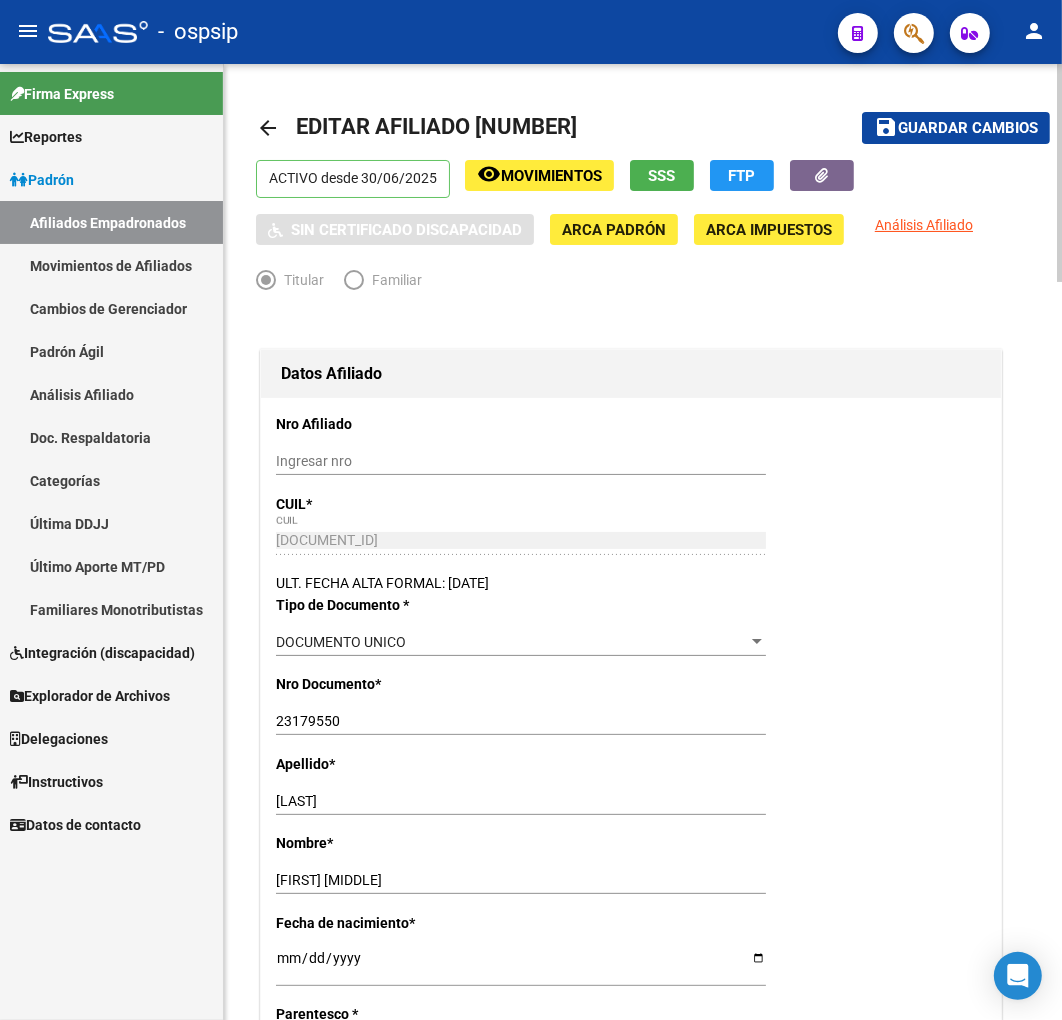 click on "Movimientos" 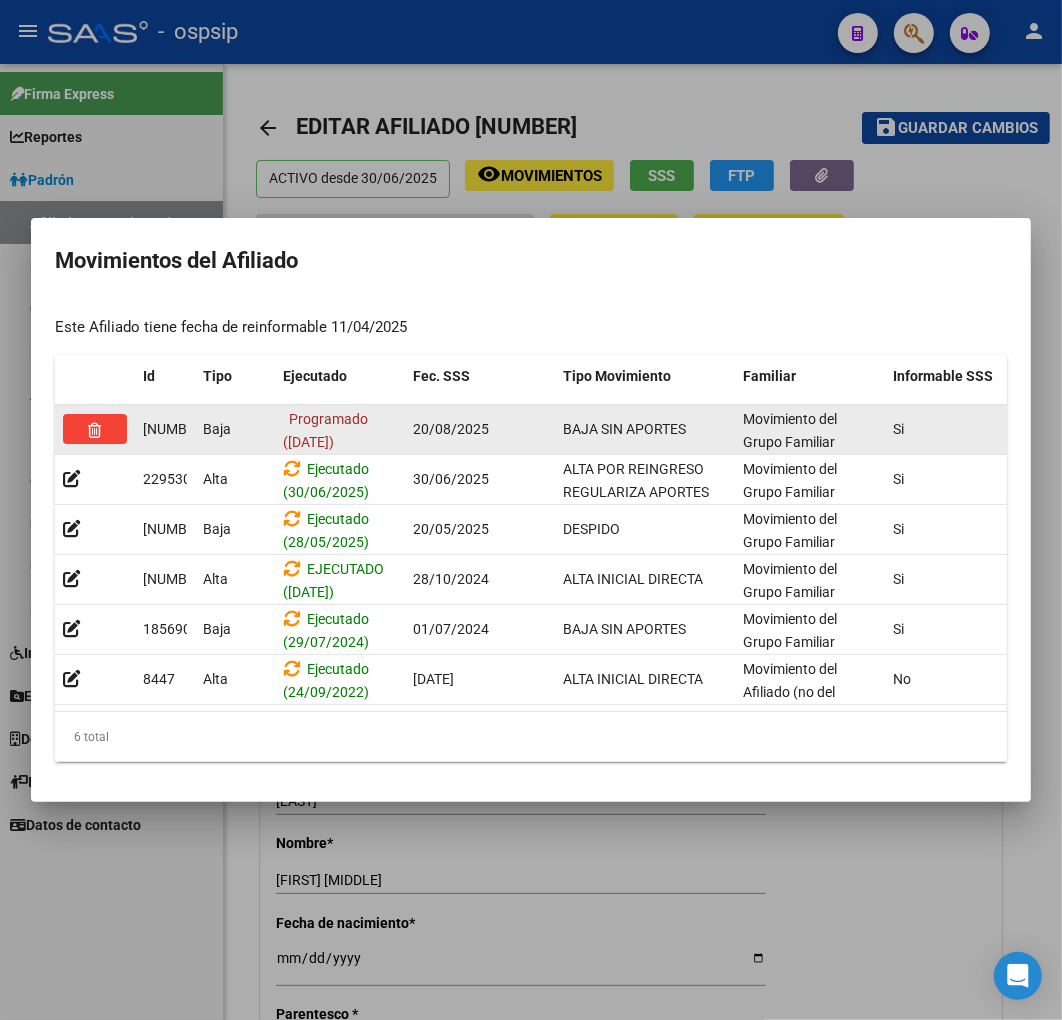 click 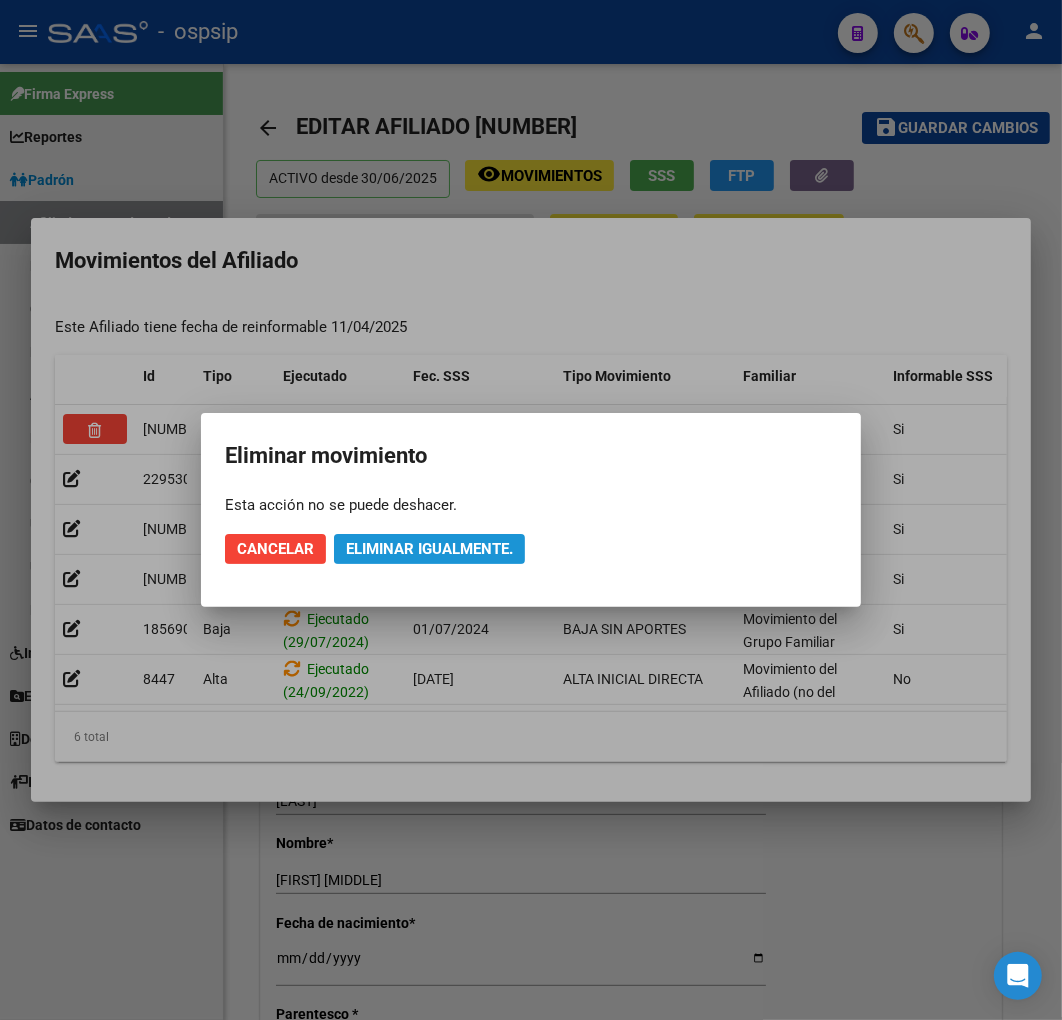 click on "Eliminar igualmente." 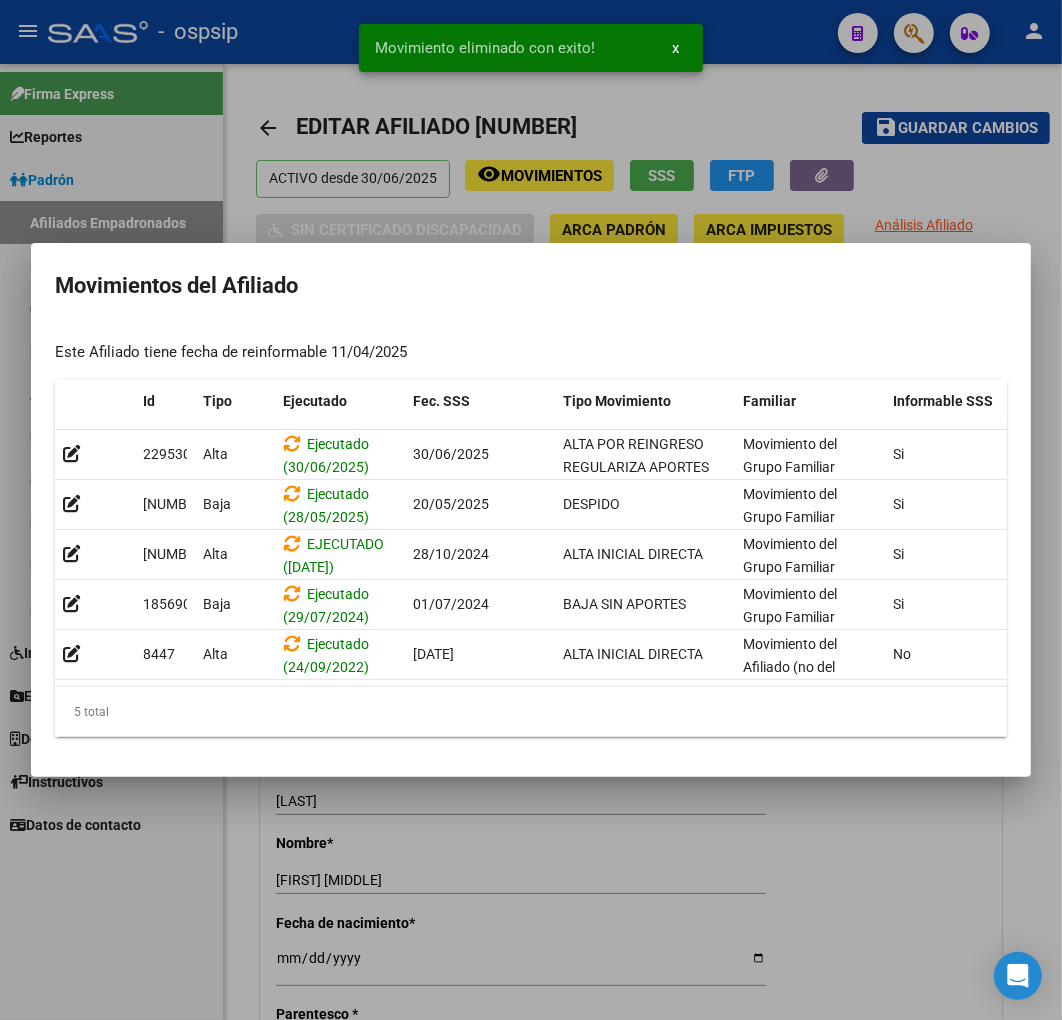 click at bounding box center (531, 510) 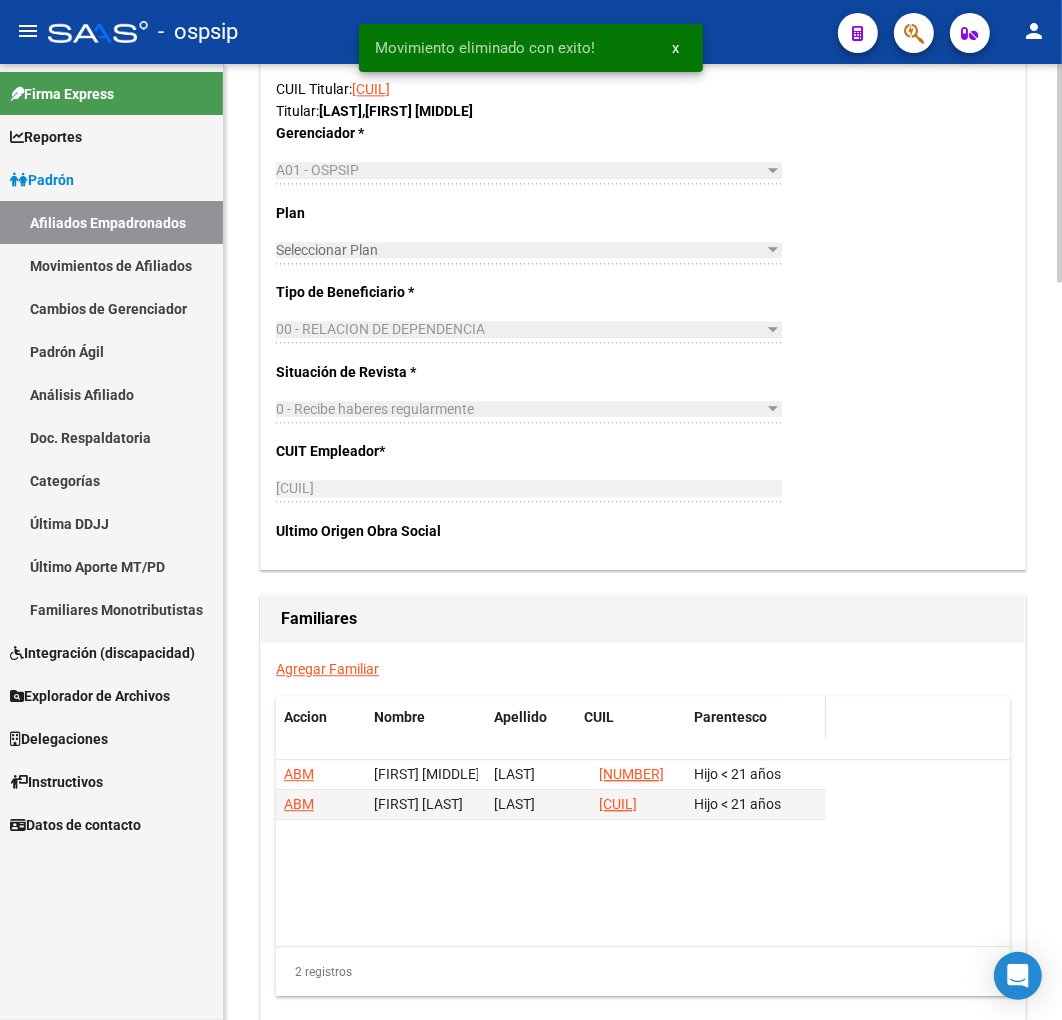 scroll, scrollTop: 3227, scrollLeft: 0, axis: vertical 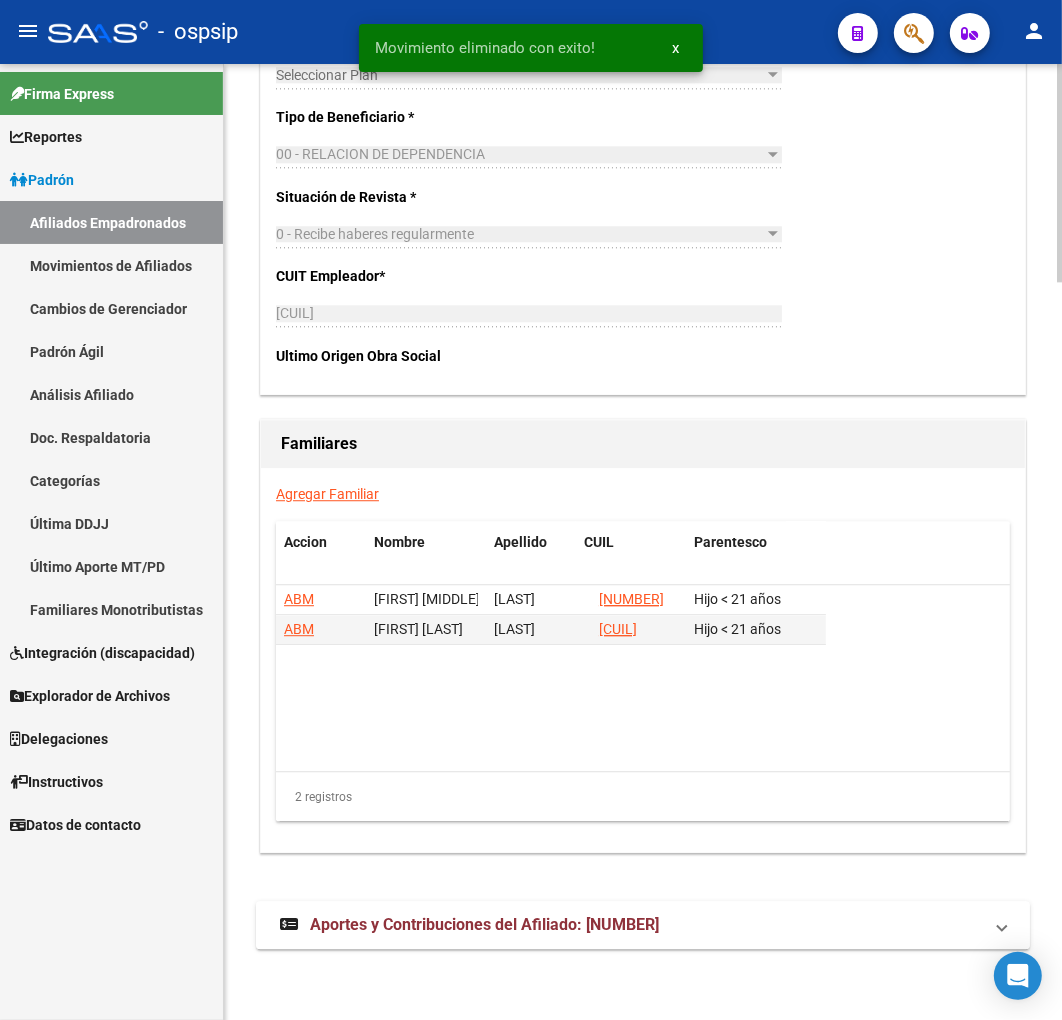 click on "Aportes y Contribuciones del Afiliado: [NUMBER]" at bounding box center (631, 925) 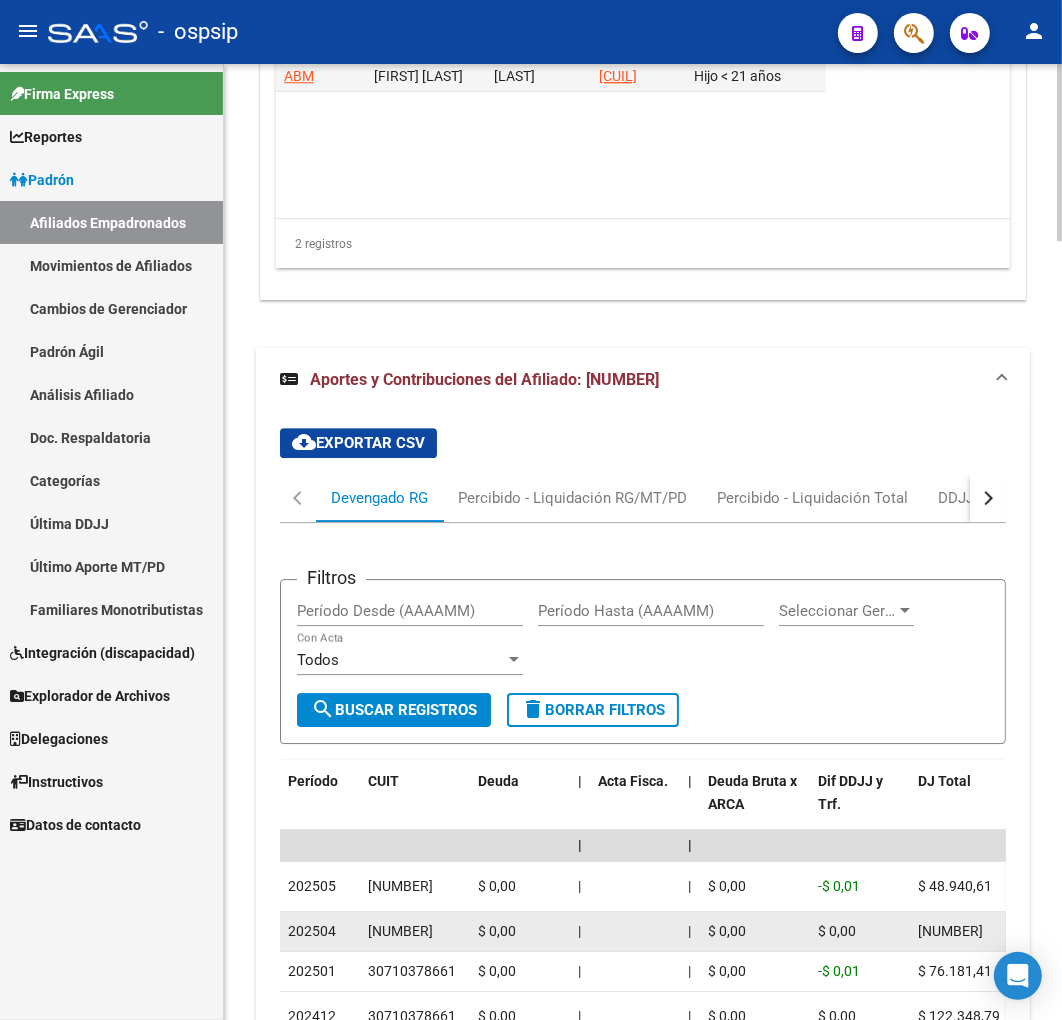 scroll, scrollTop: 3894, scrollLeft: 0, axis: vertical 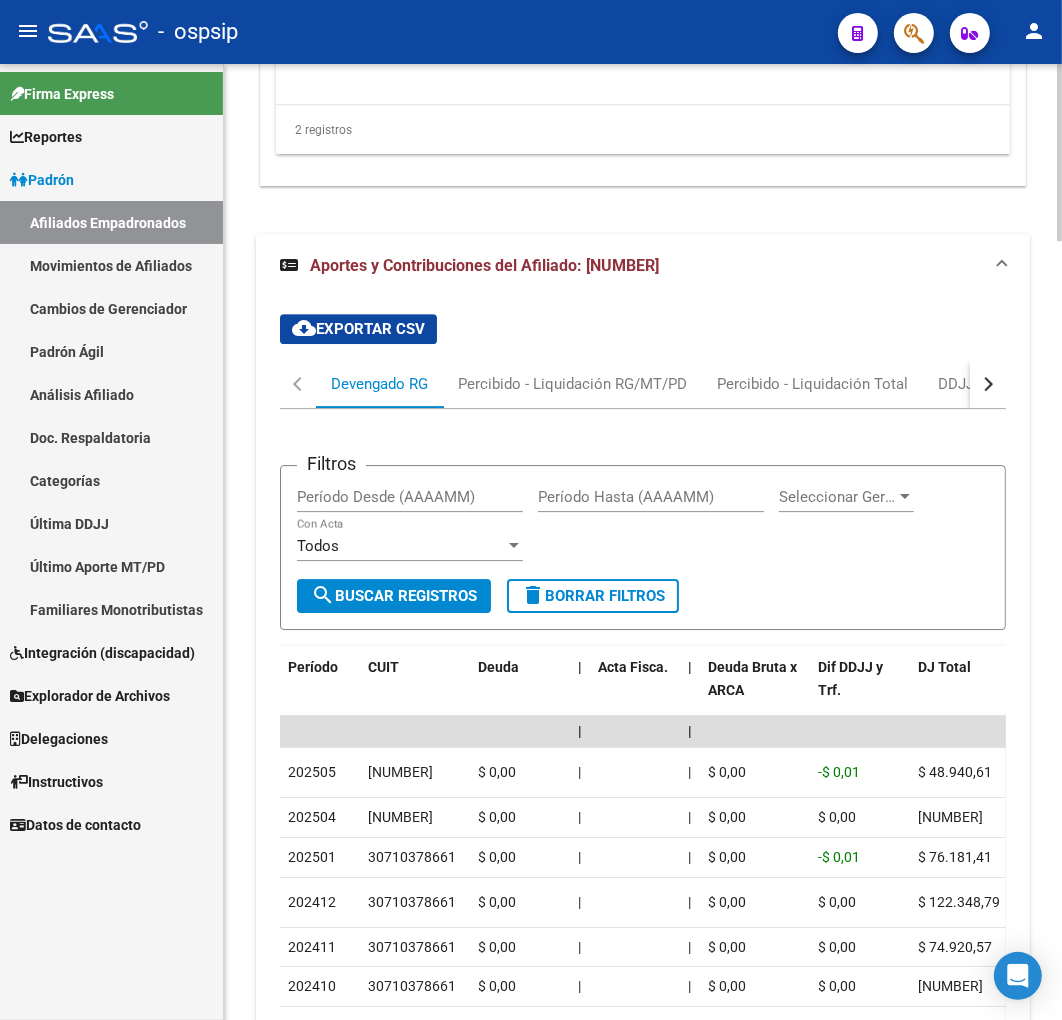 click at bounding box center [988, 384] 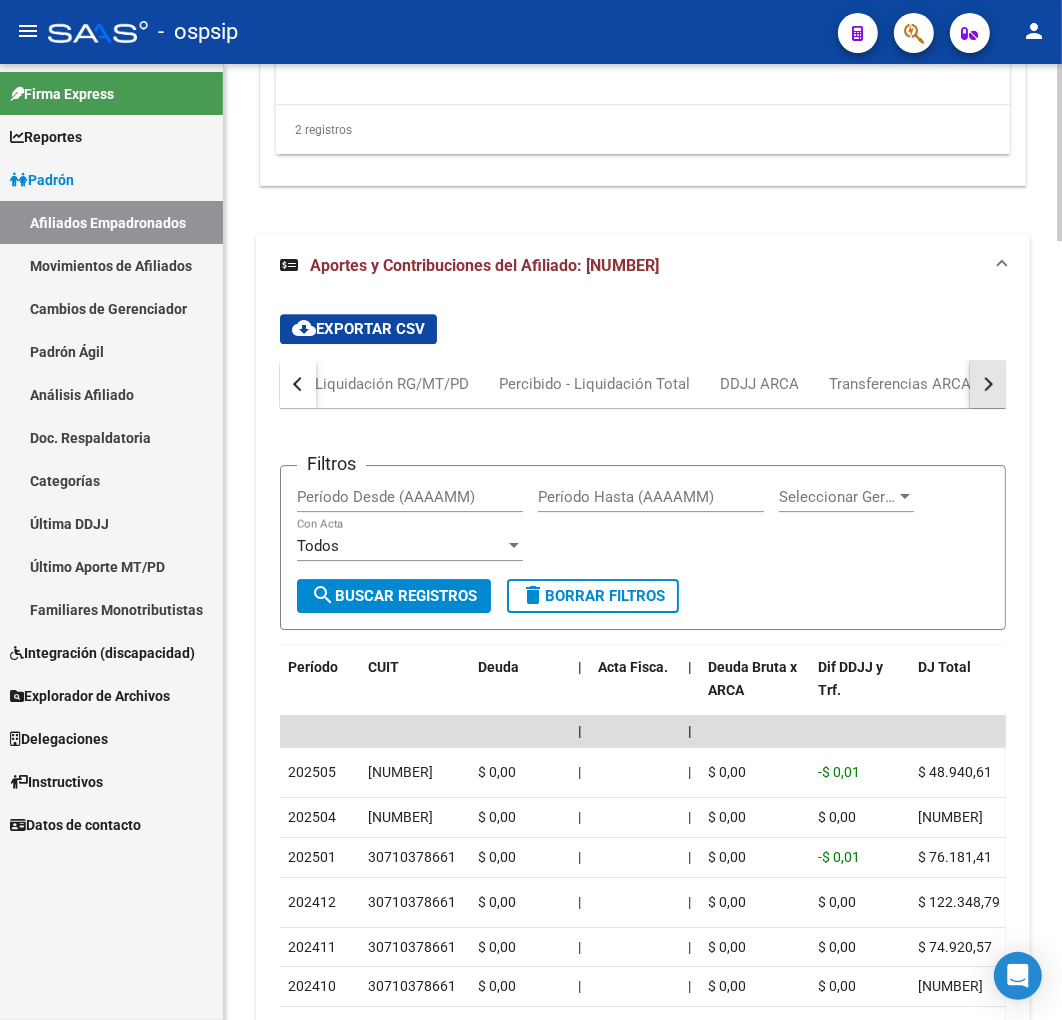 click at bounding box center (988, 384) 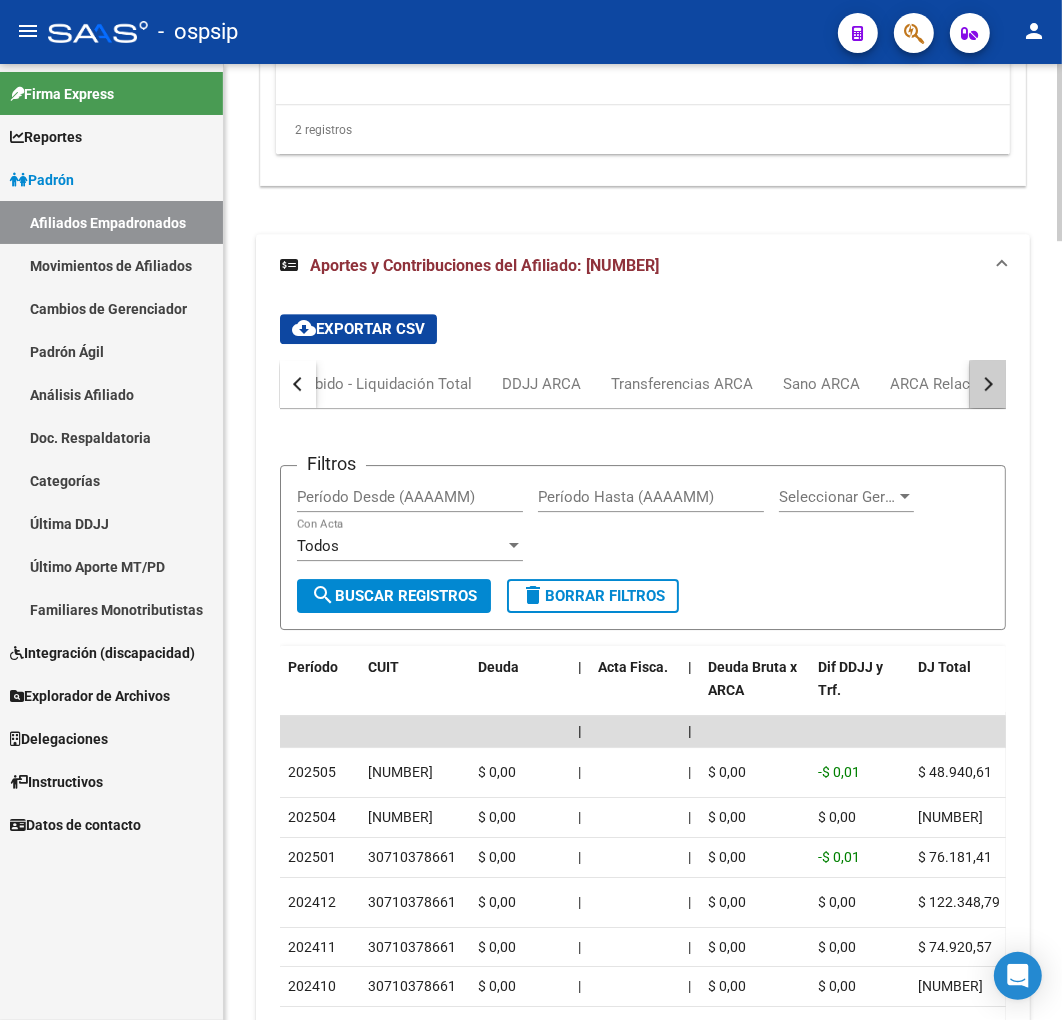 click at bounding box center [988, 384] 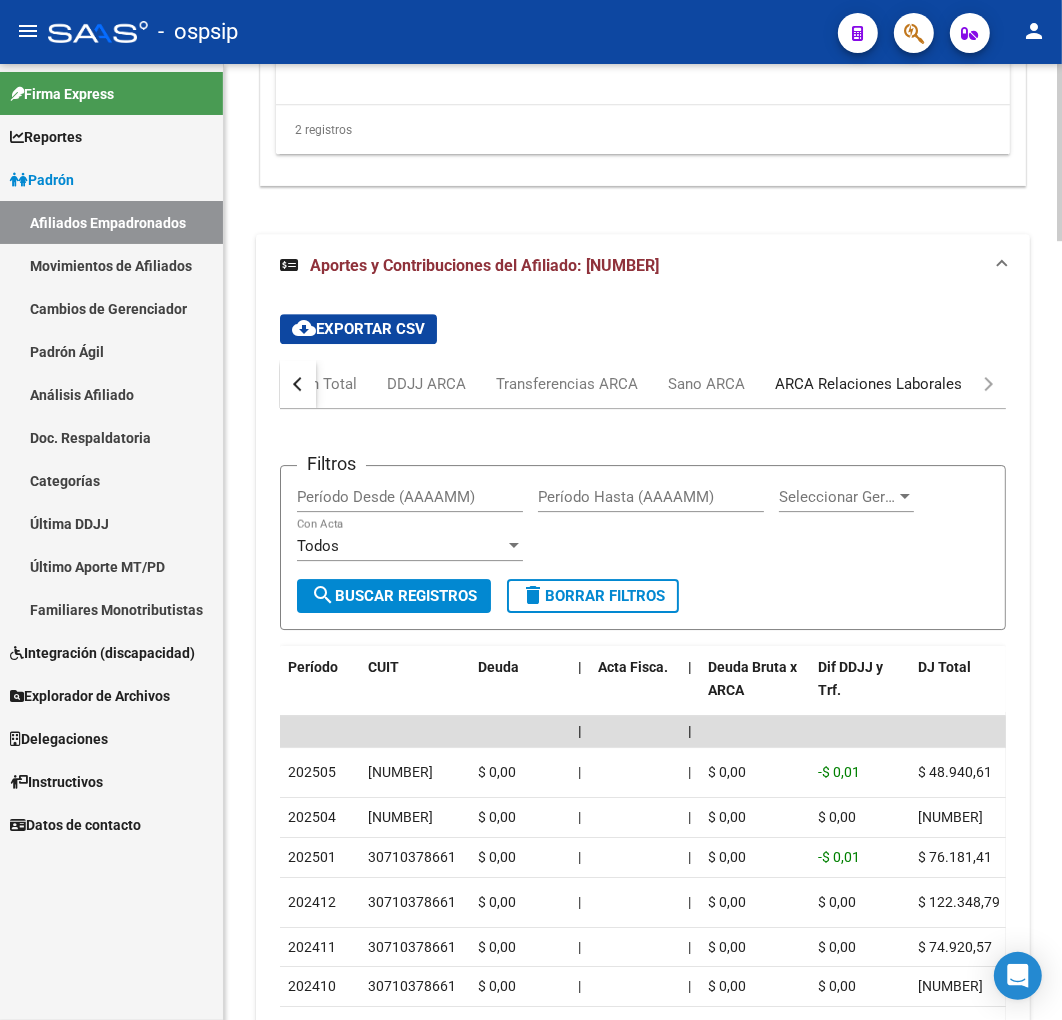 click on "ARCA Relaciones Laborales" at bounding box center (868, 384) 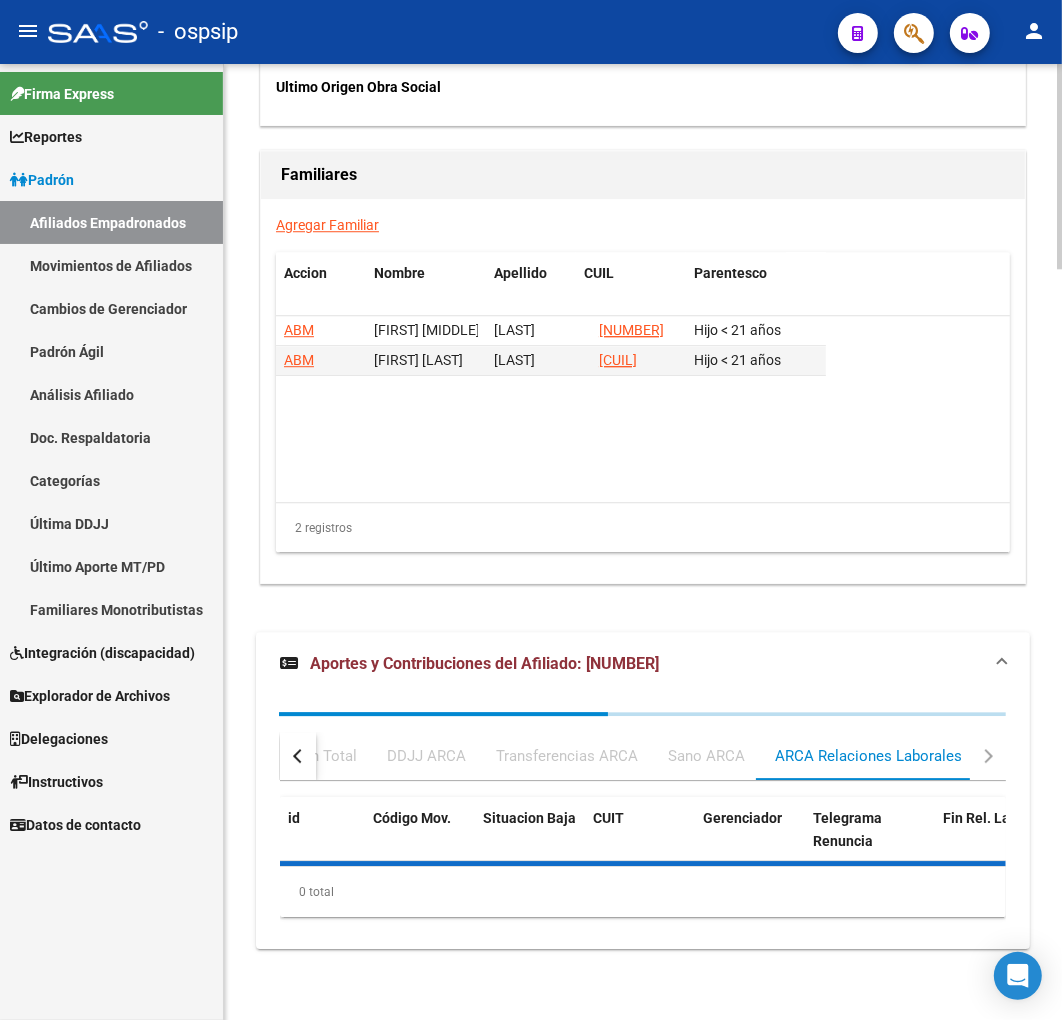 scroll, scrollTop: 3791, scrollLeft: 0, axis: vertical 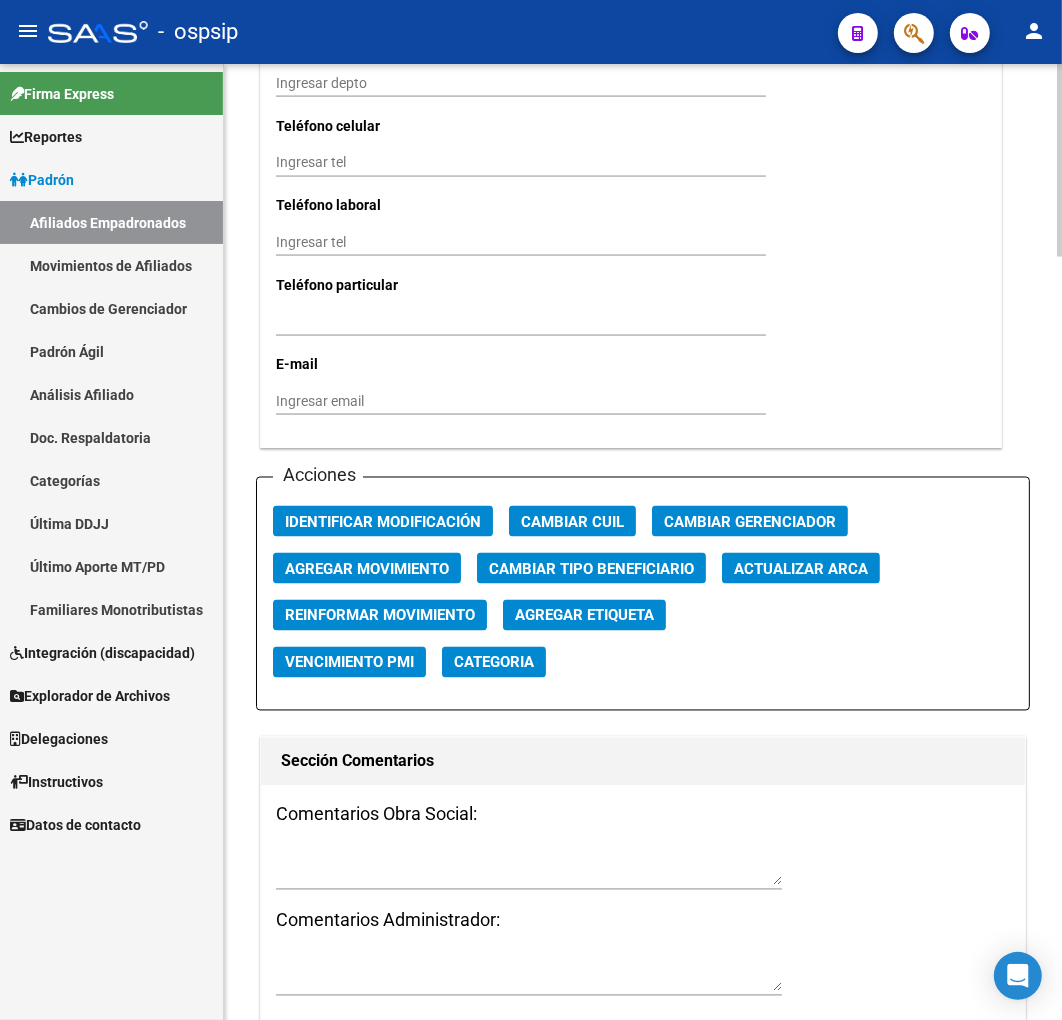 click on "Agregar Movimiento" 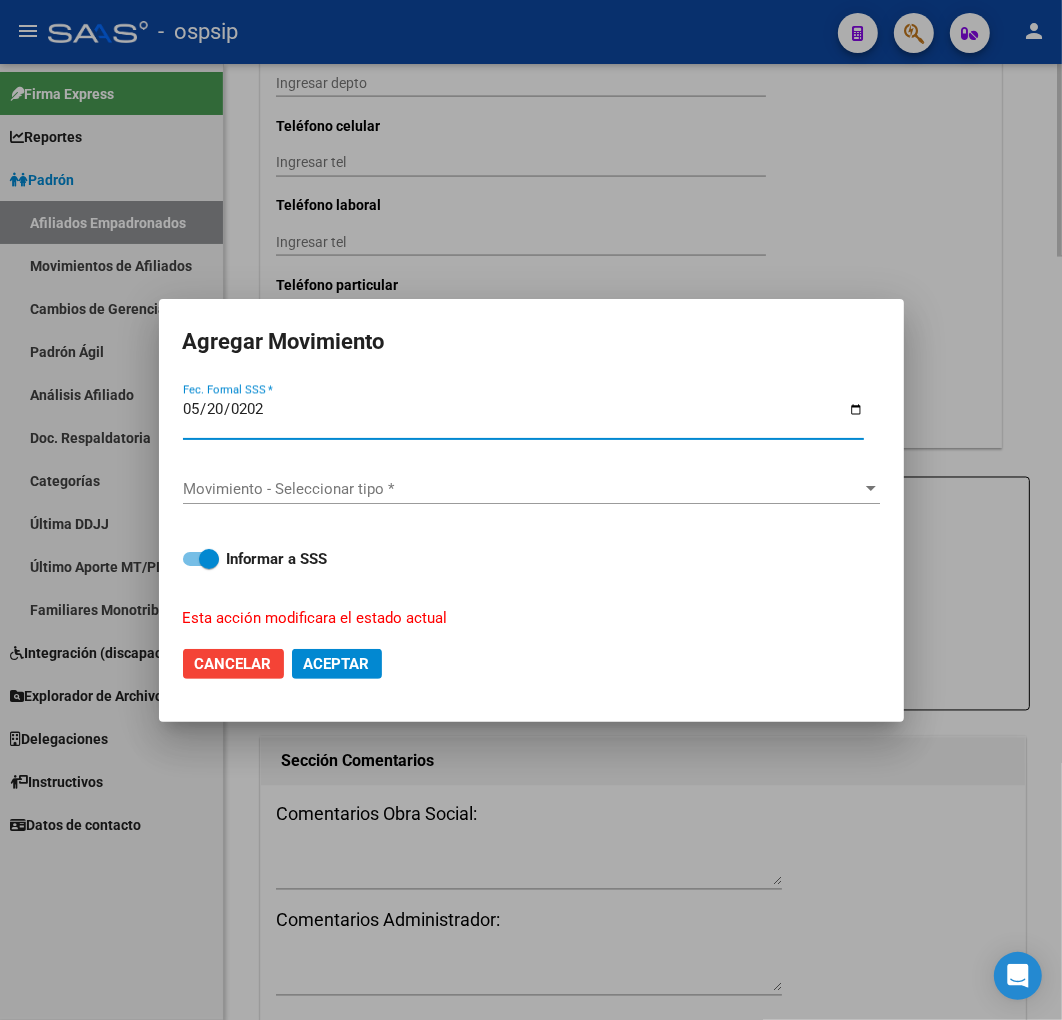 type on "[DATE]" 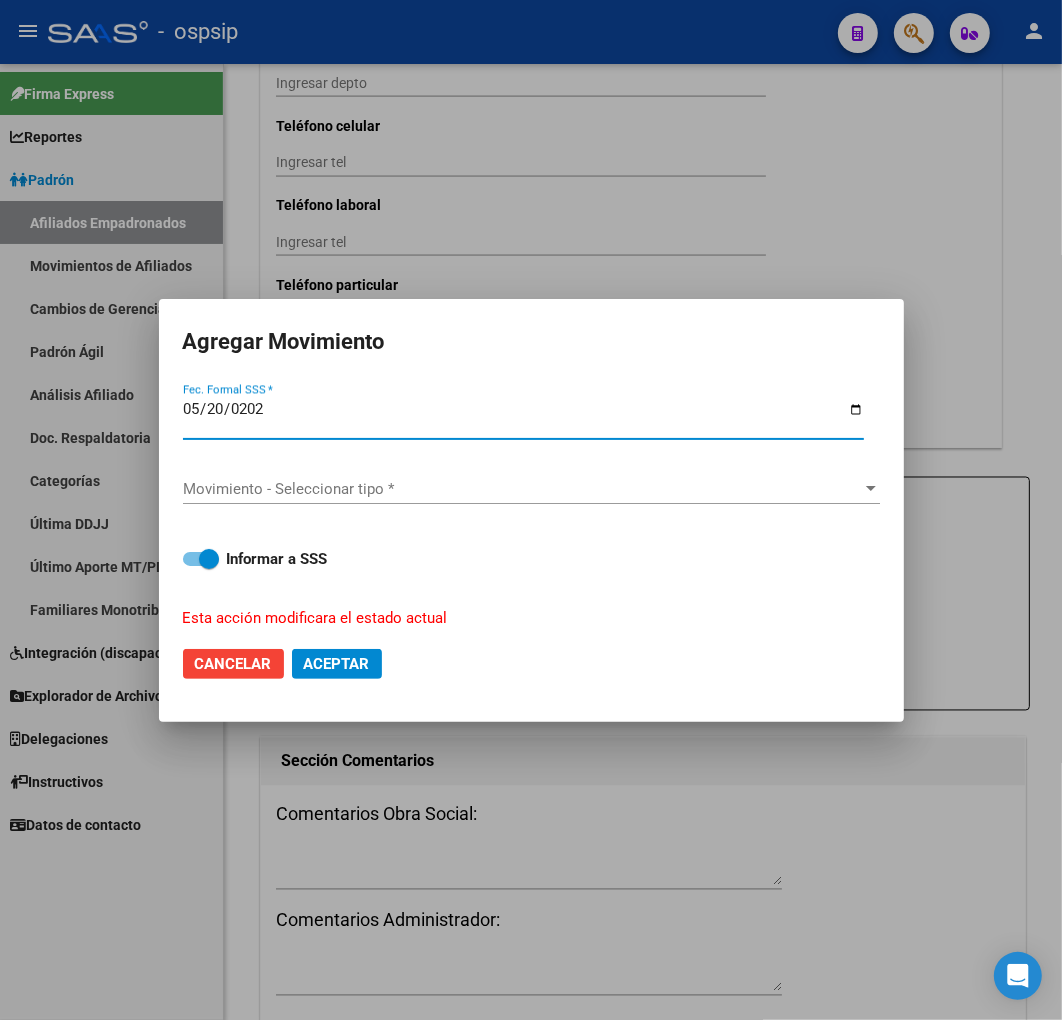 click on "Movimiento - Seleccionar tipo *" at bounding box center (522, 489) 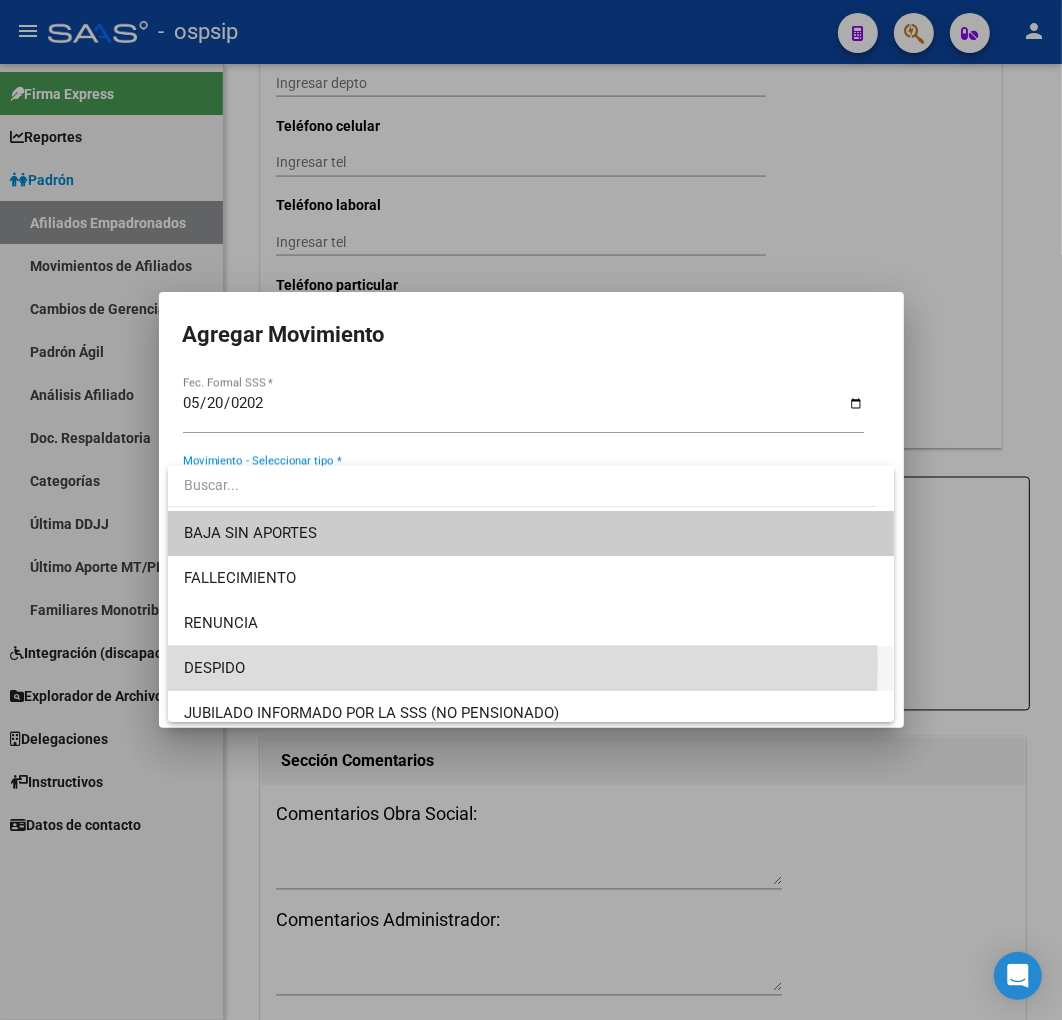 click on "DESPIDO" at bounding box center [531, 668] 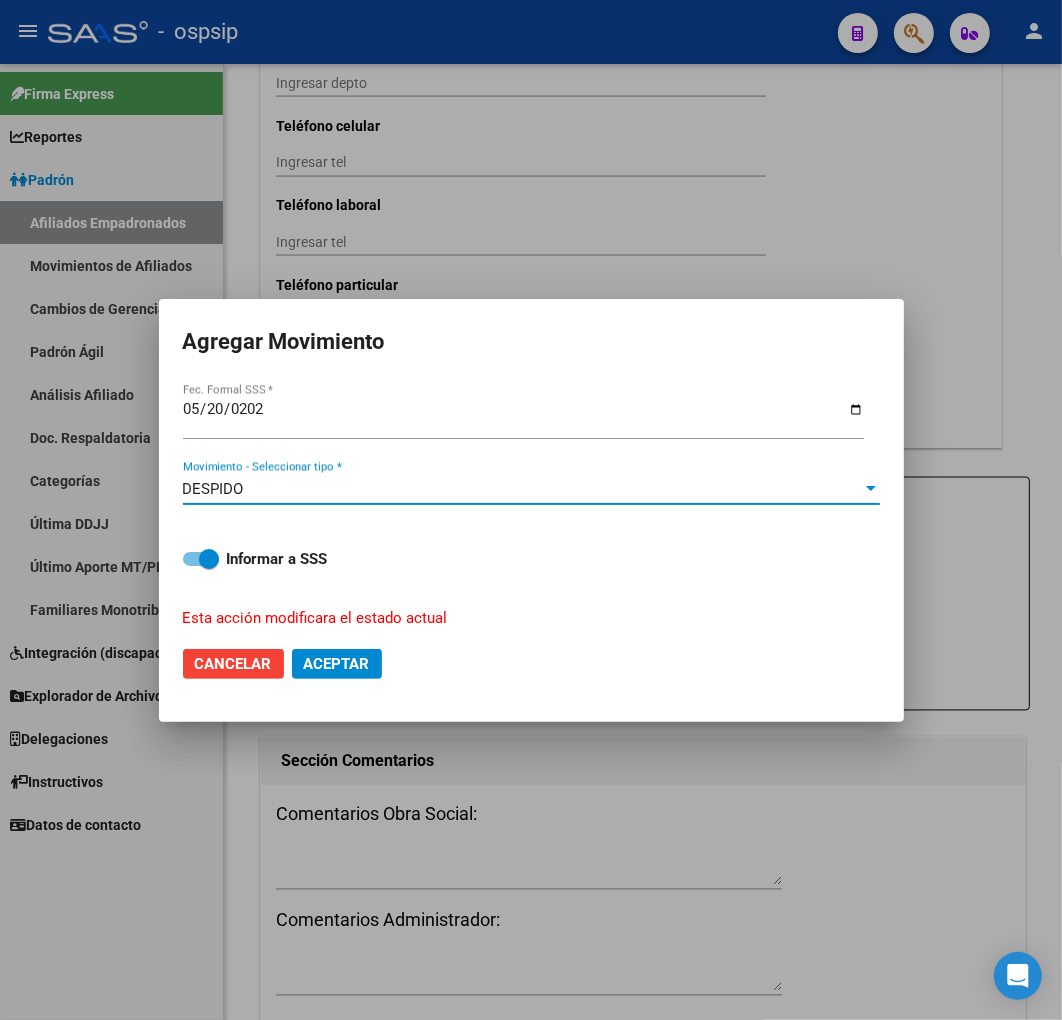click on "Aceptar" 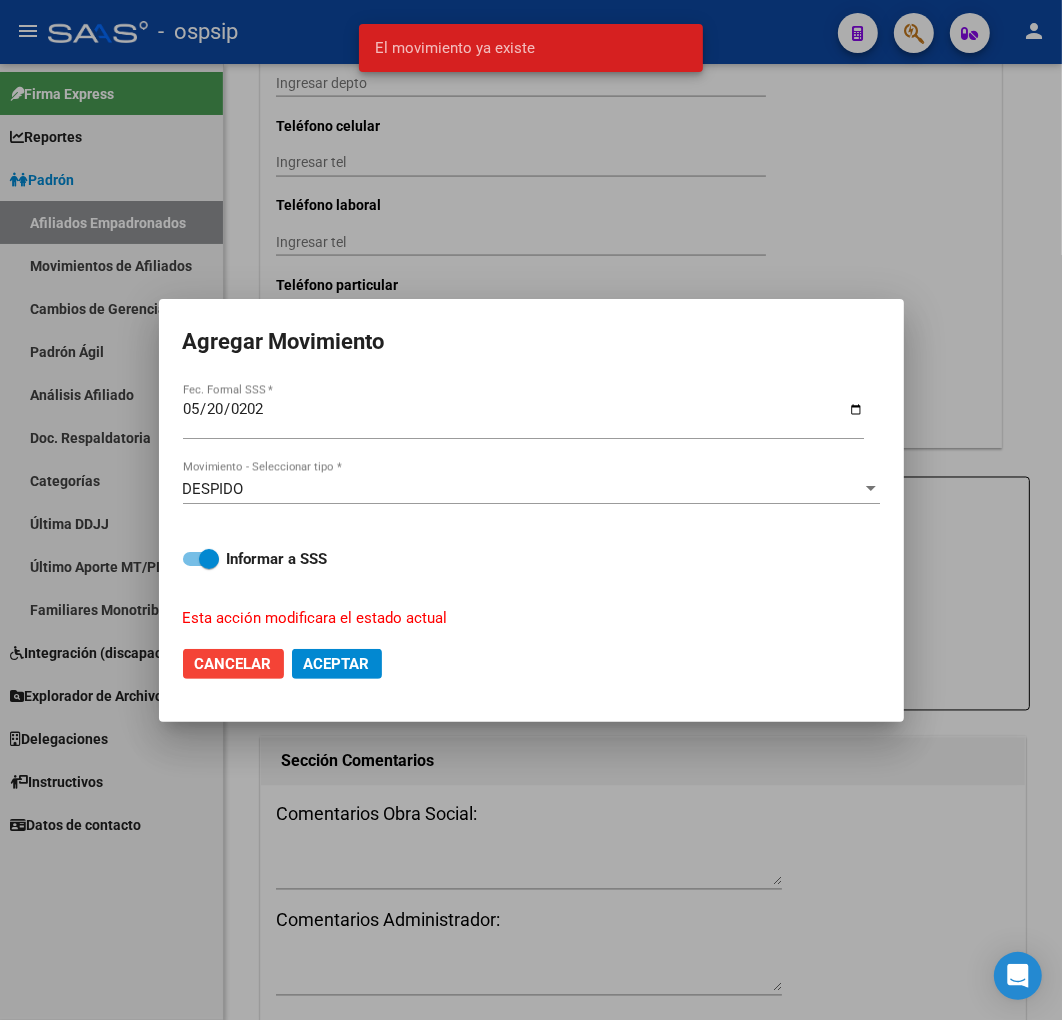 click on "Aceptar" 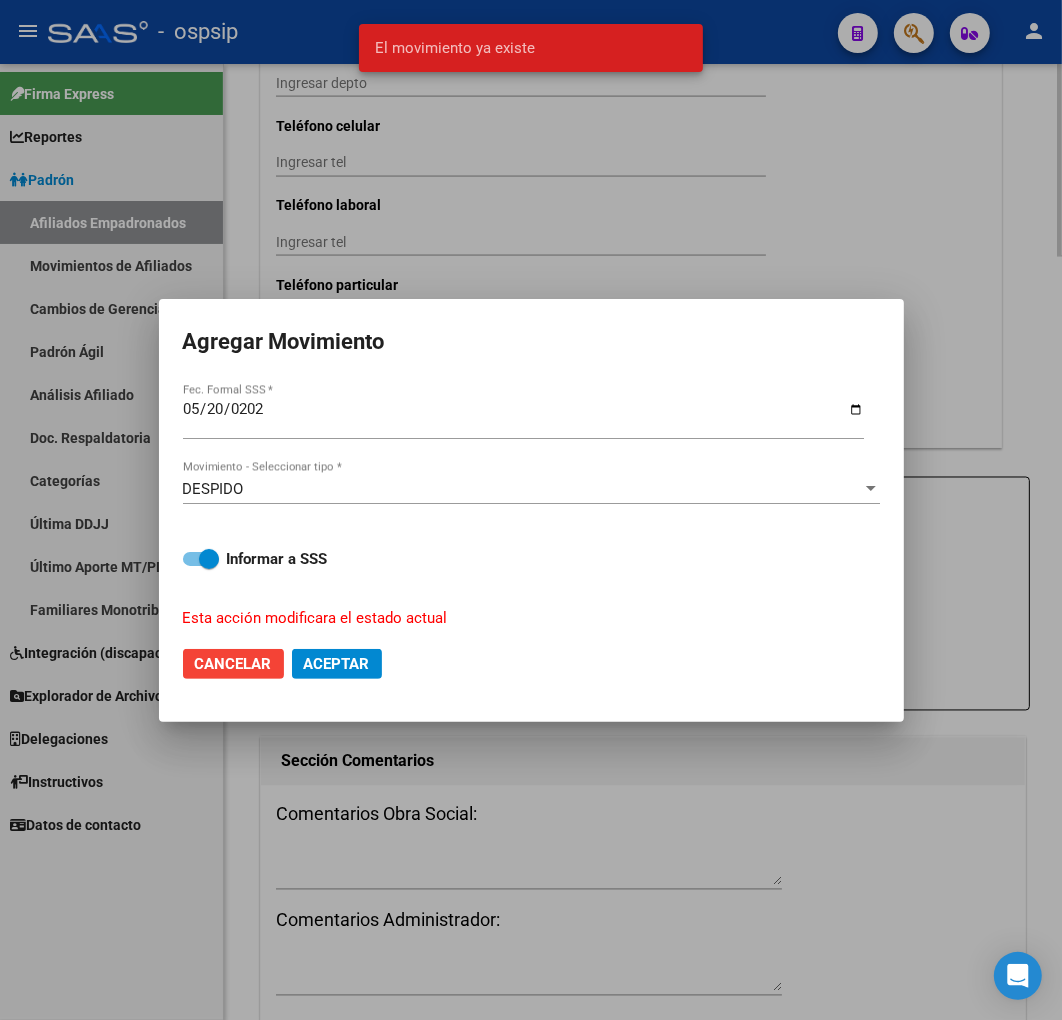 drag, startPoint x: 606, startPoint y: 953, endPoint x: 447, endPoint y: 917, distance: 163.02454 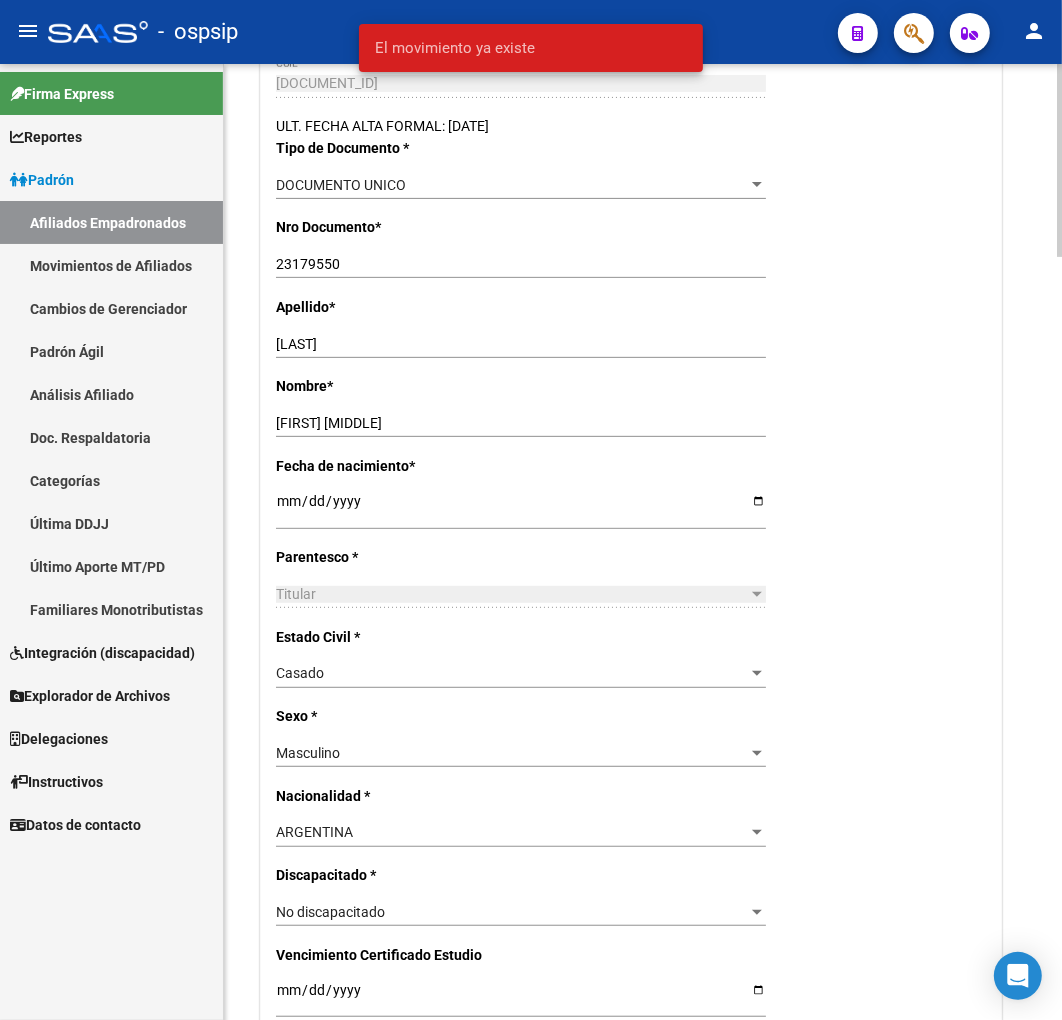 scroll, scrollTop: 0, scrollLeft: 0, axis: both 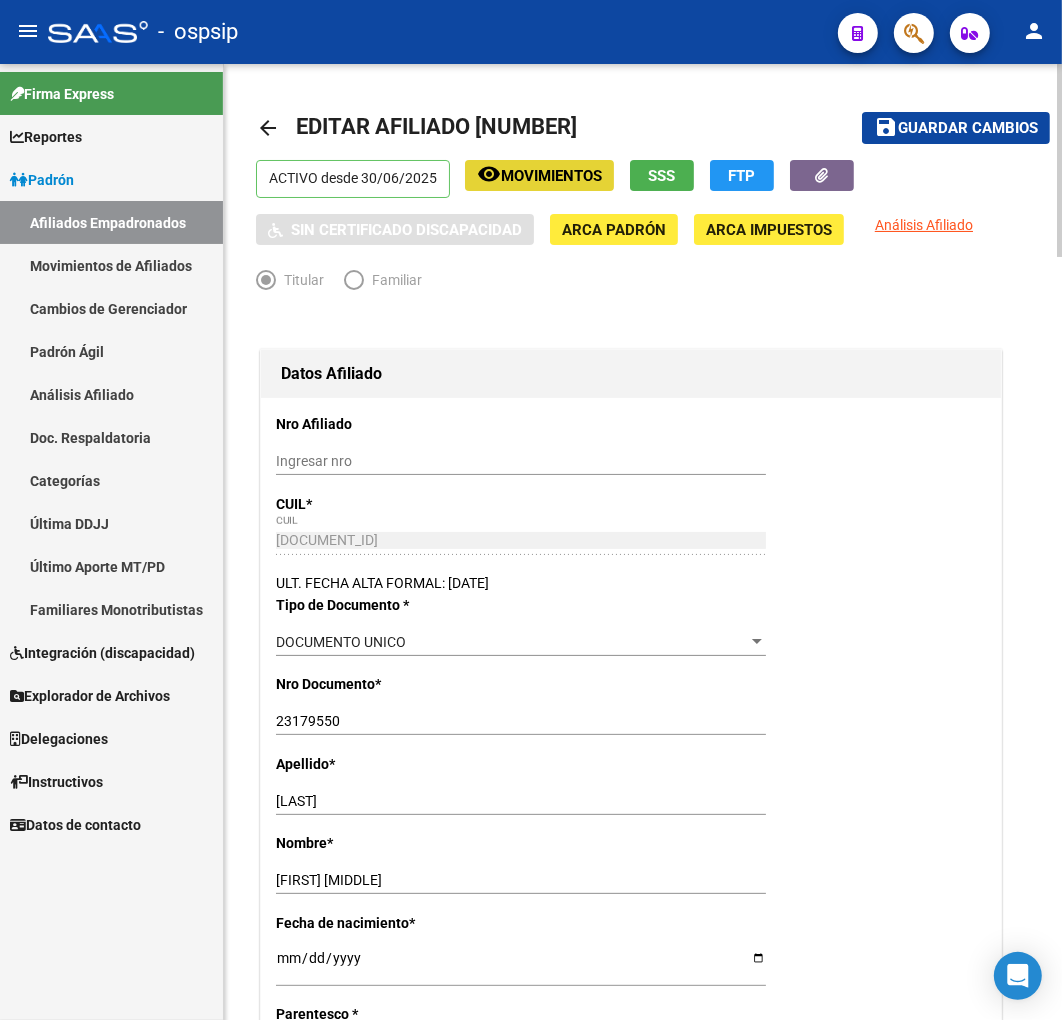 click on "Movimientos" 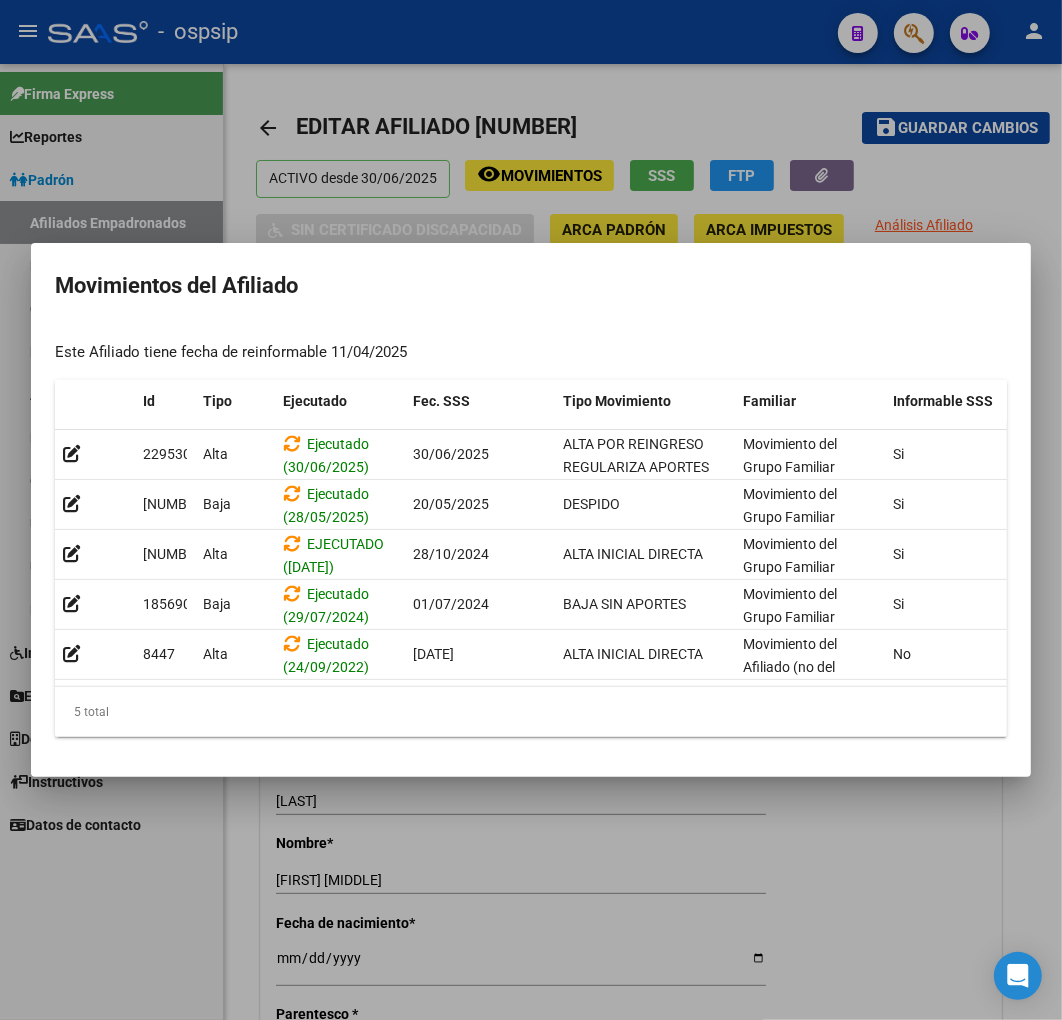 click at bounding box center (531, 510) 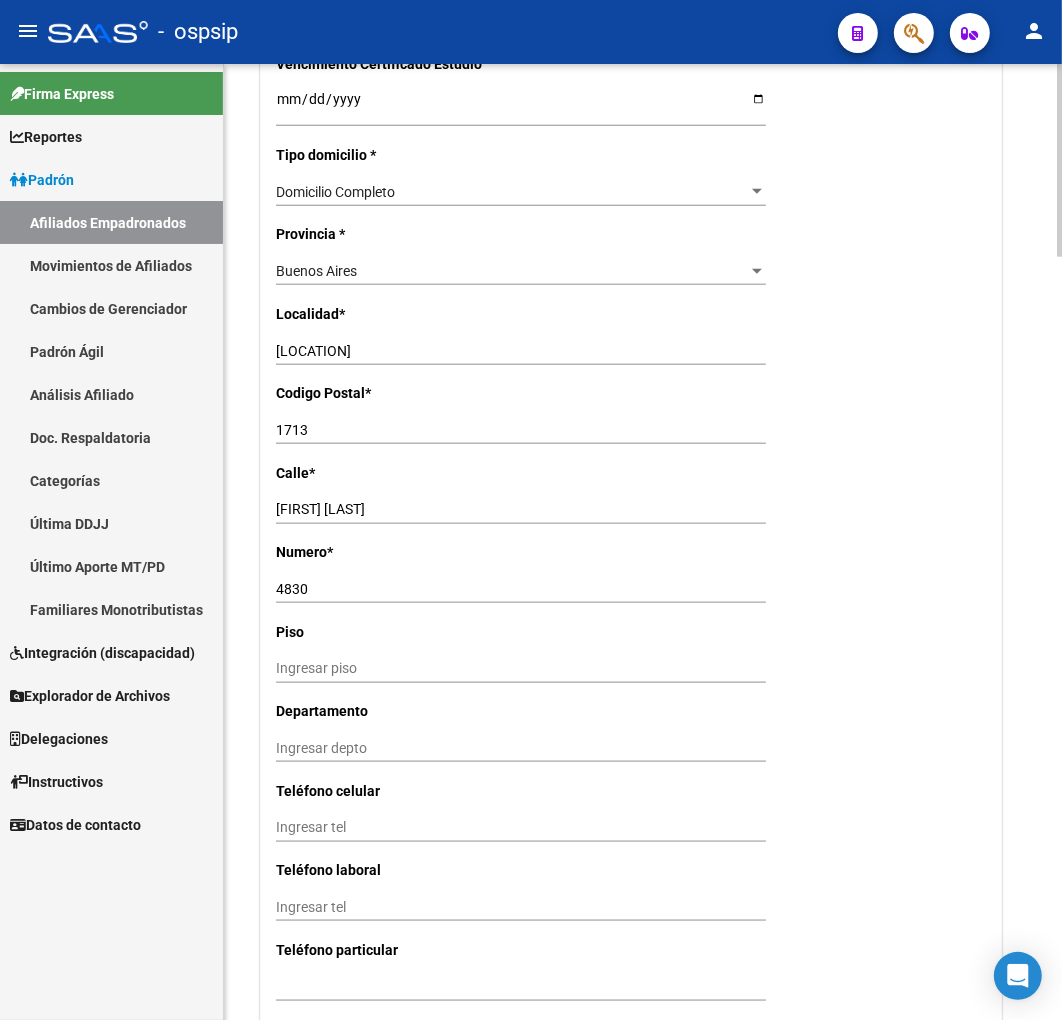 scroll, scrollTop: 1777, scrollLeft: 0, axis: vertical 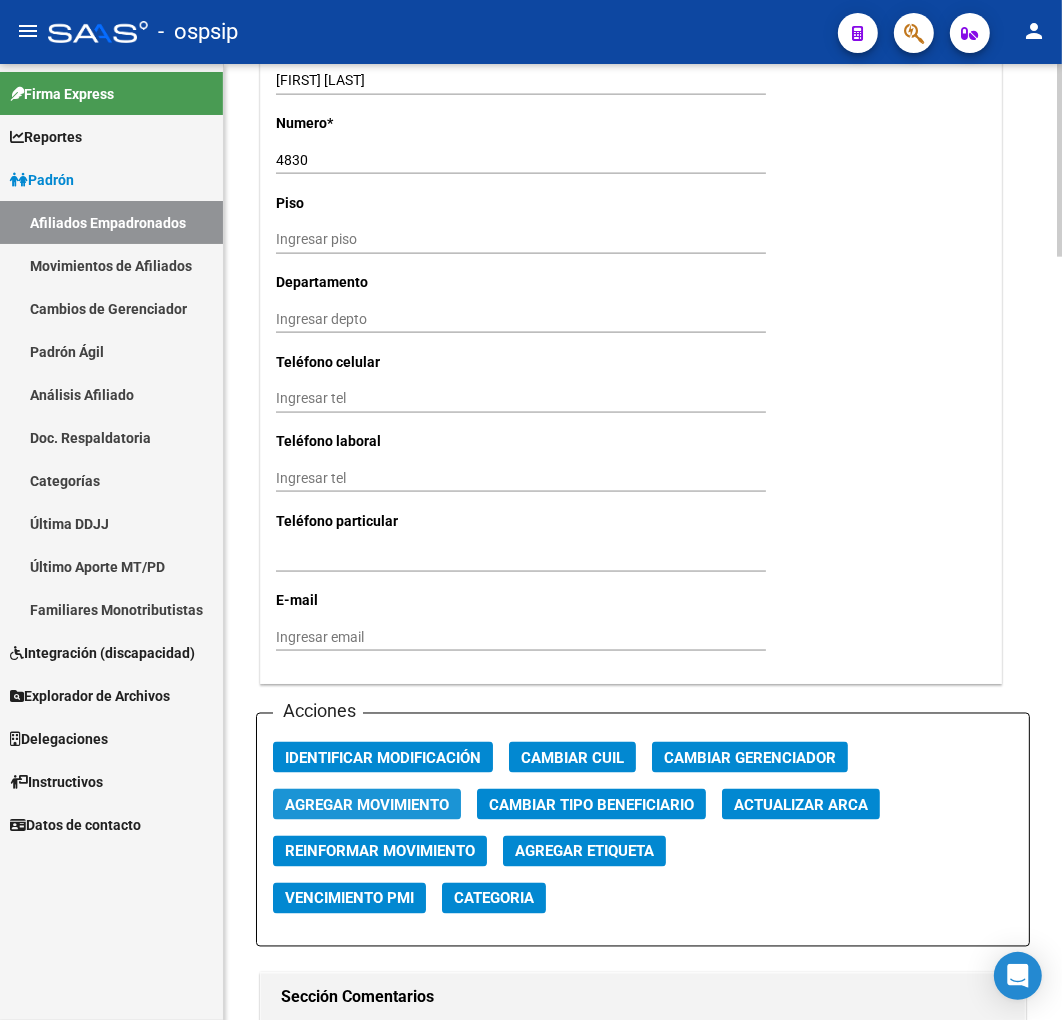 click on "Agregar Movimiento" 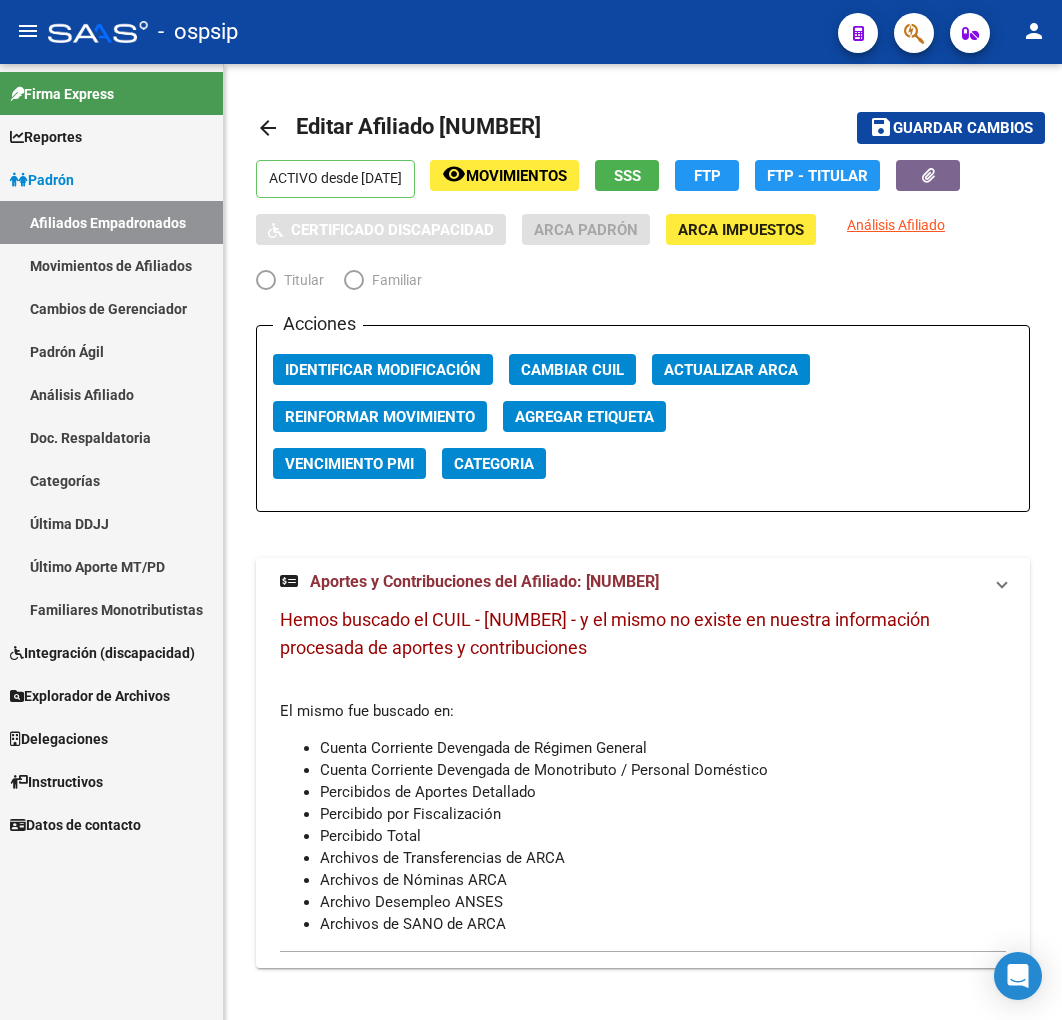 scroll, scrollTop: 0, scrollLeft: 0, axis: both 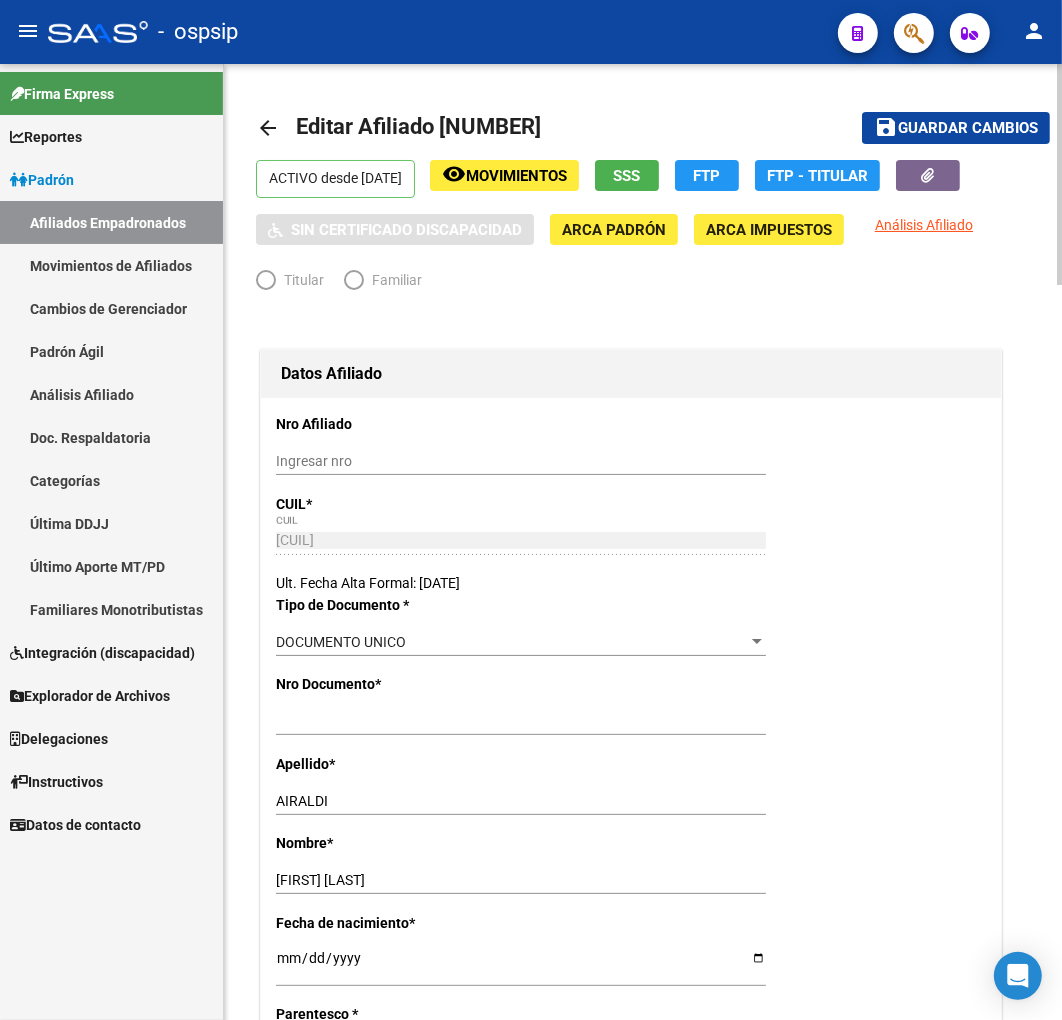 radio on "true" 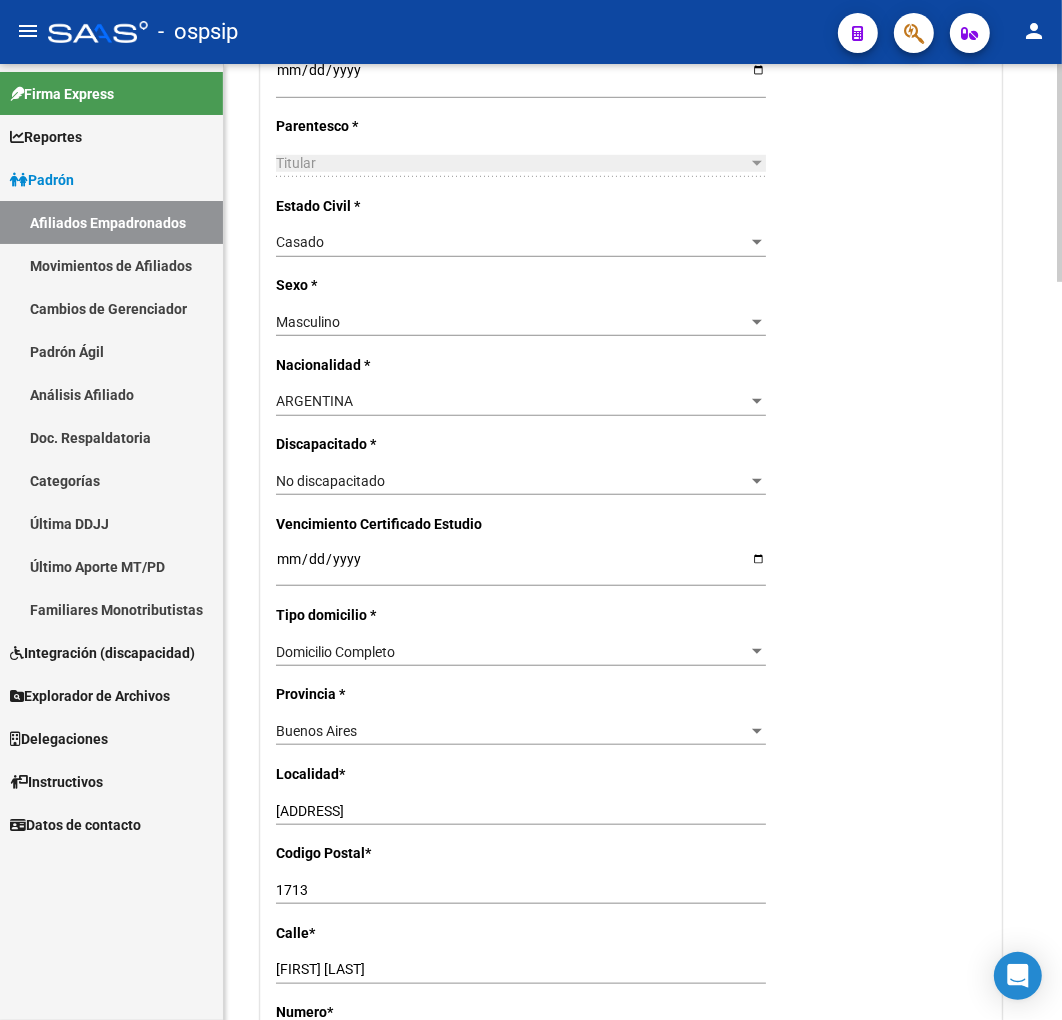 scroll, scrollTop: 1777, scrollLeft: 0, axis: vertical 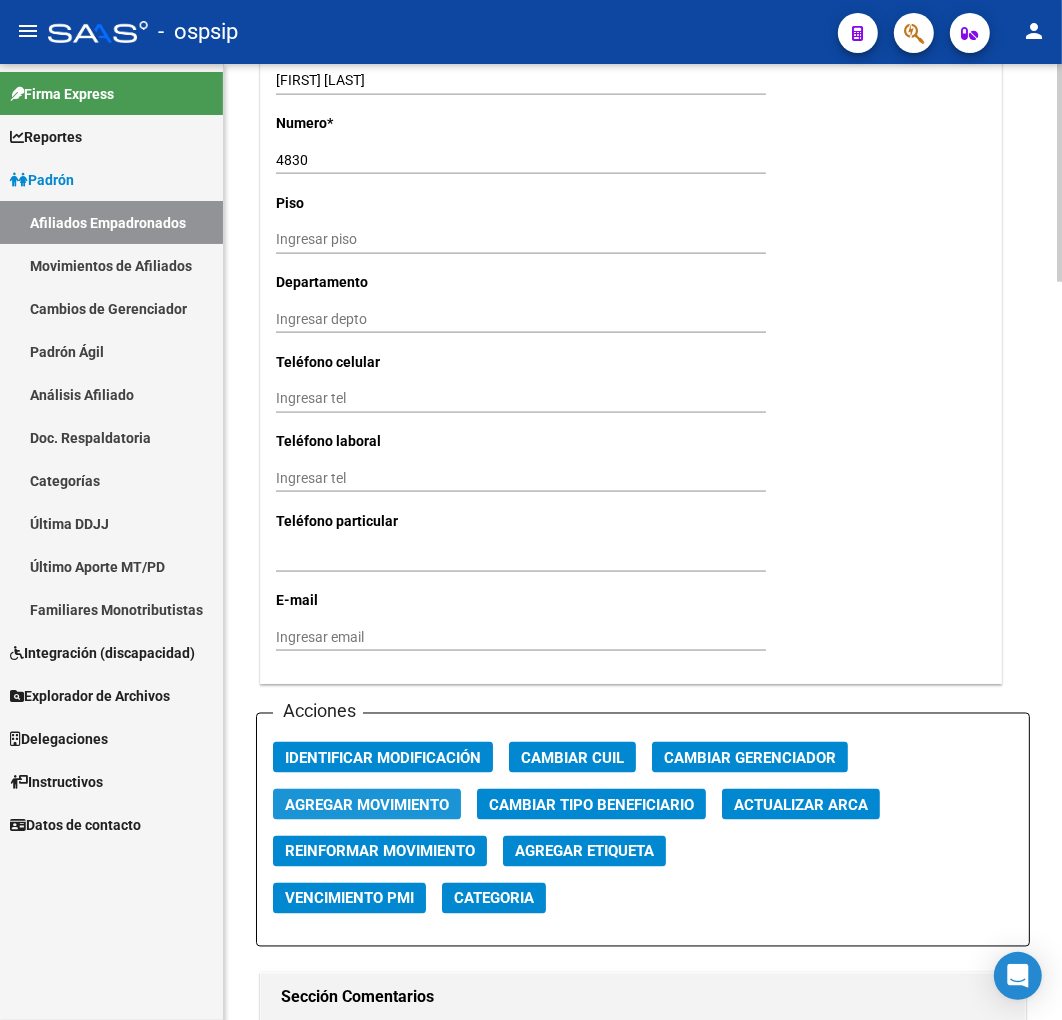 click on "Agregar Movimiento" 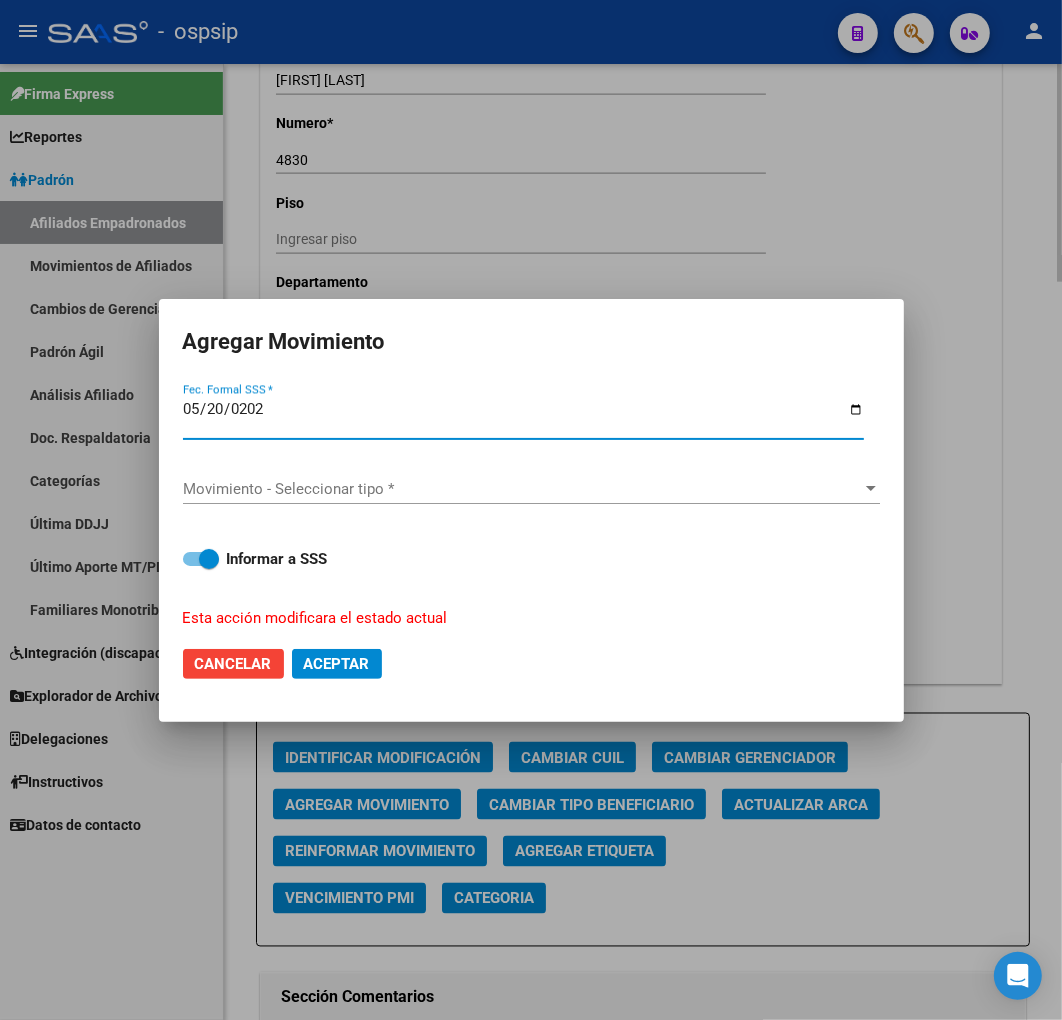 type on "[DATE]" 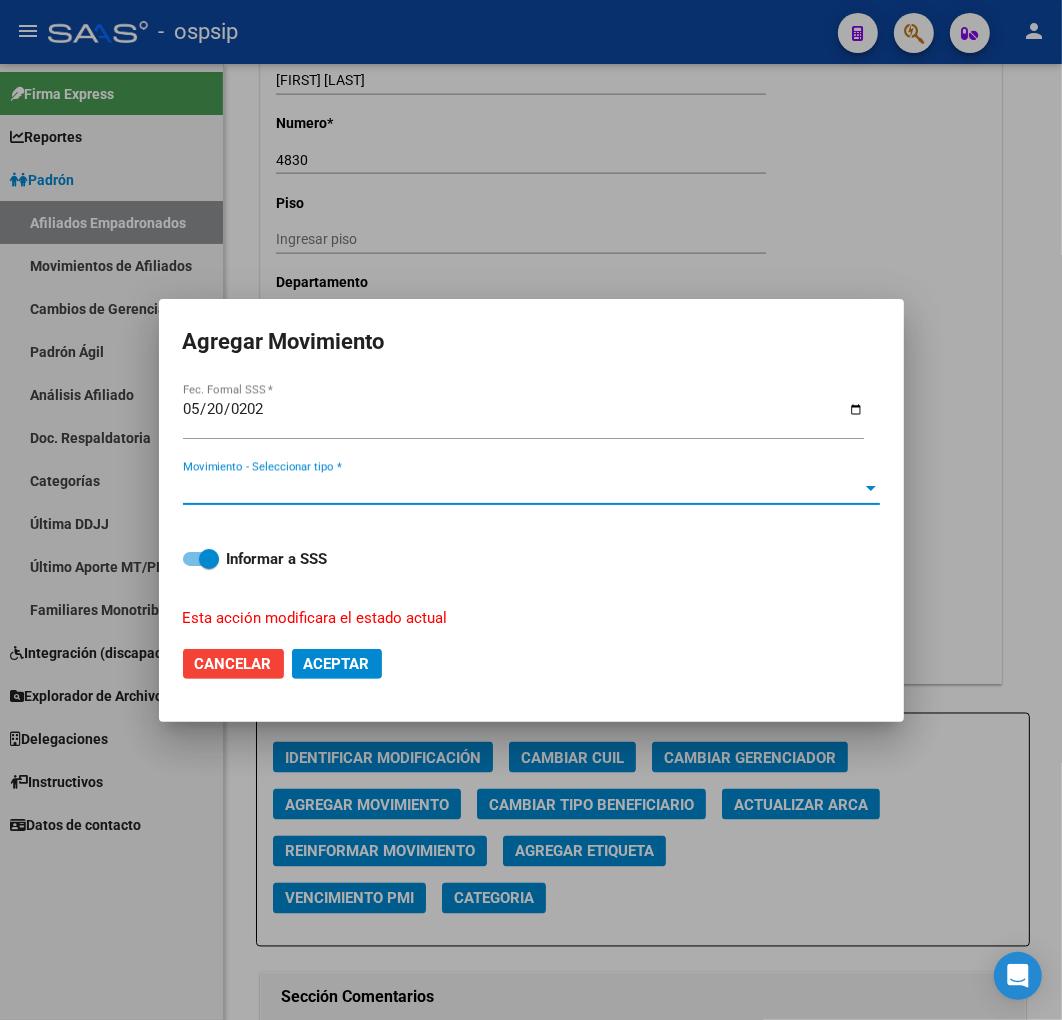 click on "Movimiento - Seleccionar tipo *" at bounding box center [522, 489] 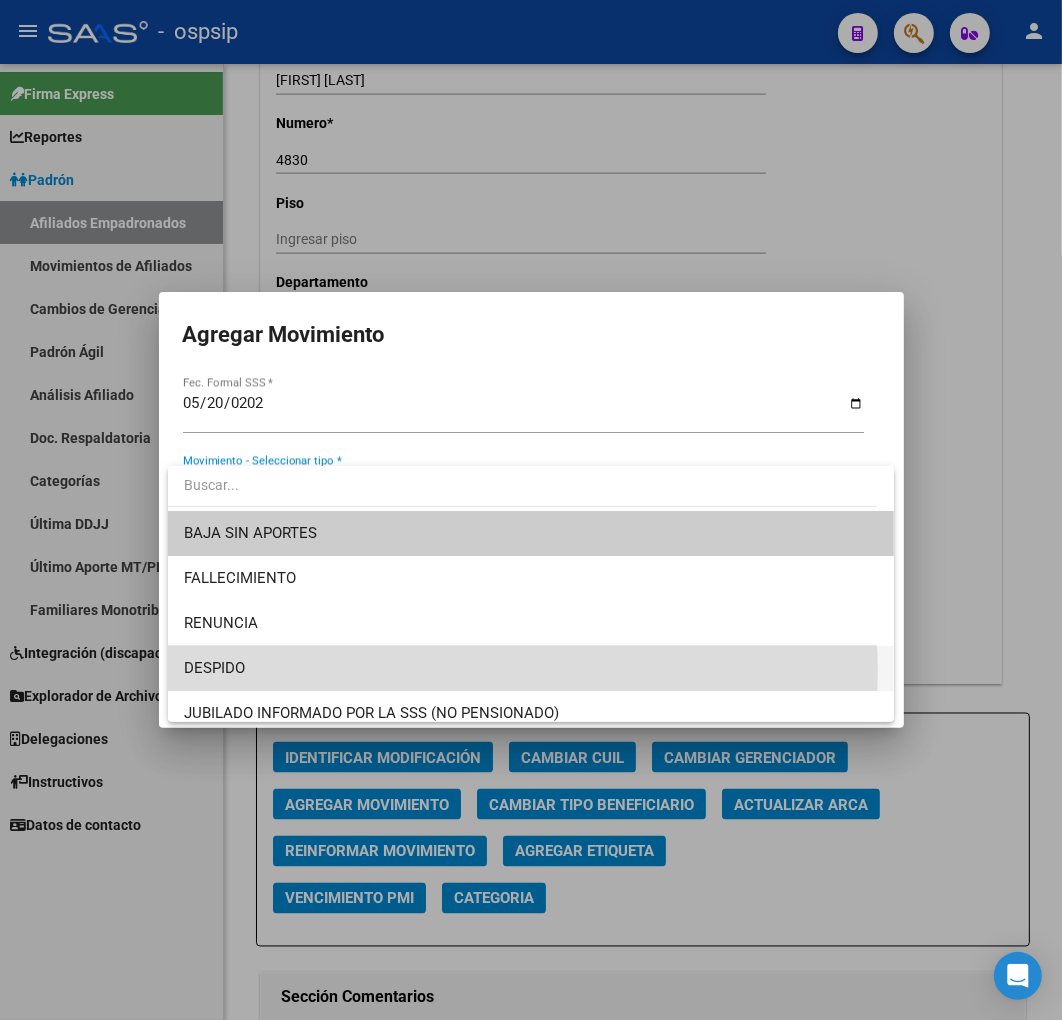 click on "DESPIDO" at bounding box center [531, 668] 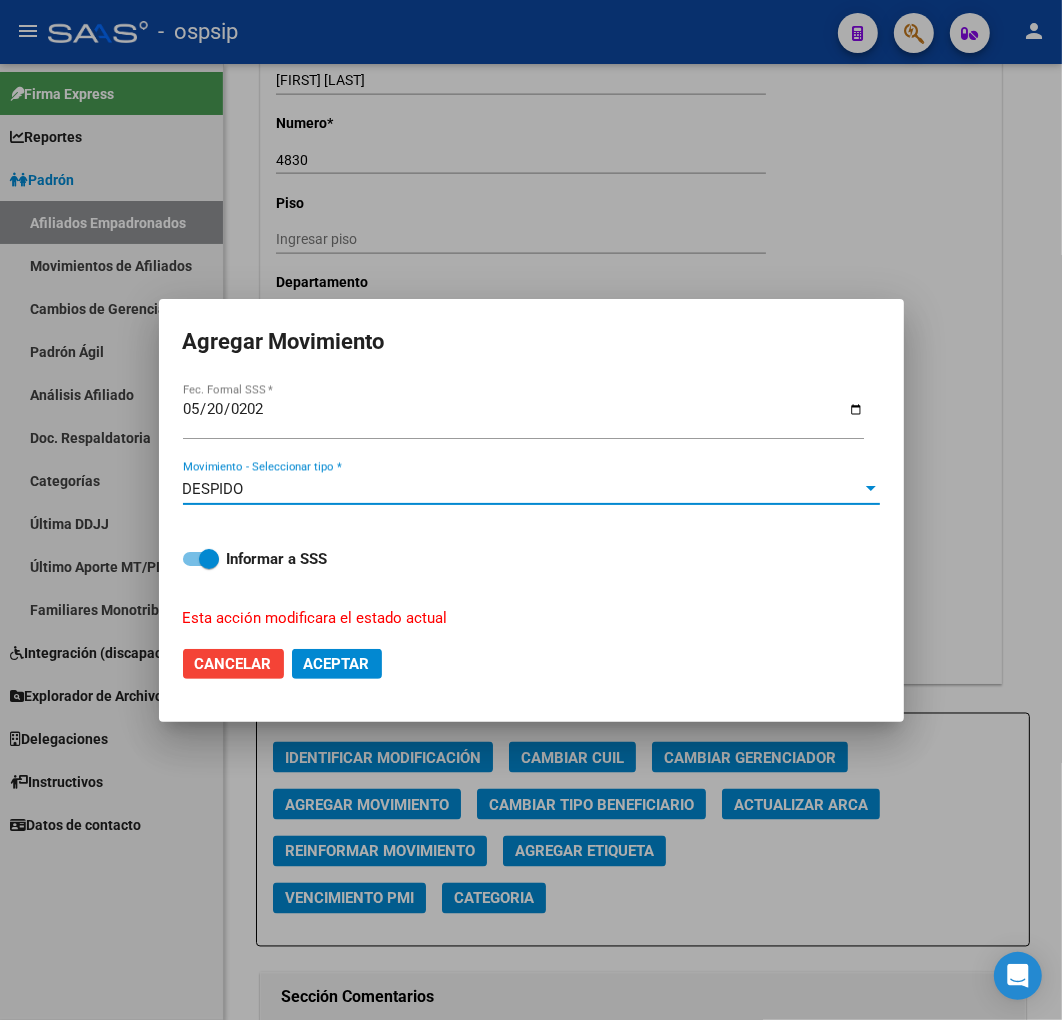 click on "Aceptar" 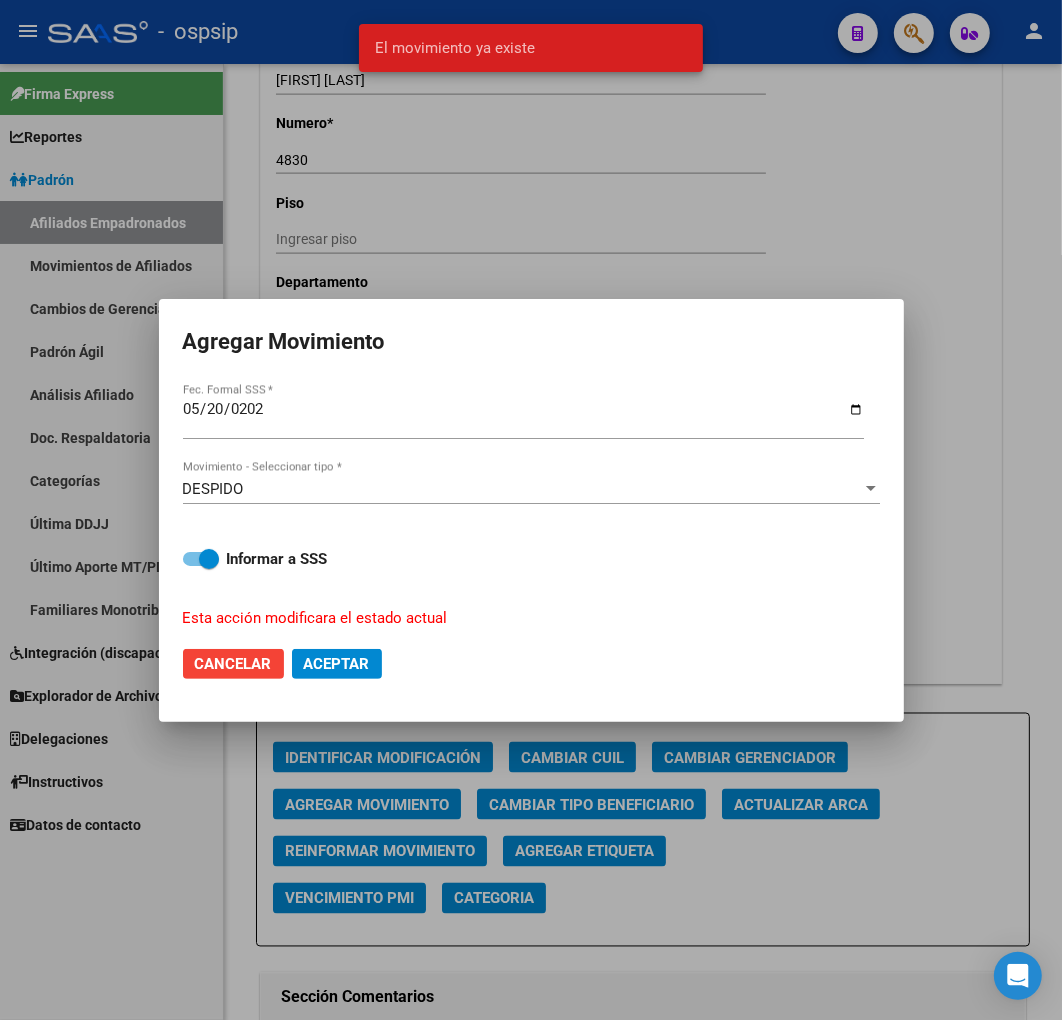 click at bounding box center (531, 510) 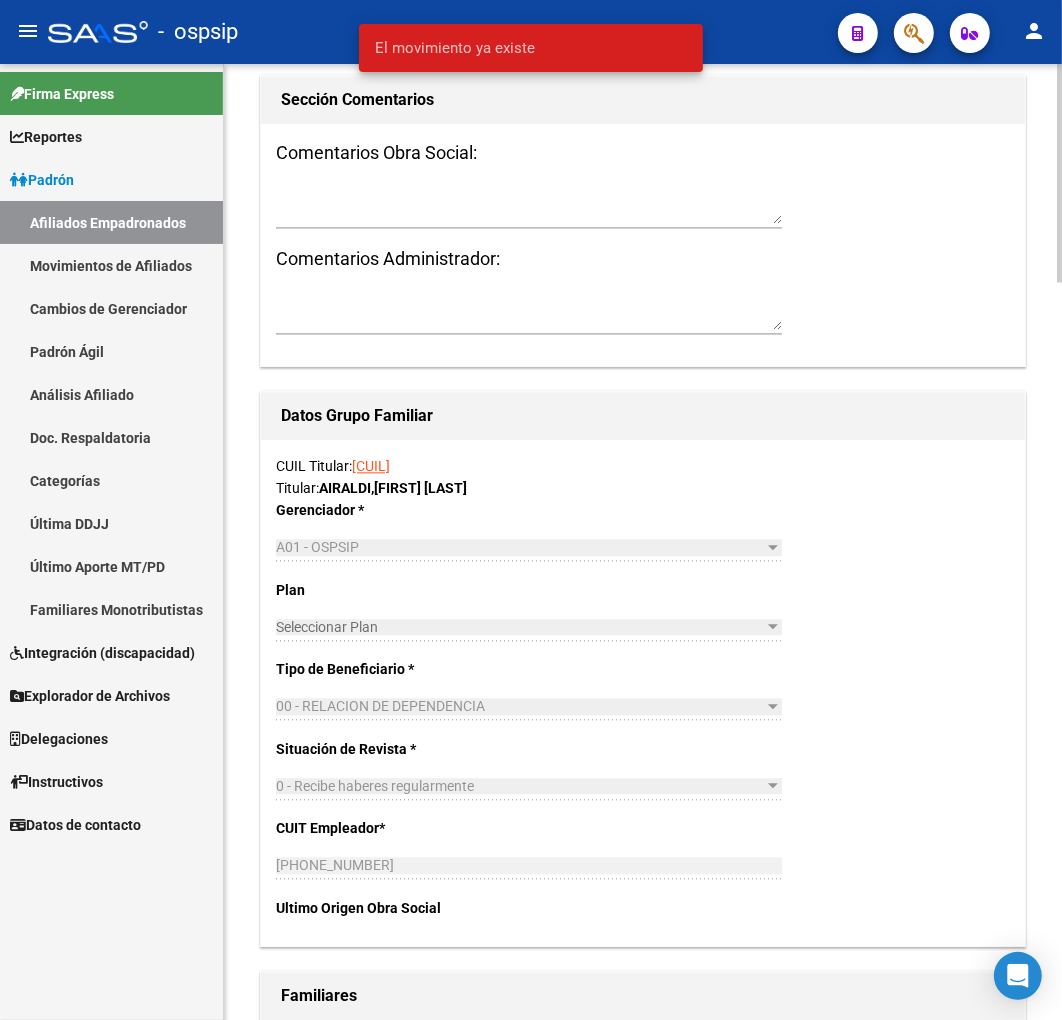 scroll, scrollTop: 3111, scrollLeft: 0, axis: vertical 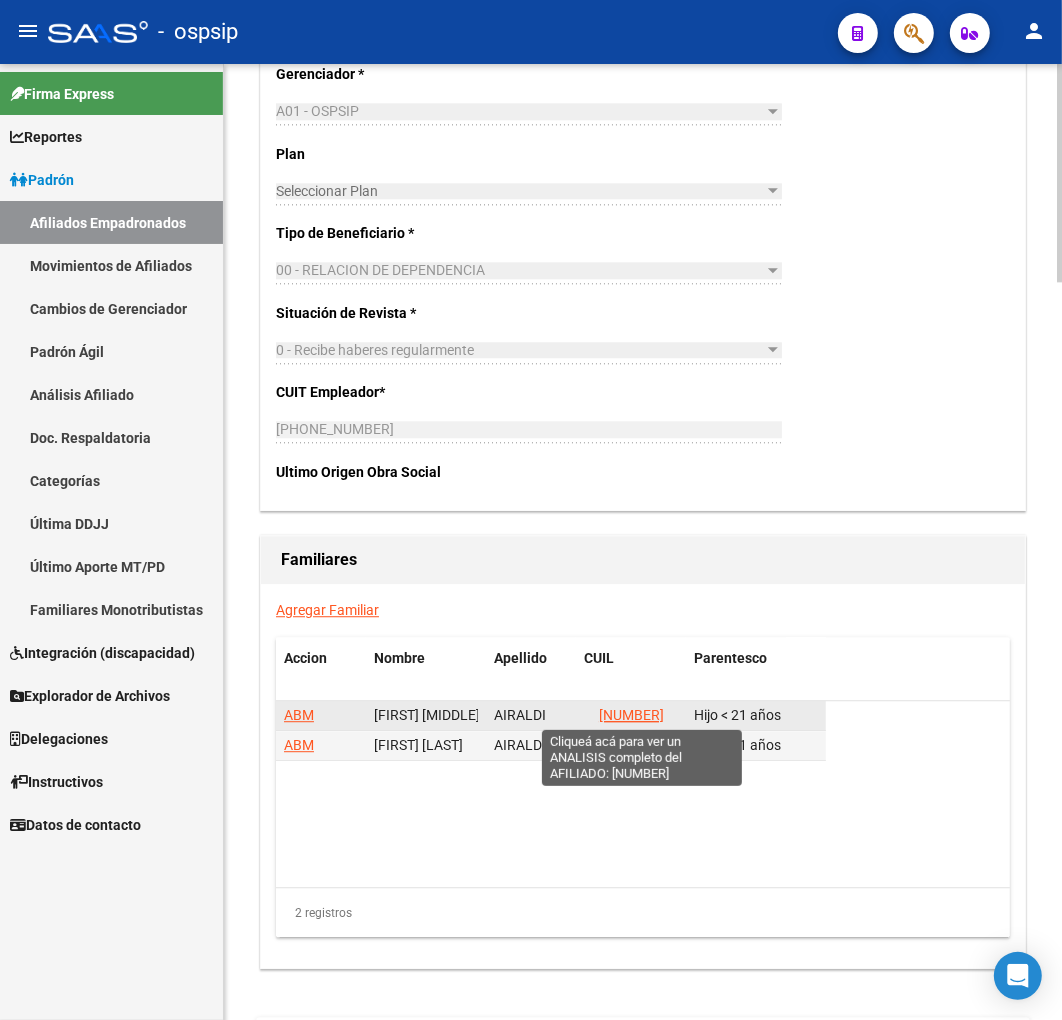 click on "[NUMBER]" 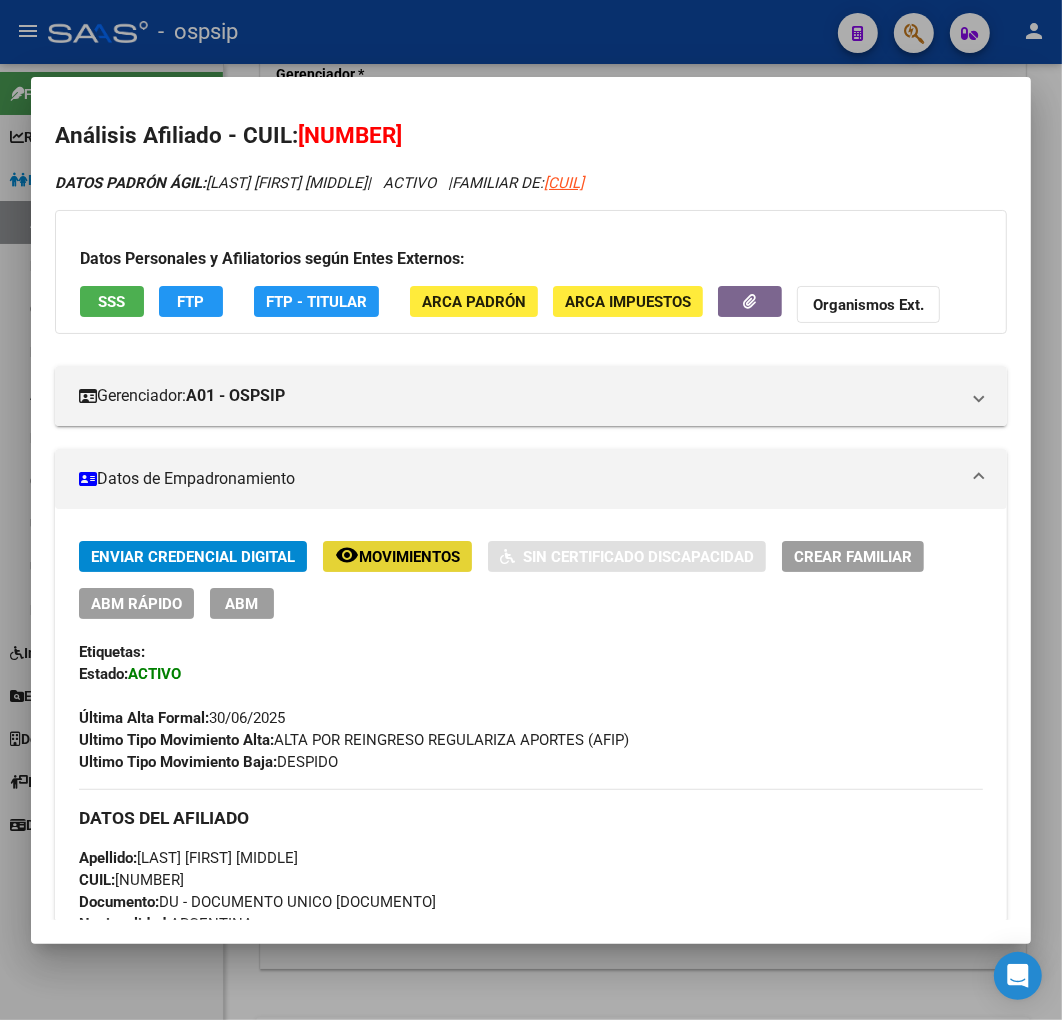click on "remove_red_eye Movimientos" 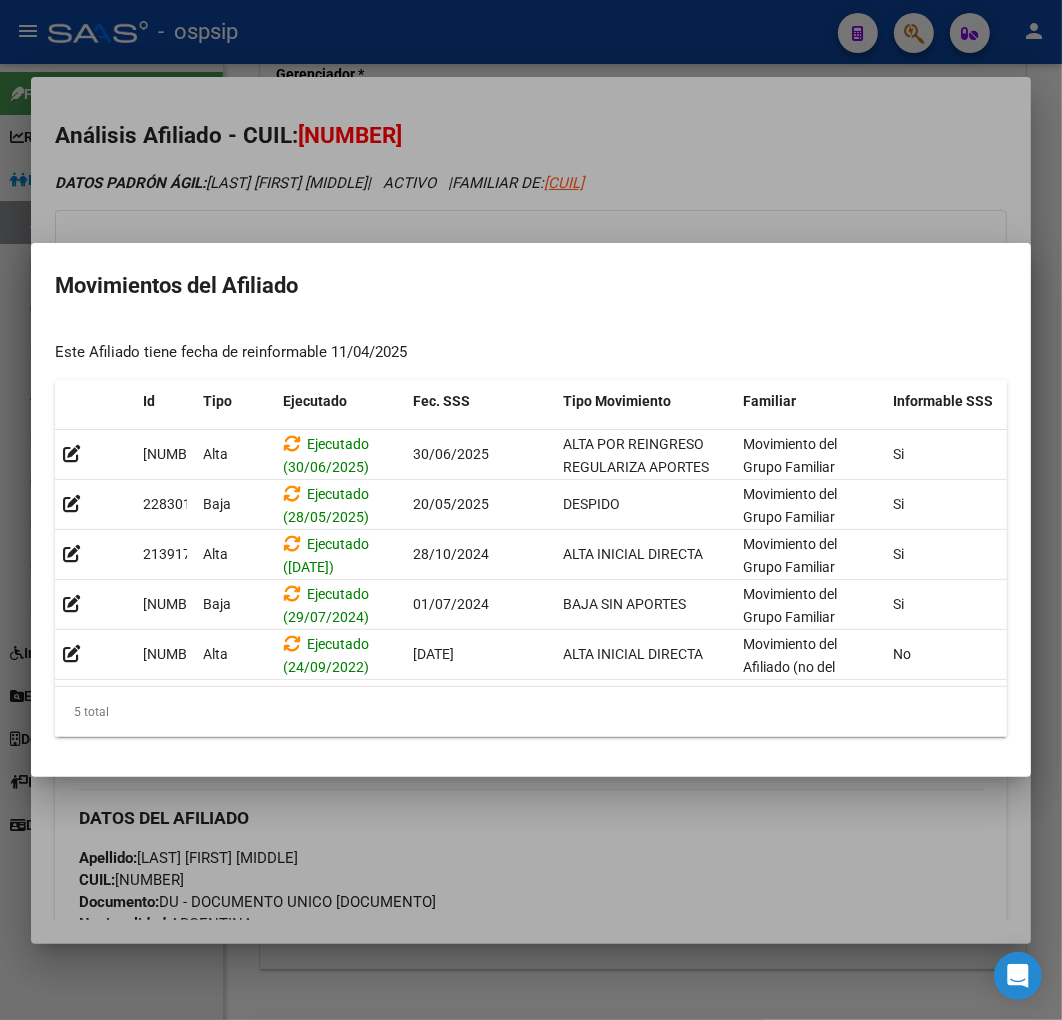 drag, startPoint x: 598, startPoint y: 836, endPoint x: 588, endPoint y: 837, distance: 10.049875 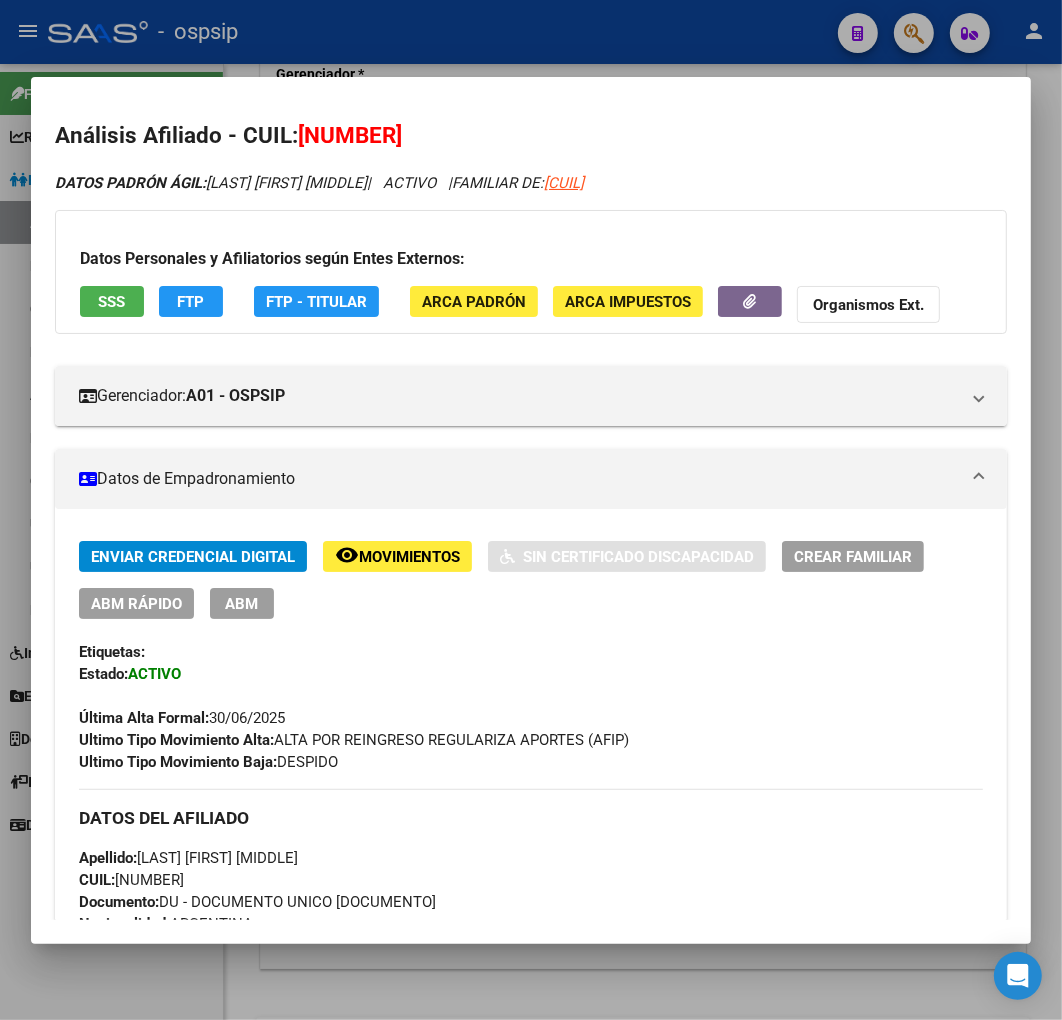 scroll, scrollTop: 888, scrollLeft: 0, axis: vertical 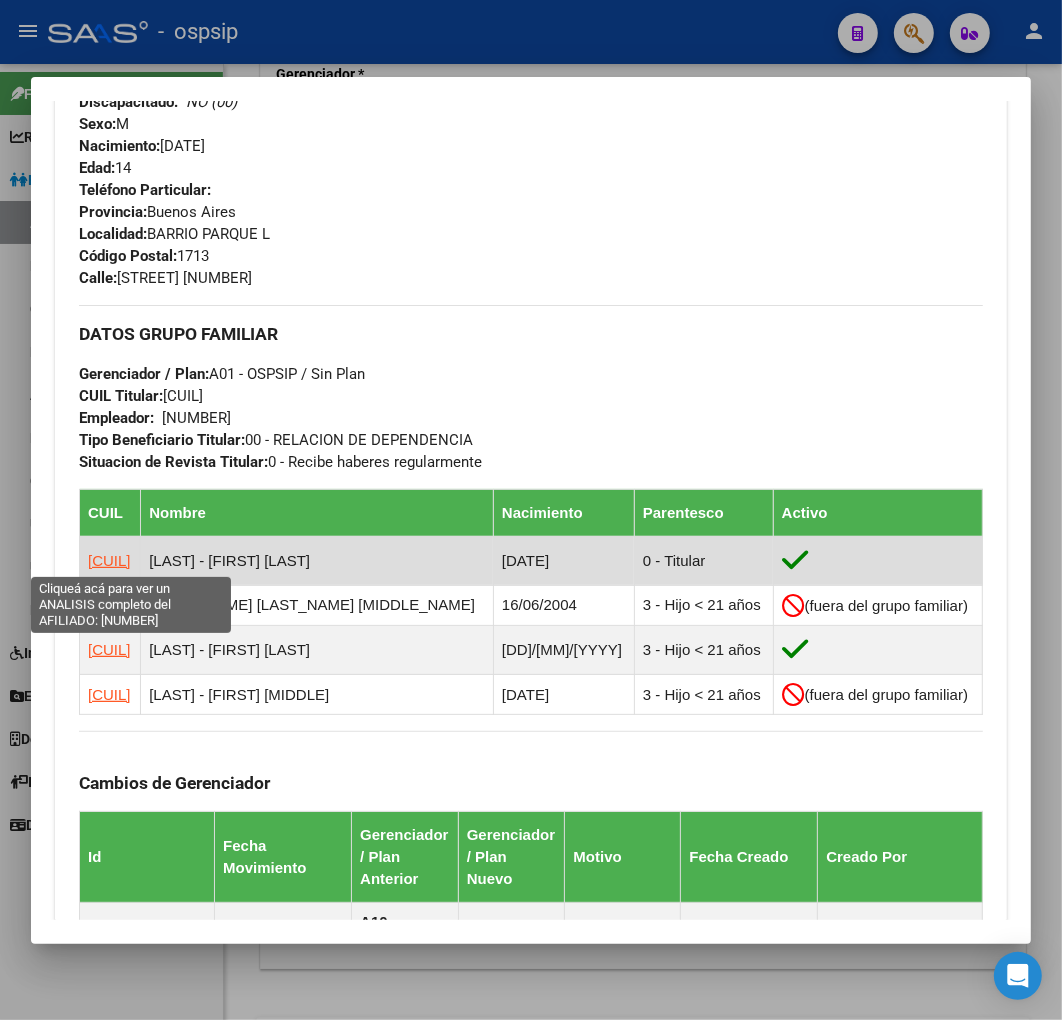 click on "[CUIL]" at bounding box center [109, 560] 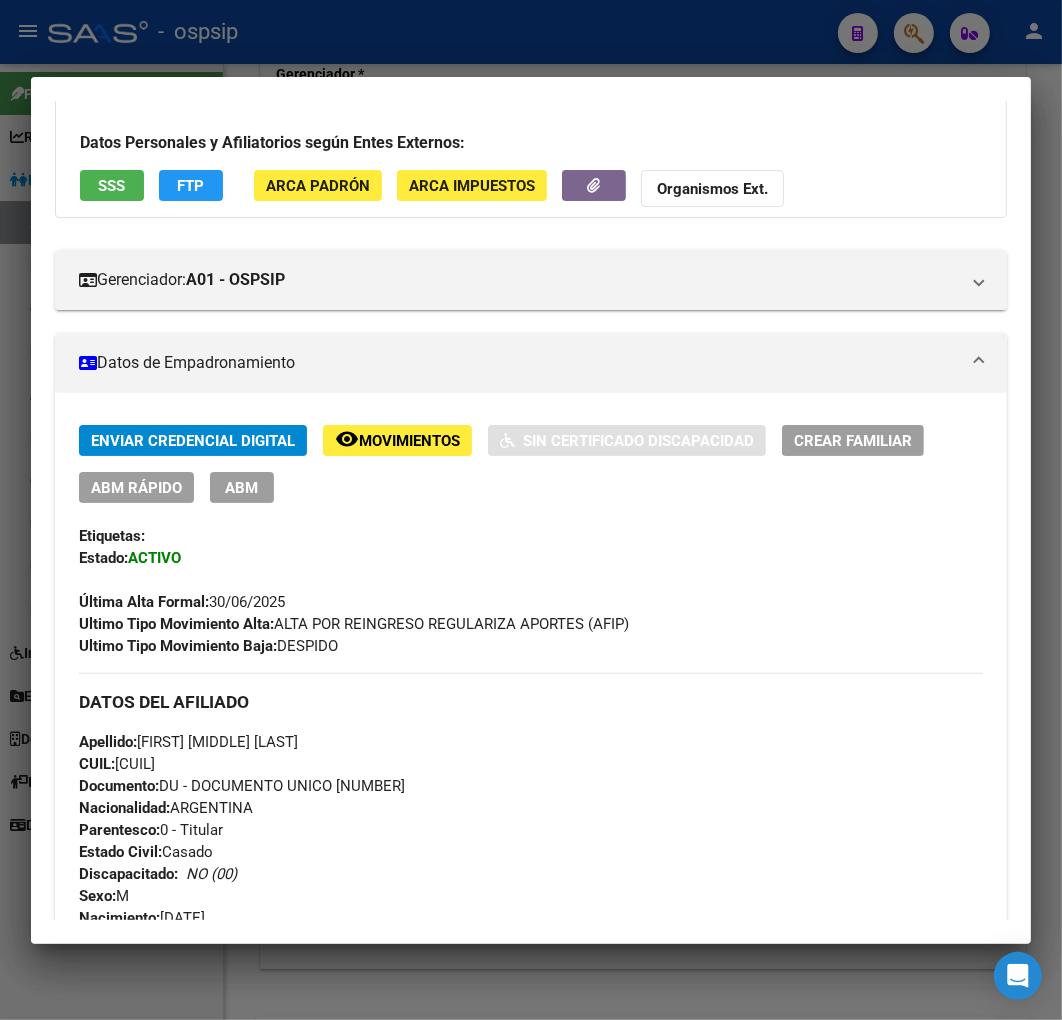 scroll, scrollTop: 111, scrollLeft: 0, axis: vertical 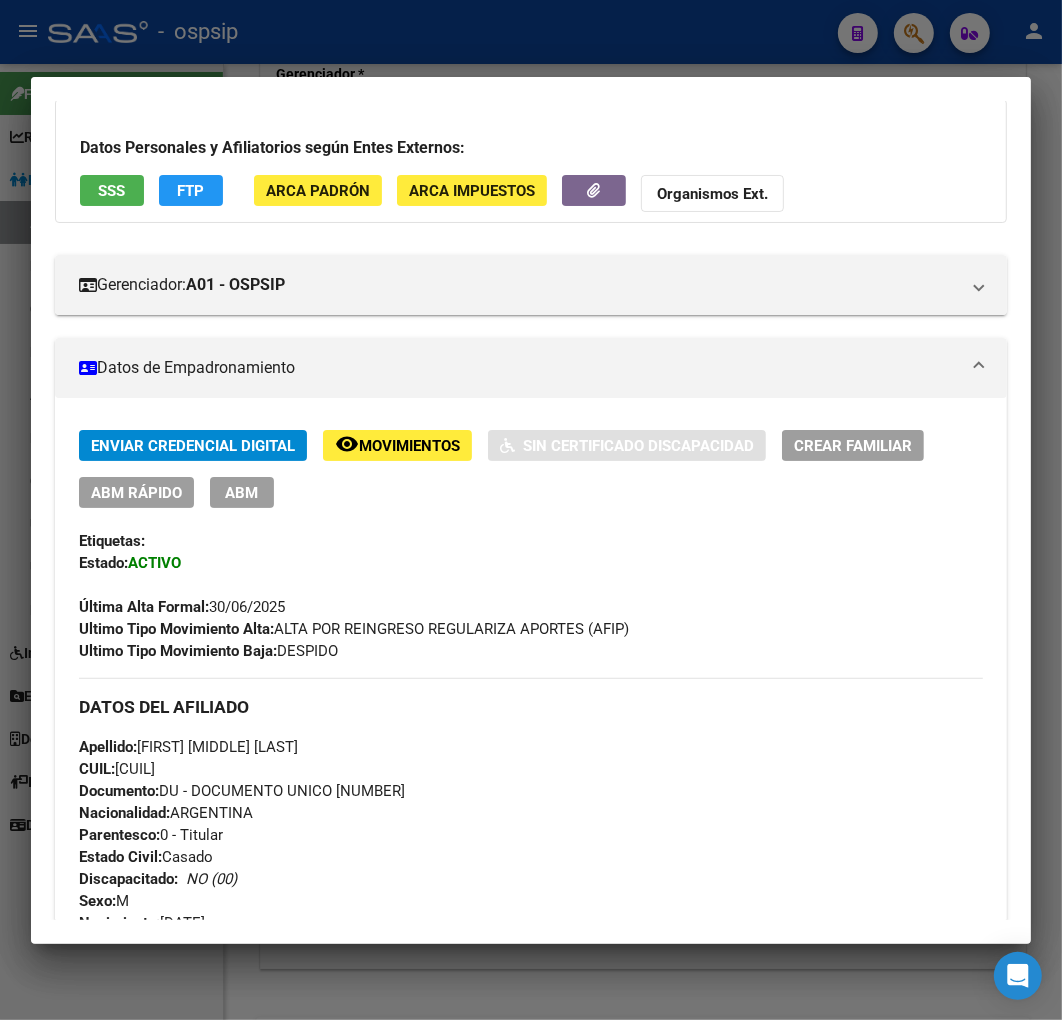 click on "ABM" at bounding box center (242, 492) 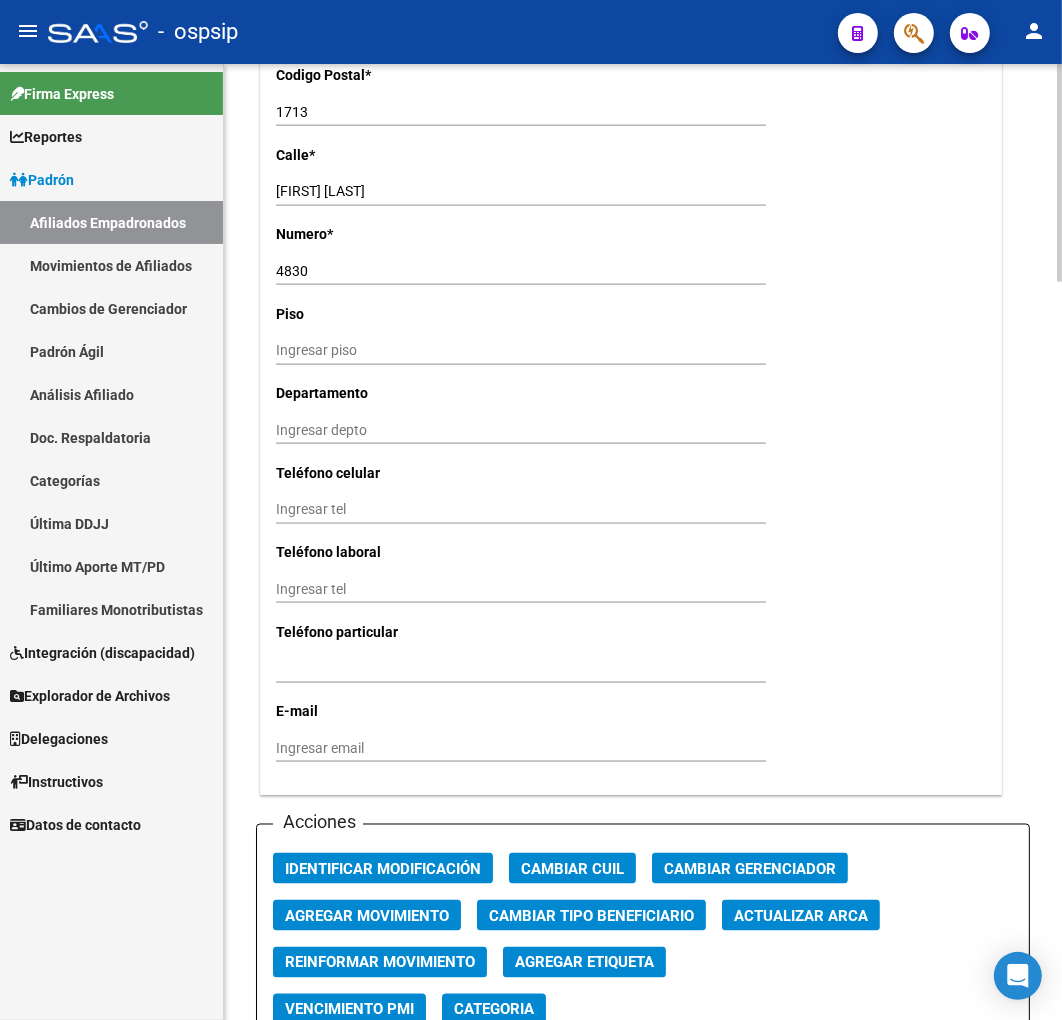scroll, scrollTop: 2111, scrollLeft: 0, axis: vertical 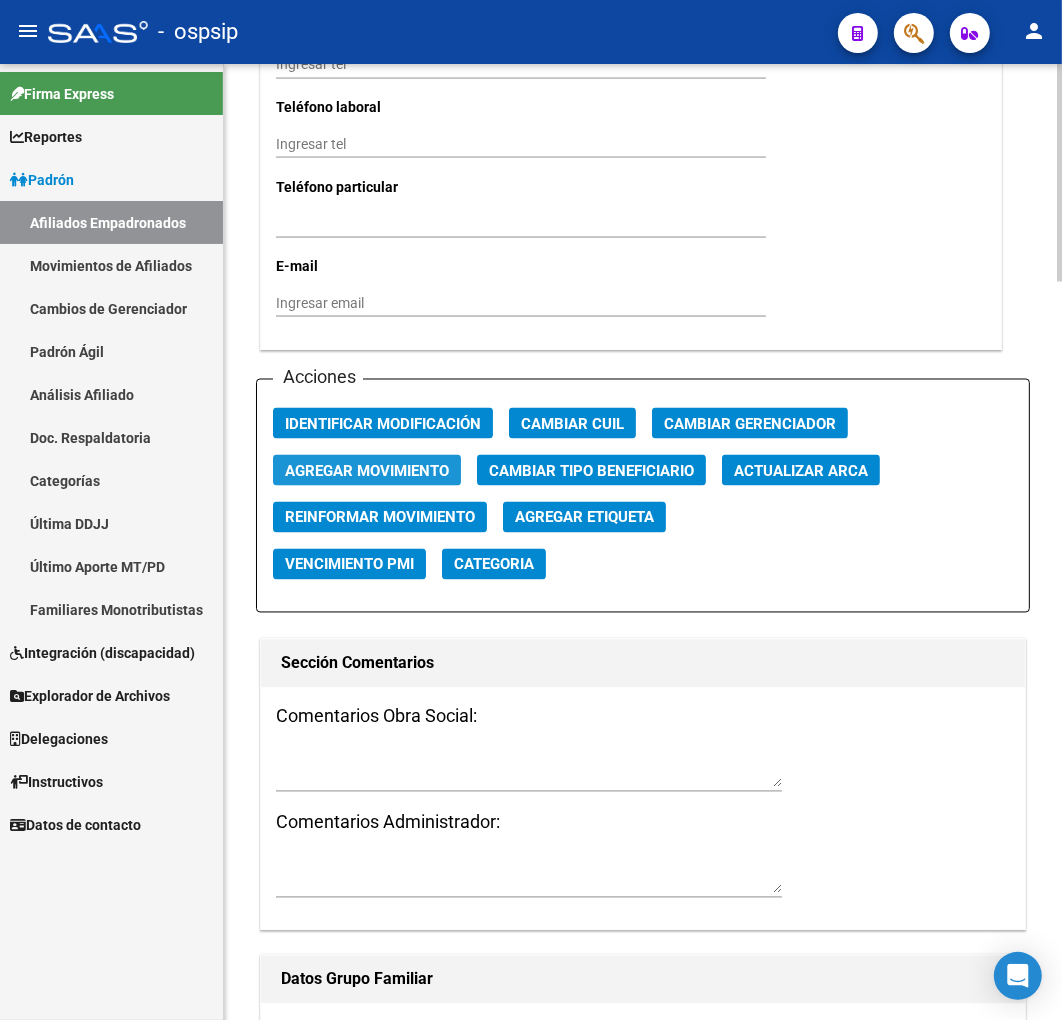 click on "Agregar Movimiento" 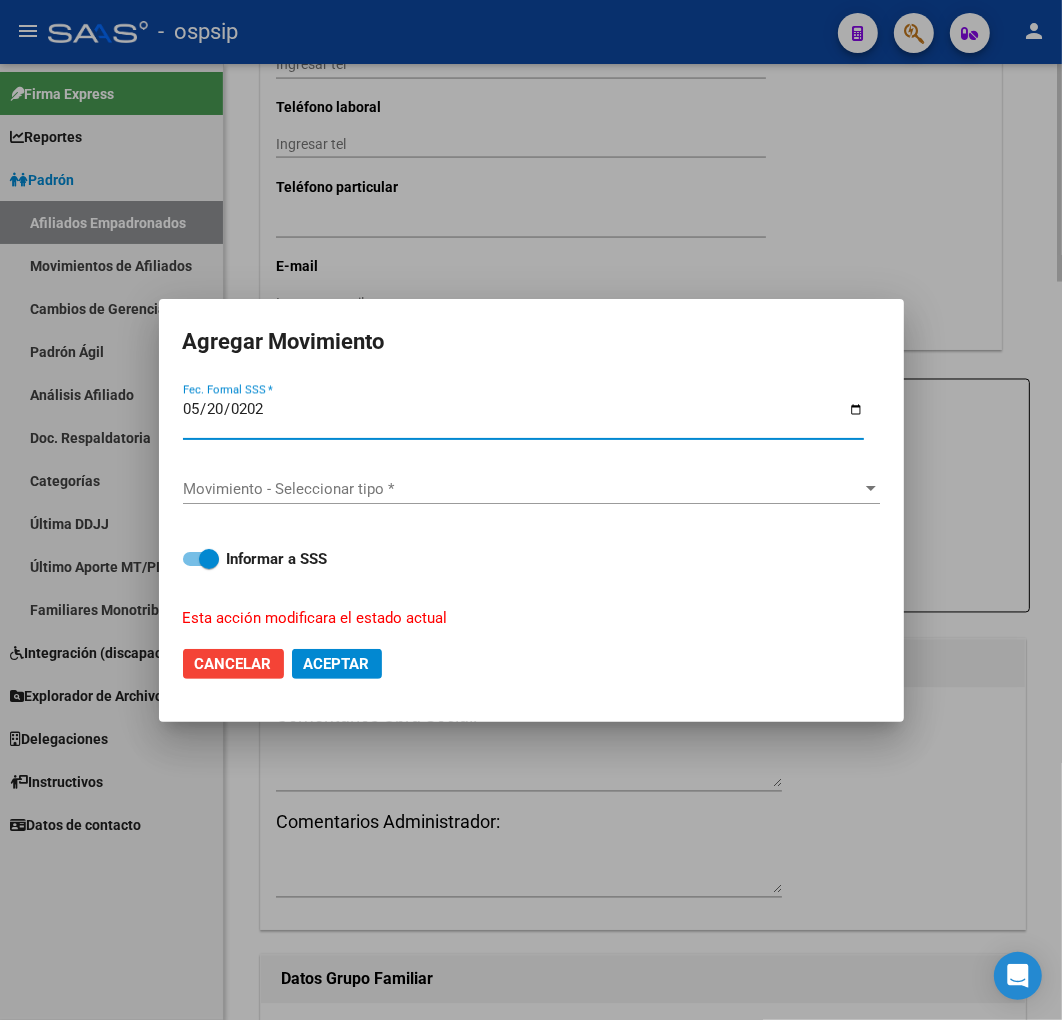 type on "[DATE]" 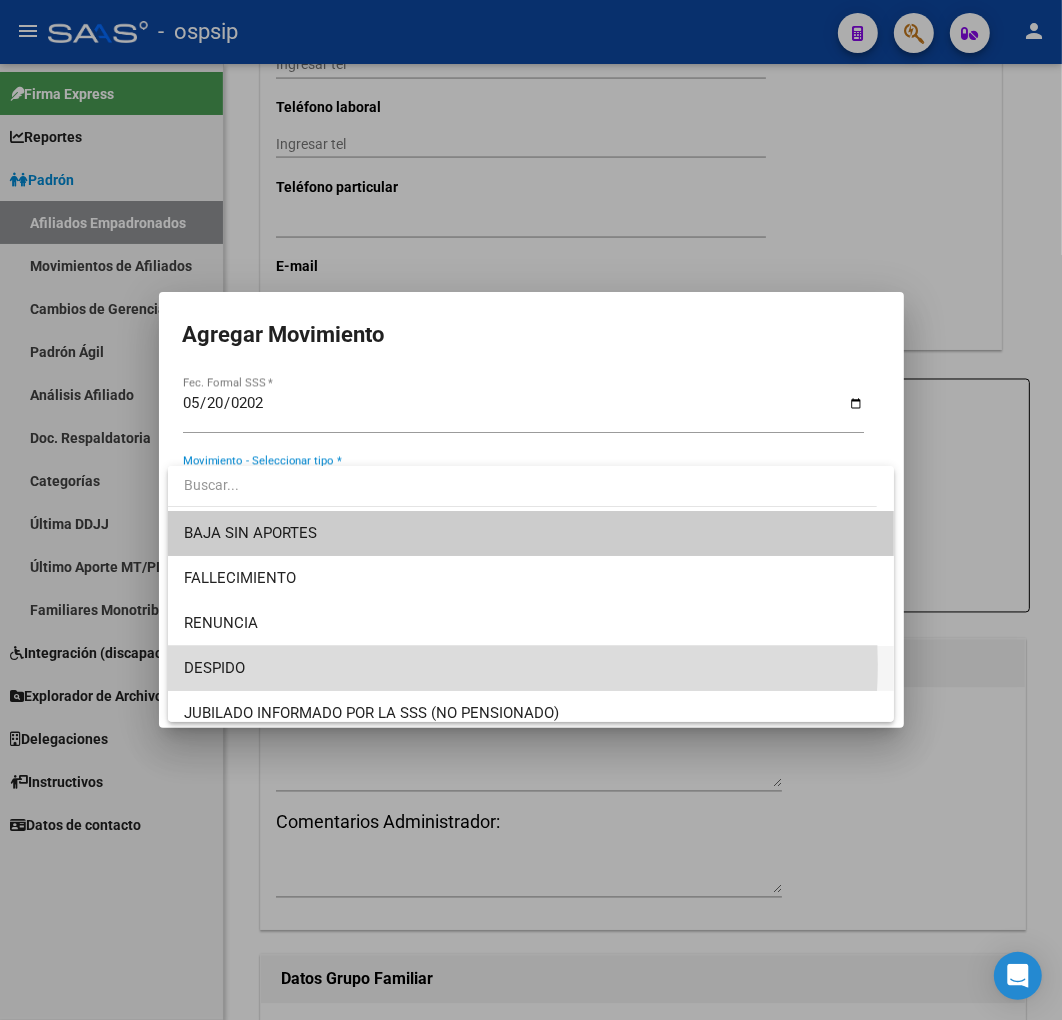 click on "DESPIDO" at bounding box center [531, 668] 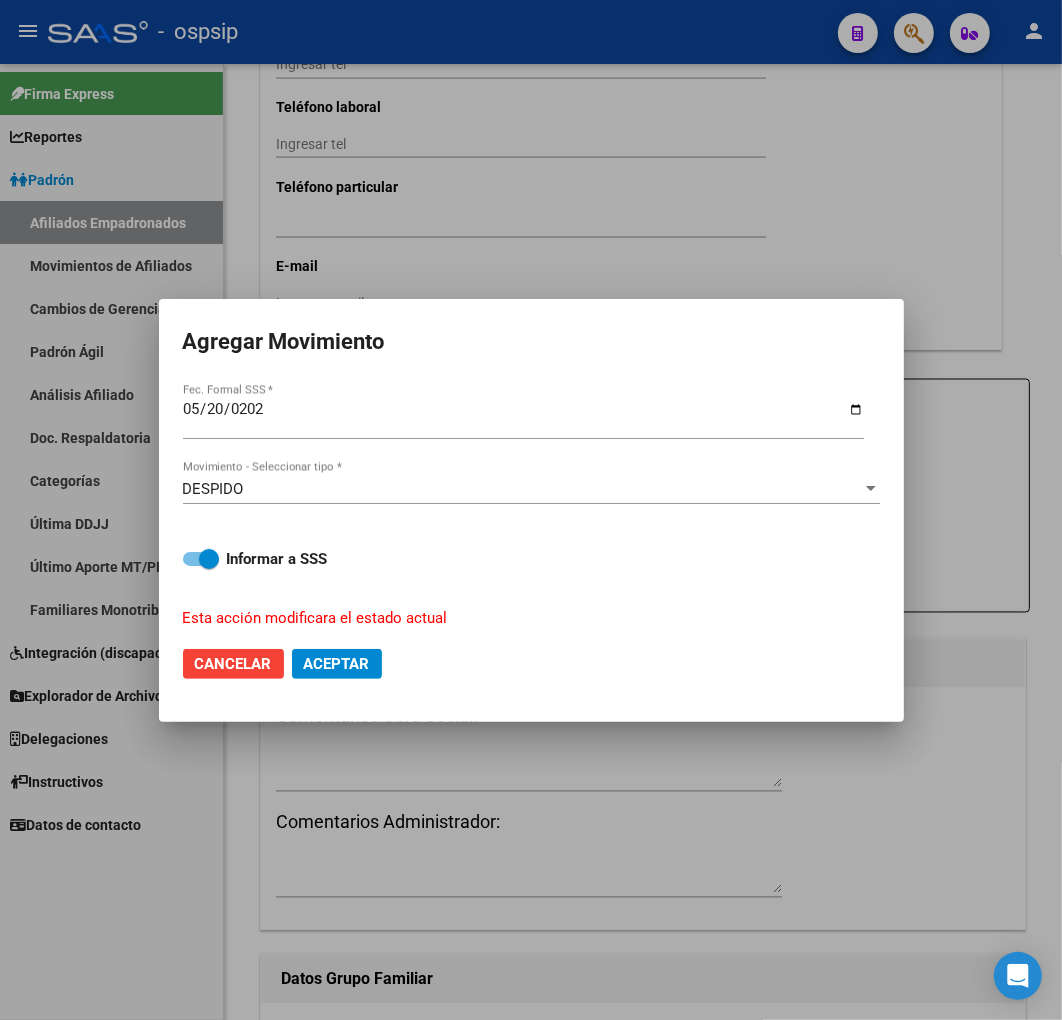 click on "Cancelar Aceptar" 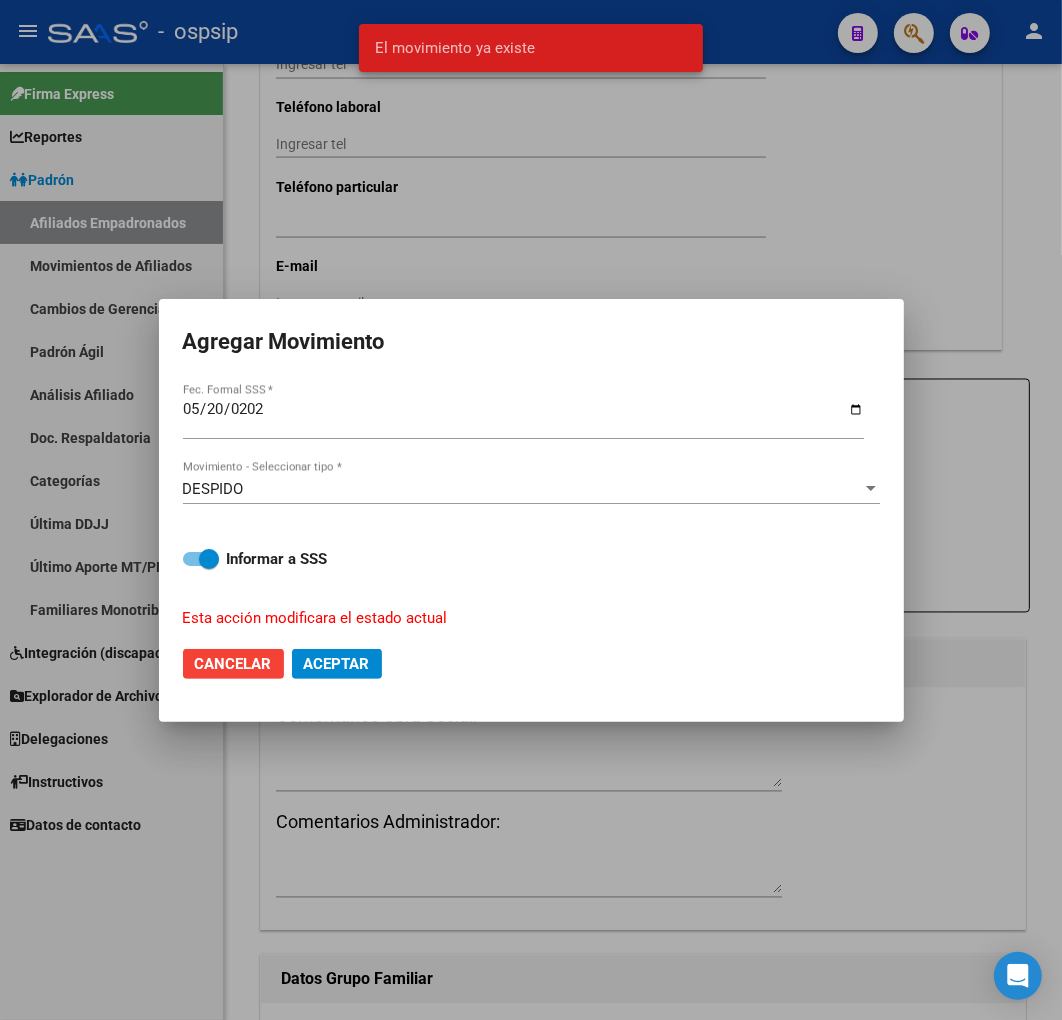 click on "DESPIDO Movimiento - Seleccionar tipo *" at bounding box center (531, 489) 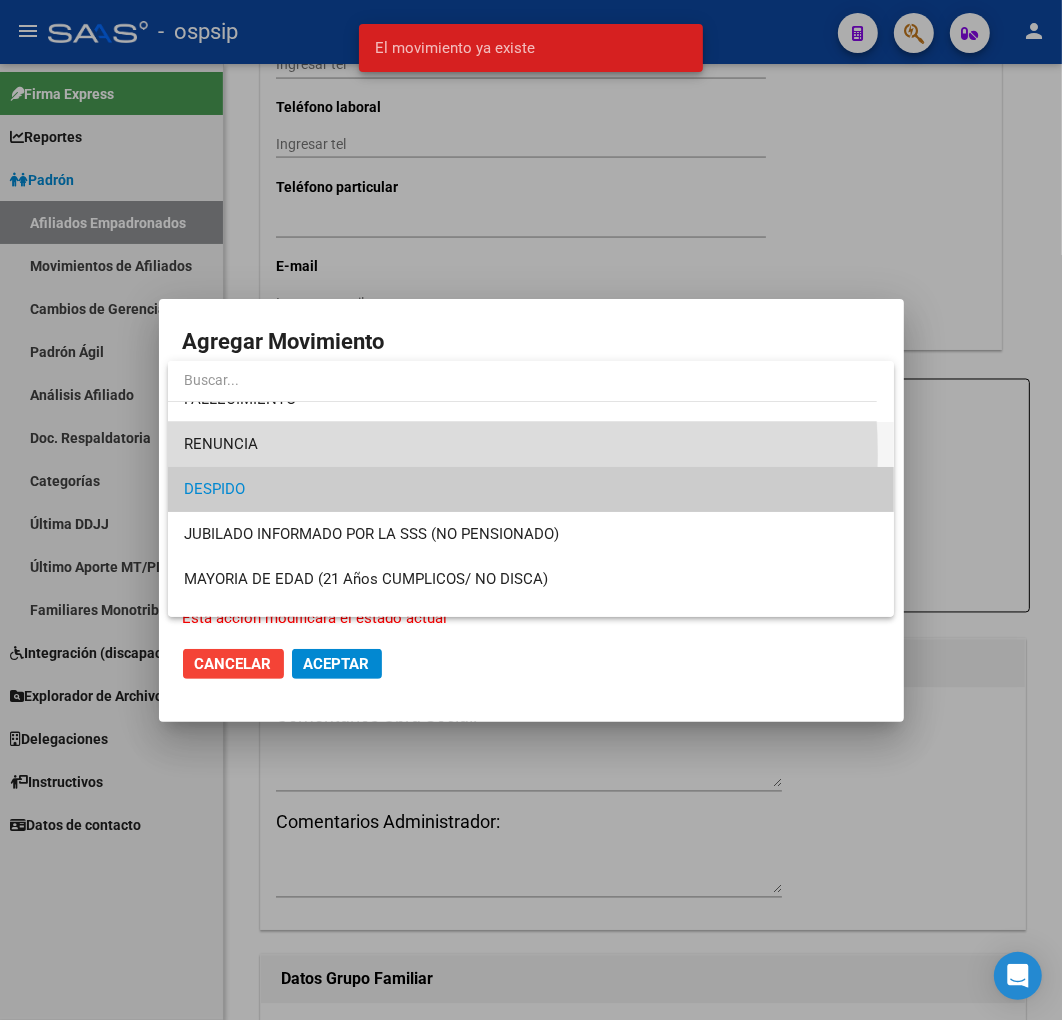 click on "RENUNCIA" at bounding box center [531, 444] 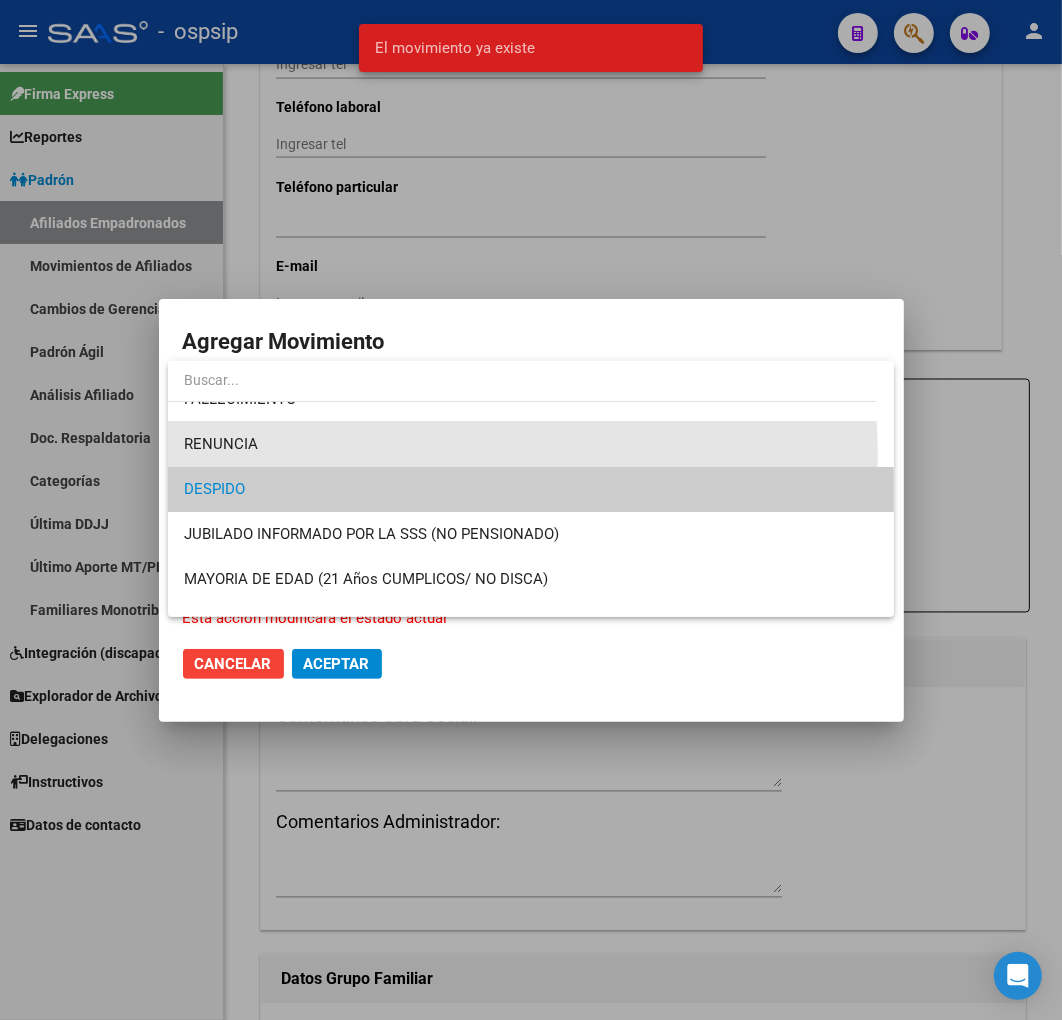 scroll, scrollTop: 90, scrollLeft: 0, axis: vertical 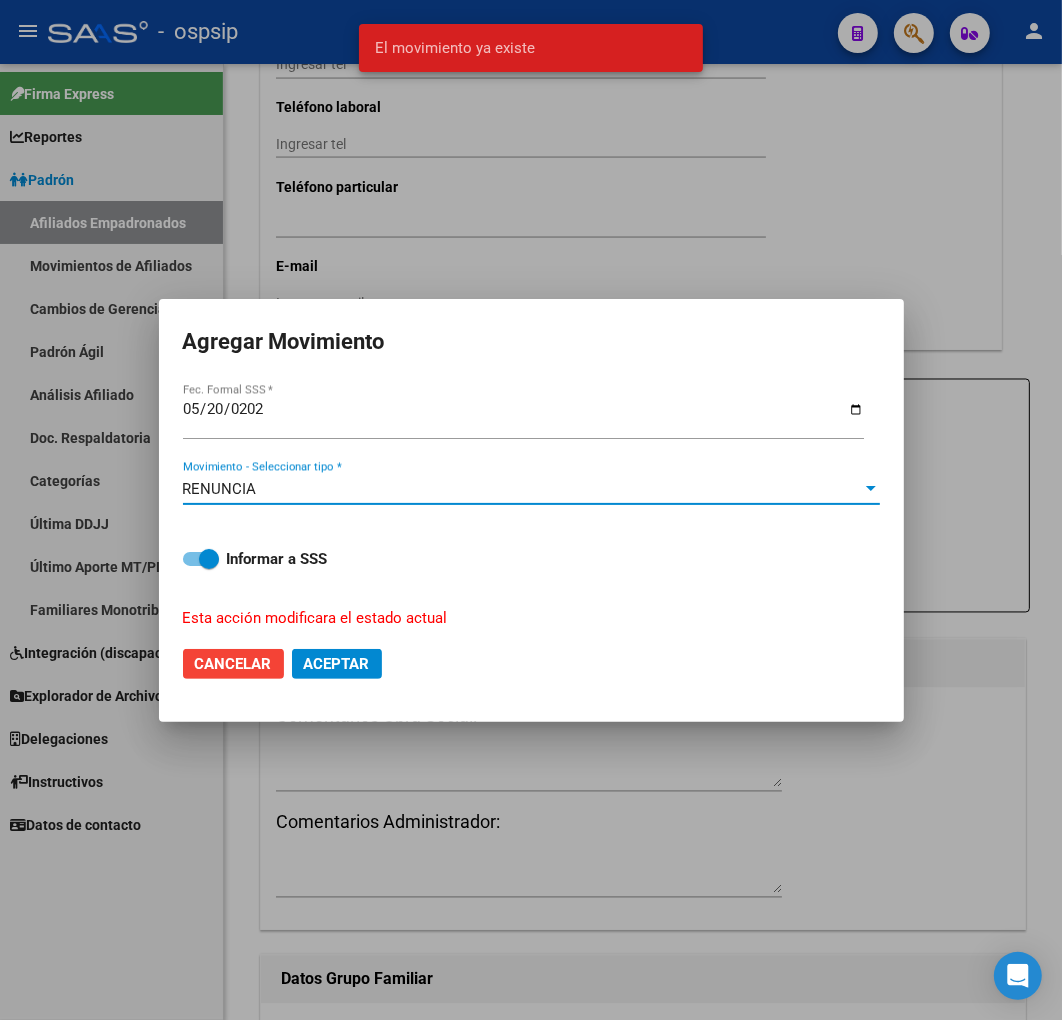 click on "Aceptar" 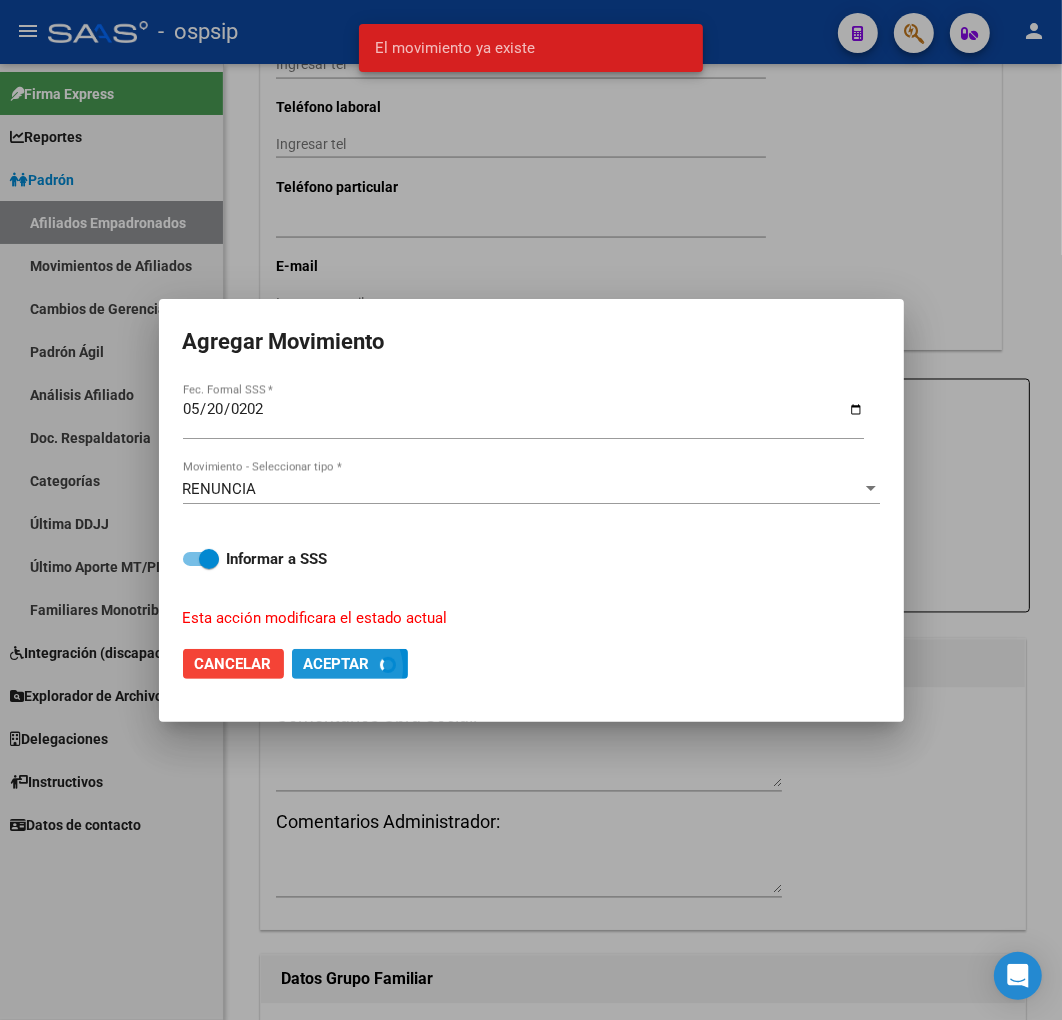 checkbox on "false" 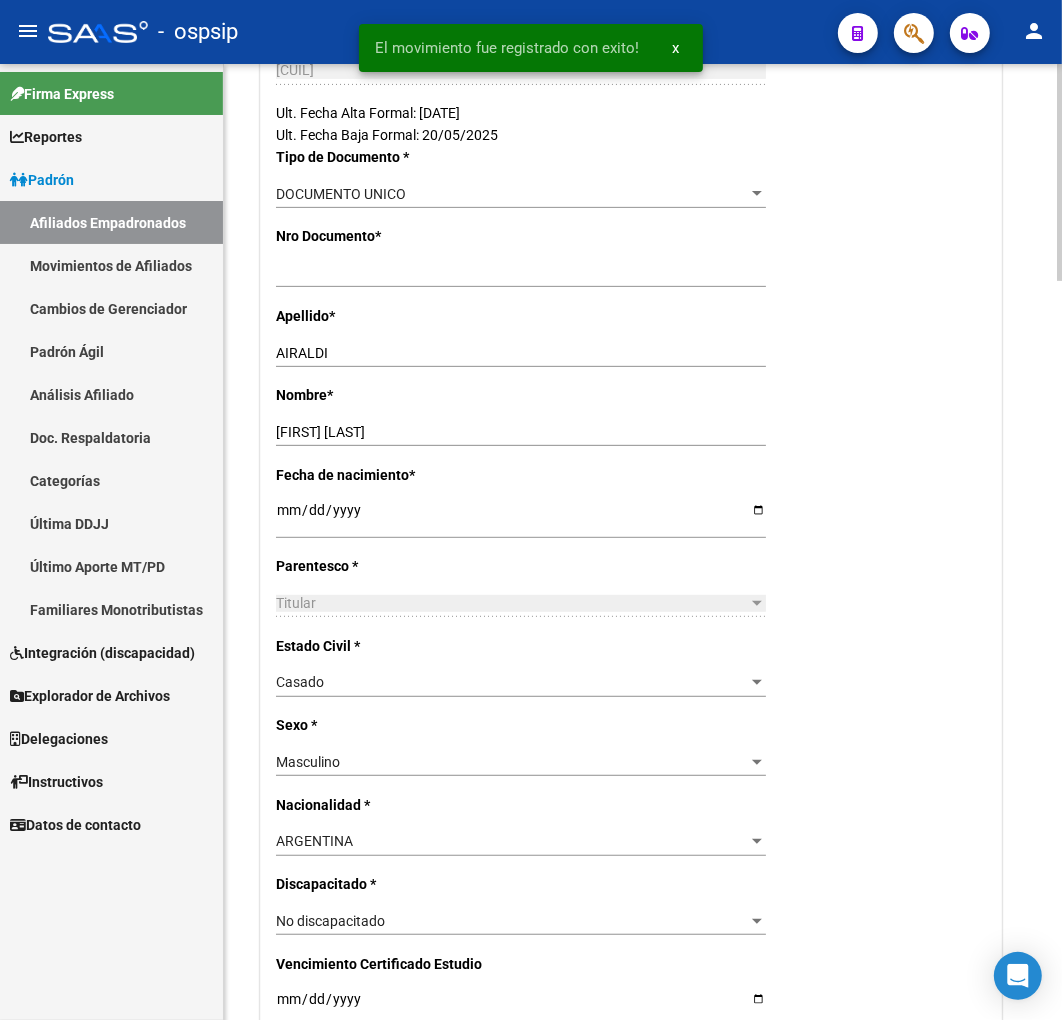 scroll, scrollTop: 0, scrollLeft: 0, axis: both 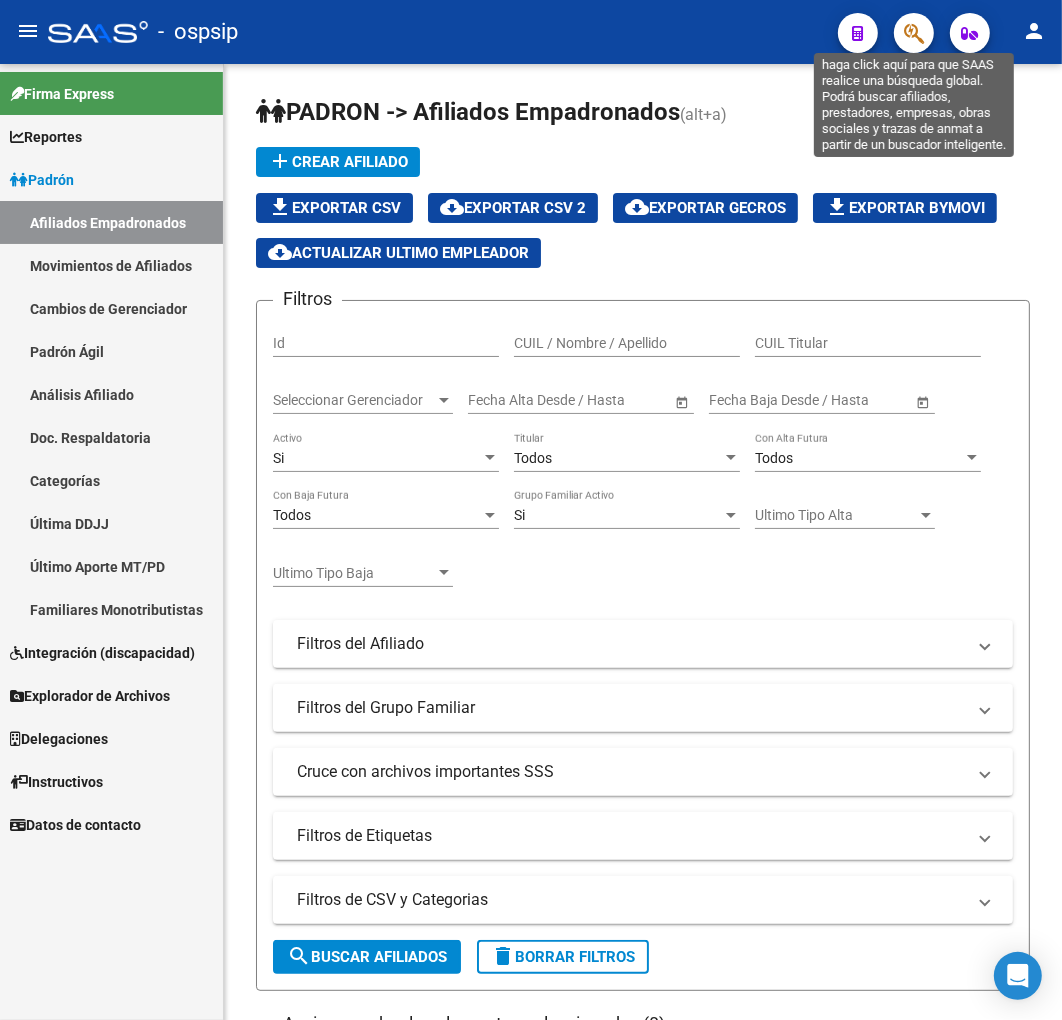 click 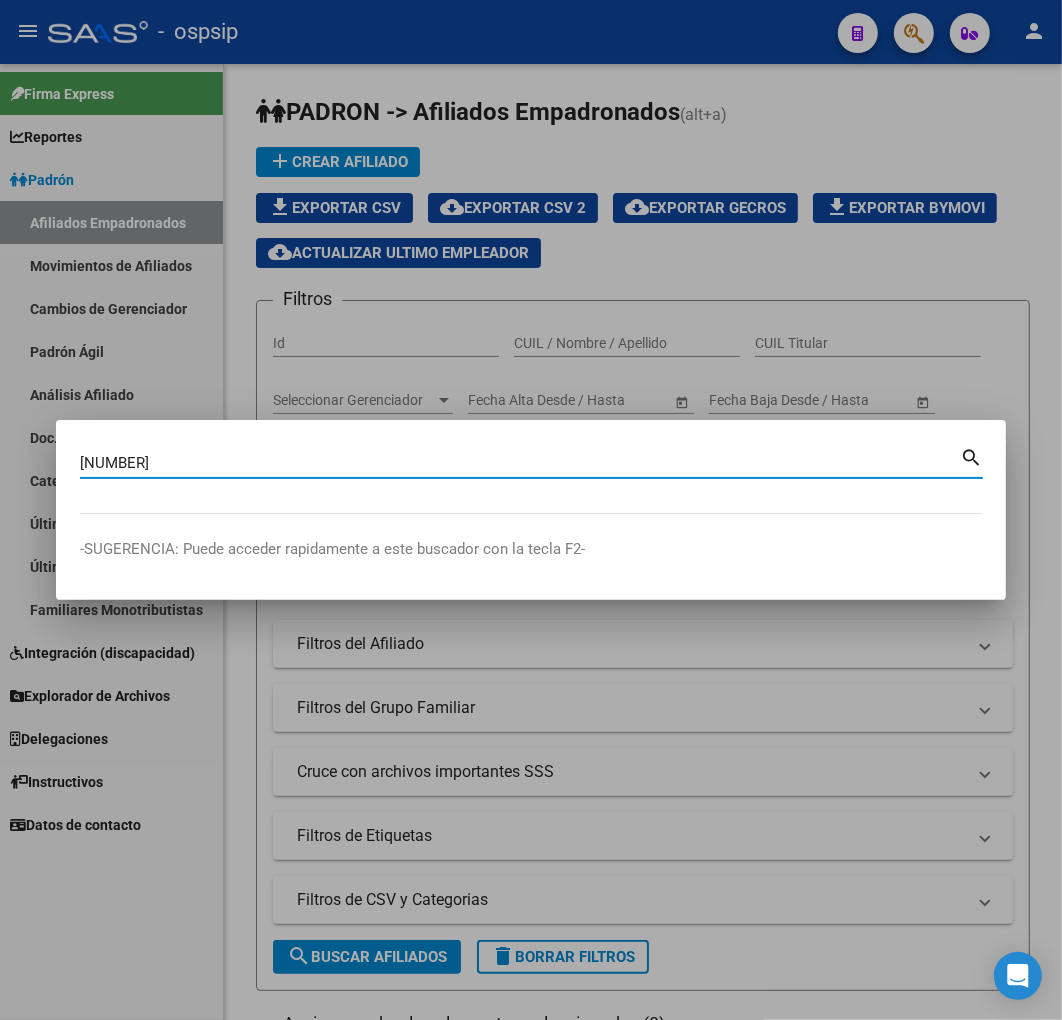 type on "[NUMBER]" 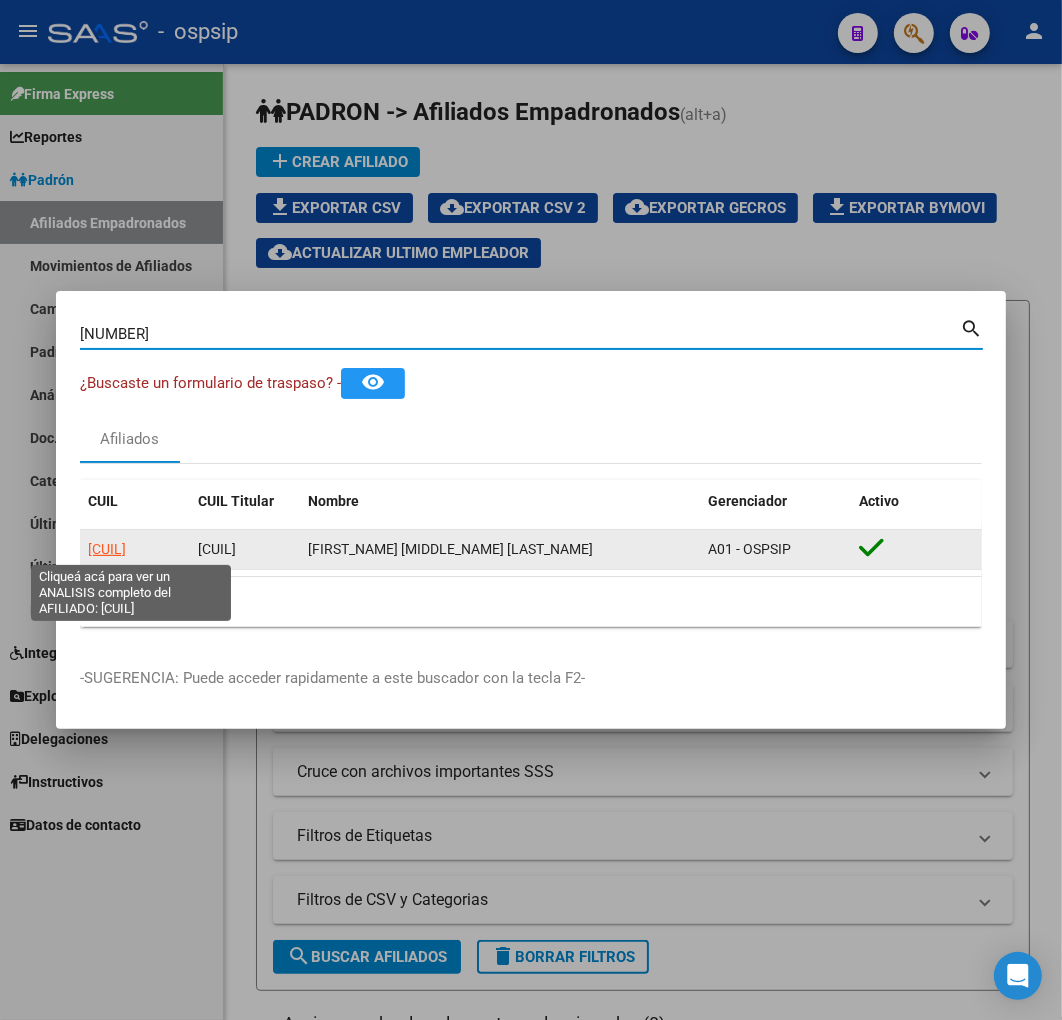 click on "[CUIL]" 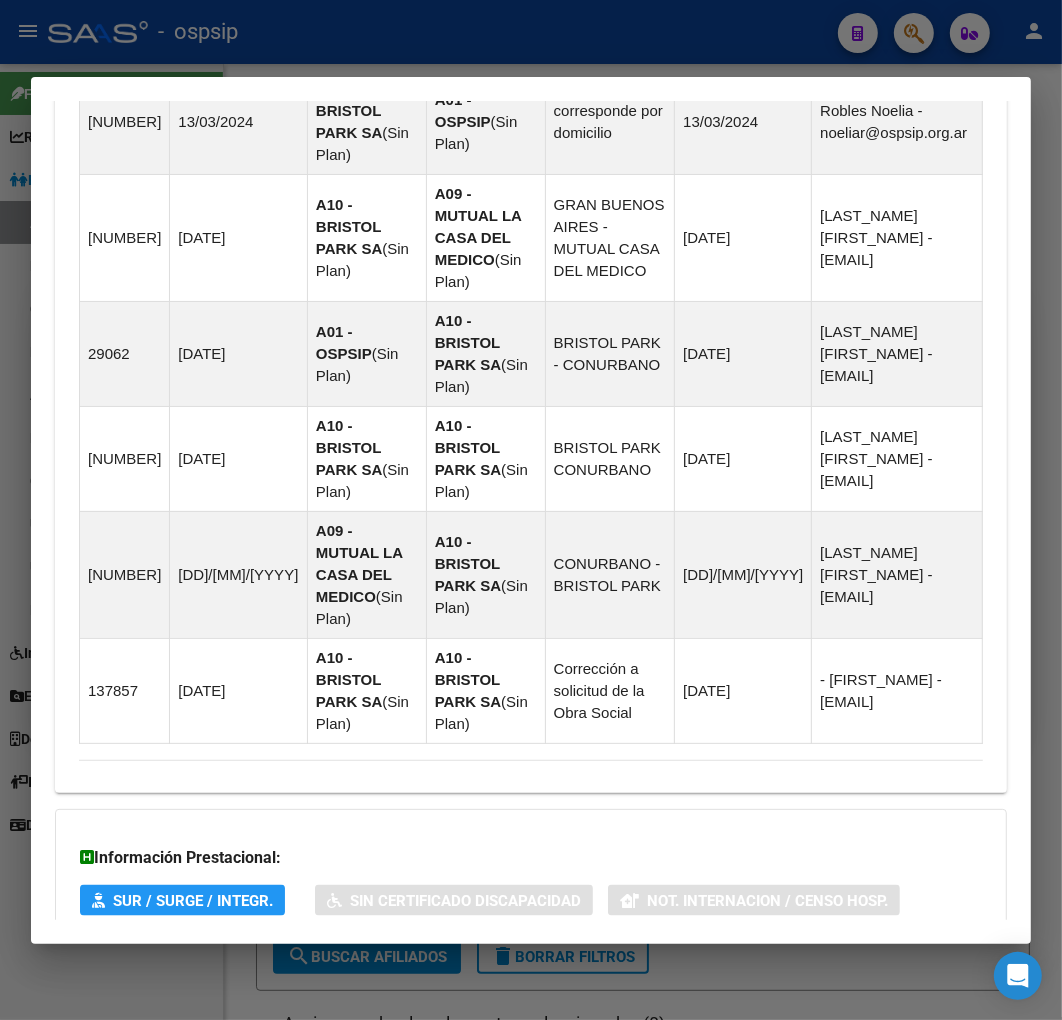 scroll, scrollTop: 1482, scrollLeft: 0, axis: vertical 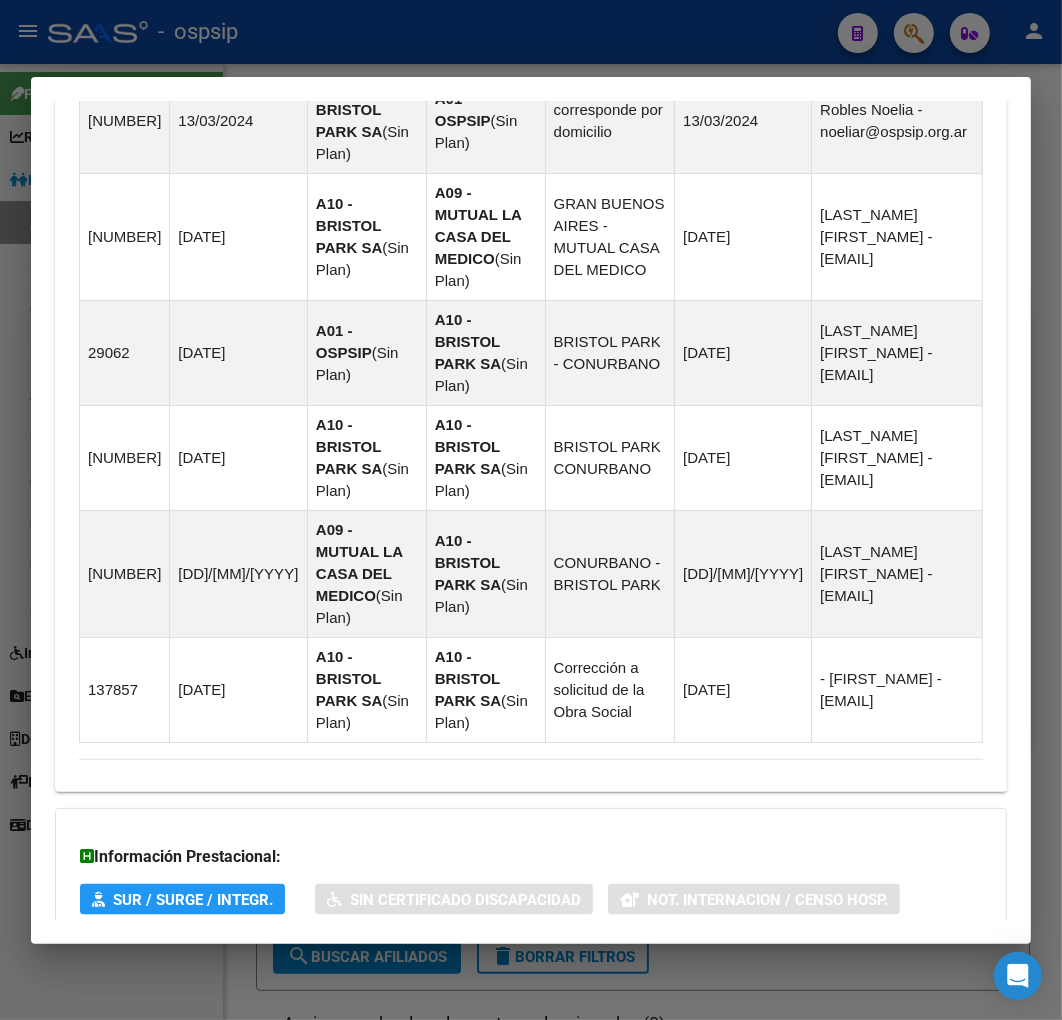 click on "Aportes y Contribuciones del Afiliado: [CUIL]" at bounding box center [519, 1026] 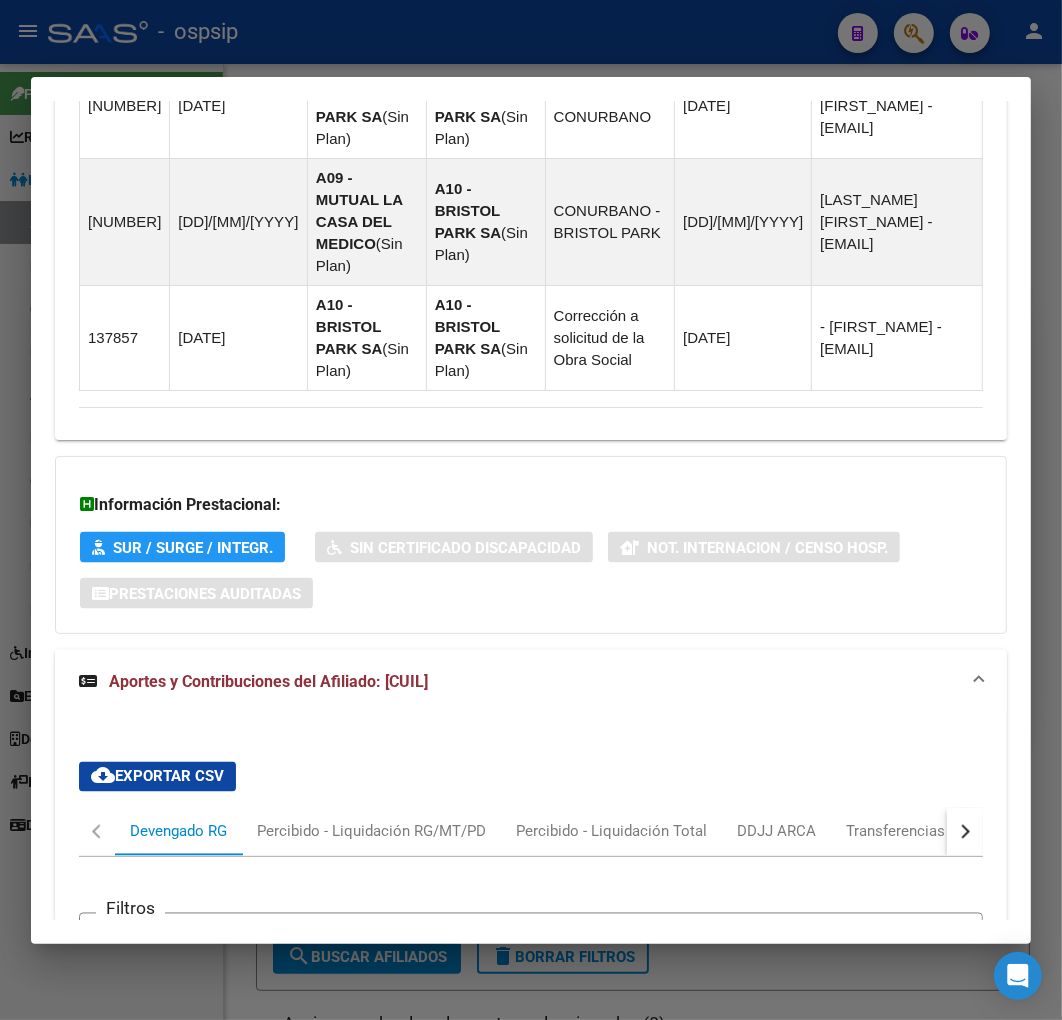 scroll, scrollTop: 1822, scrollLeft: 0, axis: vertical 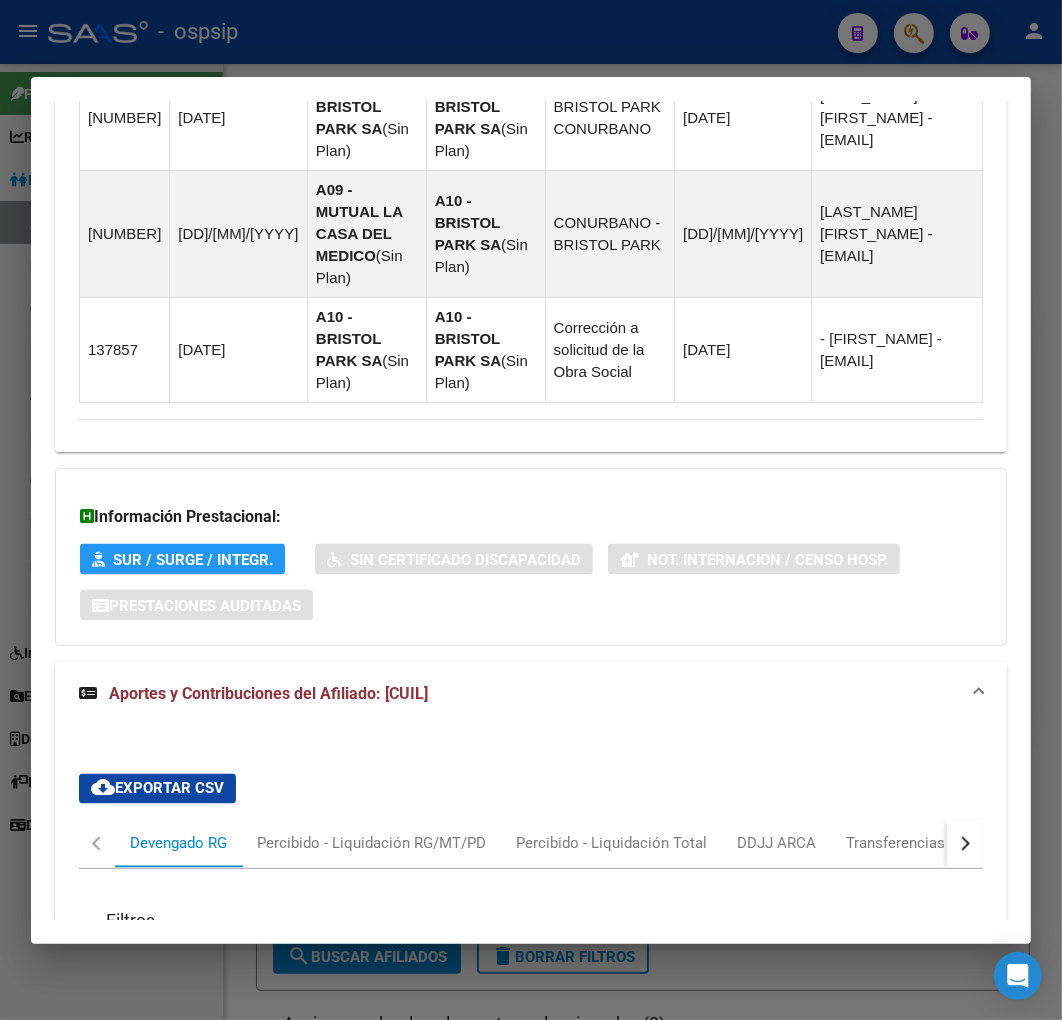 click at bounding box center [963, 844] 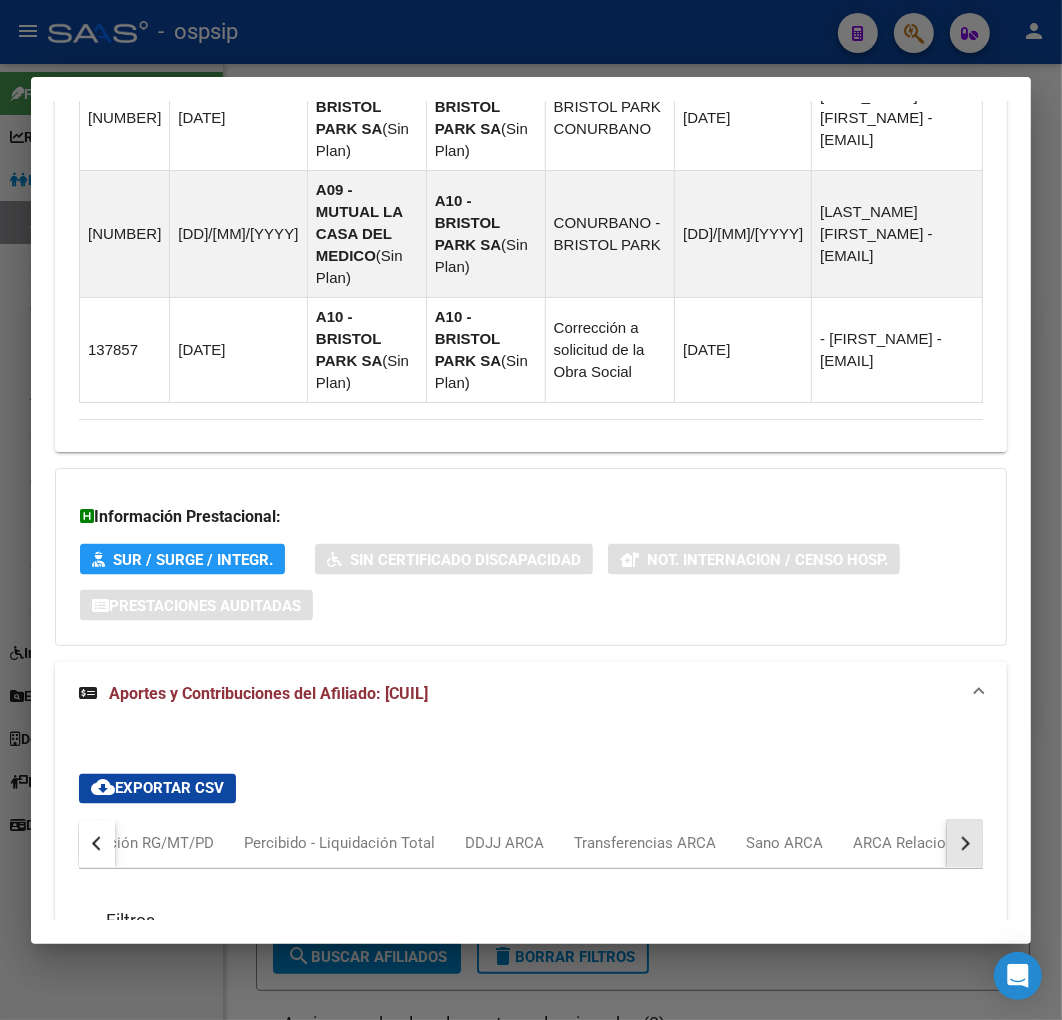 click at bounding box center [963, 844] 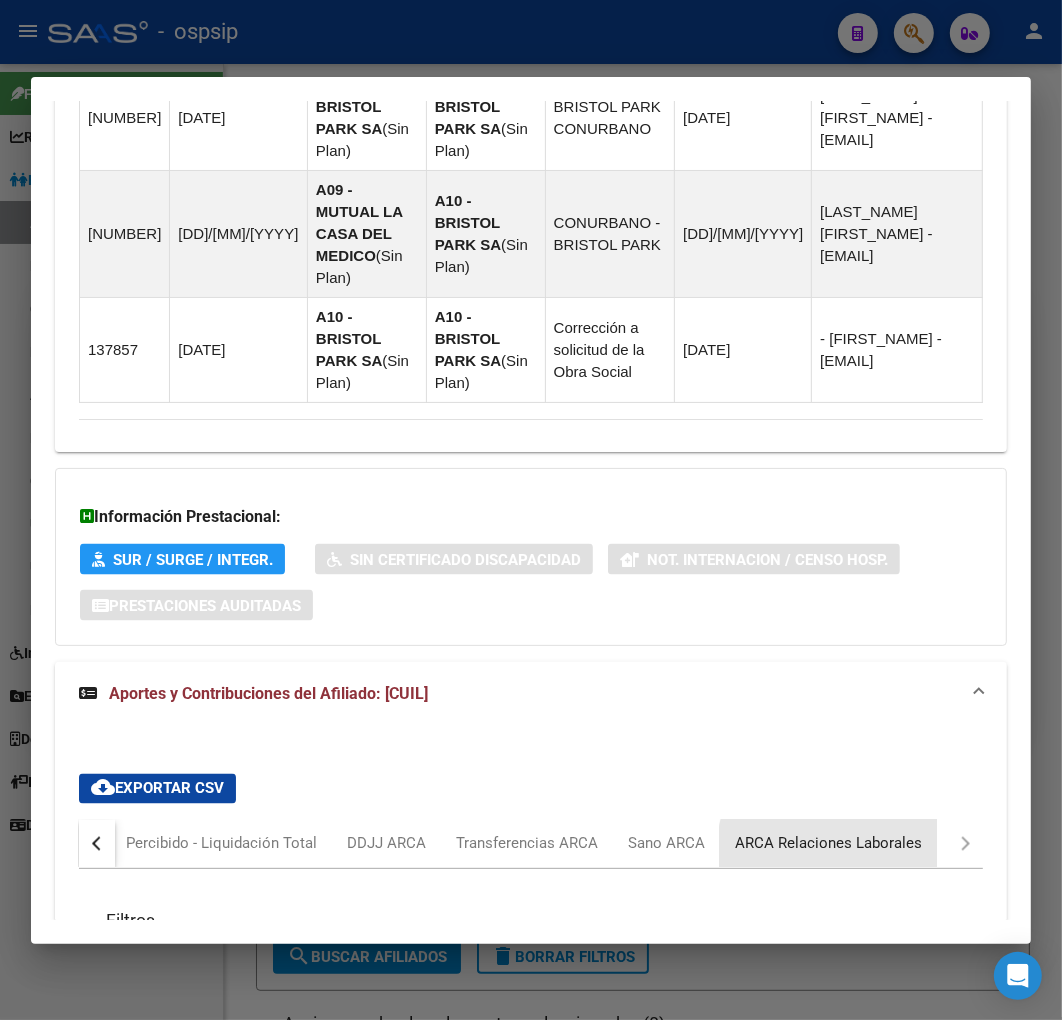 click on "ARCA Relaciones Laborales" at bounding box center (828, 844) 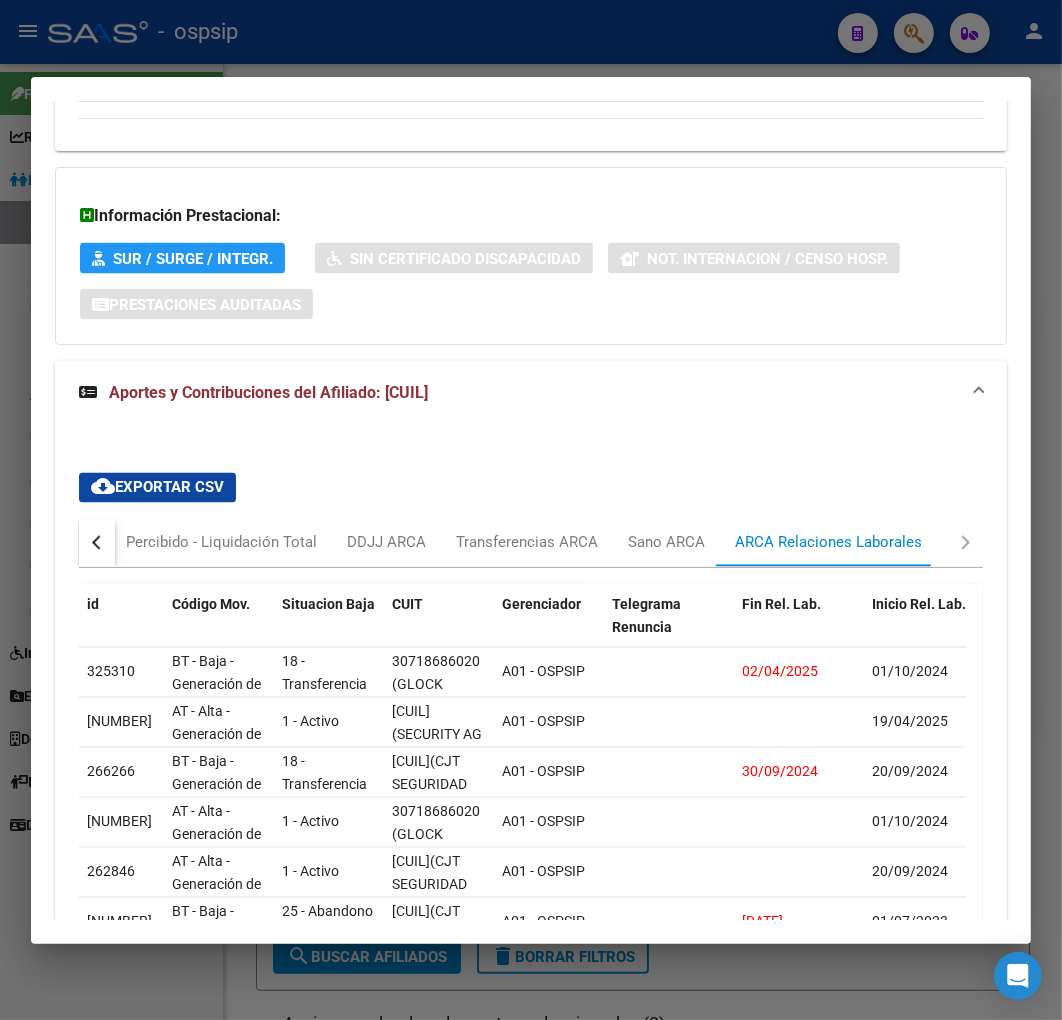 scroll, scrollTop: 2155, scrollLeft: 0, axis: vertical 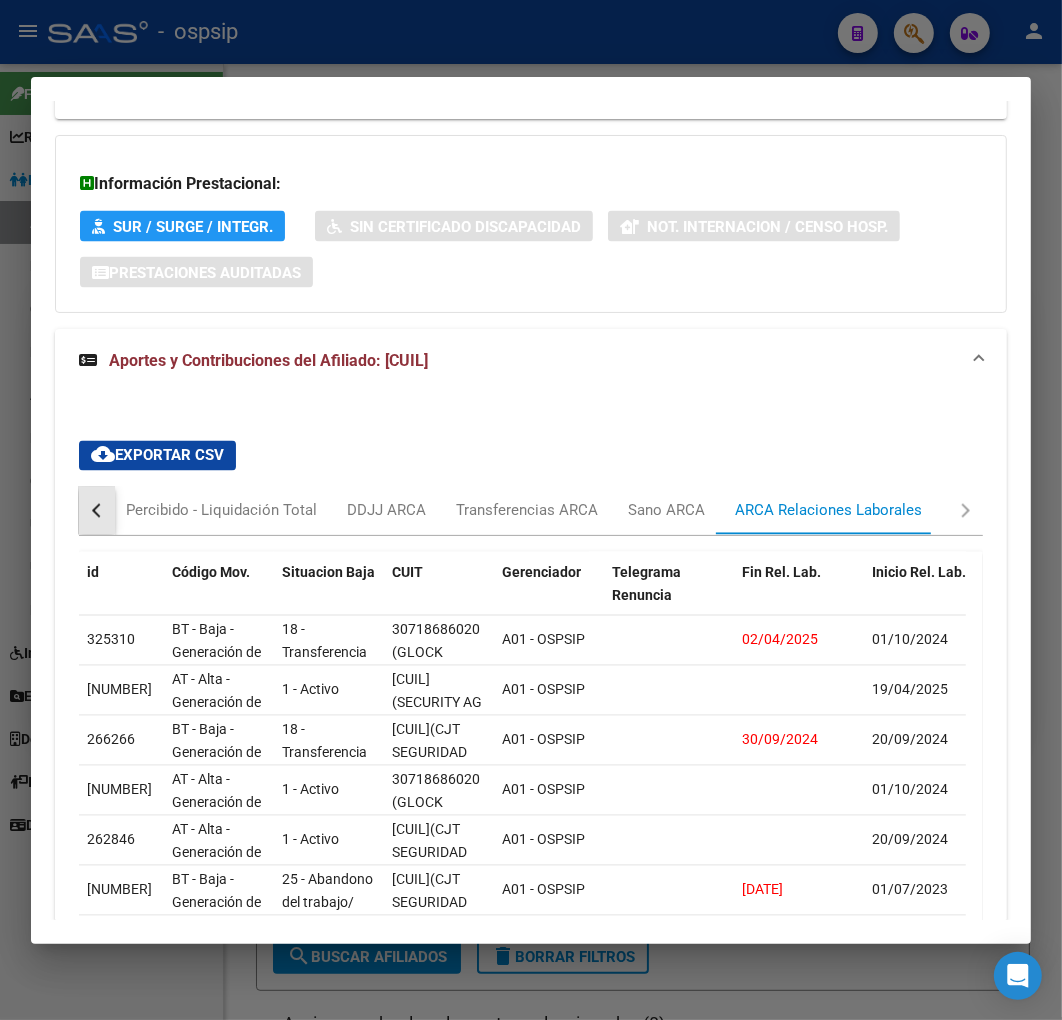click at bounding box center (99, 511) 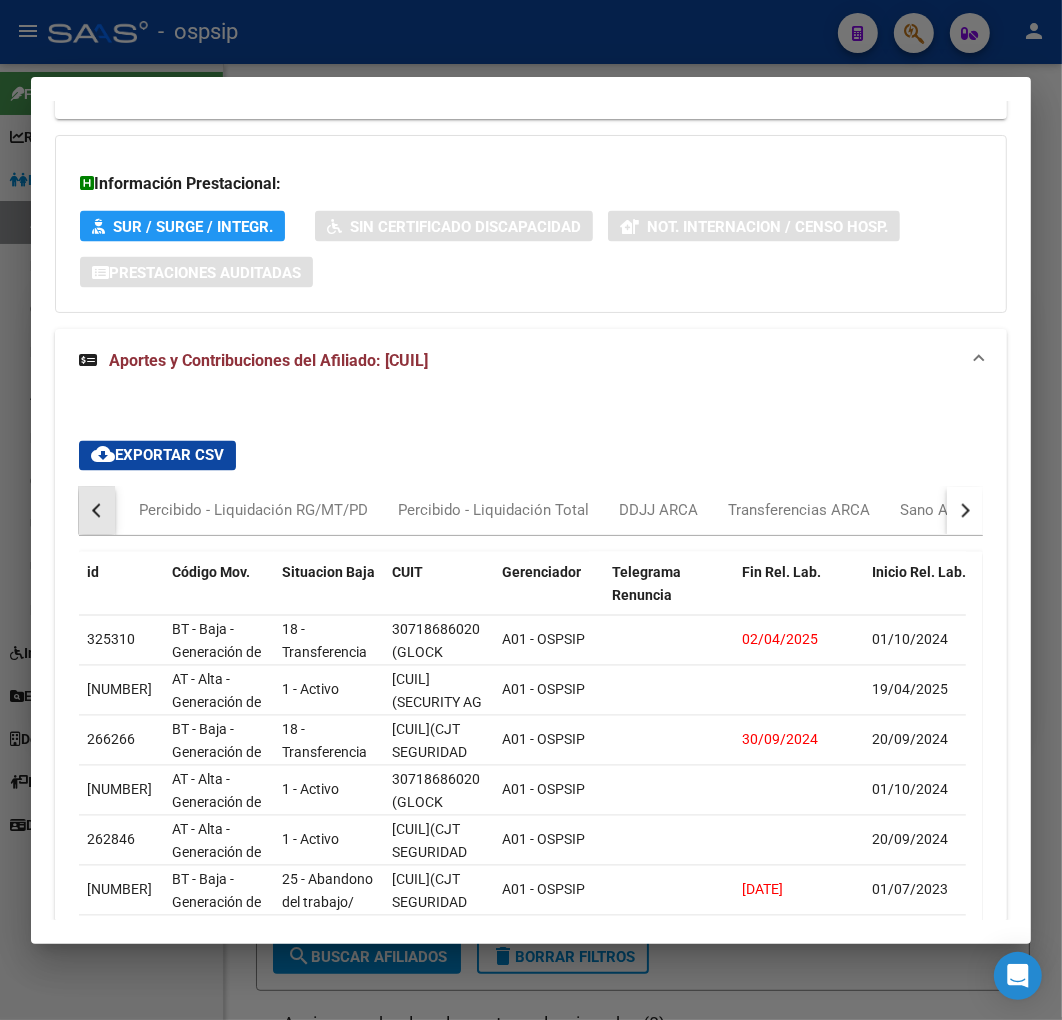 click at bounding box center (99, 511) 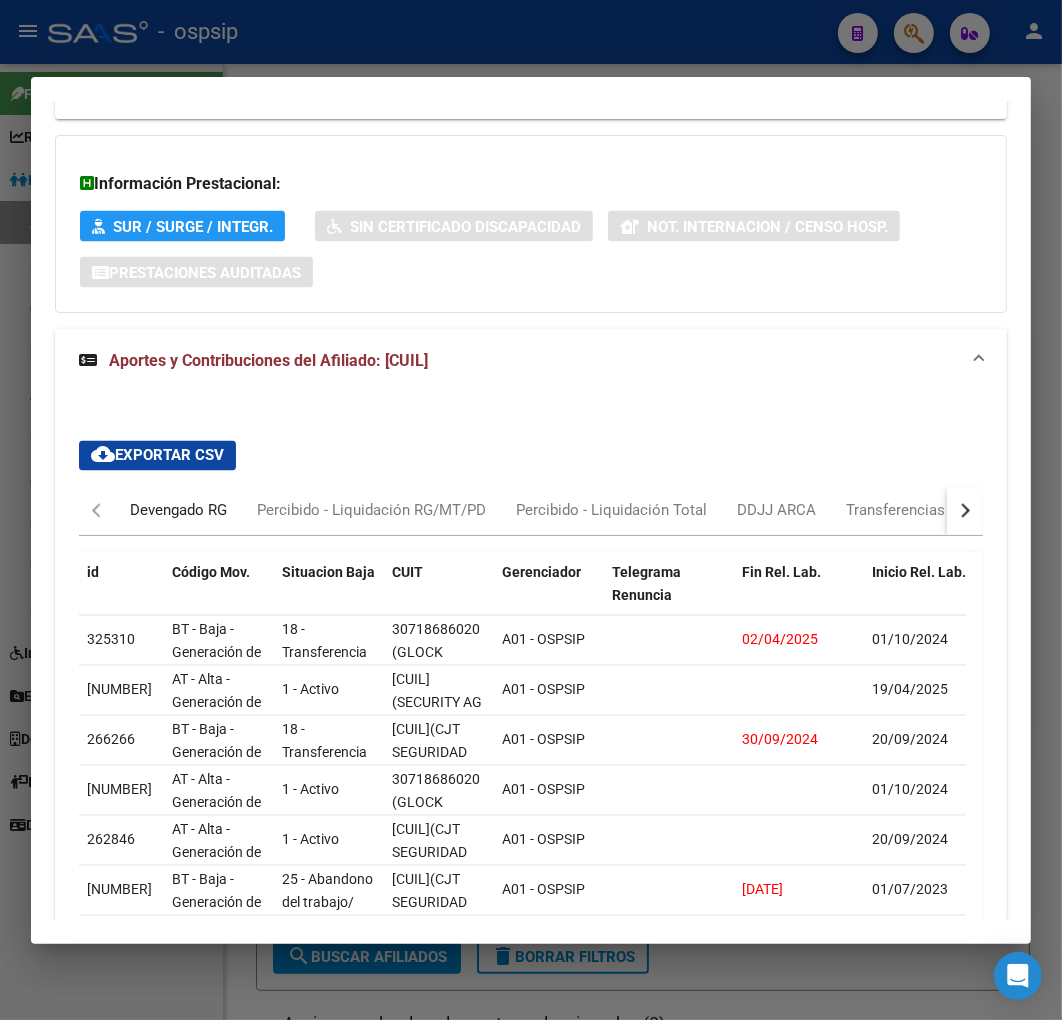 click on "Devengado RG" at bounding box center [178, 511] 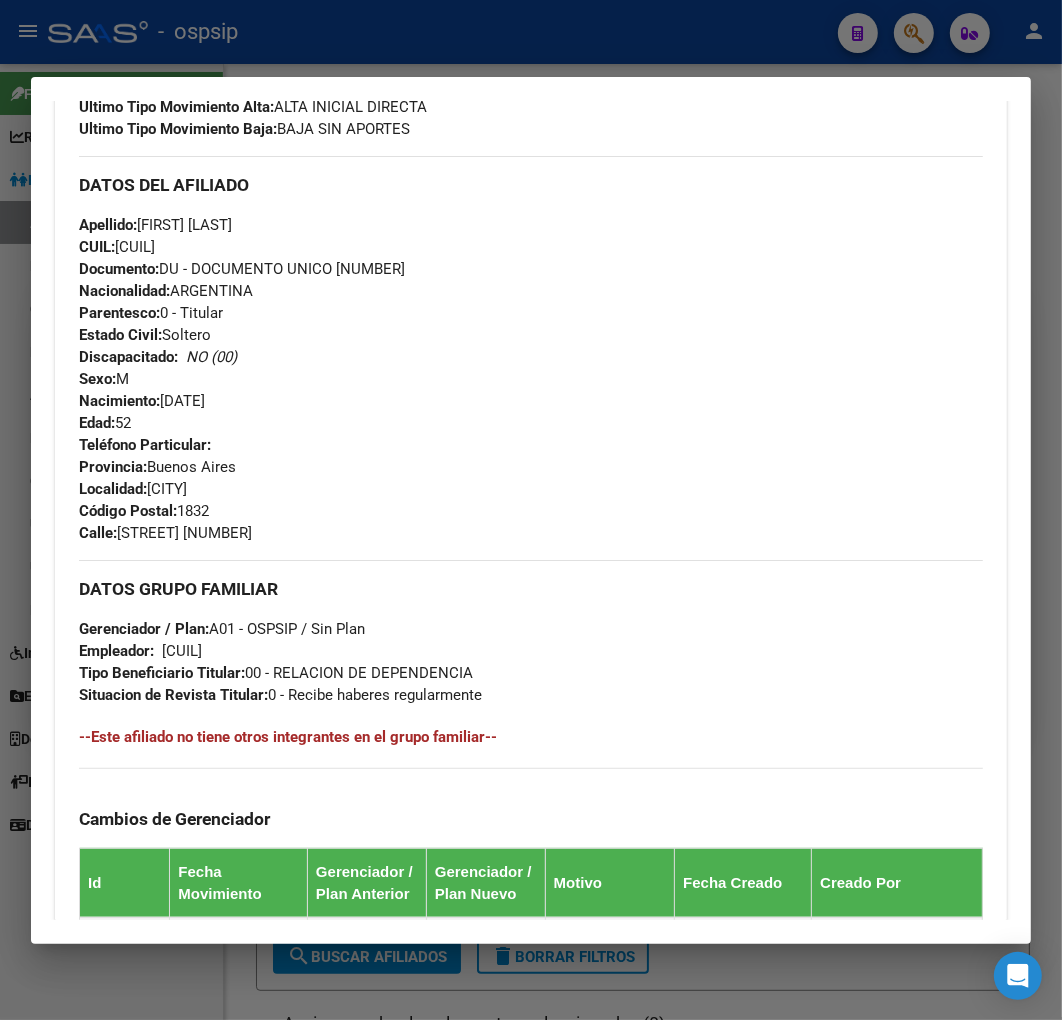 scroll, scrollTop: 1044, scrollLeft: 0, axis: vertical 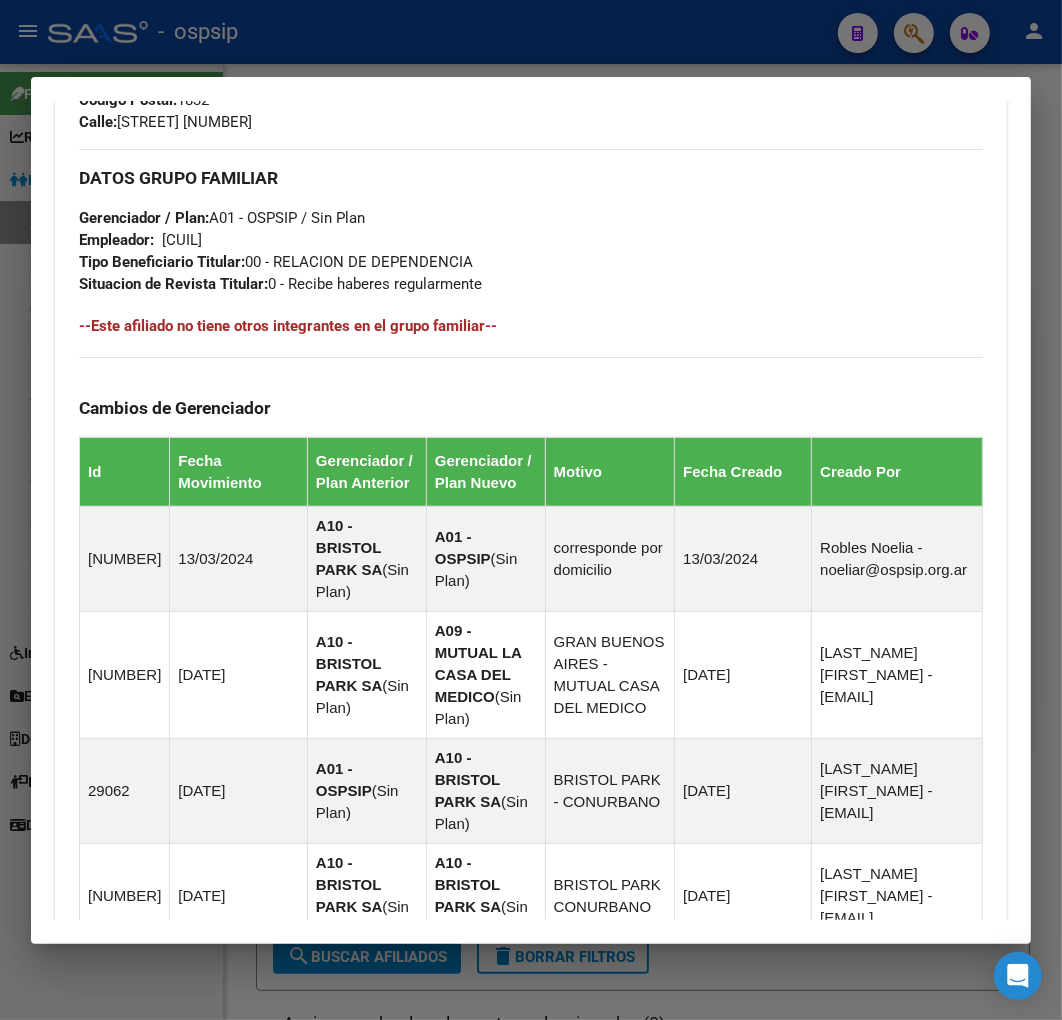 click at bounding box center [531, 510] 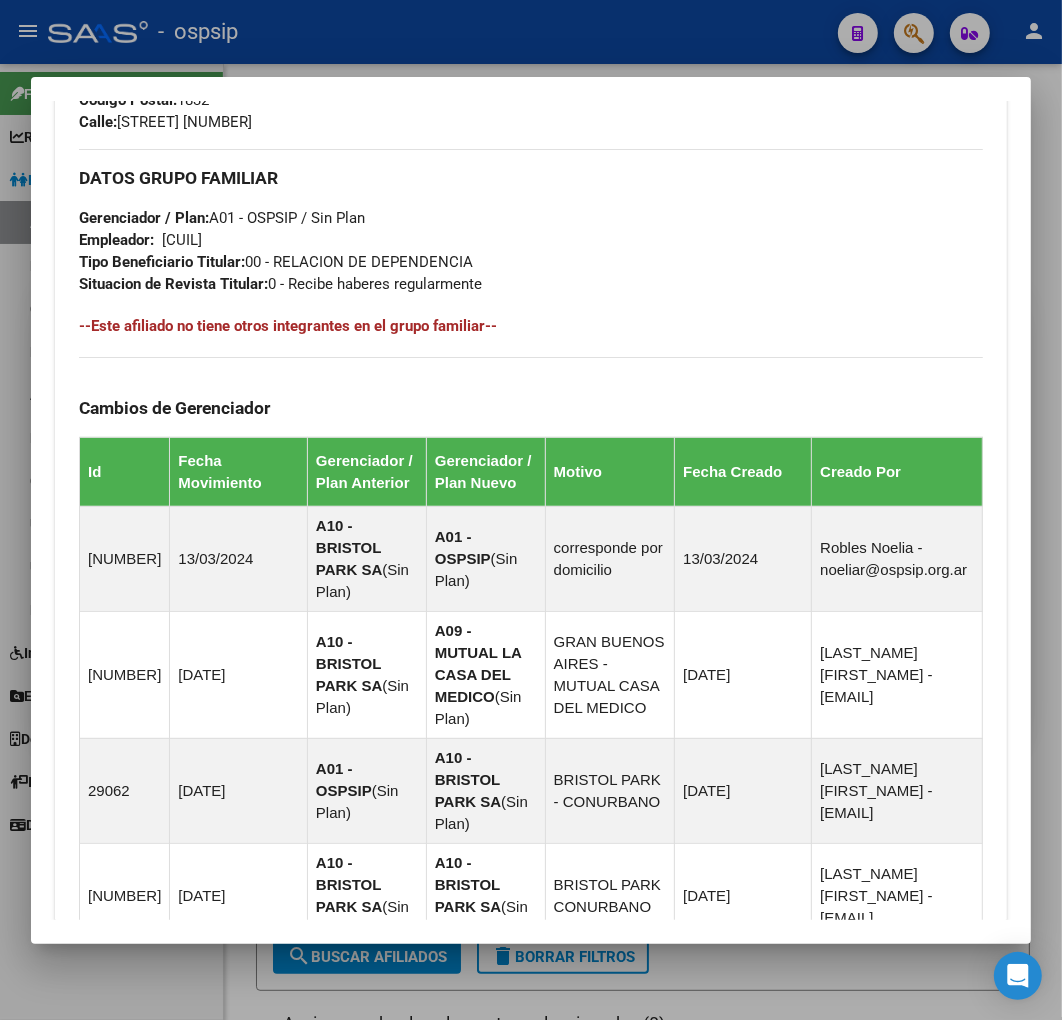 click at bounding box center [531, 510] 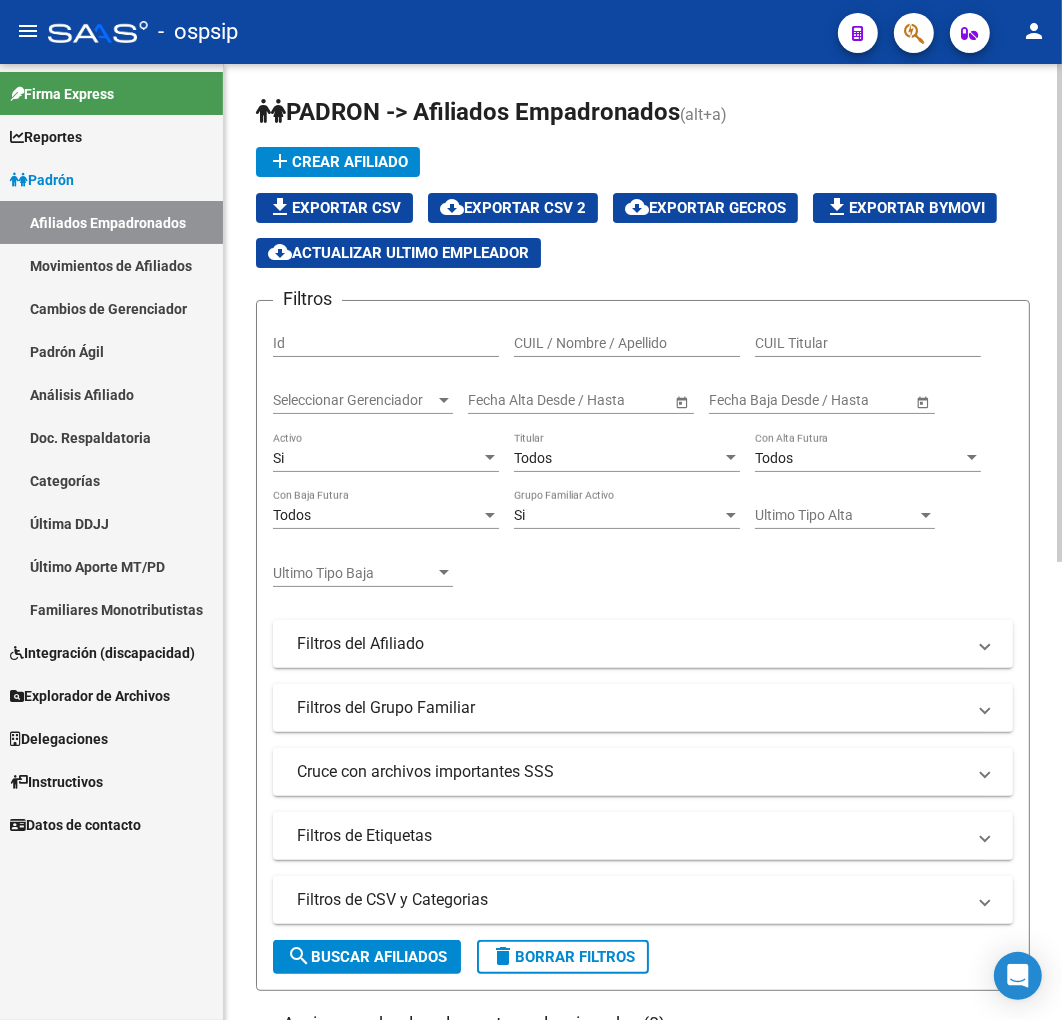 drag, startPoint x: 378, startPoint y: 54, endPoint x: 420, endPoint y: 162, distance: 115.87925 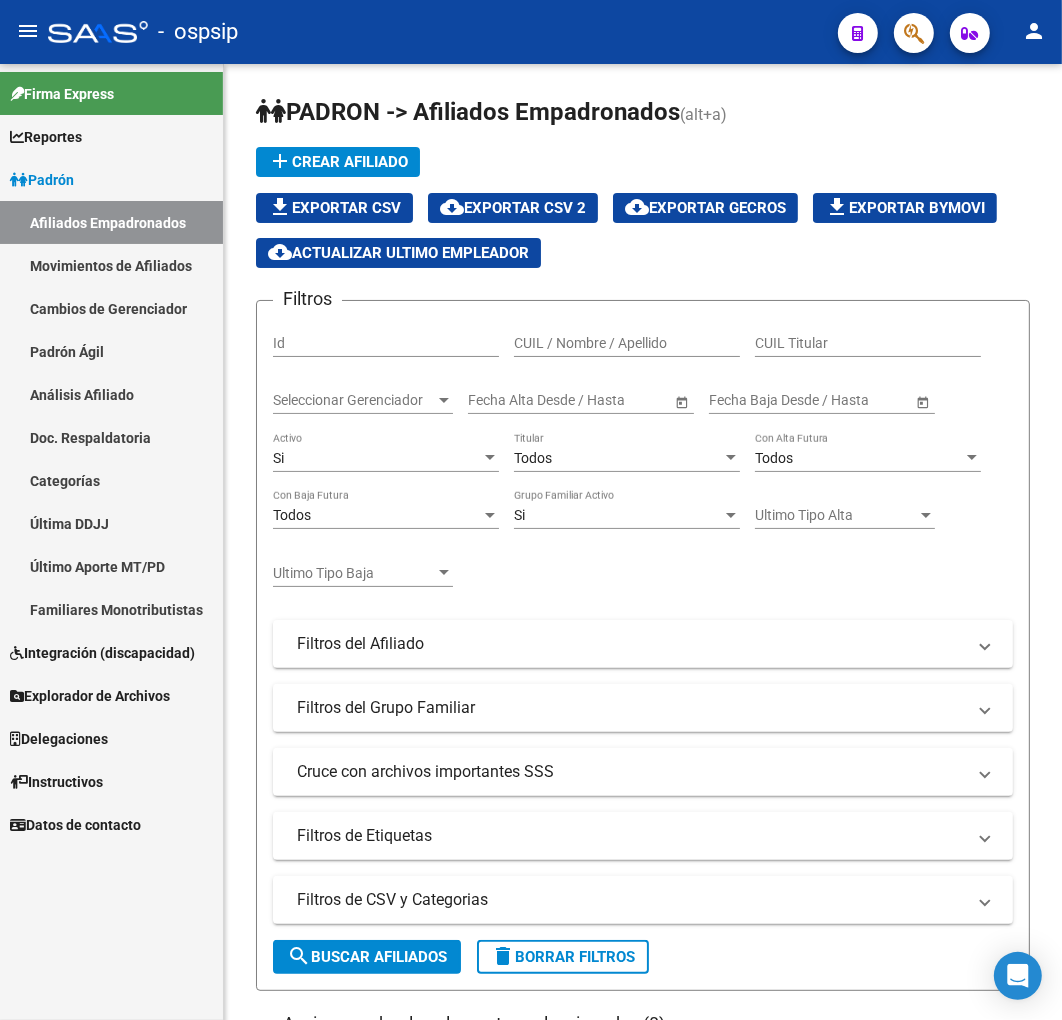 click on "menu -   ospsip  person" 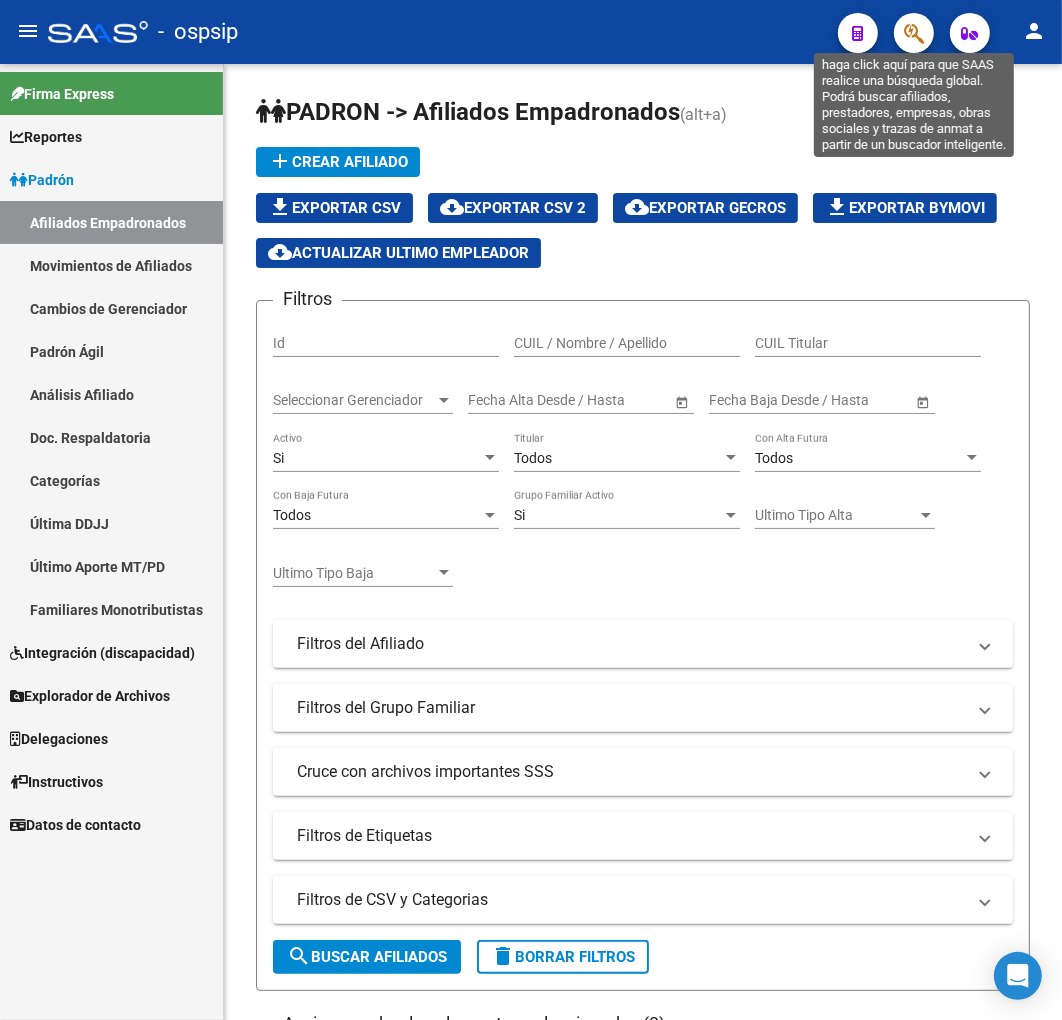 click 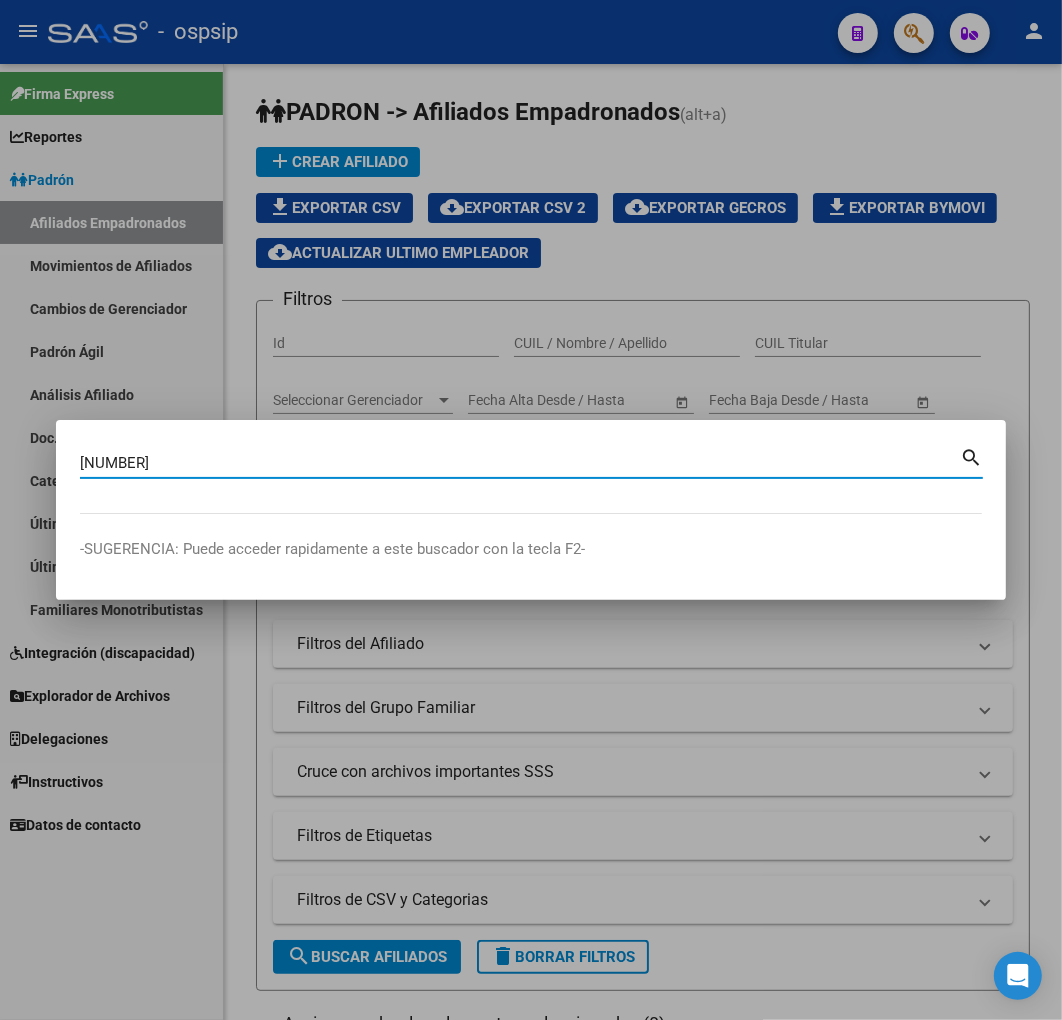 type on "[NUMBER]" 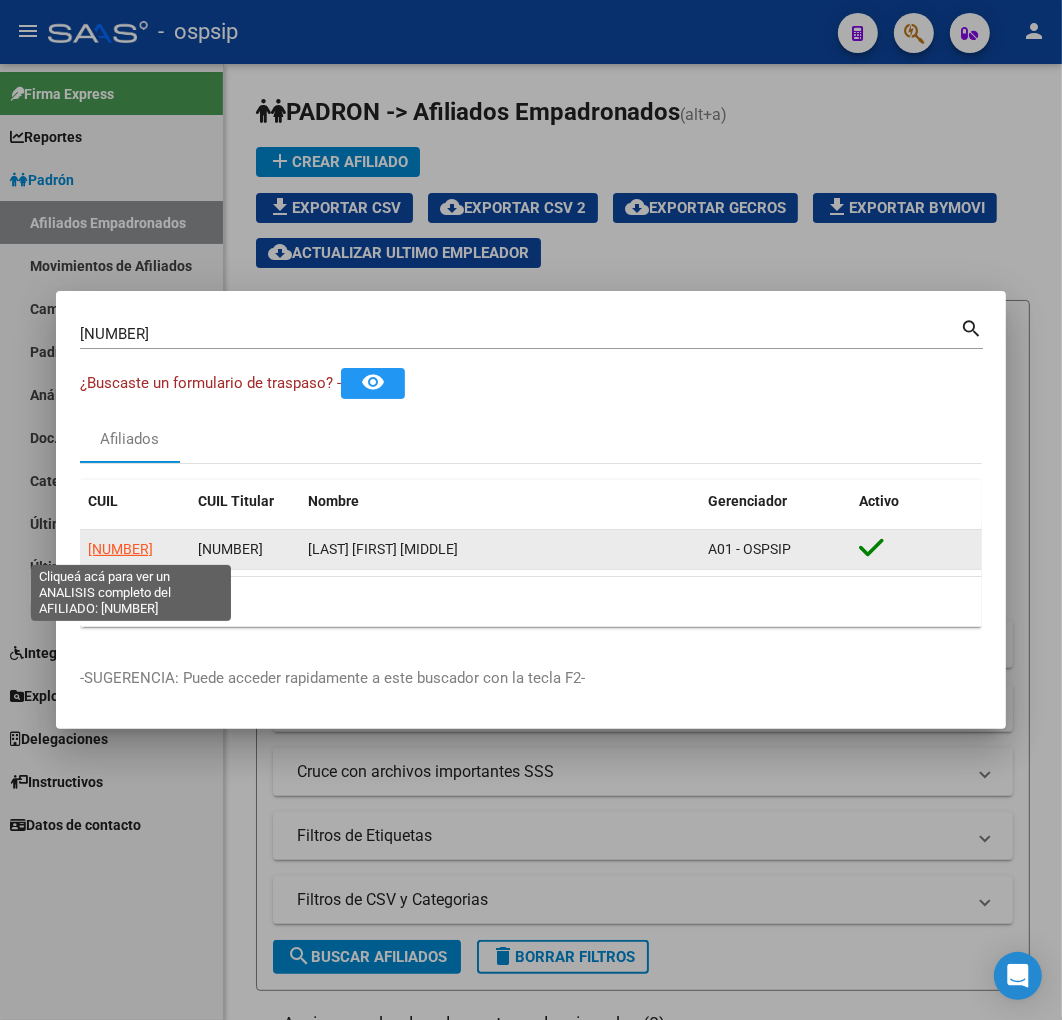 click on "[NUMBER]" 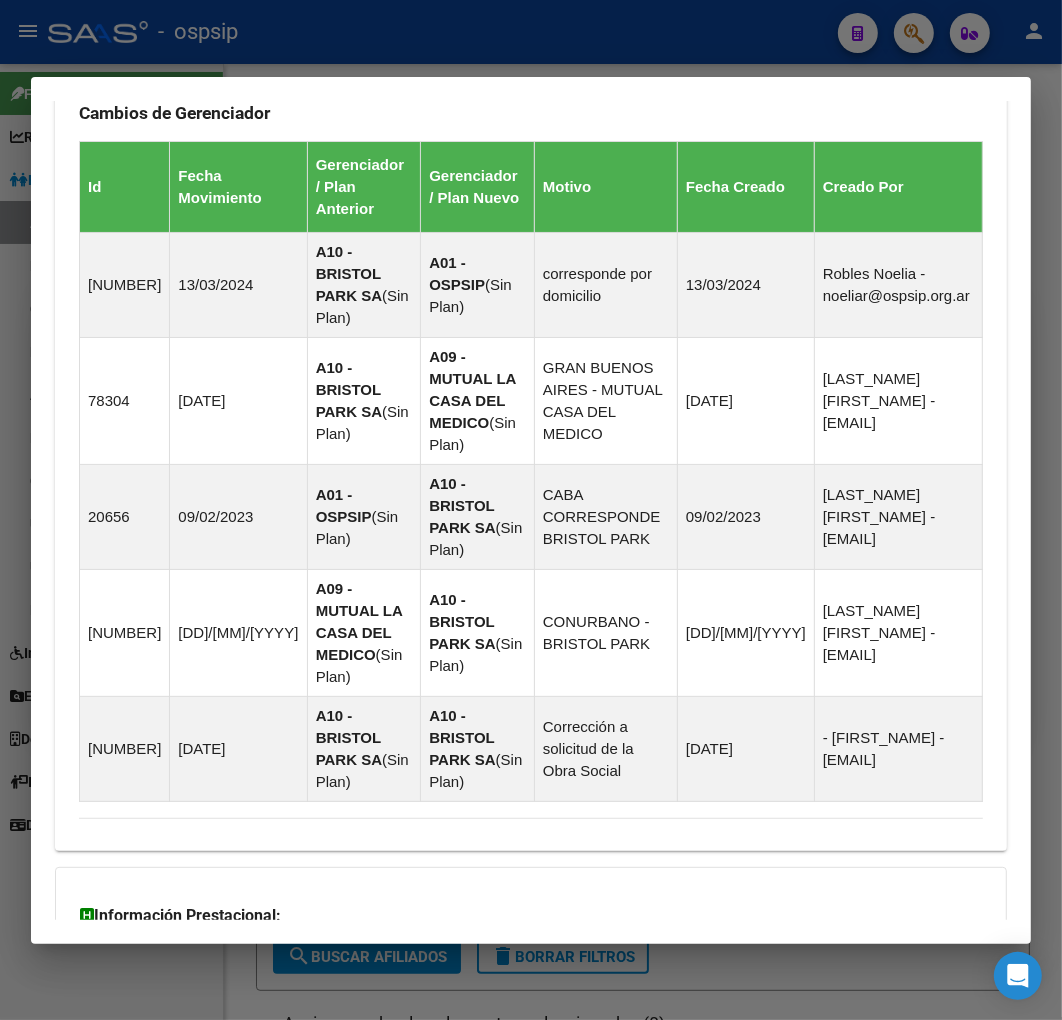 scroll, scrollTop: 1458, scrollLeft: 0, axis: vertical 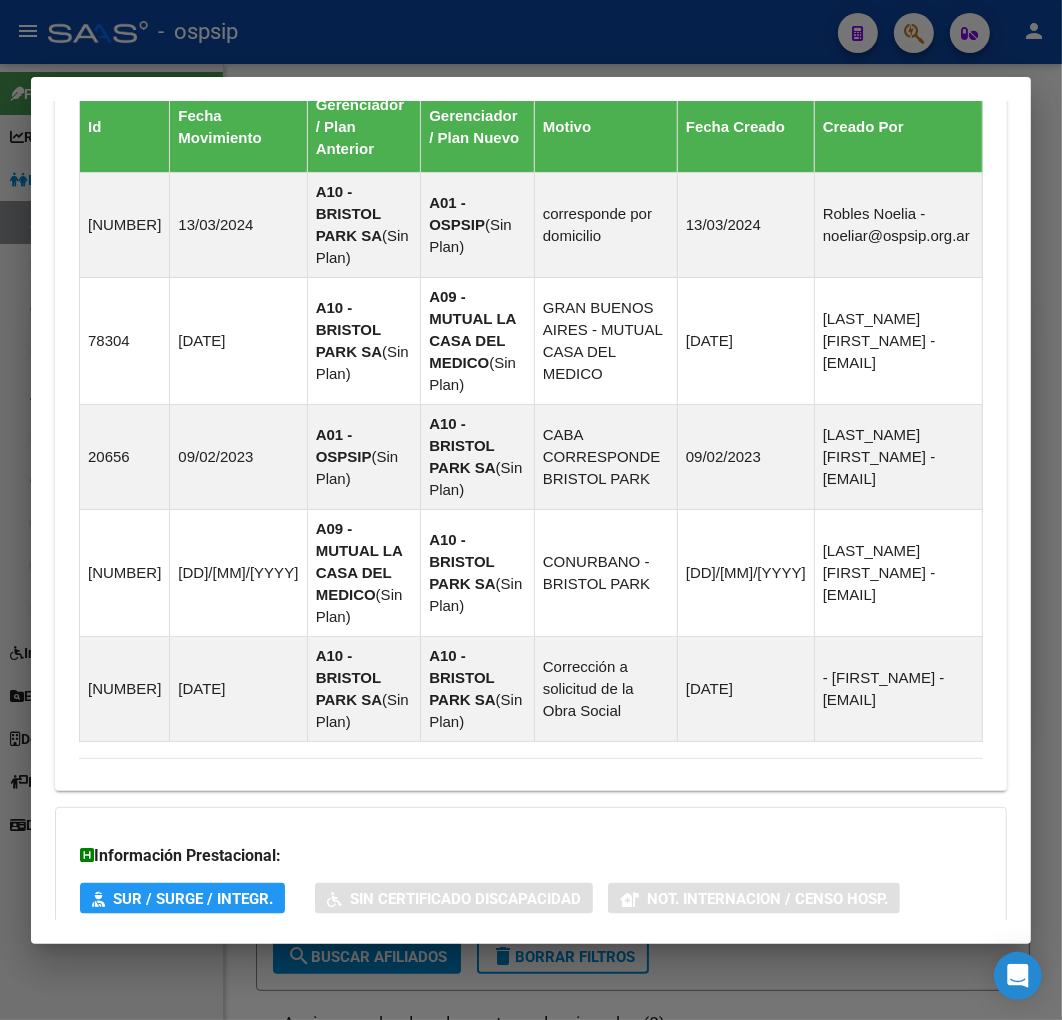 click on "Aportes y Contribuciones del Afiliado: [CUIL]" at bounding box center [519, 1025] 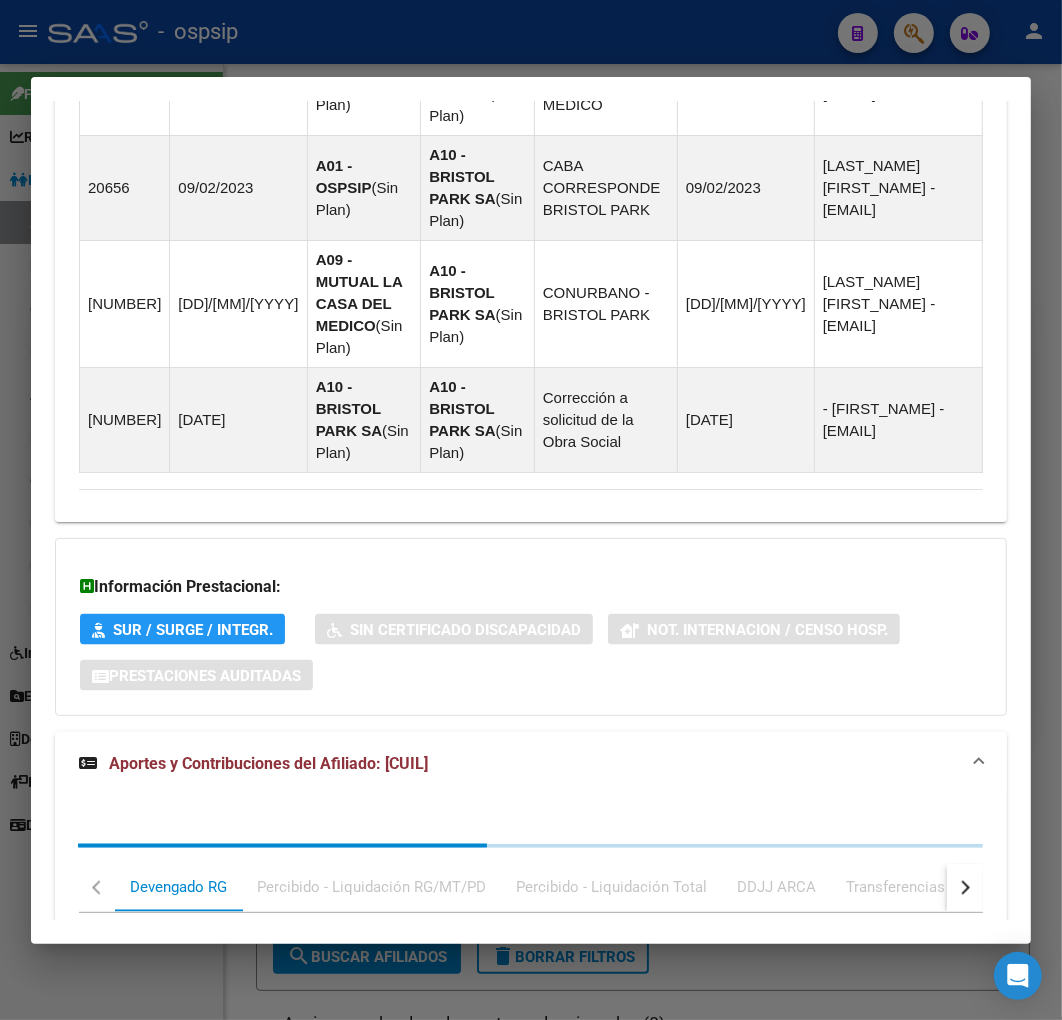 scroll, scrollTop: 2001, scrollLeft: 0, axis: vertical 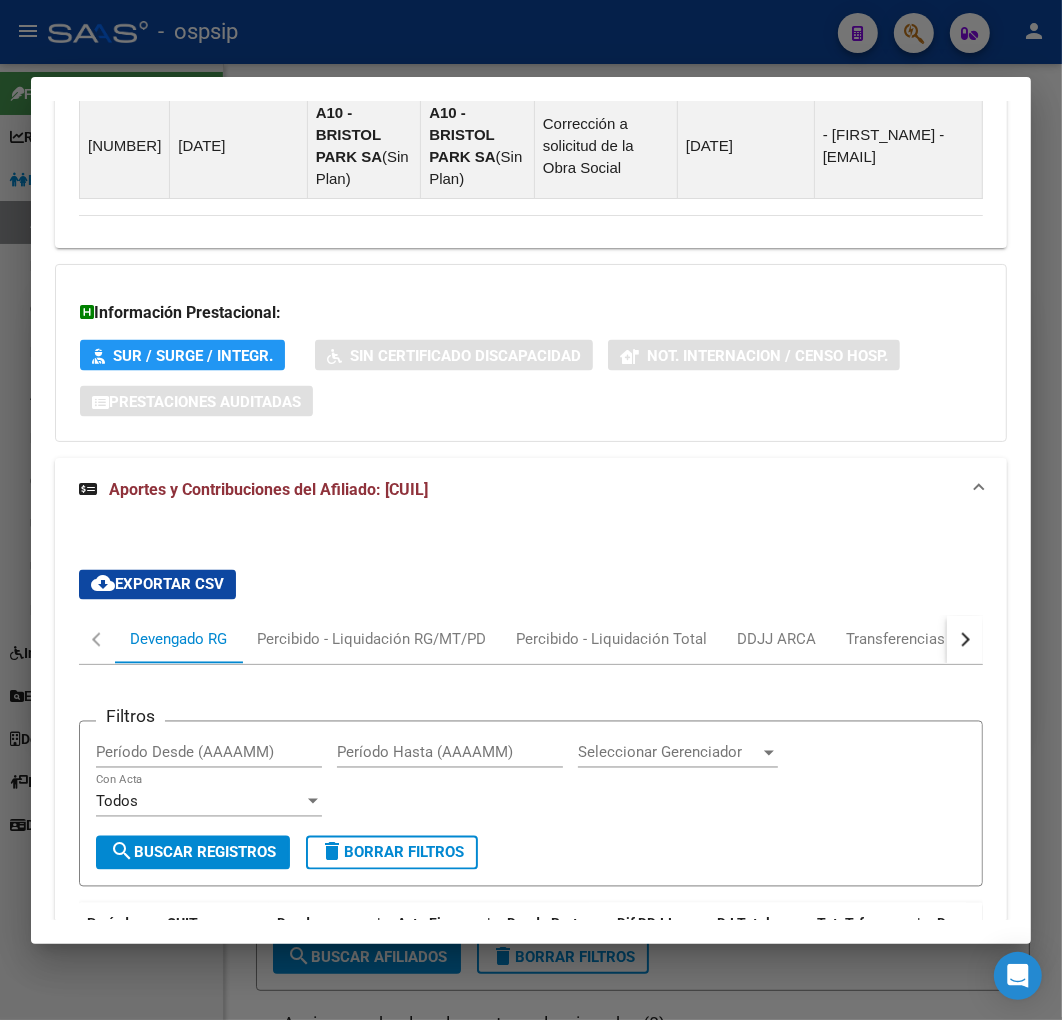 click at bounding box center [965, 640] 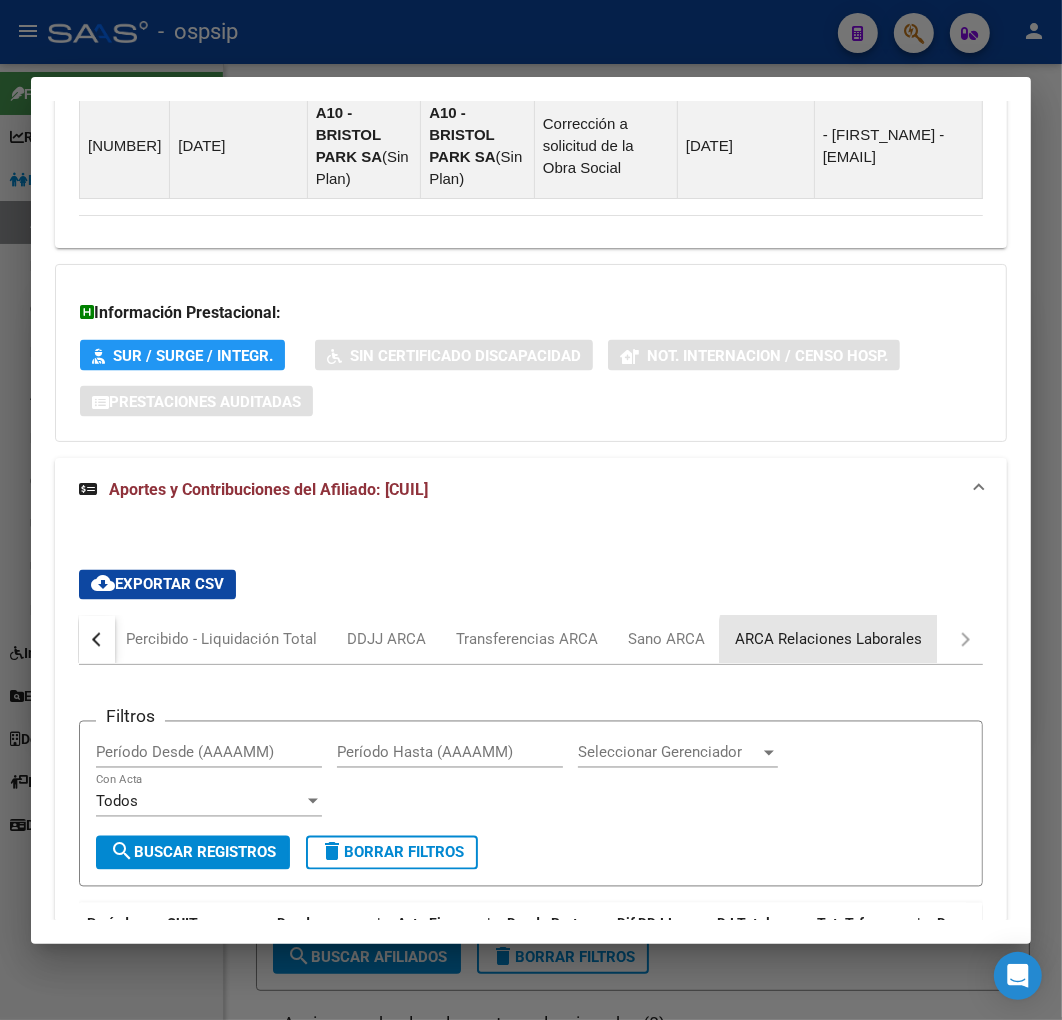 click on "ARCA Relaciones Laborales" at bounding box center (828, 640) 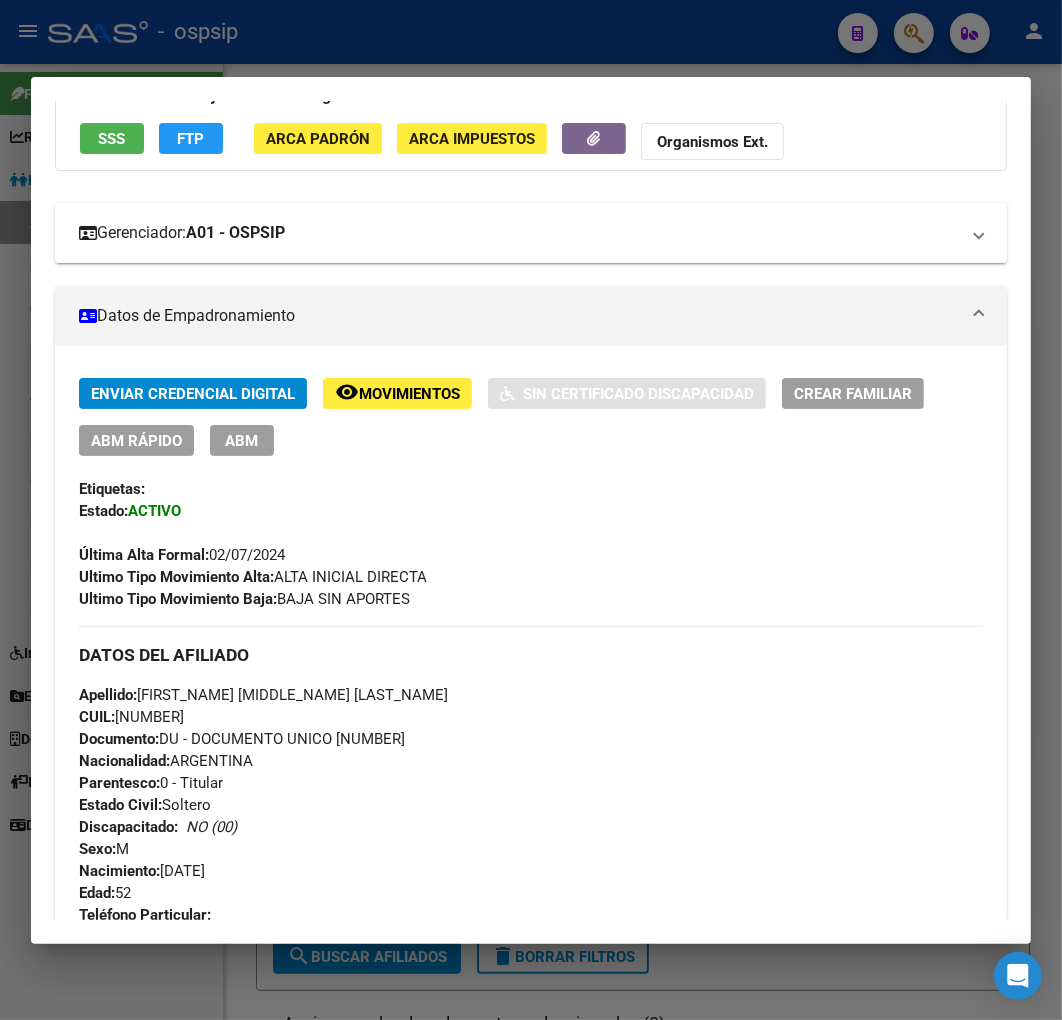 scroll, scrollTop: 0, scrollLeft: 0, axis: both 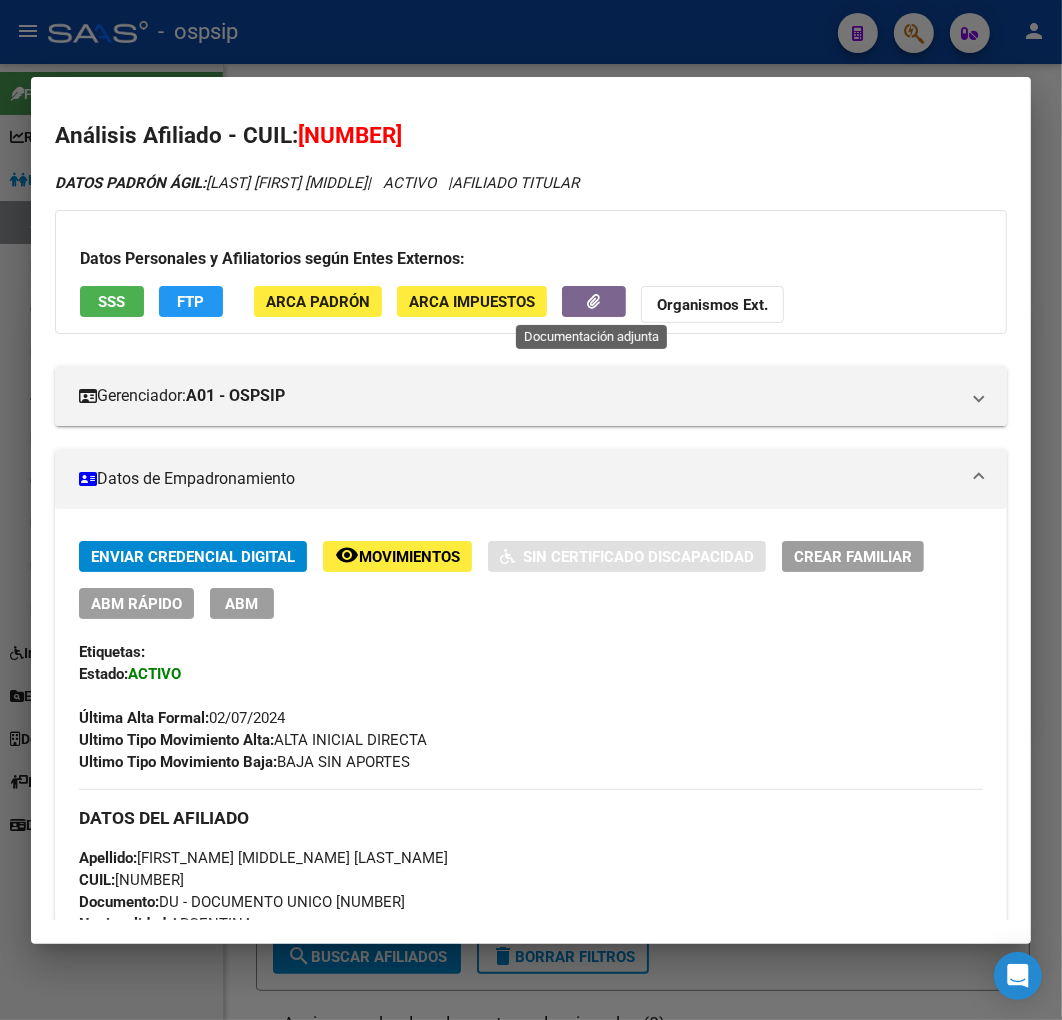 click 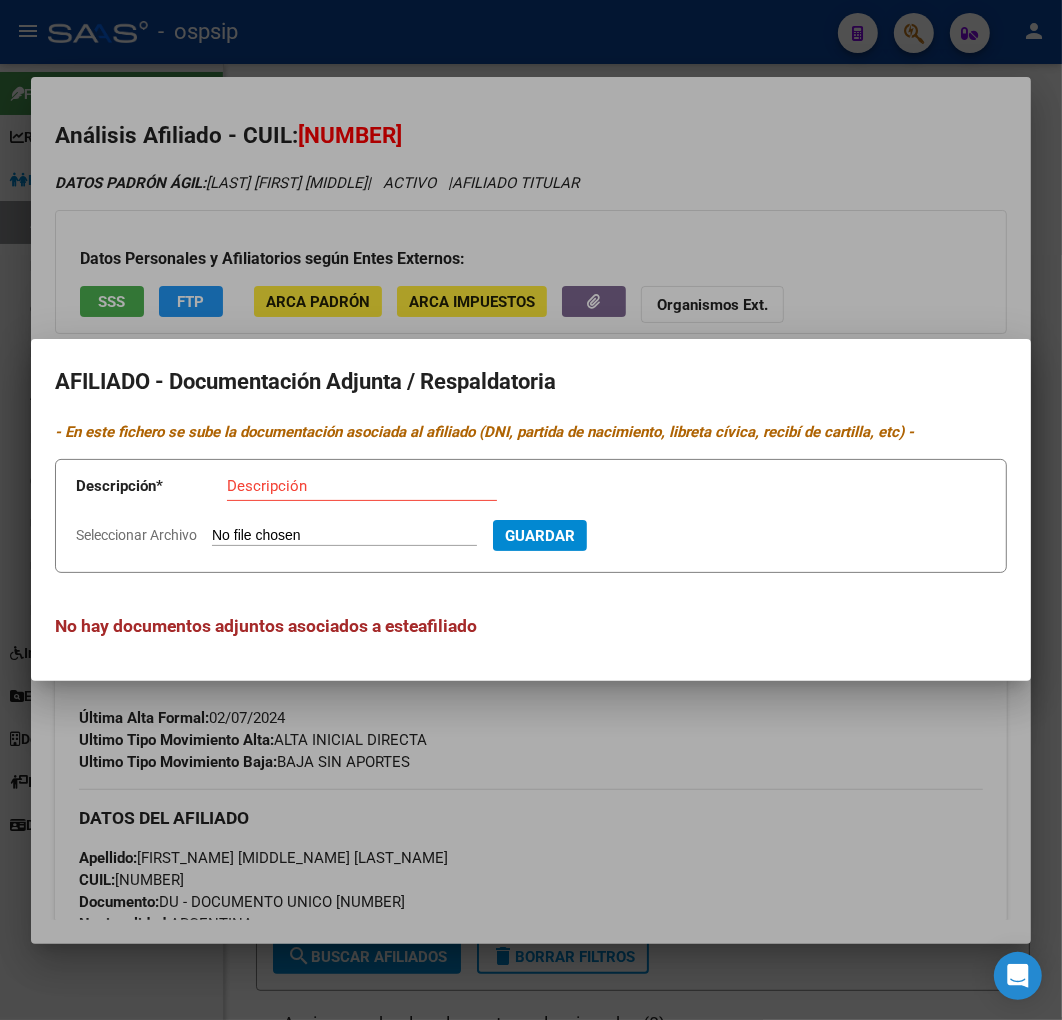 click at bounding box center [531, 510] 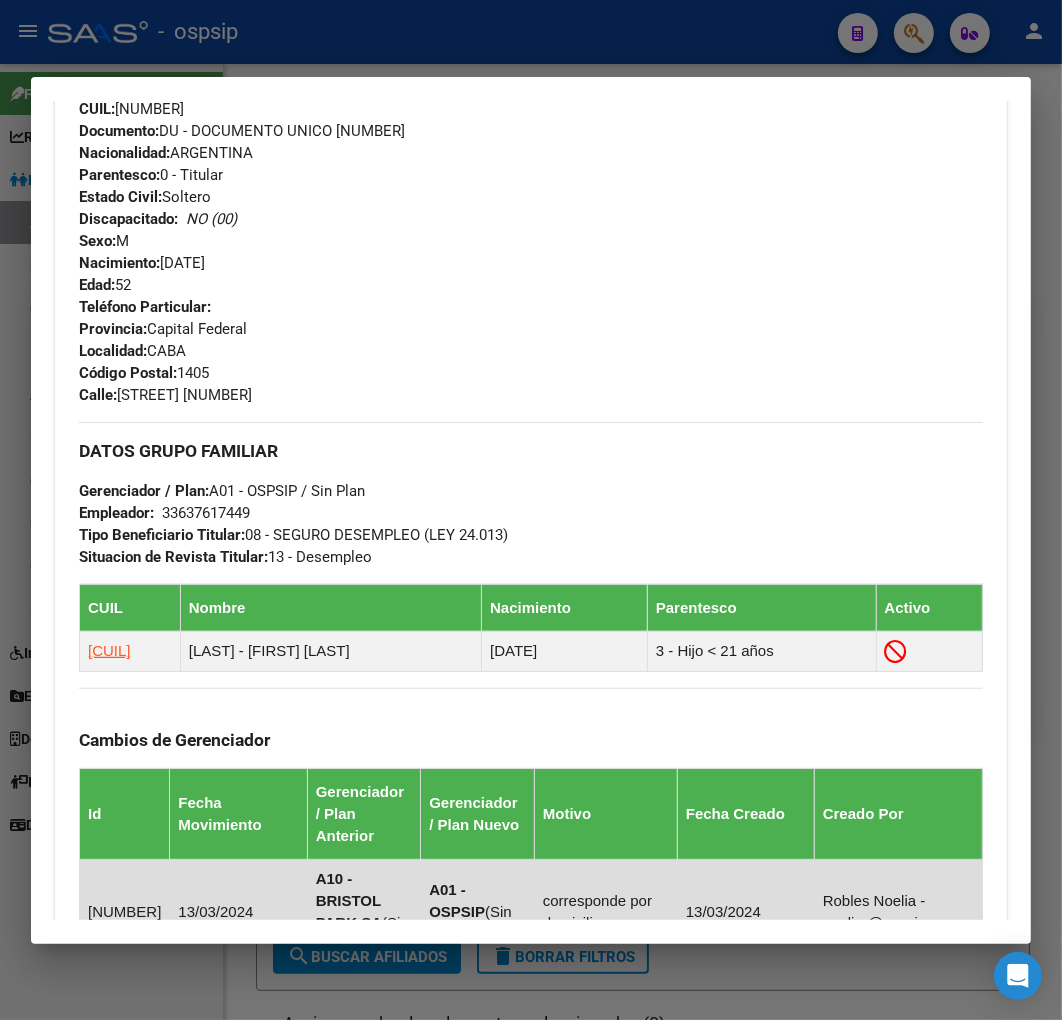 scroll, scrollTop: 1000, scrollLeft: 0, axis: vertical 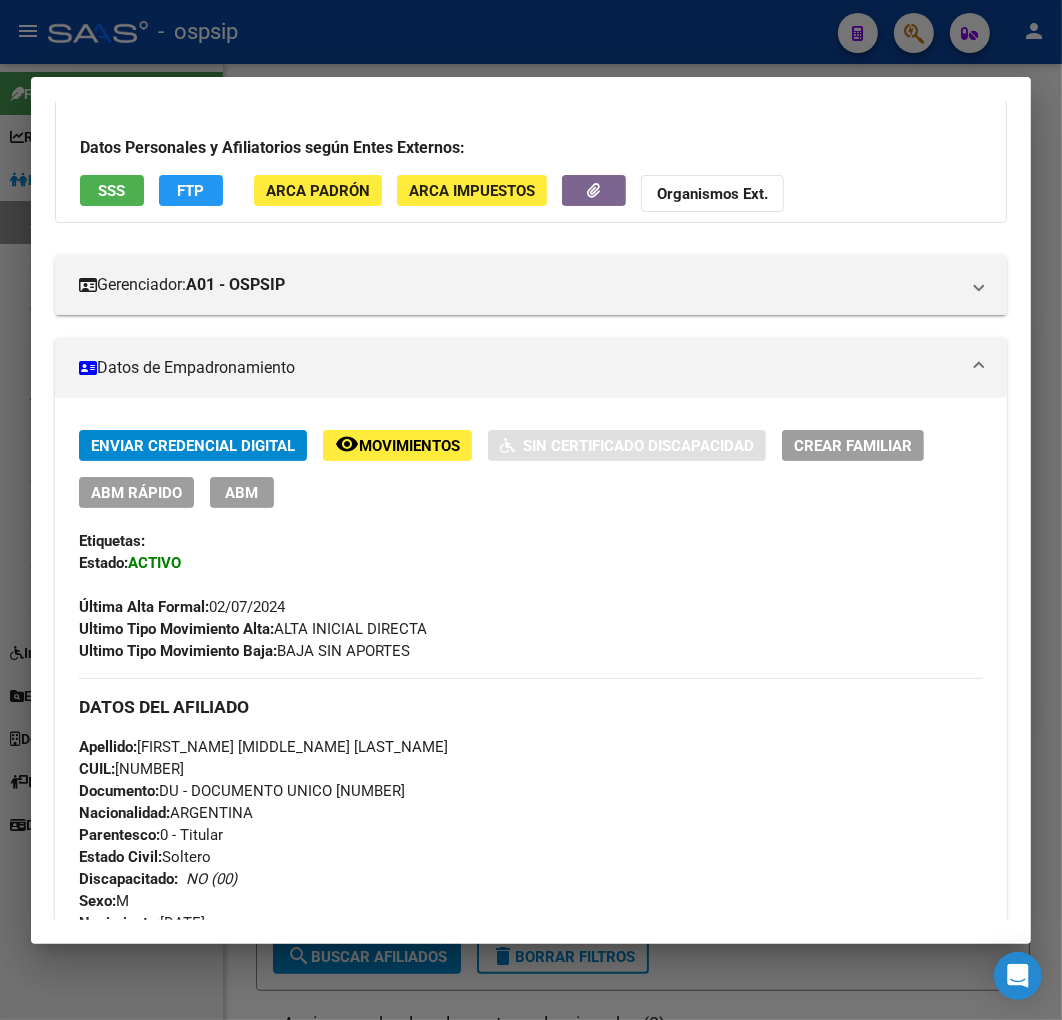 click at bounding box center (531, 510) 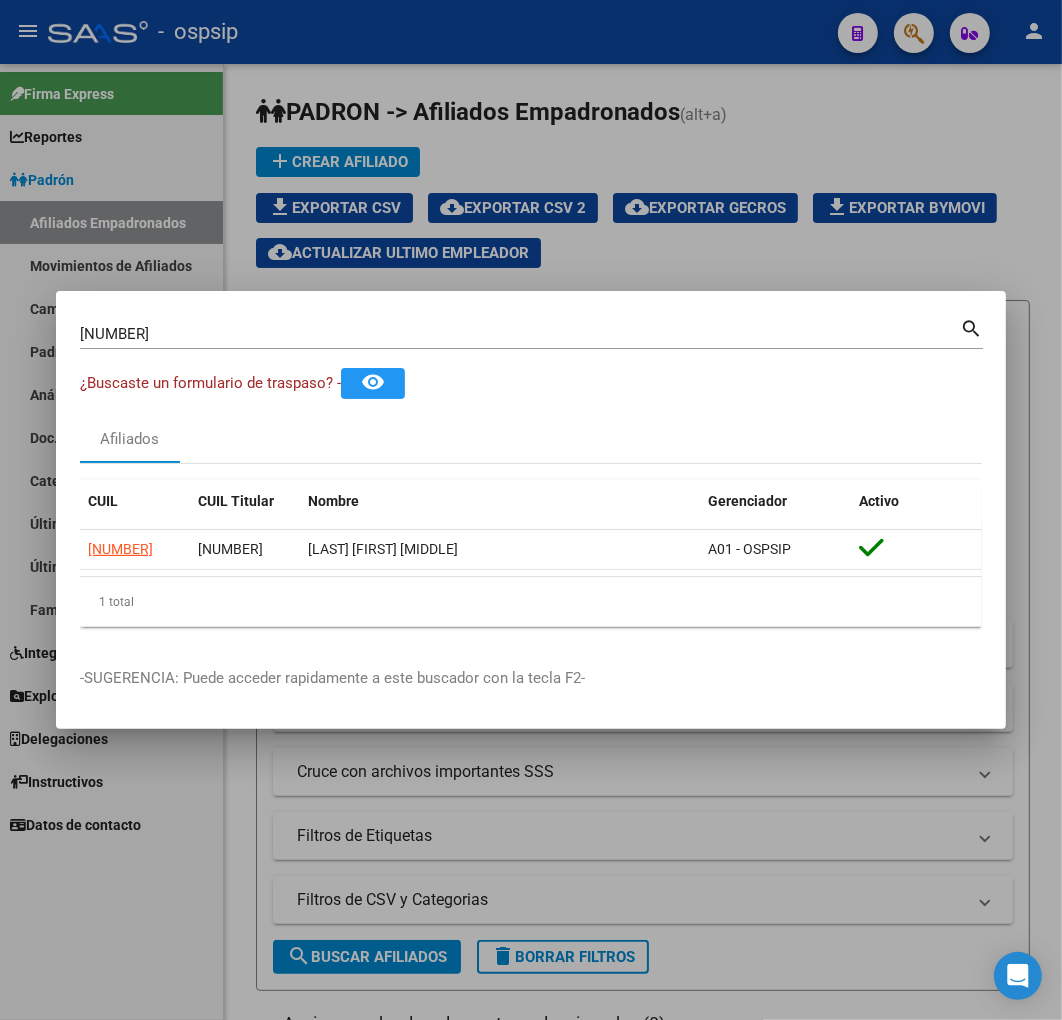 click at bounding box center [531, 510] 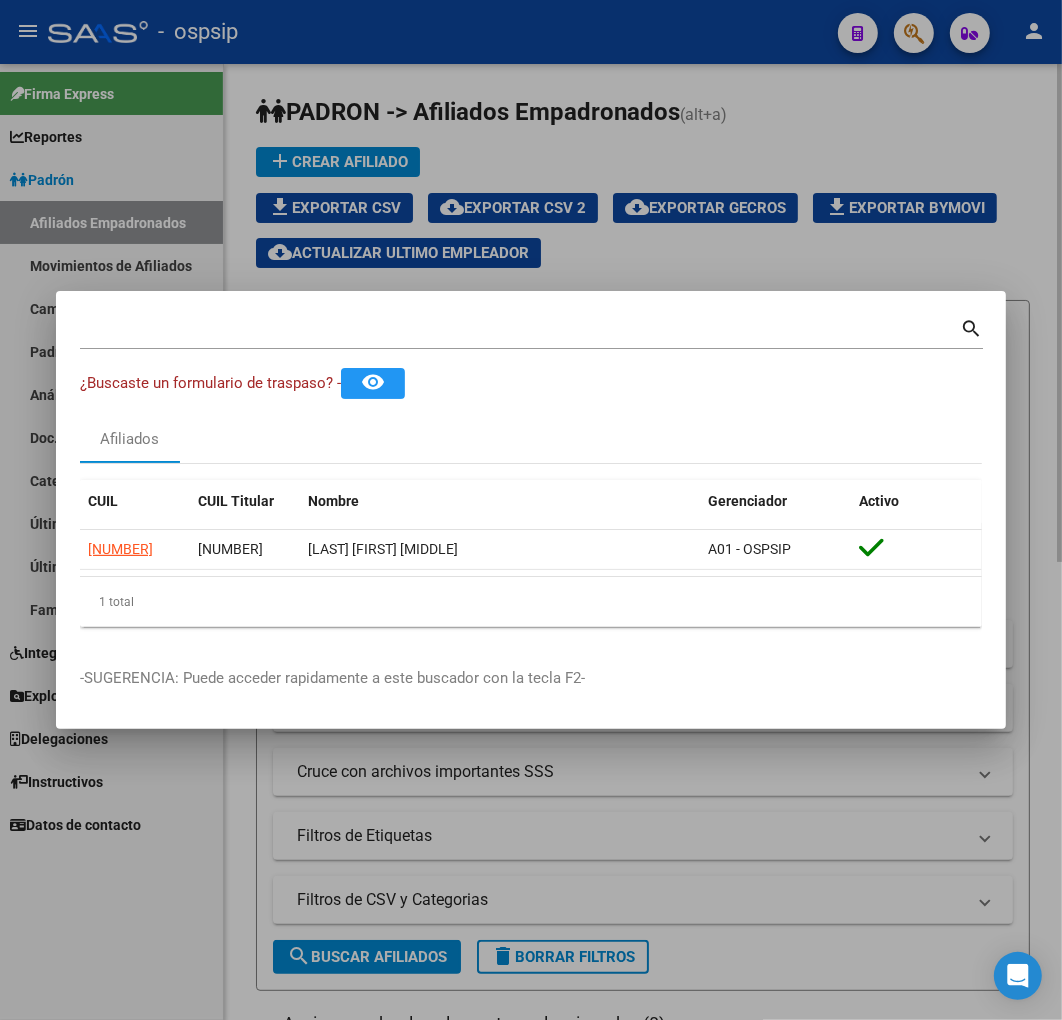 click on "menu -   ospsip  person    Firma Express     Reportes Padrón Traspasos x O.S. Traspasos x Gerenciador Traspasos x Provincia Nuevos Aportantes Métricas - Padrón SSS Métricas - Crecimiento Población    Padrón Afiliados Empadronados Movimientos de Afiliados Cambios de Gerenciador Padrón Ágil Análisis Afiliado Doc. Respaldatoria Categorías Última DDJJ Último Aporte MT/PD Familiares Monotributistas    Integración (discapacidad) Certificado Discapacidad    Explorador de Archivos Sistemas Externos Inserciones Manuales de Padrón Ágil SSS Traspasos Res. 01/2025 y Revs. Opciones Diarias (+) RG - Altas ONLINE (+) RG - Bajas ONLINE (+) MT - Altas ONLINE (+) MT - Bajas ONLINE (+) MT - Adhesiones (+) Padrón Completo SSS MT - Bajas Directas Novedades Recibidas Novedades Aceptadas Novedades Rechazadas Padrón Desempleo RG - Expedientes MT - Familiares MT - Inconsistencias RG - Bajas Opción (papel) RG - Altas Opción (papel) MT - Bajas Opción (papel) MT - Altas Opción (papel) MT - Efec. Soc. Planes Id" 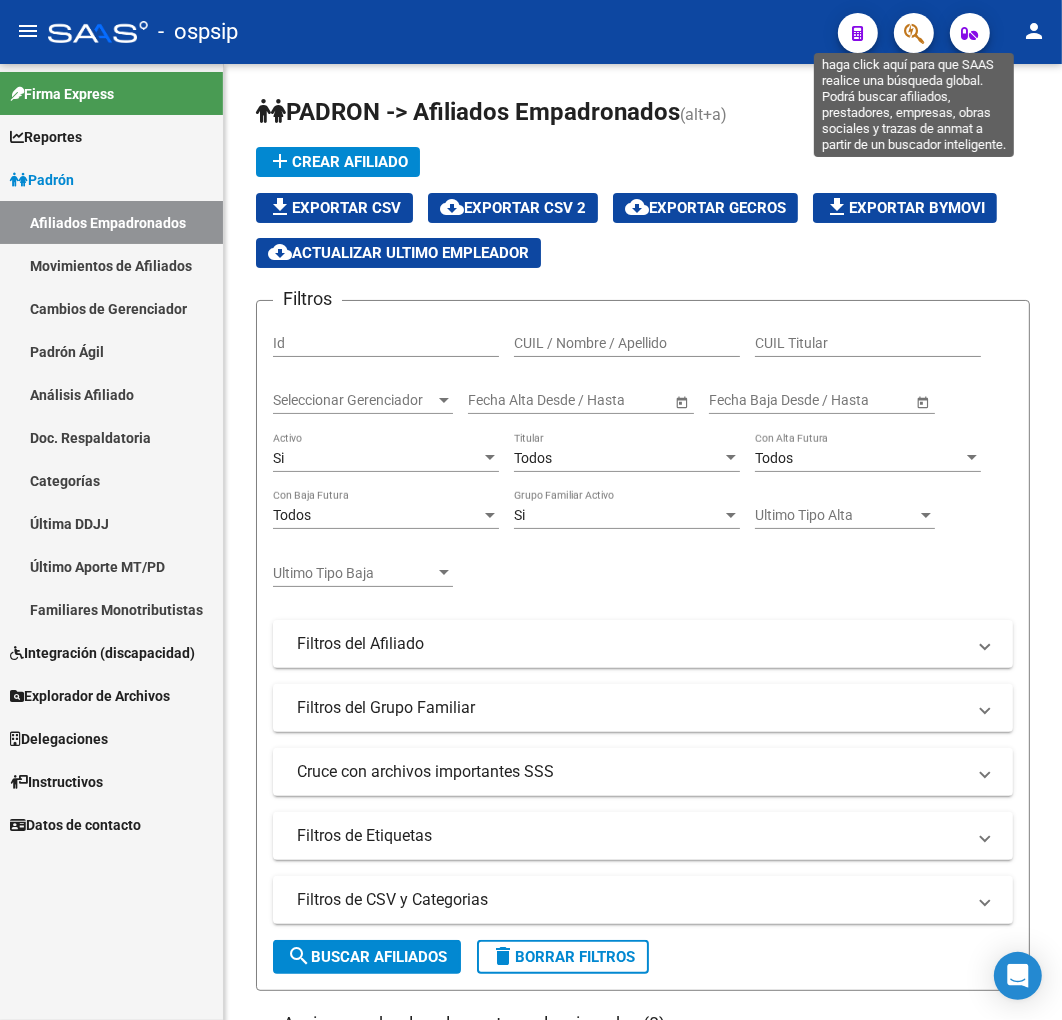 click 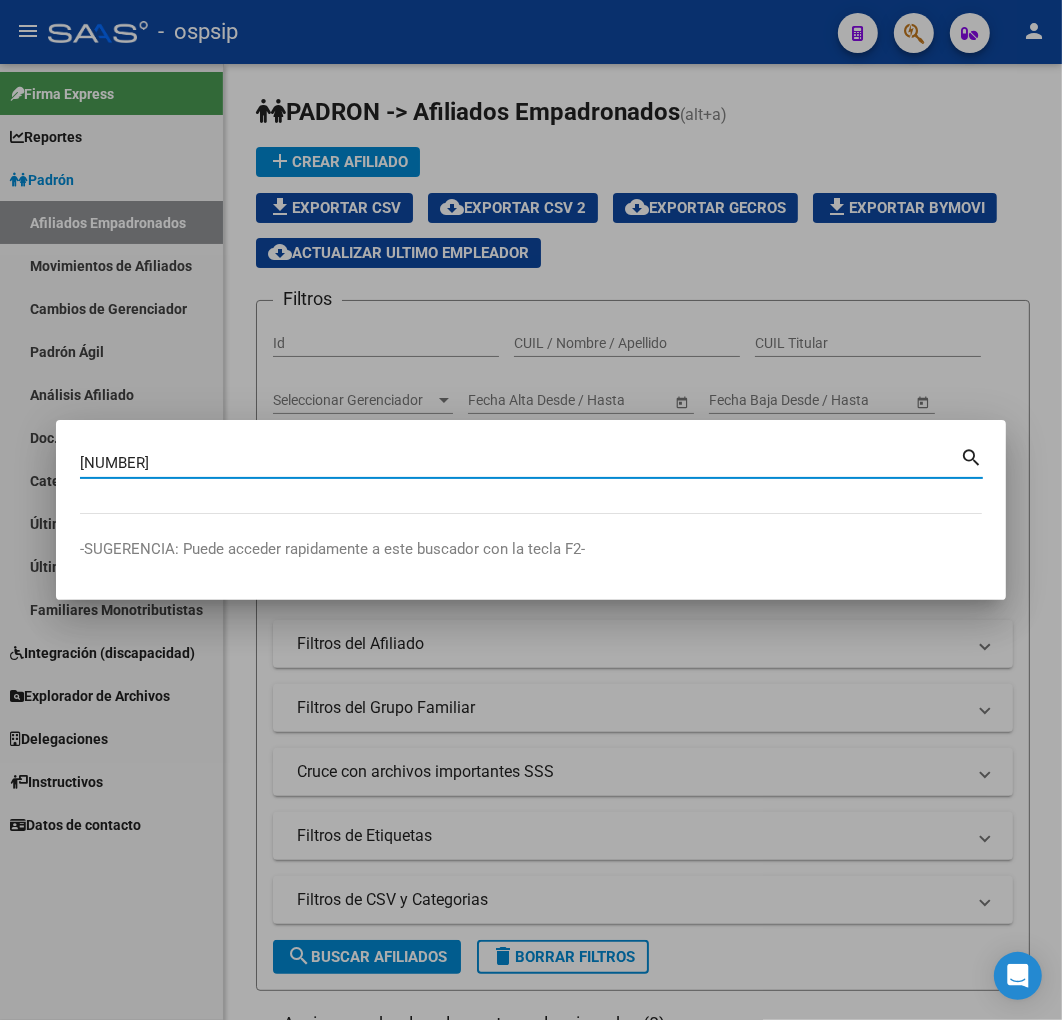 type on "[NUMBER]" 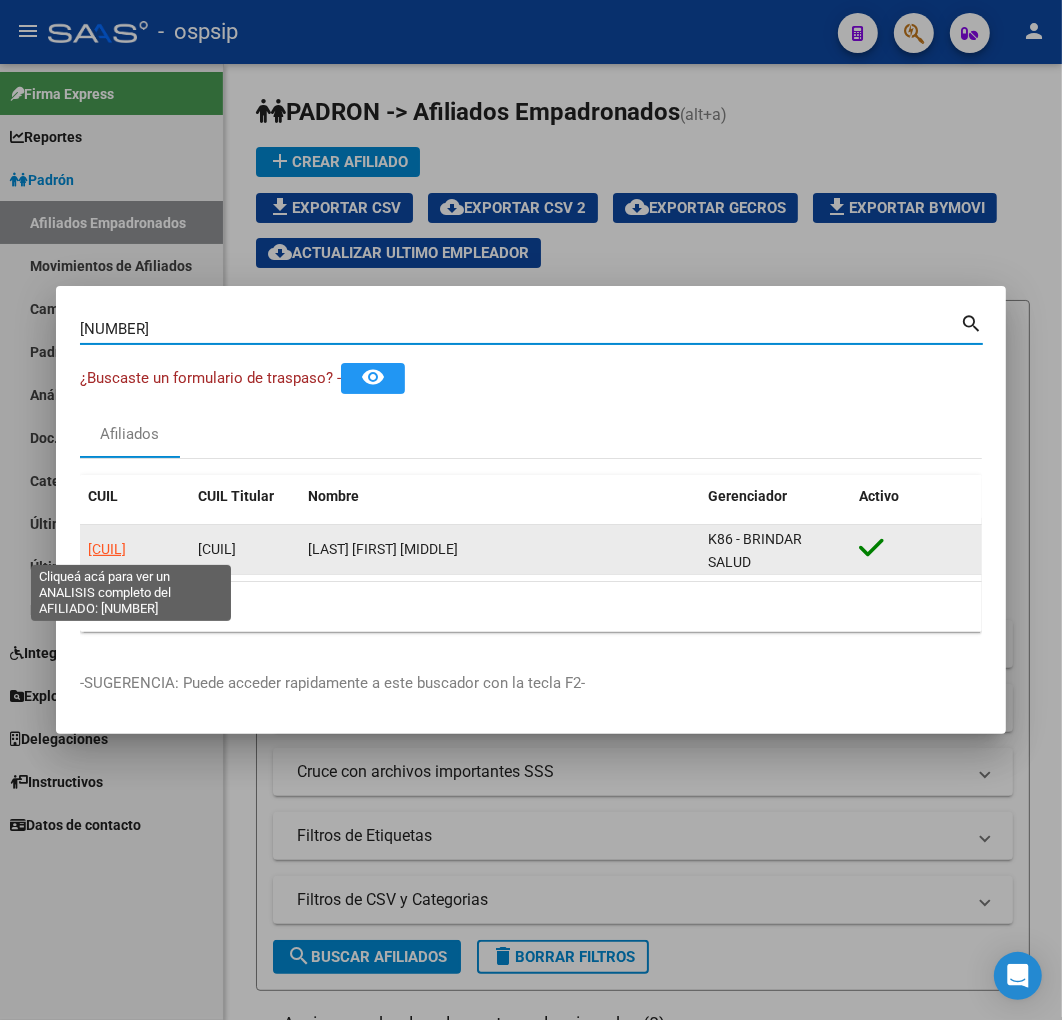 click on "[CUIL]" 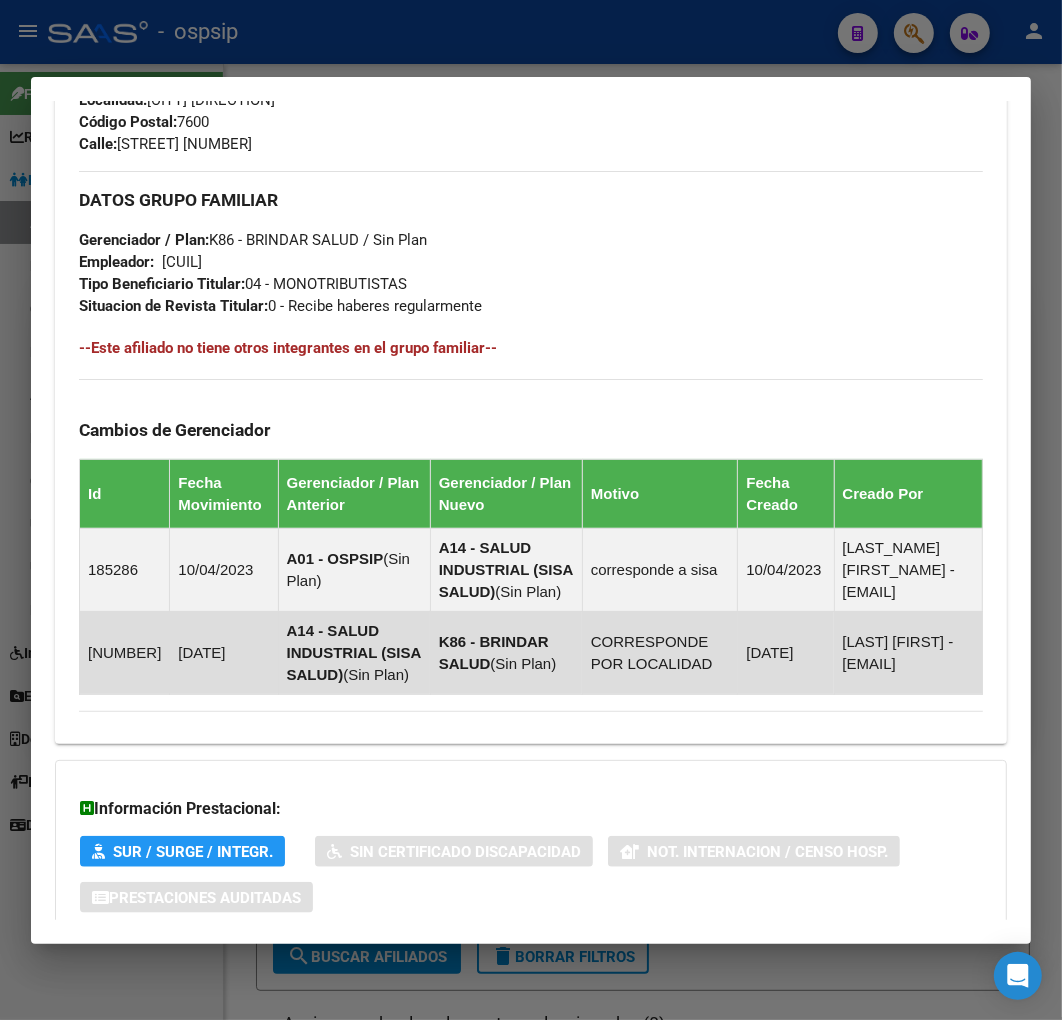 scroll, scrollTop: 1172, scrollLeft: 0, axis: vertical 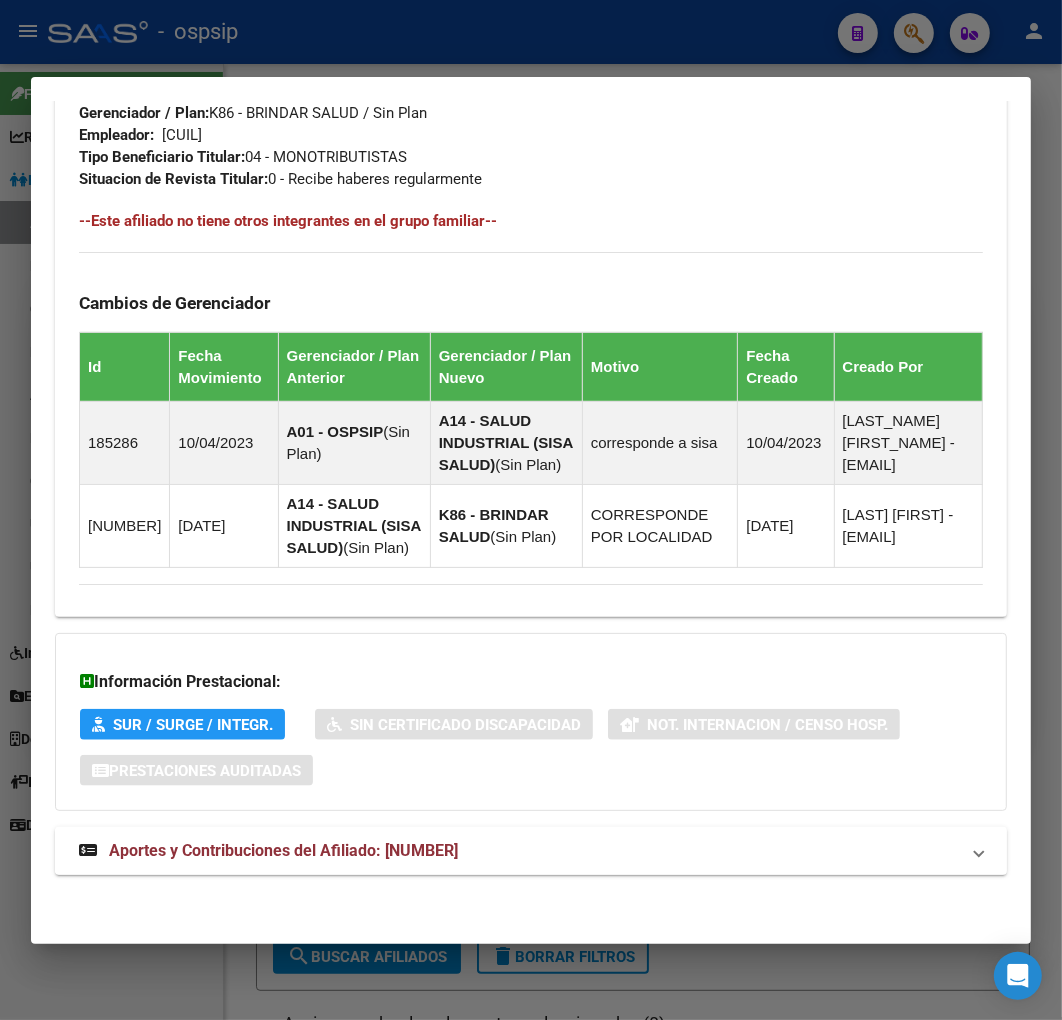 drag, startPoint x: 557, startPoint y: 856, endPoint x: 568, endPoint y: 836, distance: 22.825424 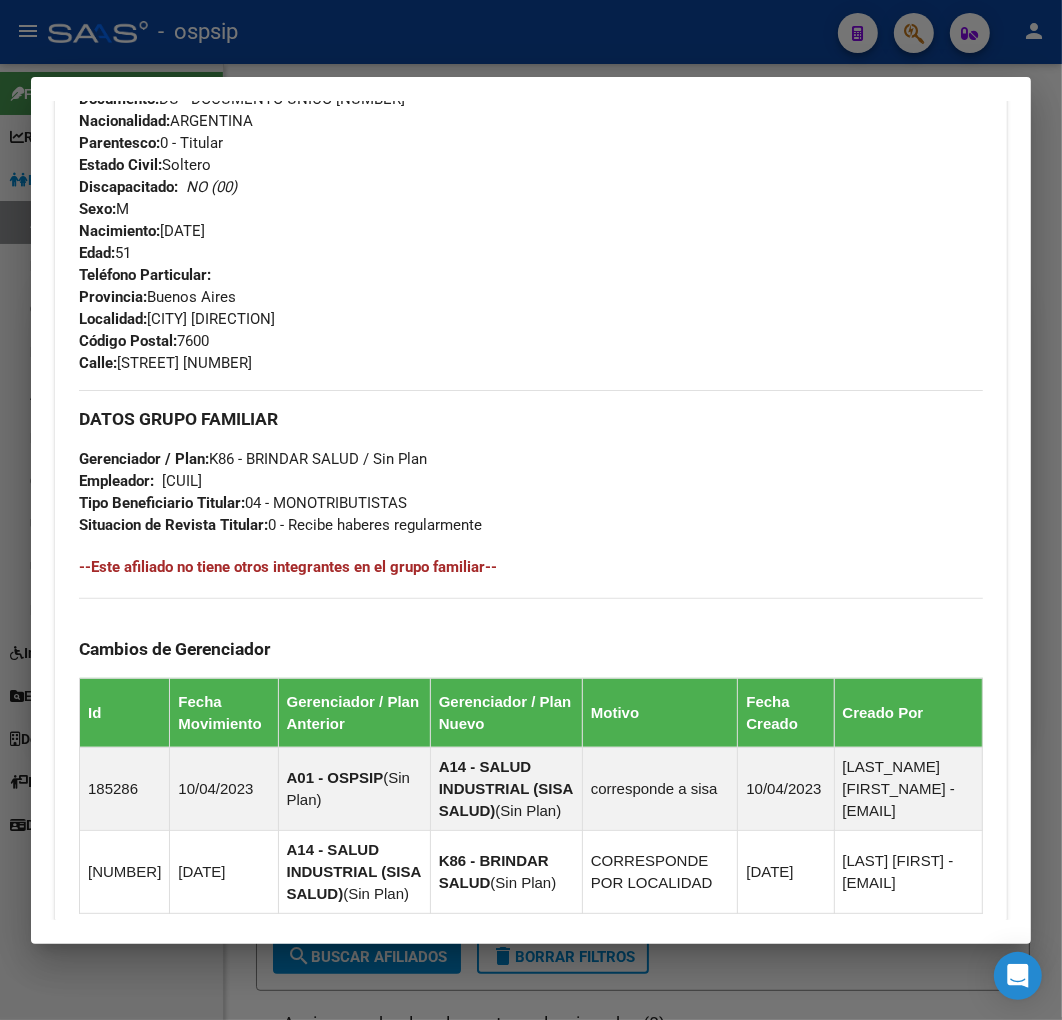 scroll, scrollTop: 511, scrollLeft: 0, axis: vertical 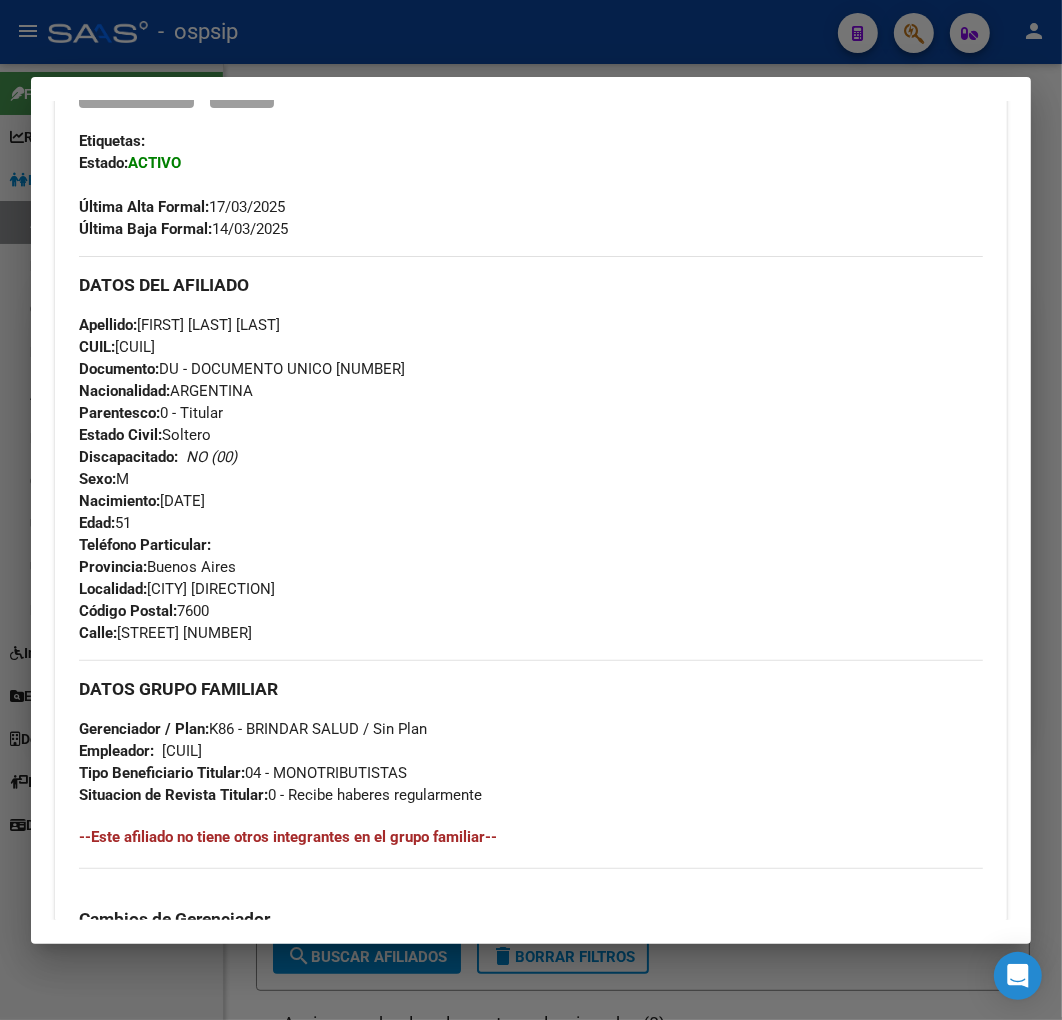 click at bounding box center (531, 510) 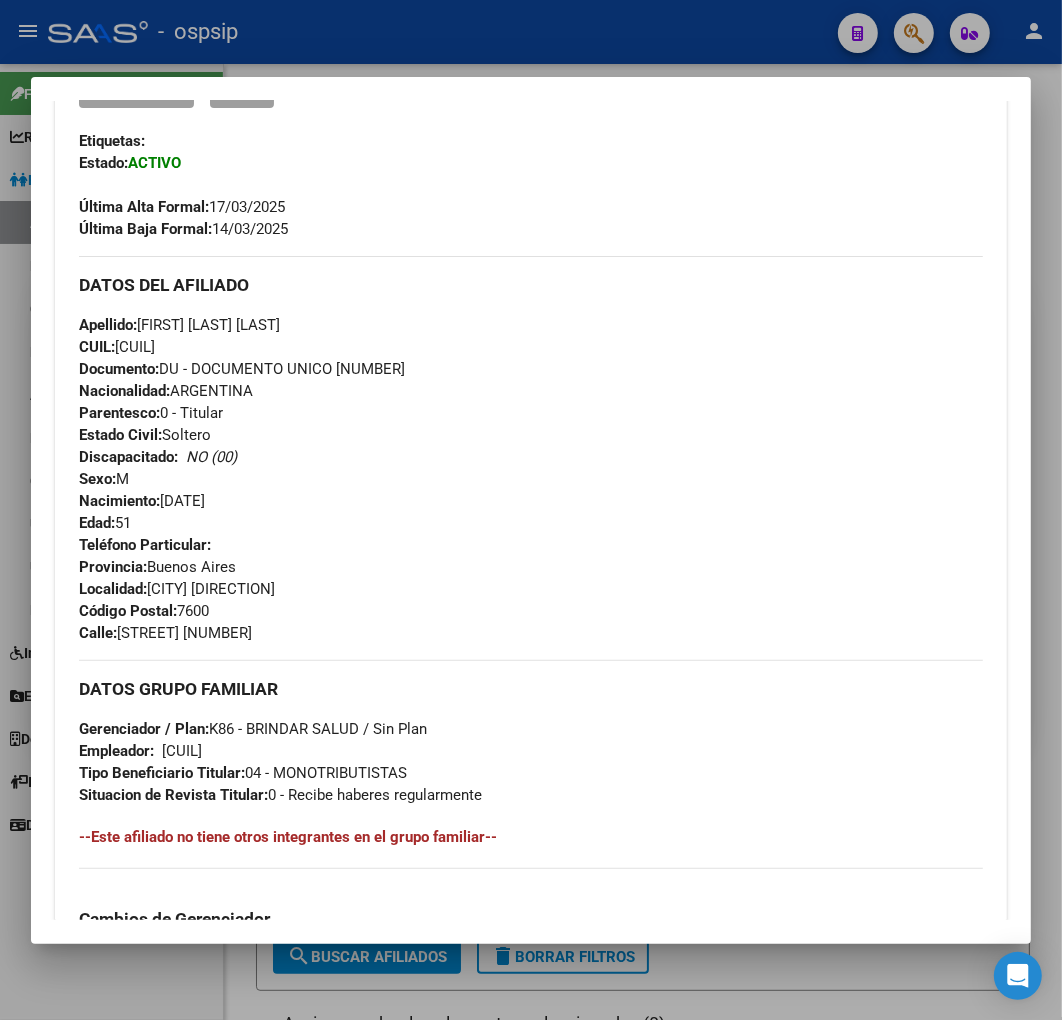 click at bounding box center [531, 510] 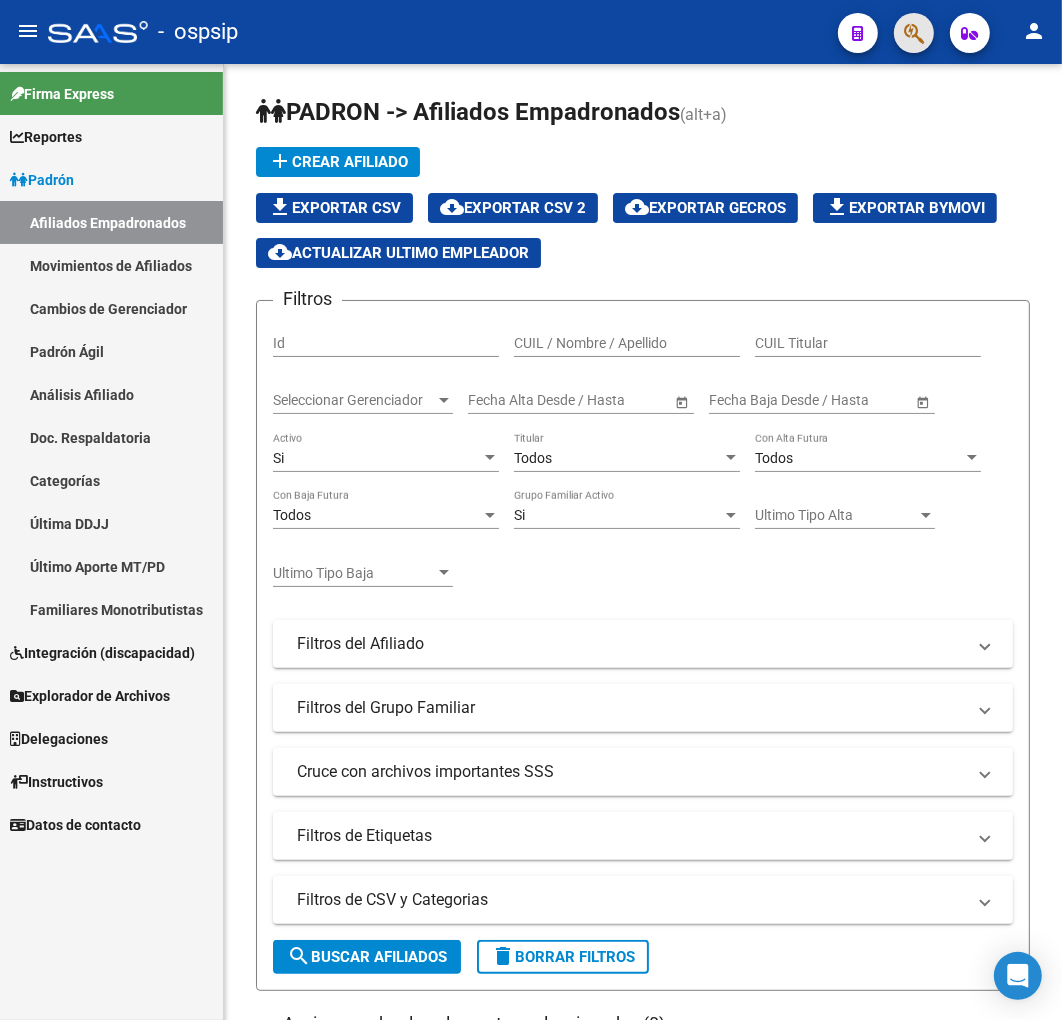 click 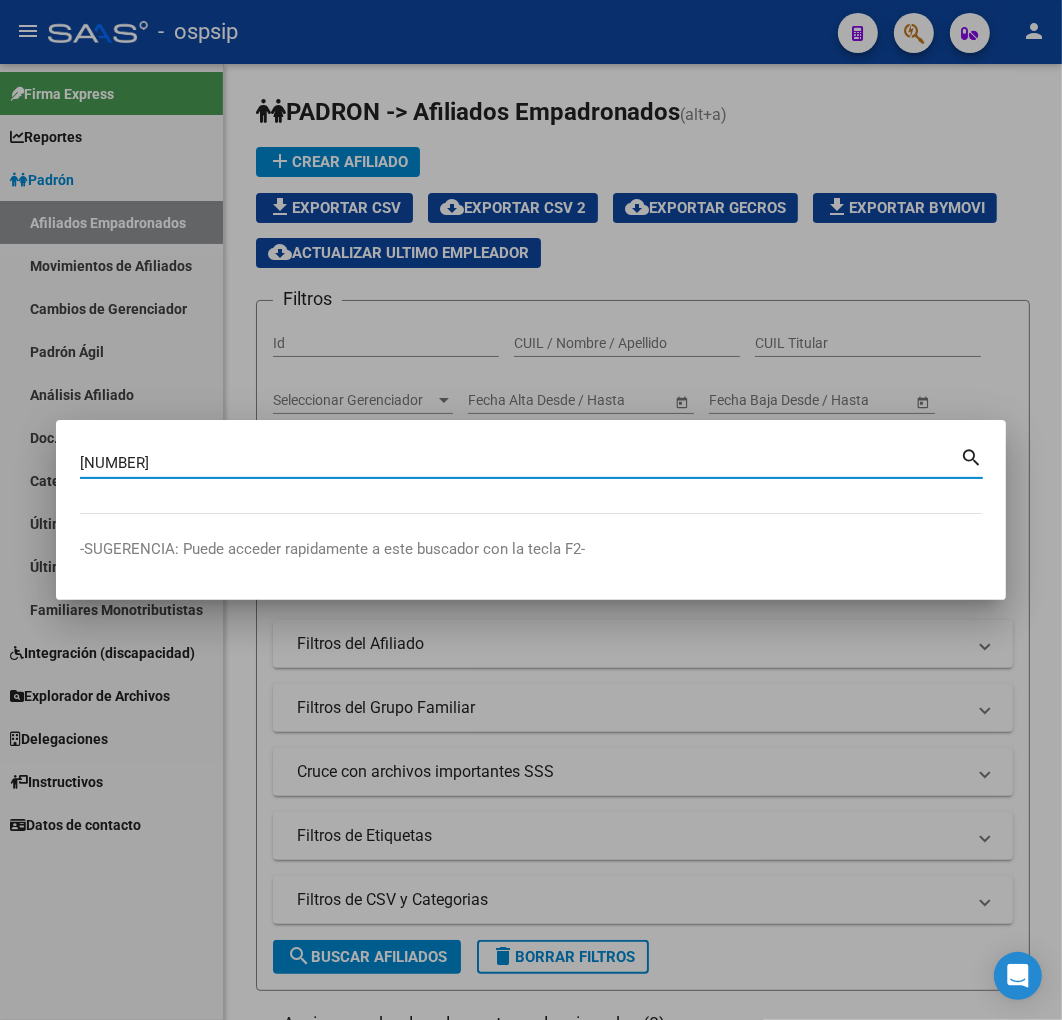 type on "[NUMBER]" 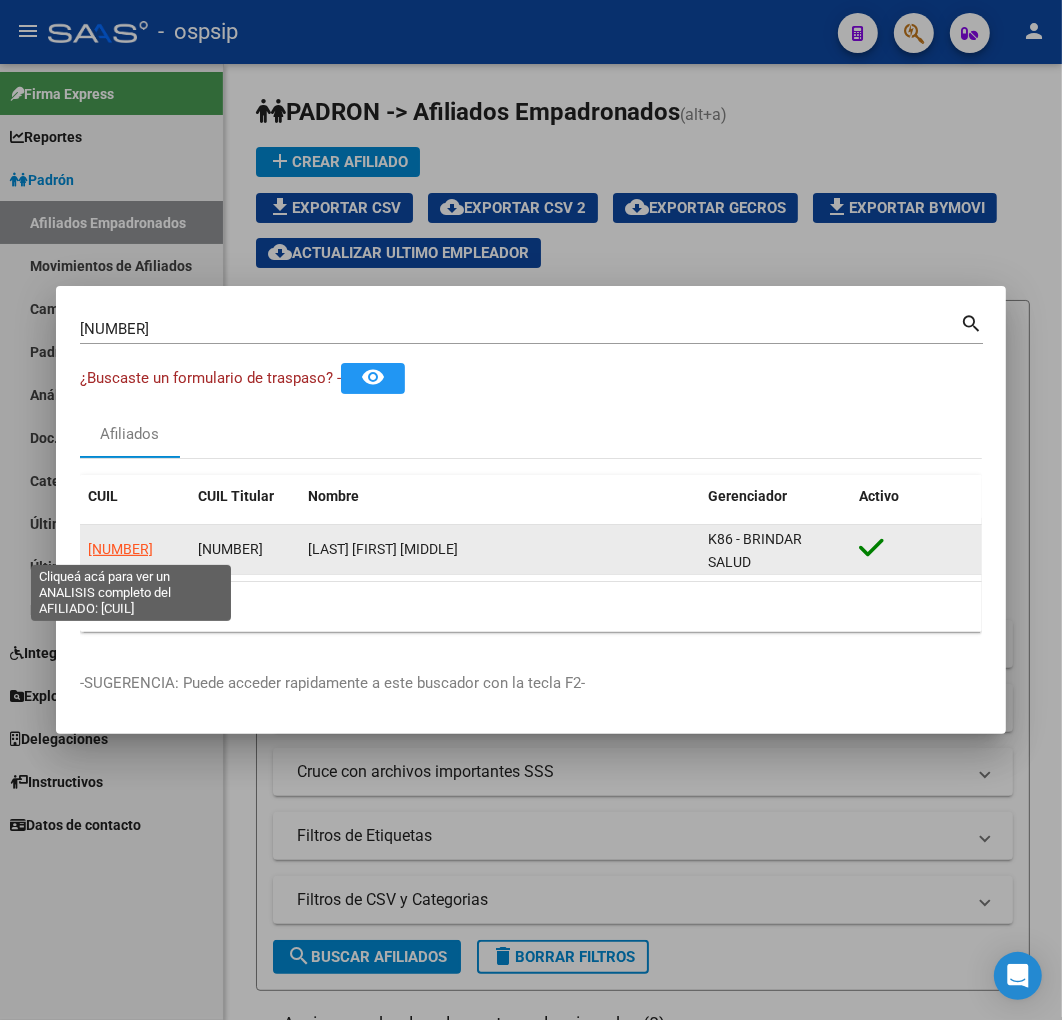 click on "[NUMBER]" 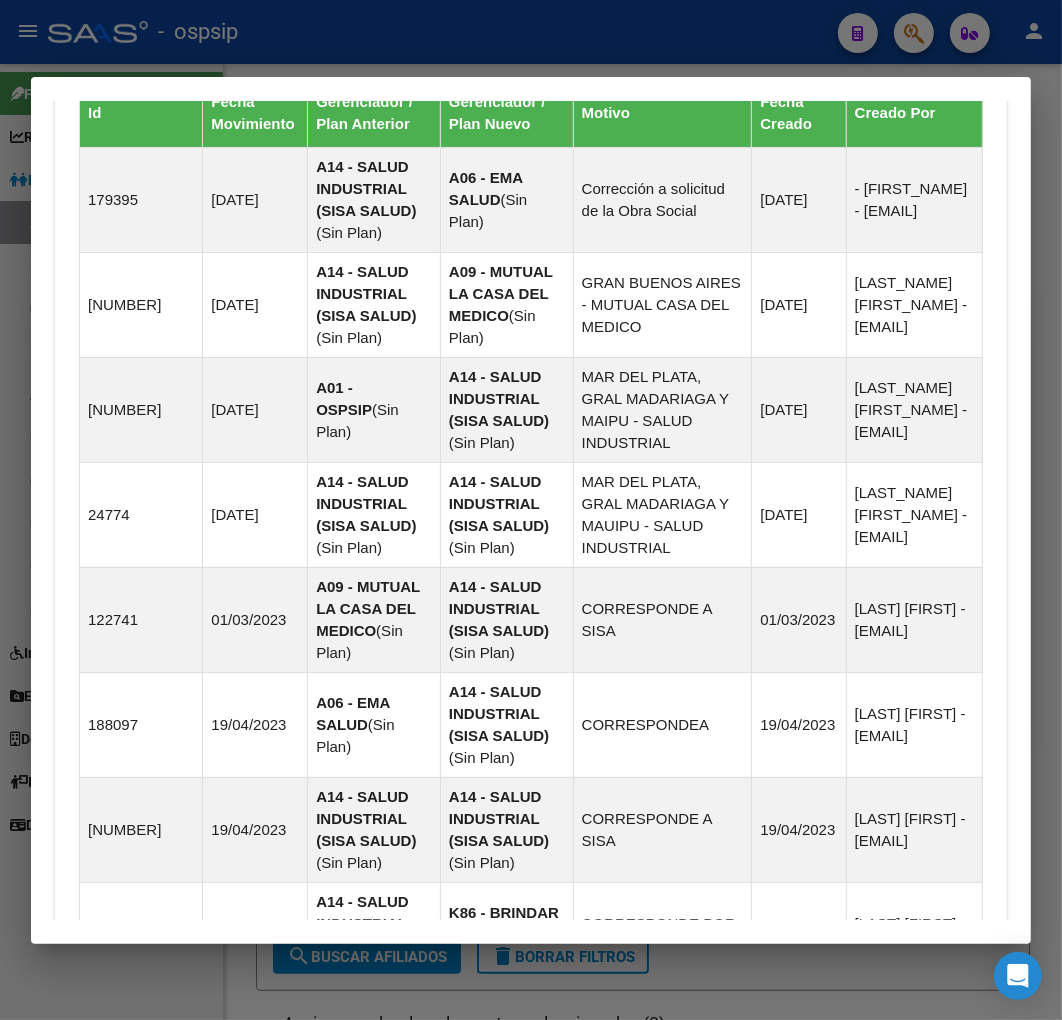 scroll, scrollTop: 1862, scrollLeft: 0, axis: vertical 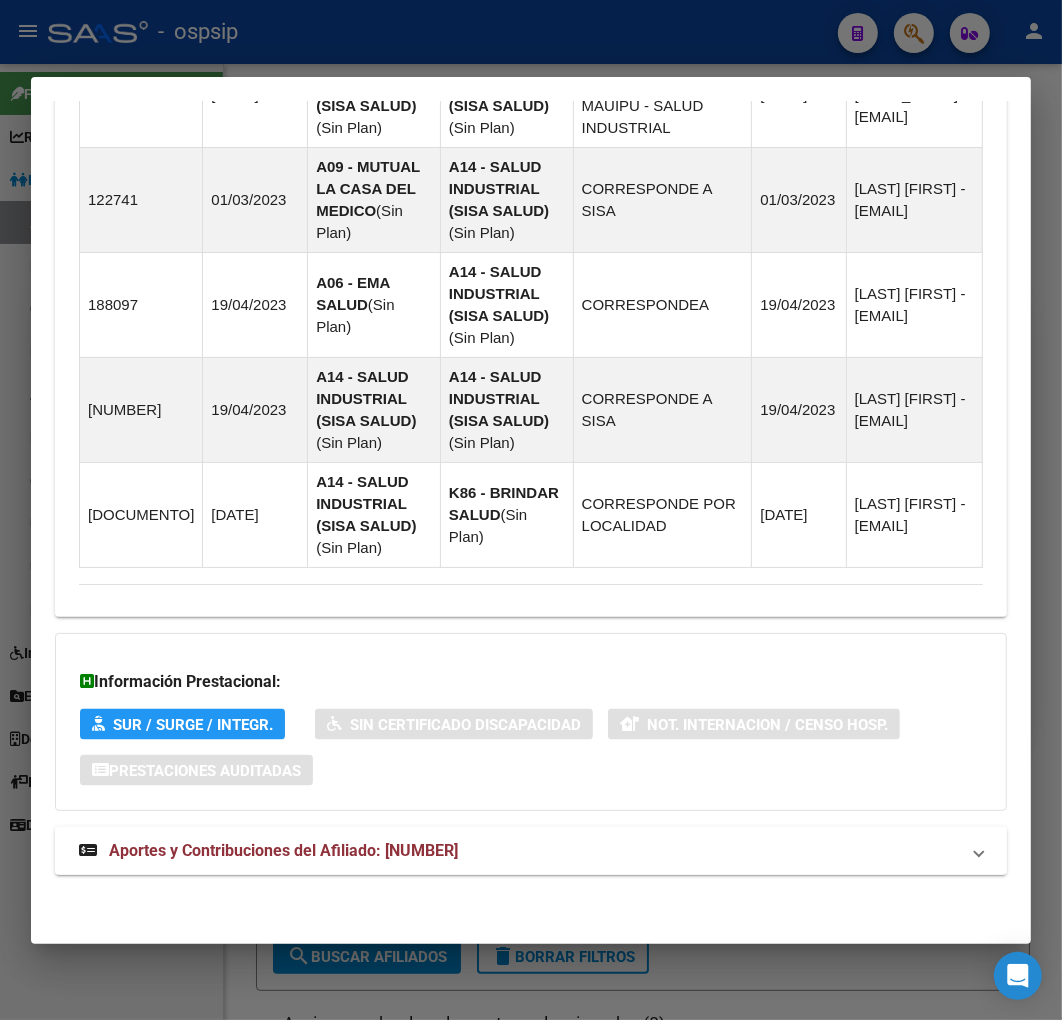 click on "Aportes y Contribuciones del Afiliado: [NUMBER]" at bounding box center (531, 851) 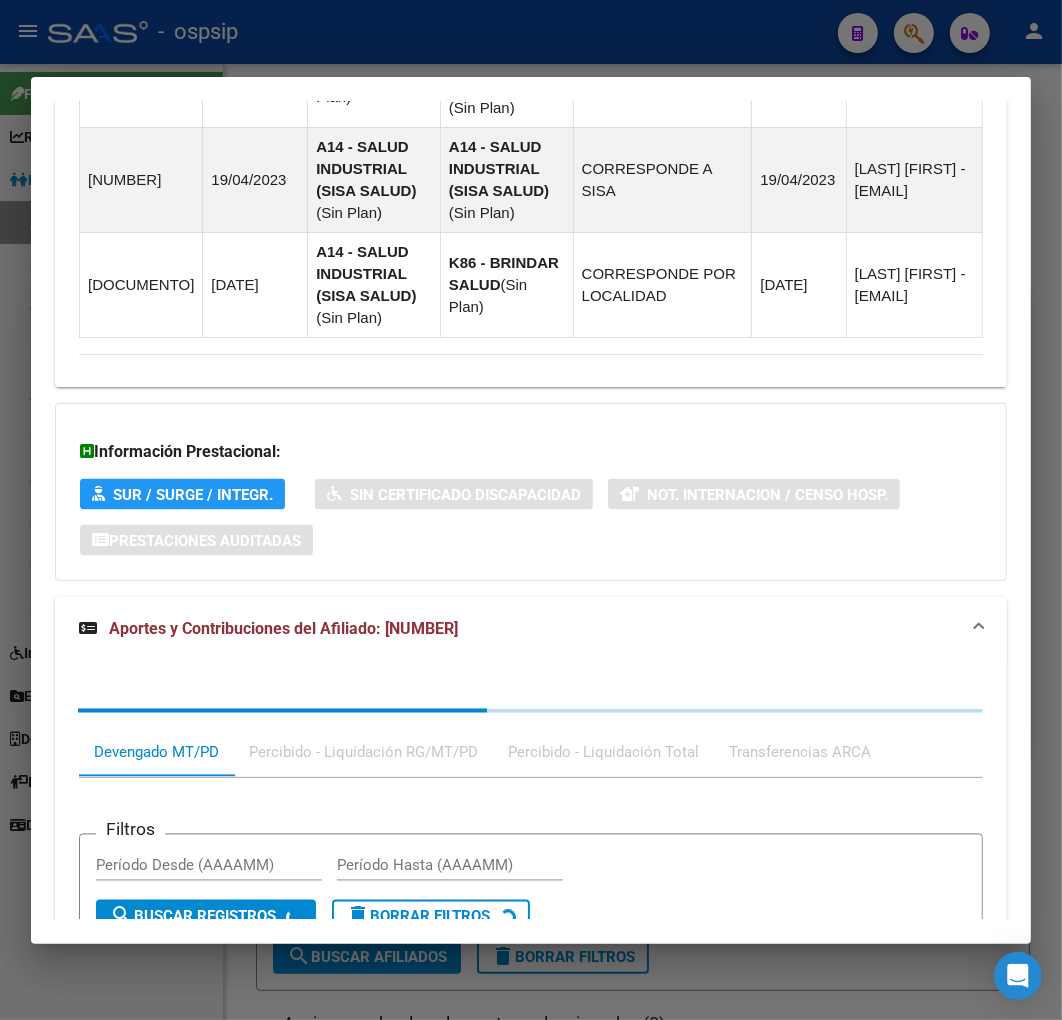 scroll, scrollTop: 2371, scrollLeft: 0, axis: vertical 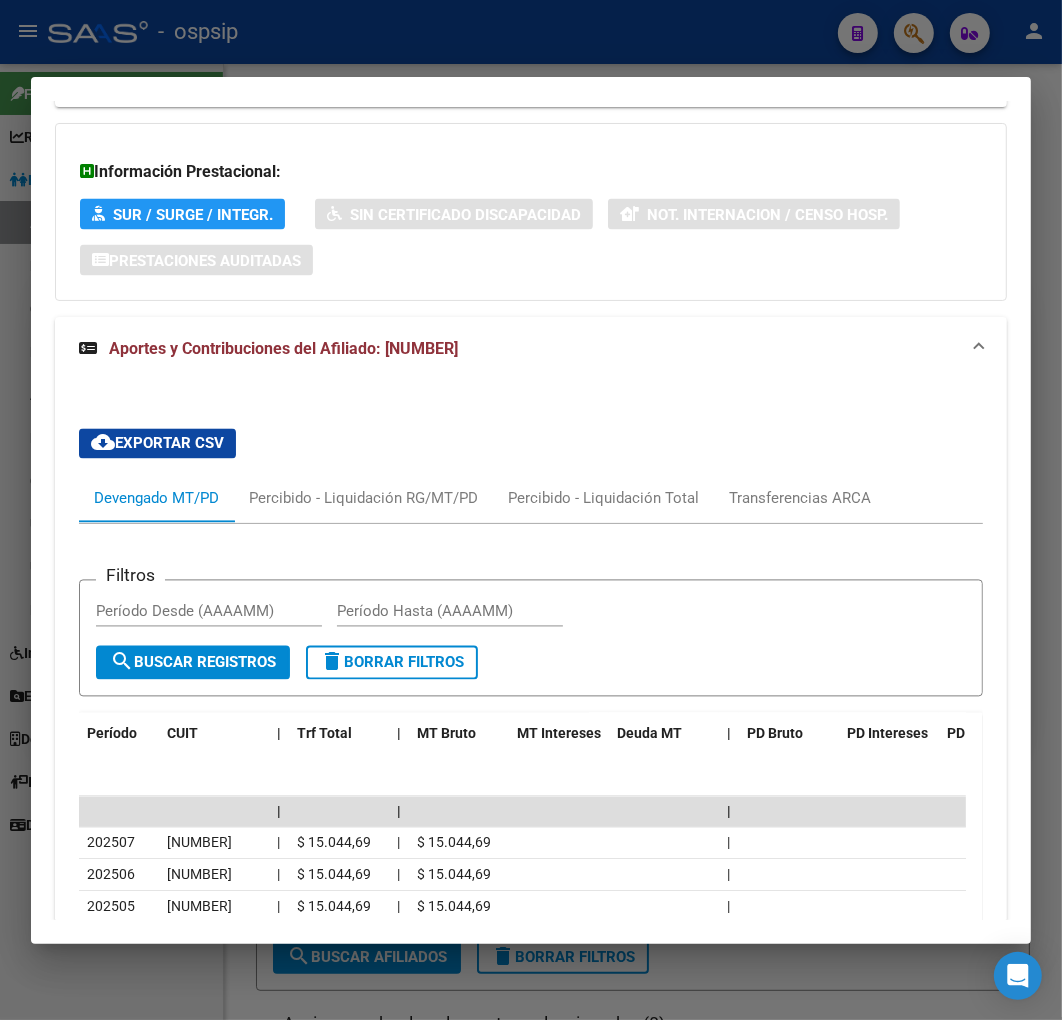 click at bounding box center (531, 510) 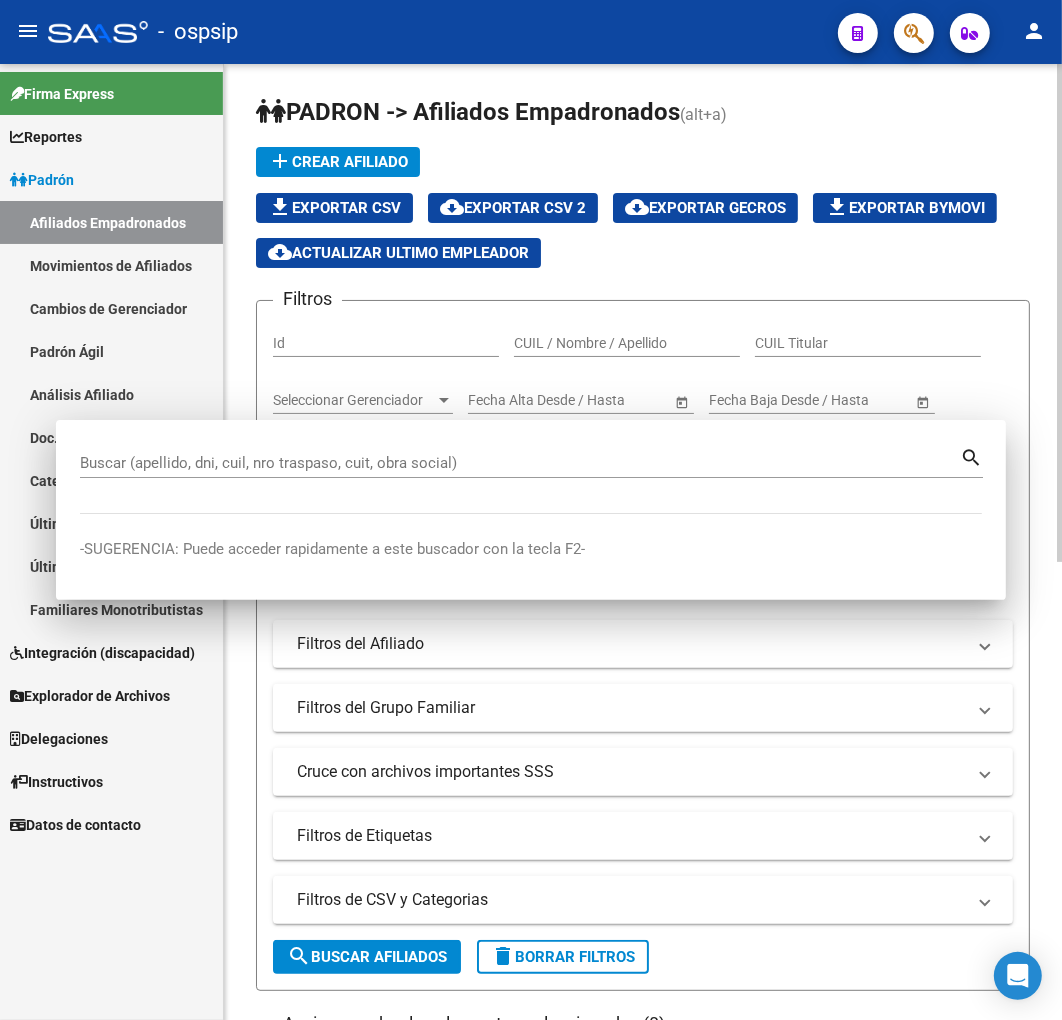 drag, startPoint x: 623, startPoint y: 53, endPoint x: 913, endPoint y: 201, distance: 325.58255 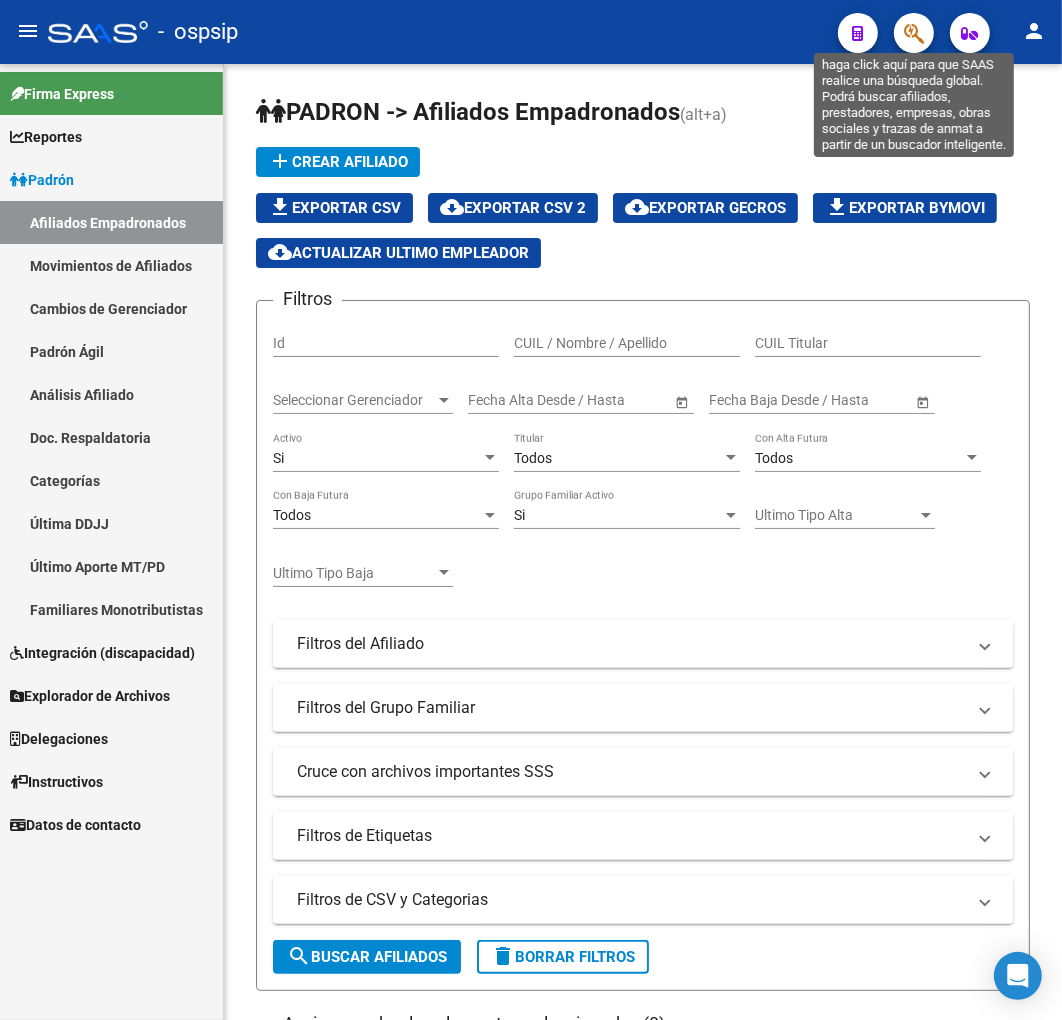 click 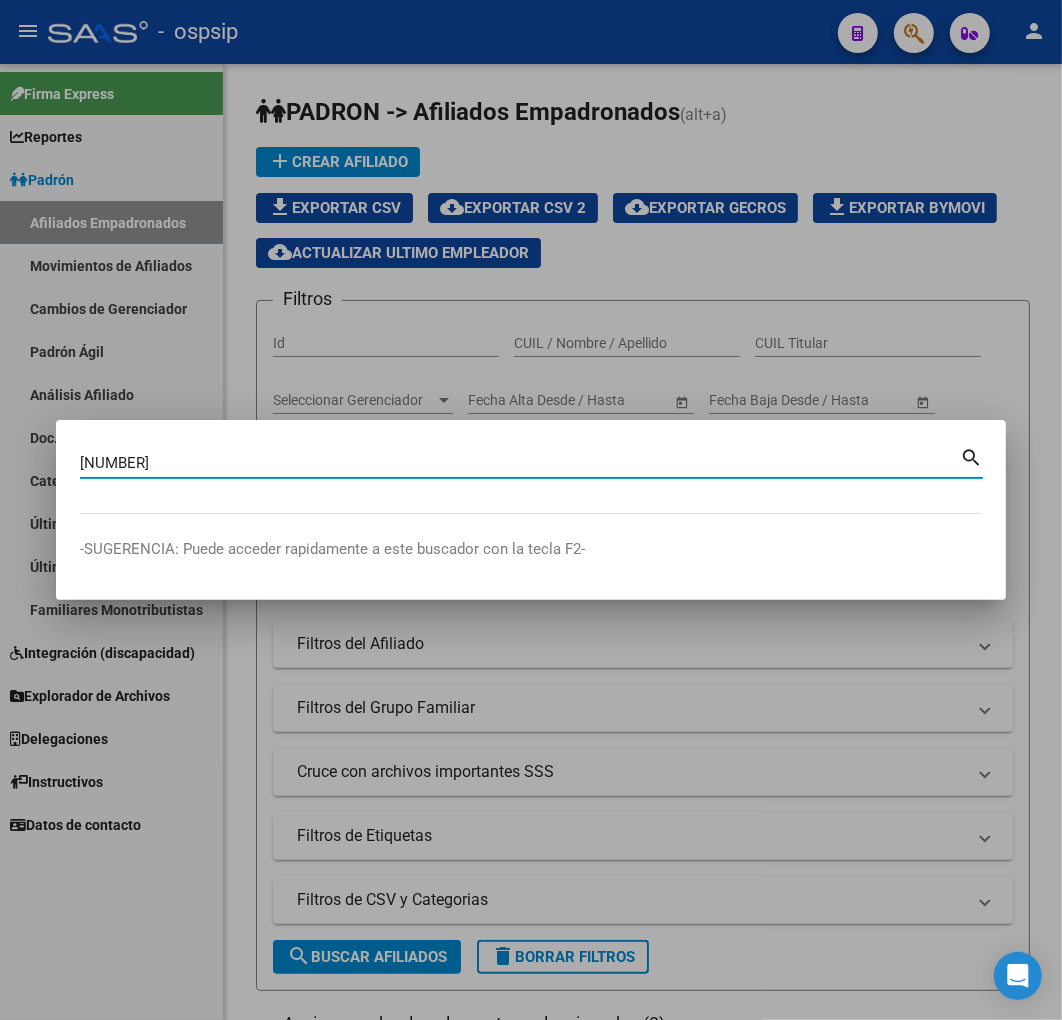 type on "[NUMBER]" 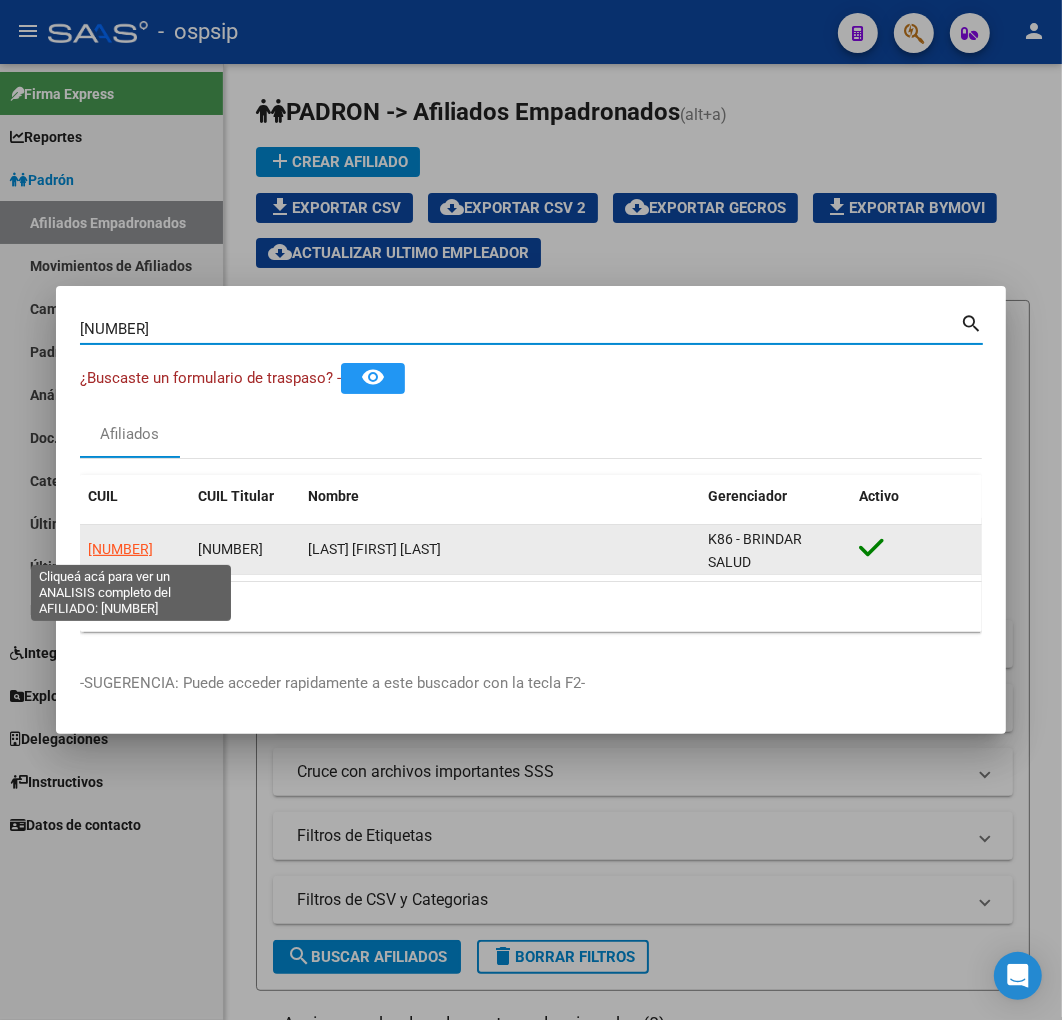 click on "[NUMBER]" 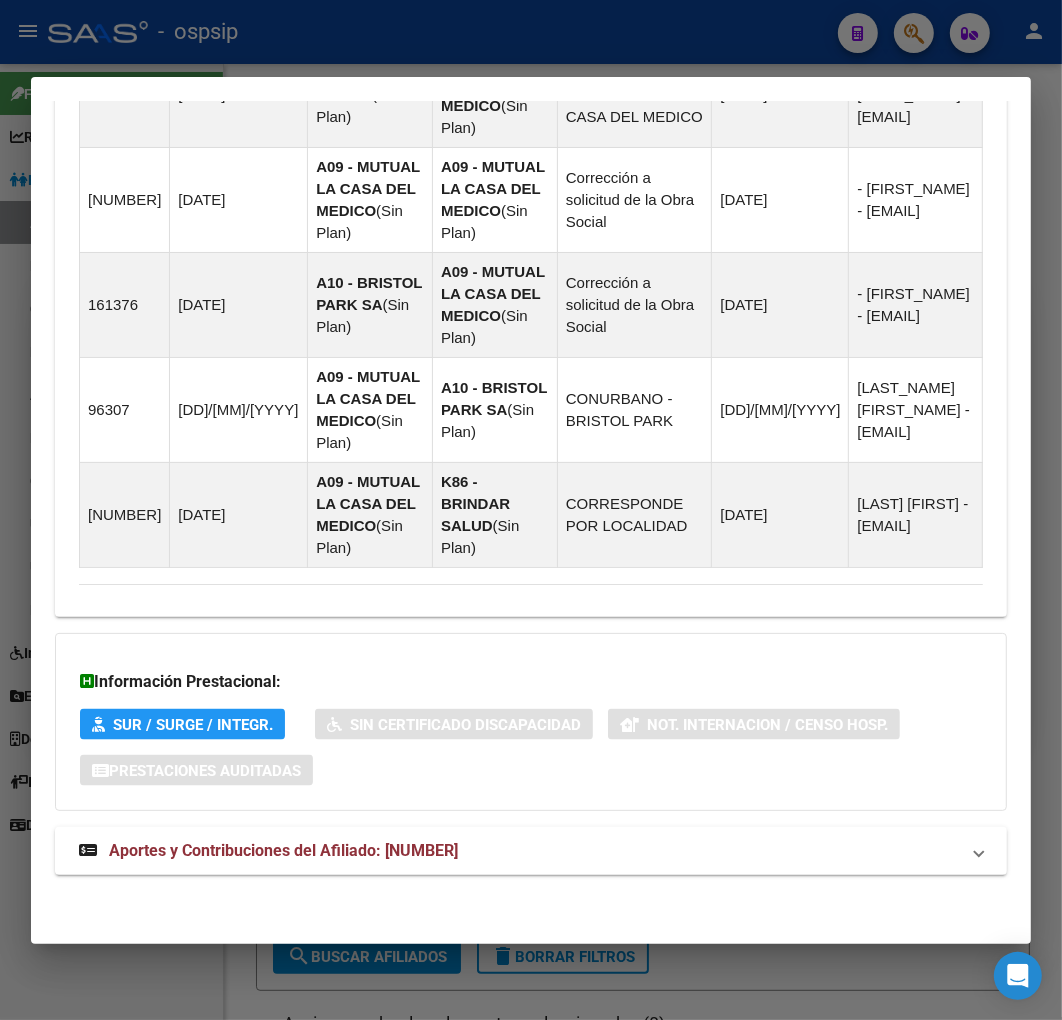 scroll, scrollTop: 1570, scrollLeft: 0, axis: vertical 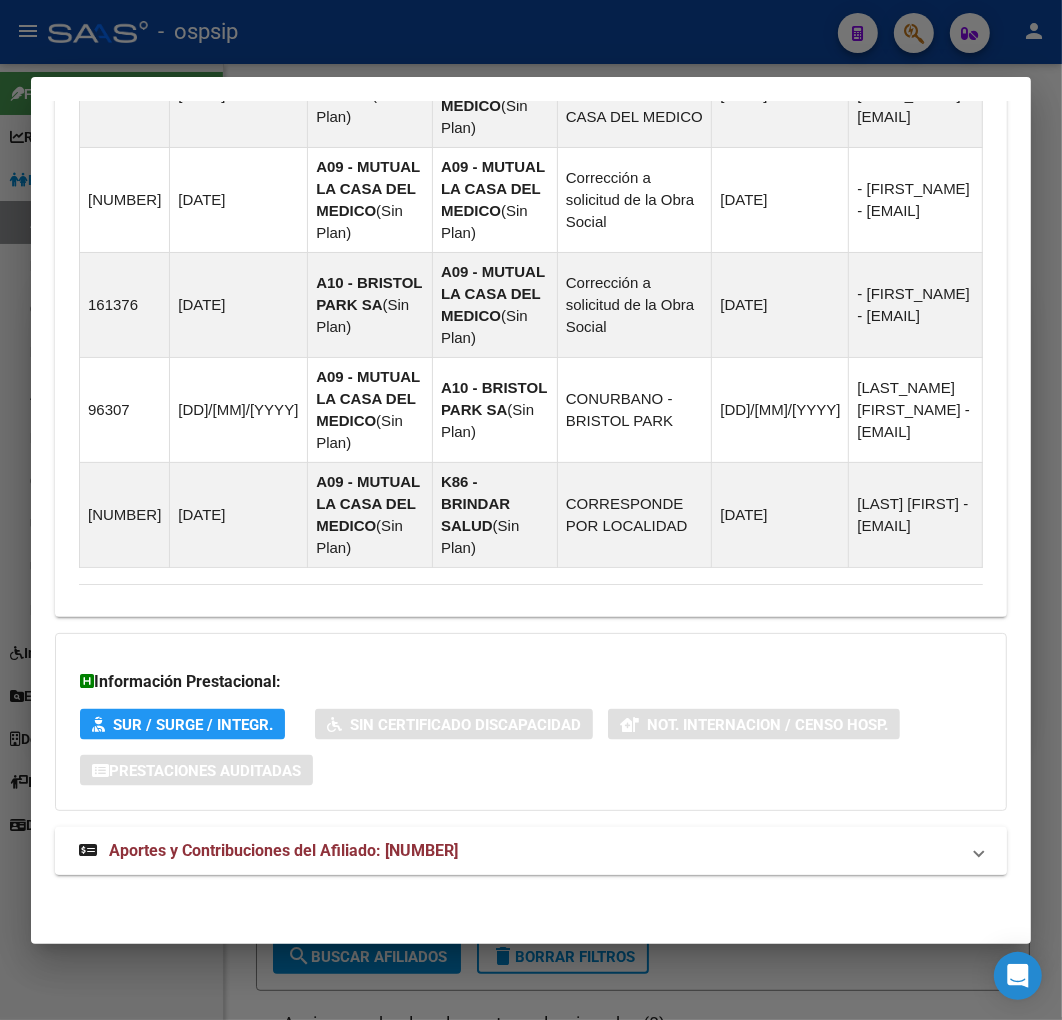 click on "Aportes y Contribuciones del Afiliado: [NUMBER]" at bounding box center (519, 851) 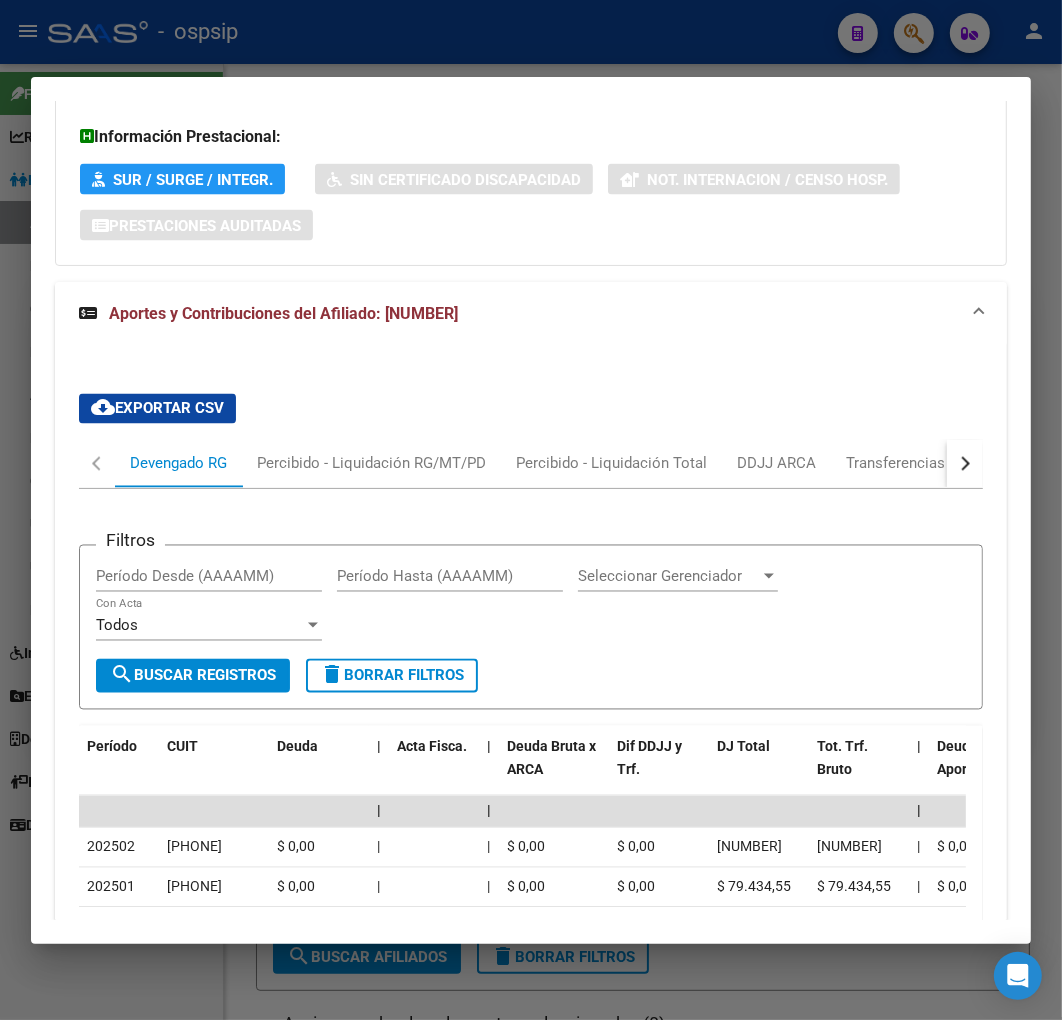 scroll, scrollTop: 2112, scrollLeft: 0, axis: vertical 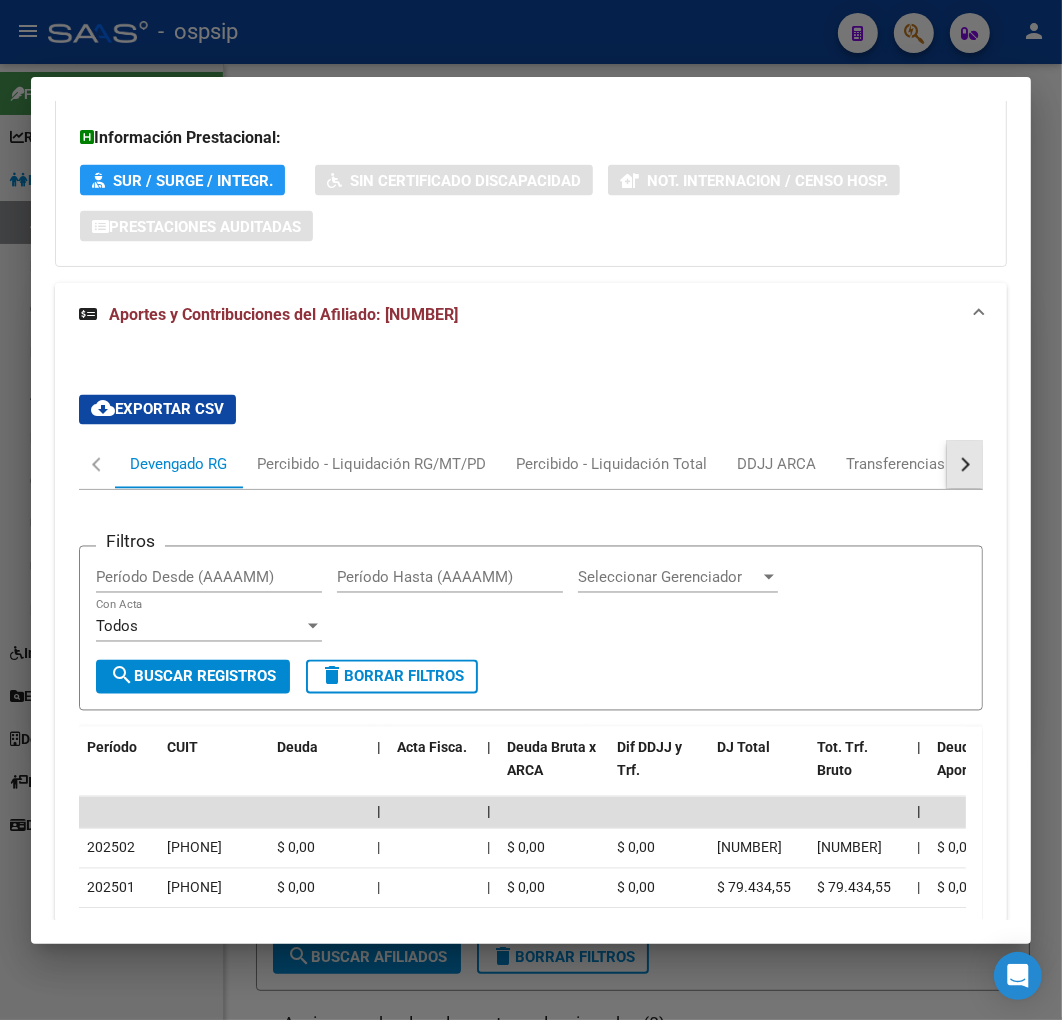 click at bounding box center [965, 465] 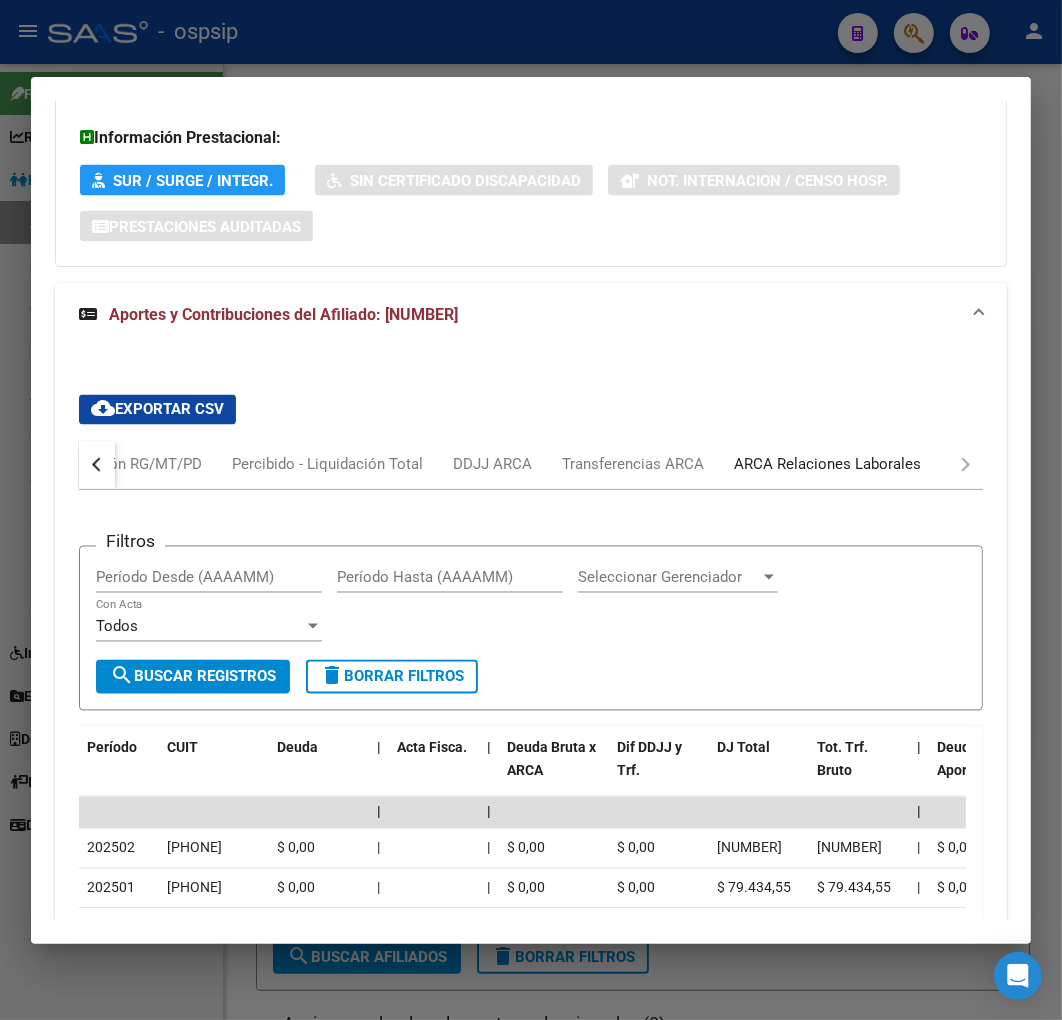 click on "ARCA Relaciones Laborales" at bounding box center [827, 465] 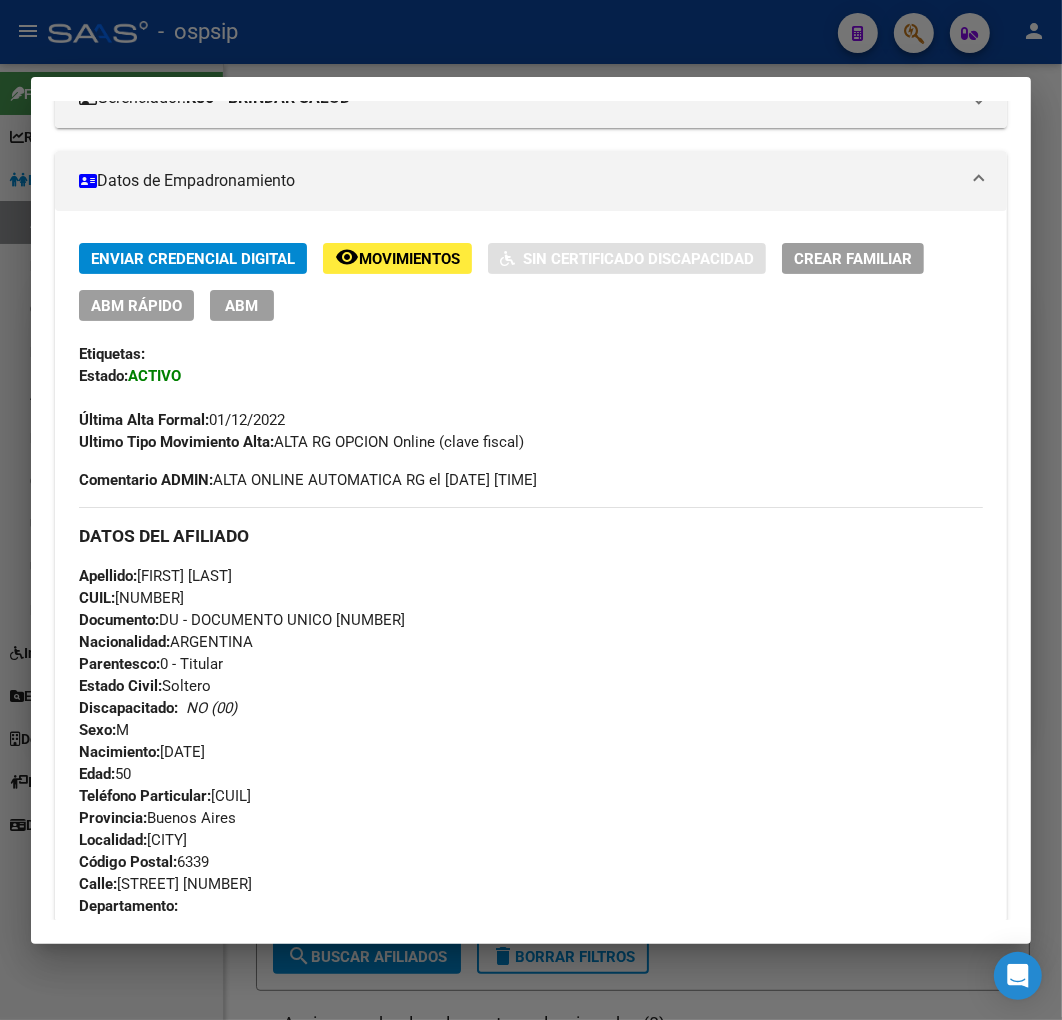 scroll, scrollTop: 292, scrollLeft: 0, axis: vertical 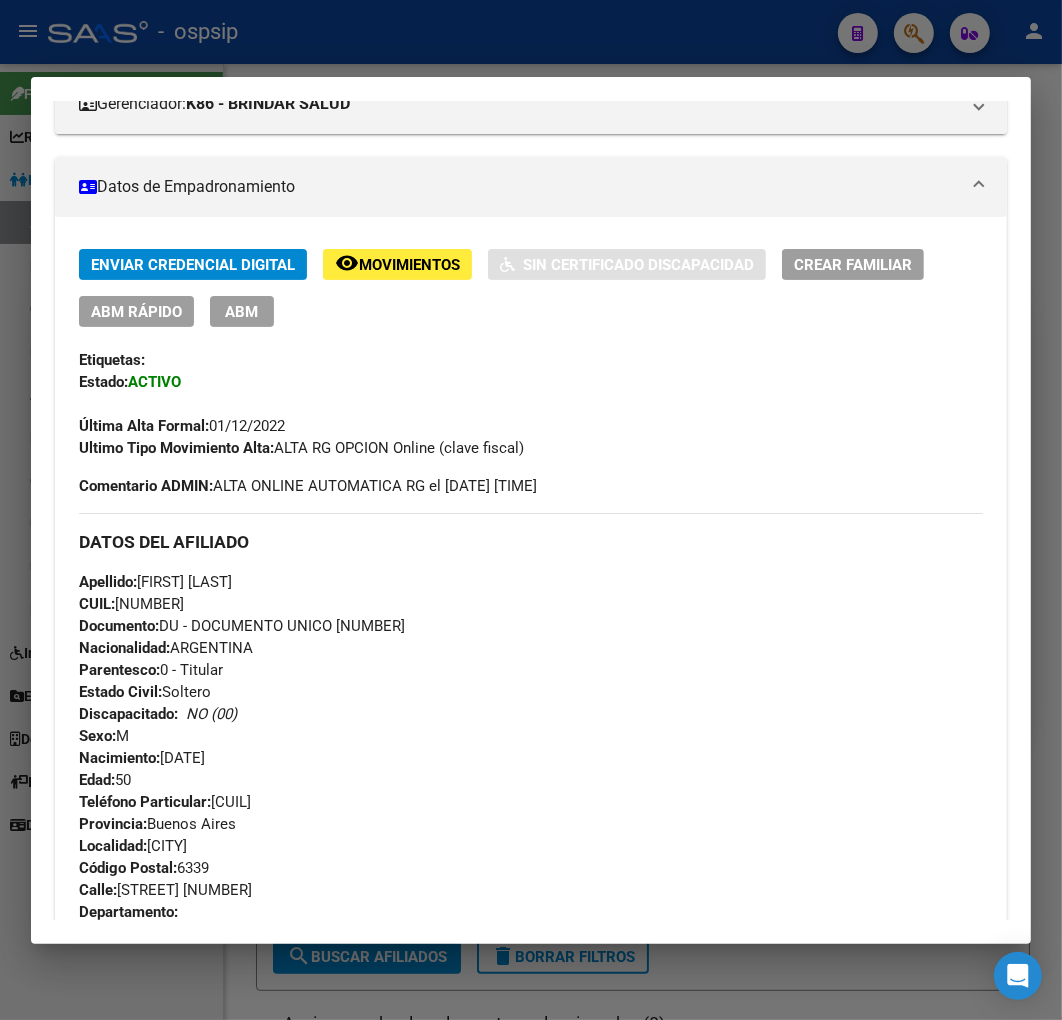 click on "ABM" at bounding box center (242, 312) 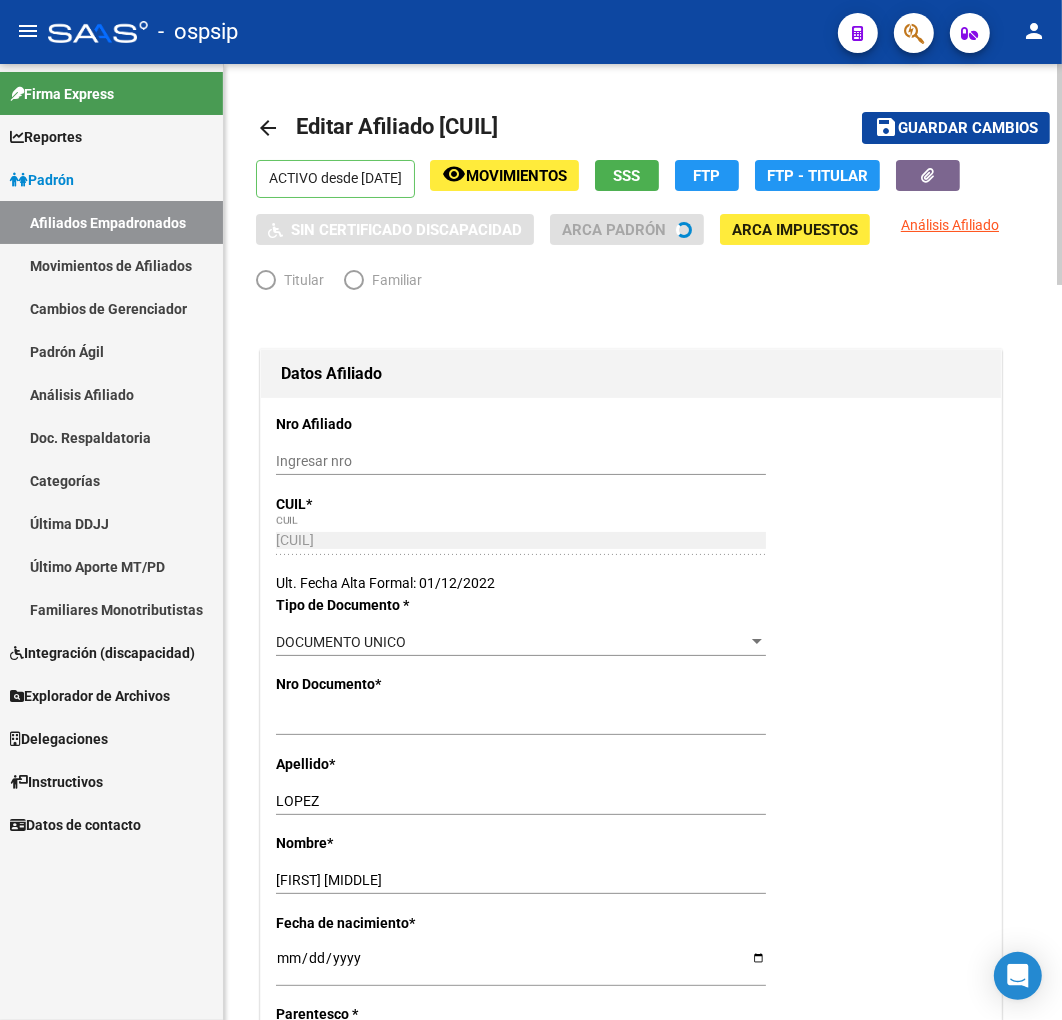radio on "true" 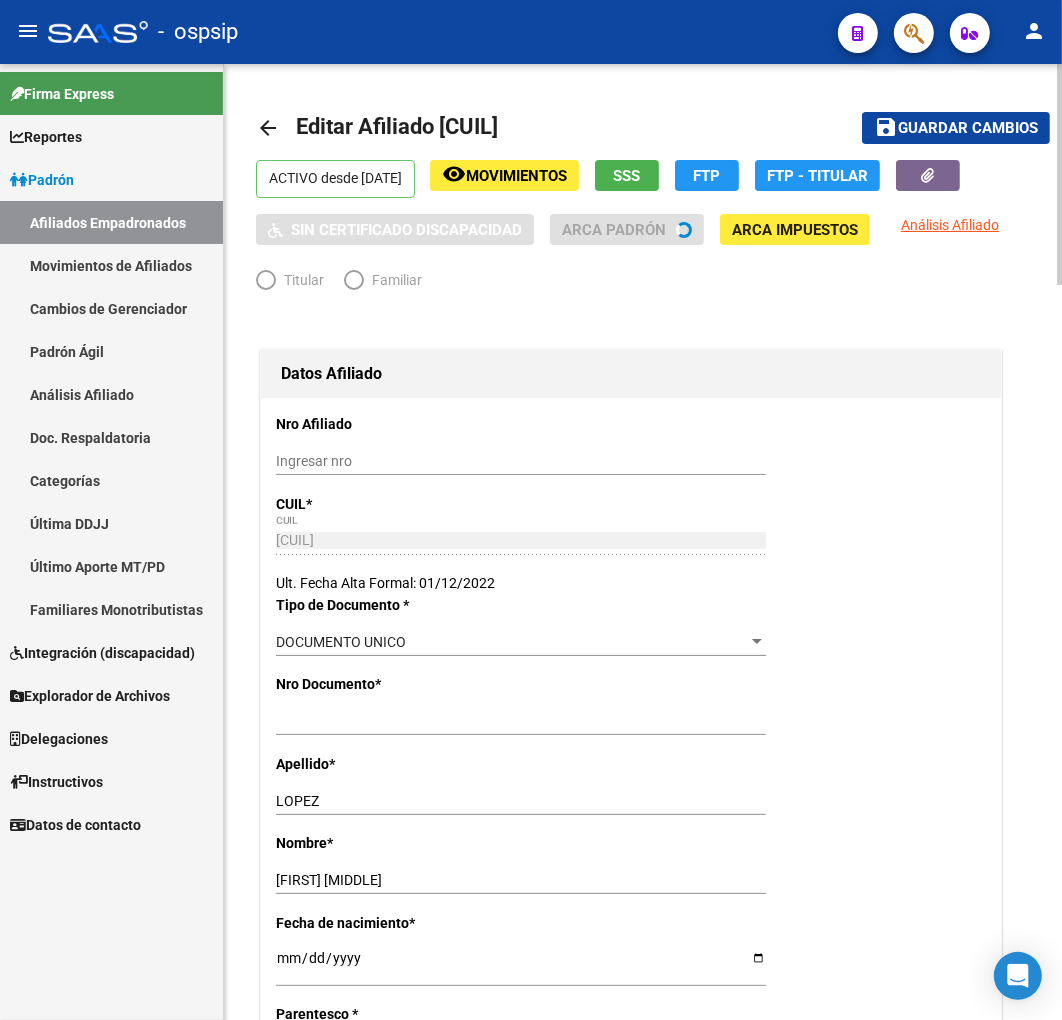 type on "[DD]-[NUMBER]-[NUMBER]" 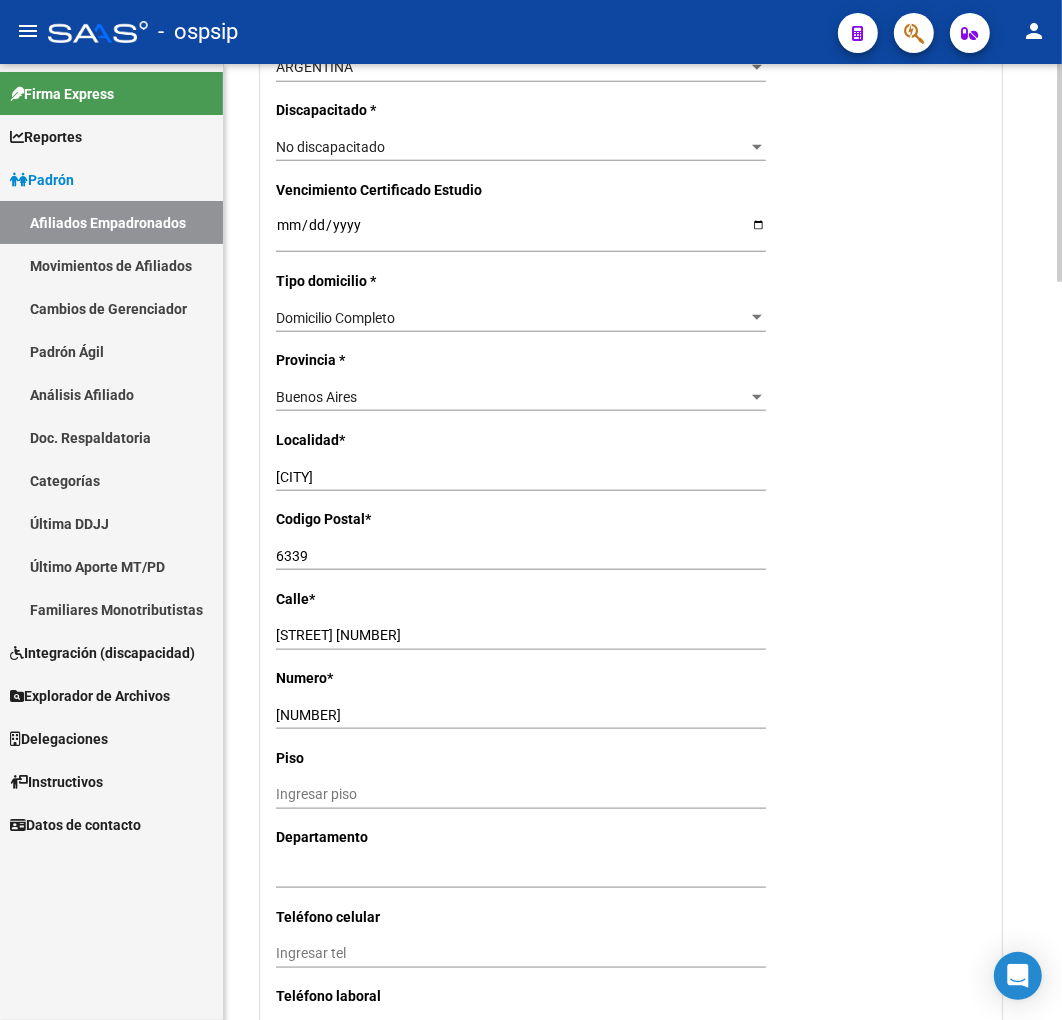 scroll, scrollTop: 1888, scrollLeft: 0, axis: vertical 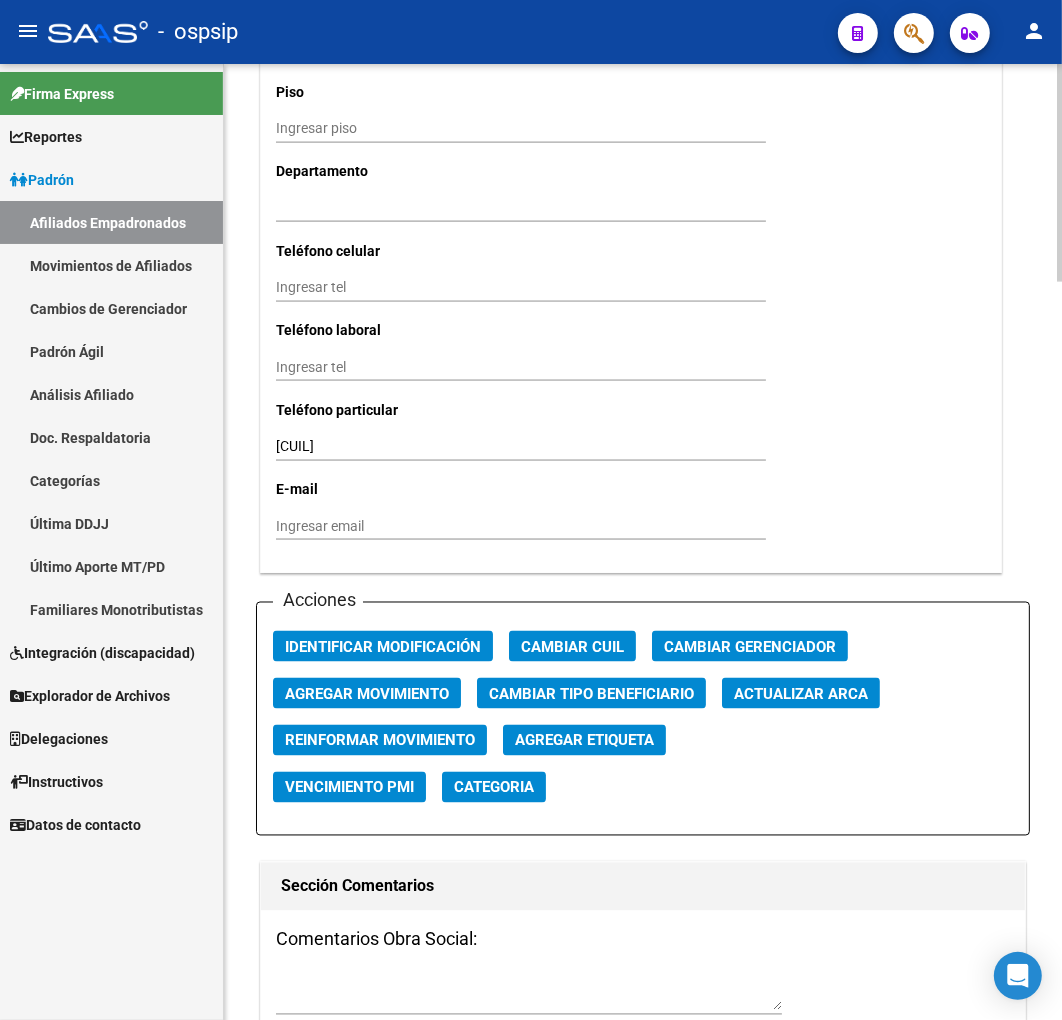 click on "Agregar Movimiento" 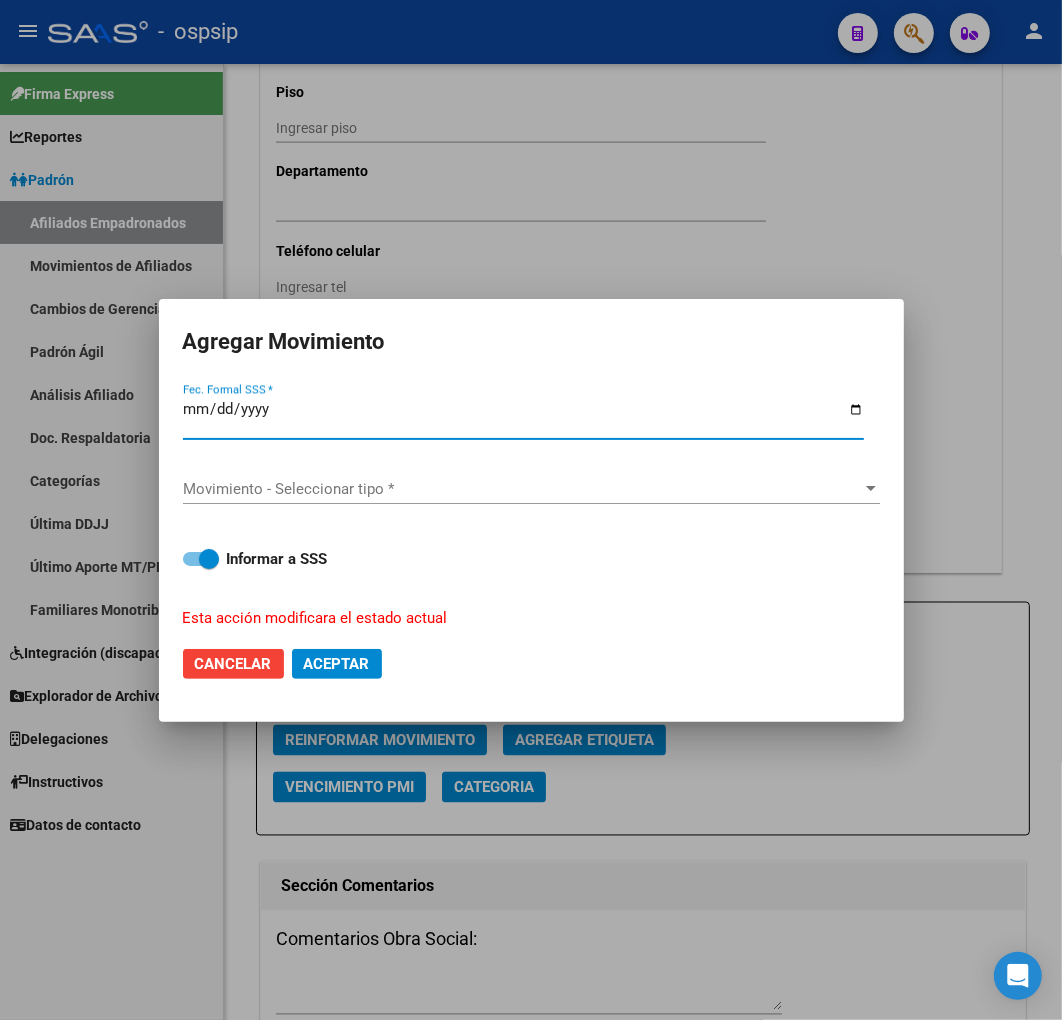 type on "2025-05-12" 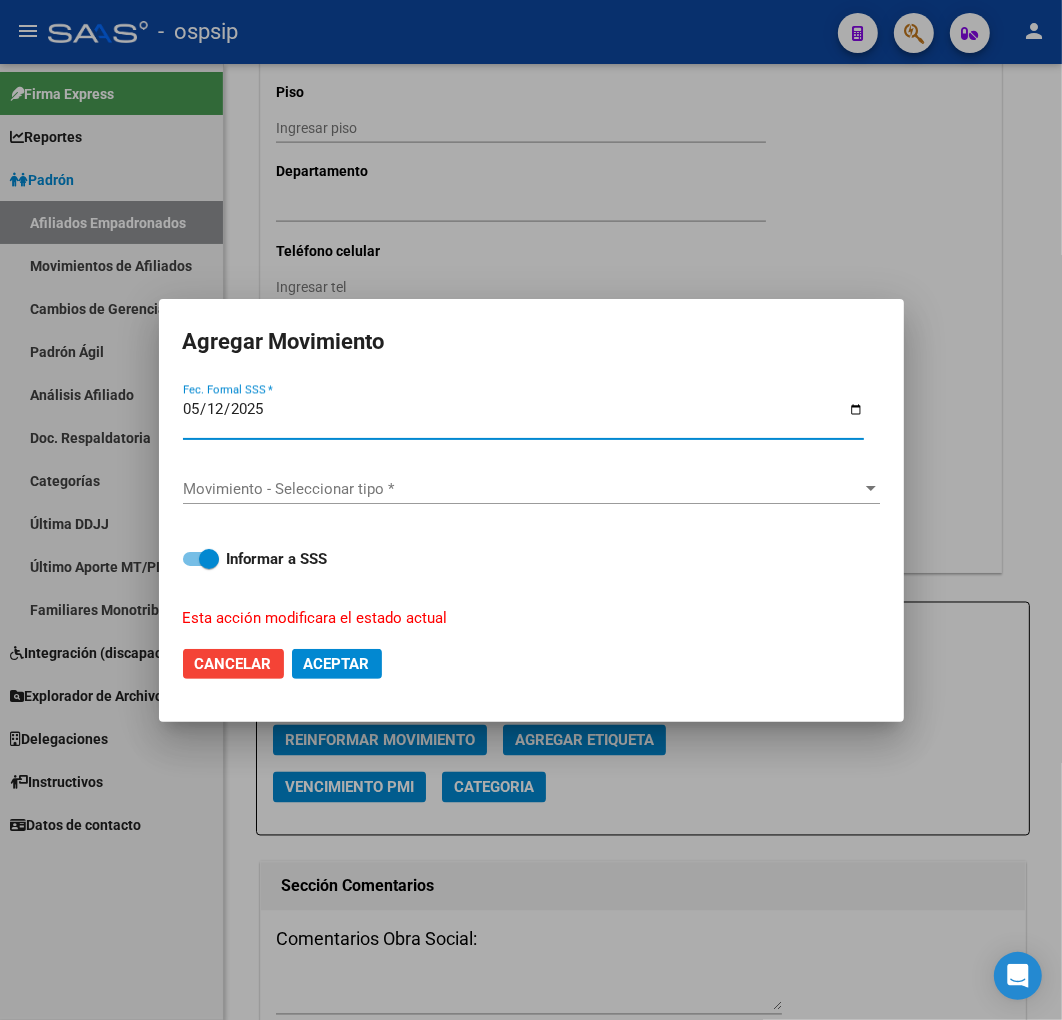 click on "Movimiento - Seleccionar tipo *" at bounding box center [522, 489] 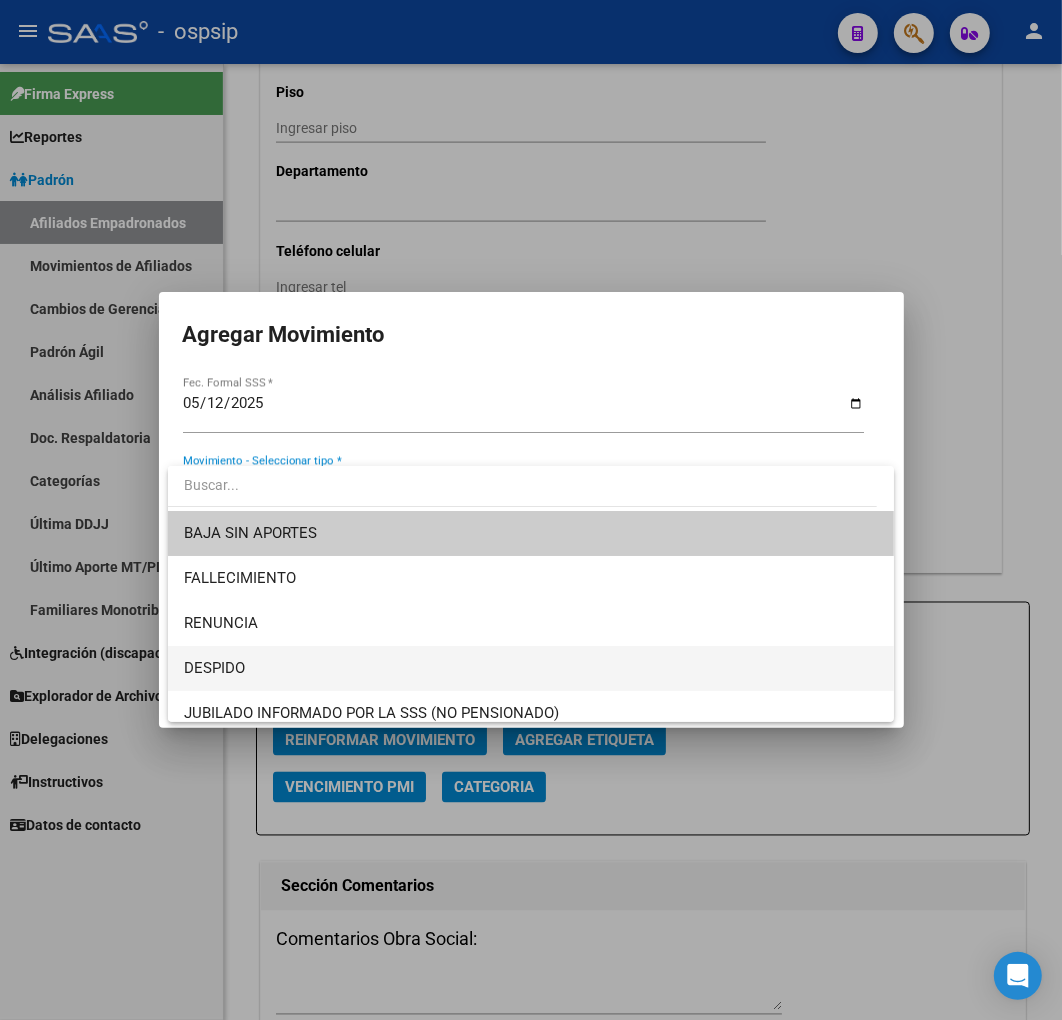 drag, startPoint x: 442, startPoint y: 662, endPoint x: 431, endPoint y: 667, distance: 12.083046 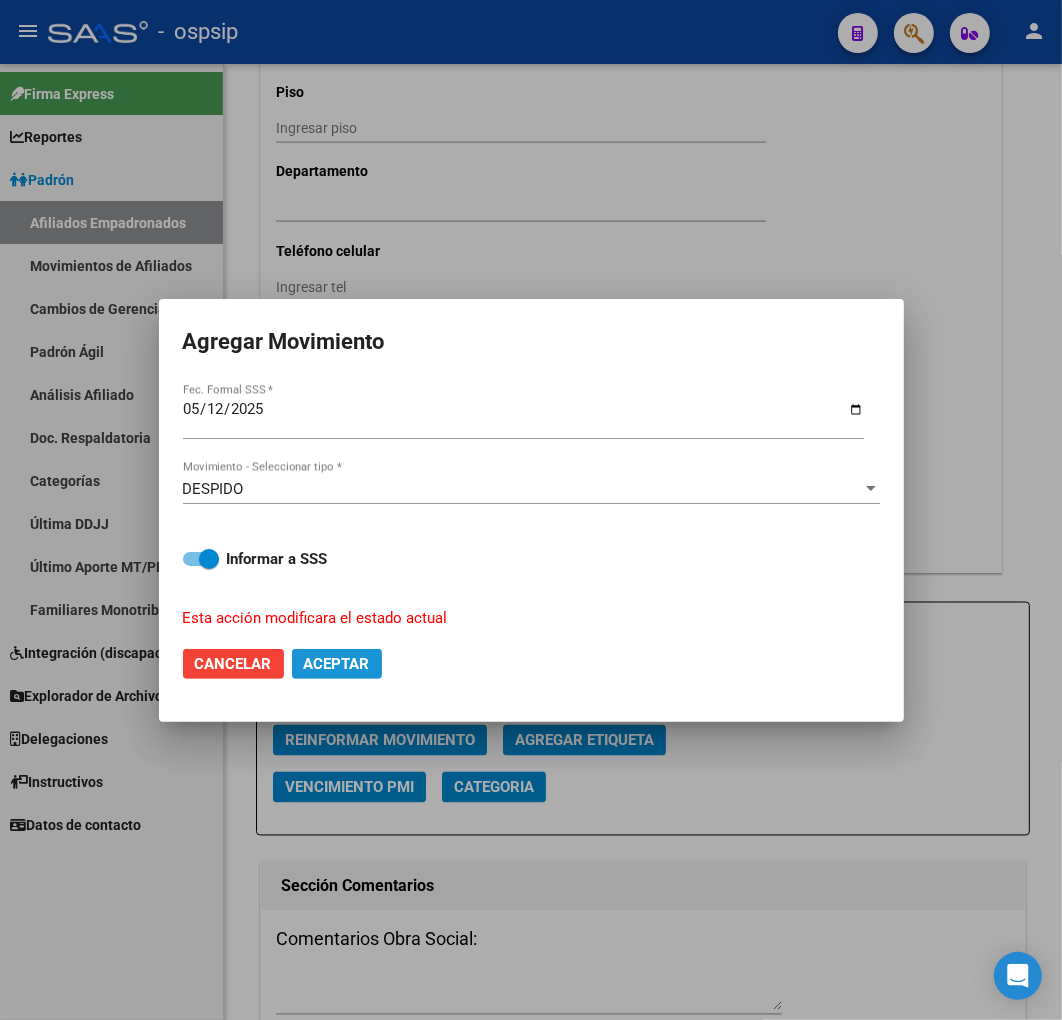 click on "Aceptar" 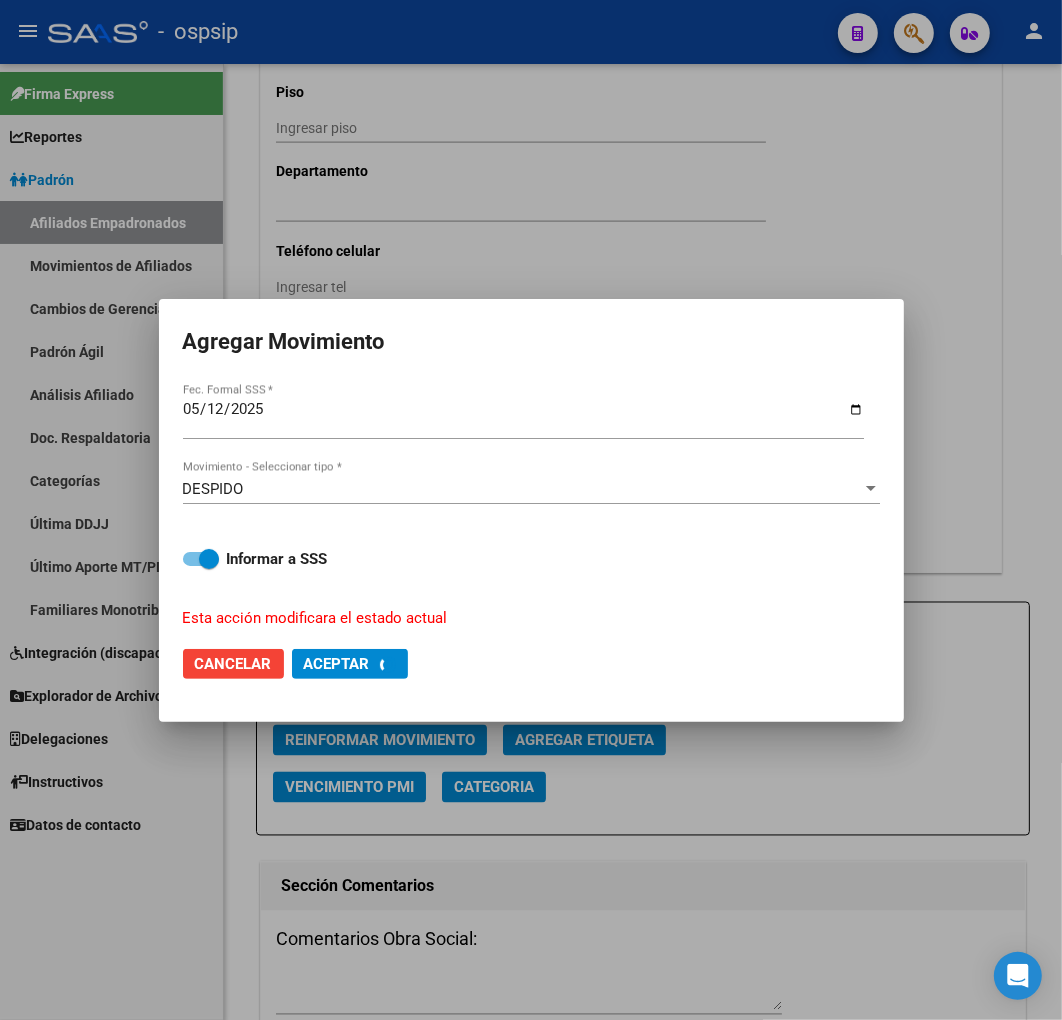 checkbox on "false" 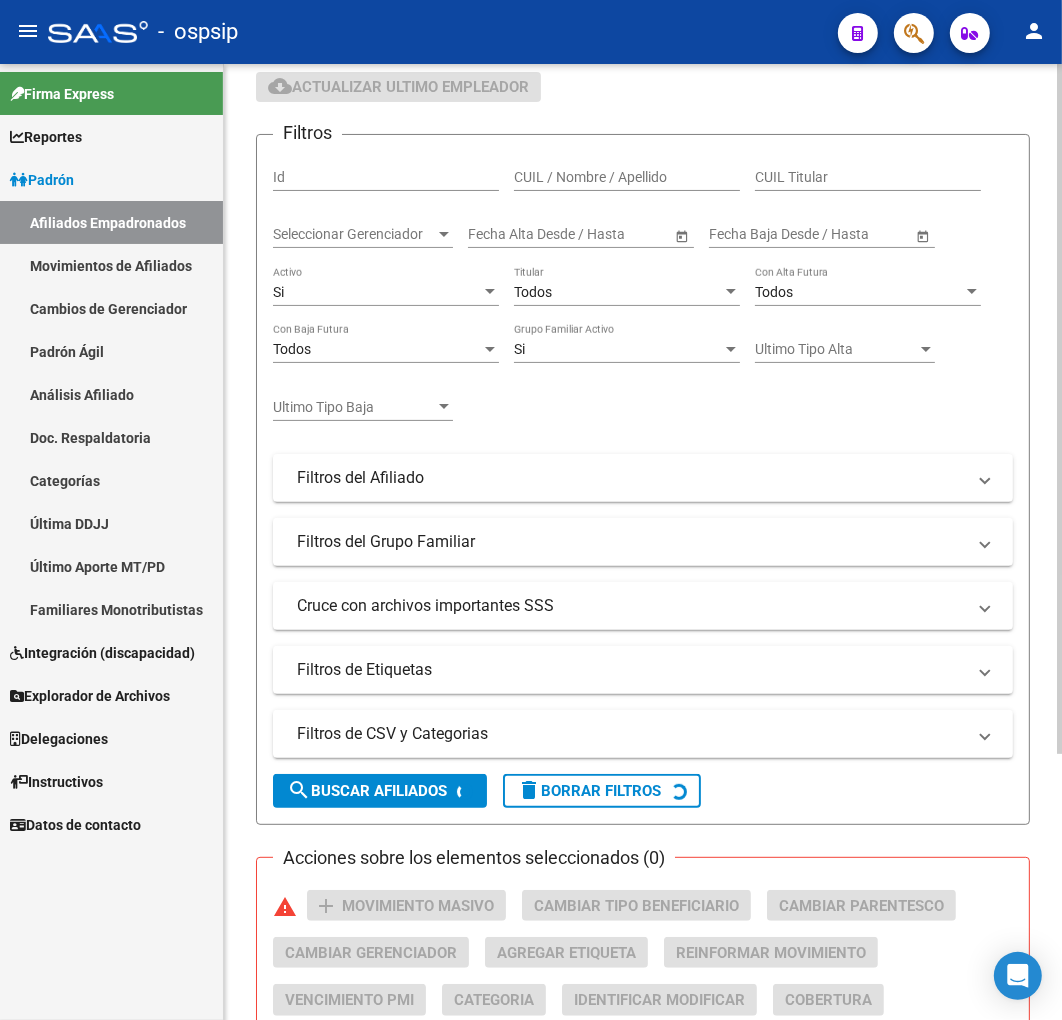 scroll, scrollTop: 0, scrollLeft: 0, axis: both 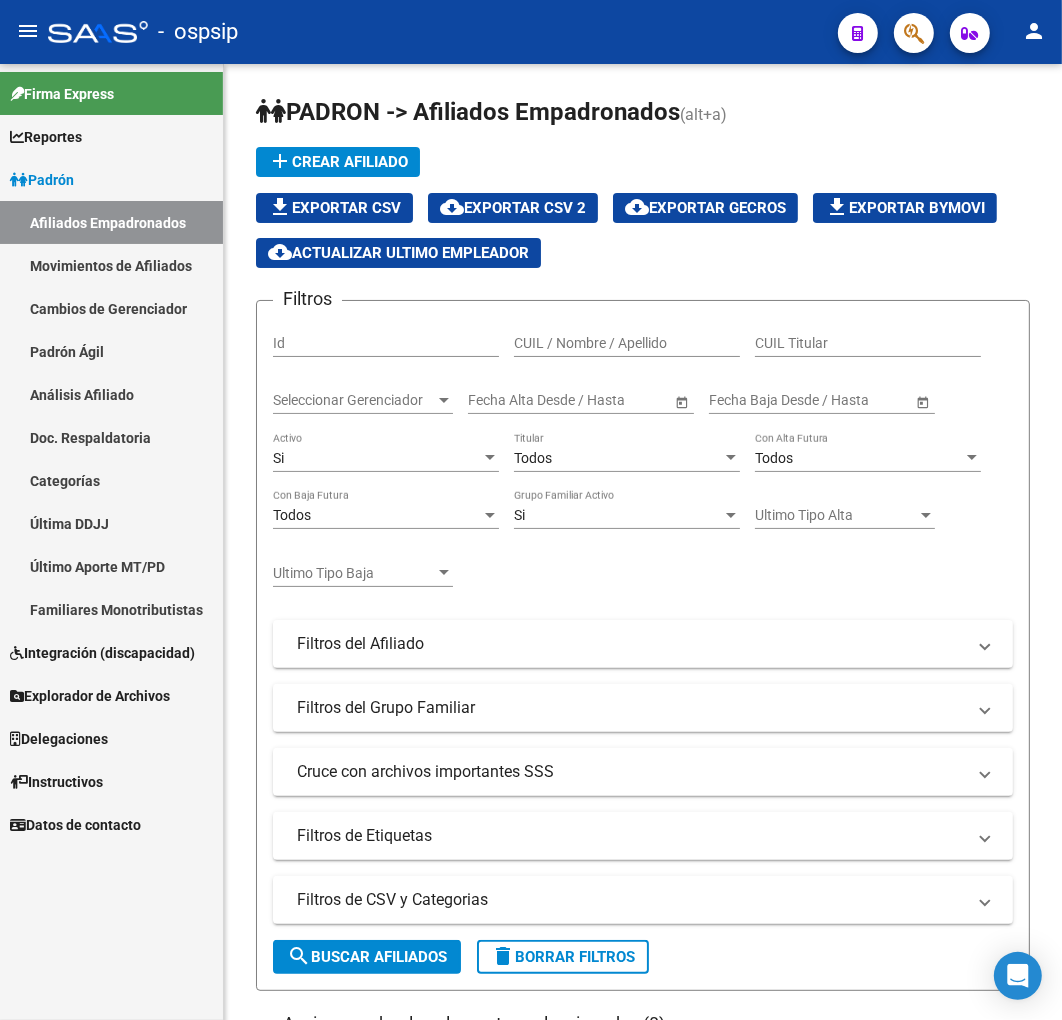 click 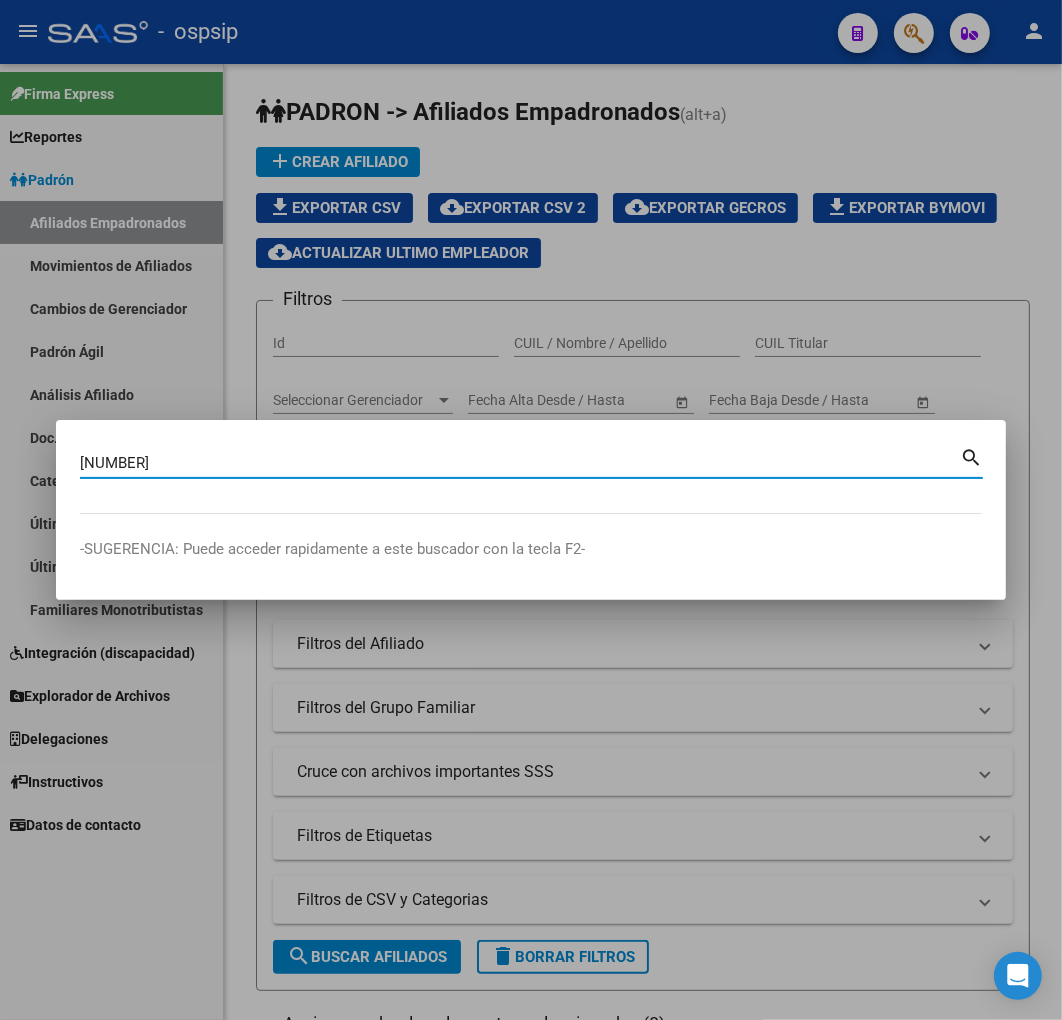 type on "[NUMBER]" 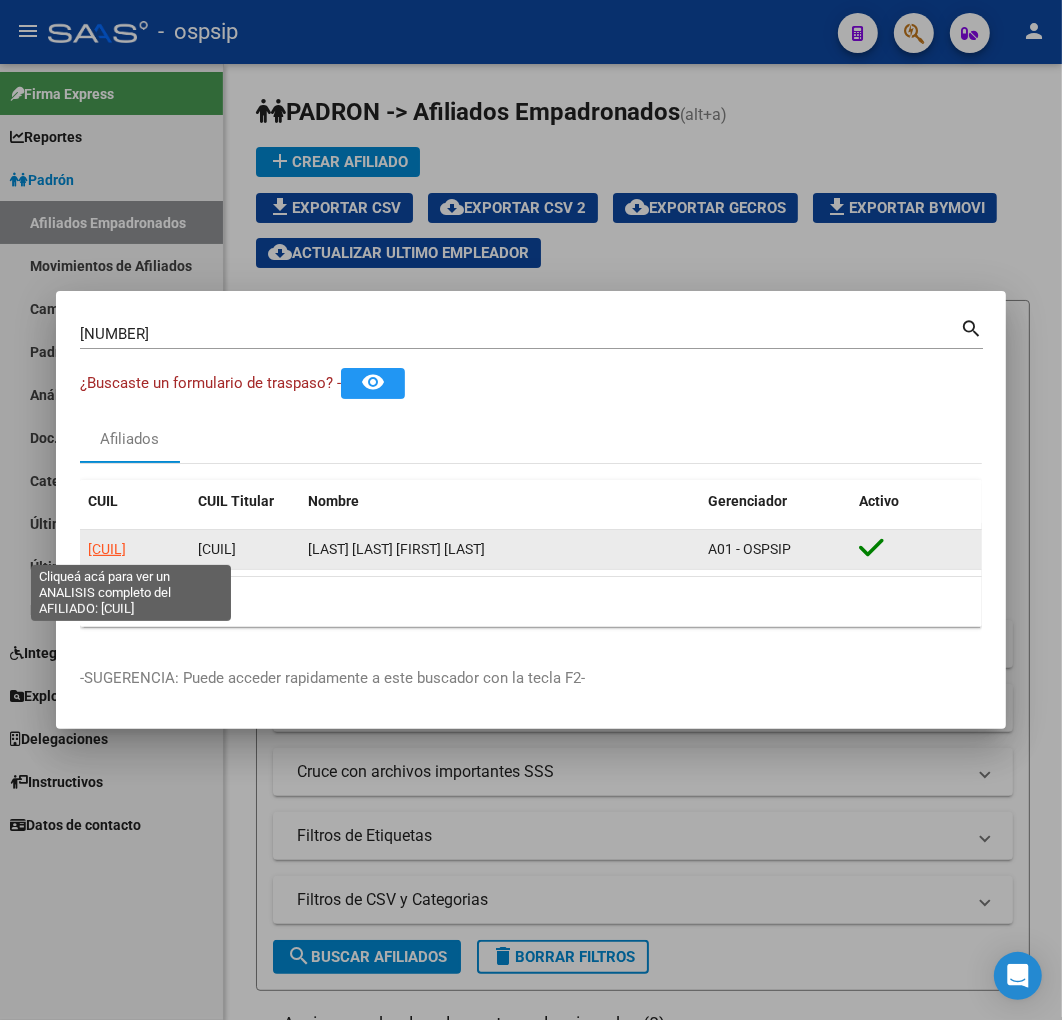 click on "[CUIL]" 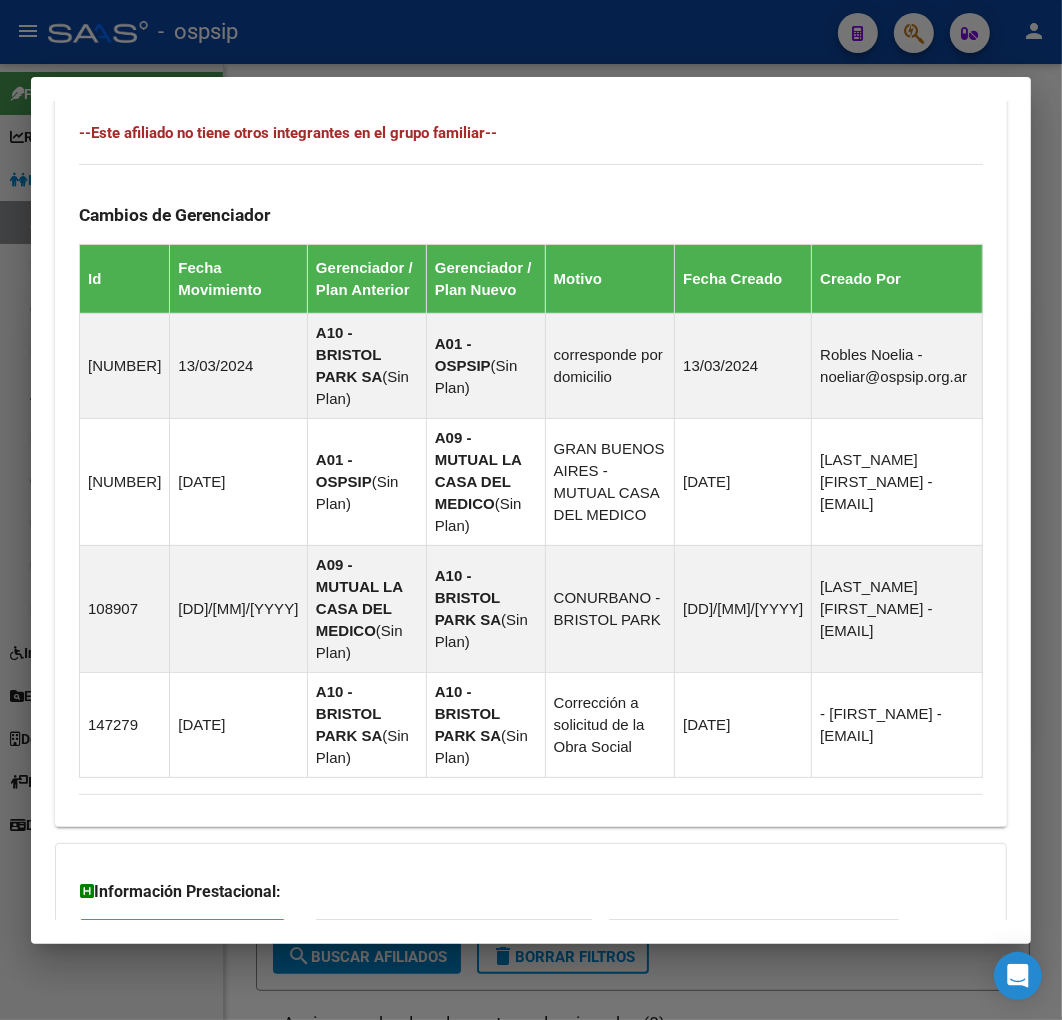 scroll, scrollTop: 1332, scrollLeft: 0, axis: vertical 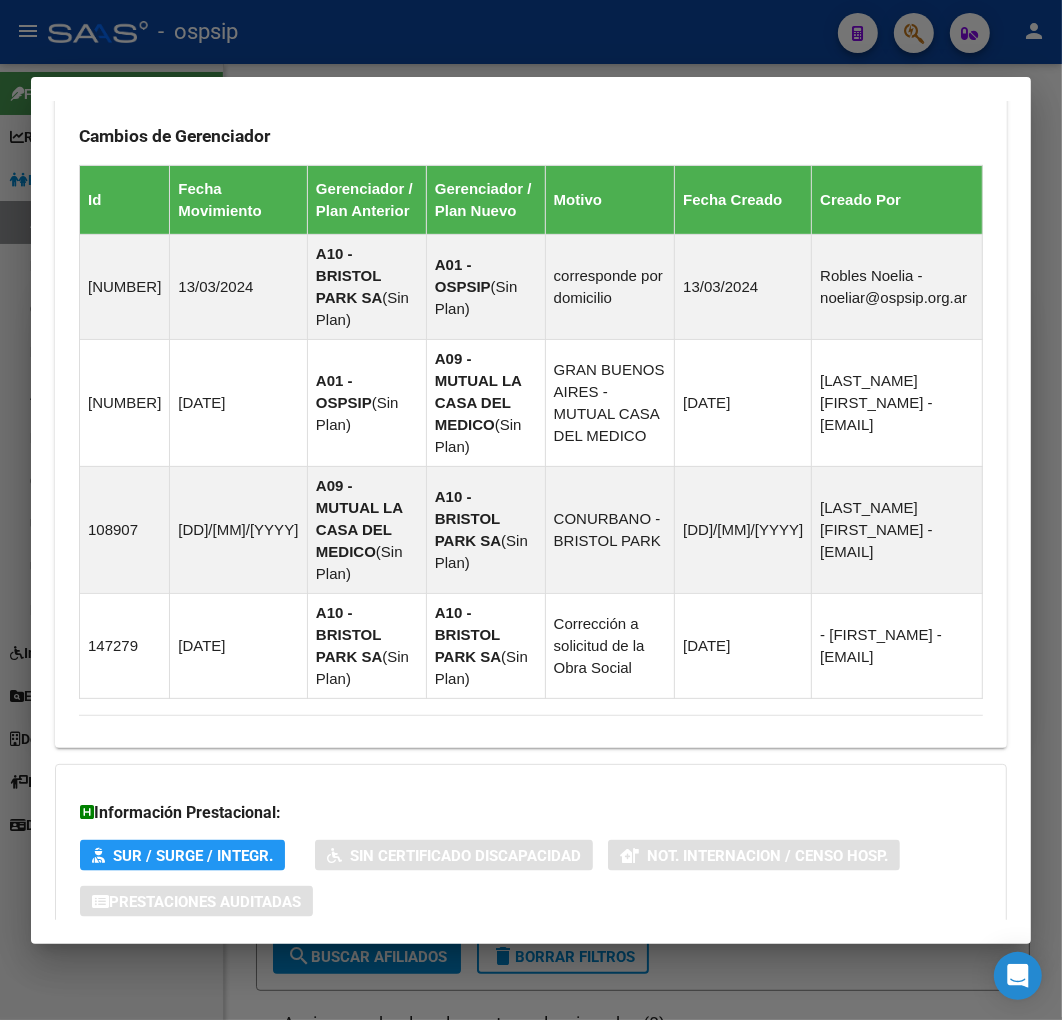 click on "DATOS PADRÓN ÁGIL:  [LAST] [FIRST] [LAST]     |   ACTIVO   |     AFILIADO TITULAR  Datos Personales y Afiliatorios según Entes Externos: SSS FTP ARCA Padrón ARCA Impuestos Organismos Ext.    Gerenciador:      A01 - OSPSIP Atención telefónica: Atención emergencias: Otros Datos Útiles:    Datos de Empadronamiento  Enviar Credencial Digital remove_red_eye Movimientos    Sin Certificado Discapacidad Crear Familiar ABM Rápido ABM Etiquetas: Estado: ACTIVO Última Alta Formal:  [DATE] Ultimo Tipo Movimiento Alta:  ALTA desde el Padrón Entregado x SSS Comentario ADMIN:  Migración Padrón Completo SSS el [DATE] [TIME] DATOS DEL AFILIADO Apellido:  [FIRST] [LAST] [LAST] CUIL:  [CUIL] Documento:  DU - DOCUMENTO UNICO [NUMBER]  Nacionalidad:  ARGENTINA Parentesco:  0 - Titular Estado Civil:  Soltero Discapacitado:    NO (00) Sexo:  M Nacimiento:  [DATE] Edad:  52  Teléfono Particular:                       Provincia:  [STATE] Localidad:  [CITY] Código Postal:  [ZIP]" at bounding box center (531, -66) 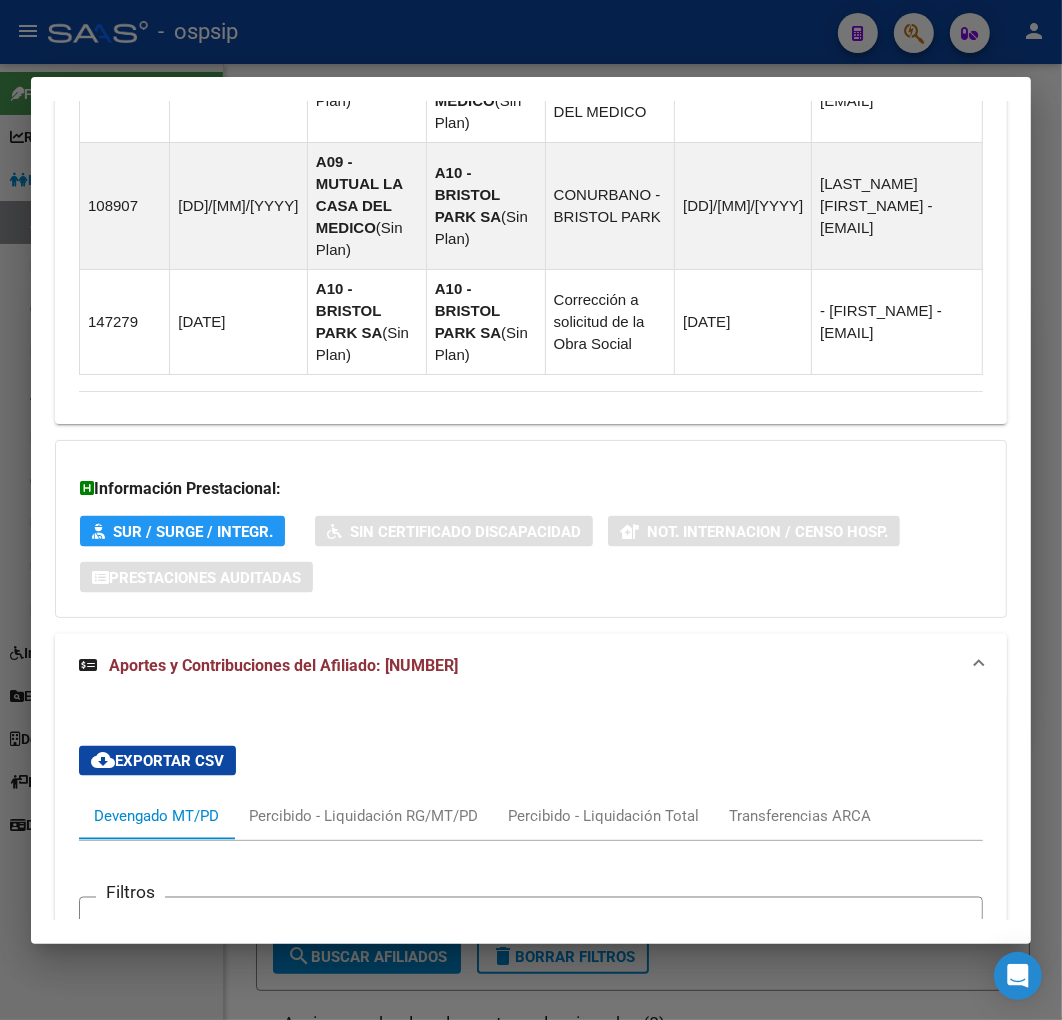 scroll, scrollTop: 1841, scrollLeft: 0, axis: vertical 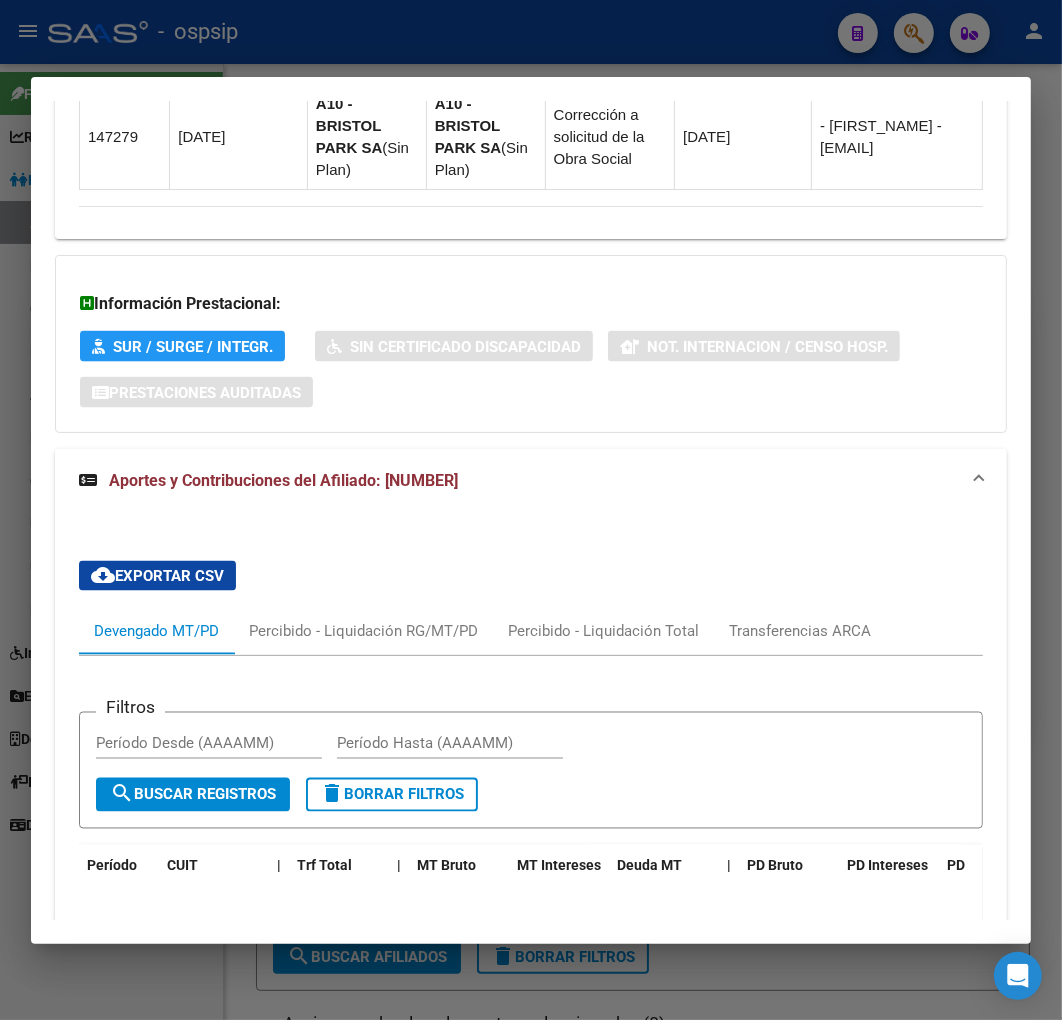 click at bounding box center [531, 510] 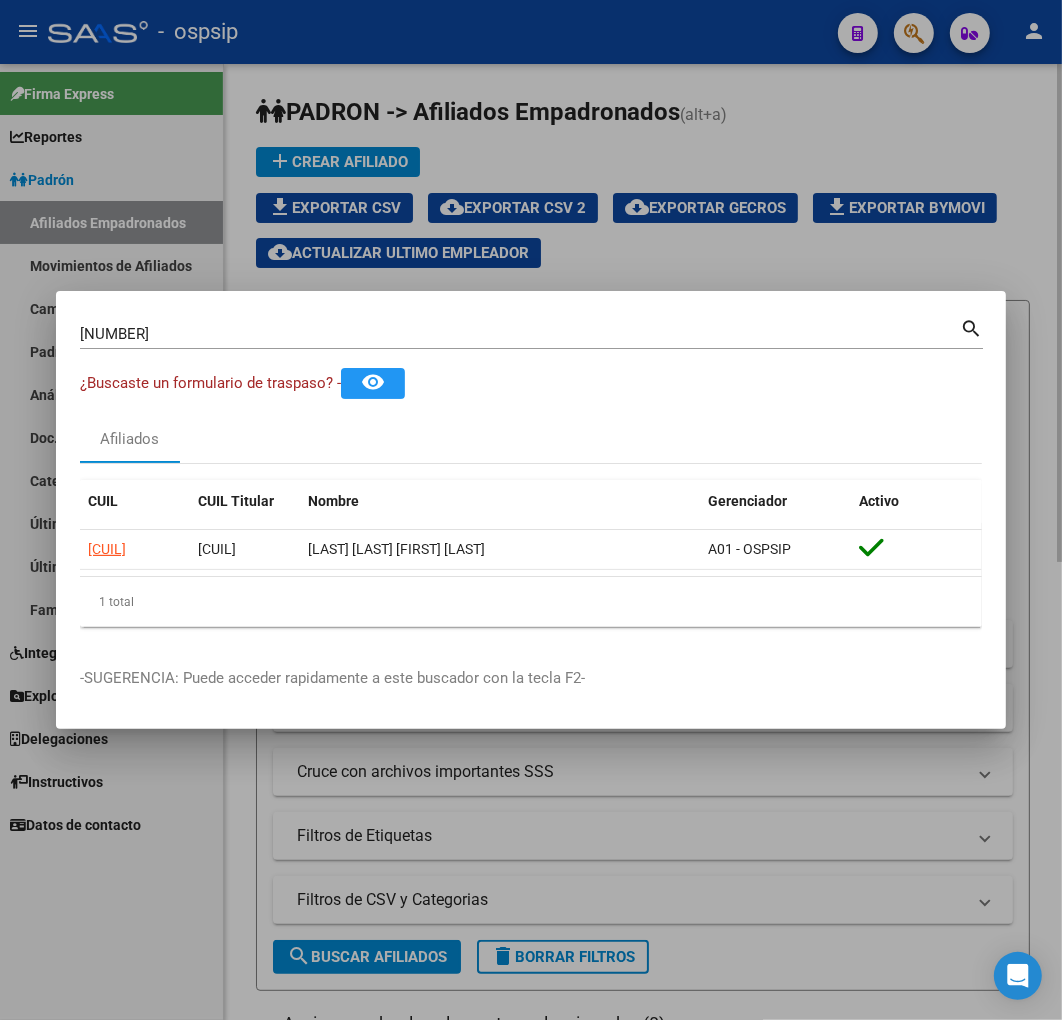 drag, startPoint x: 328, startPoint y: 70, endPoint x: 744, endPoint y: 126, distance: 419.75232 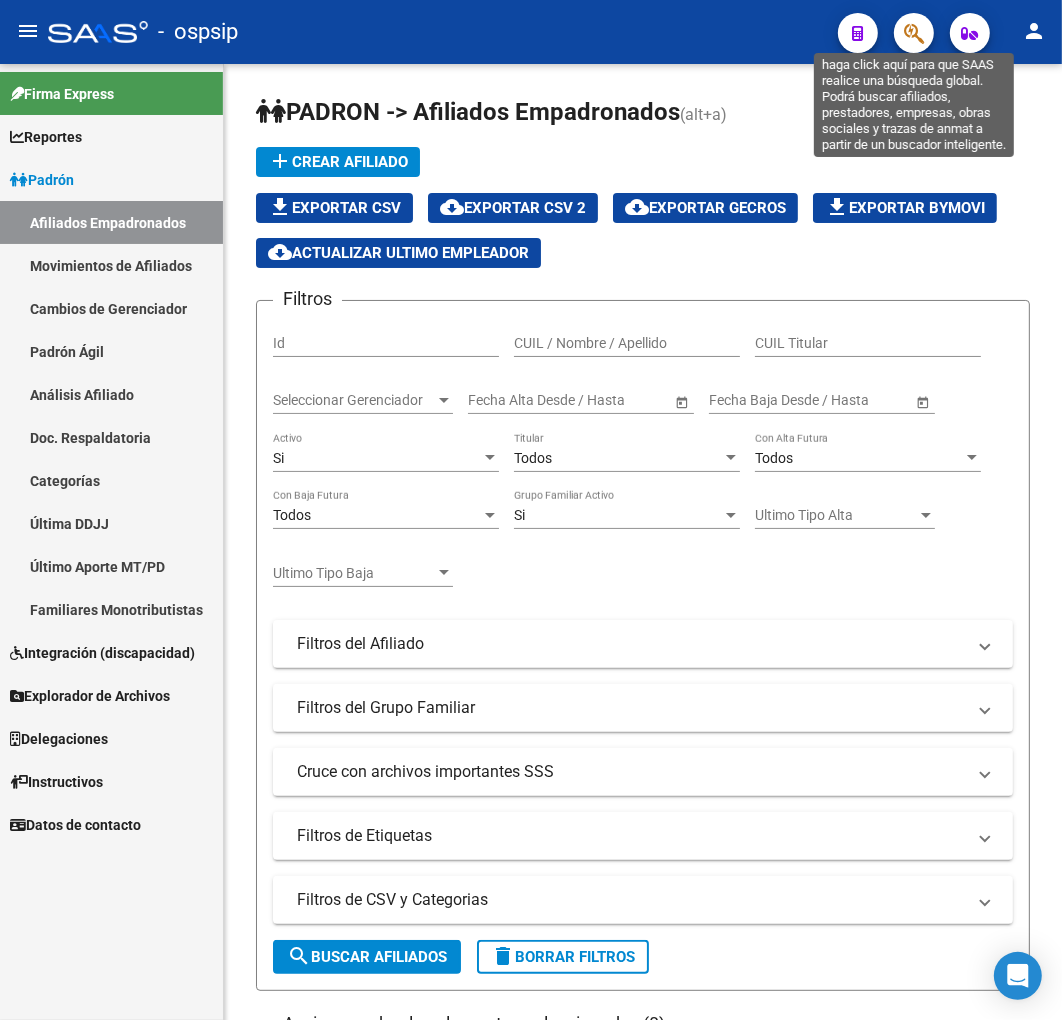 click 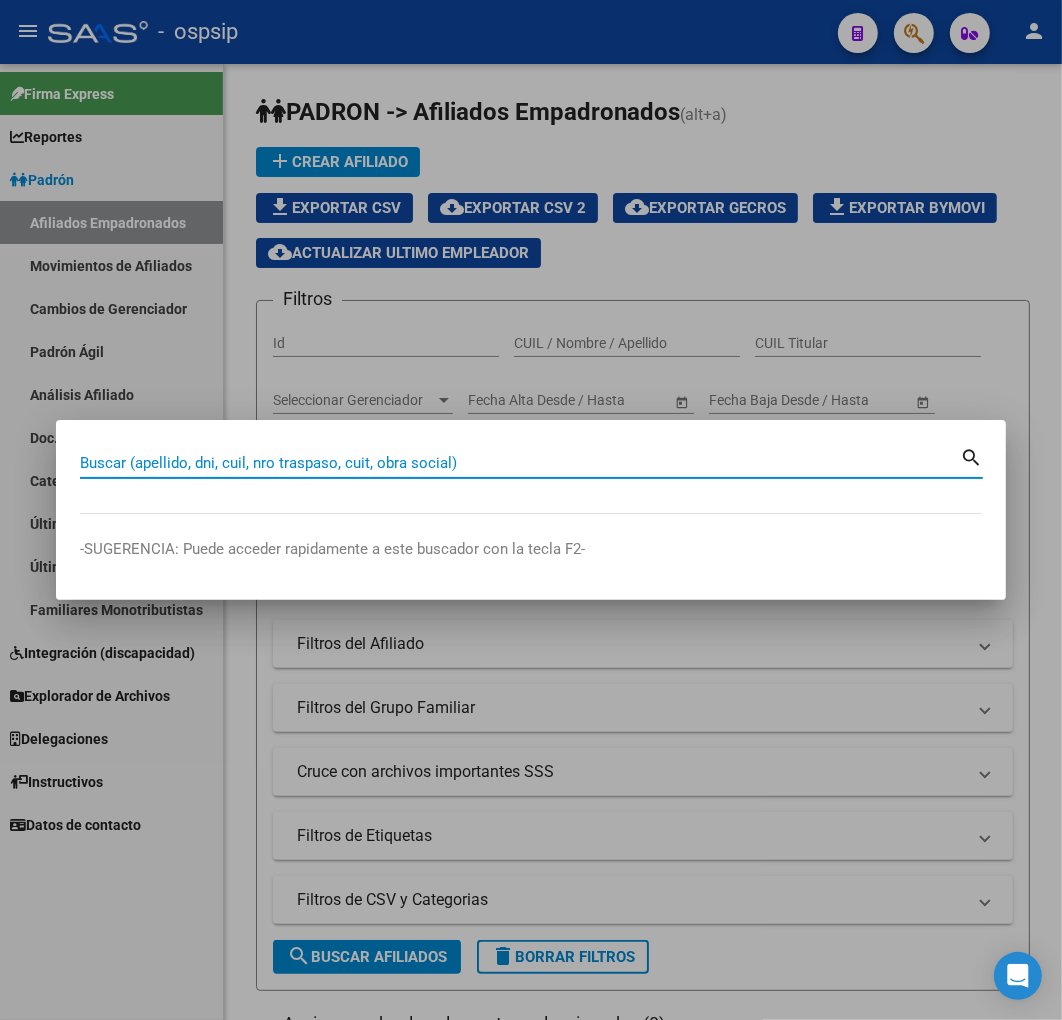 click on "Buscar (apellido, dni, cuil, nro traspaso, cuit, obra social)" at bounding box center (520, 463) 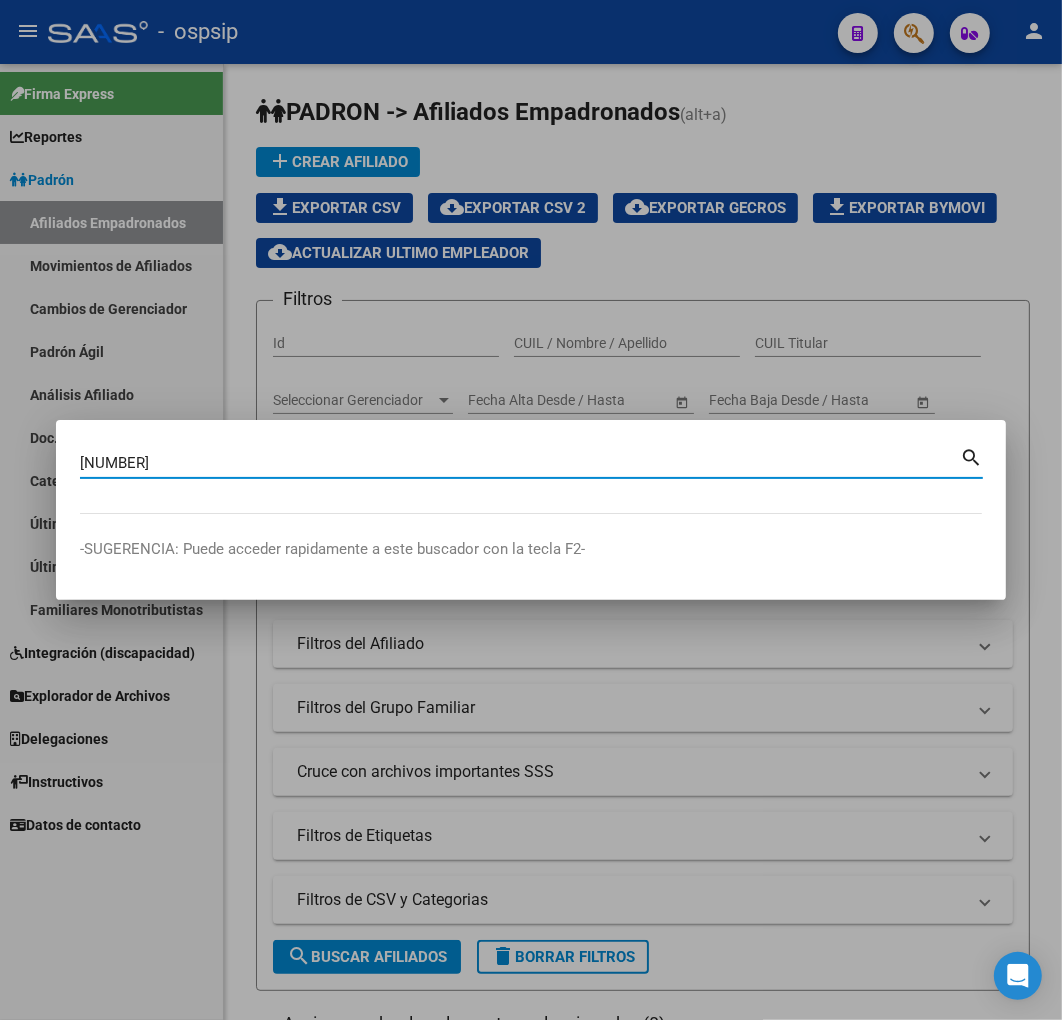 type on "[NUMBER]" 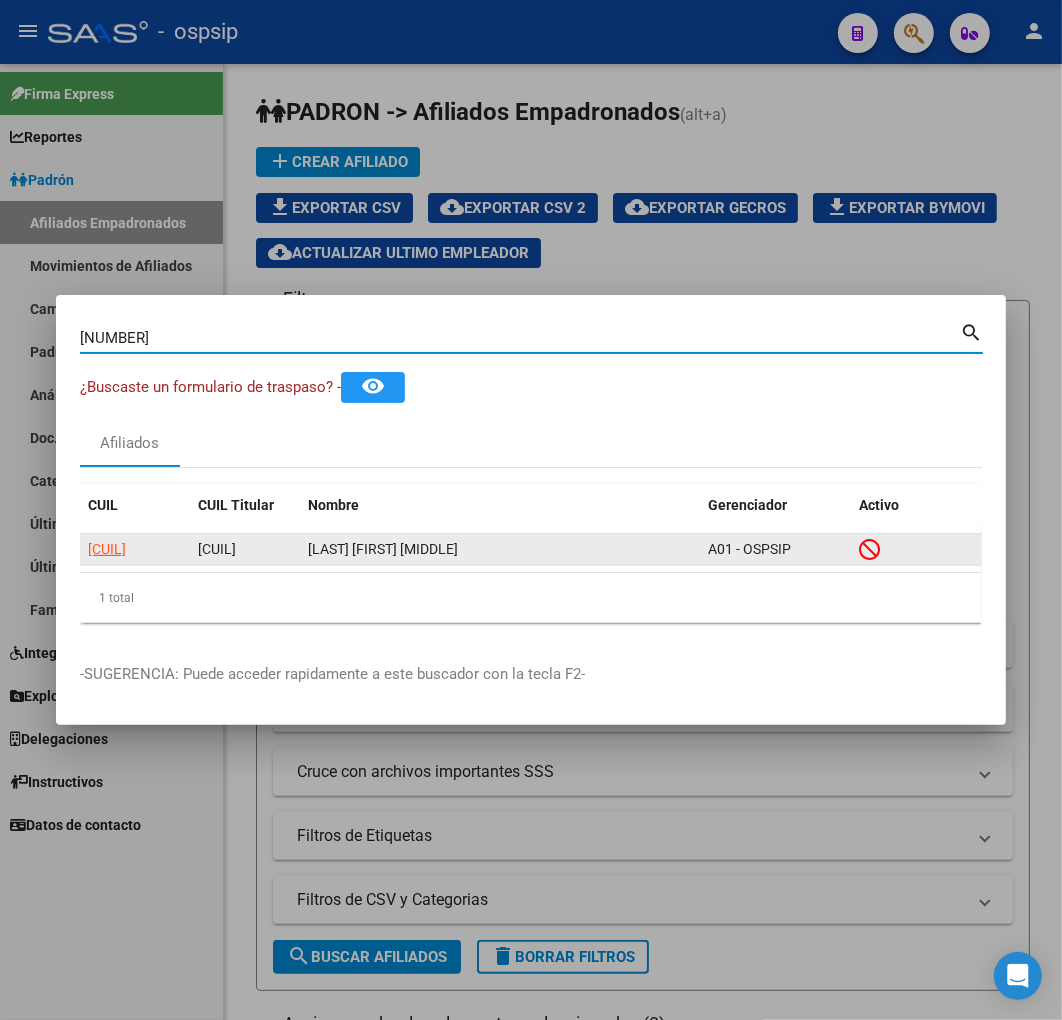 click on "[CUIL]" 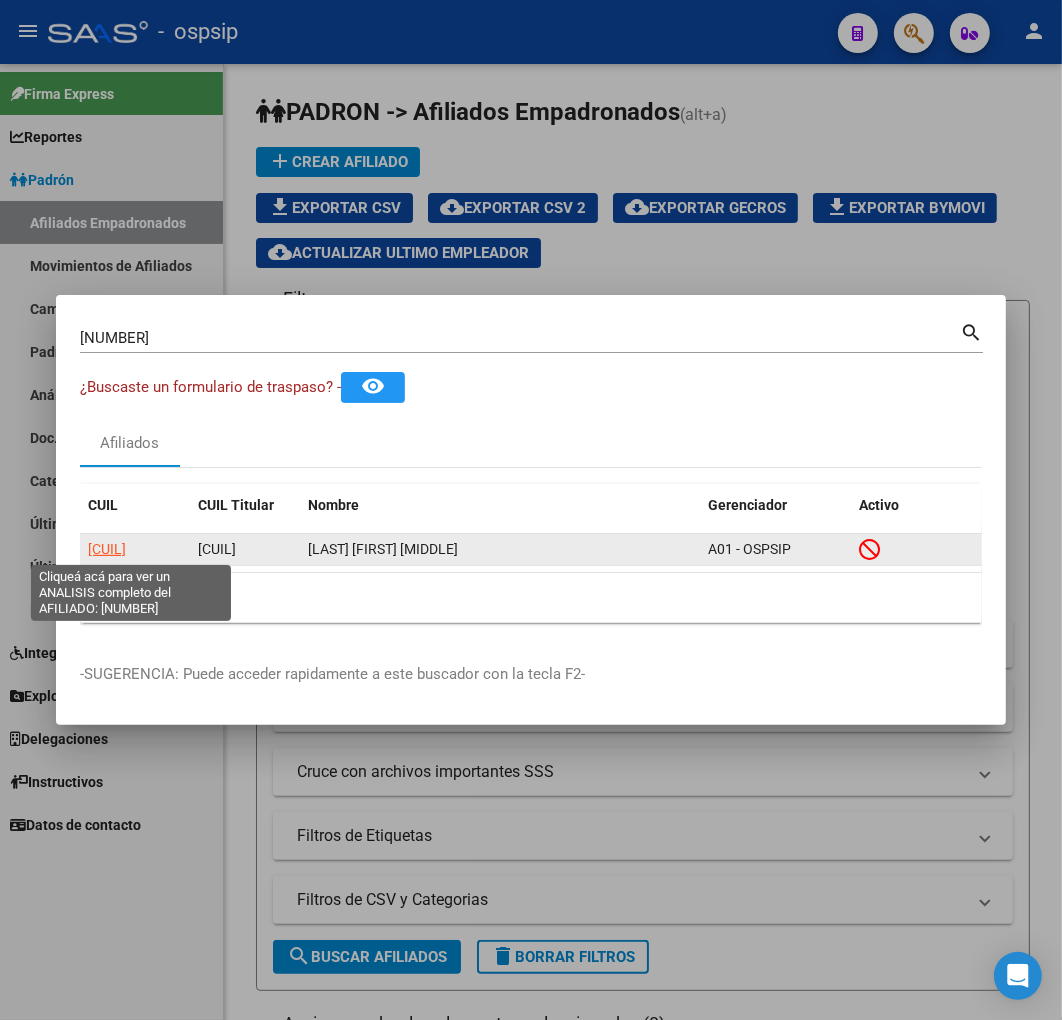 click on "[CUIL]" 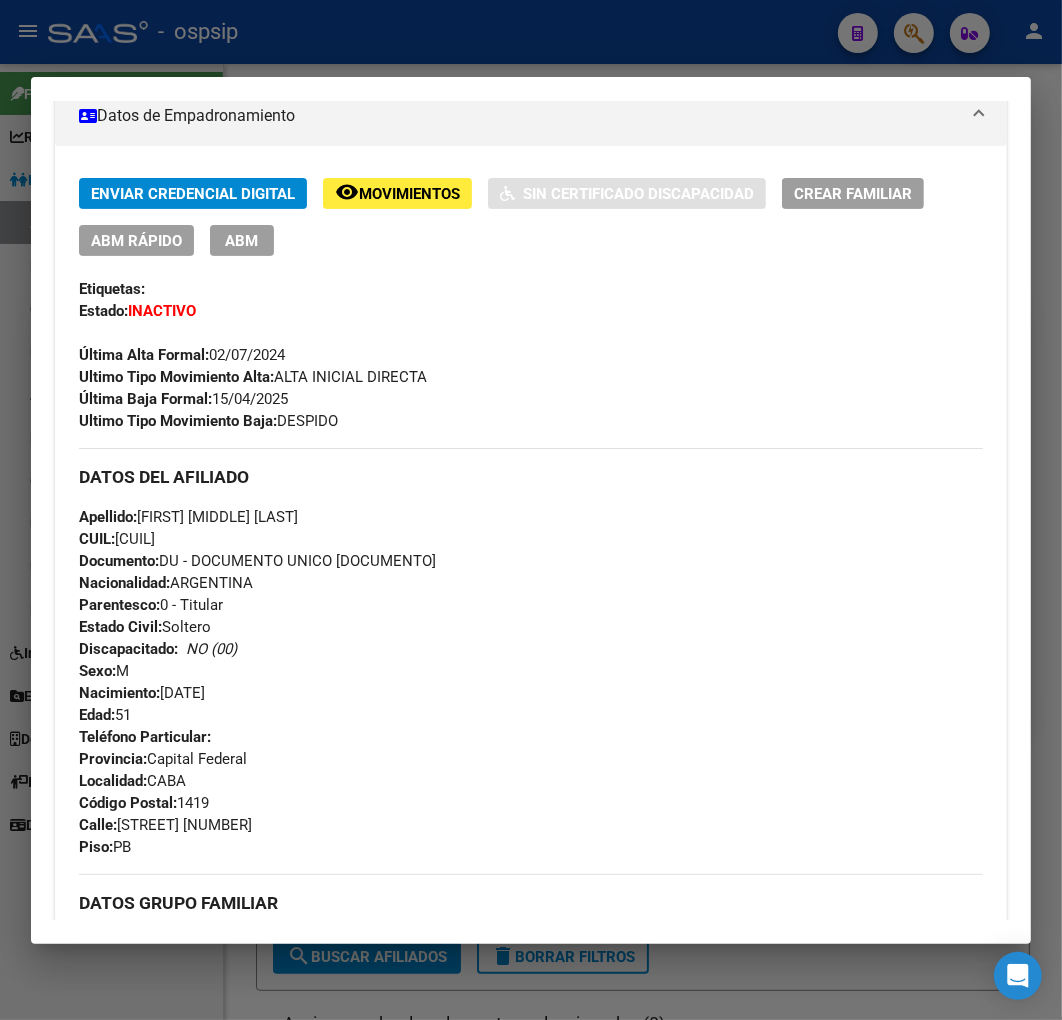 scroll, scrollTop: 333, scrollLeft: 0, axis: vertical 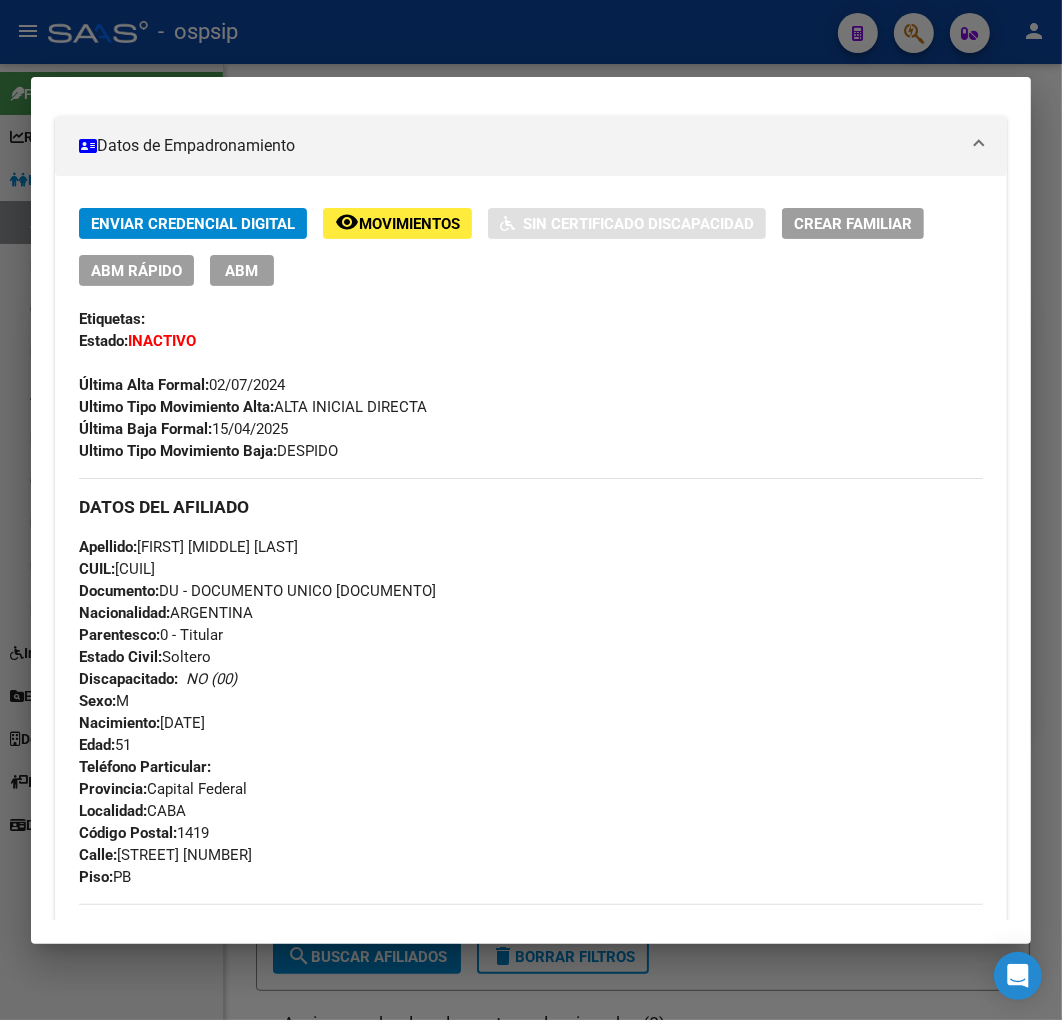 click on "Movimientos" 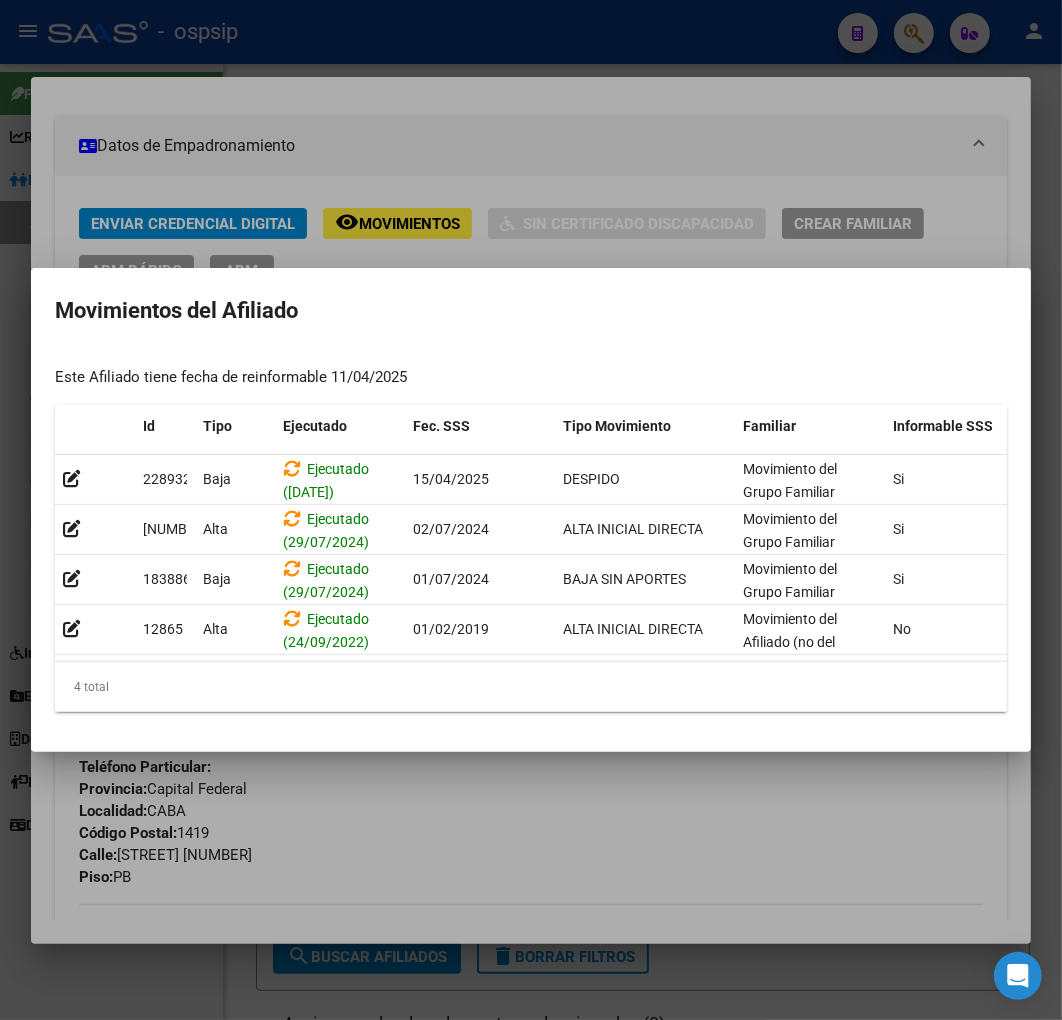 scroll, scrollTop: 0, scrollLeft: 0, axis: both 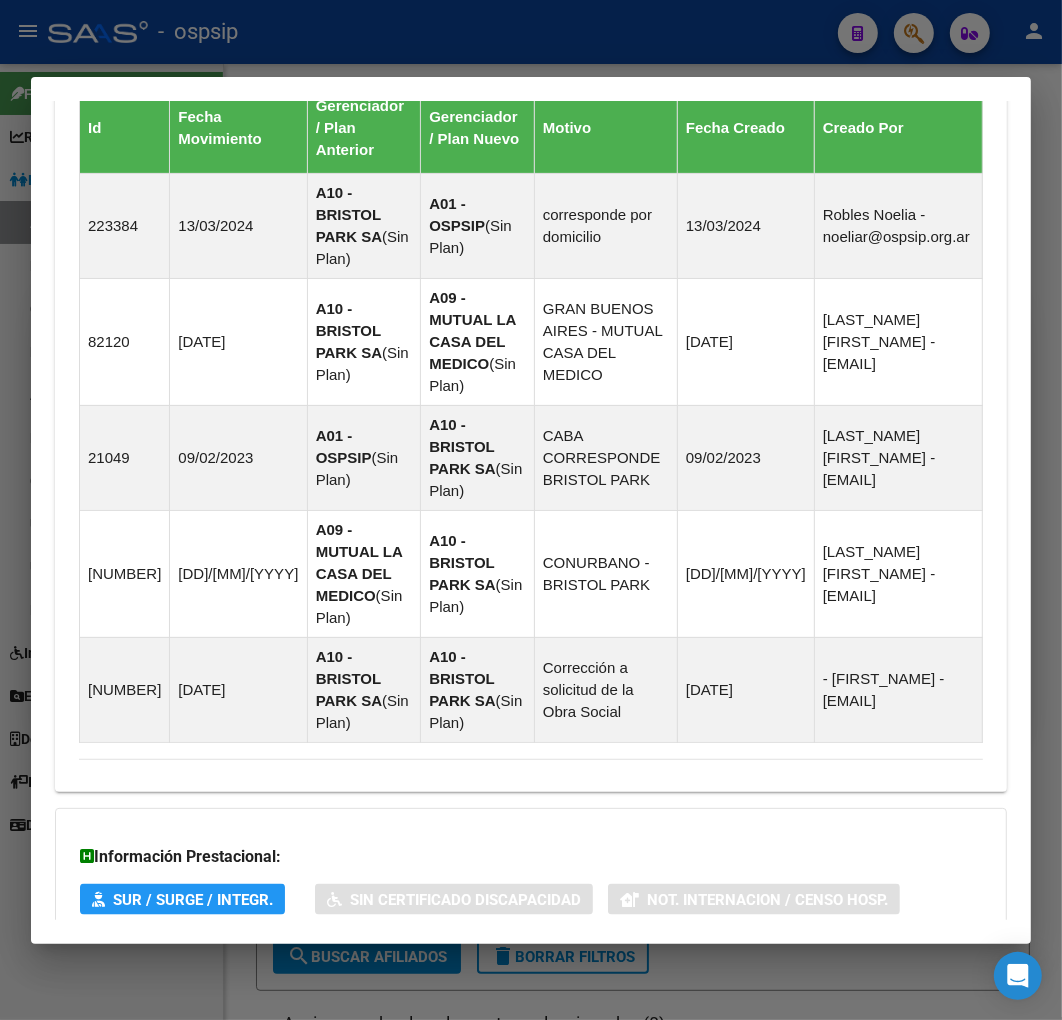click on "Aportes y Contribuciones del Afiliado: [CUIL]" at bounding box center (519, 1026) 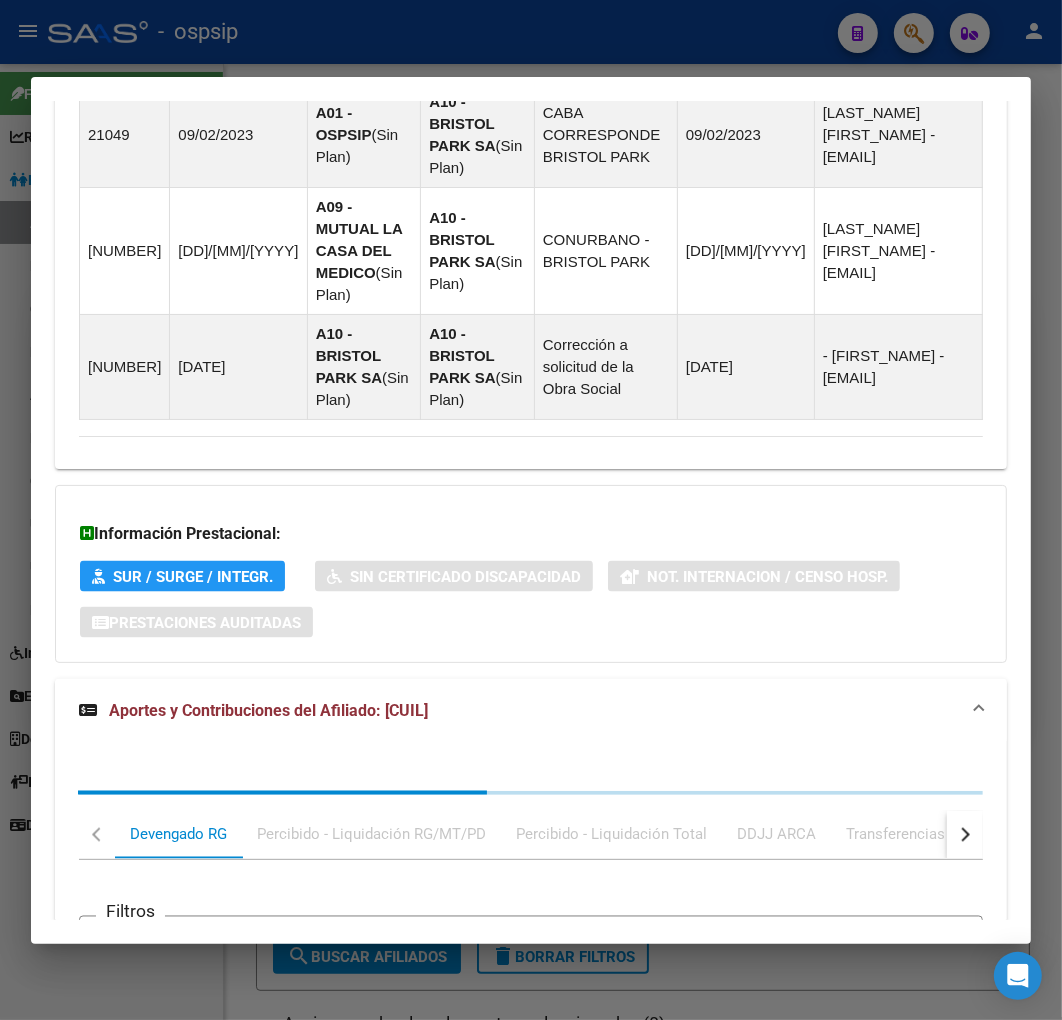 scroll, scrollTop: 1986, scrollLeft: 0, axis: vertical 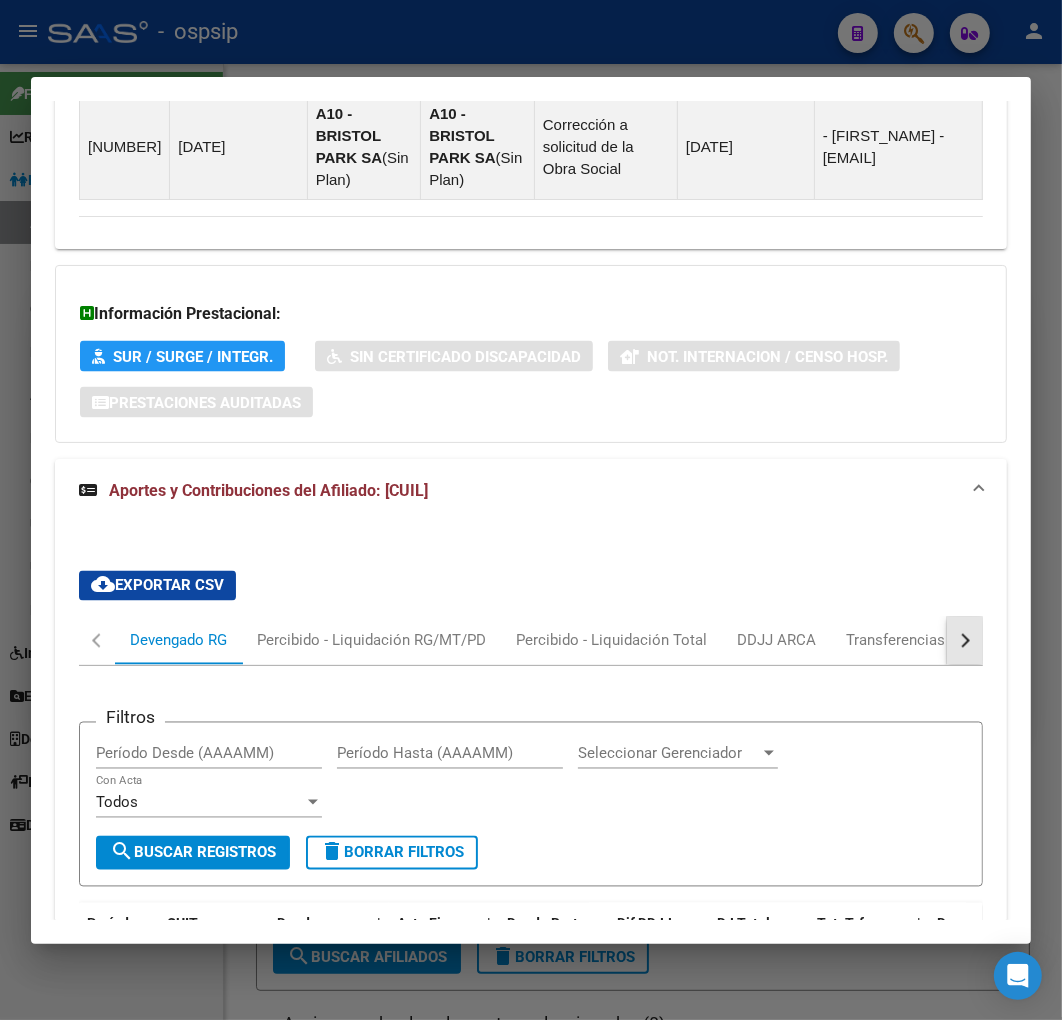 click at bounding box center (965, 641) 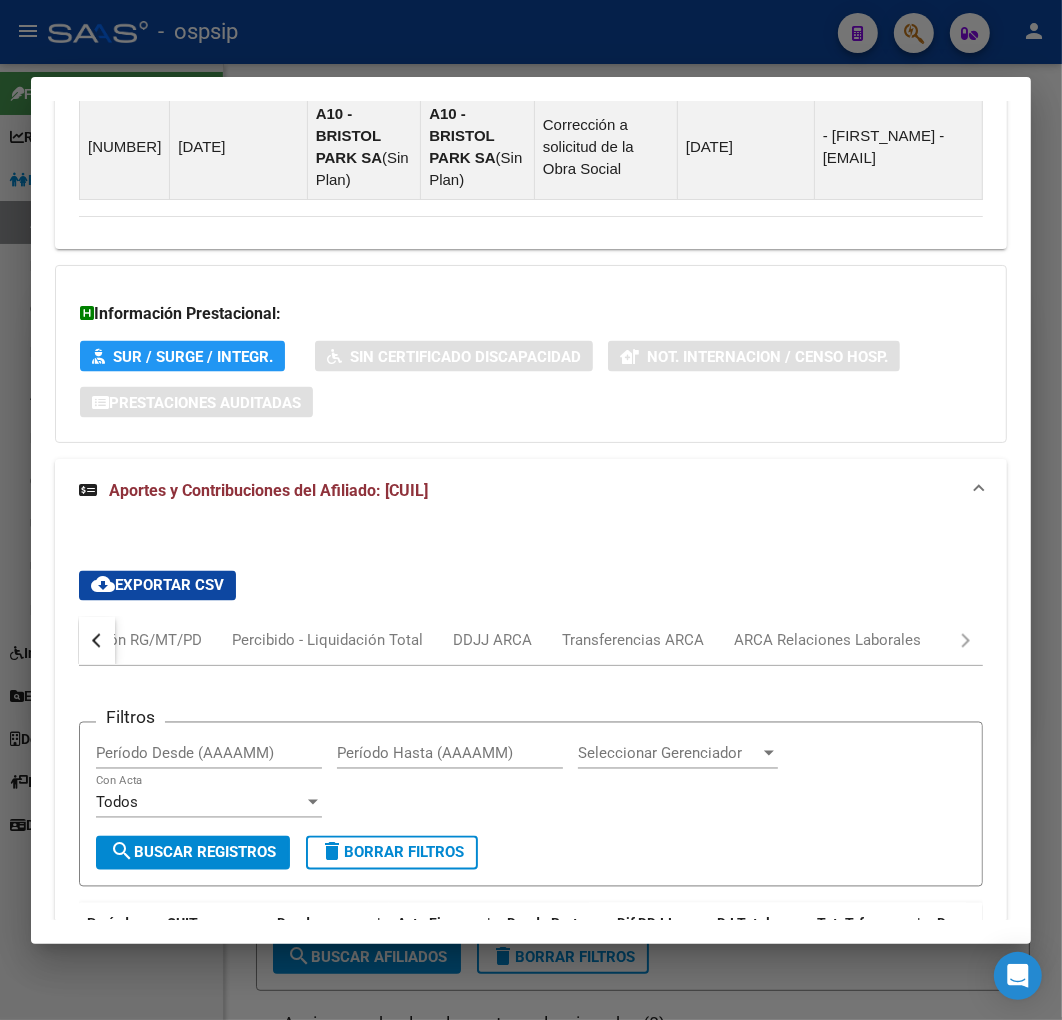 click on "Devengado RG Percibido - Liquidación RG/MT/PD Percibido - Liquidación Total DDJJ ARCA Transferencias ARCA ARCA Relaciones Laborales" at bounding box center (531, 641) 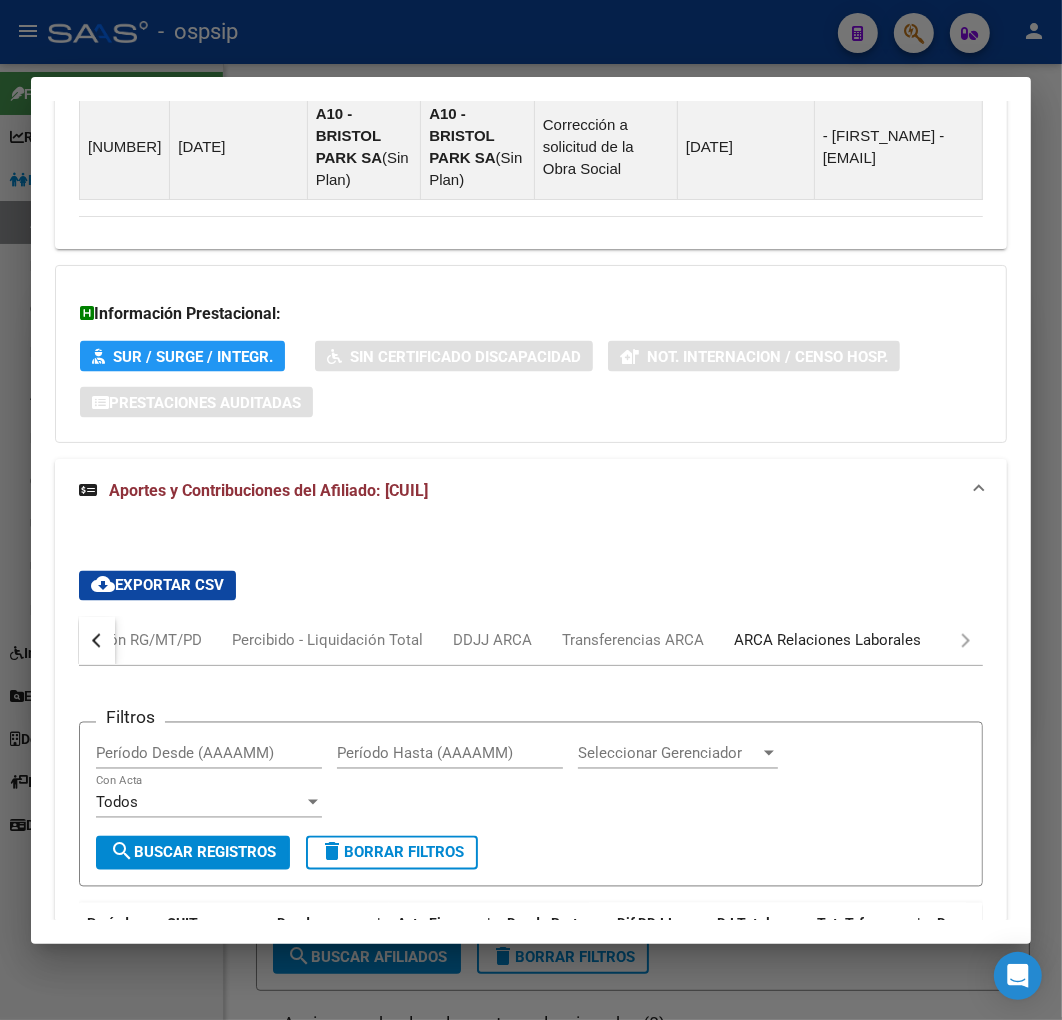 click on "ARCA Relaciones Laborales" at bounding box center [827, 641] 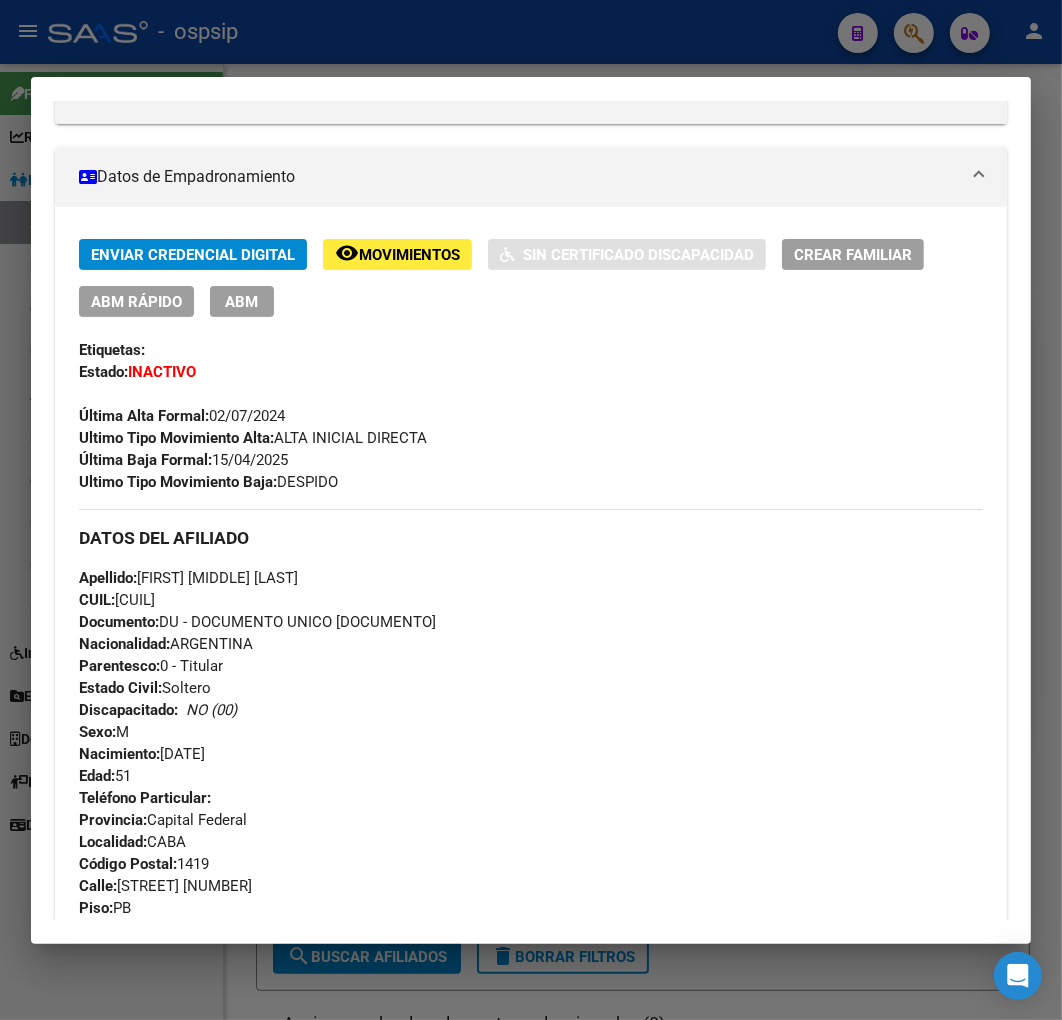 scroll, scrollTop: 300, scrollLeft: 0, axis: vertical 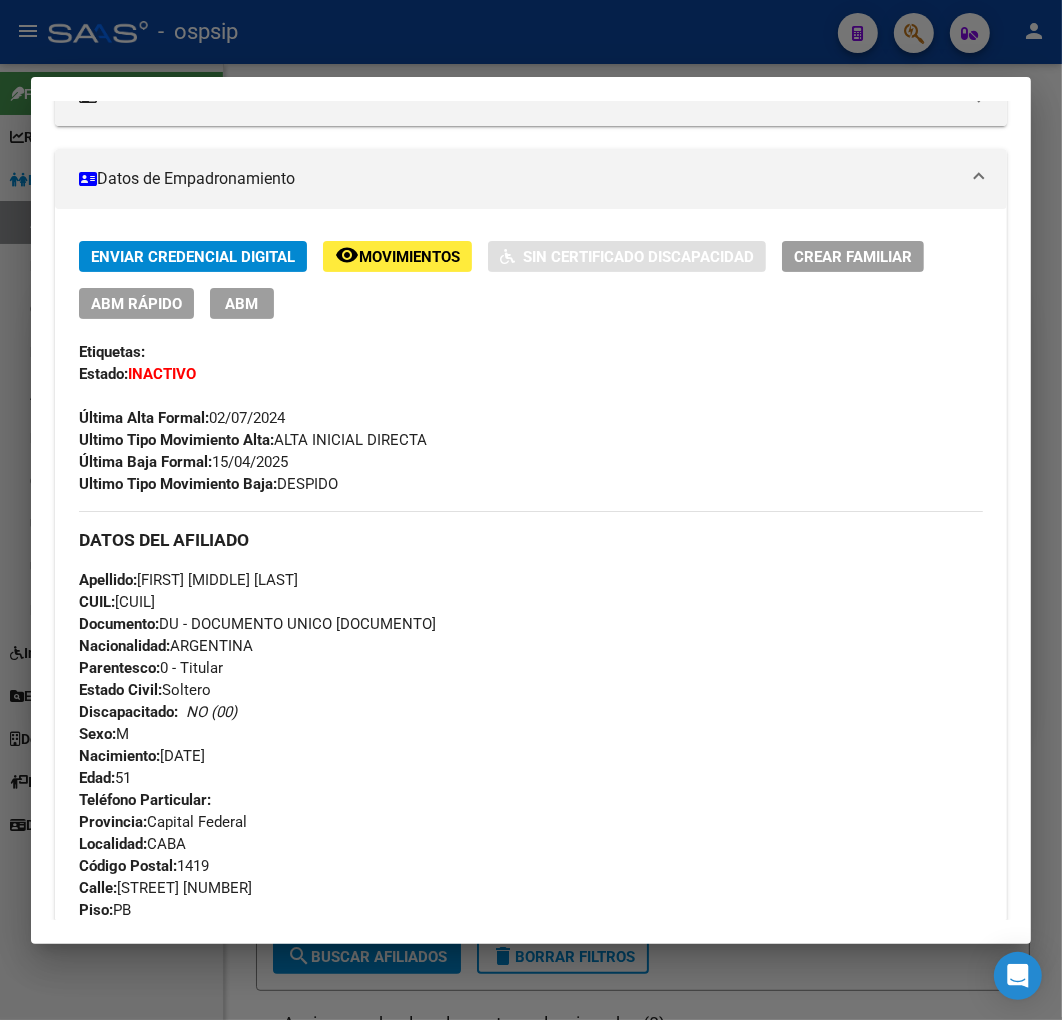 click at bounding box center (531, 510) 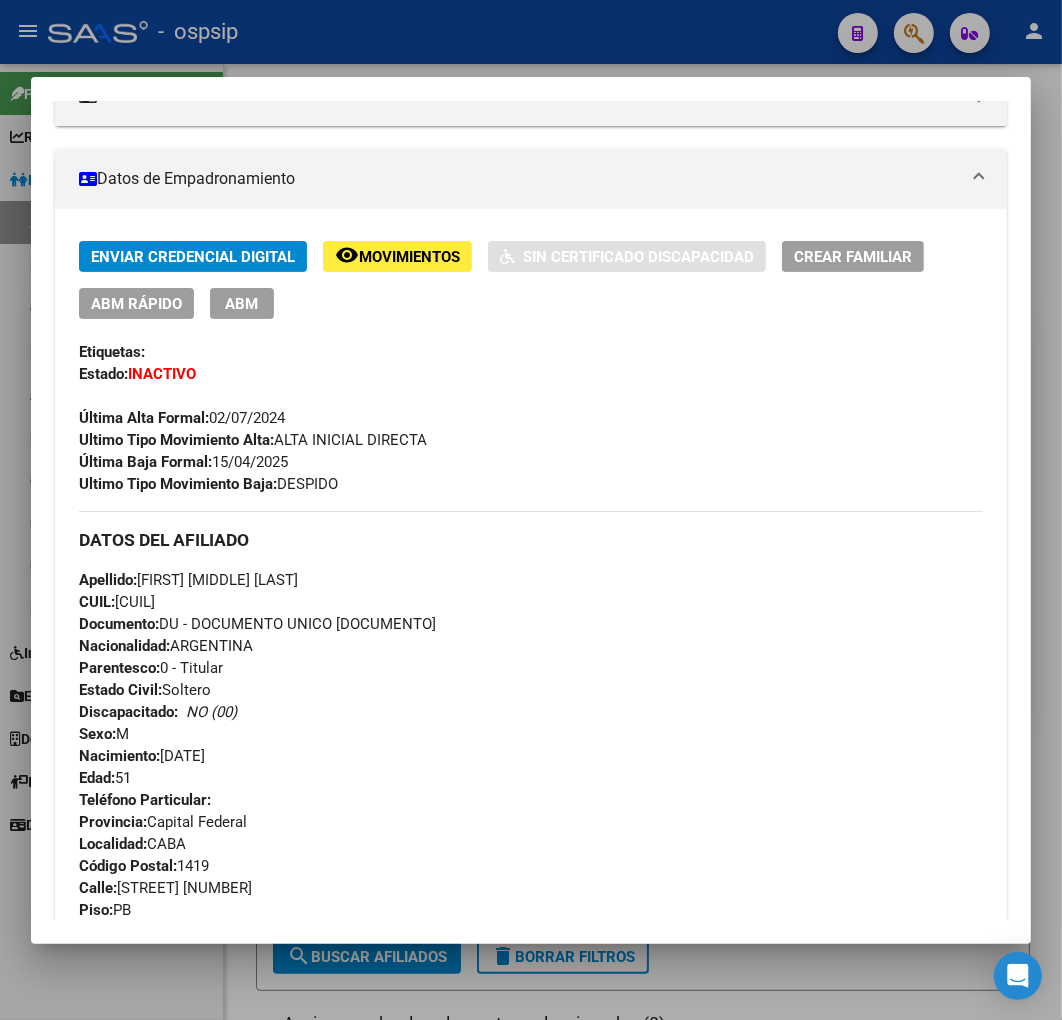 click at bounding box center (531, 510) 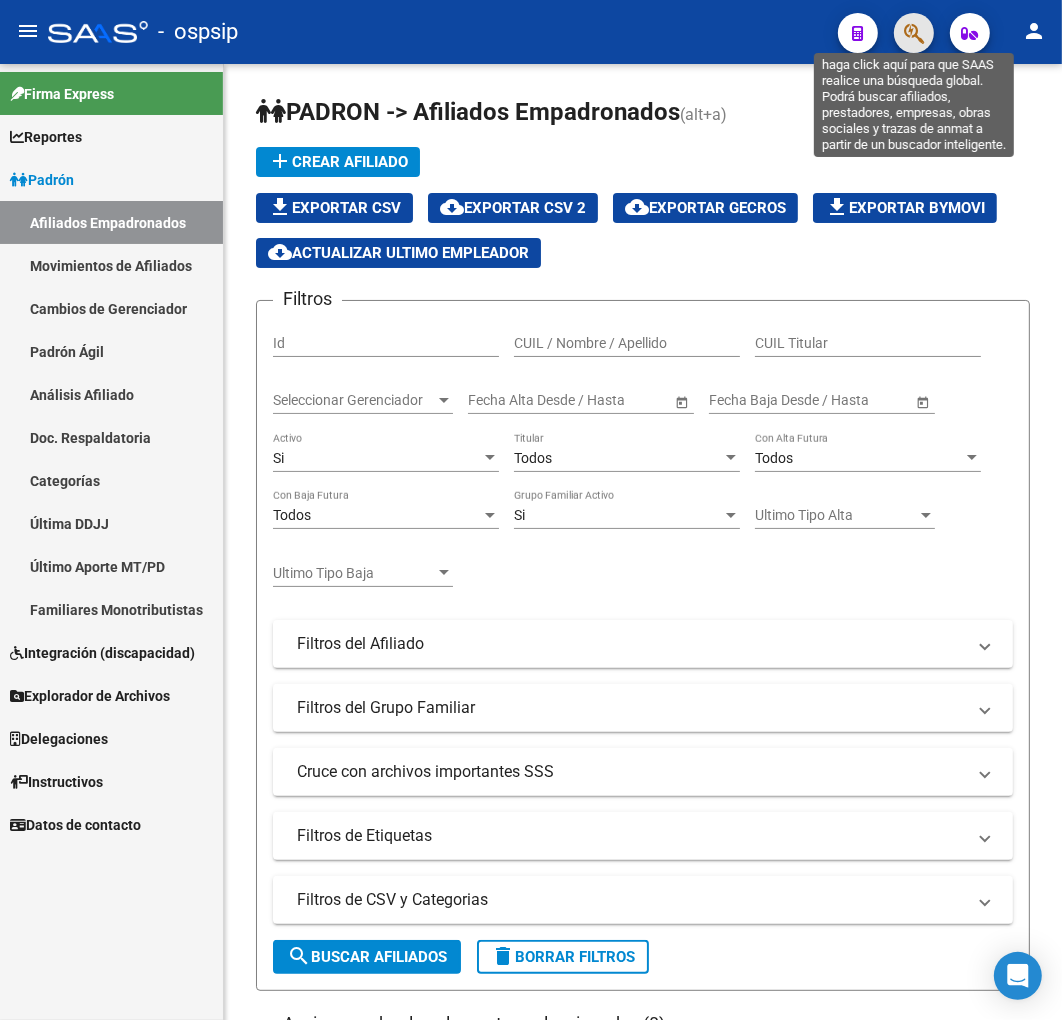 click 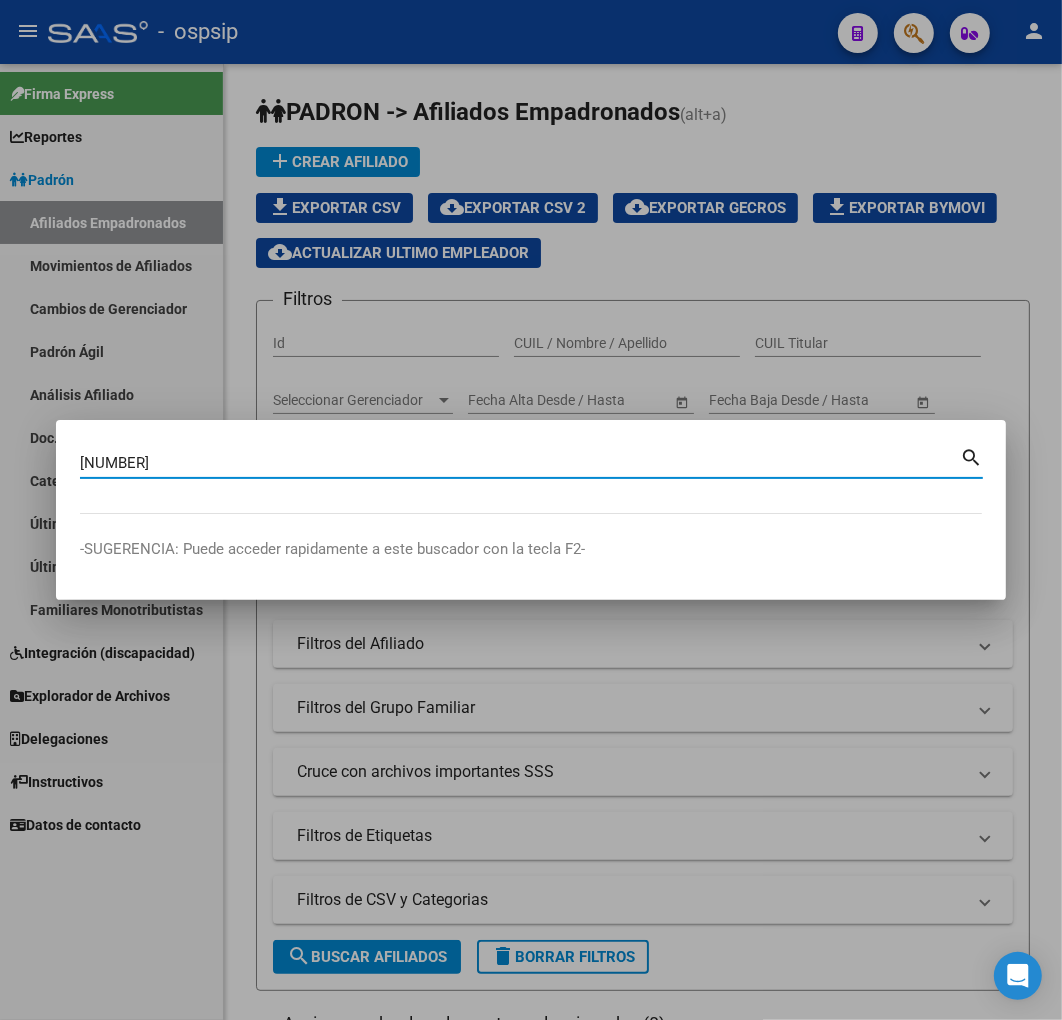 type on "[NUMBER]" 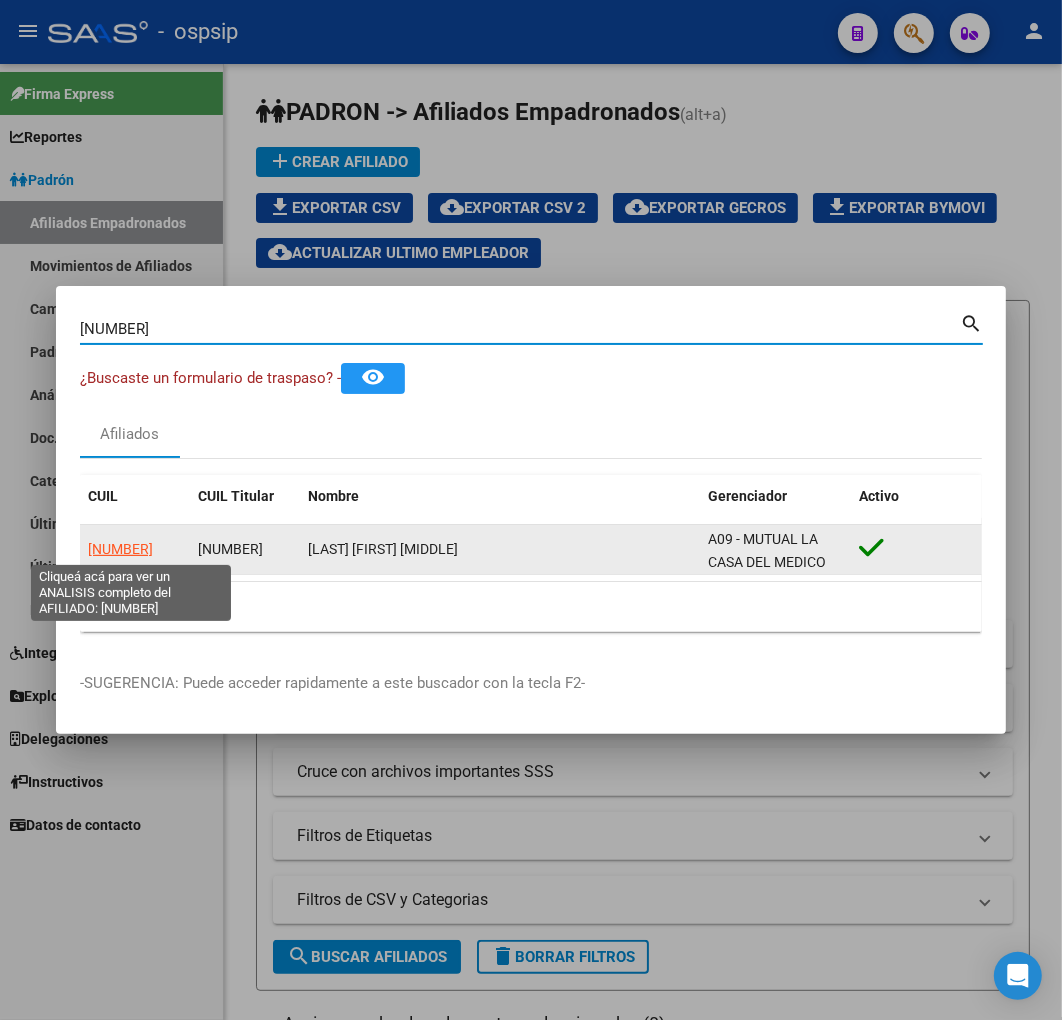 click on "[NUMBER]" 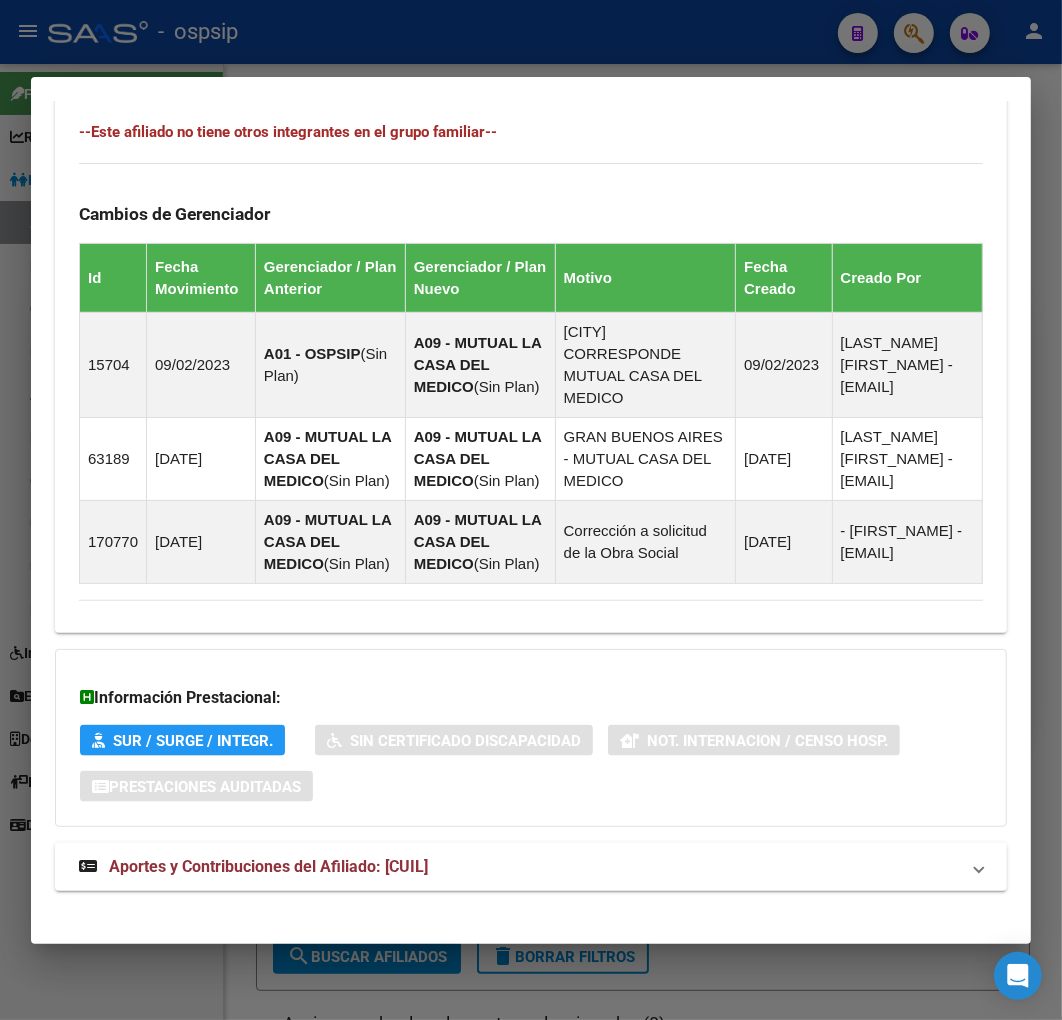 scroll, scrollTop: 1293, scrollLeft: 0, axis: vertical 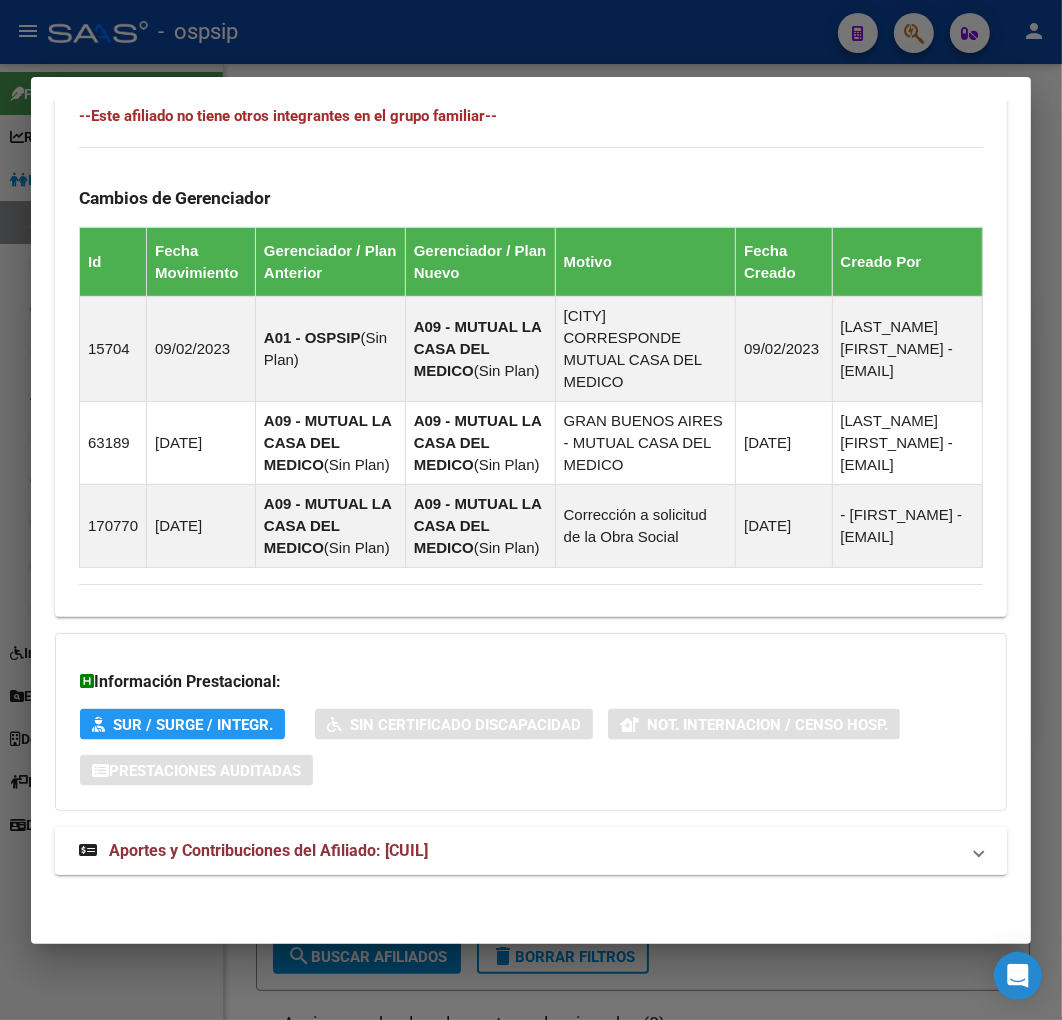 click on "Aportes y Contribuciones del Afiliado: [CUIL]" at bounding box center (519, 851) 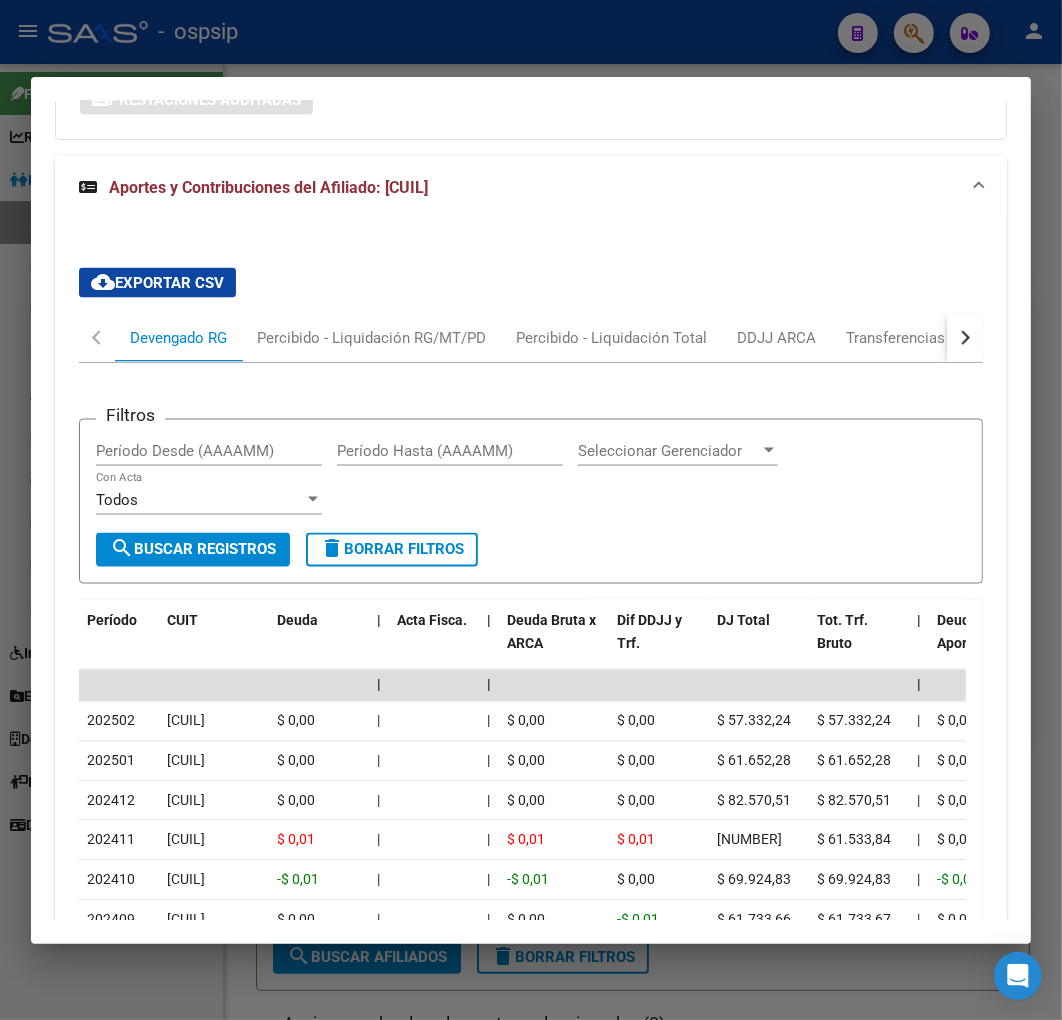 scroll, scrollTop: 1874, scrollLeft: 0, axis: vertical 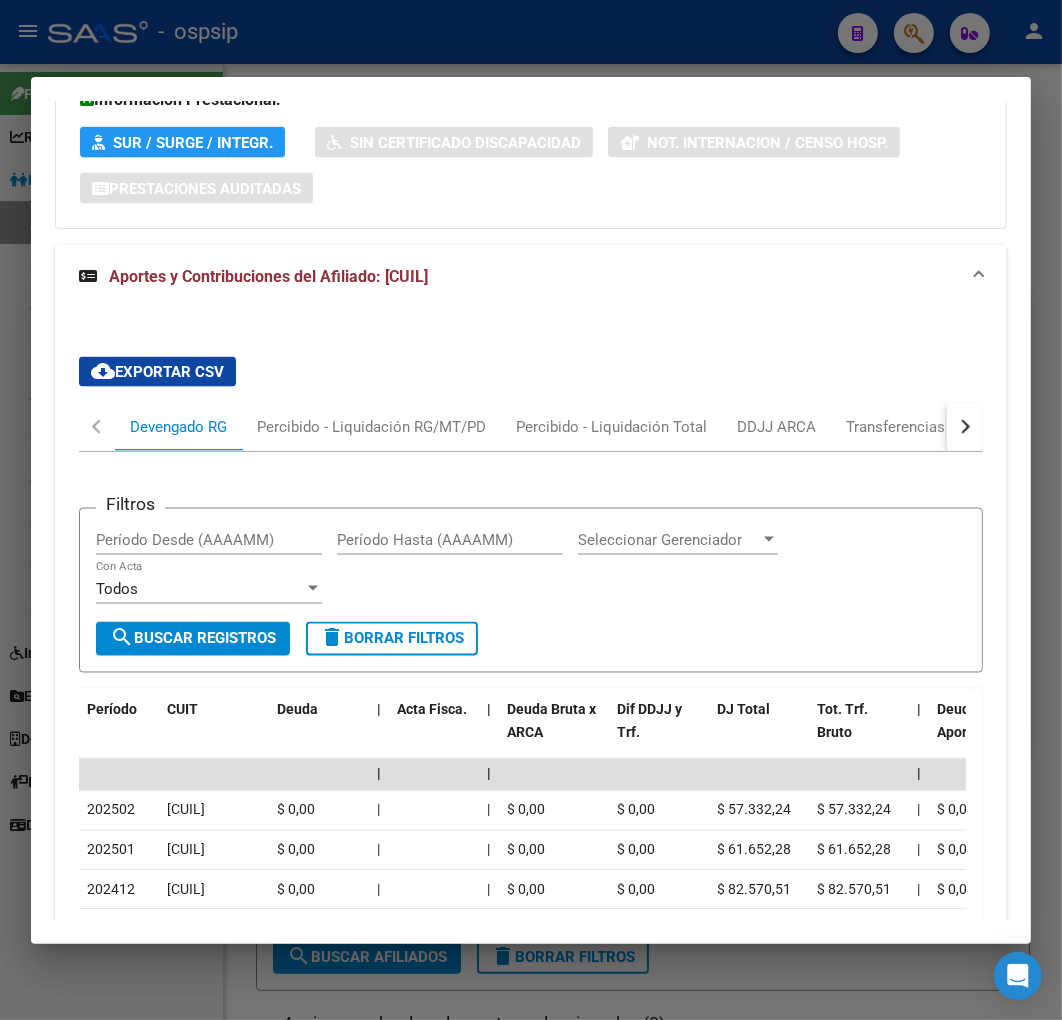 click at bounding box center (965, 427) 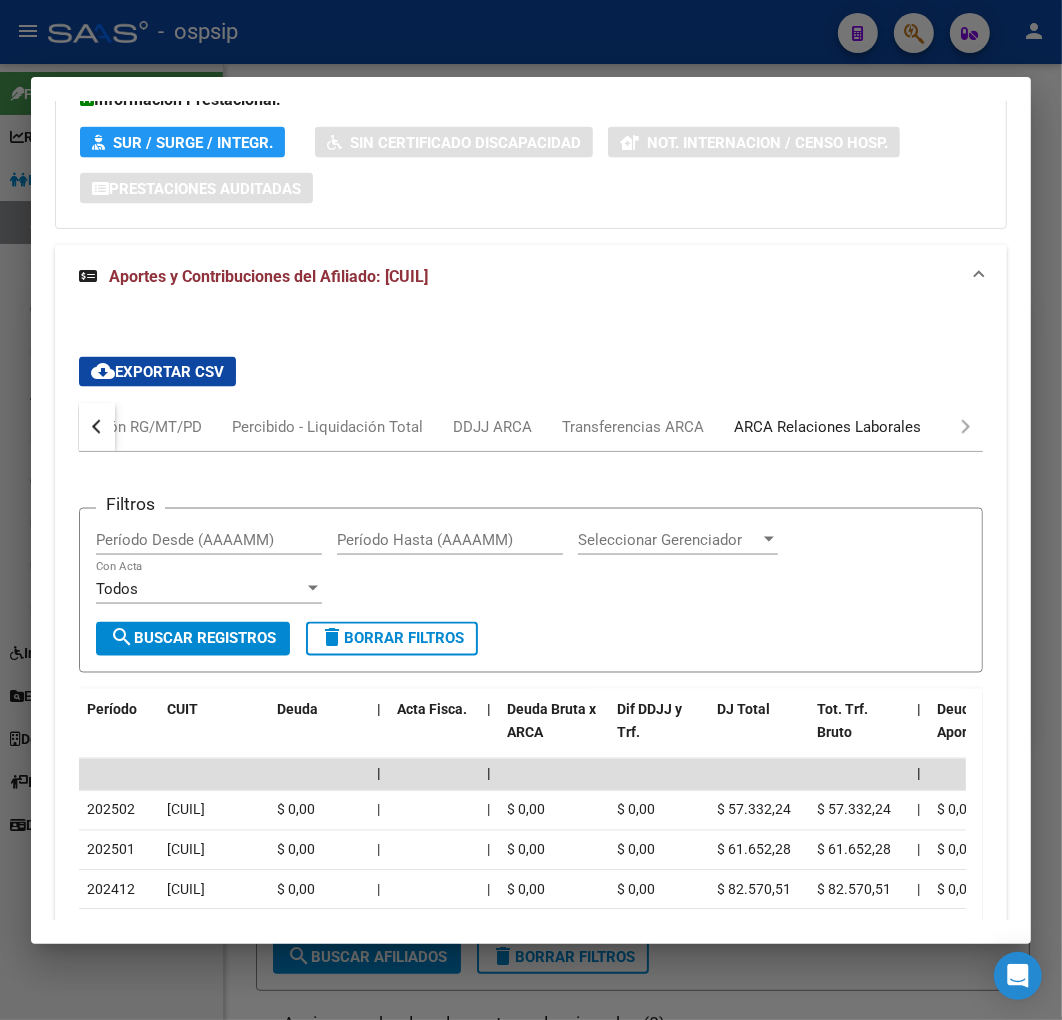 click on "ARCA Relaciones Laborales" at bounding box center (827, 427) 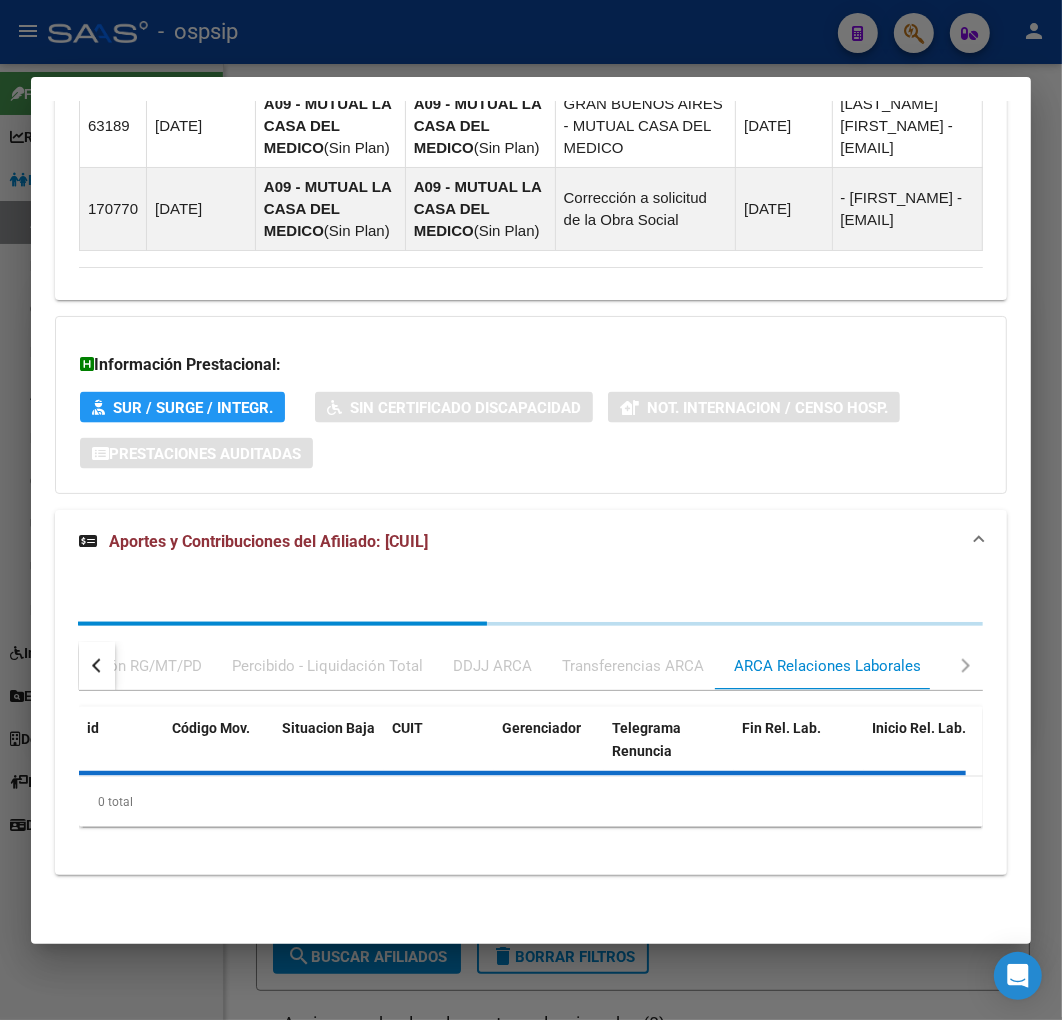 scroll, scrollTop: 1705, scrollLeft: 0, axis: vertical 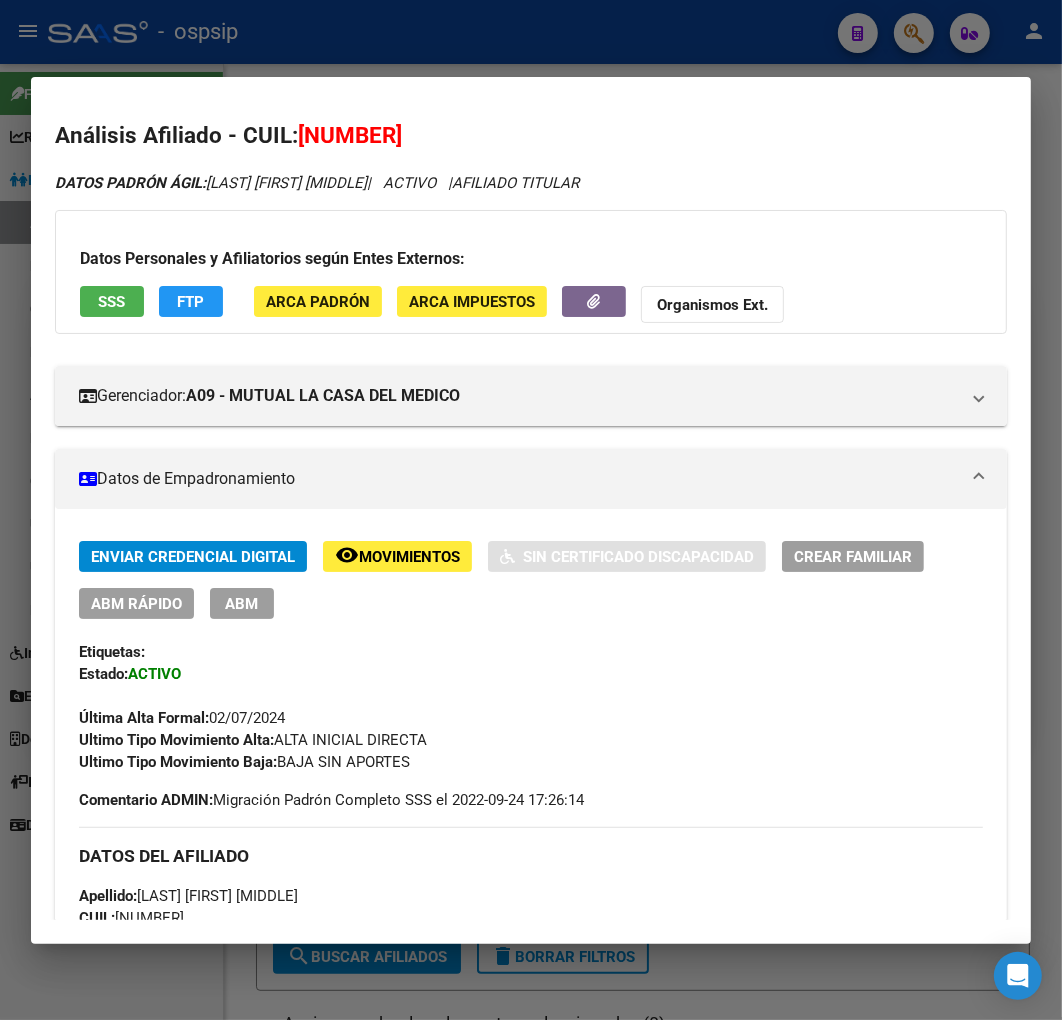 click on "ABM" at bounding box center [242, 604] 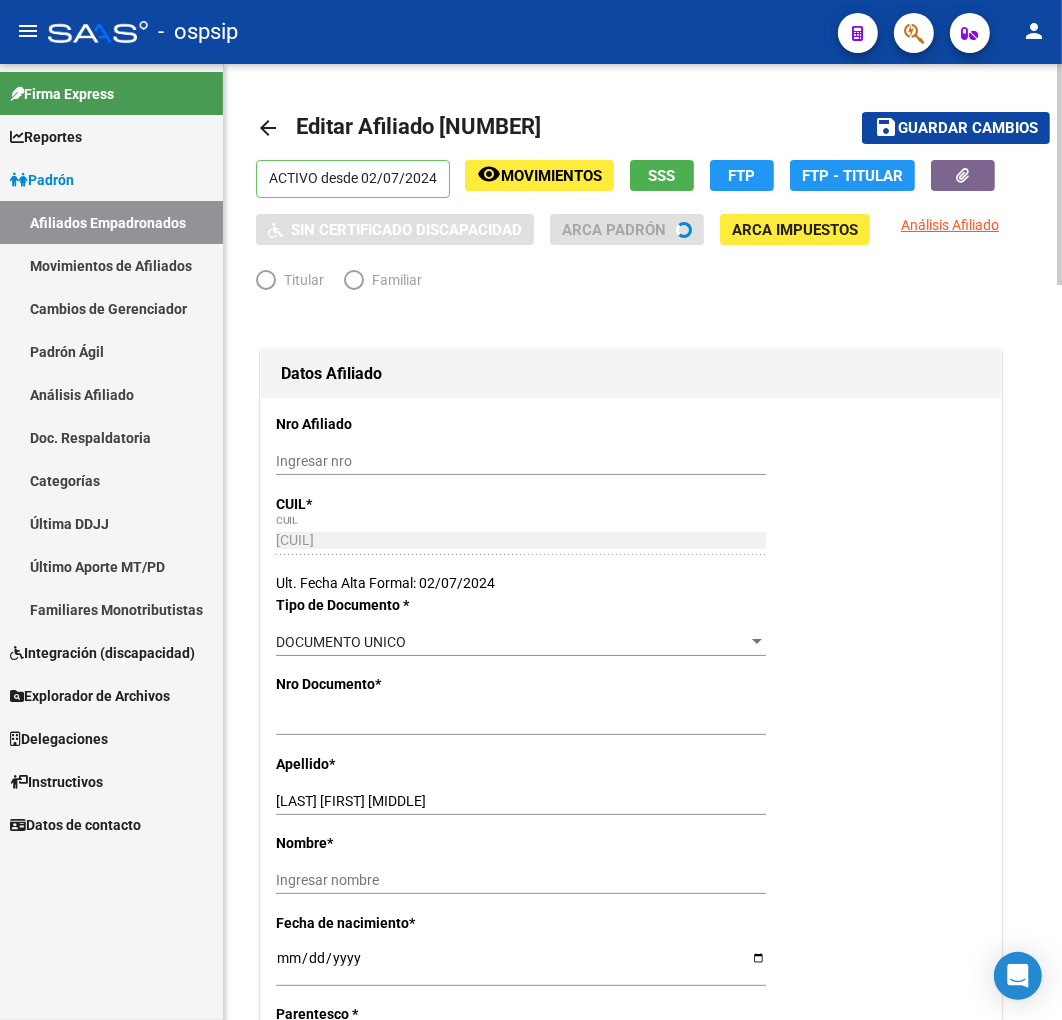 radio on "true" 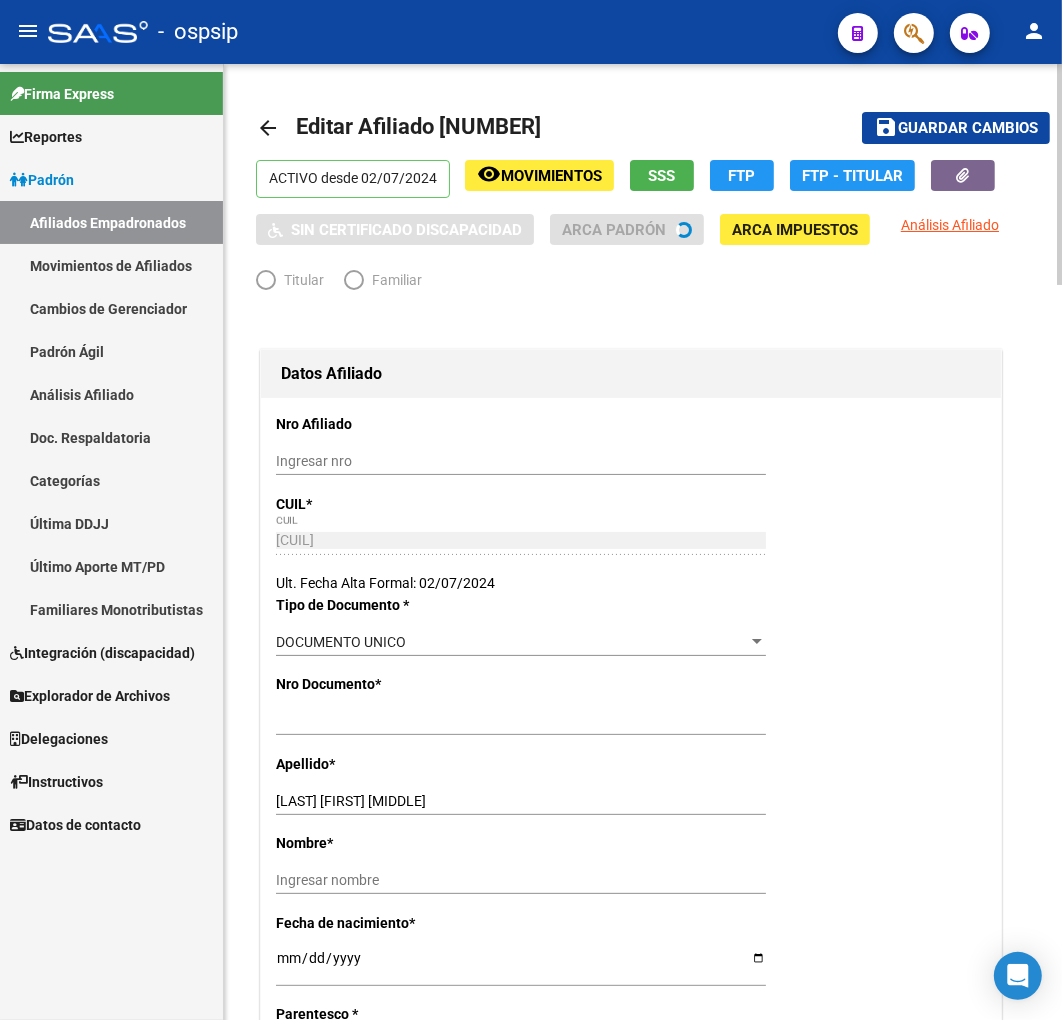 type on "[CUIL]" 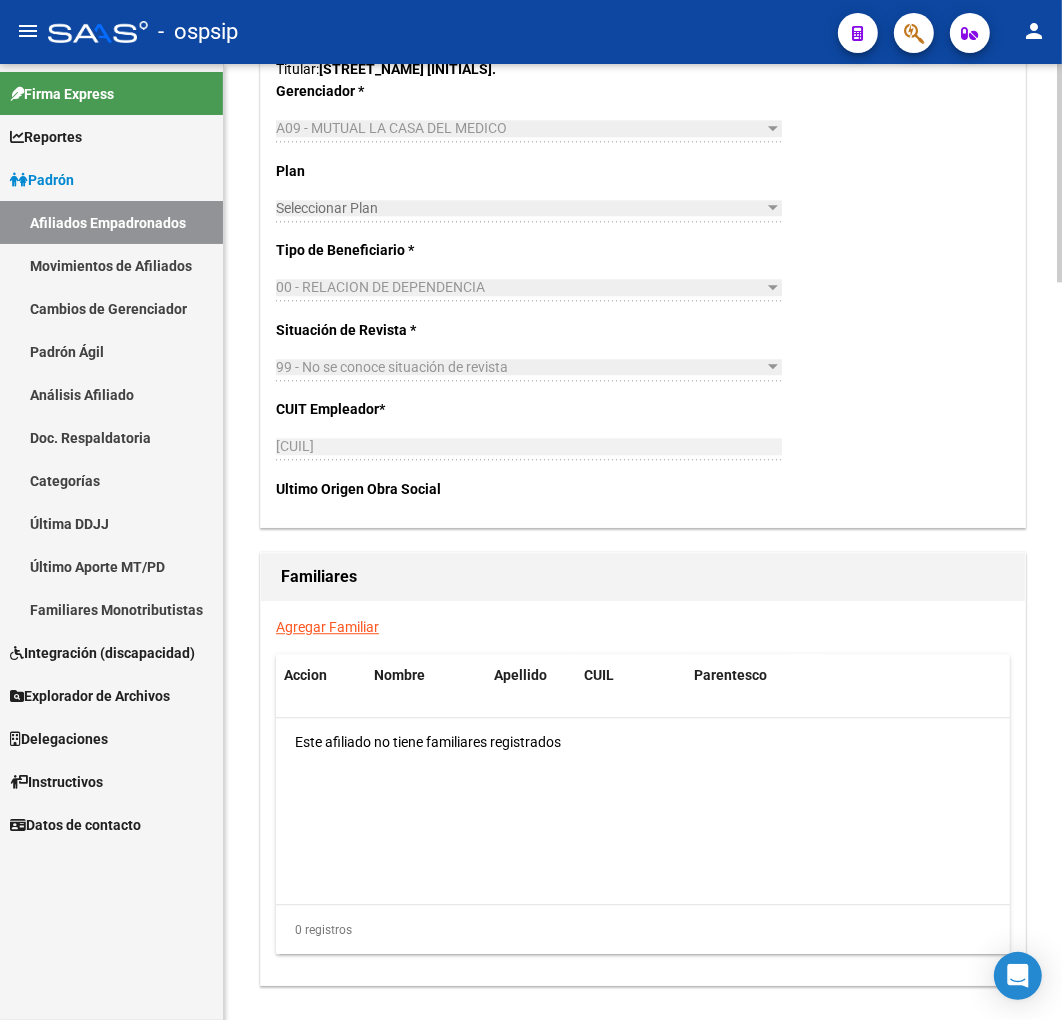 scroll, scrollTop: 3227, scrollLeft: 0, axis: vertical 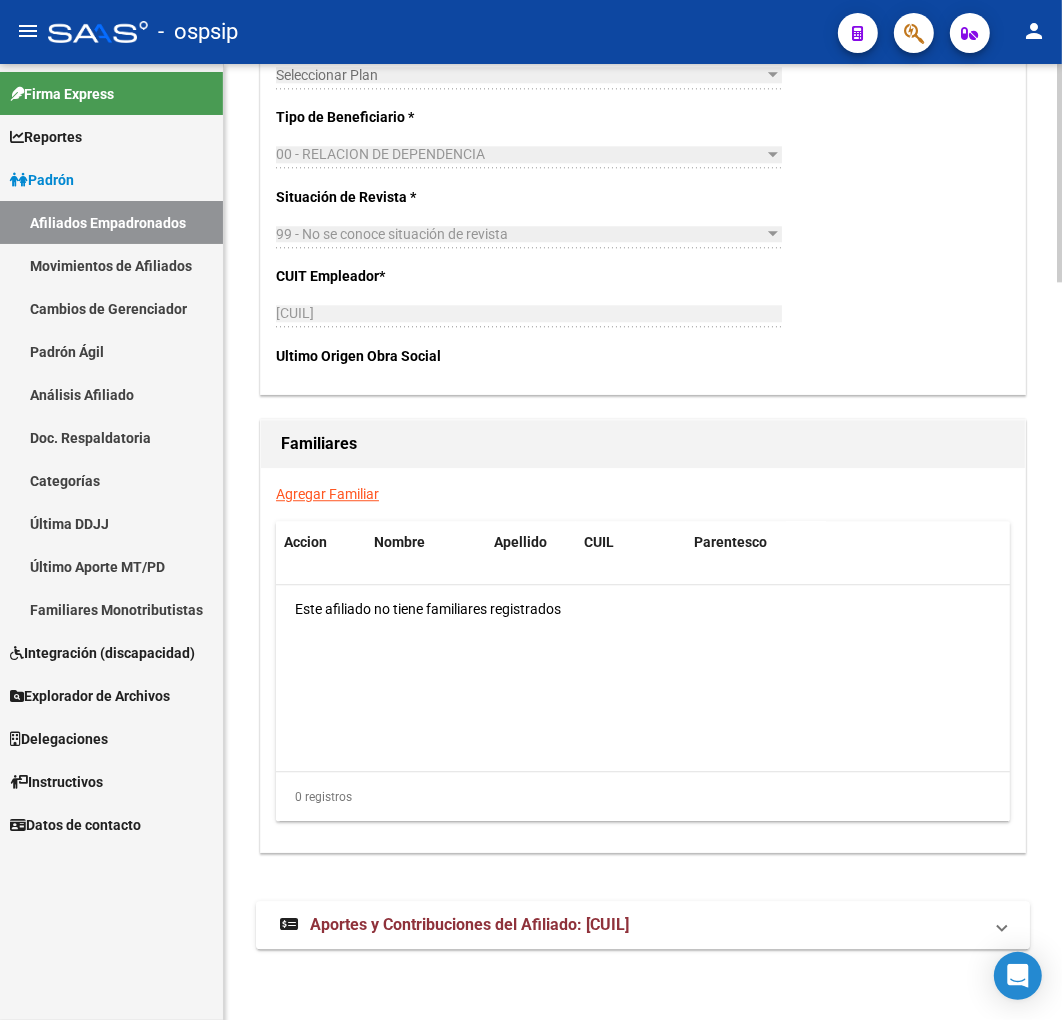 drag, startPoint x: 808, startPoint y: 922, endPoint x: 806, endPoint y: 912, distance: 10.198039 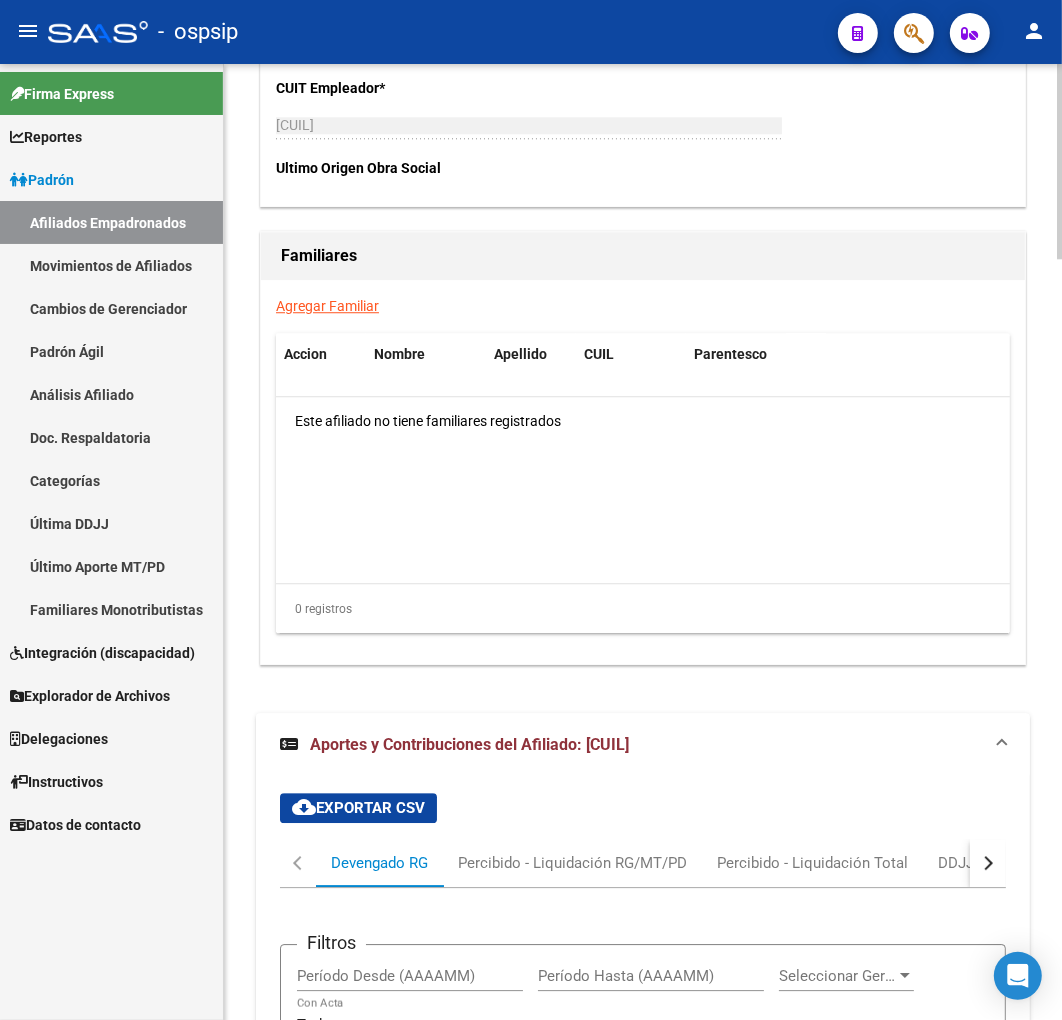 scroll, scrollTop: 3722, scrollLeft: 0, axis: vertical 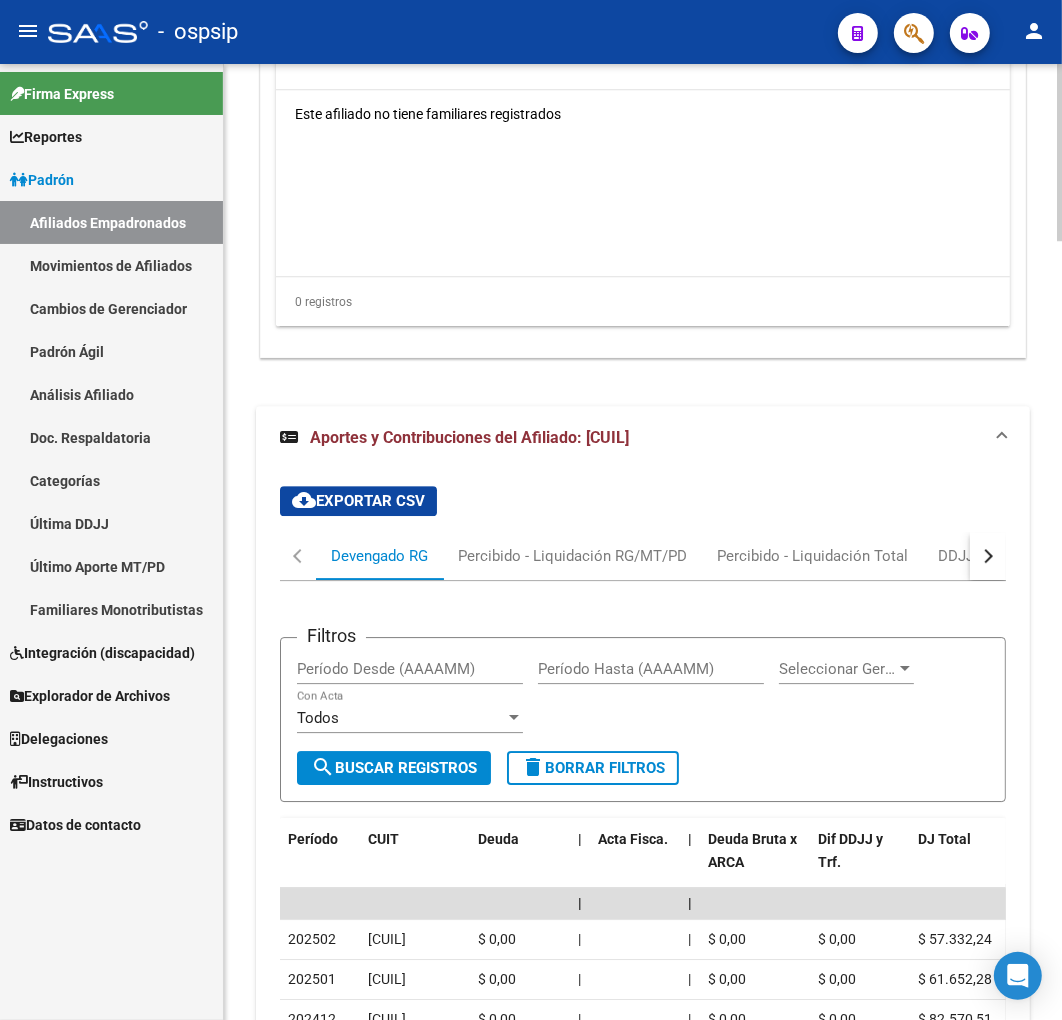 click at bounding box center [988, 556] 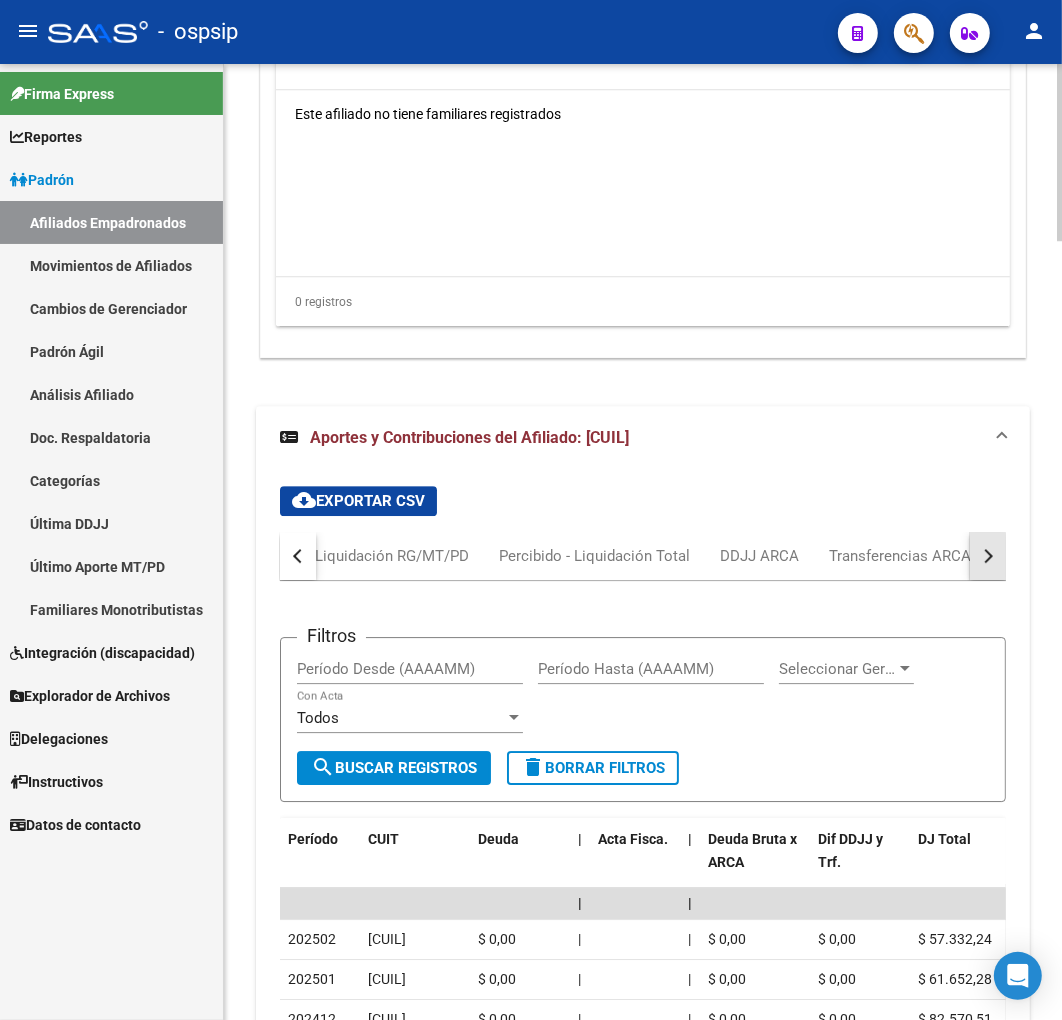 click at bounding box center (988, 556) 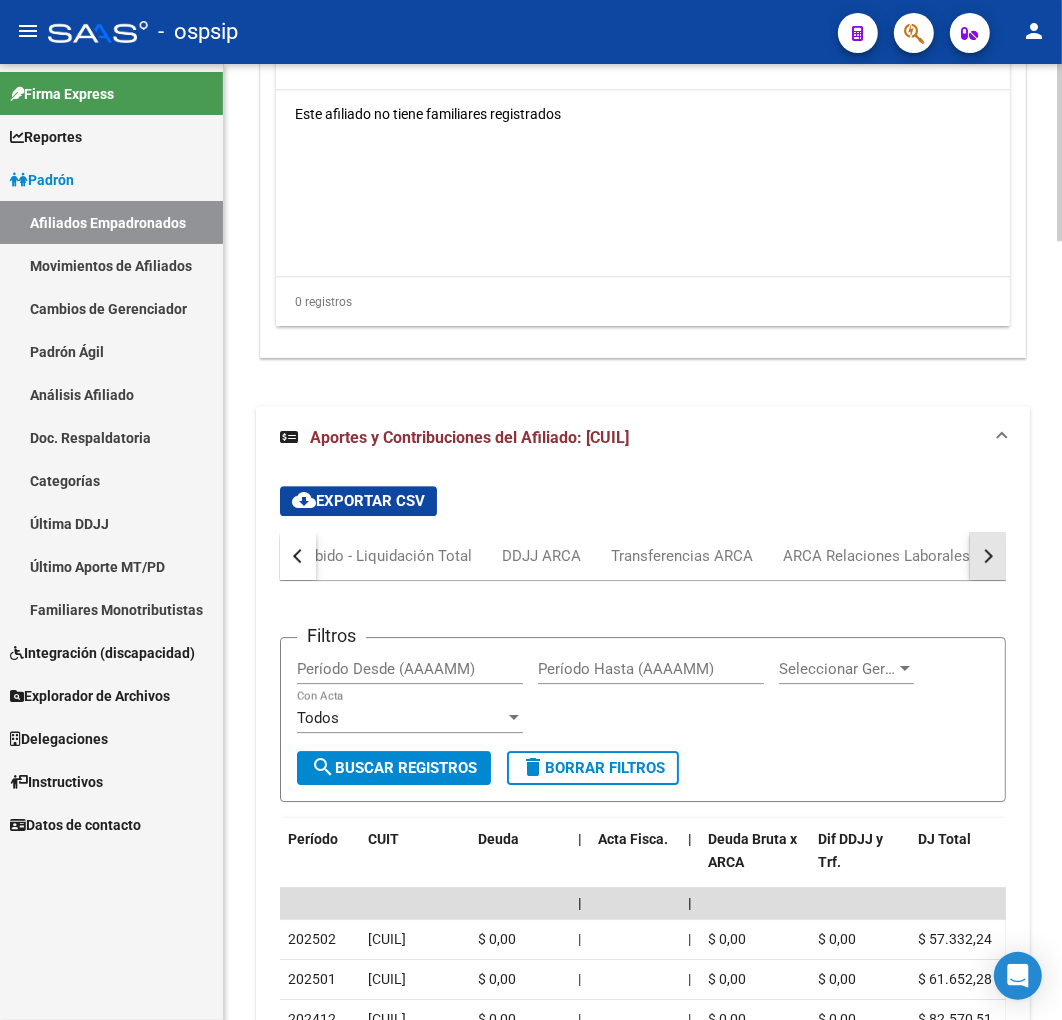 click at bounding box center [988, 556] 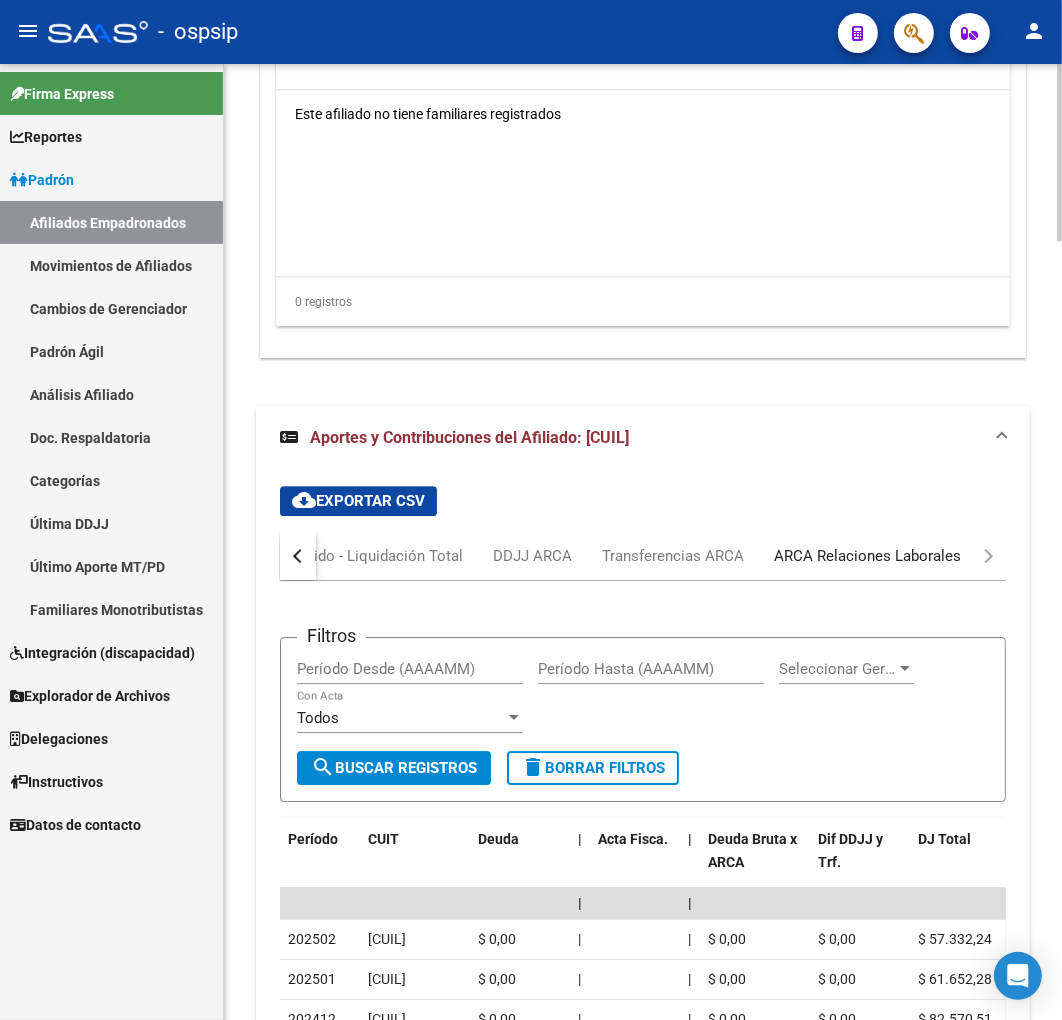 click on "ARCA Relaciones Laborales" at bounding box center [867, 556] 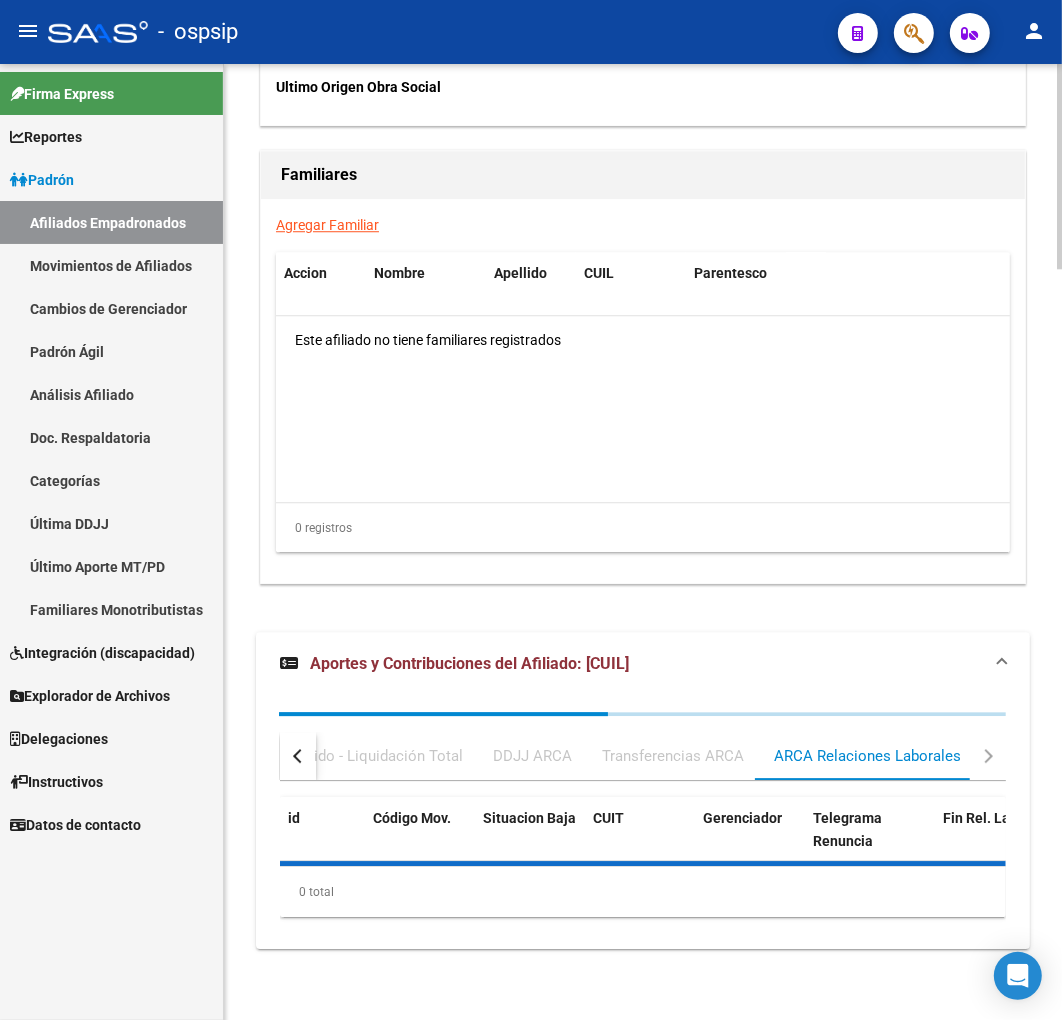 scroll, scrollTop: 3591, scrollLeft: 0, axis: vertical 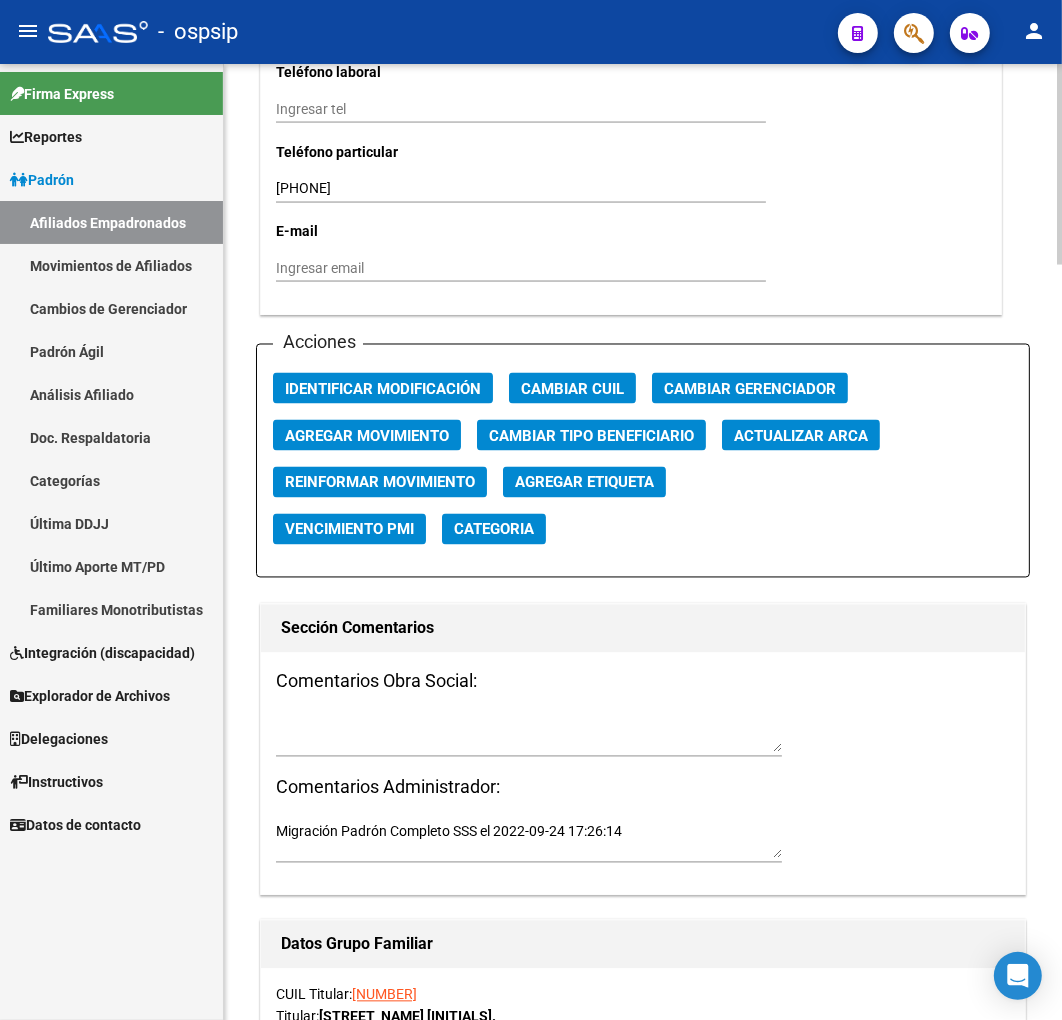 click on "Agregar Movimiento" 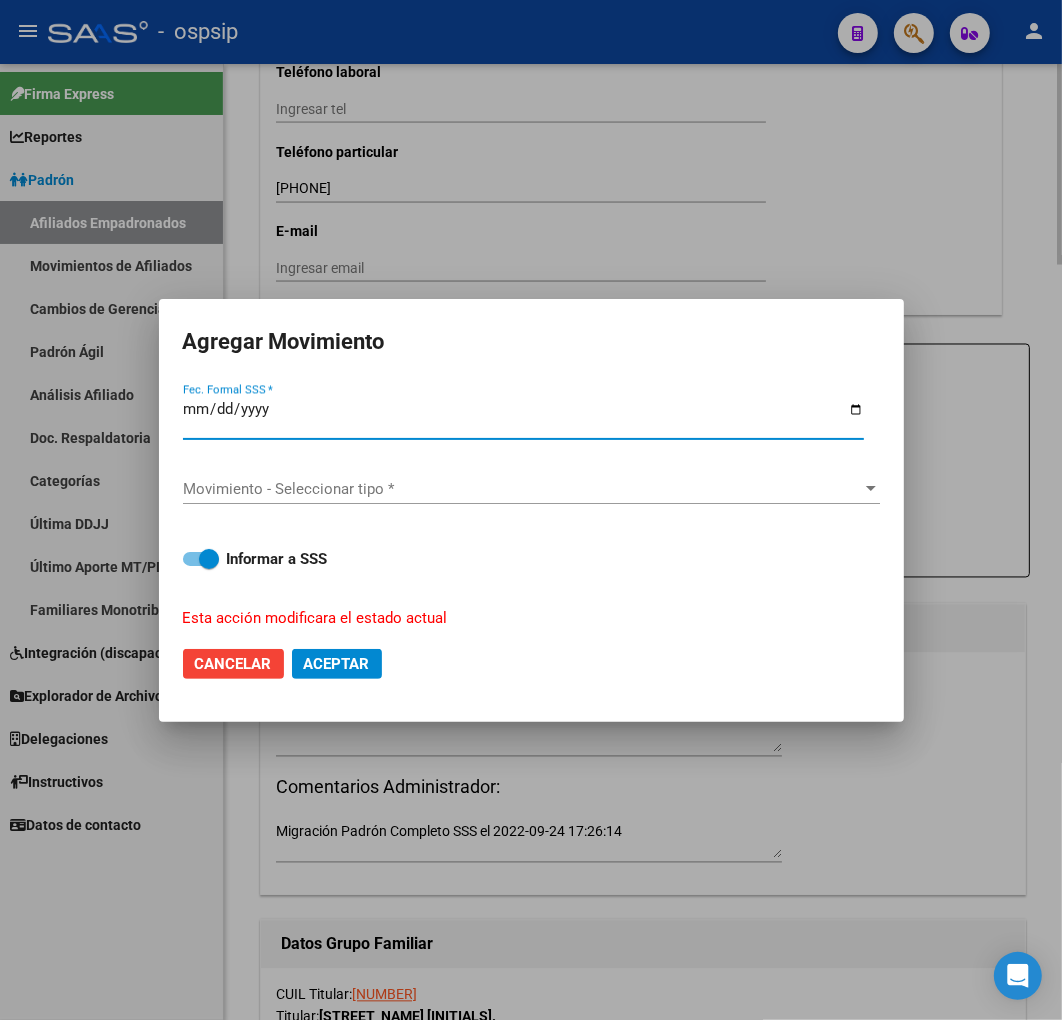 type on "[DATE]" 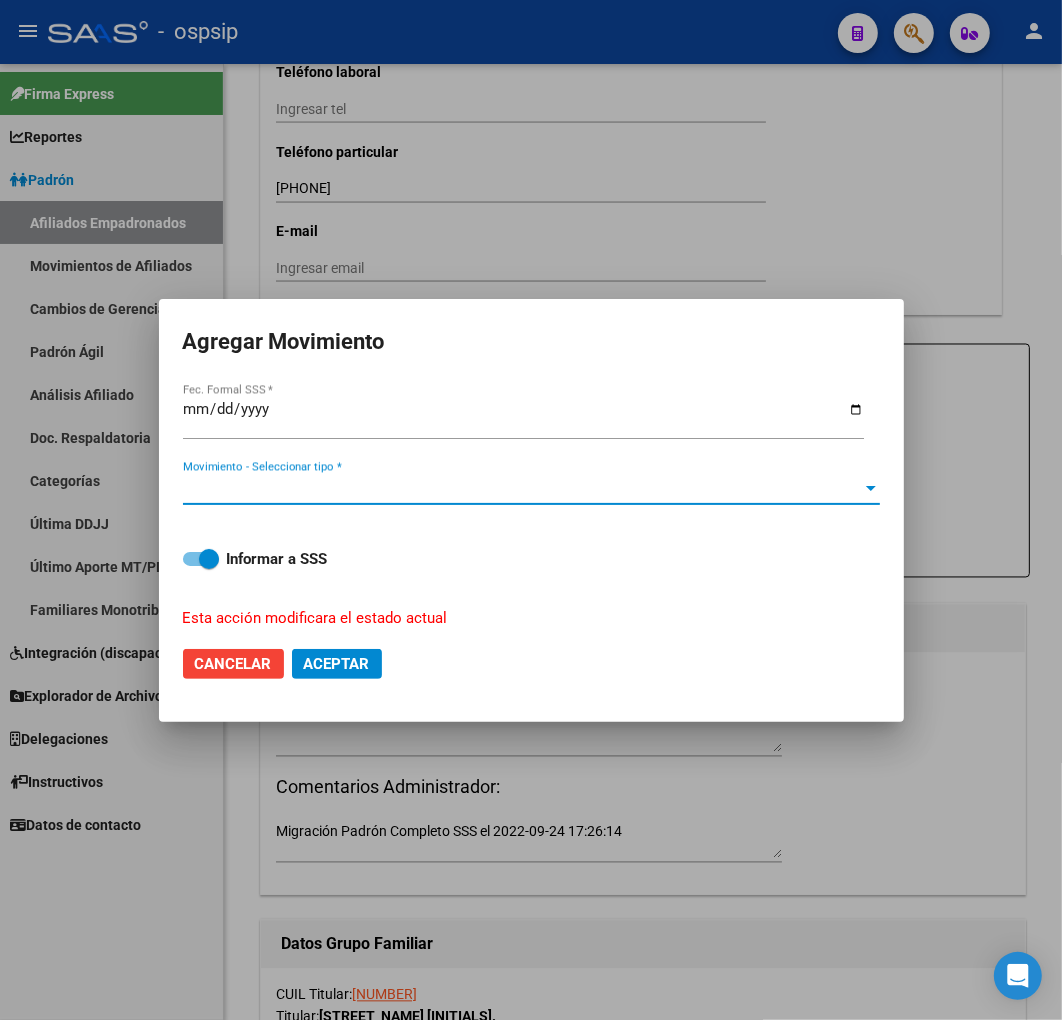 click on "Movimiento - Seleccionar tipo *" at bounding box center [522, 489] 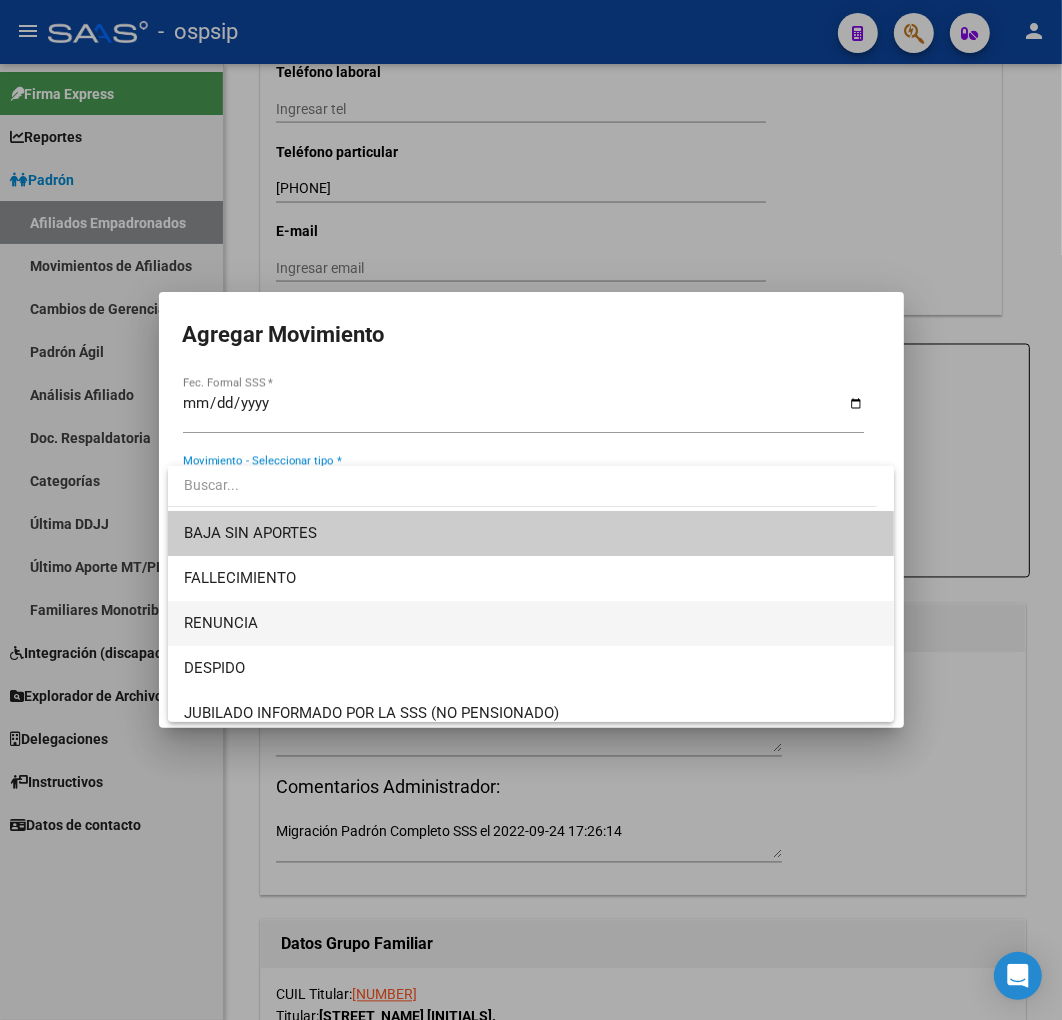 click on "RENUNCIA" at bounding box center (531, 623) 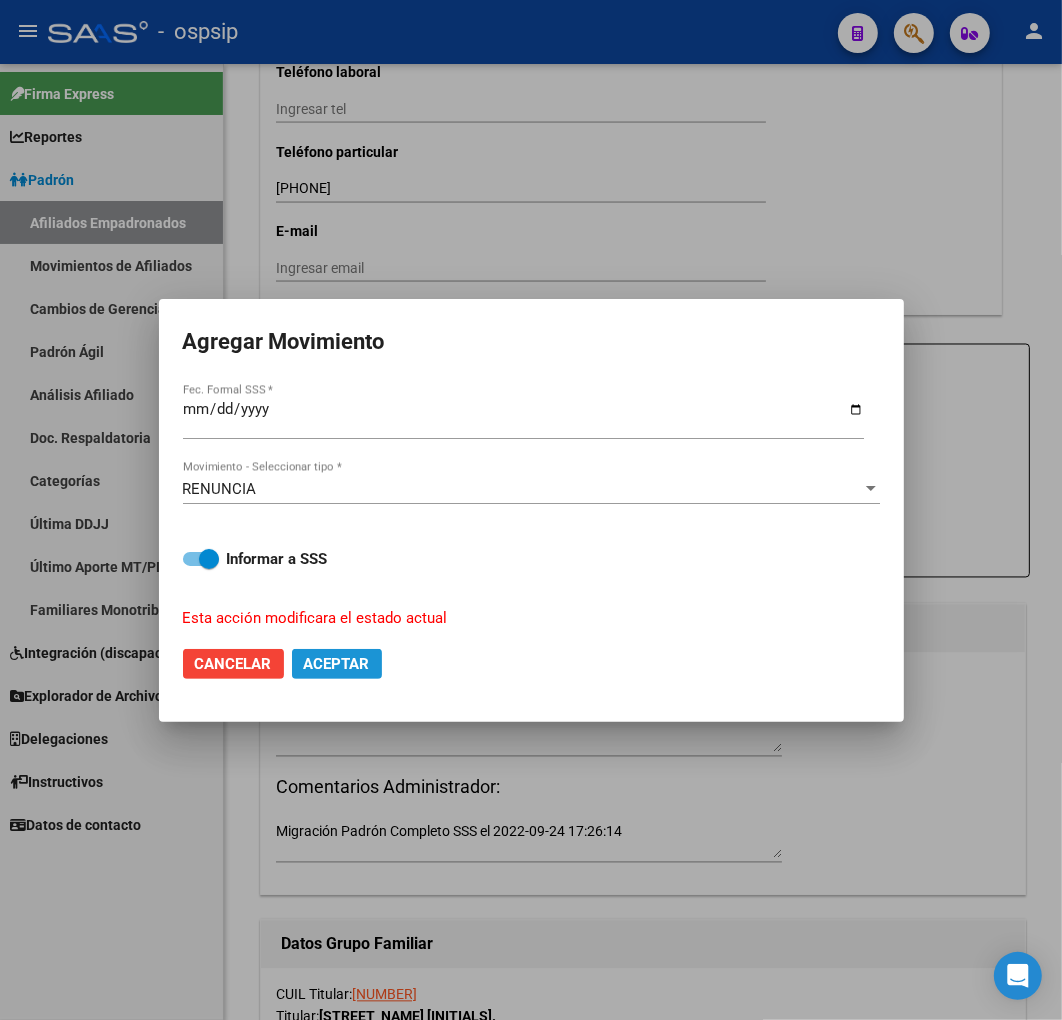 click on "Aceptar" 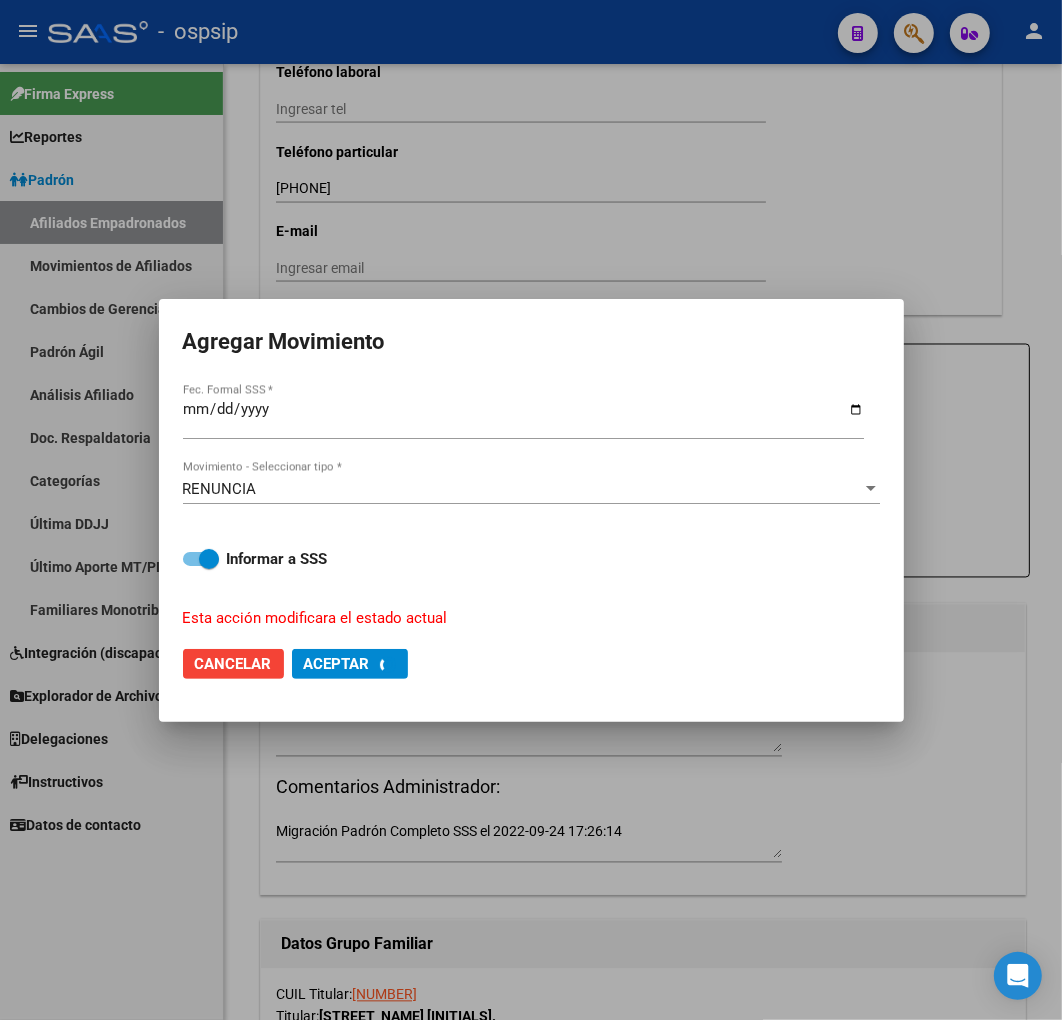 checkbox on "false" 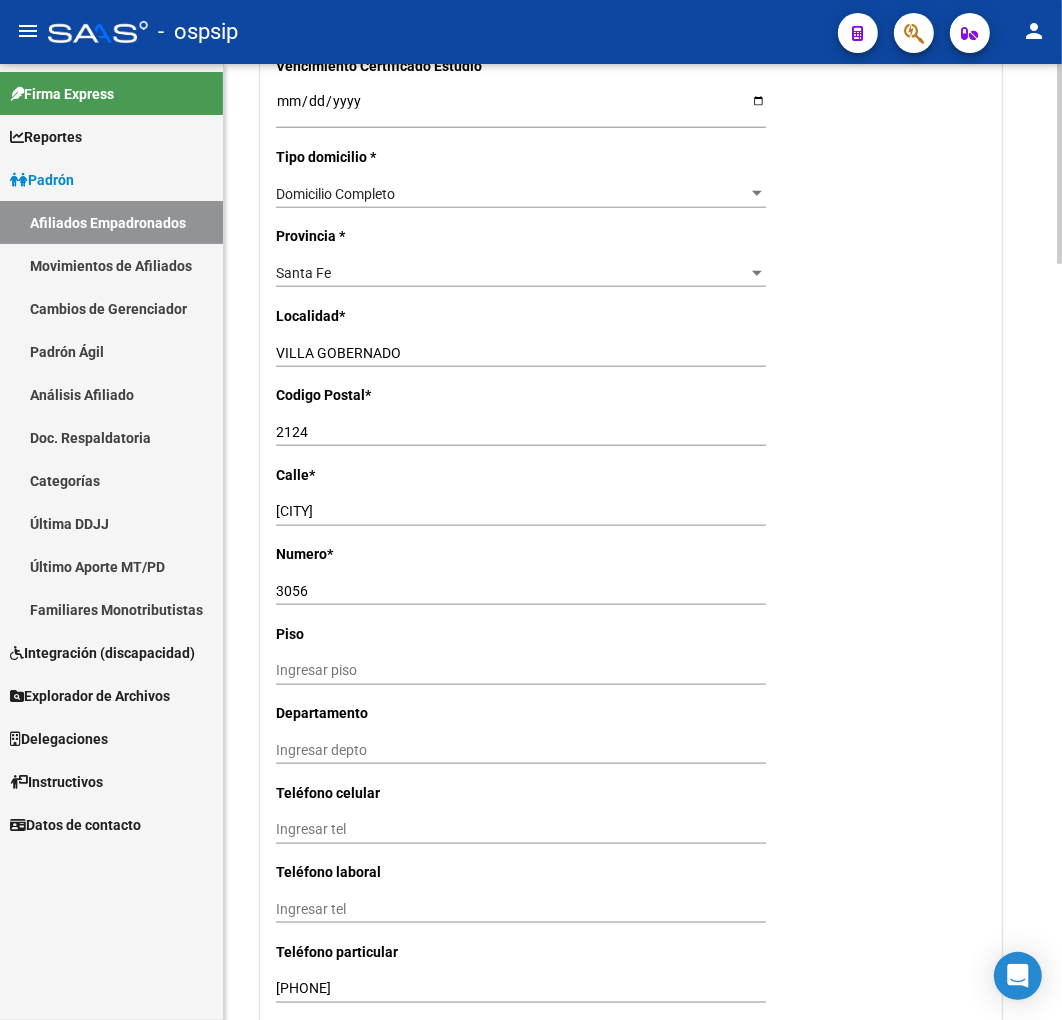 scroll, scrollTop: 591, scrollLeft: 0, axis: vertical 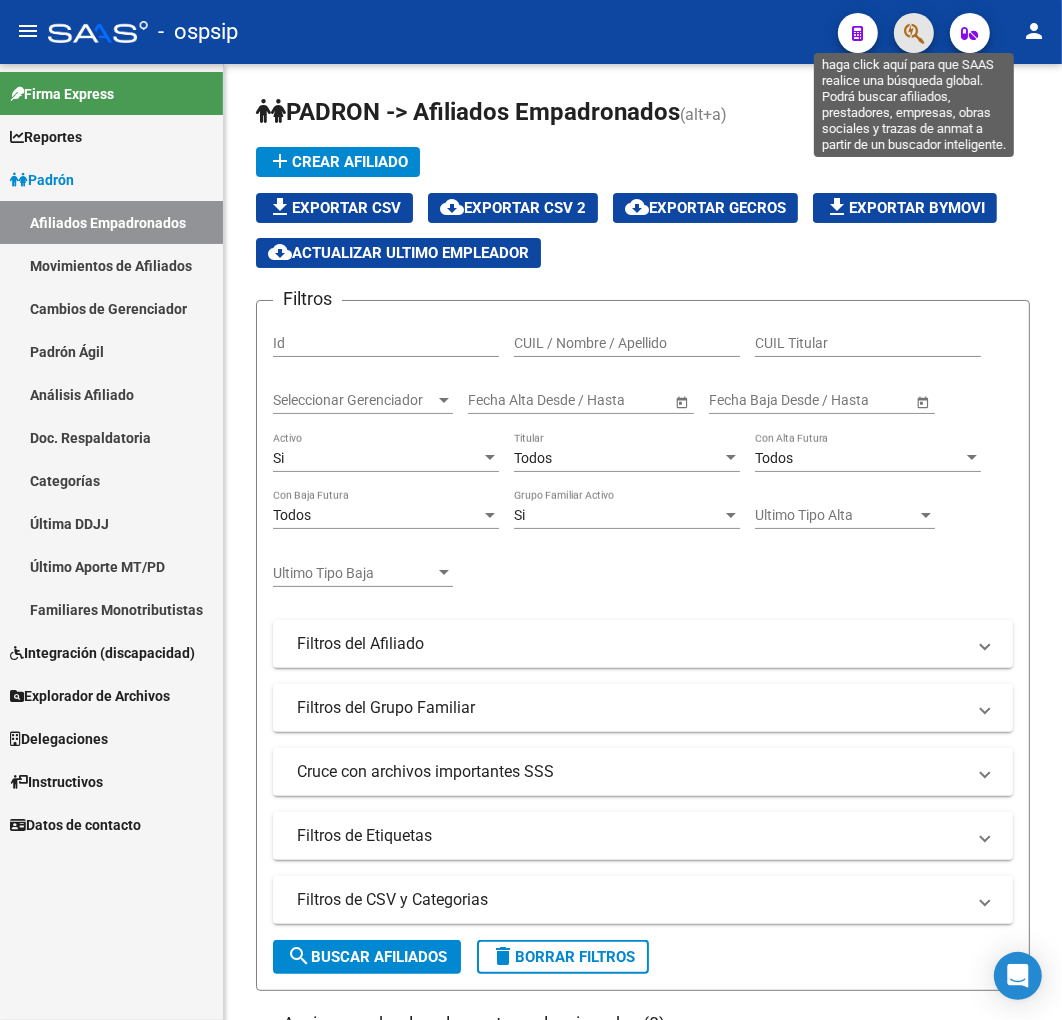 click 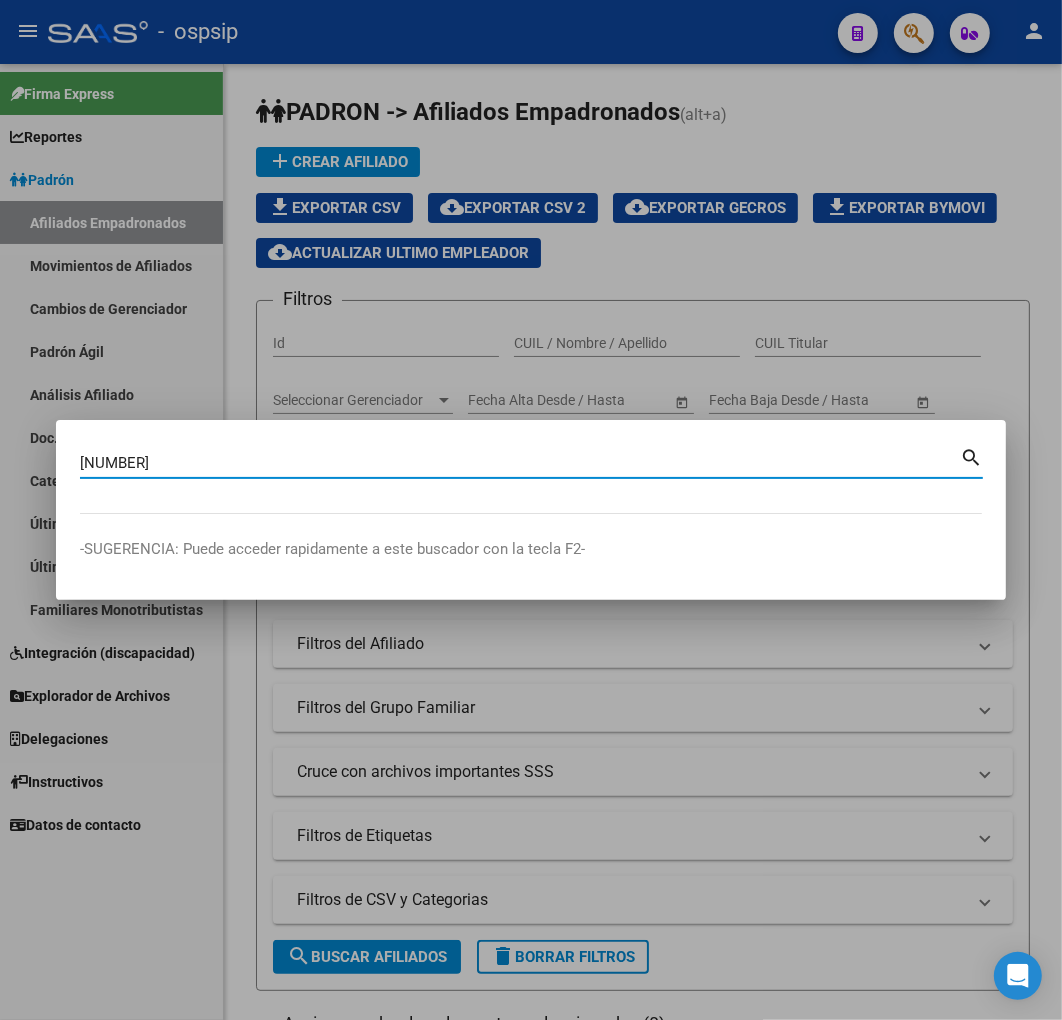 type on "[NUMBER]" 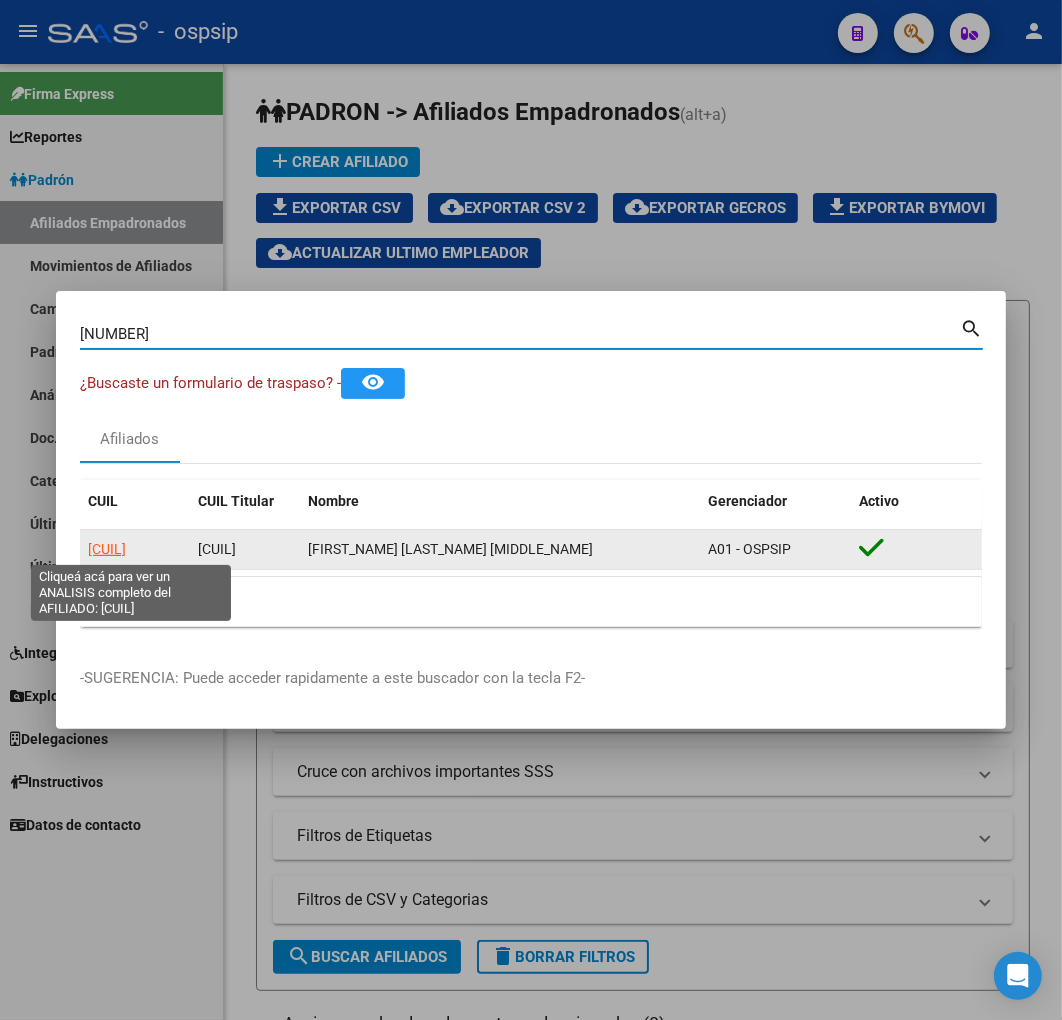 click on "[CUIL]" 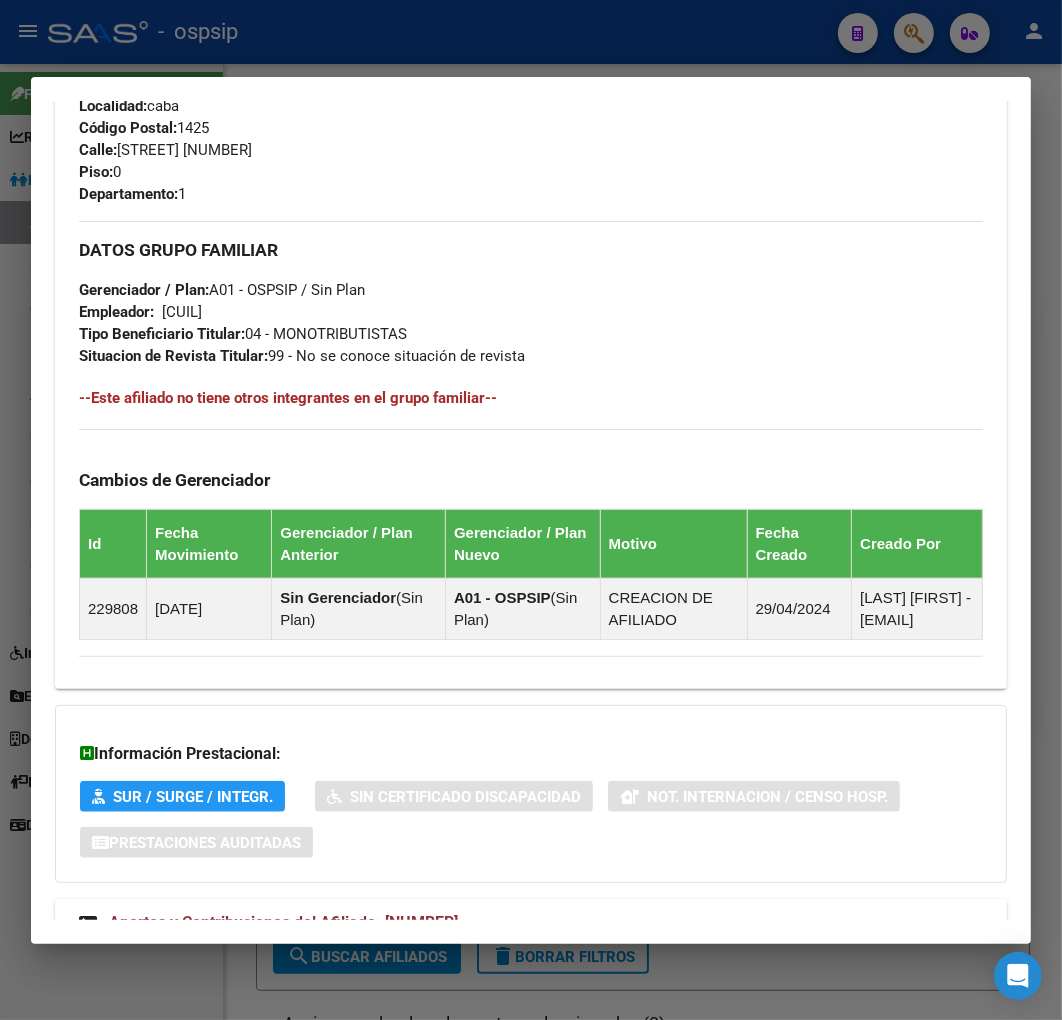 scroll, scrollTop: 1105, scrollLeft: 0, axis: vertical 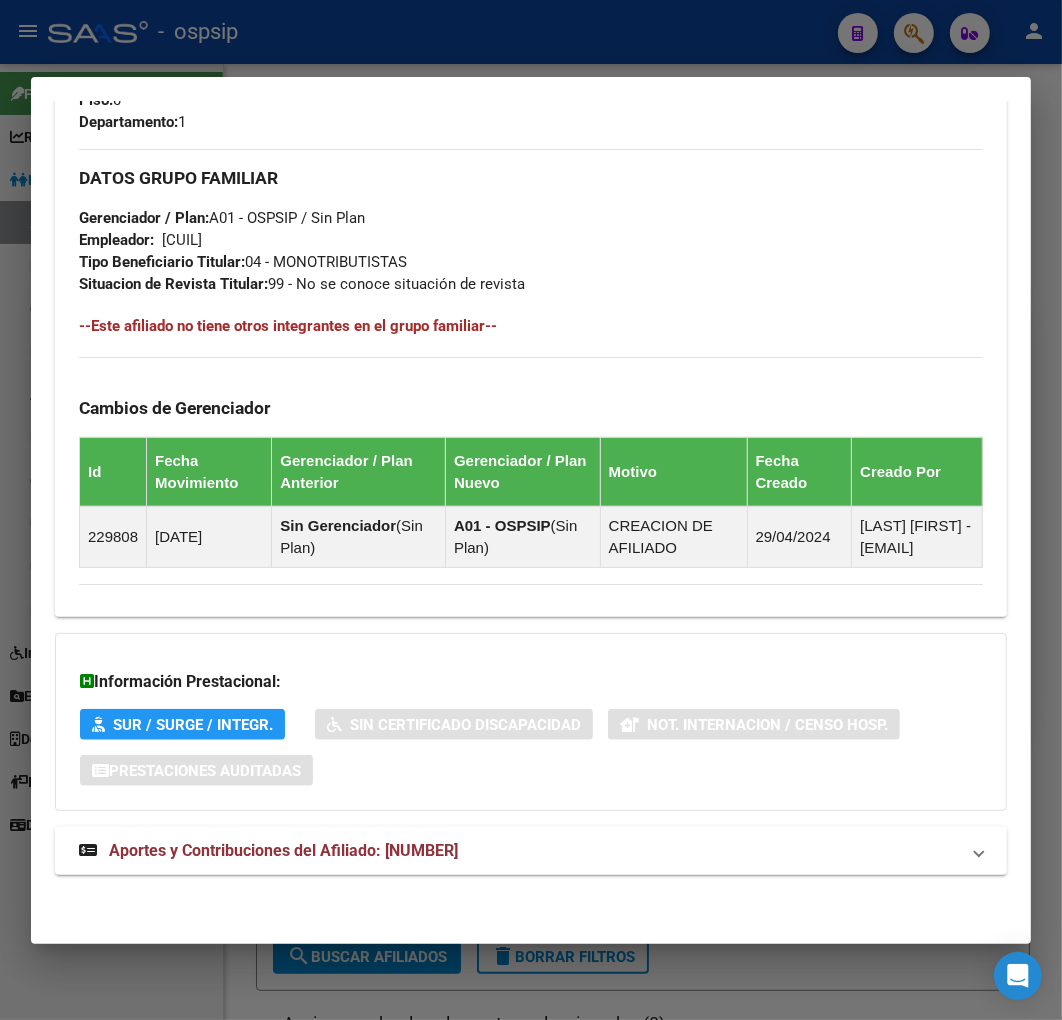 drag, startPoint x: 695, startPoint y: 847, endPoint x: 721, endPoint y: 778, distance: 73.736015 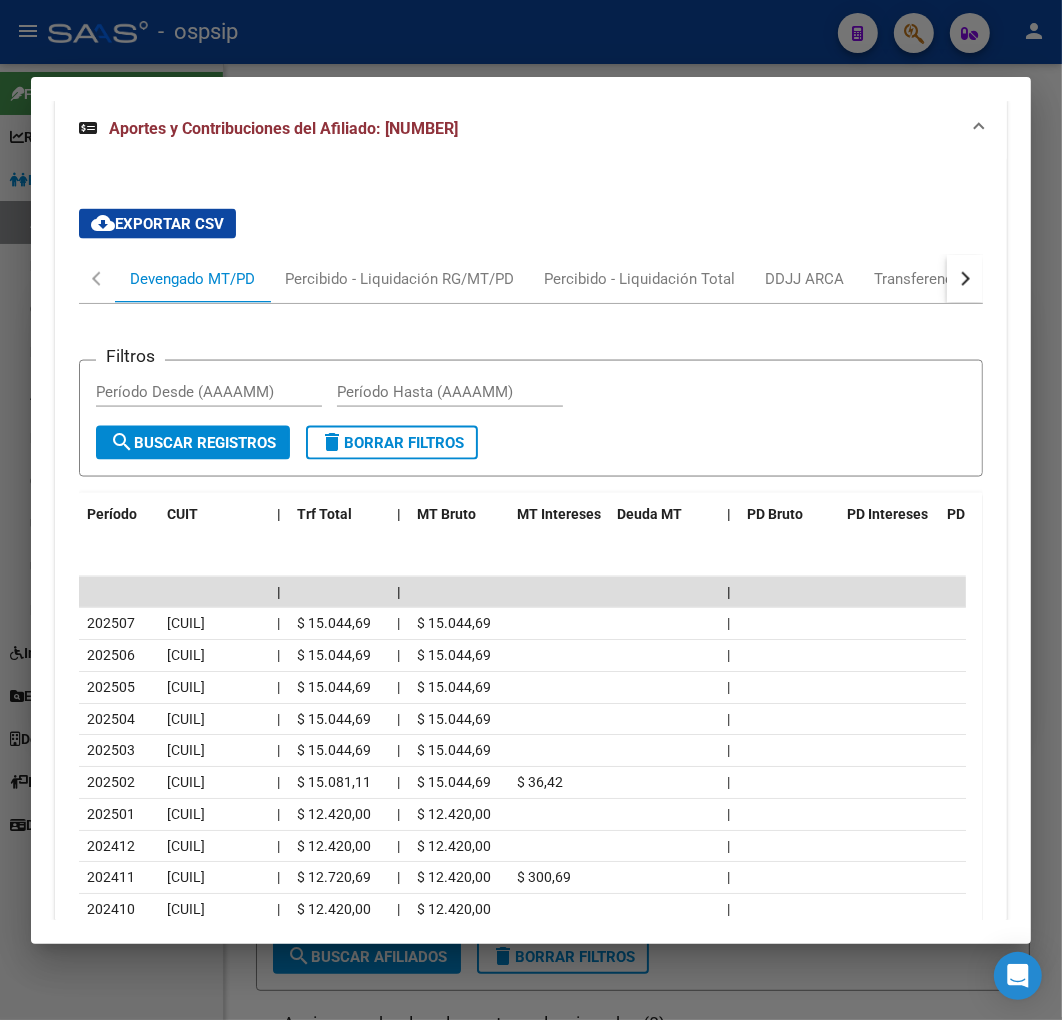 scroll, scrollTop: 1888, scrollLeft: 0, axis: vertical 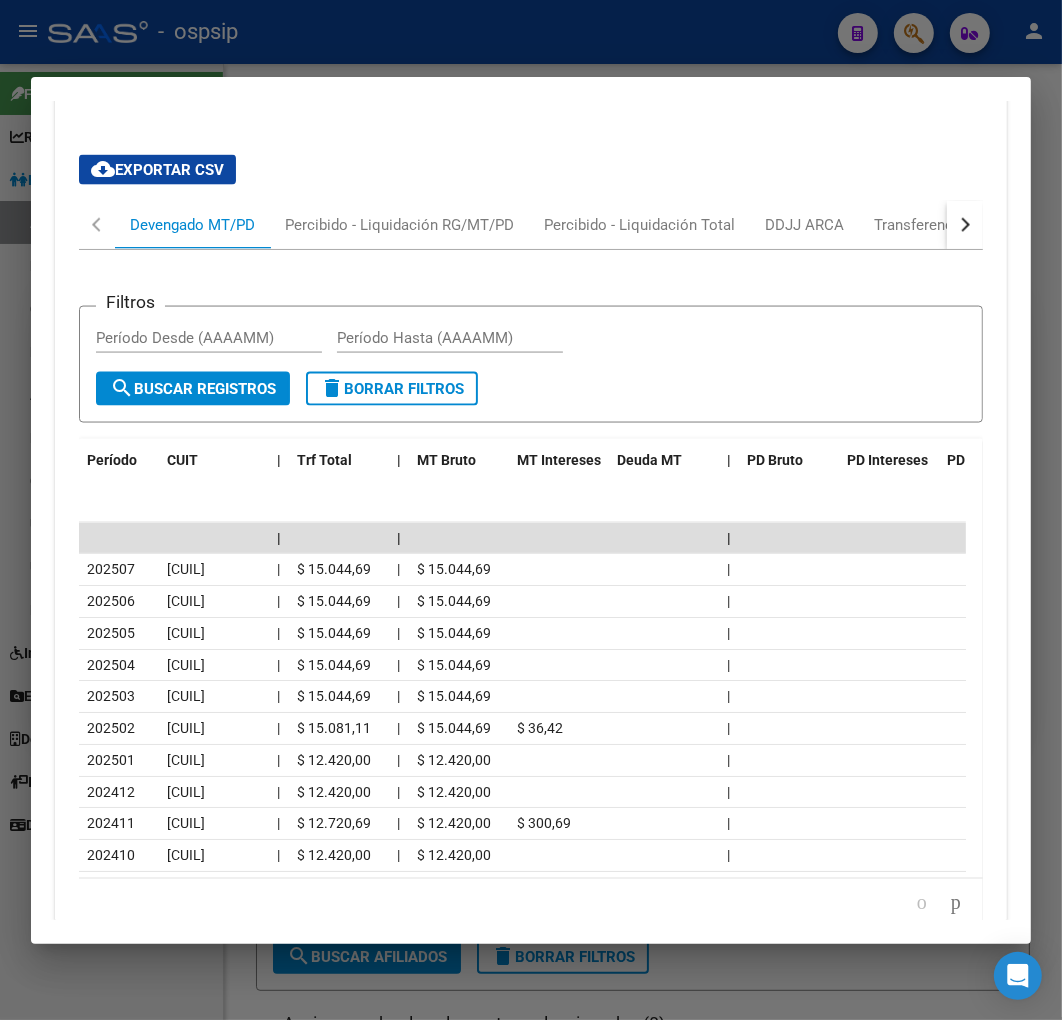 click at bounding box center (531, 510) 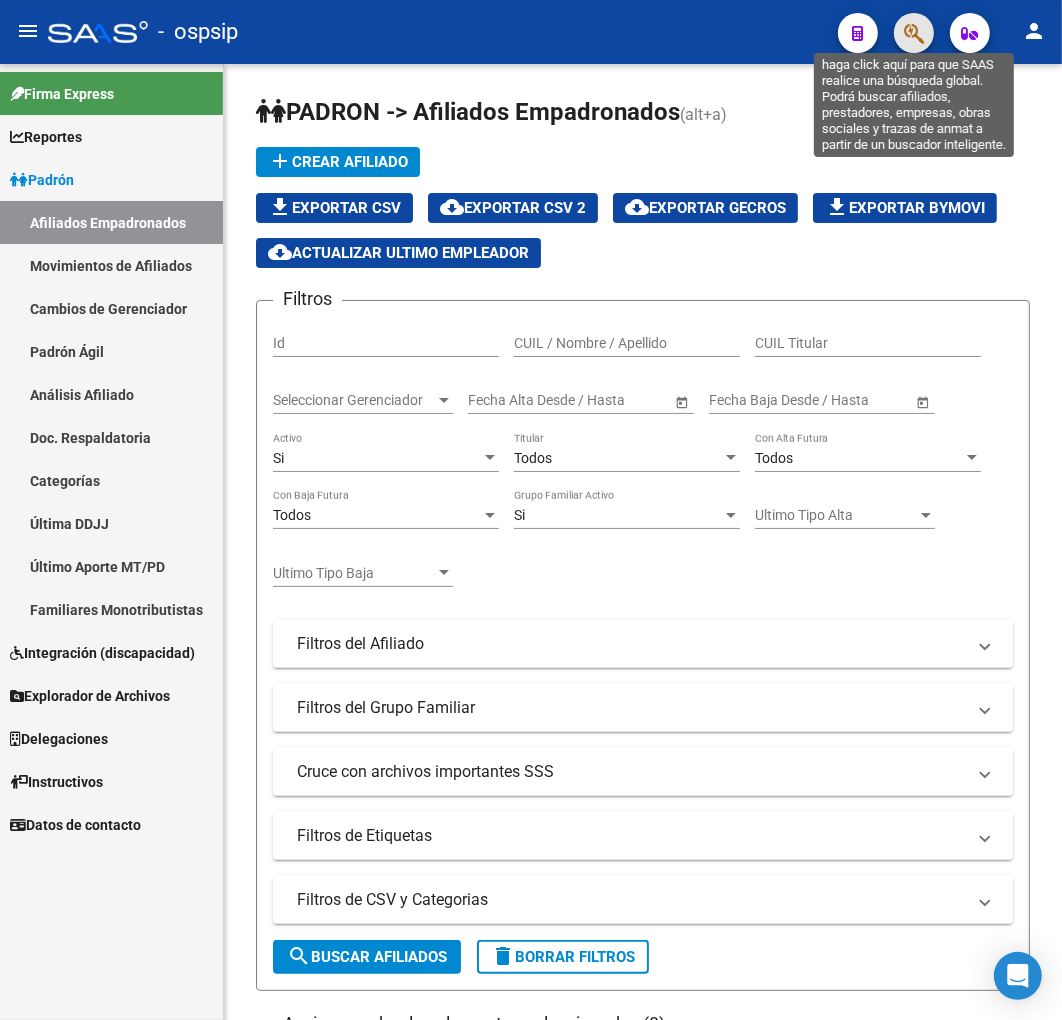 click 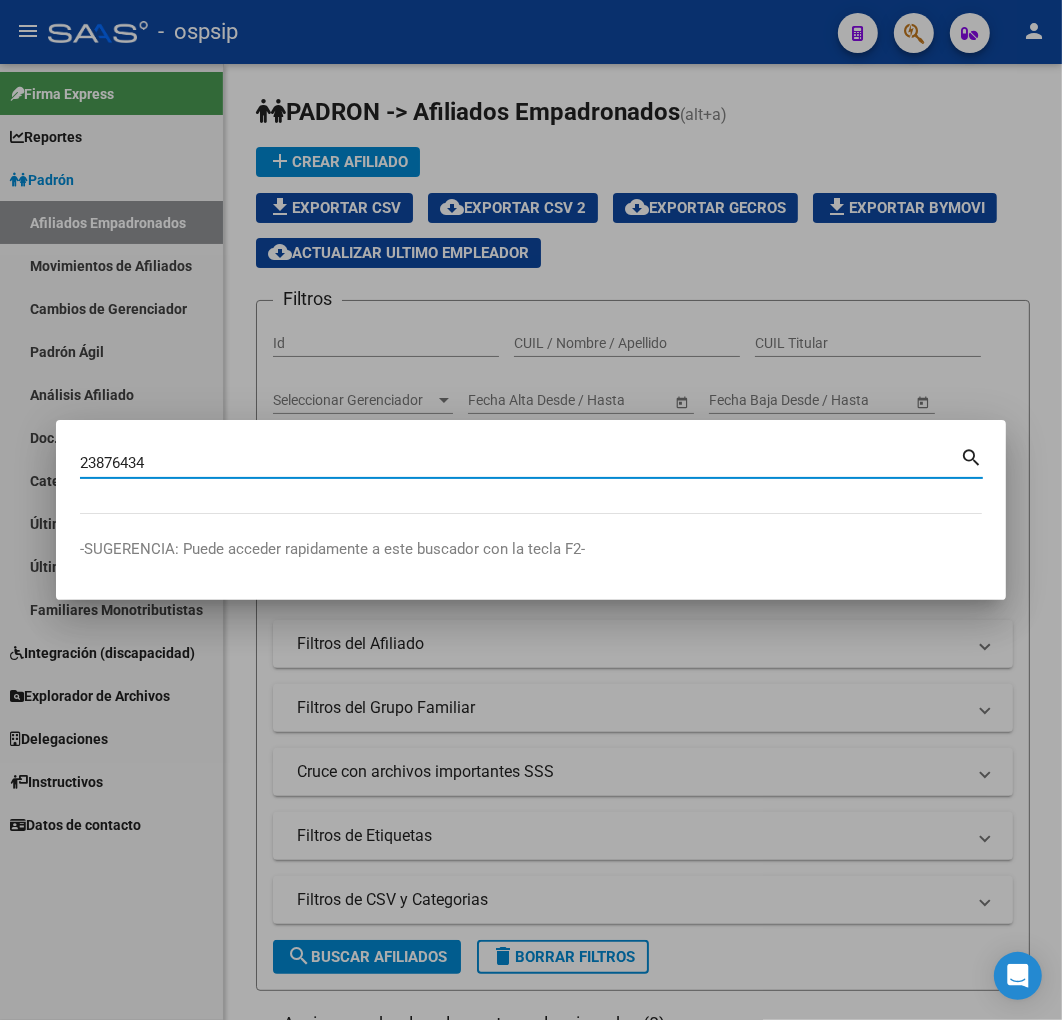 type on "23876434" 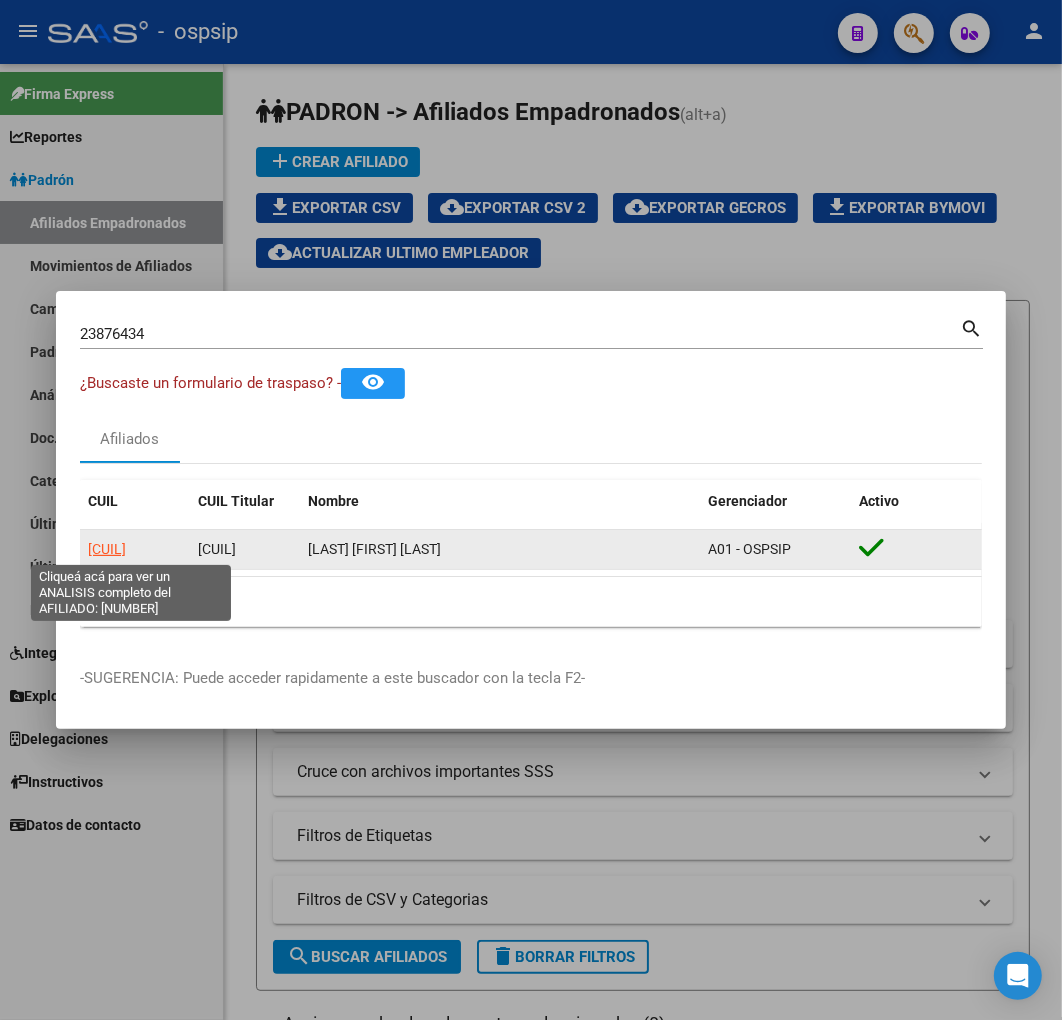 click on "[CUIL]" 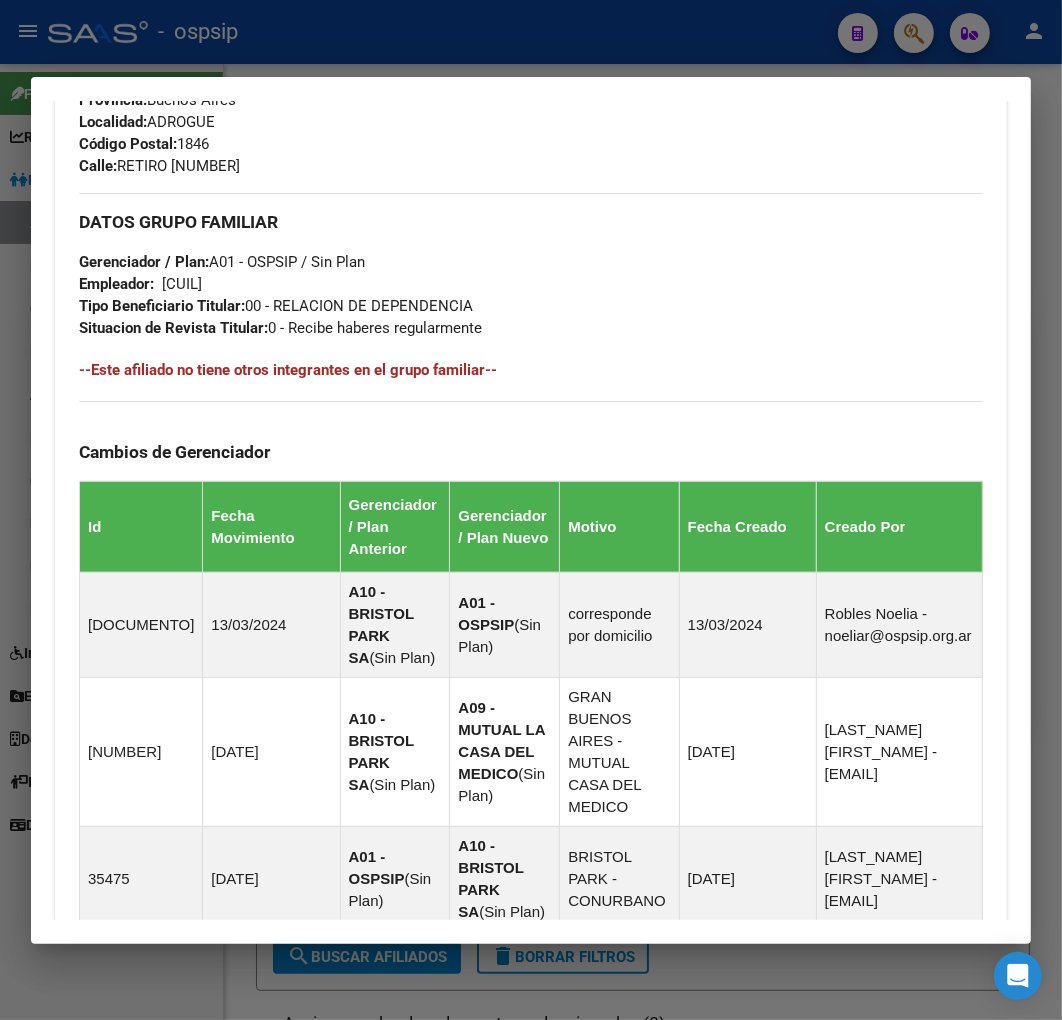 scroll, scrollTop: 1482, scrollLeft: 0, axis: vertical 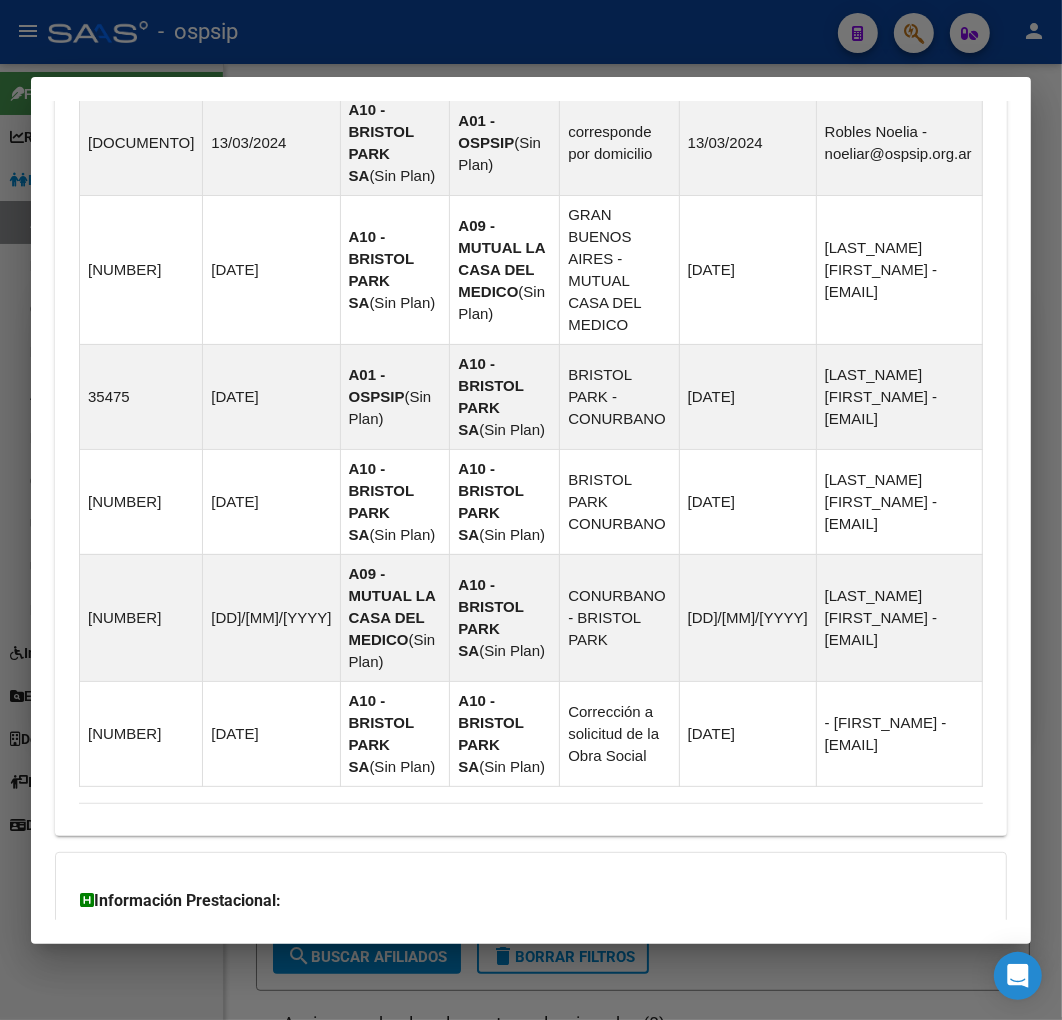 click on "Aportes y Contribuciones del Afiliado: [CUIL]" at bounding box center [519, 1070] 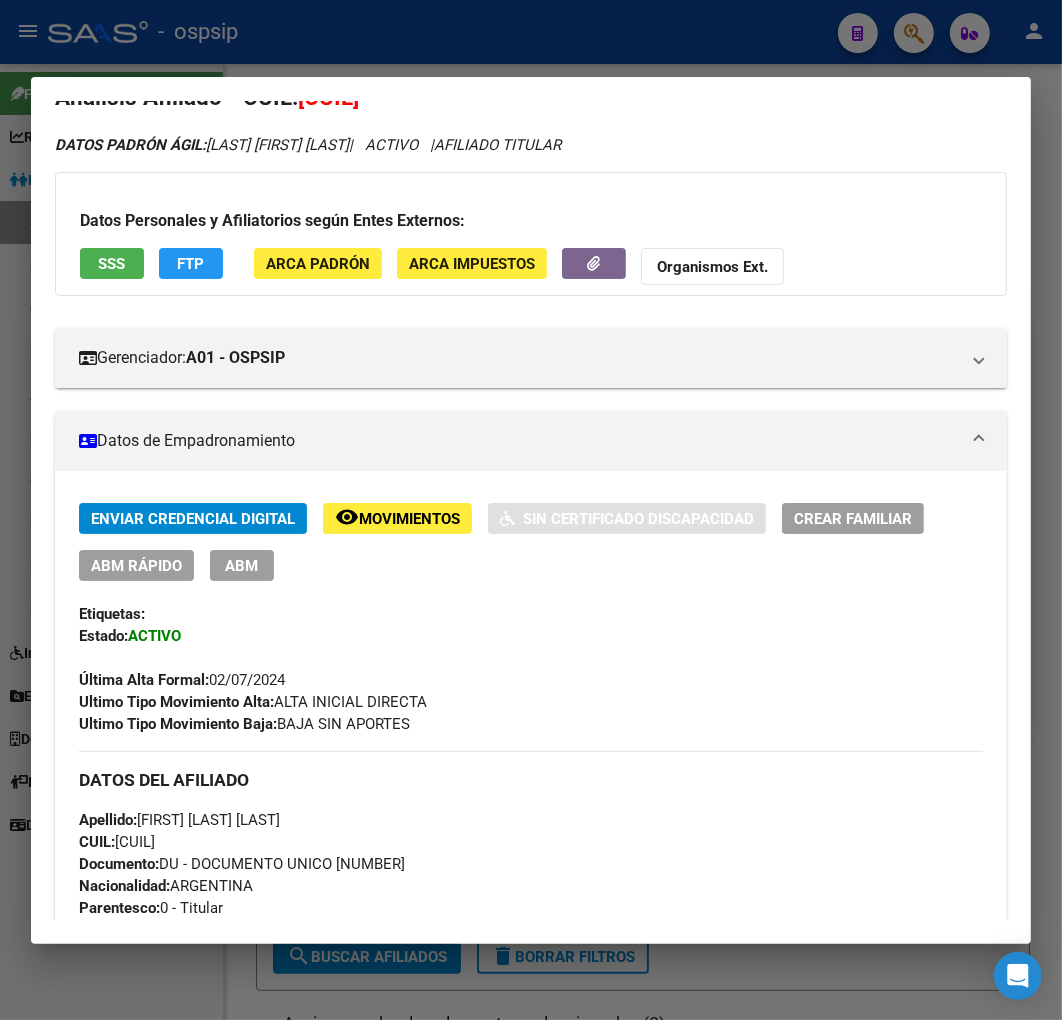 scroll, scrollTop: 25, scrollLeft: 0, axis: vertical 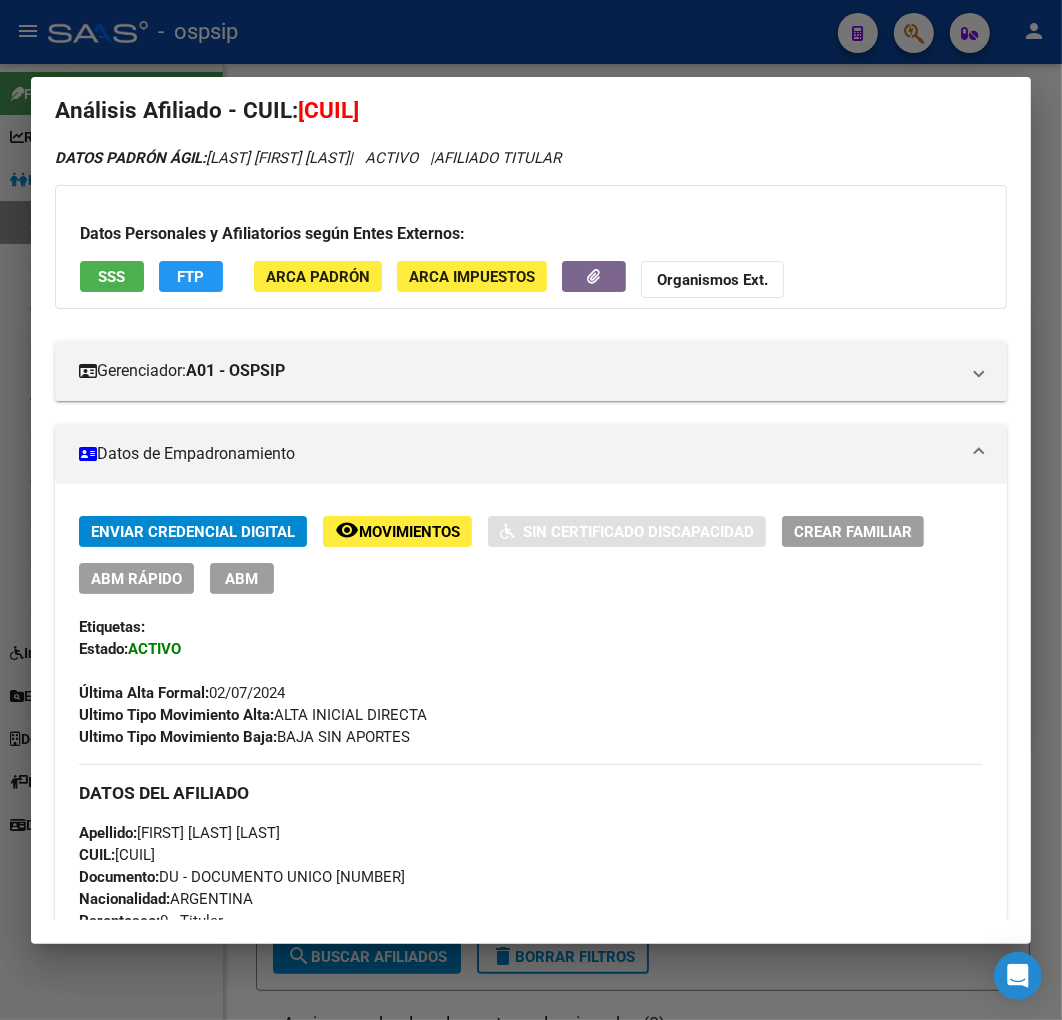 click on "FTP" 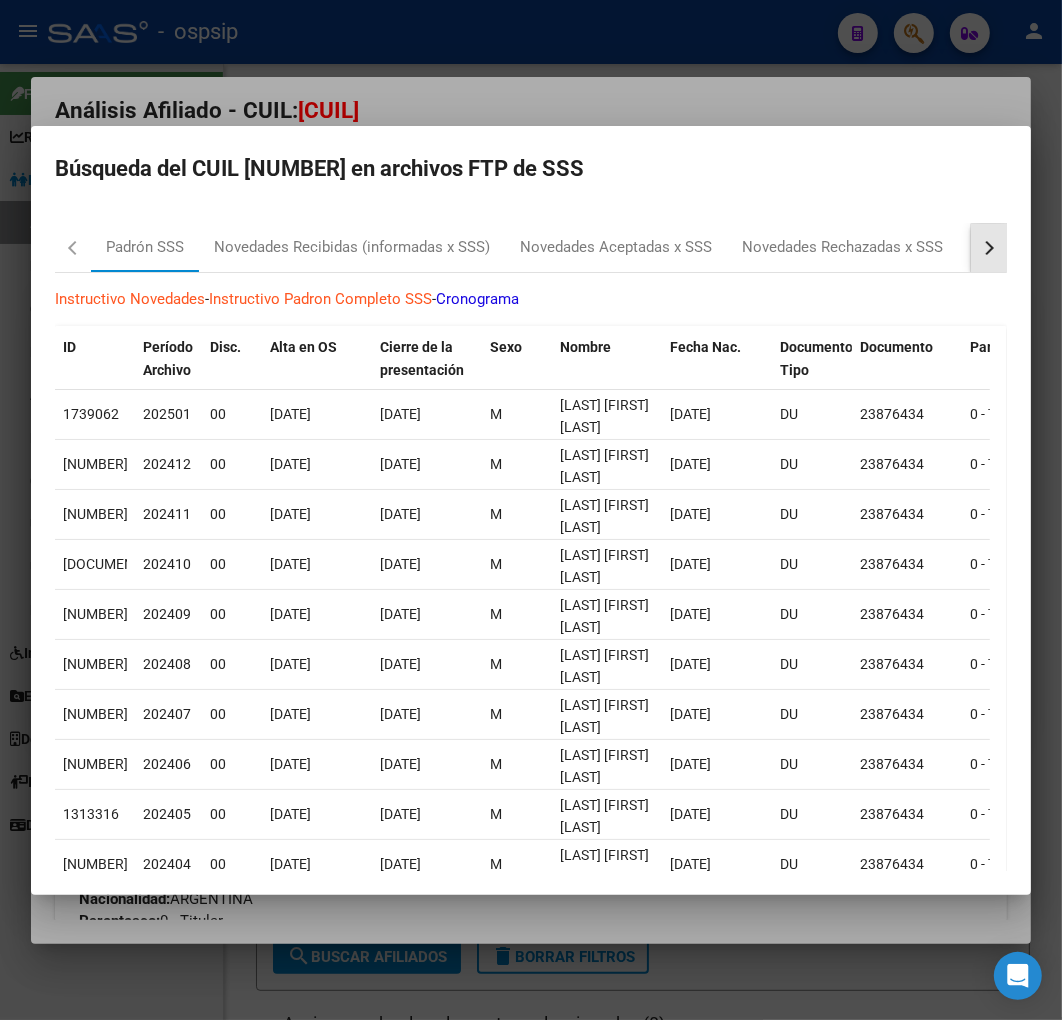click at bounding box center (989, 248) 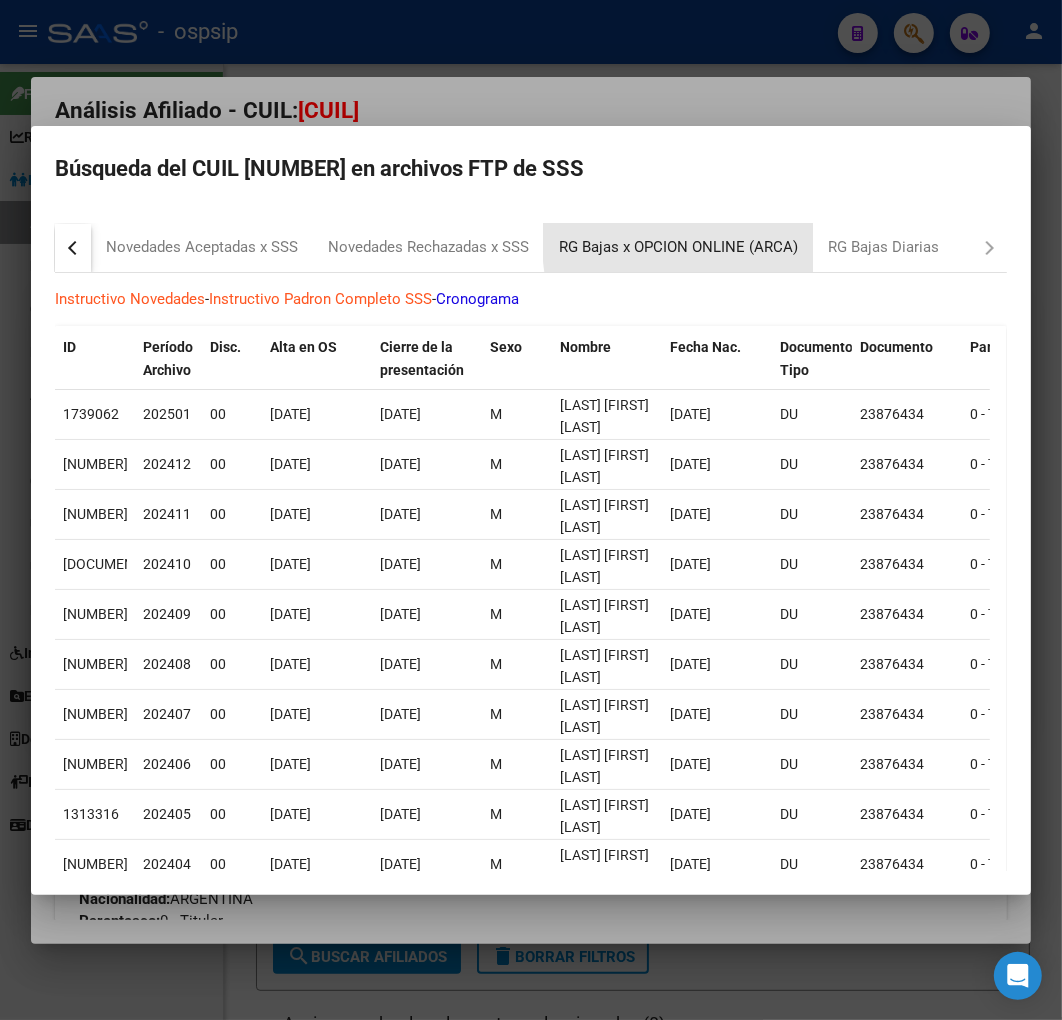 click on "RG Bajas x OPCION ONLINE (ARCA)" at bounding box center [678, 247] 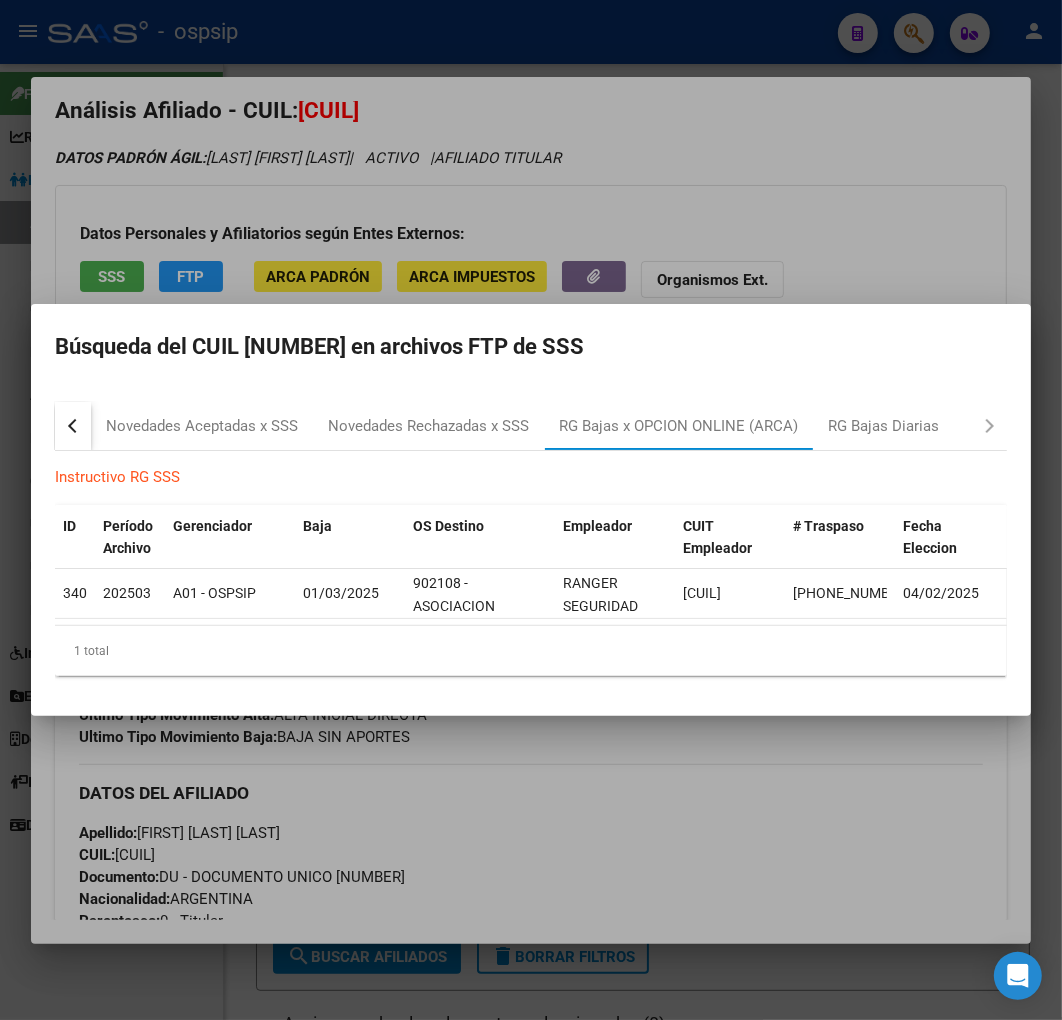 click at bounding box center [531, 510] 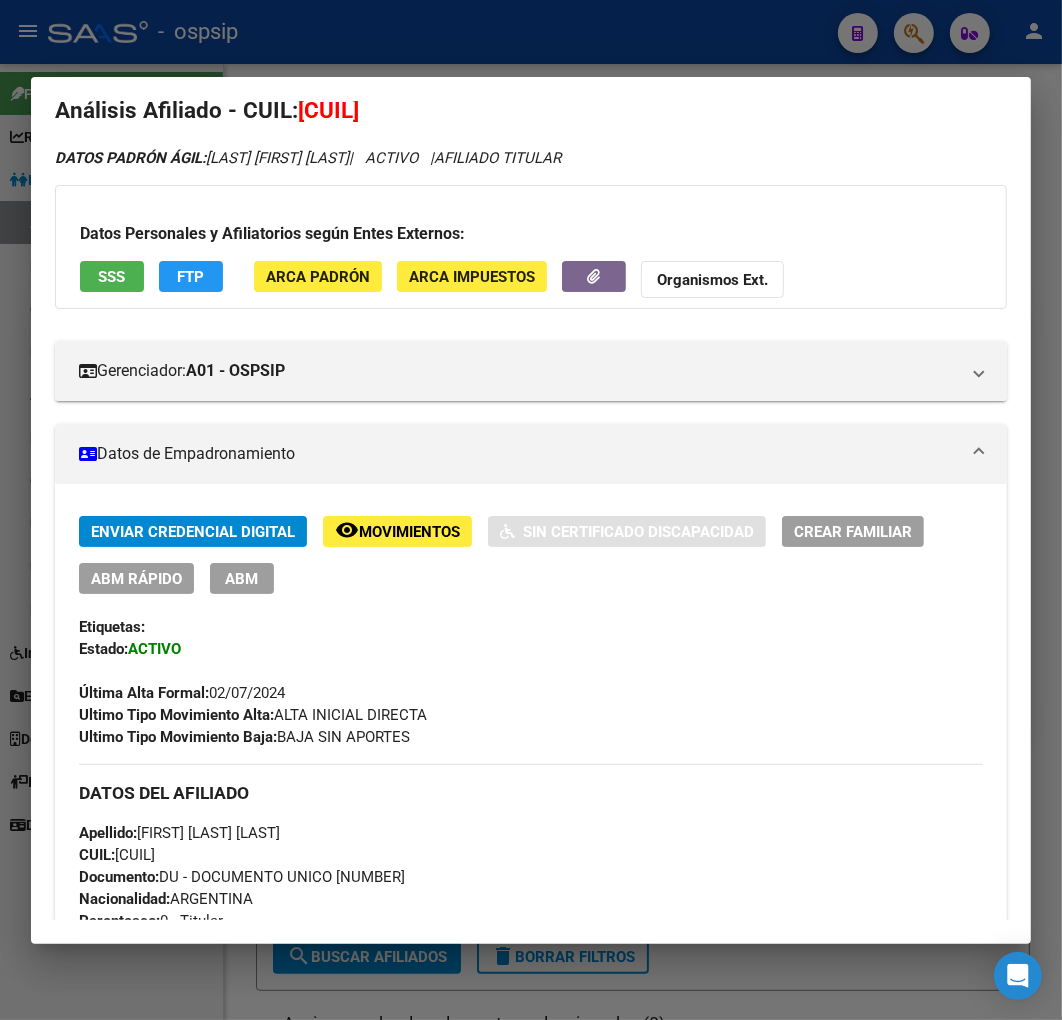 click on "Enviar Credencial Digital remove_red_eye Movimientos    Sin Certificado Discapacidad Crear Familiar ABM Rápido ABM Etiquetas: Estado: ACTIVO Última Alta Formal:  [DATE] Ultimo Tipo Movimiento Alta:  ALTA INICIAL DIRECTA Ultimo Tipo Movimiento Baja:  BAJA SIN APORTES" at bounding box center [531, 632] 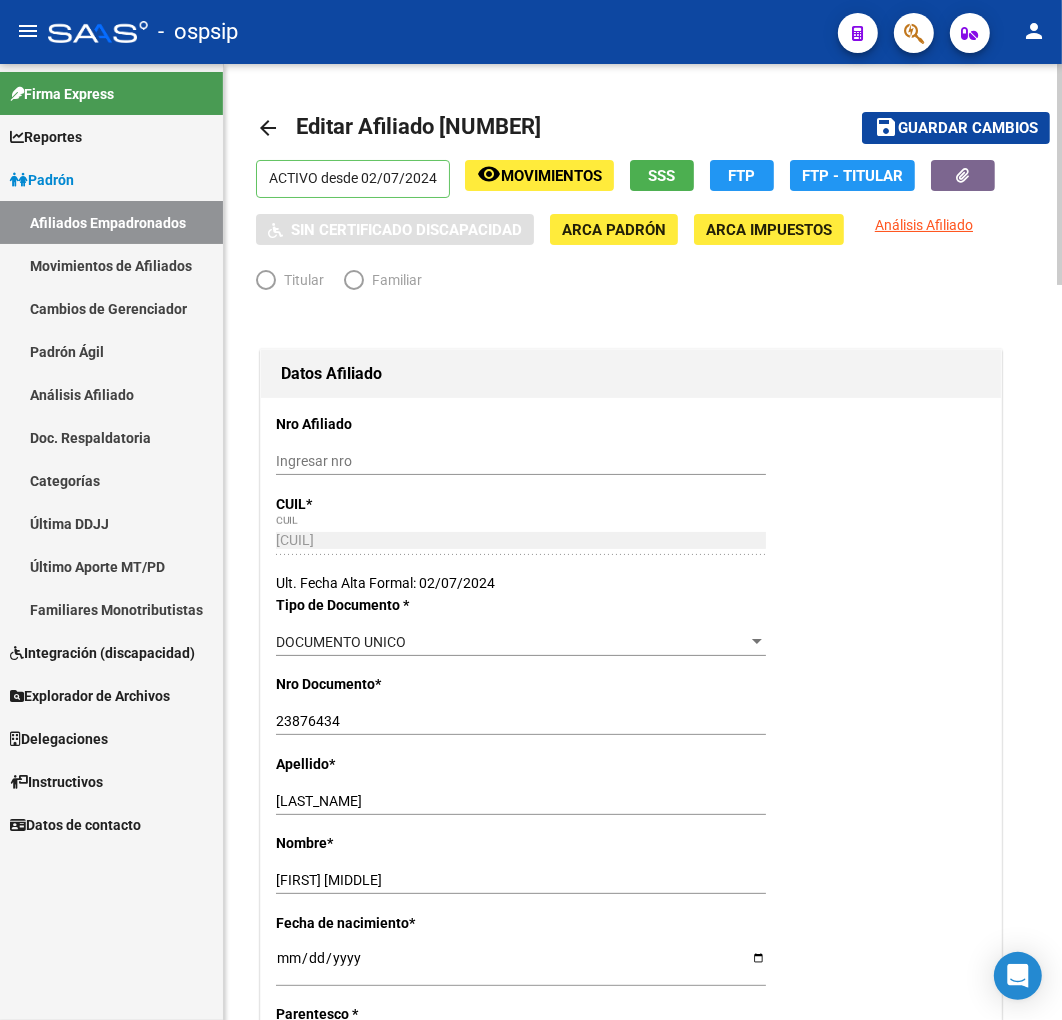 radio on "true" 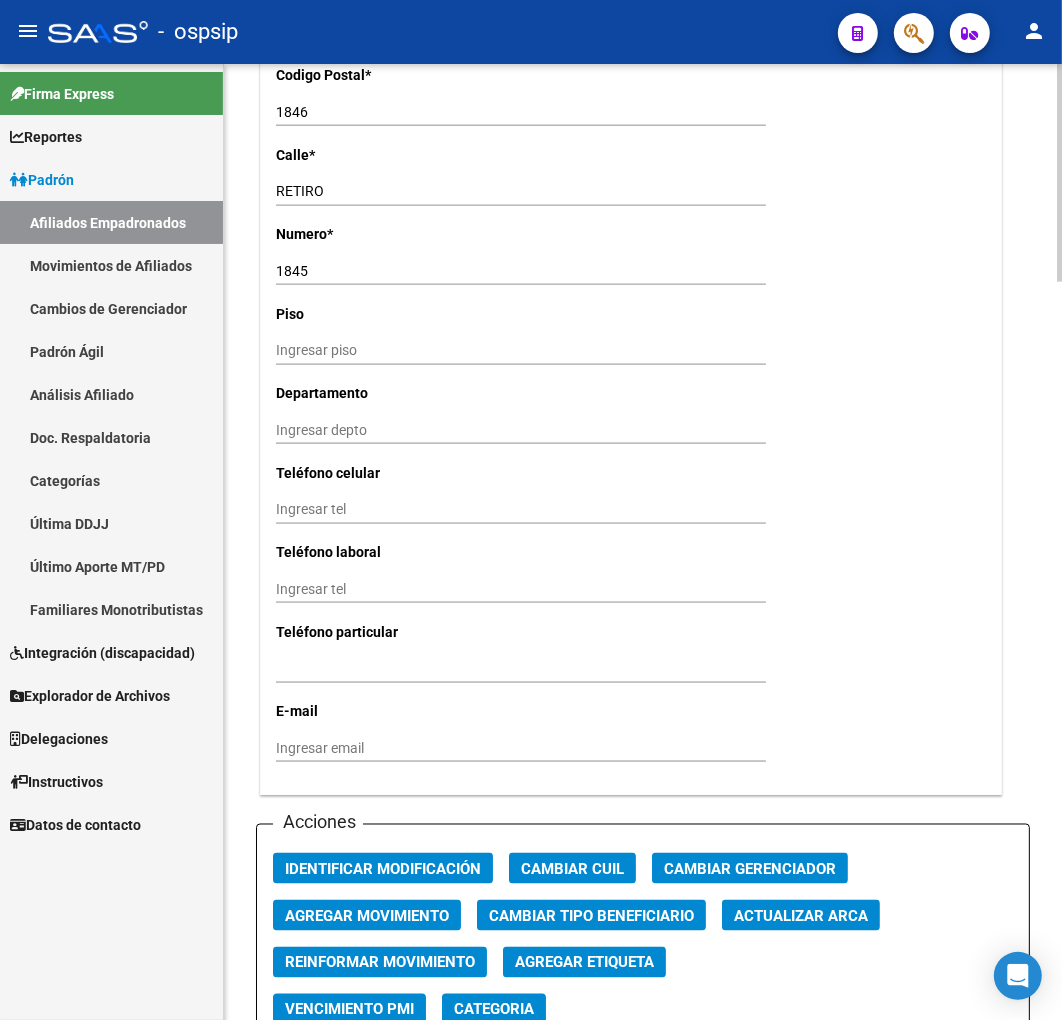 scroll, scrollTop: 2111, scrollLeft: 0, axis: vertical 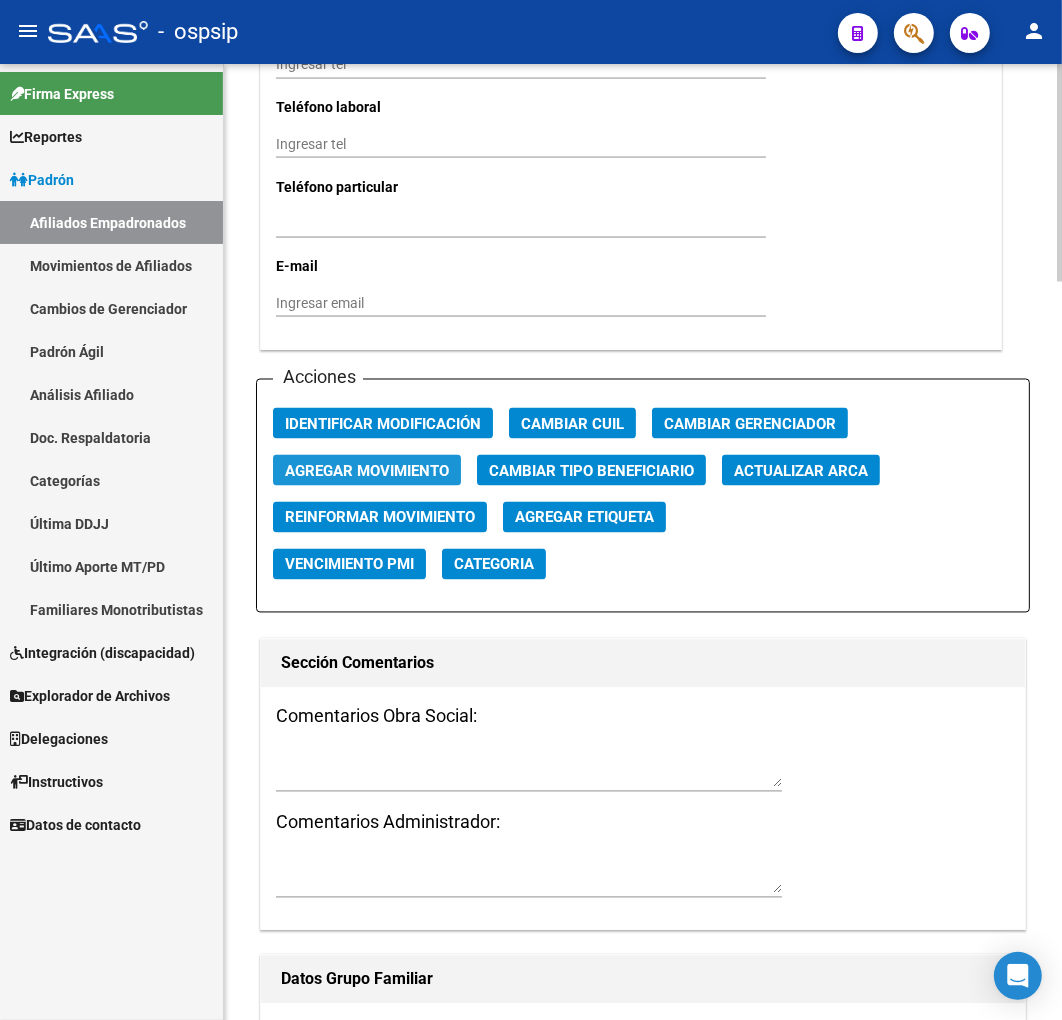 click on "Agregar Movimiento" 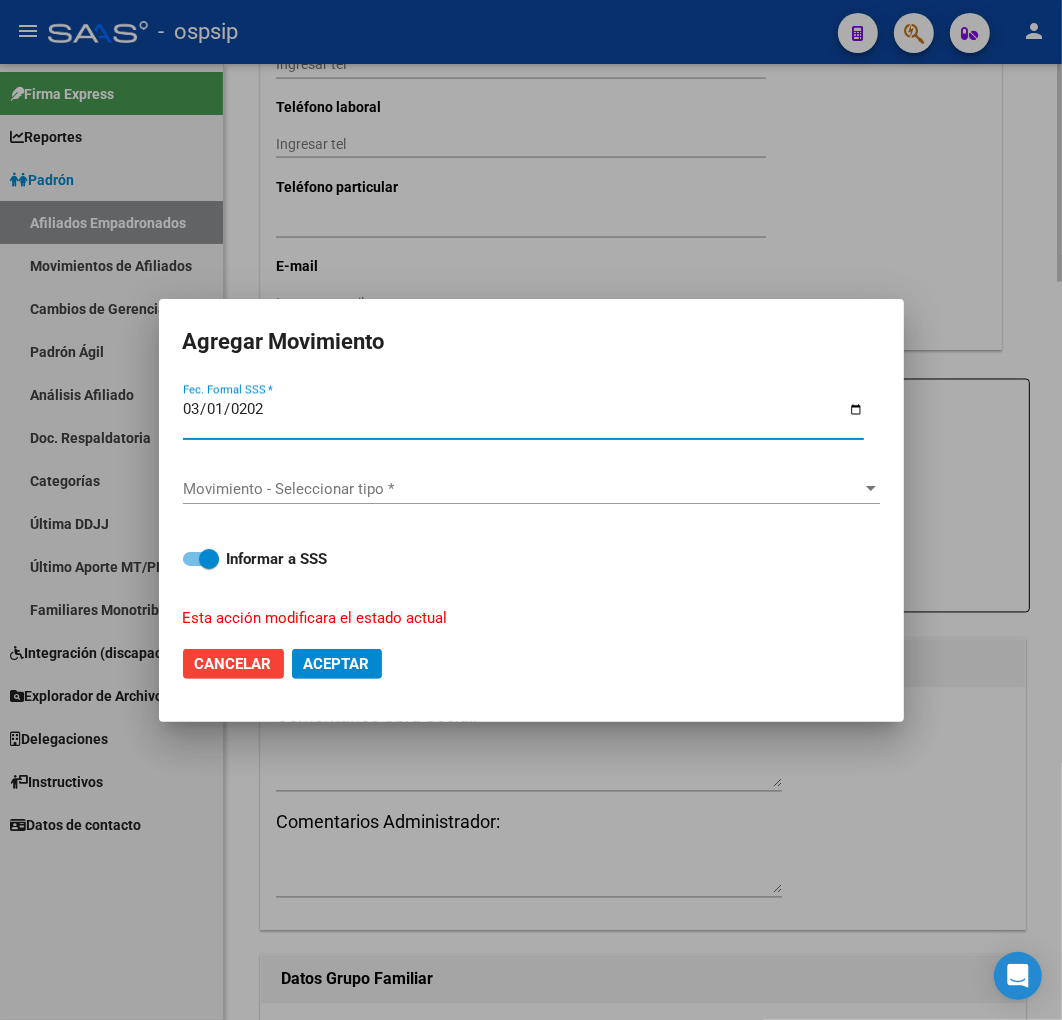 type on "[DATE]" 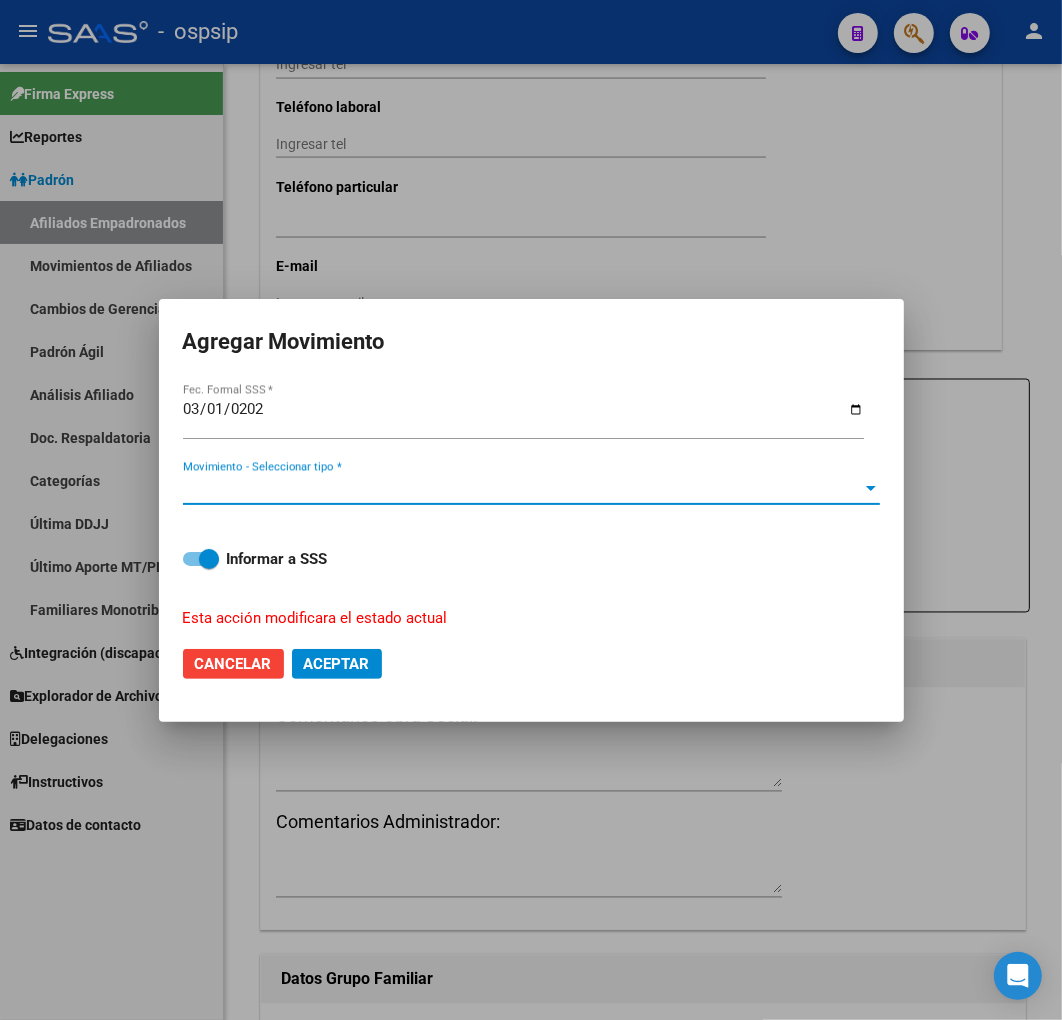click on "Movimiento - Seleccionar tipo *" at bounding box center [522, 489] 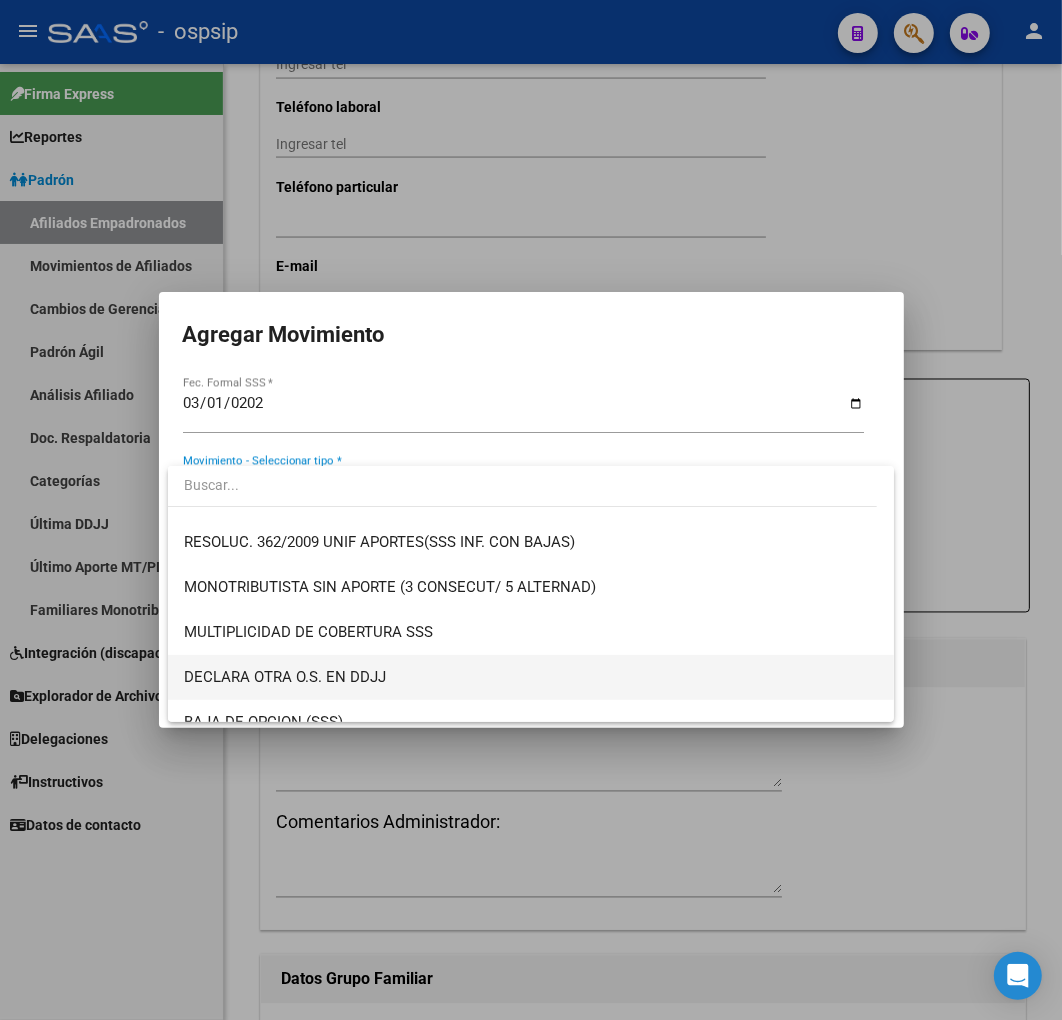 scroll, scrollTop: 777, scrollLeft: 0, axis: vertical 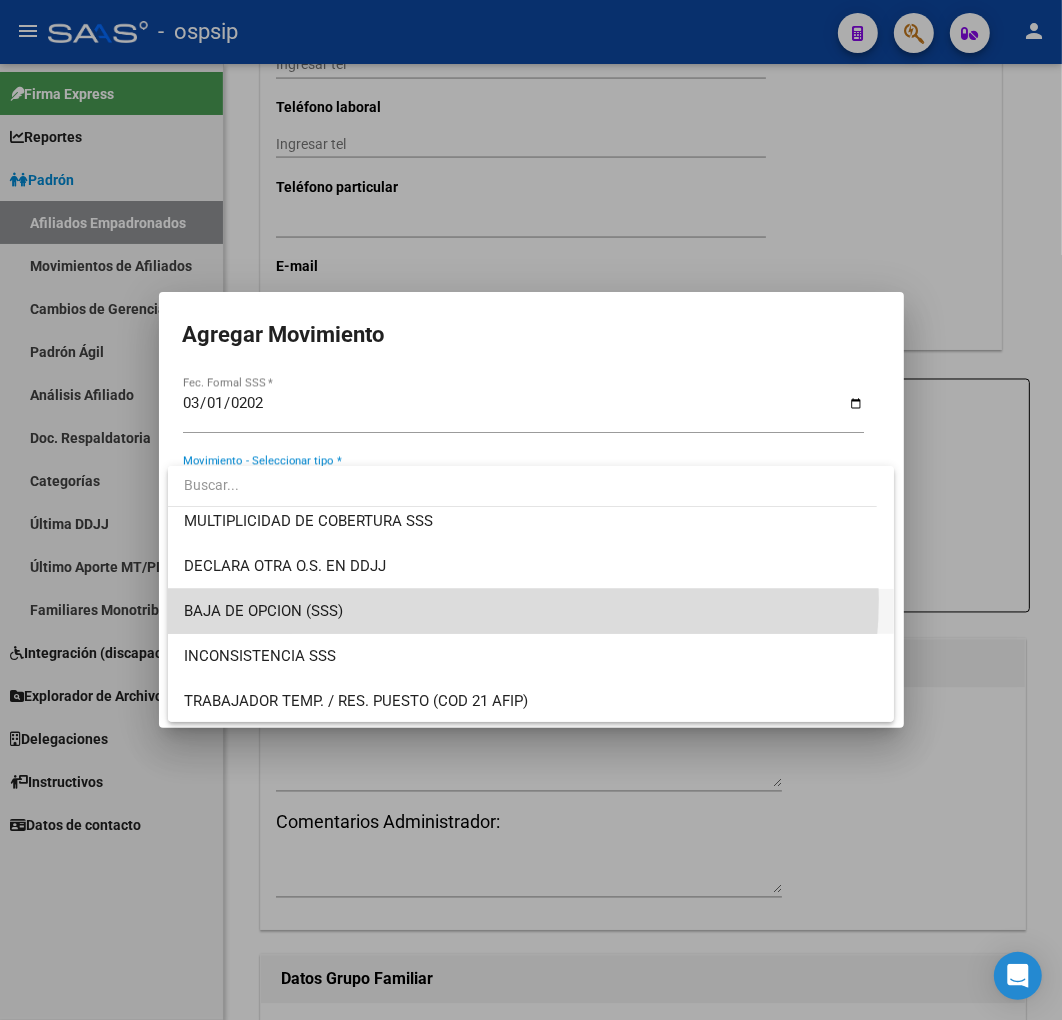 click on "BAJA DE OPCION (SSS)" at bounding box center (531, 611) 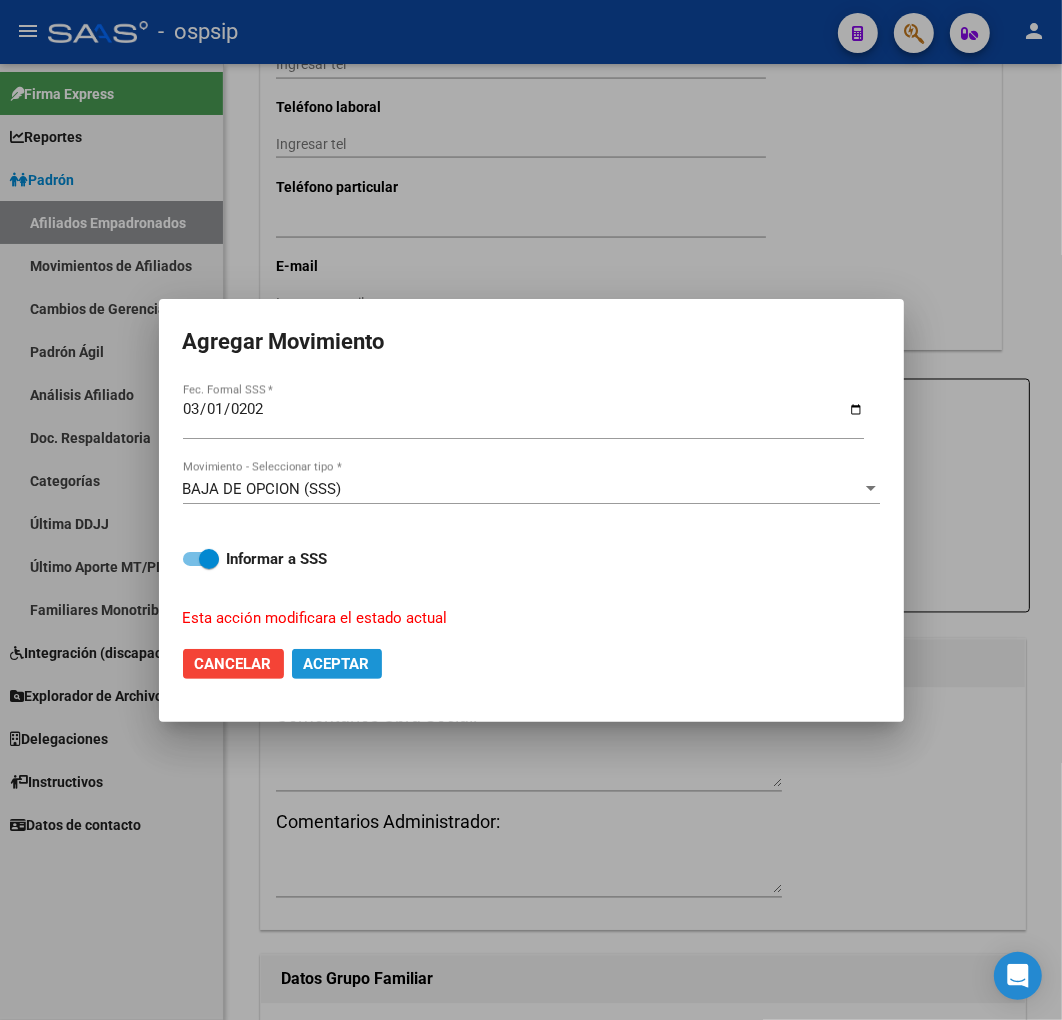 click on "Aceptar" 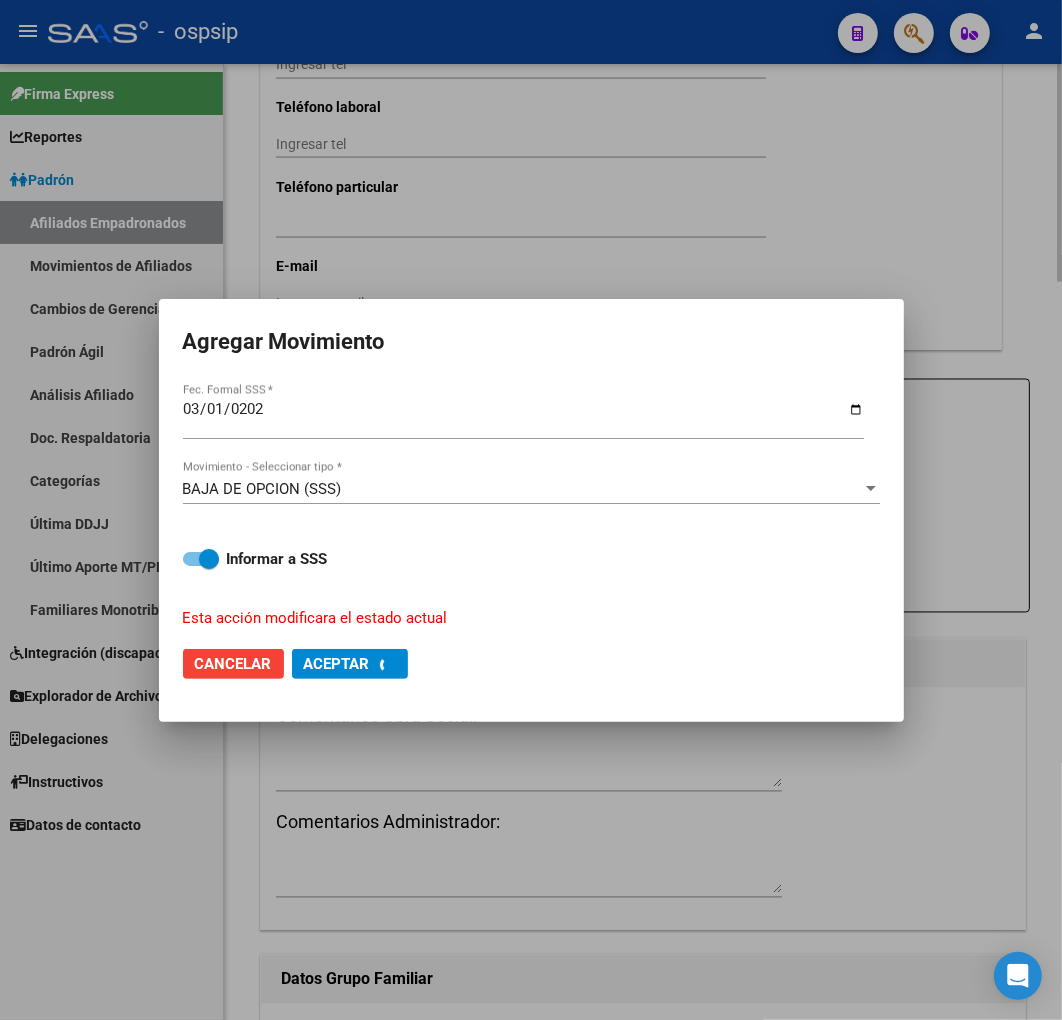 checkbox on "false" 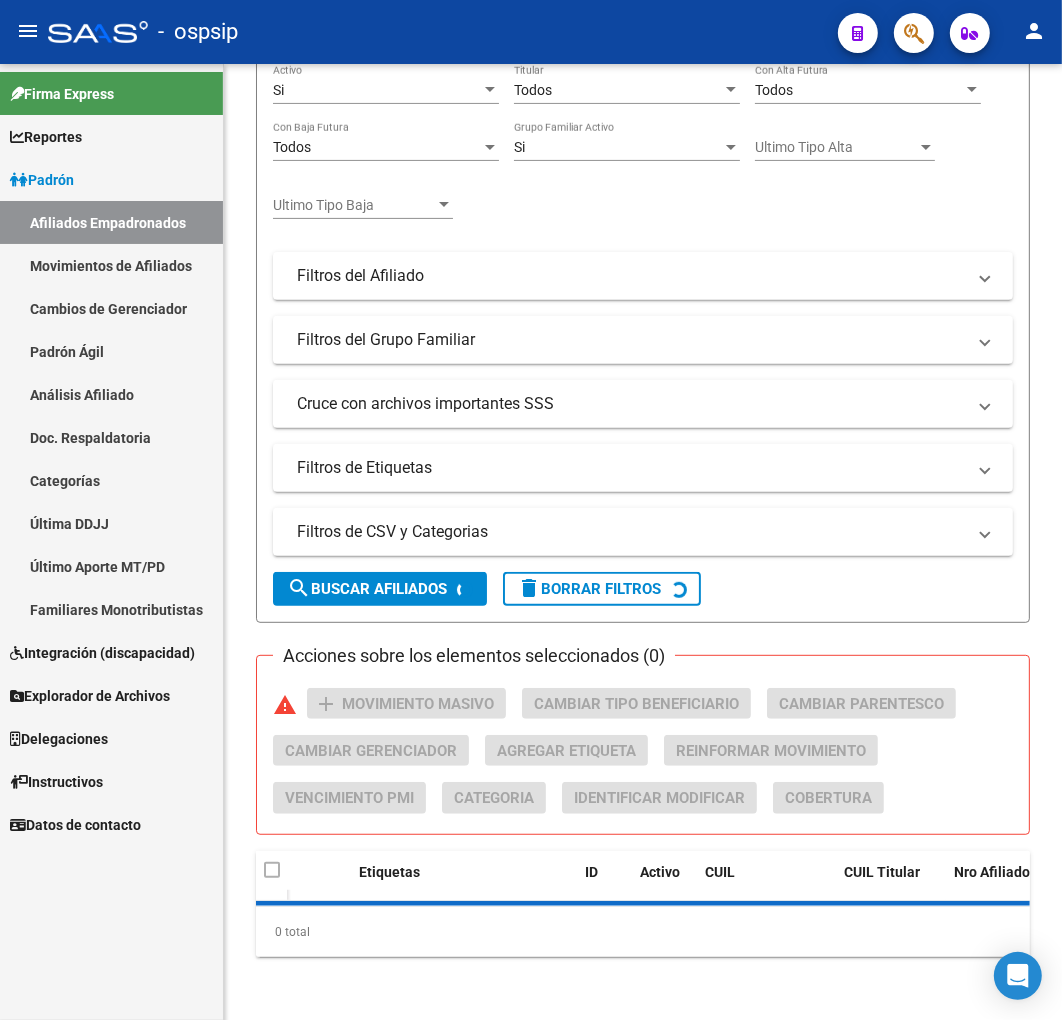 scroll, scrollTop: 880, scrollLeft: 0, axis: vertical 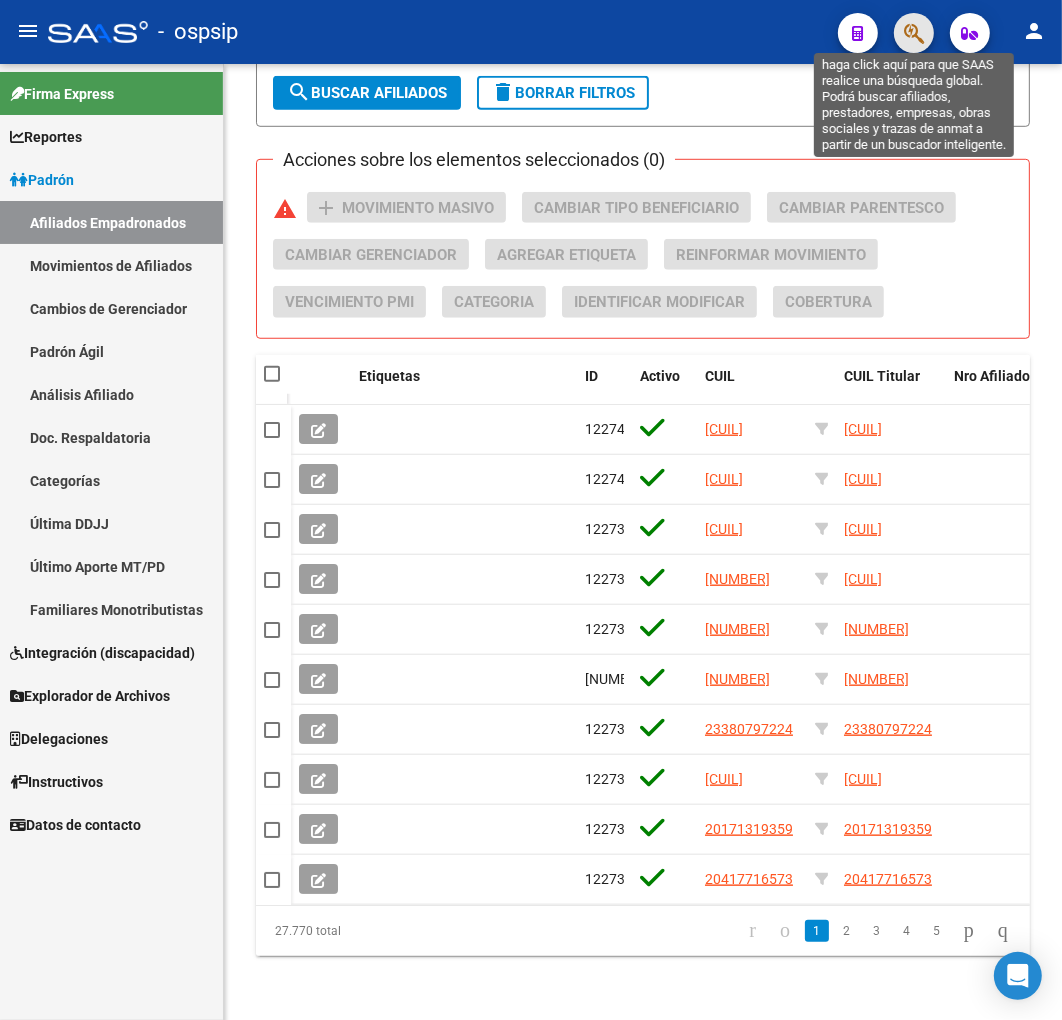click 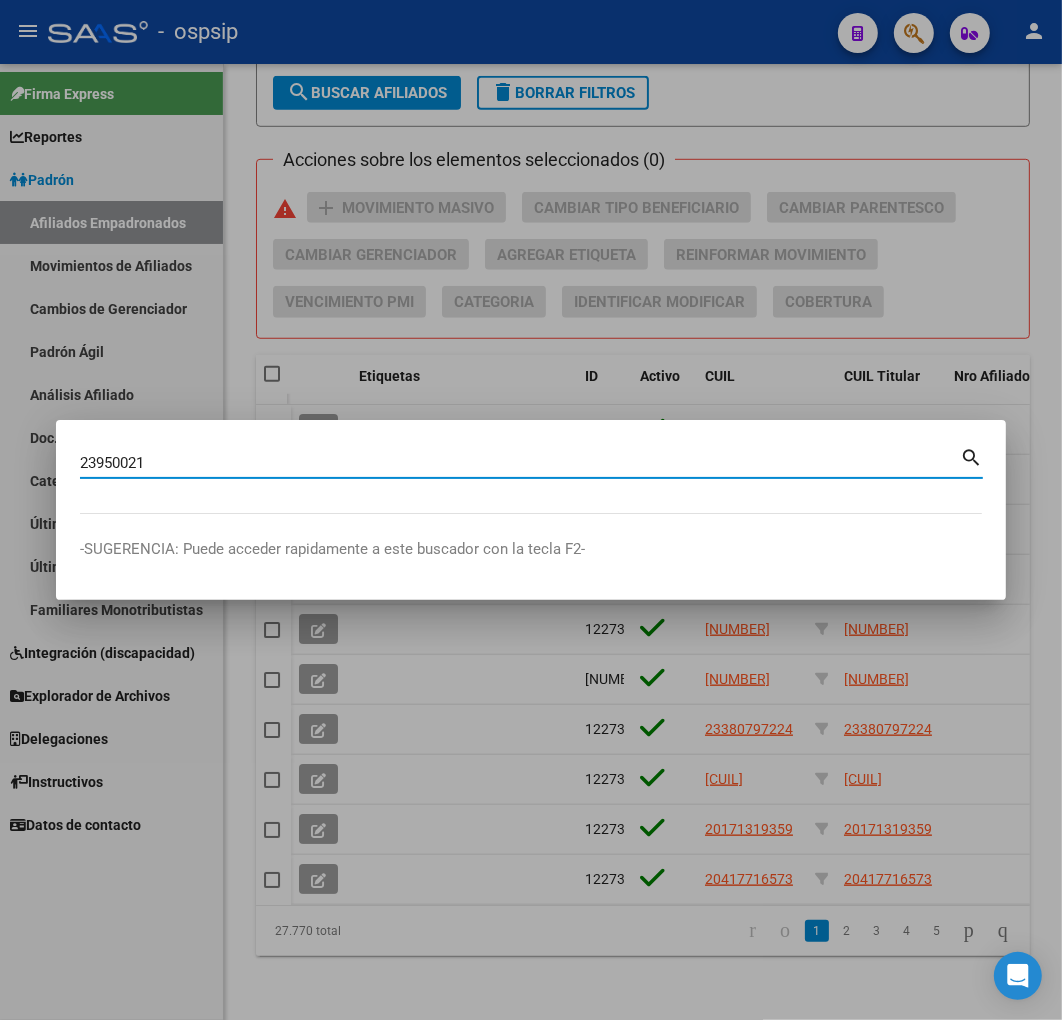 type on "23950021" 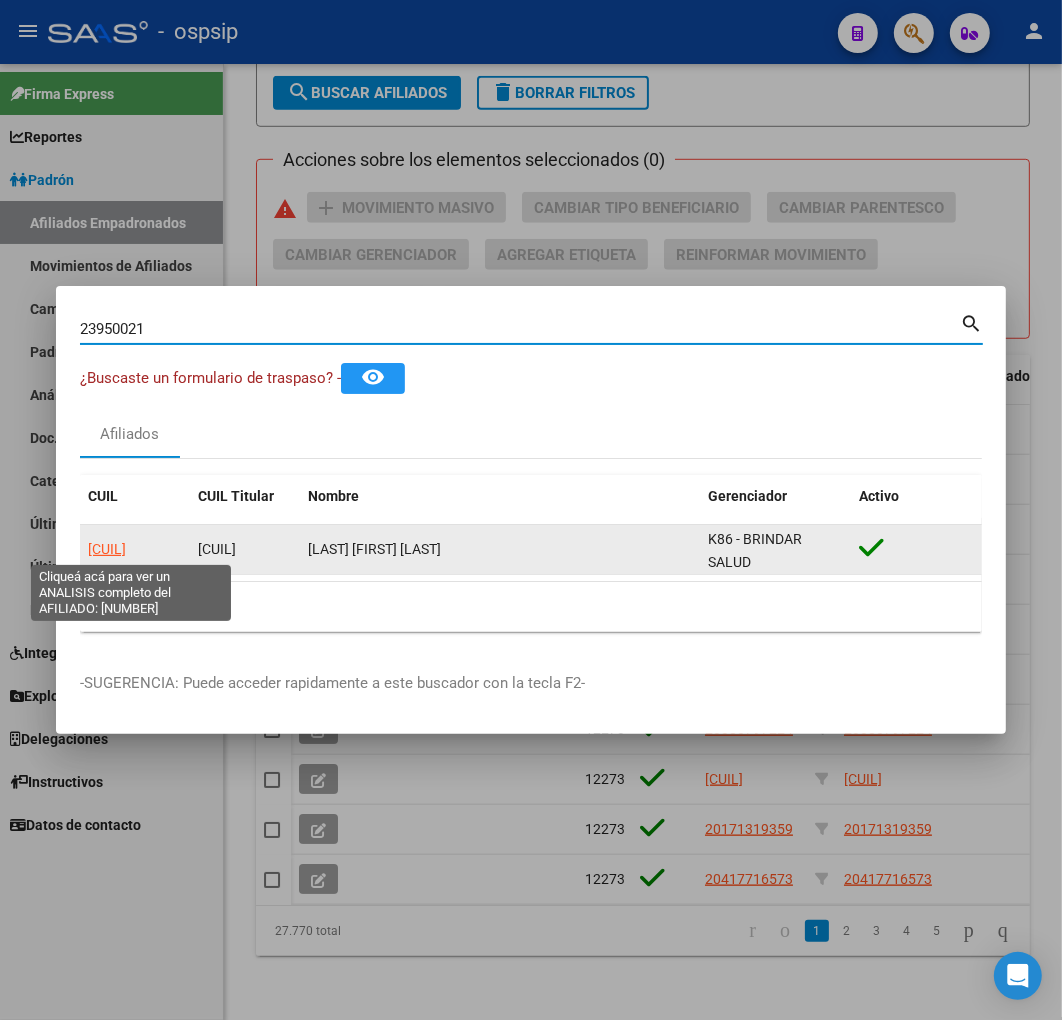 click on "[CUIL]" 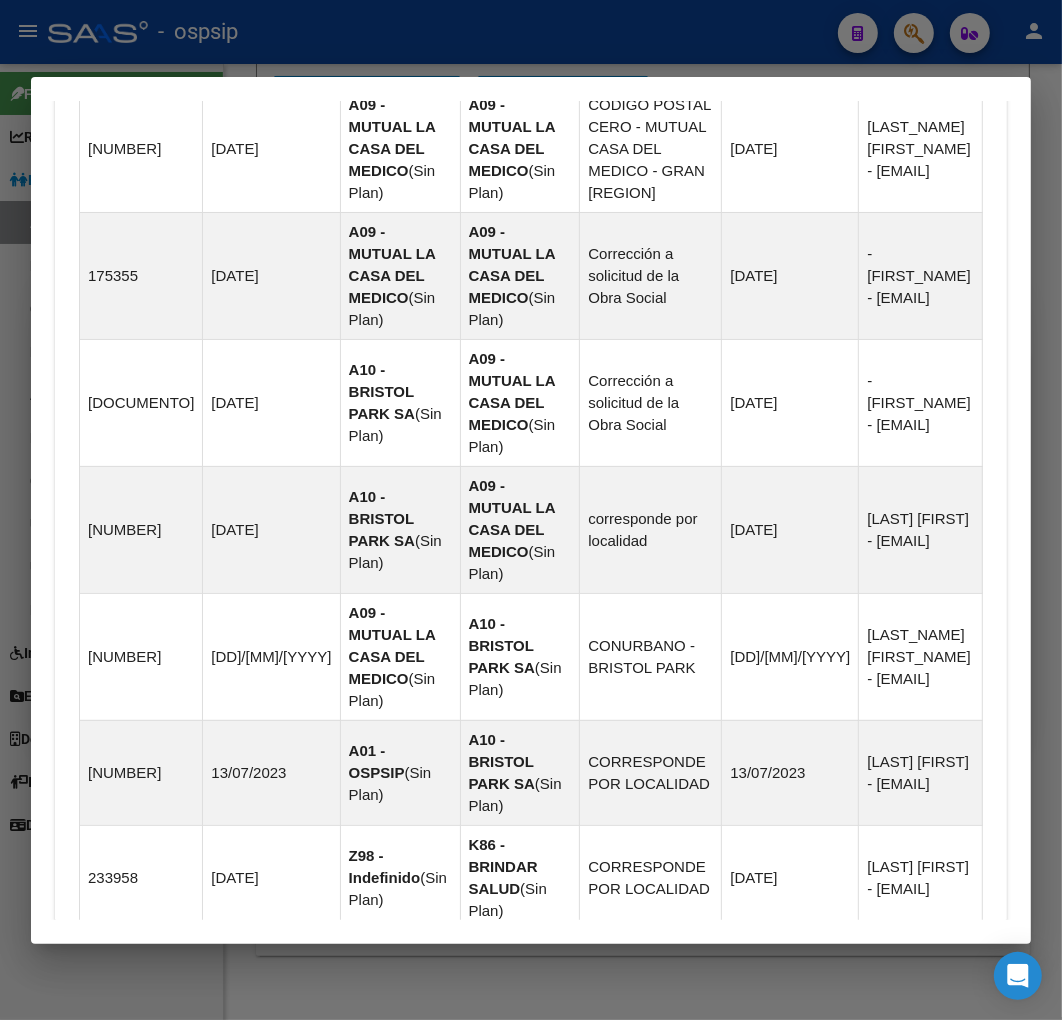 scroll, scrollTop: 1984, scrollLeft: 0, axis: vertical 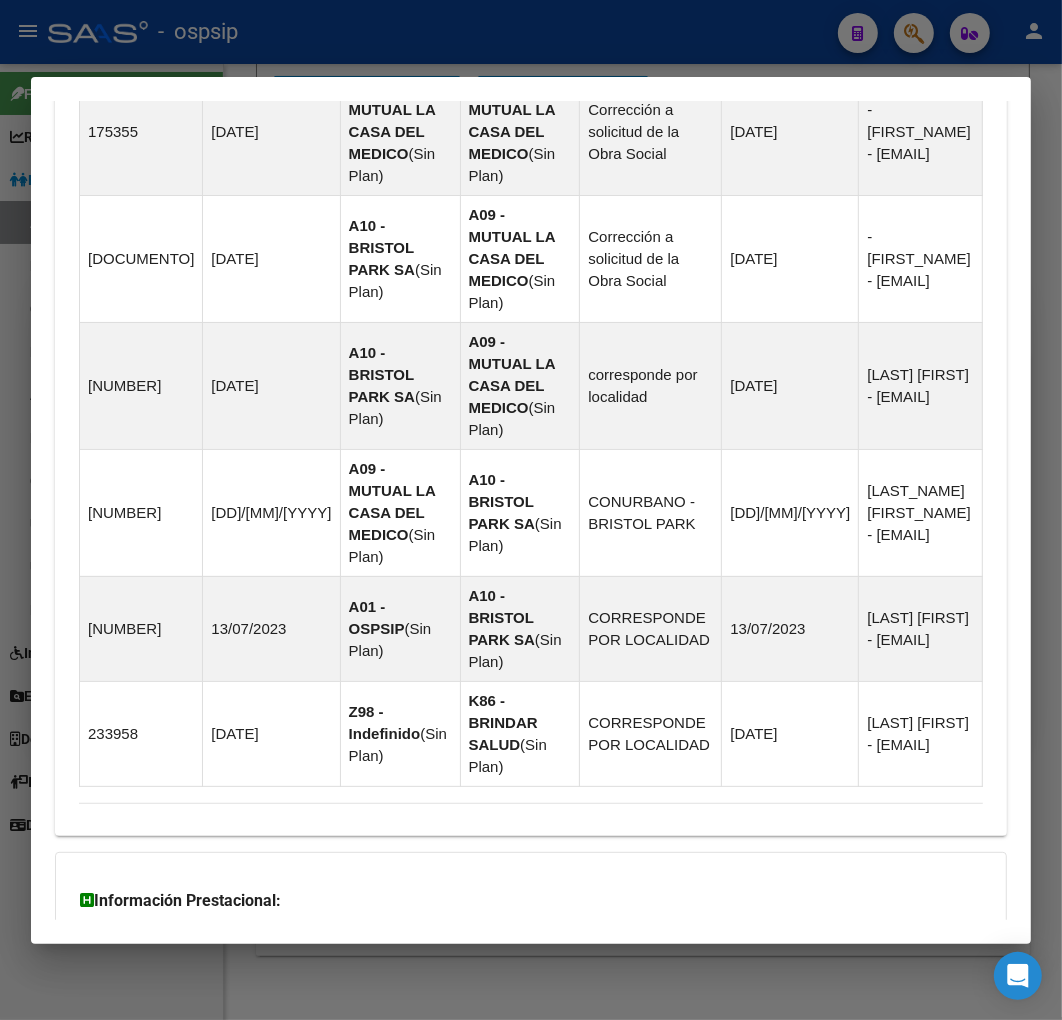 click on "Aportes y Contribuciones del Afiliado: [CUIL]" at bounding box center (519, 1070) 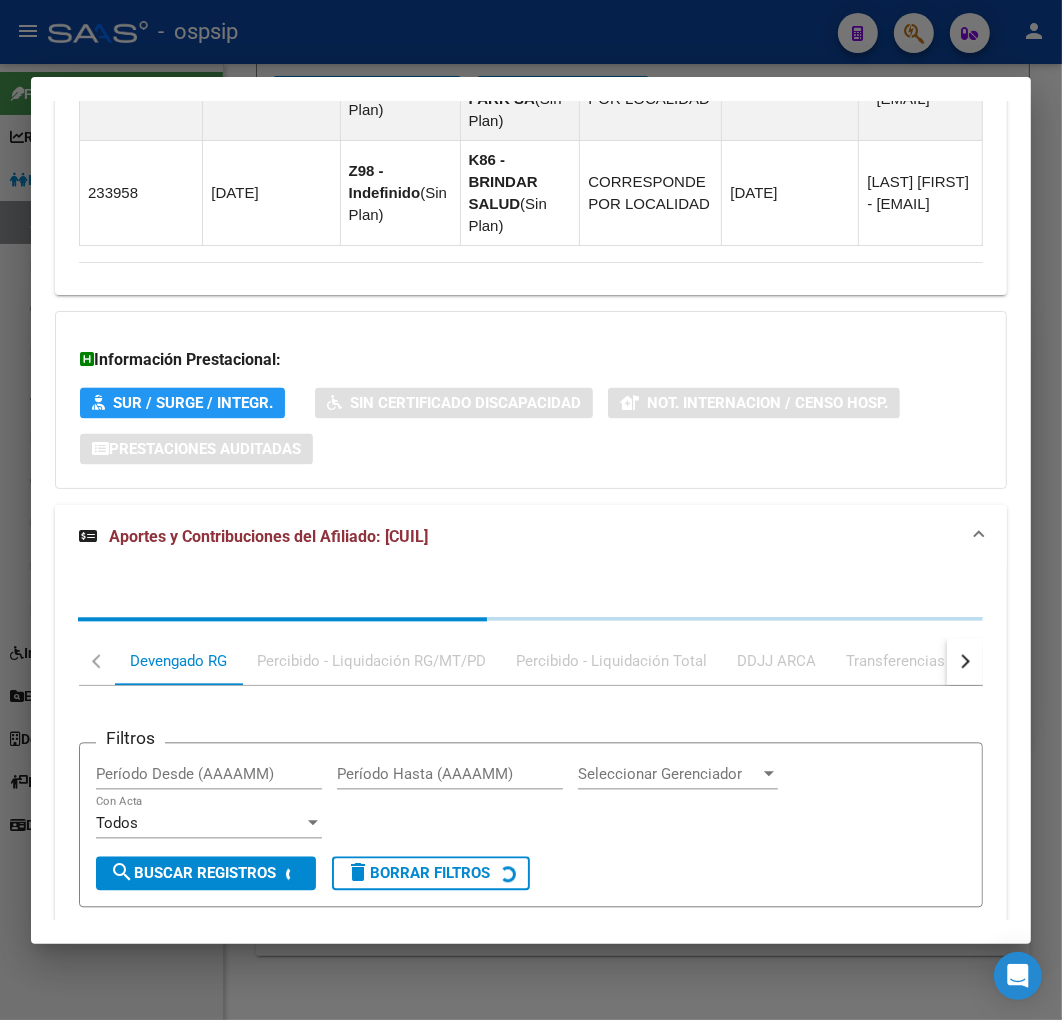 scroll, scrollTop: 2527, scrollLeft: 0, axis: vertical 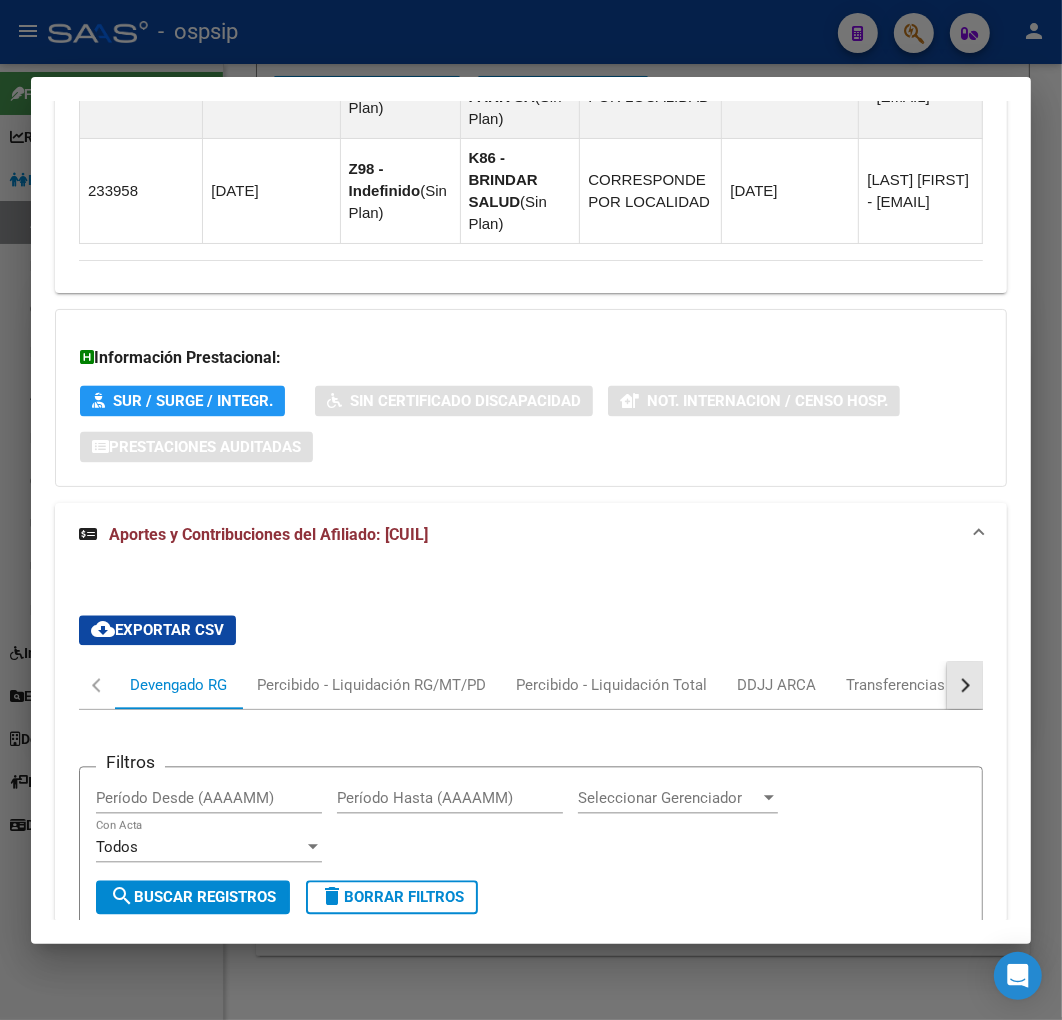 click at bounding box center (965, 685) 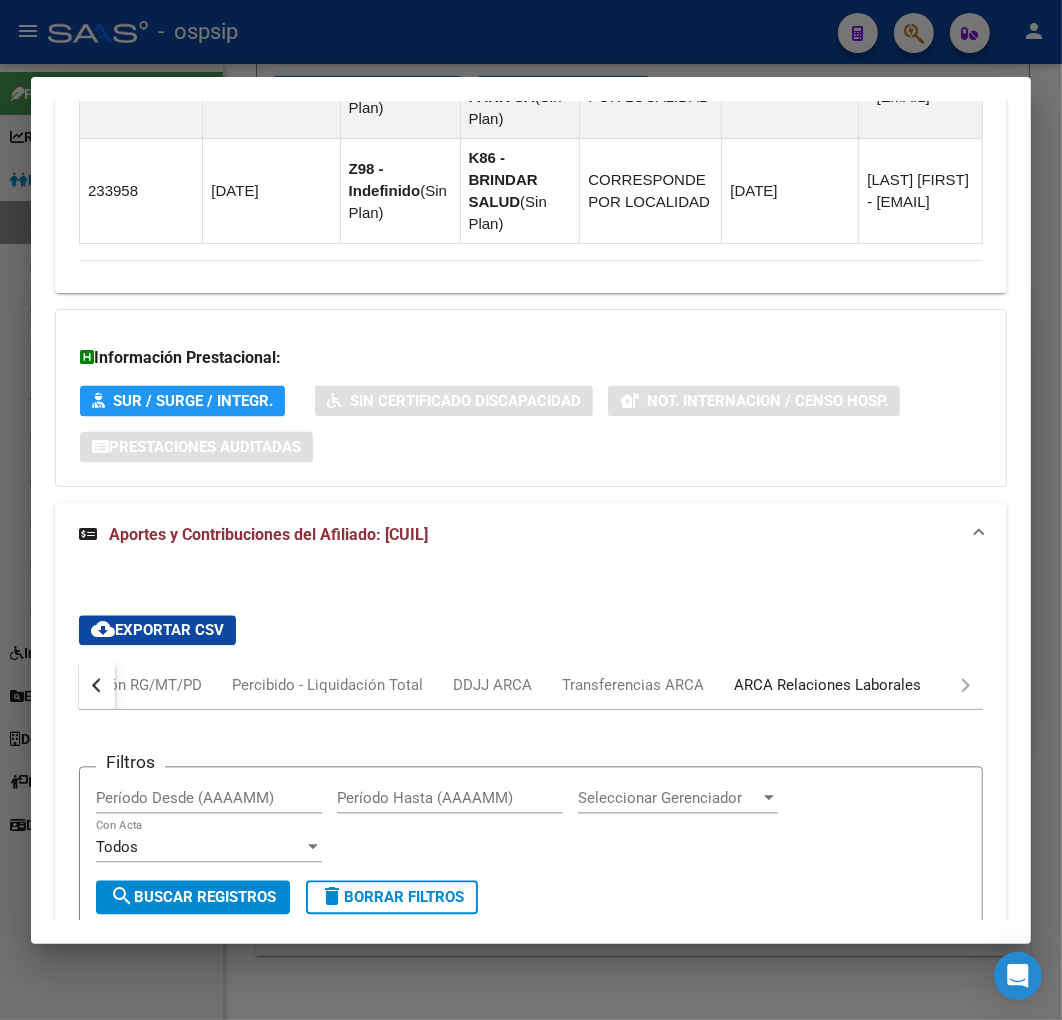 click on "ARCA Relaciones Laborales" at bounding box center (827, 685) 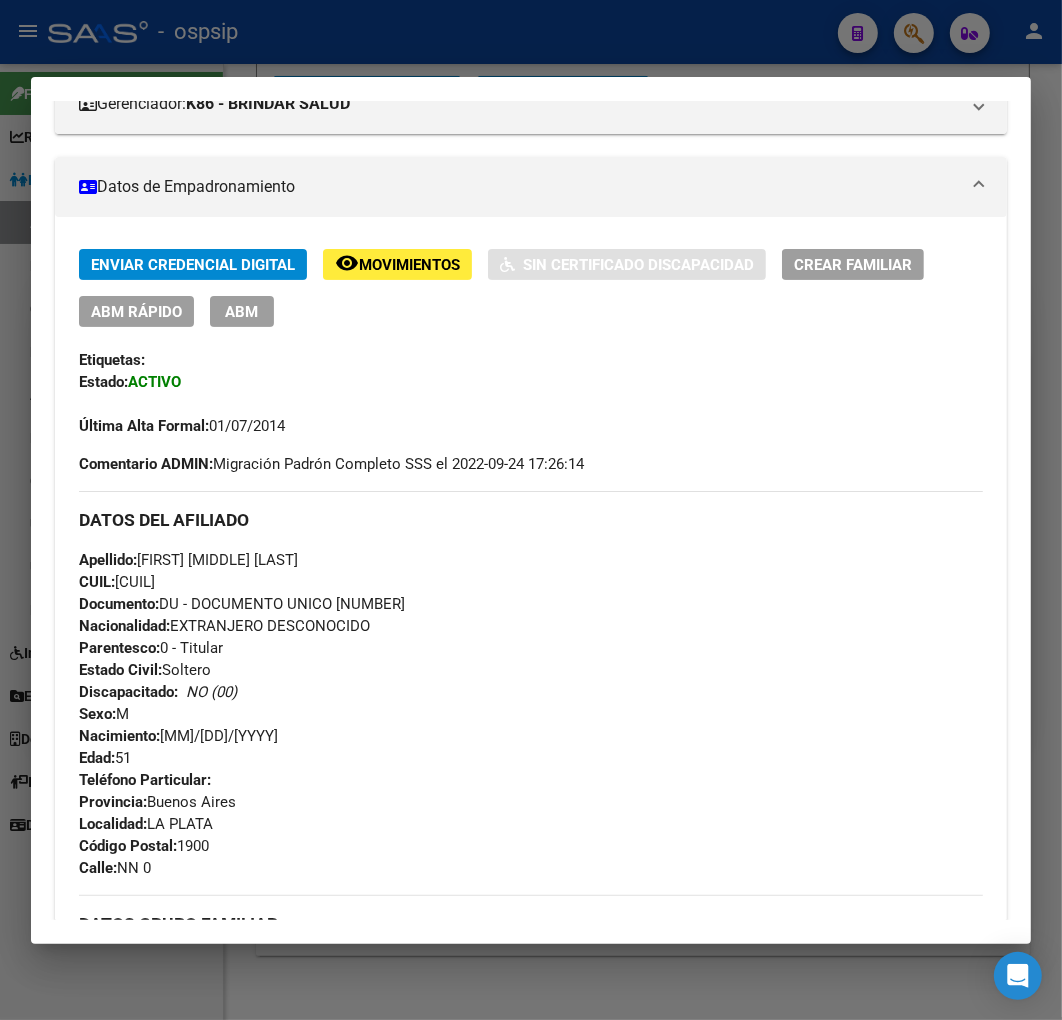 scroll, scrollTop: 63, scrollLeft: 0, axis: vertical 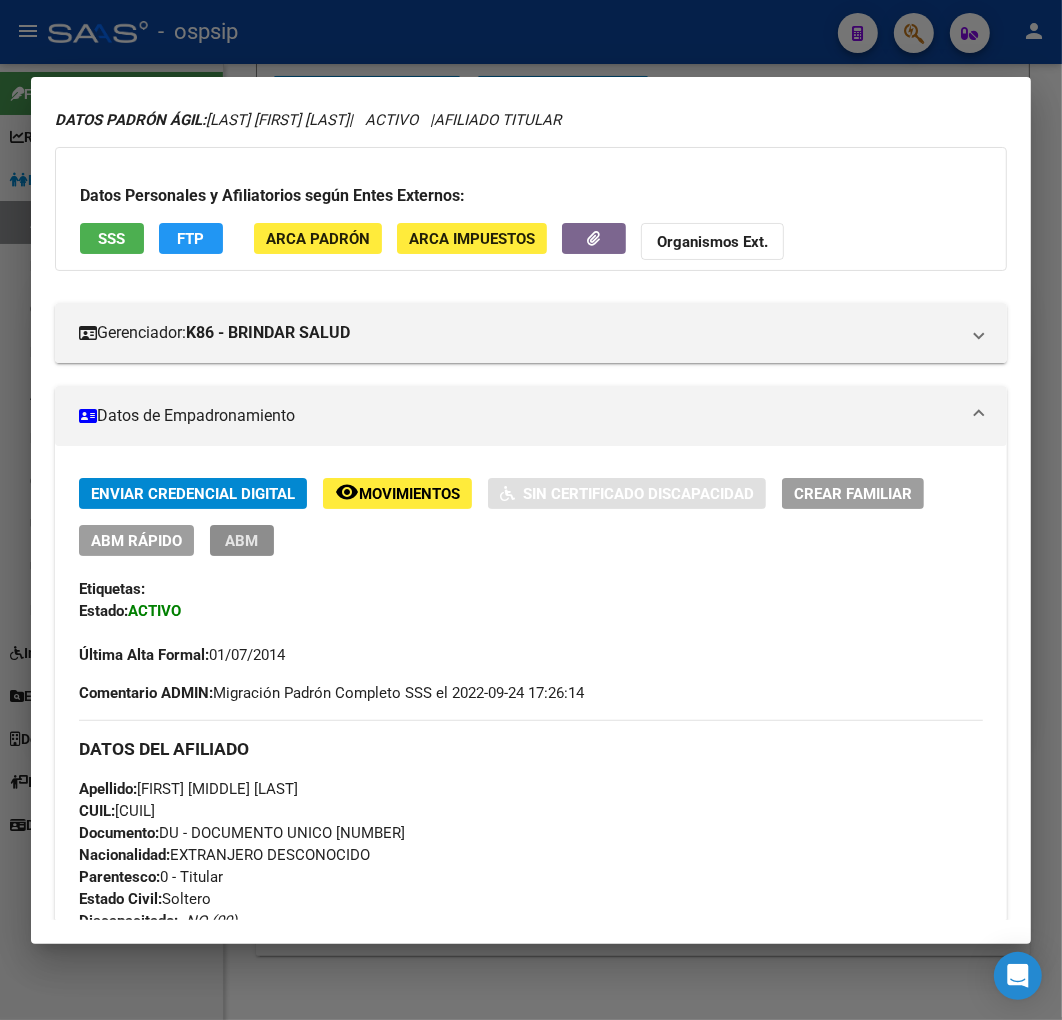 click on "ABM" at bounding box center [242, 541] 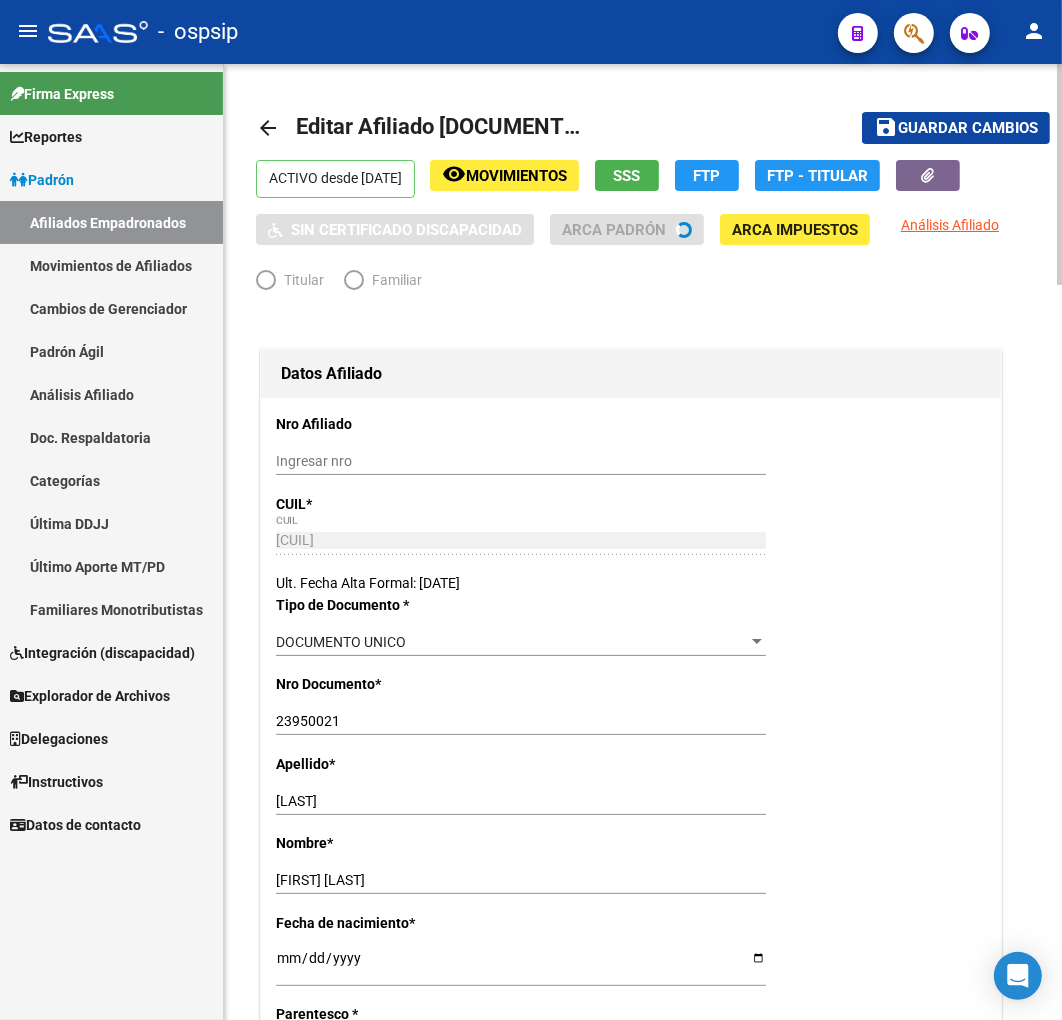radio on "true" 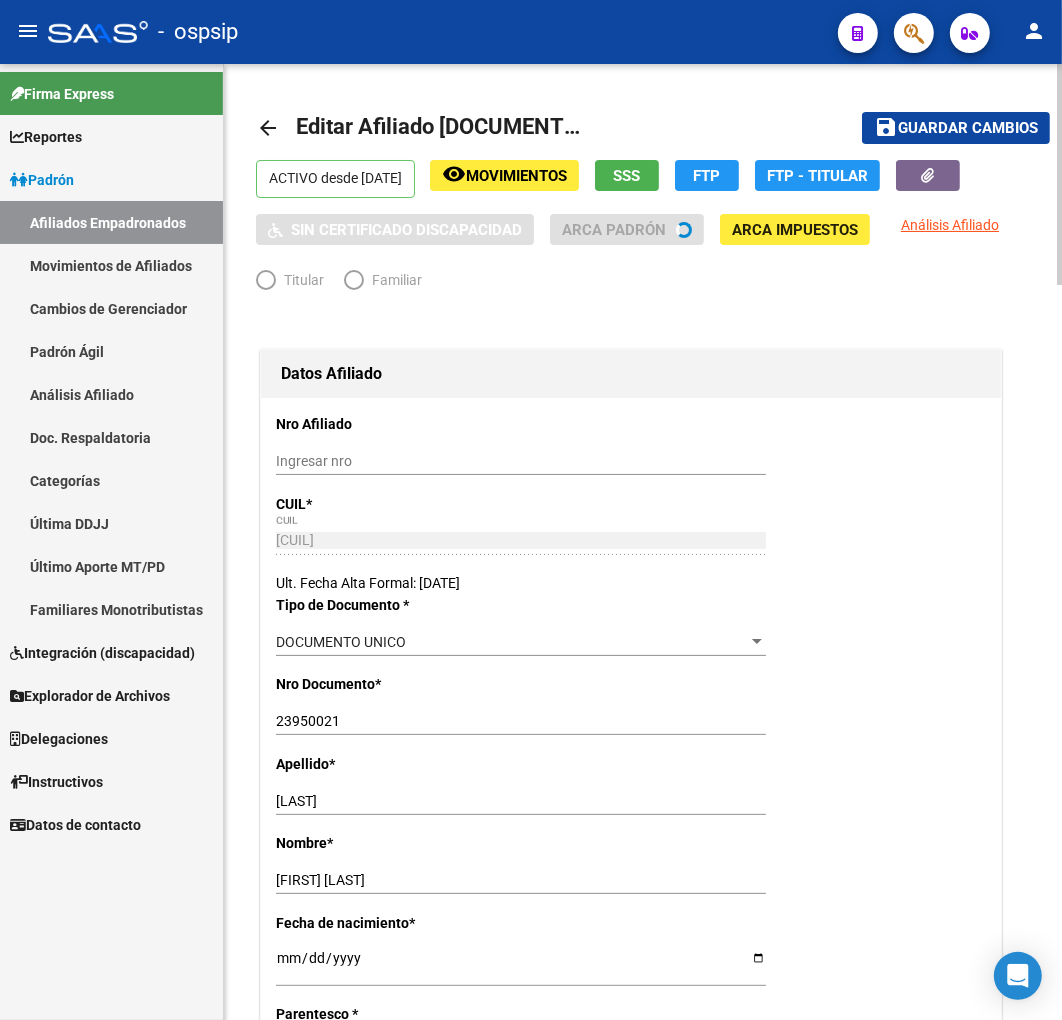 type on "[CUIL]" 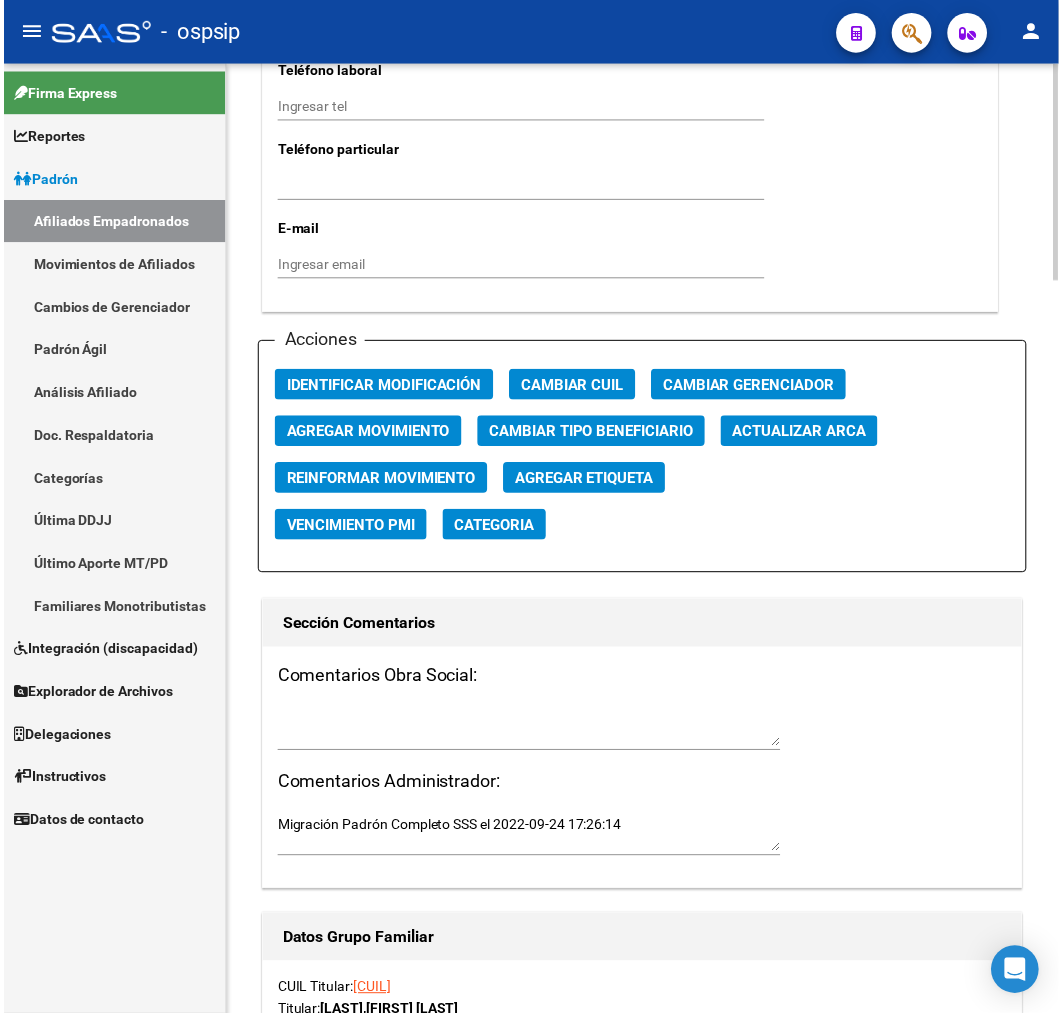 scroll, scrollTop: 2111, scrollLeft: 0, axis: vertical 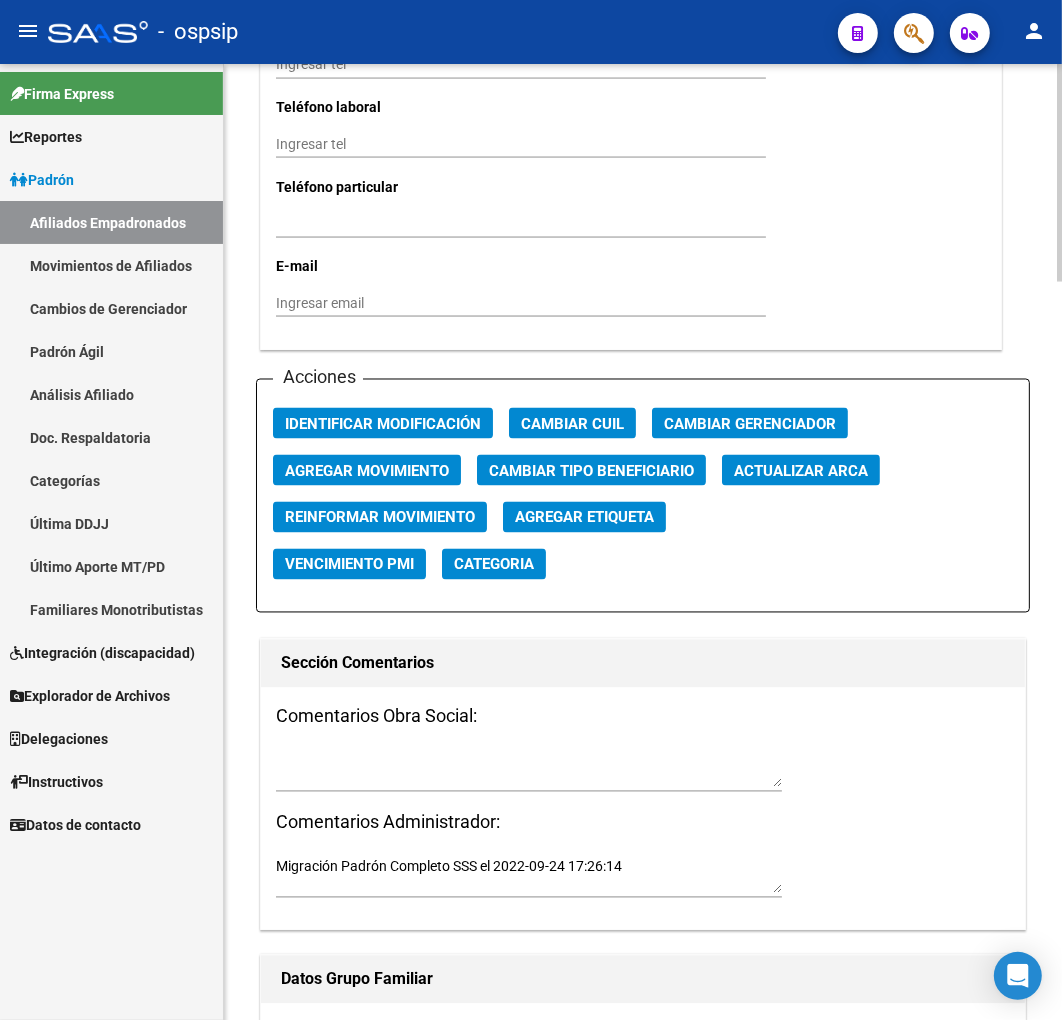 click on "Agregar Movimiento" 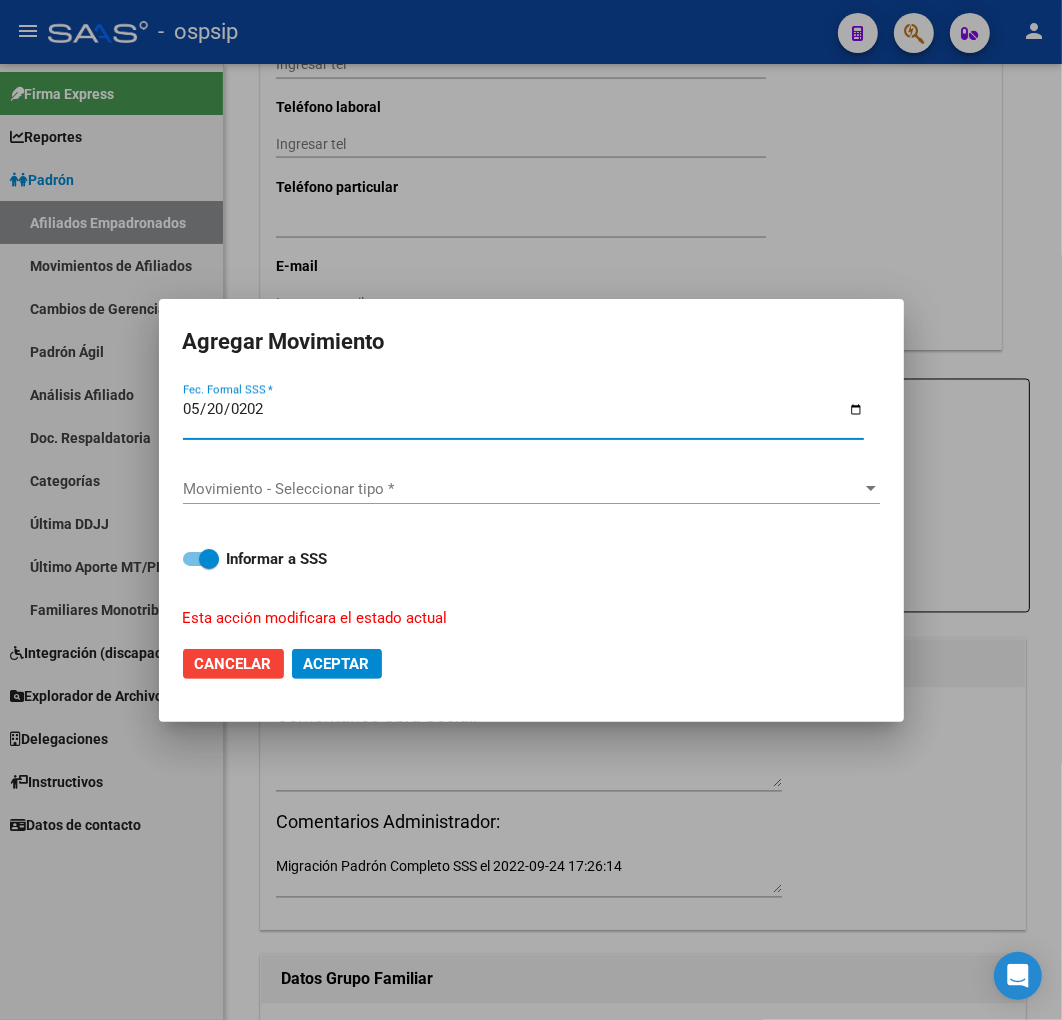 type on "[DATE]" 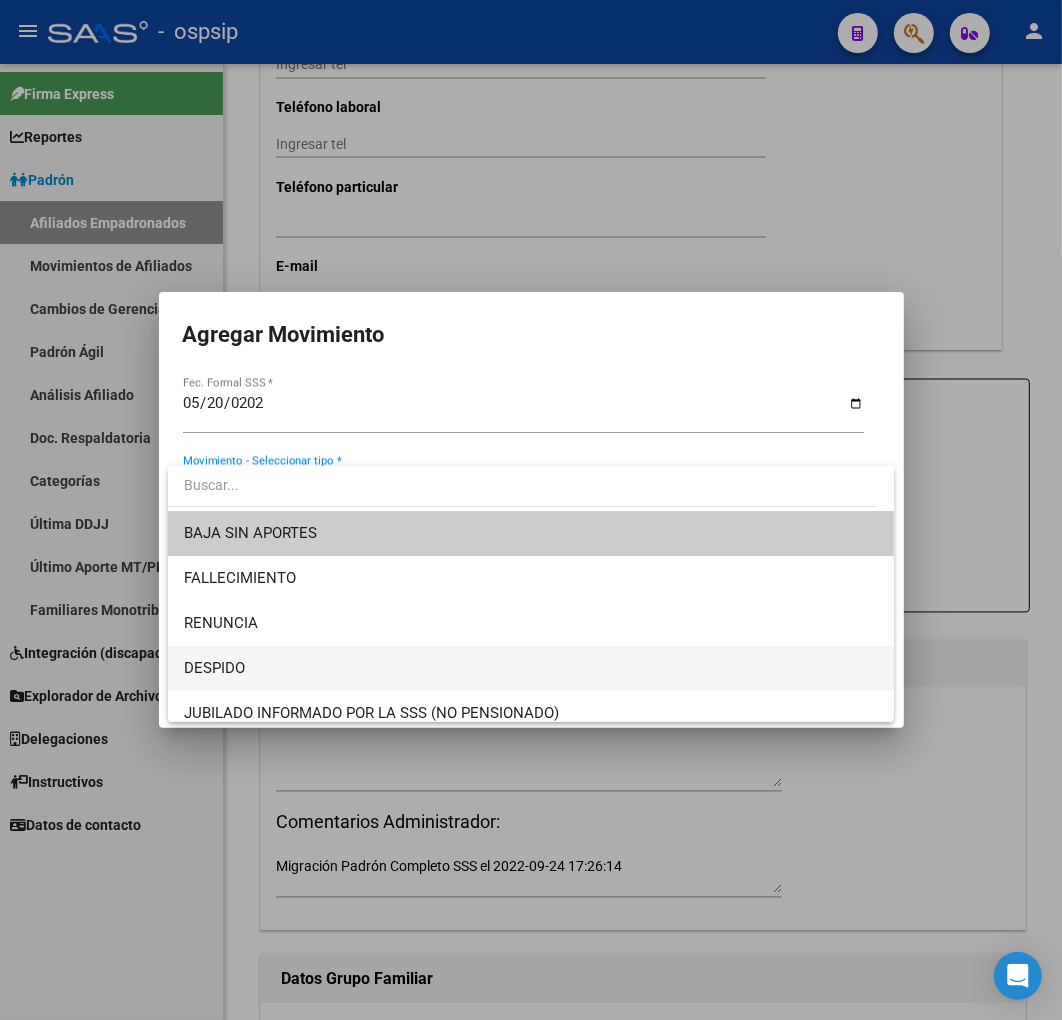click on "DESPIDO" at bounding box center [531, 668] 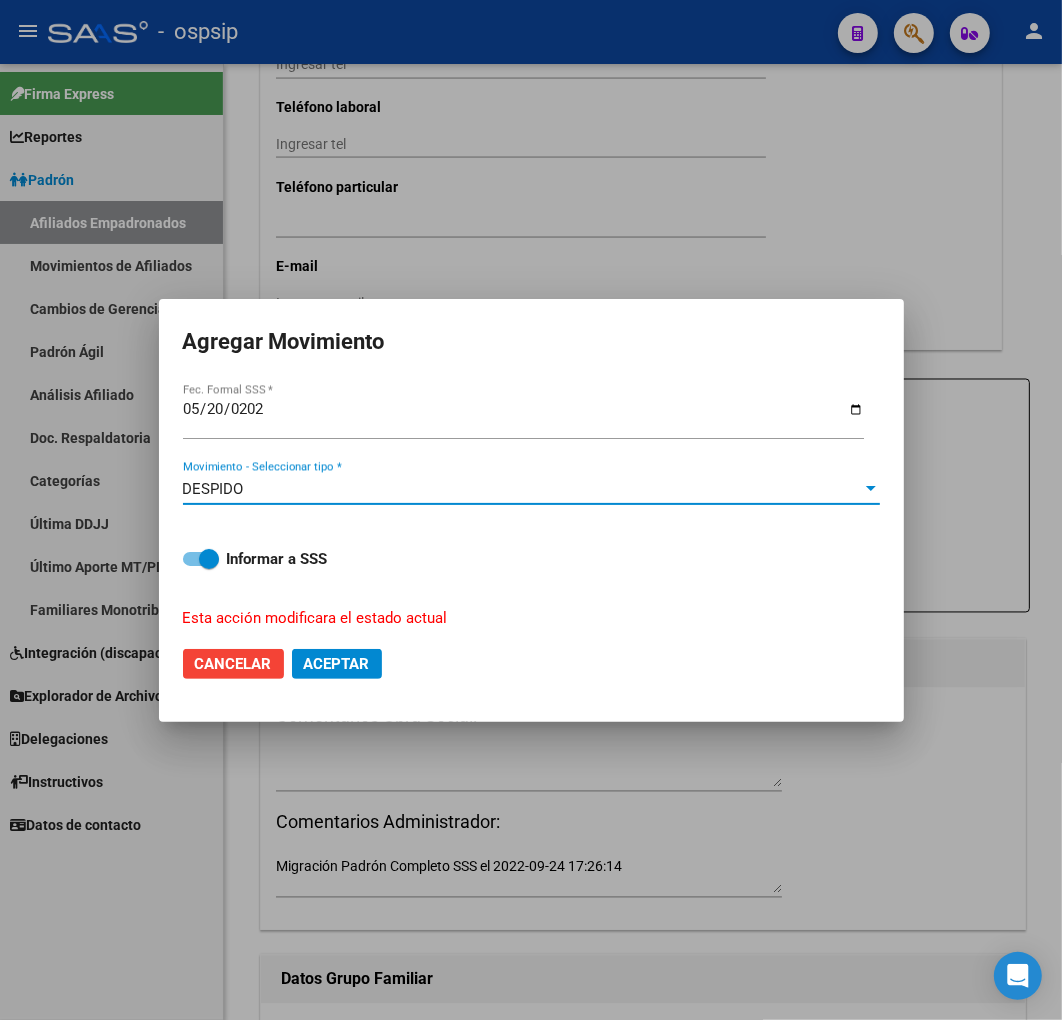 click on "Aceptar" 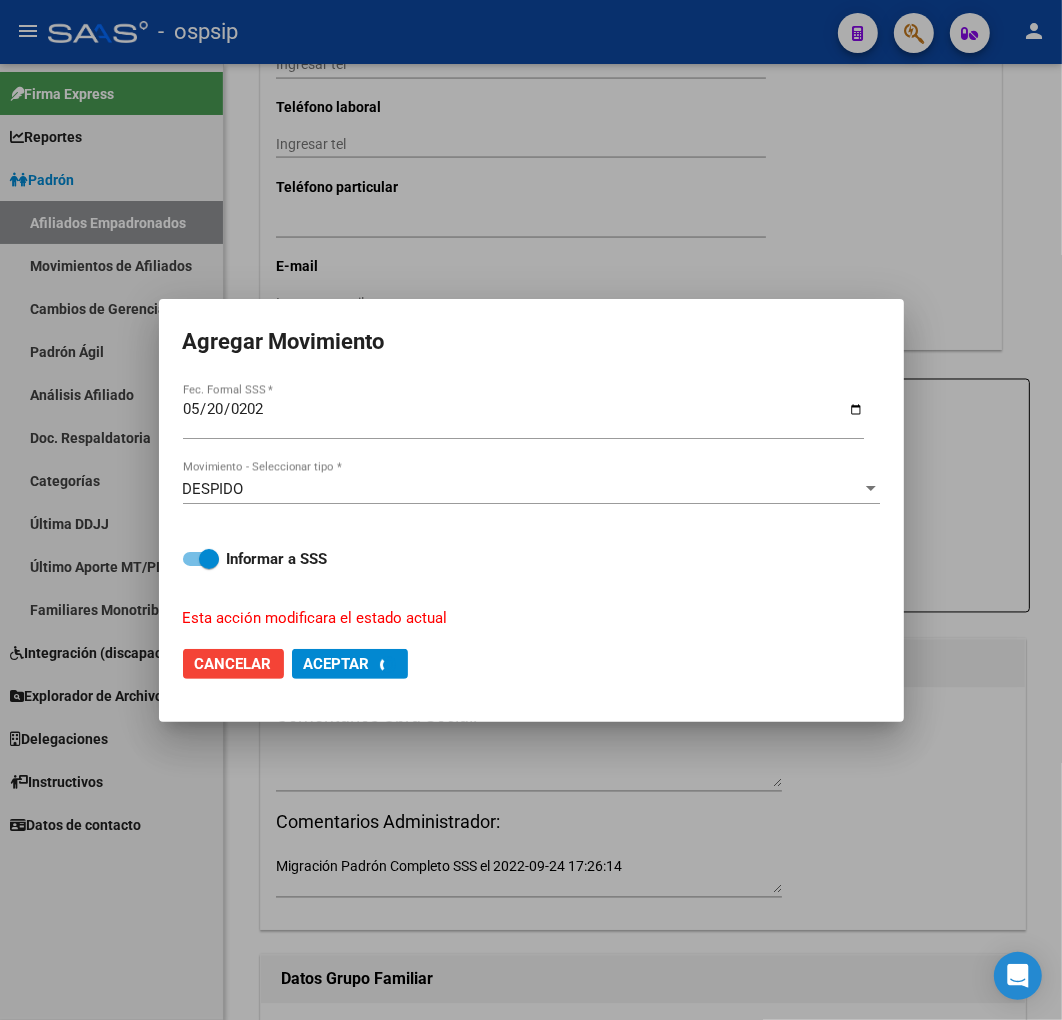 checkbox on "false" 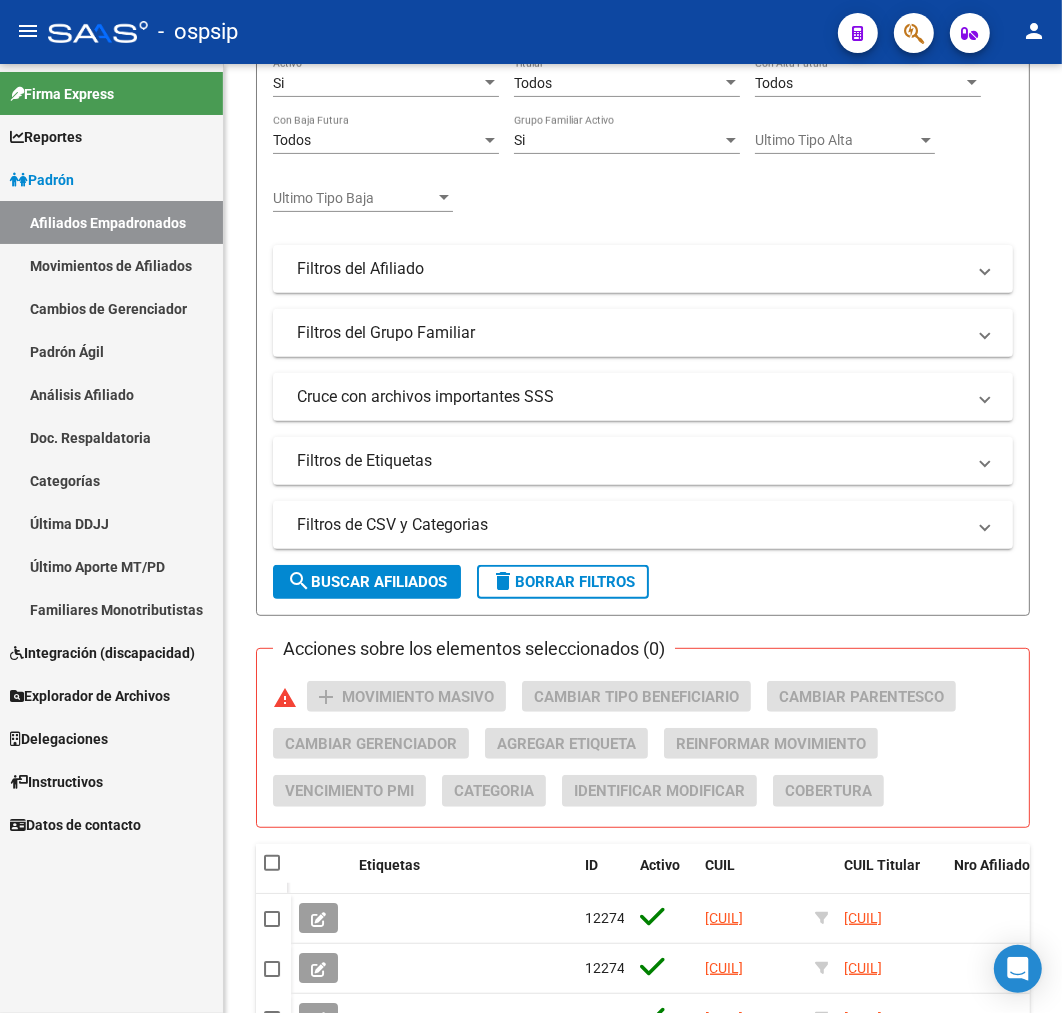 scroll, scrollTop: 886, scrollLeft: 0, axis: vertical 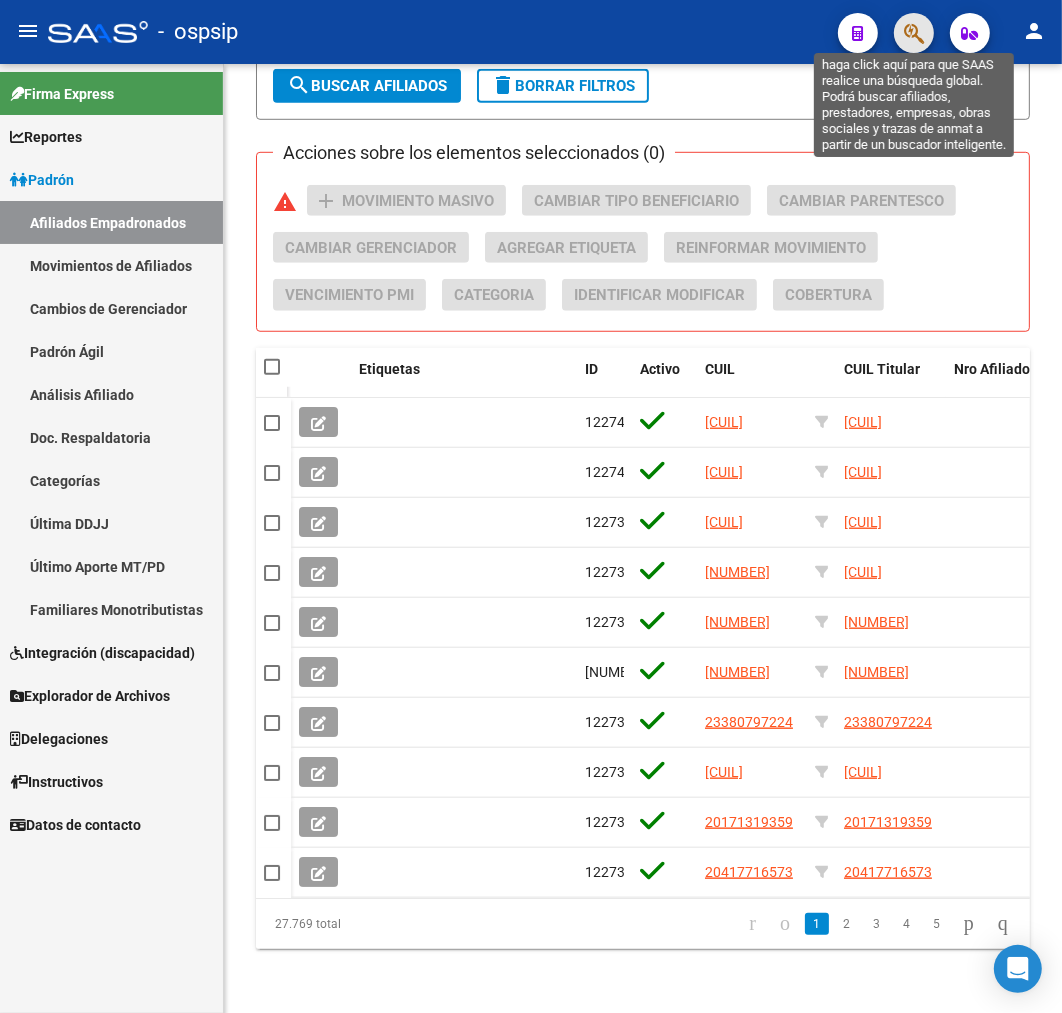 click 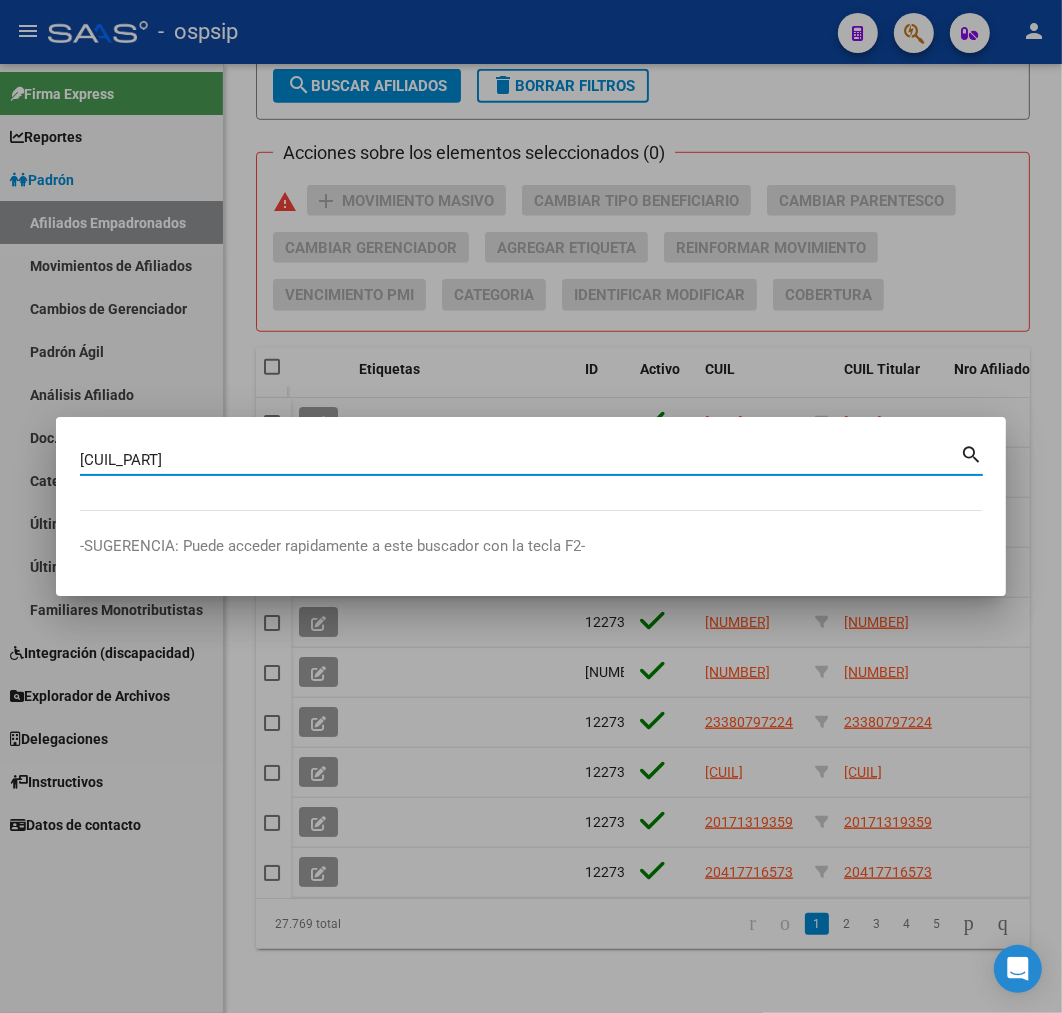 type on "[CUIL_PART]" 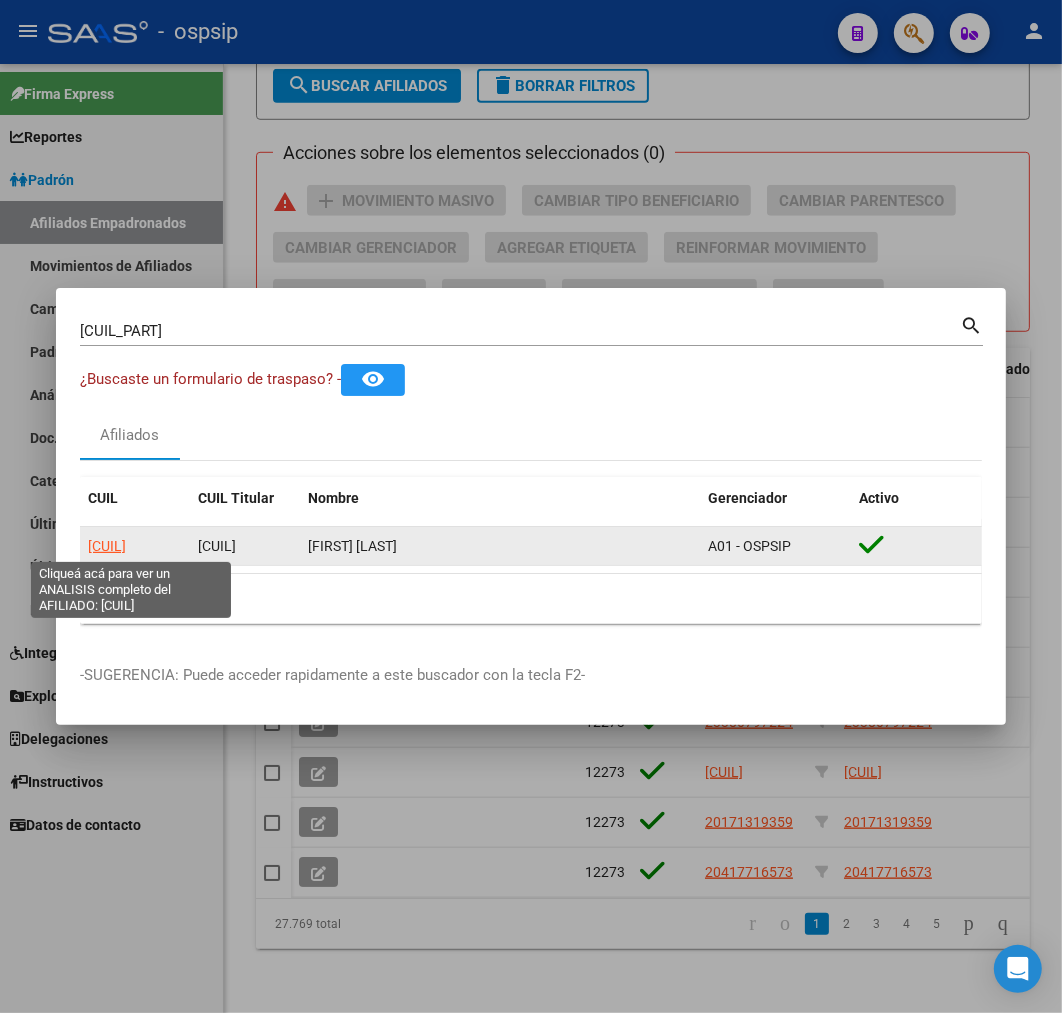 click on "[CUIL]" 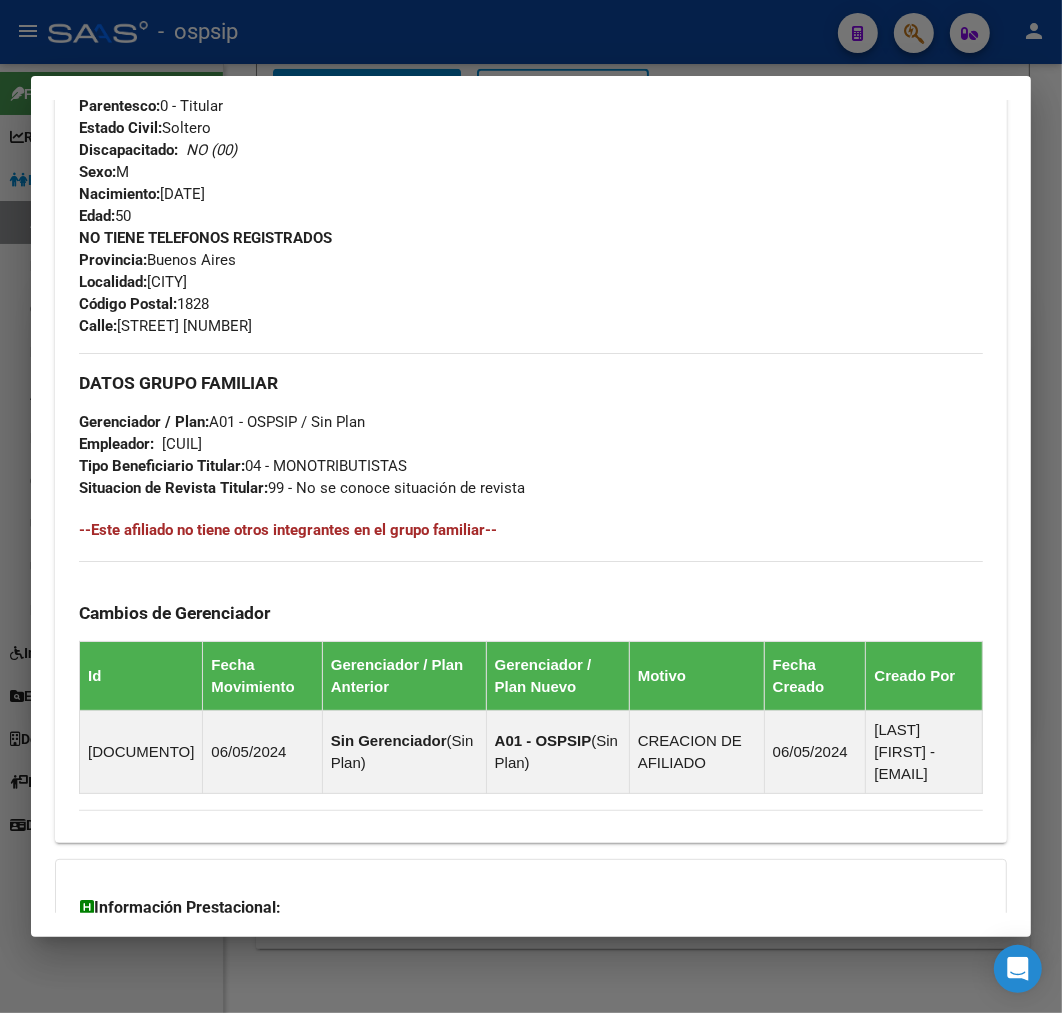 scroll, scrollTop: 1028, scrollLeft: 0, axis: vertical 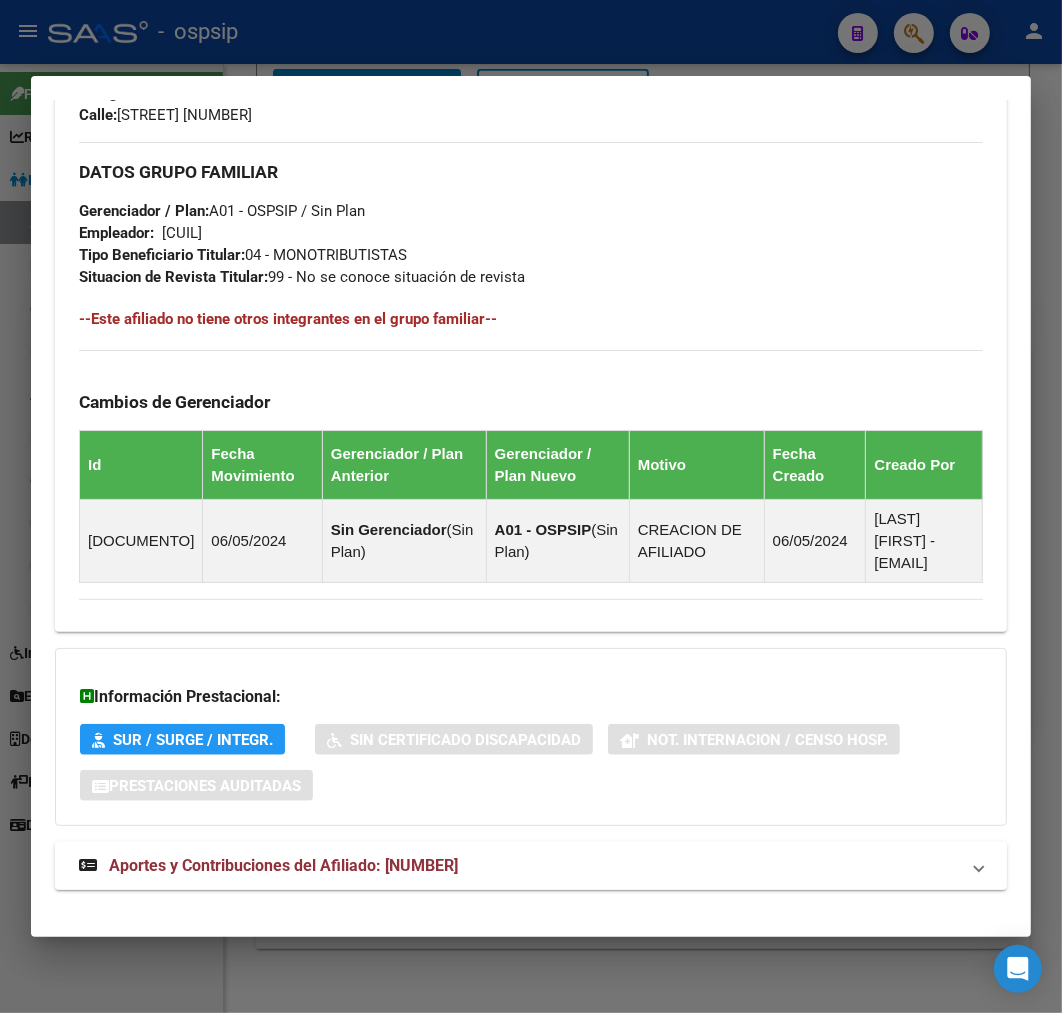 click on "Aportes y Contribuciones del Afiliado: [NUMBER]" at bounding box center (519, 866) 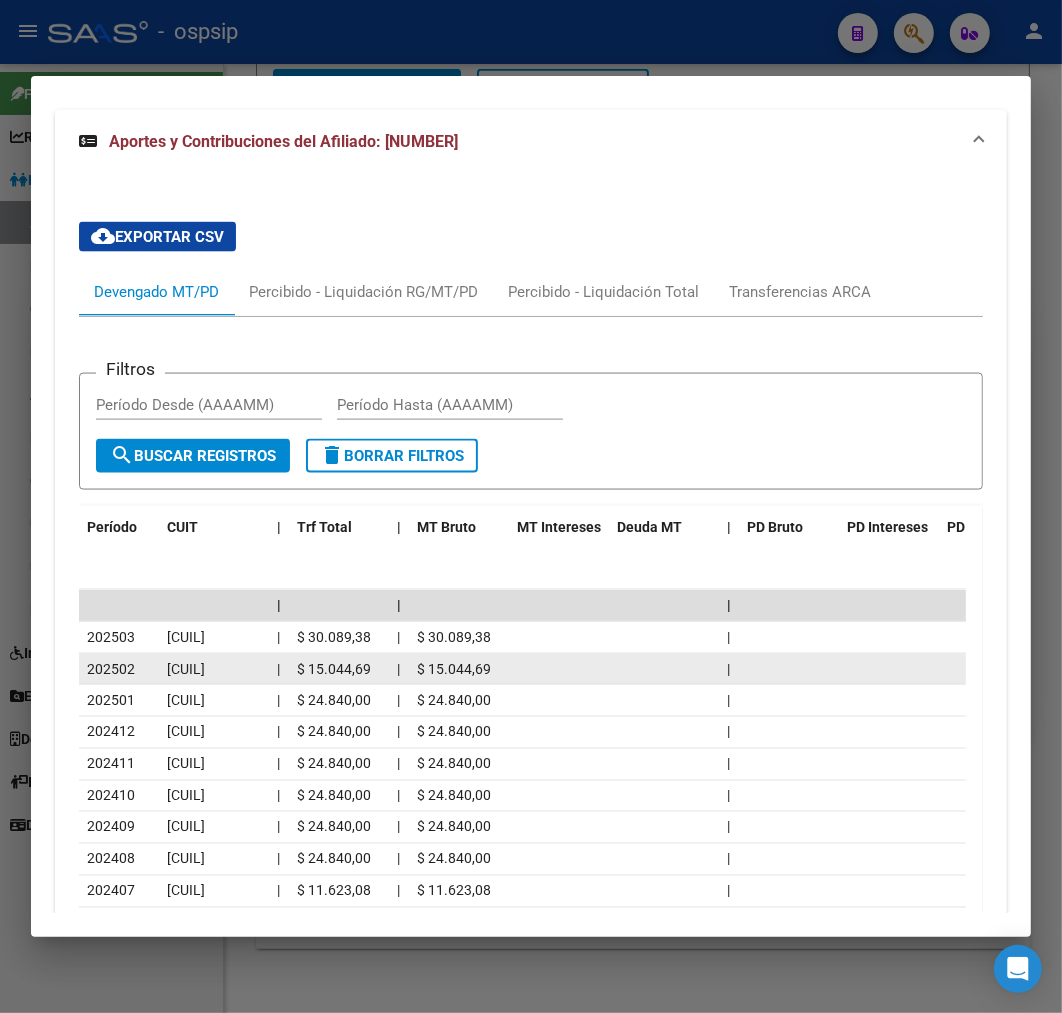 scroll, scrollTop: 1932, scrollLeft: 0, axis: vertical 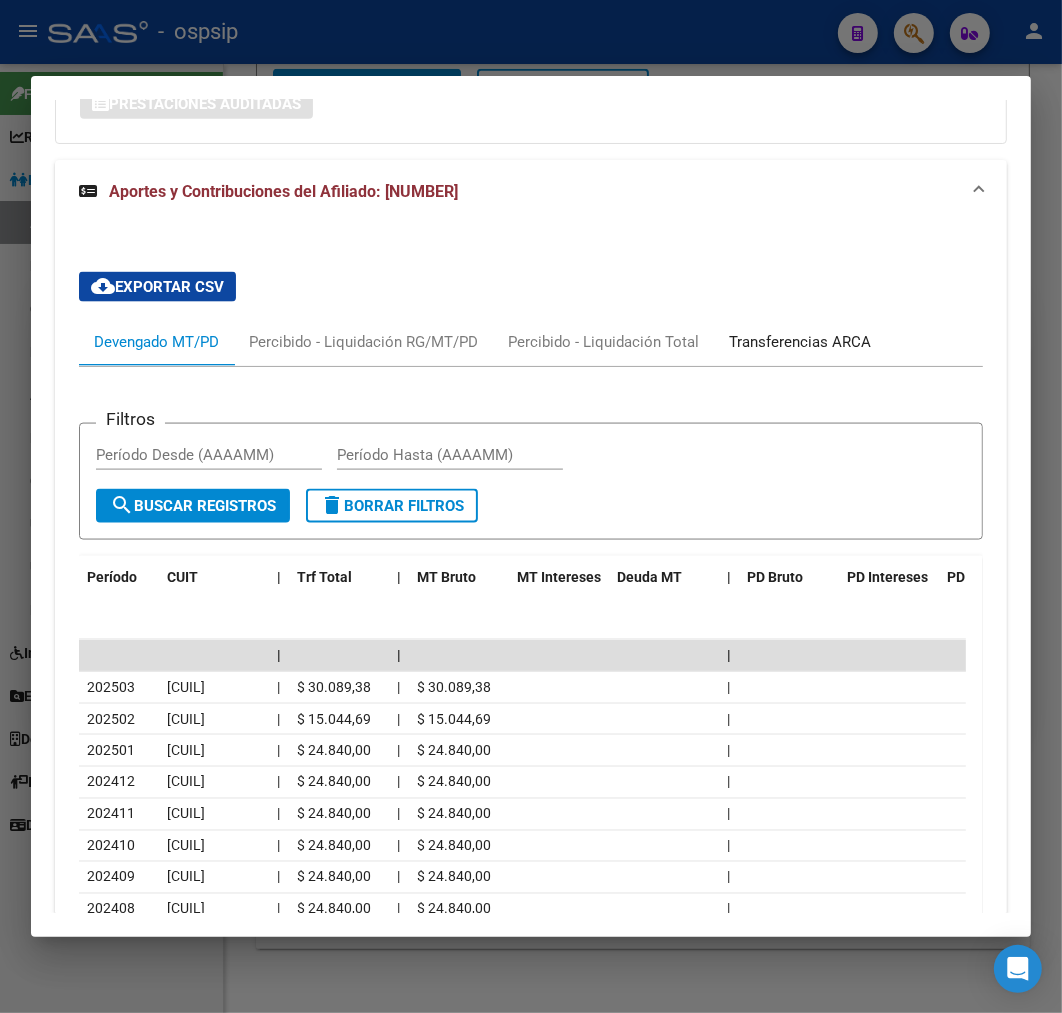 click on "Transferencias ARCA" at bounding box center [800, 342] 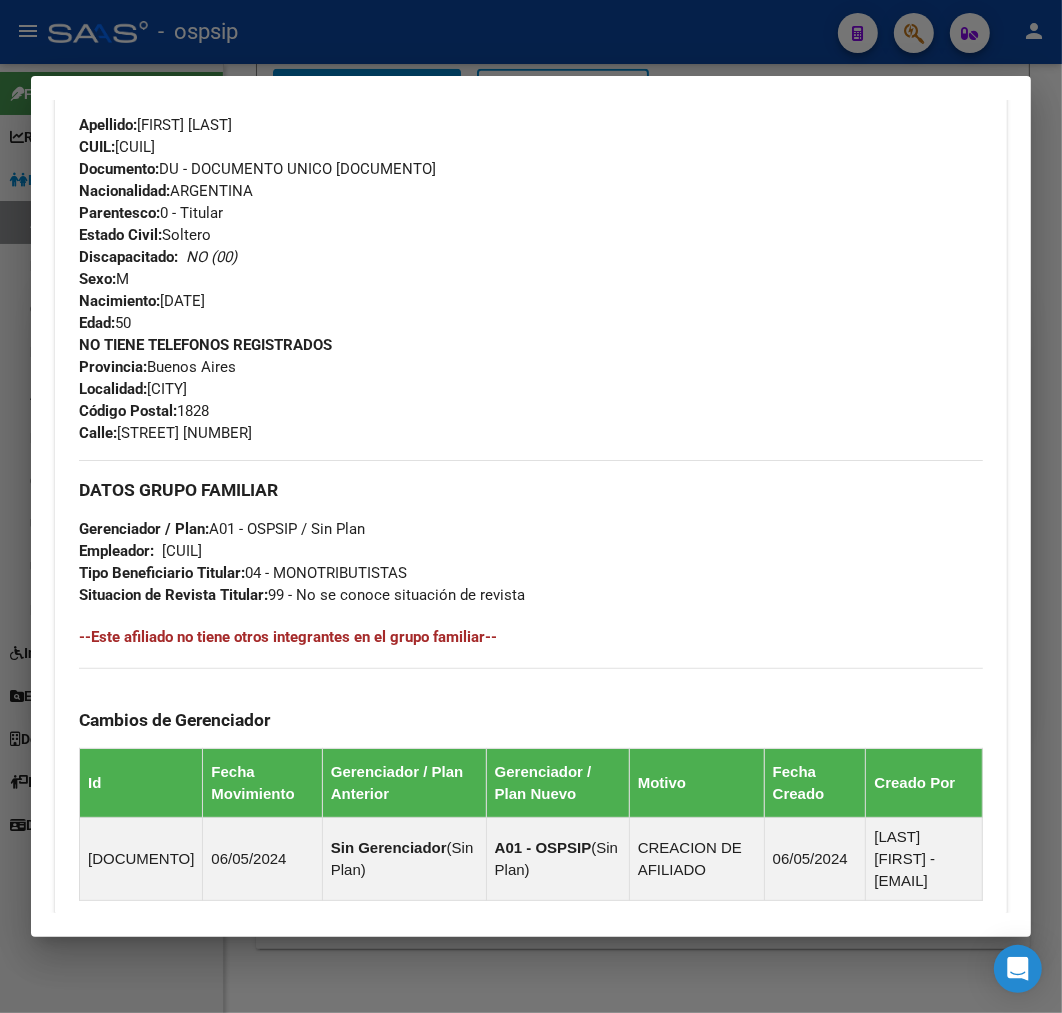 scroll, scrollTop: 154, scrollLeft: 0, axis: vertical 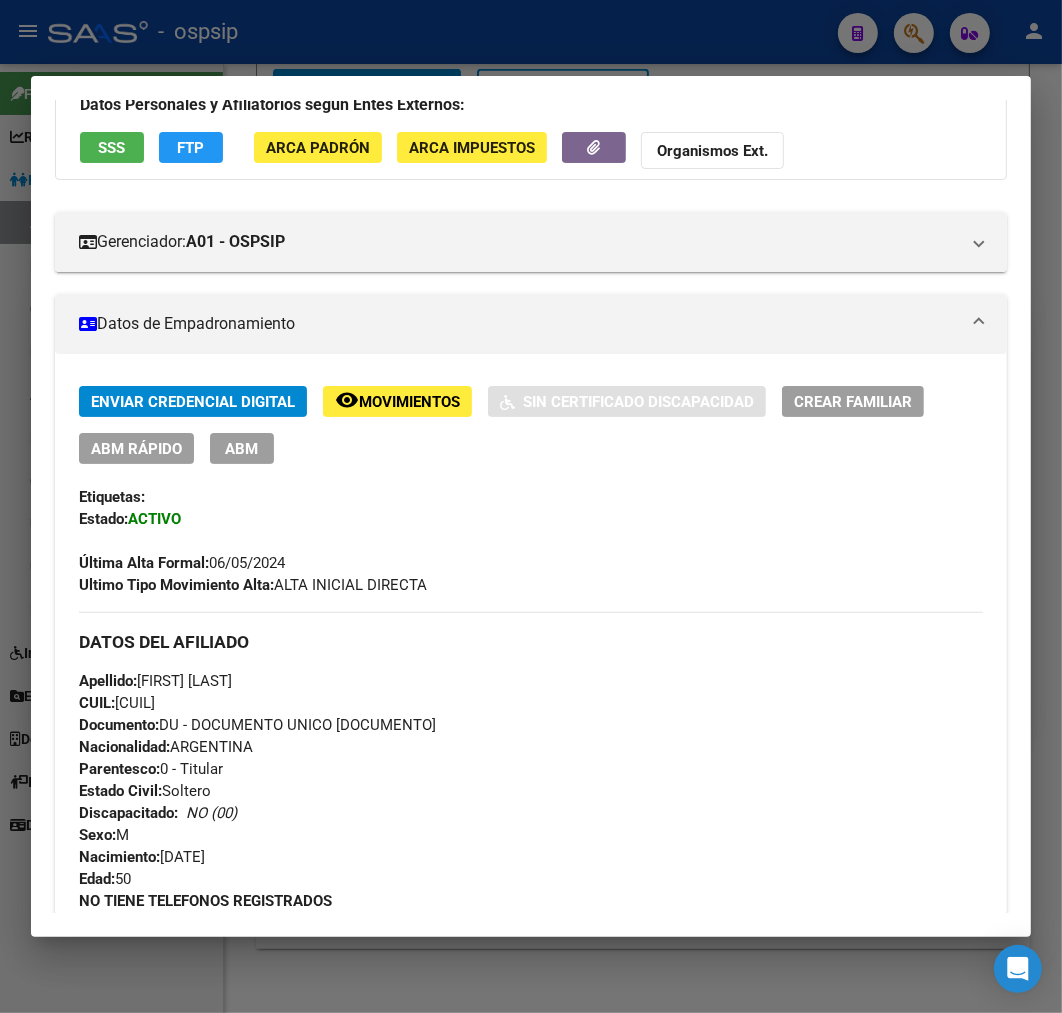 click on "ABM" at bounding box center [242, 449] 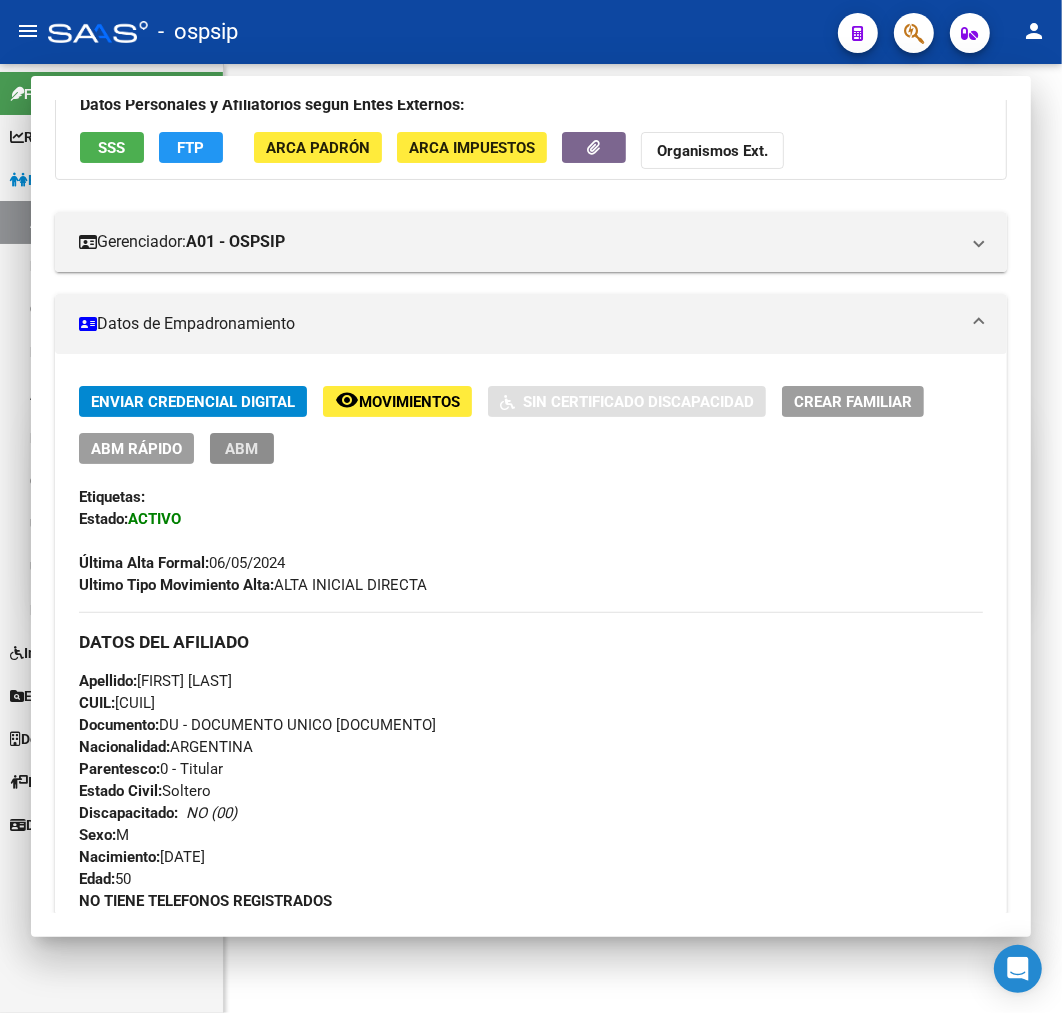 scroll, scrollTop: 0, scrollLeft: 0, axis: both 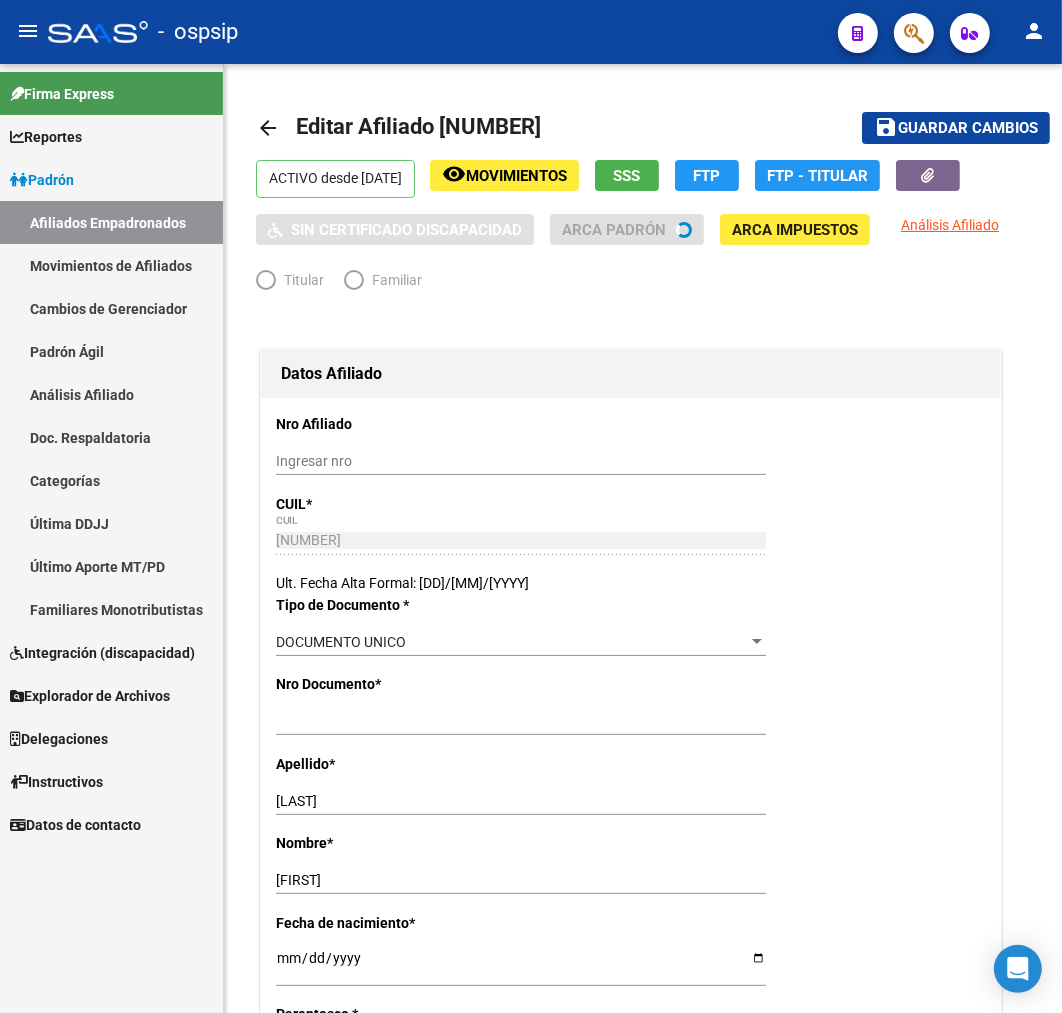 radio on "true" 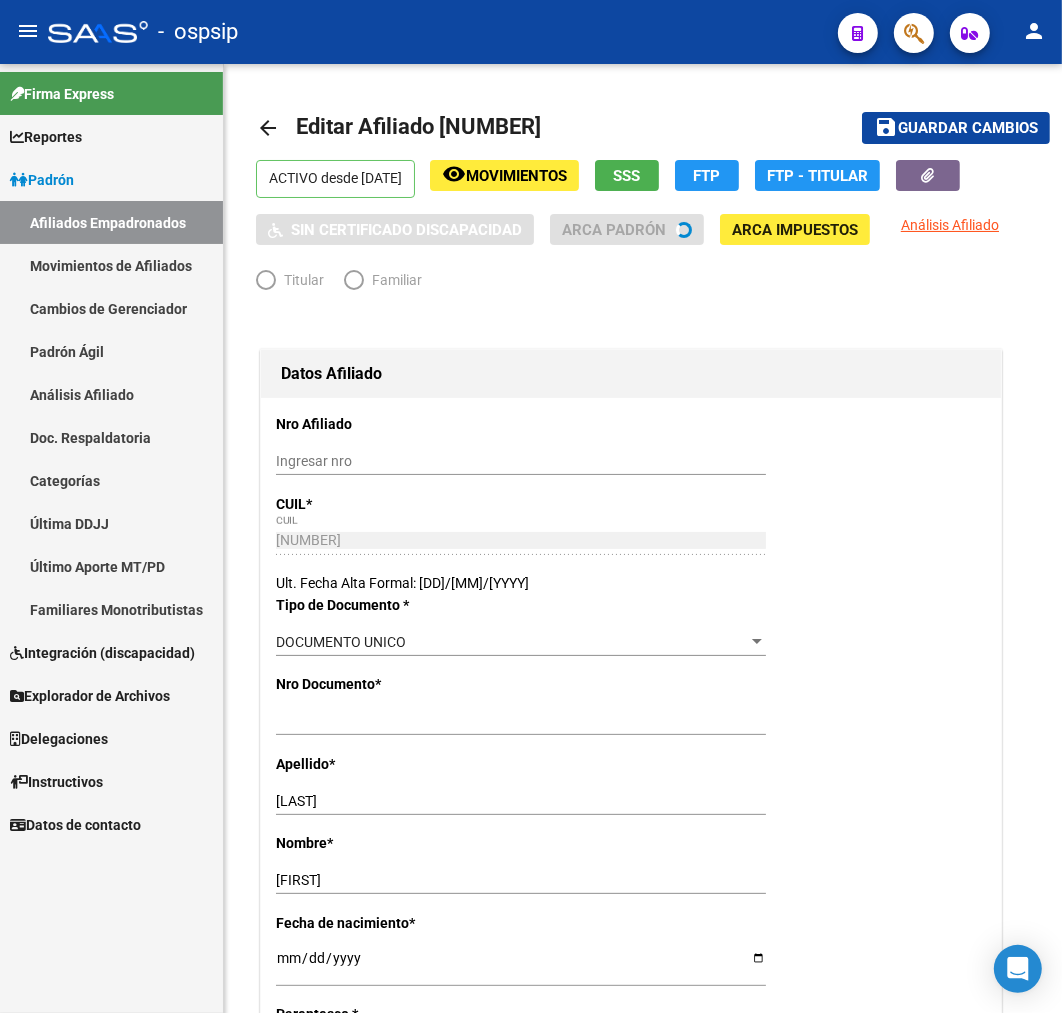type on "[NUMBER]" 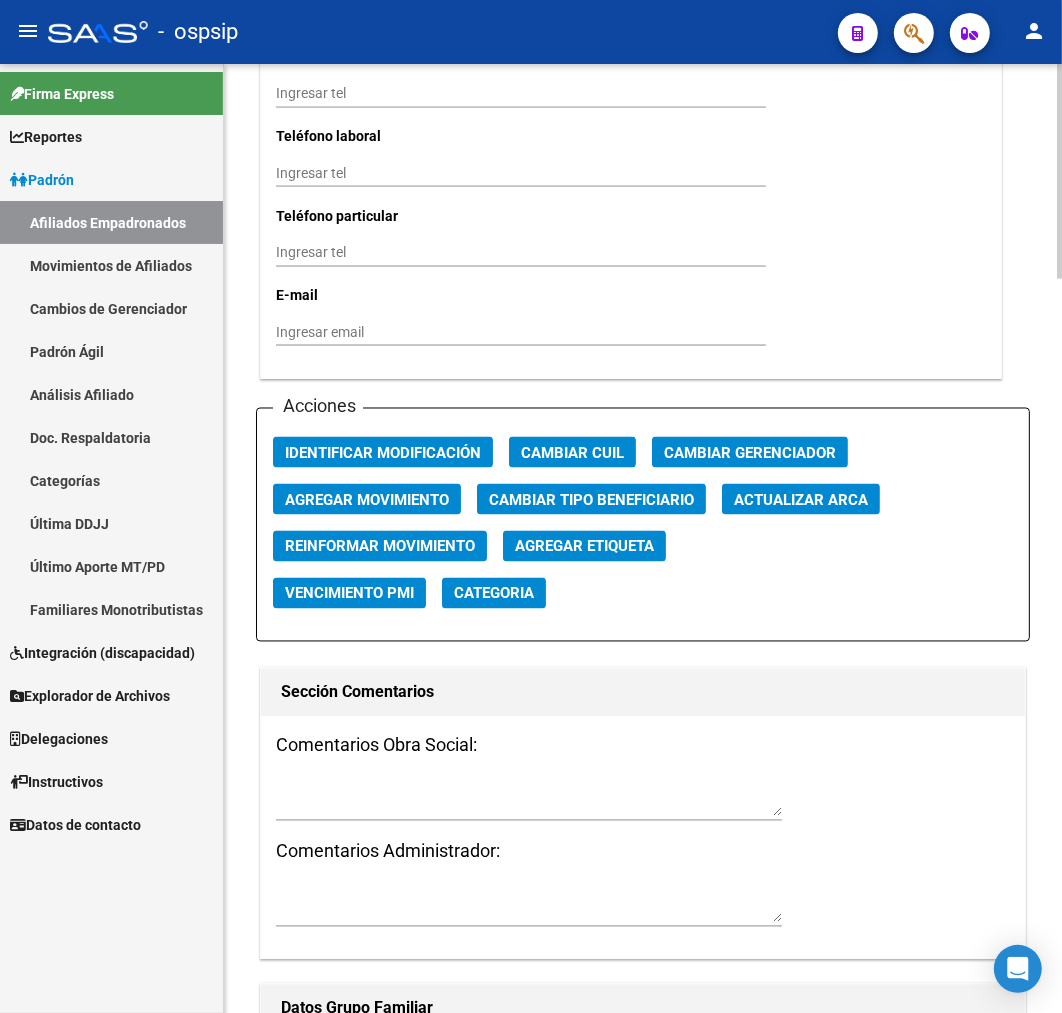 scroll, scrollTop: 2111, scrollLeft: 0, axis: vertical 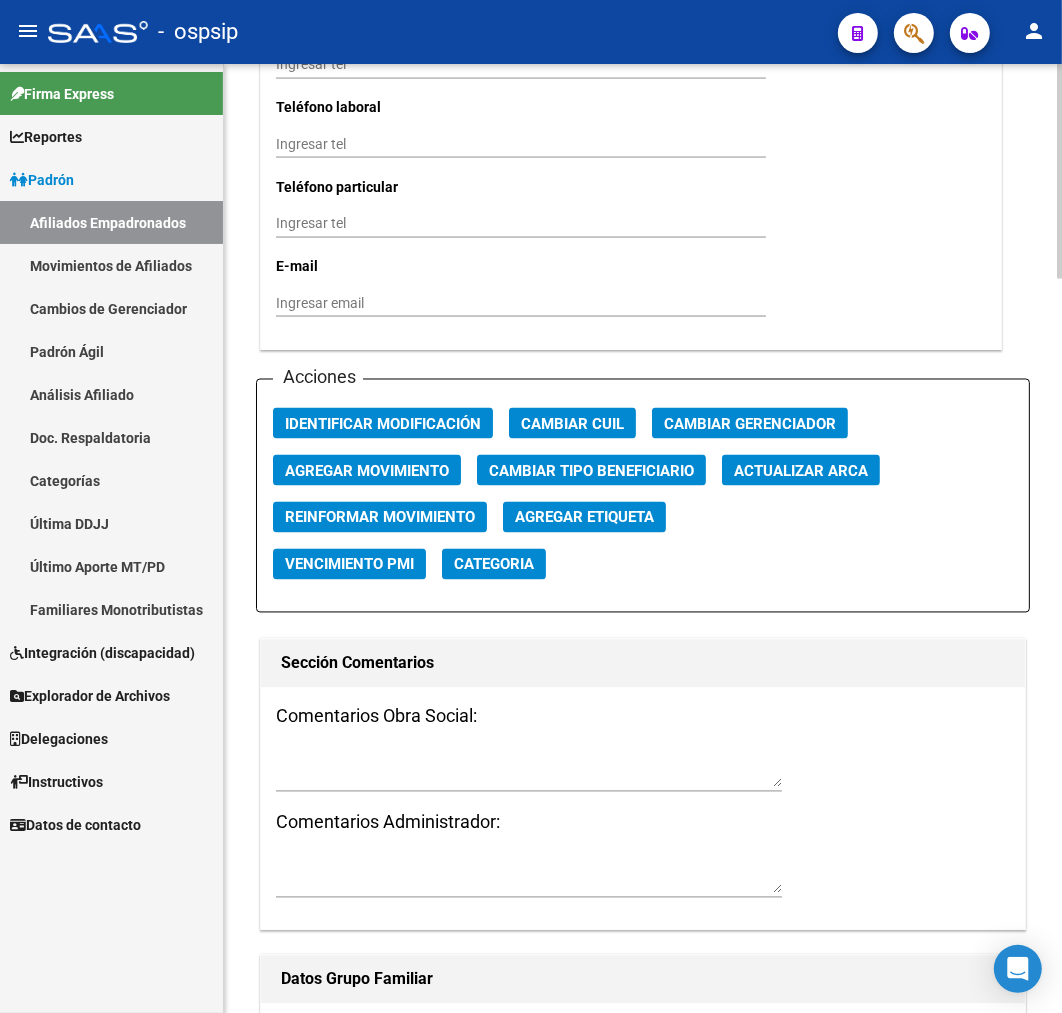 click on "Agregar Movimiento" 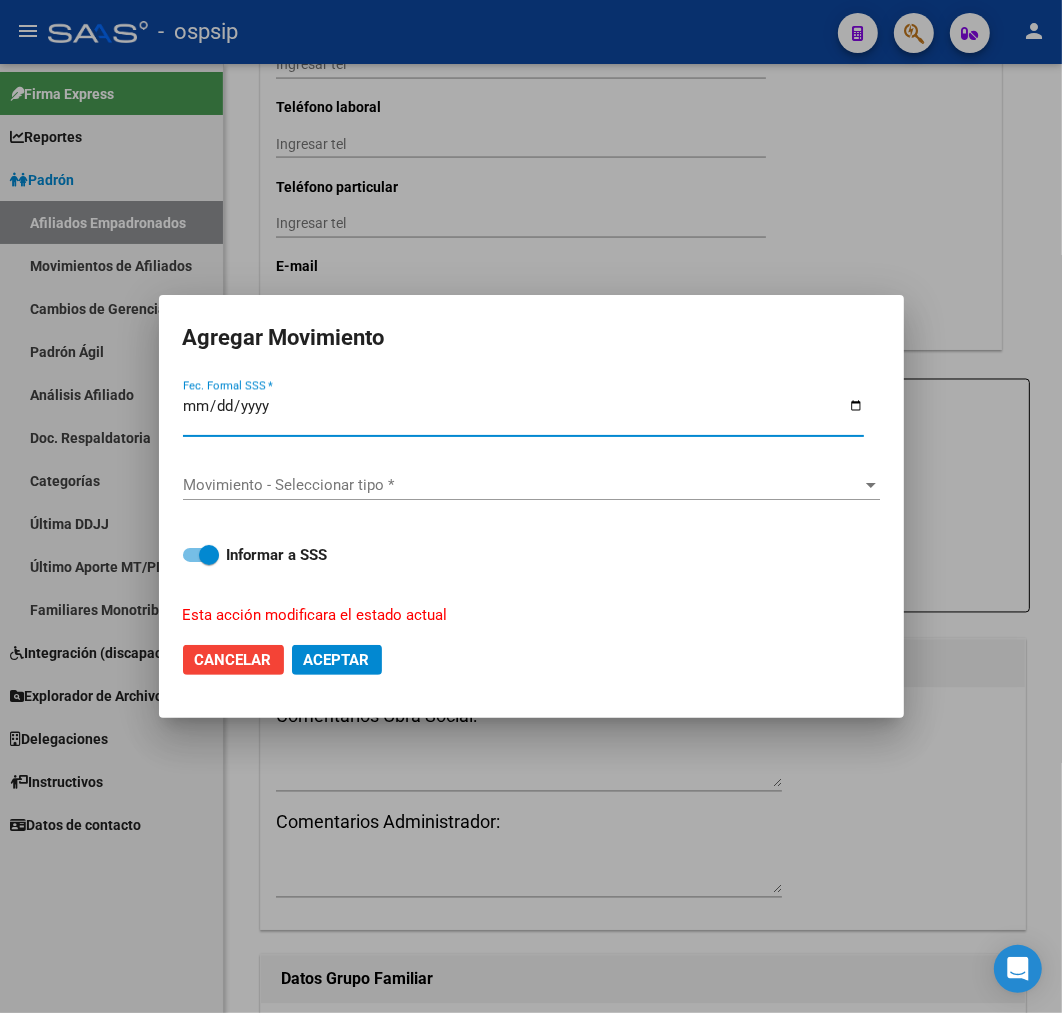 type on "[DATE]" 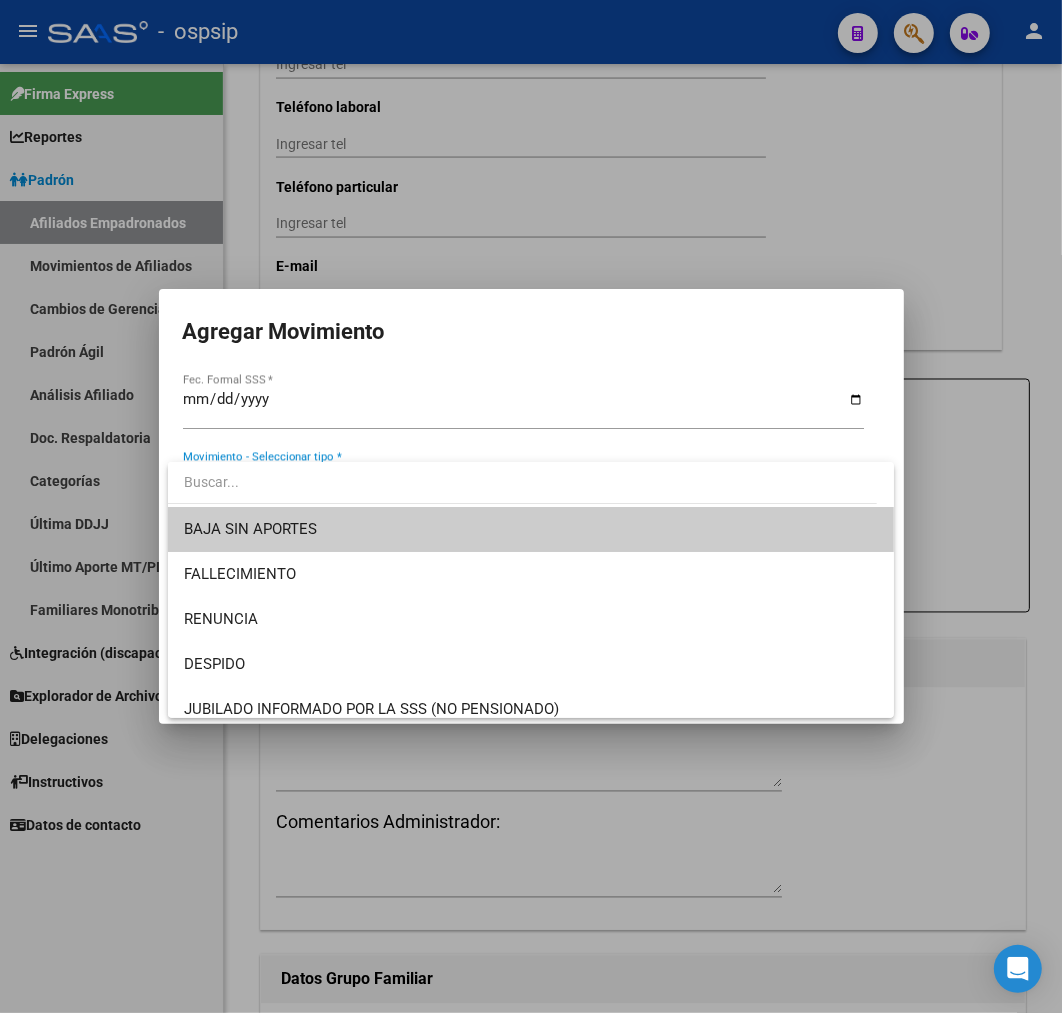 click on "BAJA SIN APORTES" at bounding box center (531, 529) 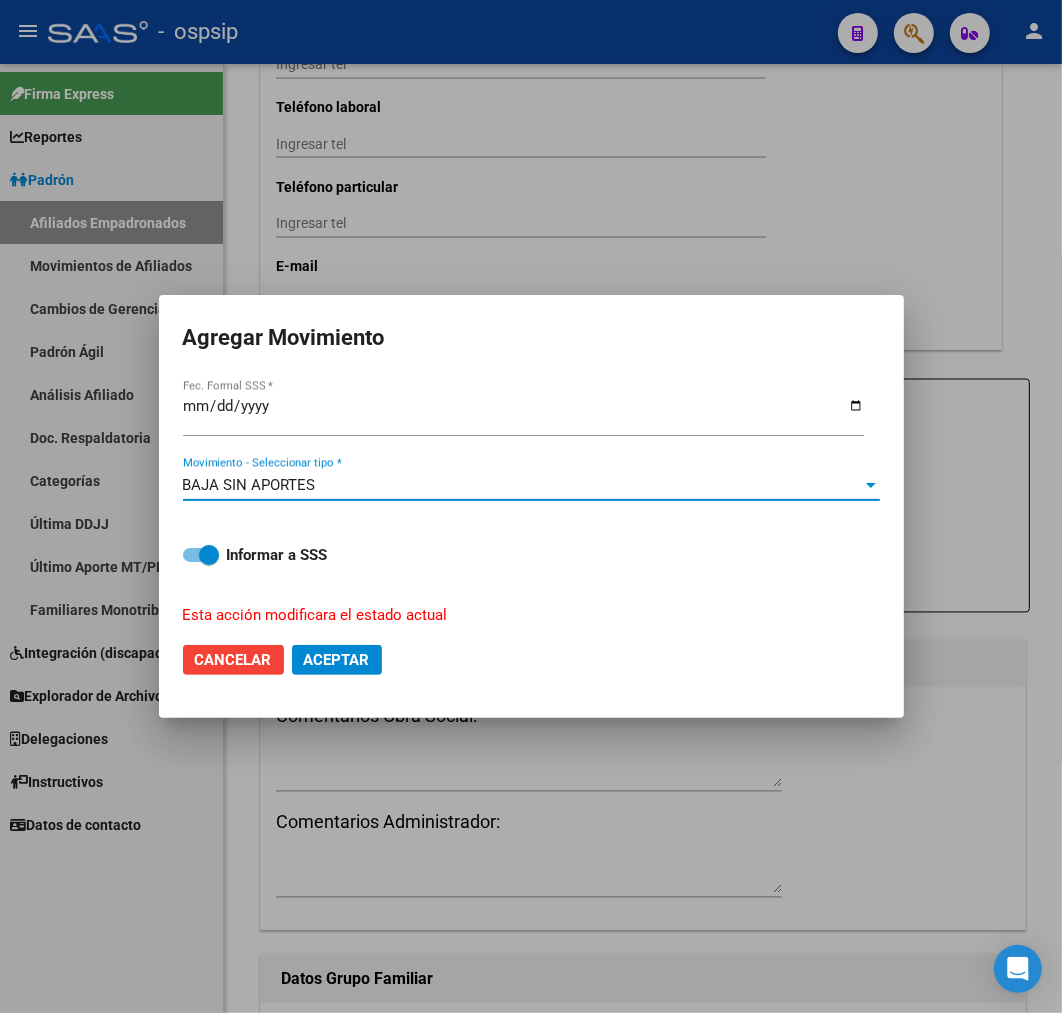 click on "Aceptar" 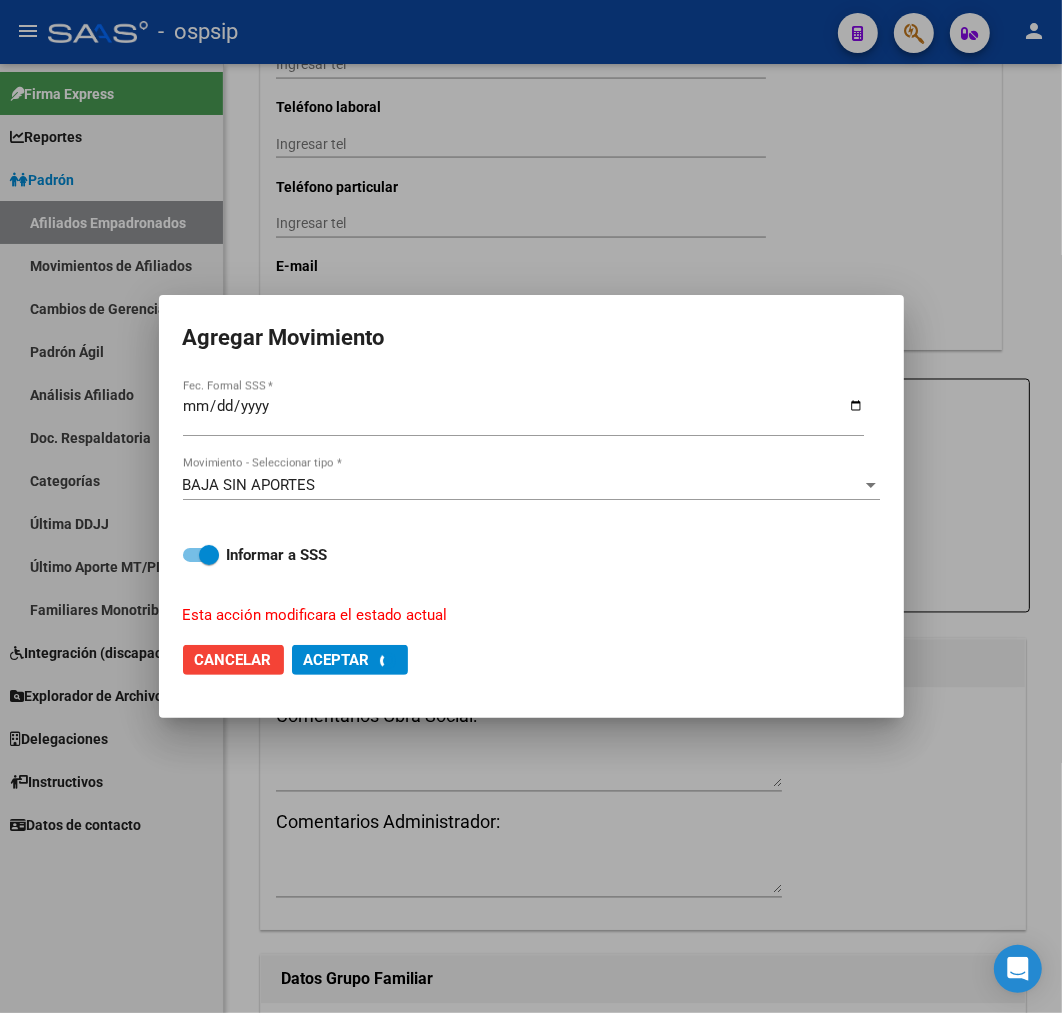 checkbox on "false" 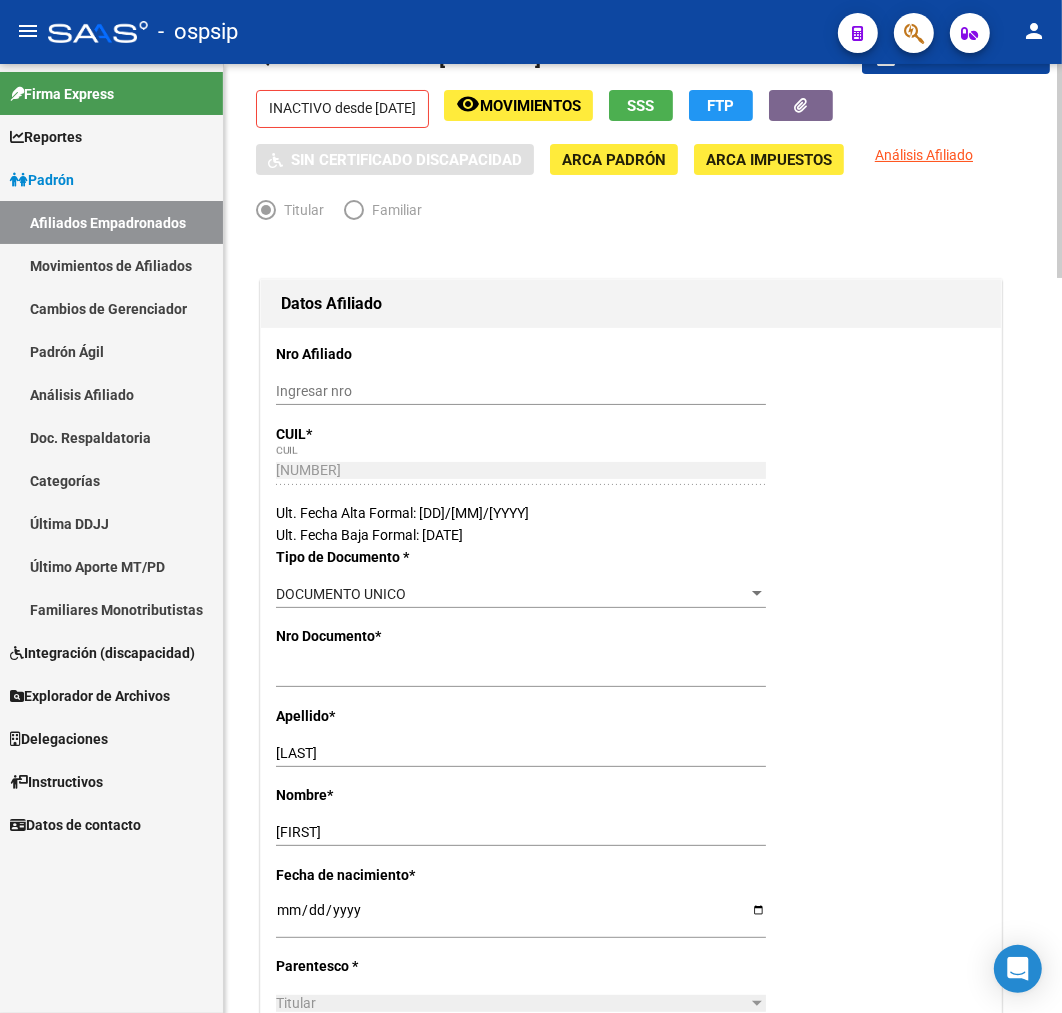 scroll, scrollTop: 0, scrollLeft: 0, axis: both 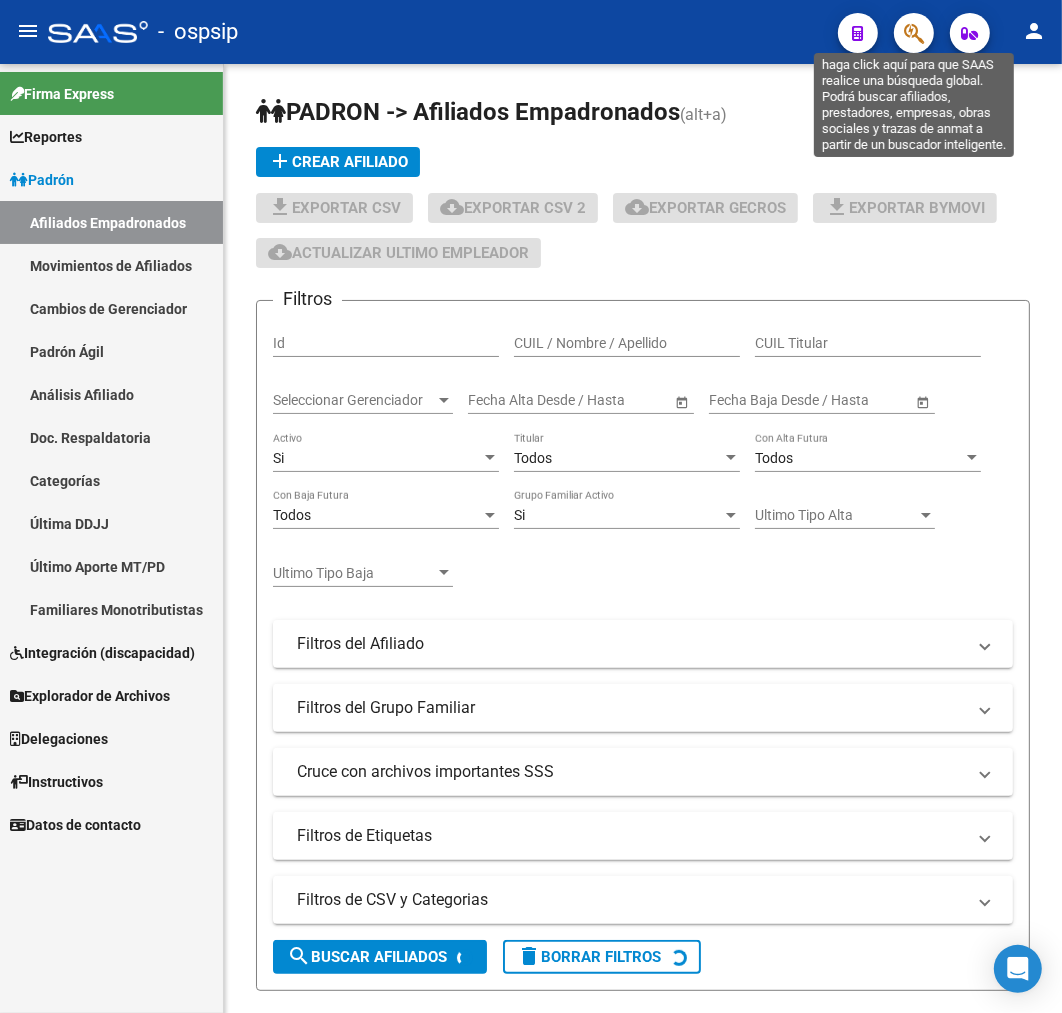 click 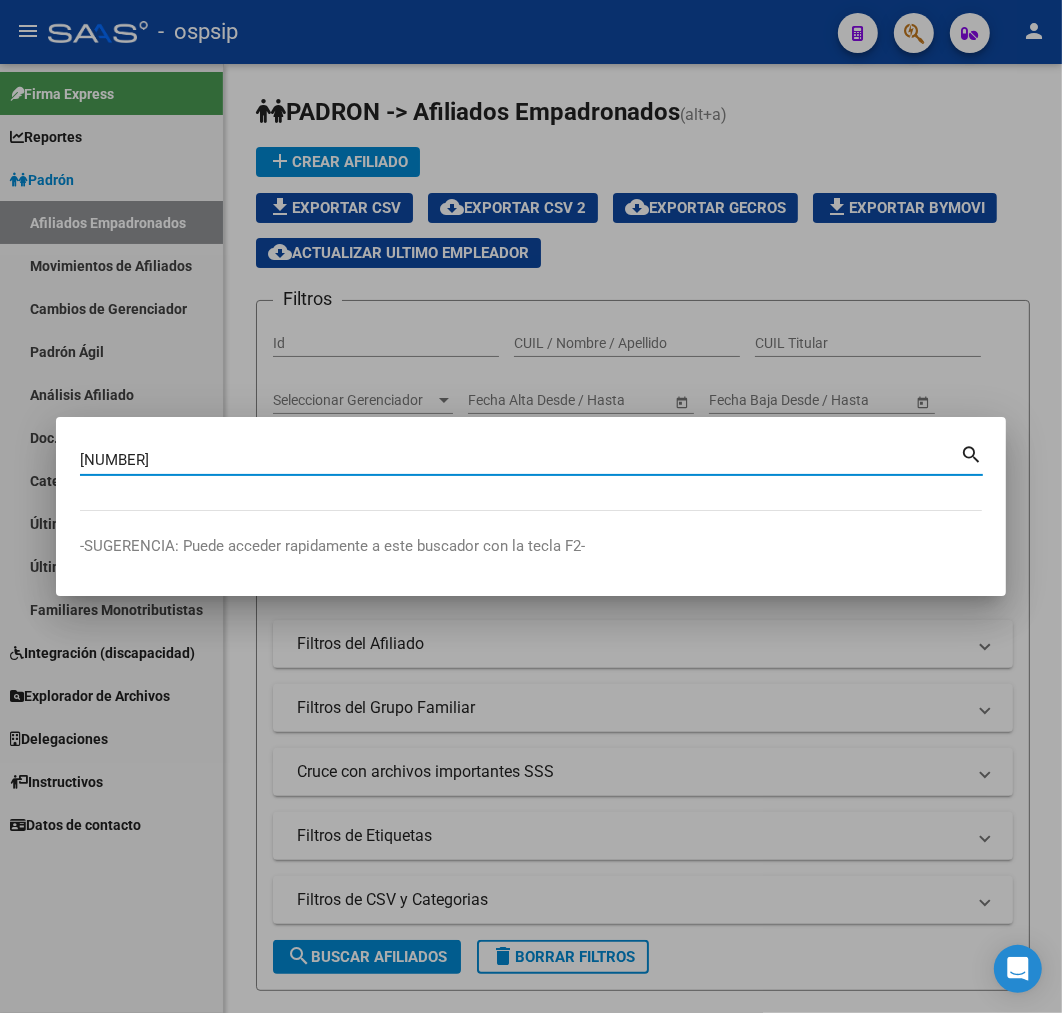 type on "[NUMBER]" 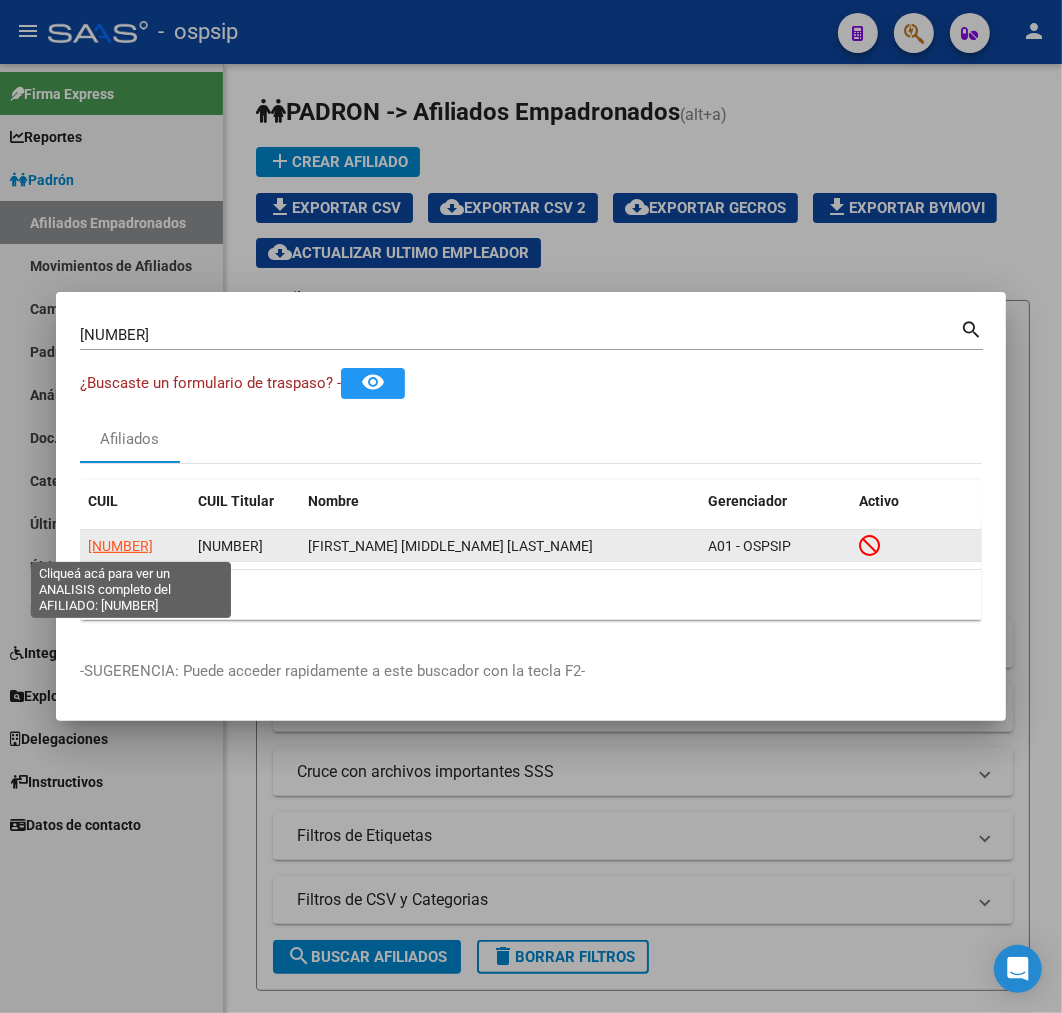 click on "[NUMBER]" 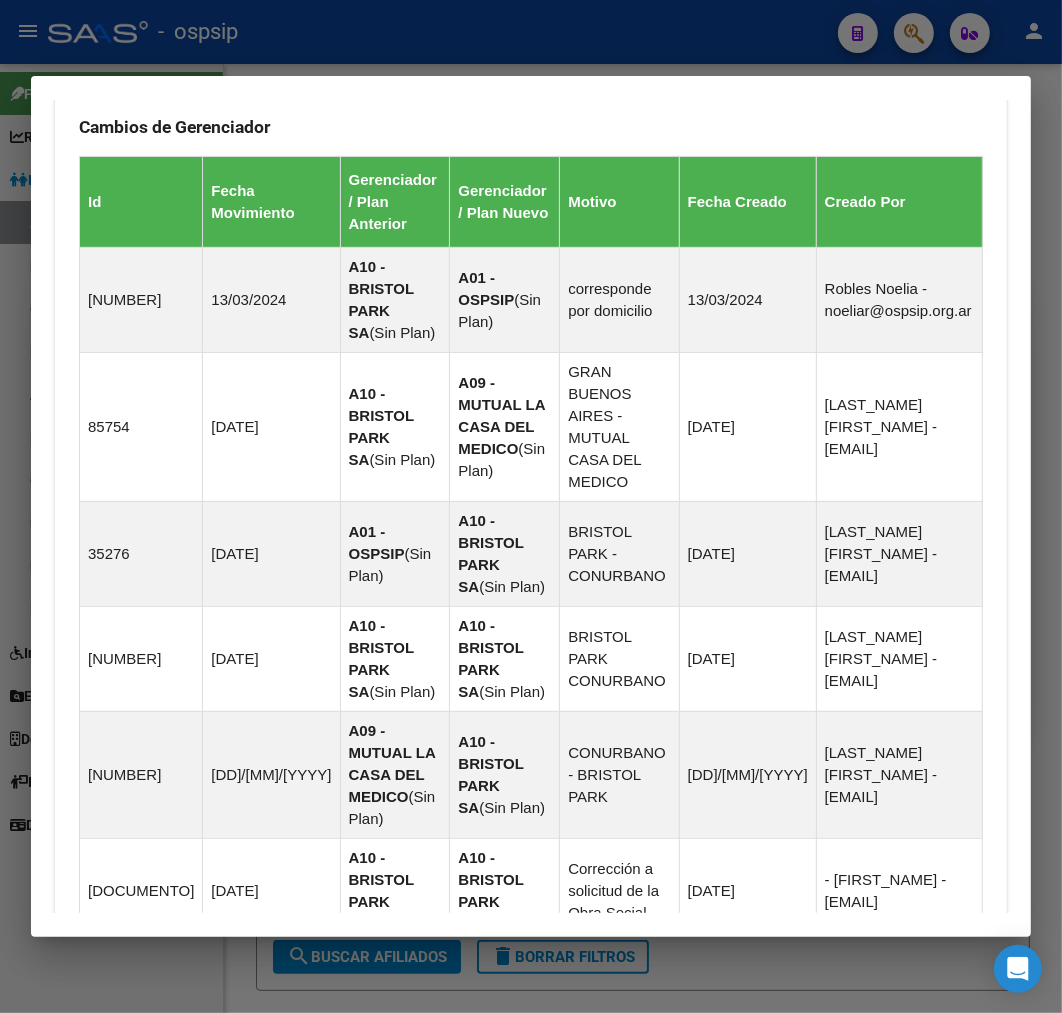 scroll, scrollTop: 1610, scrollLeft: 0, axis: vertical 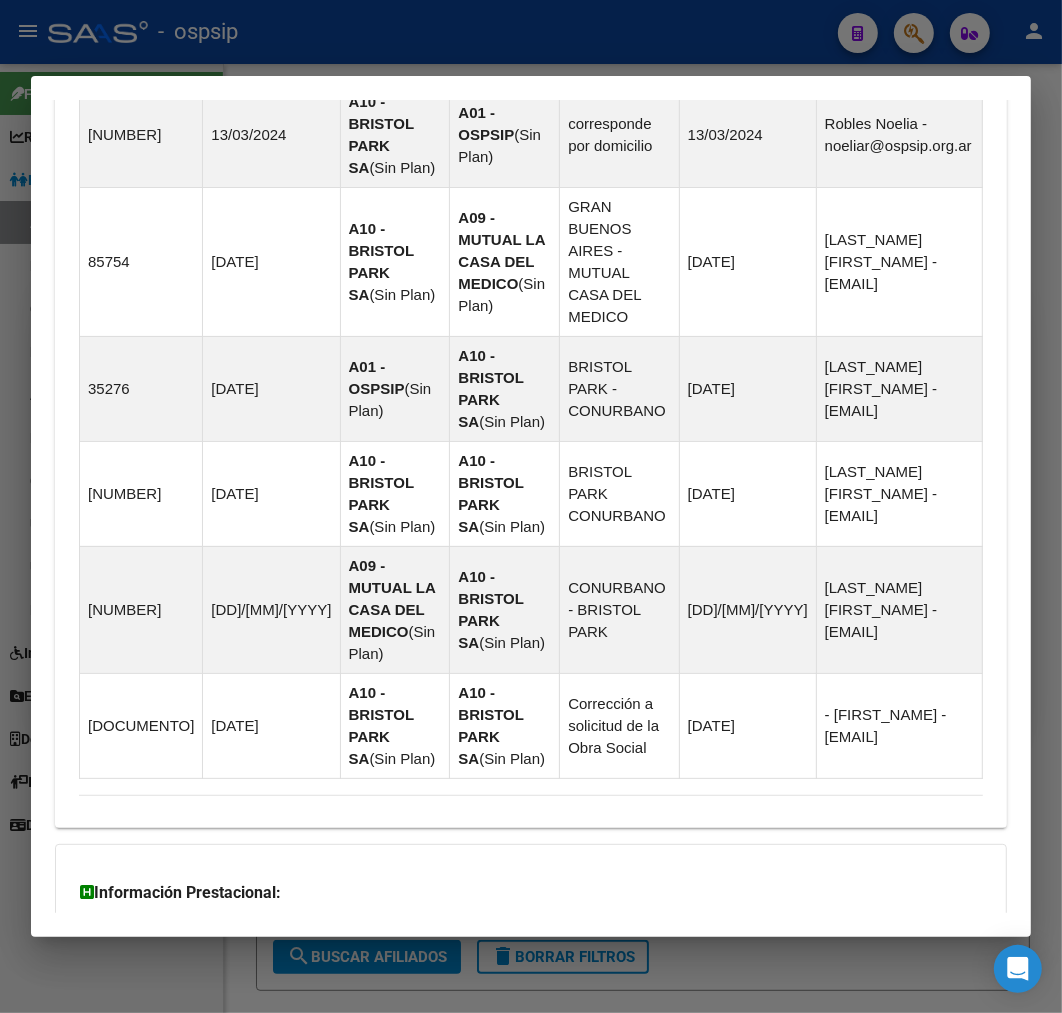 click on "DATOS PADRÓN ÁGIL:  [LAST] [FIRST] [LAST]     |   INACTIVO   |     AFILIADO TITULAR  Datos Personales y Afiliatorios según Entes Externos: SSS FTP ARCA Padrón ARCA Impuestos Organismos Ext.    Gerenciador:      A01 - OSPSIP Atención telefónica: Atención emergencias: Otros Datos Útiles:    Datos de Empadronamiento  Enviar Credencial Digital remove_red_eye Movimientos    Sin Certificado Discapacidad Crear Familiar ABM Rápido ABM Etiquetas: gente de merlo - Estado: INACTIVO Última Alta Formal:  [DATE] Ultimo Tipo Movimiento Alta:  ALTA INICIAL DIRECTA Última Baja Formal:  [DATE] Ultimo Tipo Movimiento Baja:  RENUNCIA DATOS DEL AFILIADO Apellido:  [LAST] [FIRST] [LAST] CUIL:  [CUIL] Documento:  DU - DOCUMENTO UNICO [NUMBER]  Nacionalidad:  ARGENTINA Parentesco:  0 - Titular Estado Civil:  Soltero Discapacitado:    NO (00) Sexo:  M Nacimiento:  [DATE] Edad:  50  Teléfono Particular:  [NUMBER]           Provincia:  [STATE] Localidad:  [CITY] Código Postal:  [ZIP] Calle:" at bounding box center (531, -166) 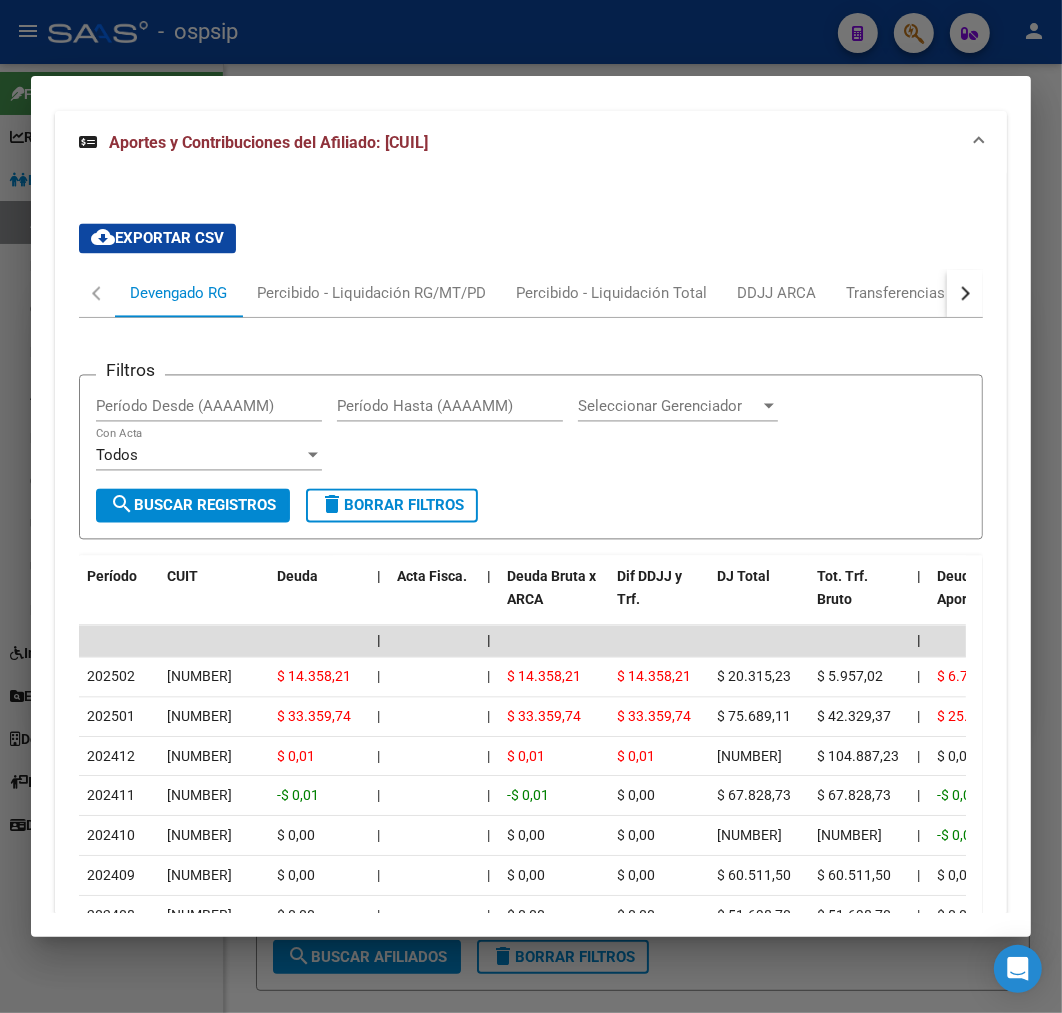 scroll, scrollTop: 2414, scrollLeft: 0, axis: vertical 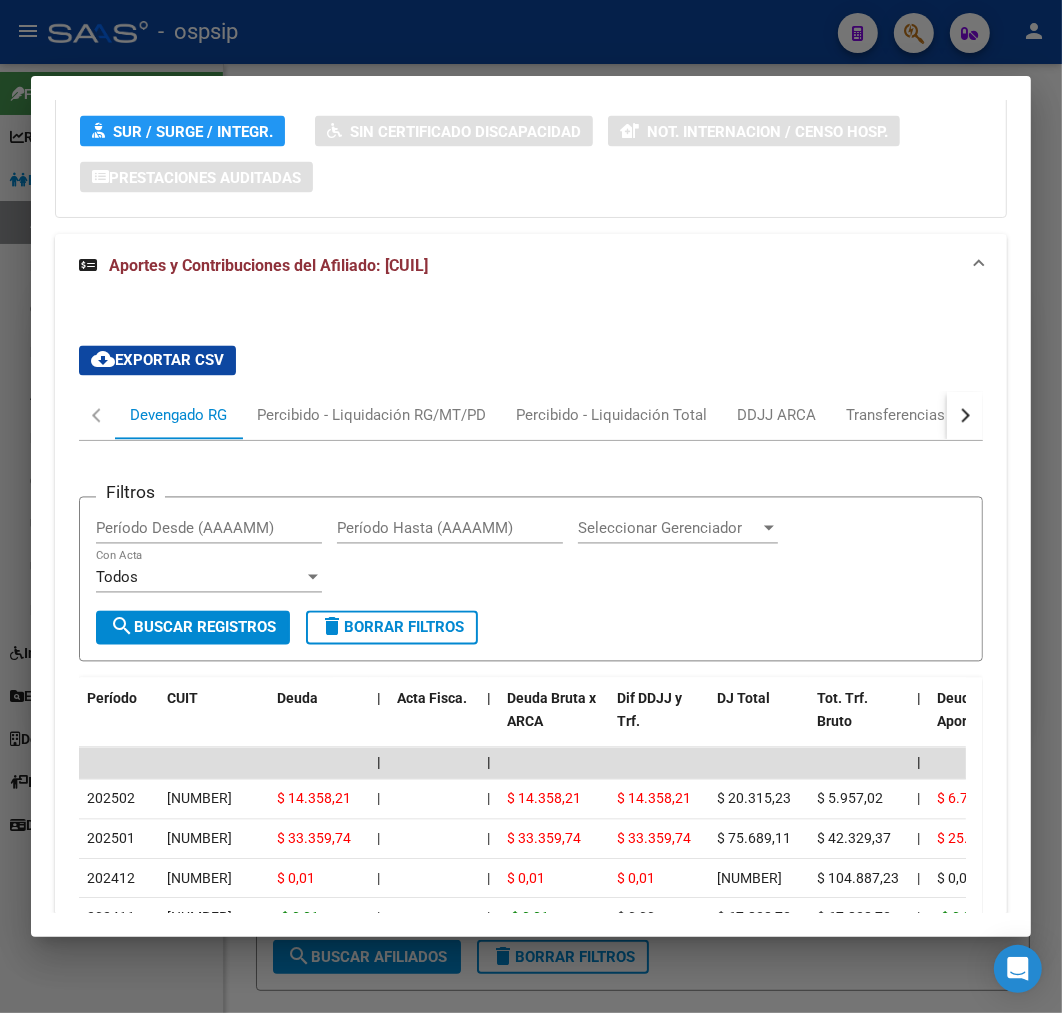 click at bounding box center [965, 416] 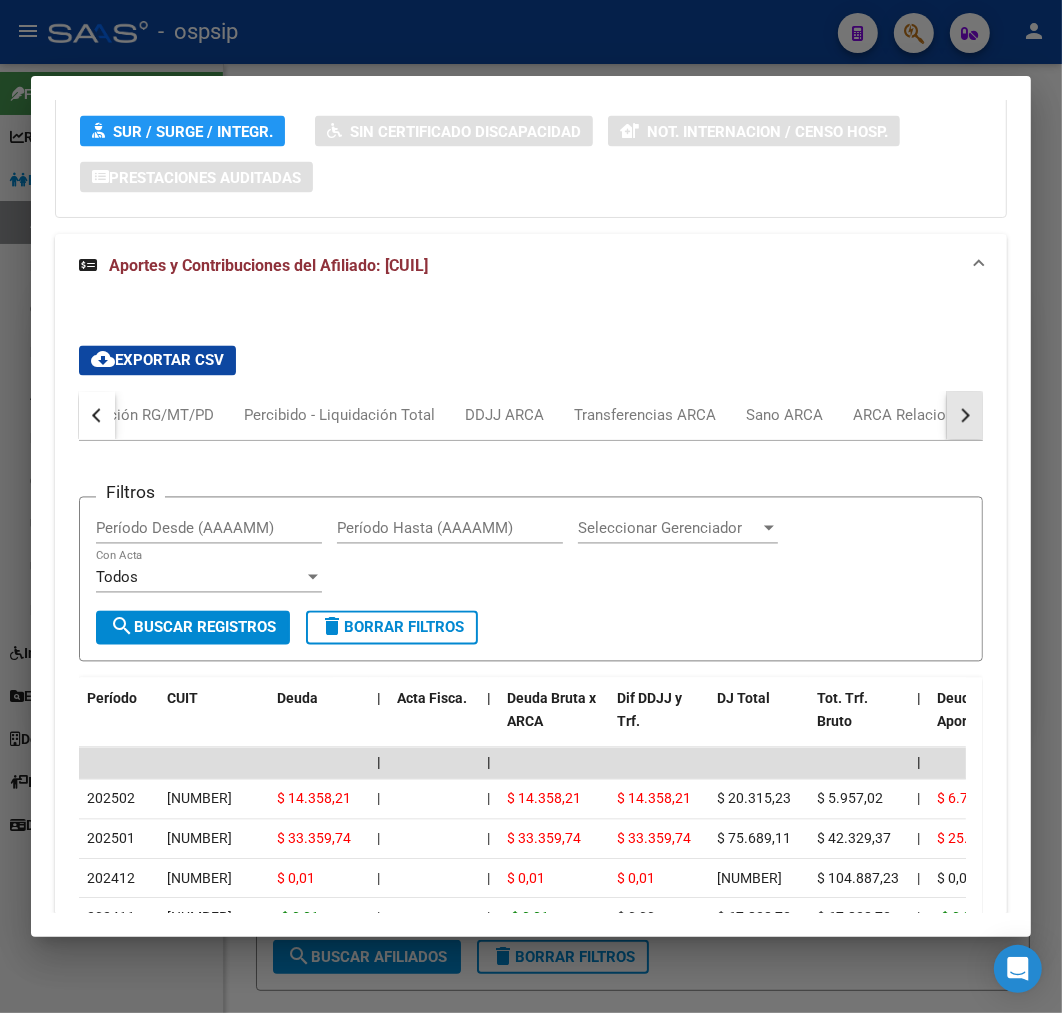 click at bounding box center (965, 416) 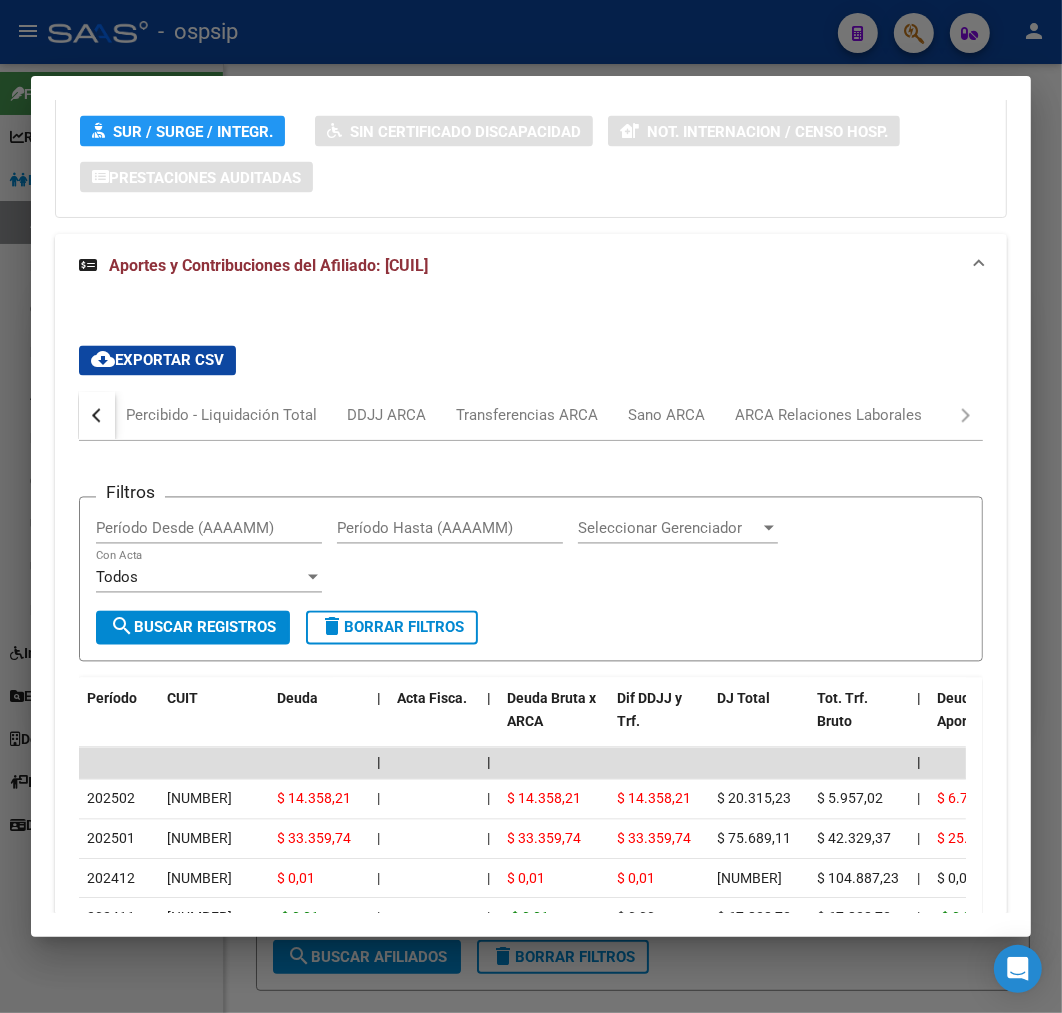 click on "Filtros Período Desde (AAAAMM) Período Hasta (AAAAMM) Seleccionar Gerenciador Seleccionar Gerenciador Todos Con Acta search  Buscar Registros  delete  Borrar Filtros  Período CUIT Deuda | Acta Fisca. | Deuda Bruta x ARCA Dif DDJJ y Trf. DJ Total Tot. Trf. Bruto | Deuda Aporte DJ Aporte Total Transferido Aporte | Deuda Contr. DJ Contr. Total Trf Contr. | Intereses Contr. Intereses Aporte | Contr. Empresa Contr. Int. Empresa Aporte Int. Empresa | DJ Aporte Total DJ Aporte DJ Aporte Adicional DJ Aporte Adherentes | DJ Contr. Total DJ Contr. DJ Contr. Adicional | REMOSIMP c/Tope REMOSIMP (rem4) REMCONT (rem8) REM5 Corresponde Aportes Corresponde Contr. NOGRPFAM SECOBLIG FECPRESENT DJ Contribución CUIT Periodo DJ Aporte CUIT Periodo | Porcentaje Contr. Porcentaje Aporte | DDJJ ID | | | | | | | | | | | | | [DATE] [CUIL] $ 14.358,21 | | $ 14.358,21 $ 14.358,21 $ 20.315,23 $ 5.957,02 | $ 6.771,74 $ 6.771,74 $ 0,00 | $ 7.586,47 $ 13.543,48 $ 5.957,02 | $ 0,00 $ 0,00 | $ 14.257,47 $ 0,00 $ 0,00" at bounding box center [531, 846] 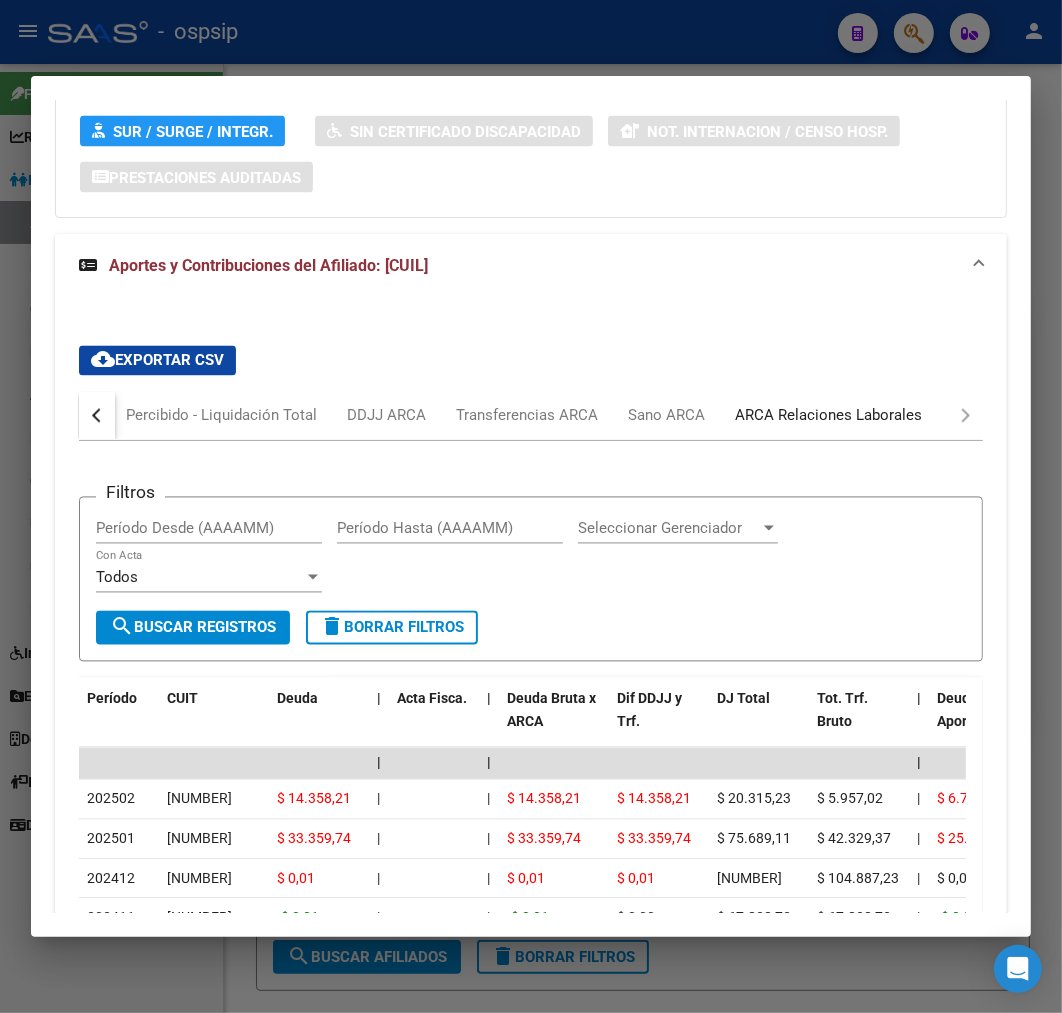 click on "ARCA Relaciones Laborales" at bounding box center (828, 416) 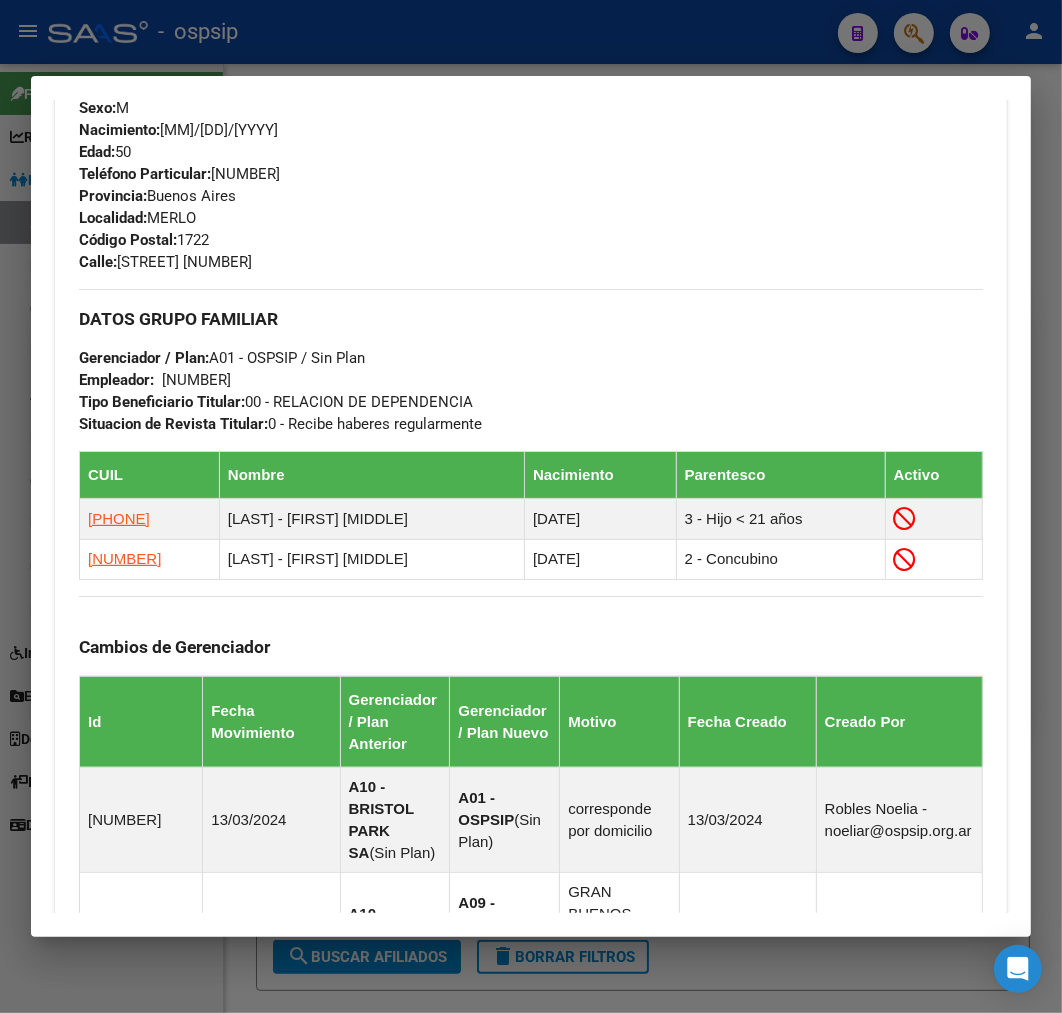 scroll, scrollTop: 348, scrollLeft: 0, axis: vertical 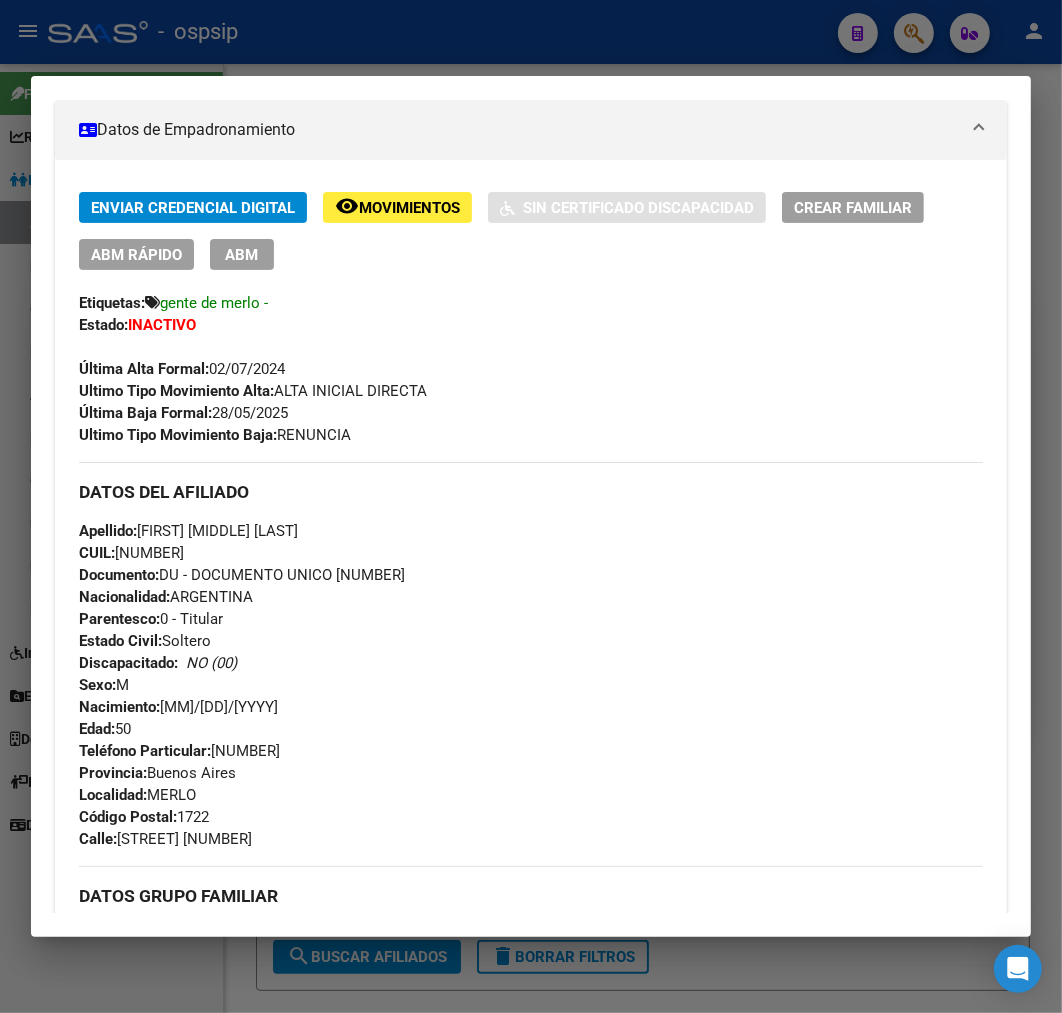 click at bounding box center [531, 506] 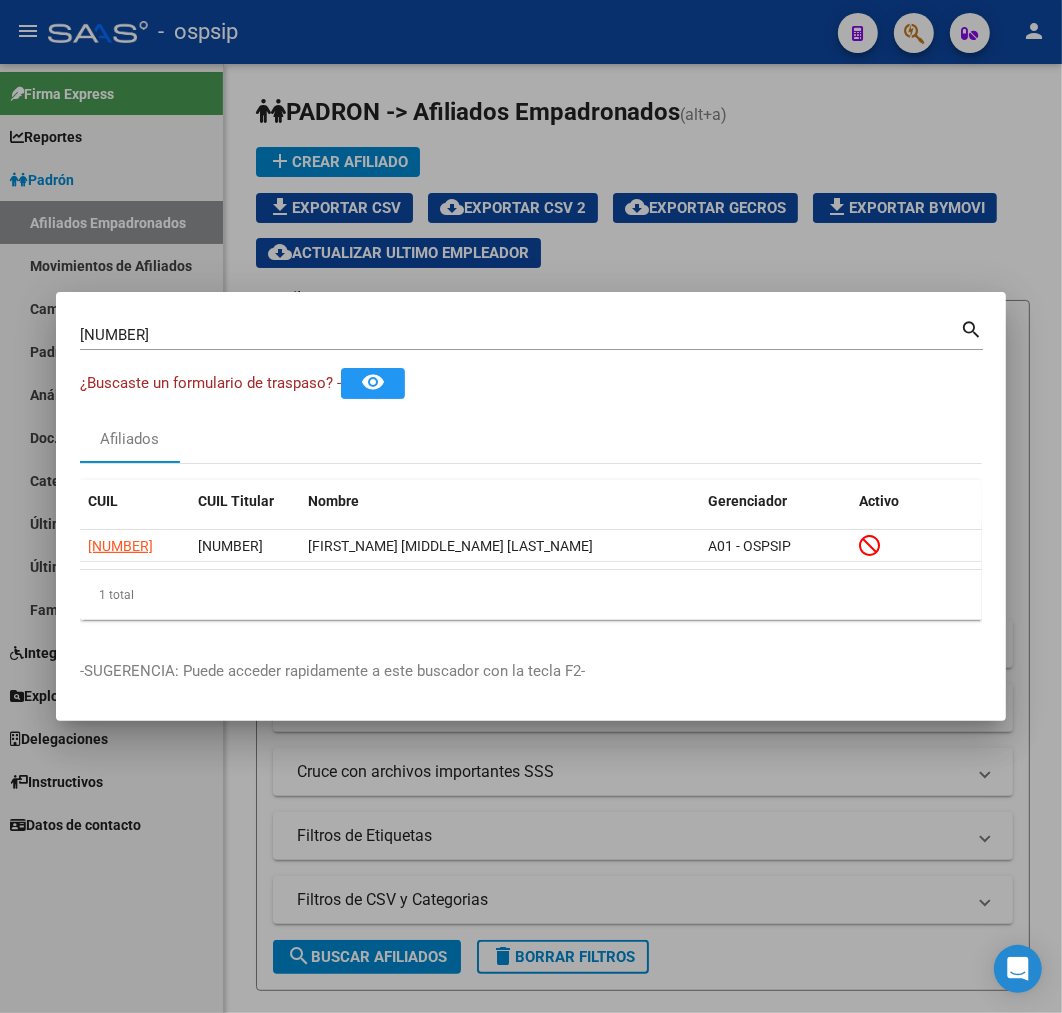 click at bounding box center [531, 506] 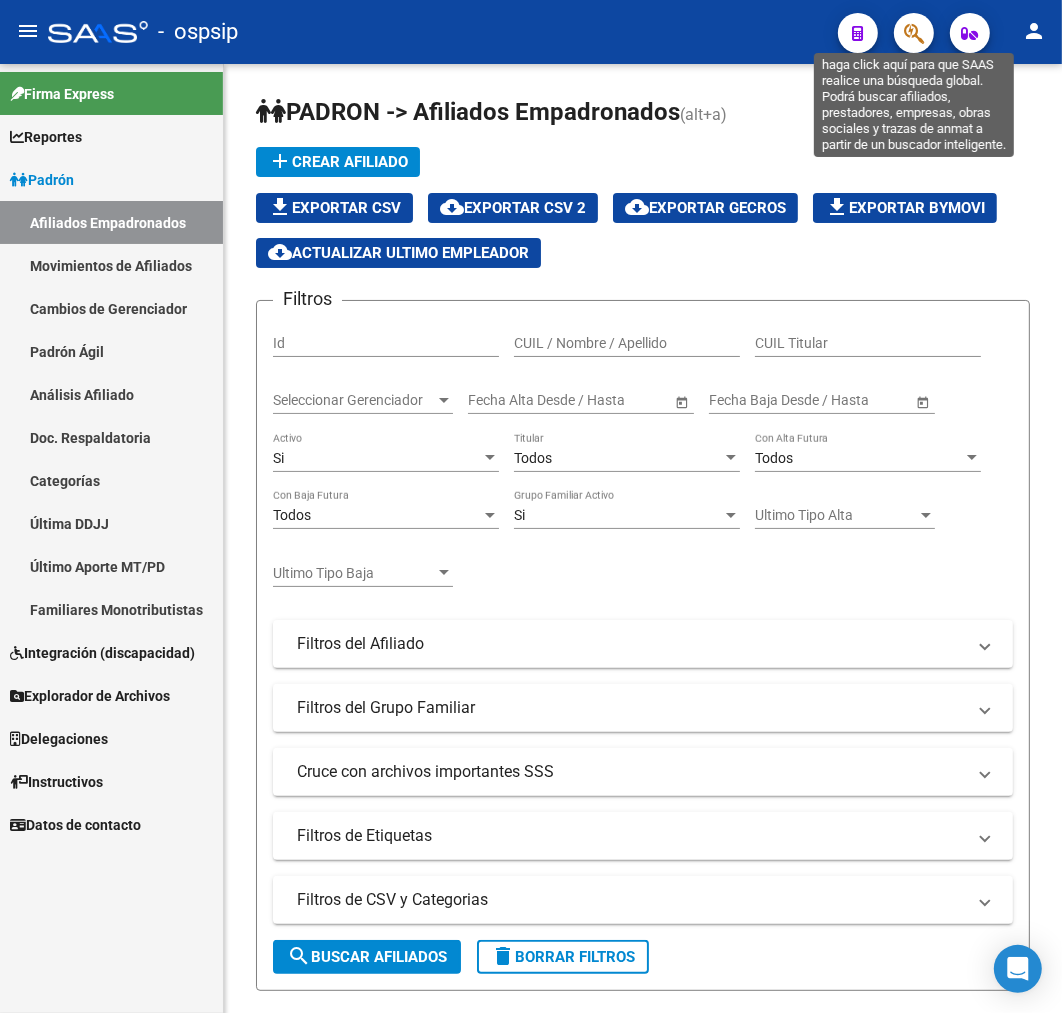 click 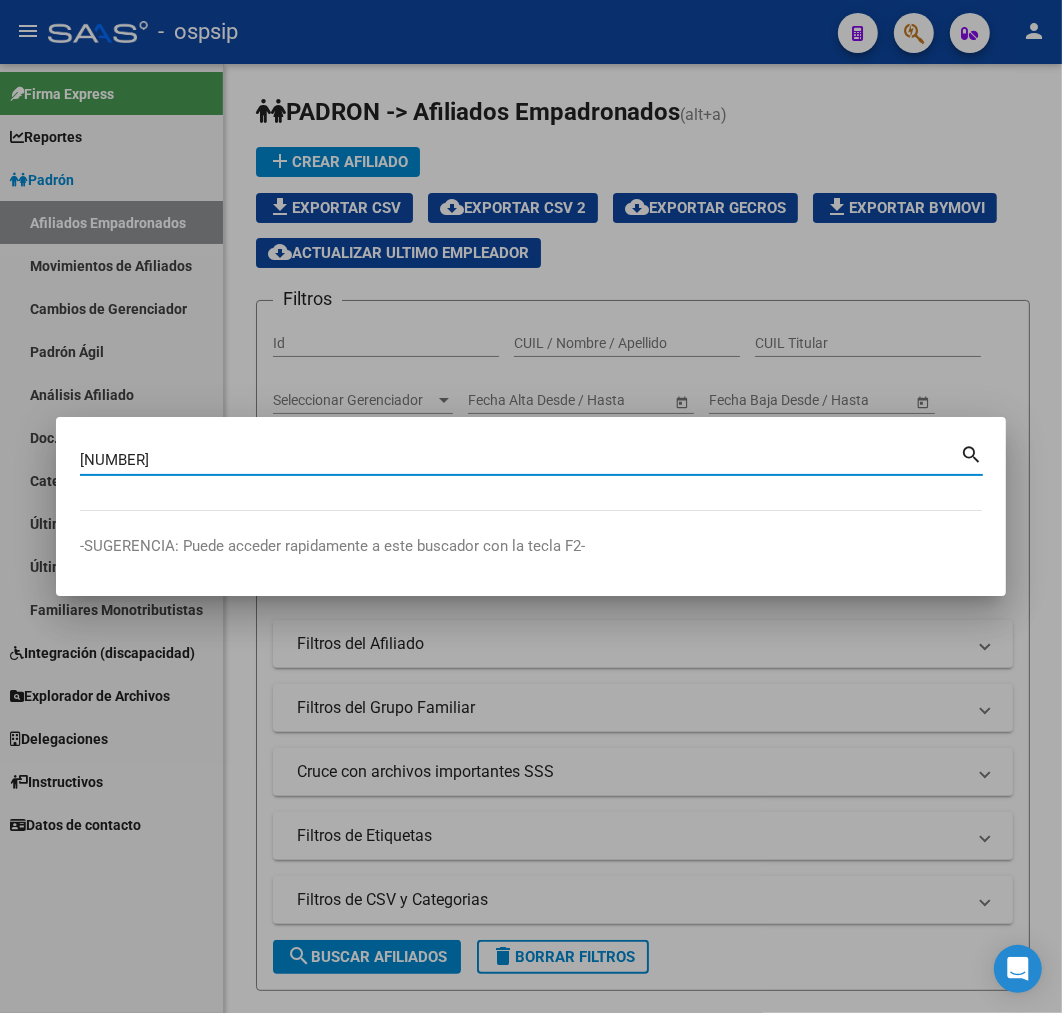 type on "[NUMBER]" 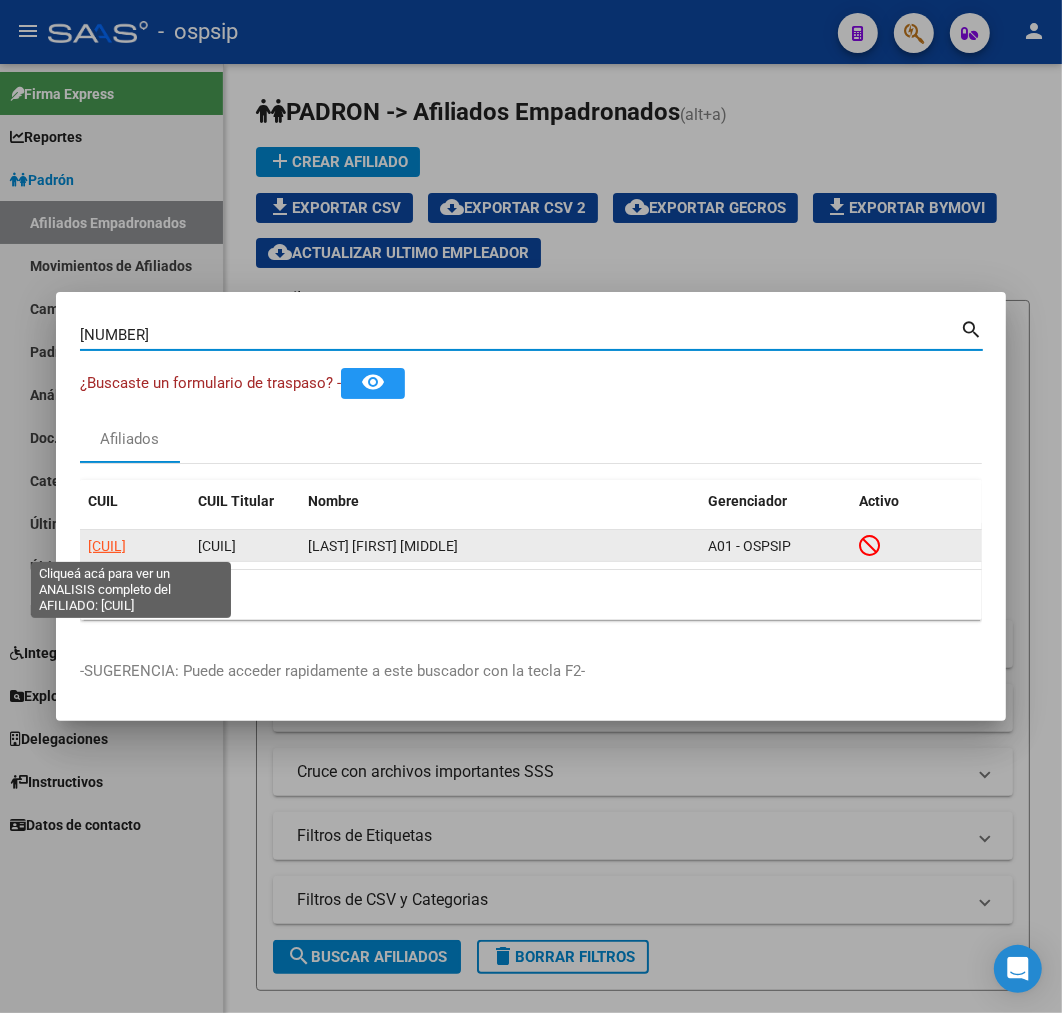 click on "[CUIL]" 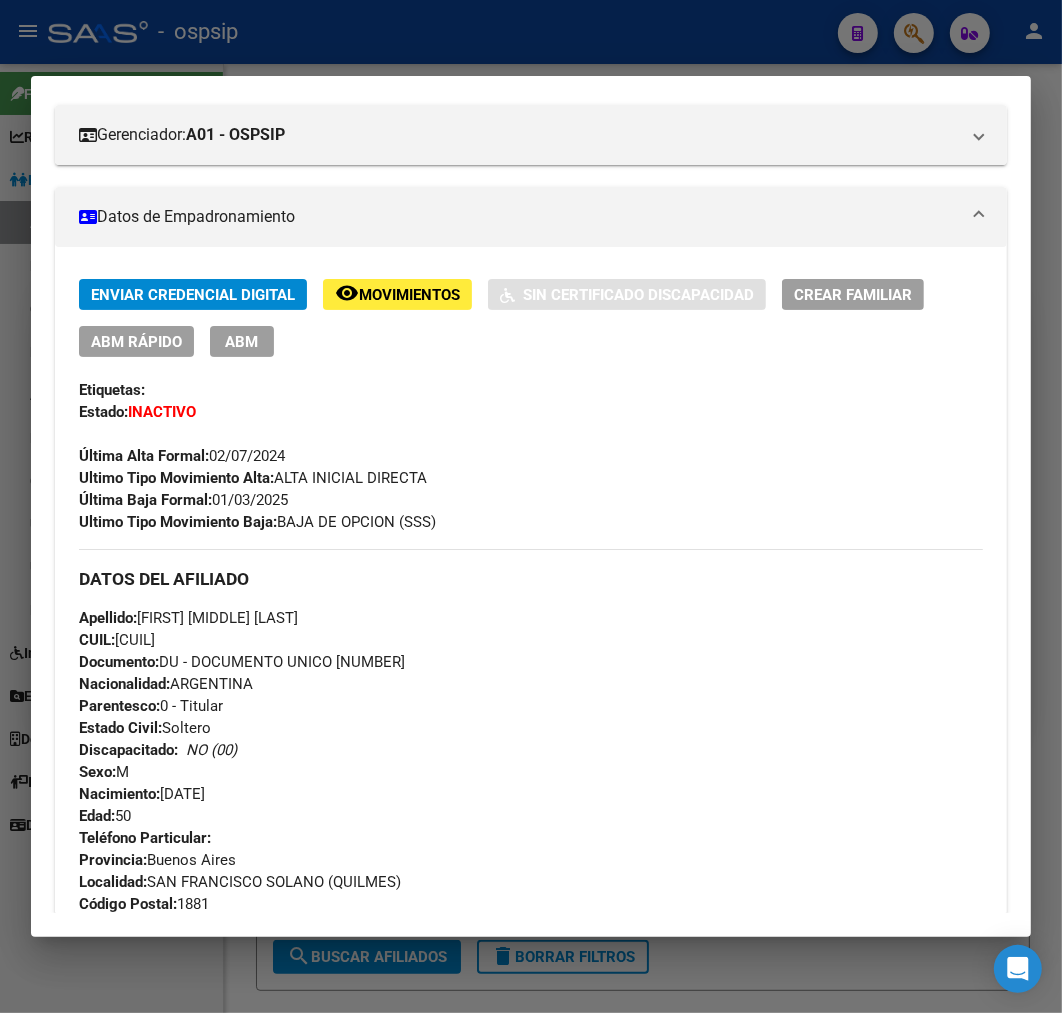 scroll, scrollTop: 222, scrollLeft: 0, axis: vertical 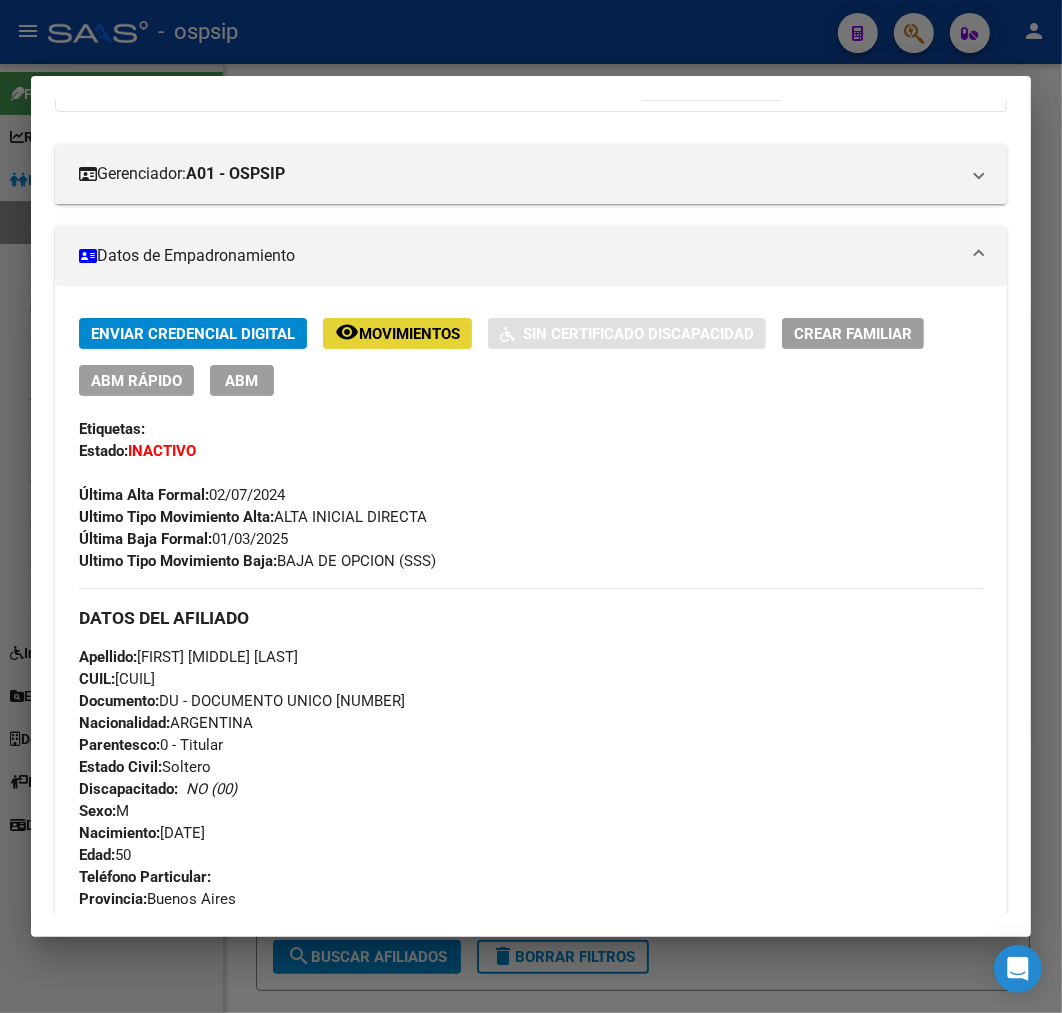 click on "remove_red_eye Movimientos" 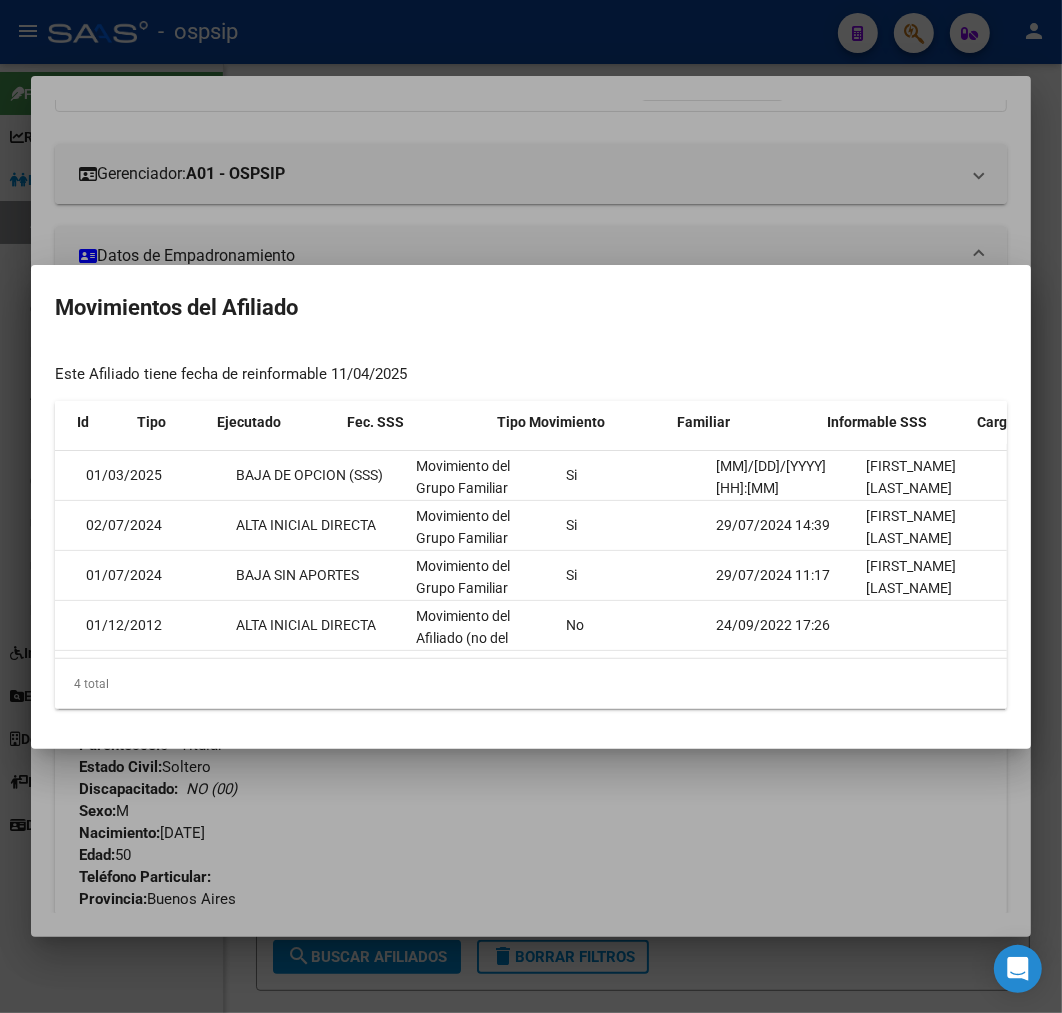 scroll, scrollTop: 0, scrollLeft: 65, axis: horizontal 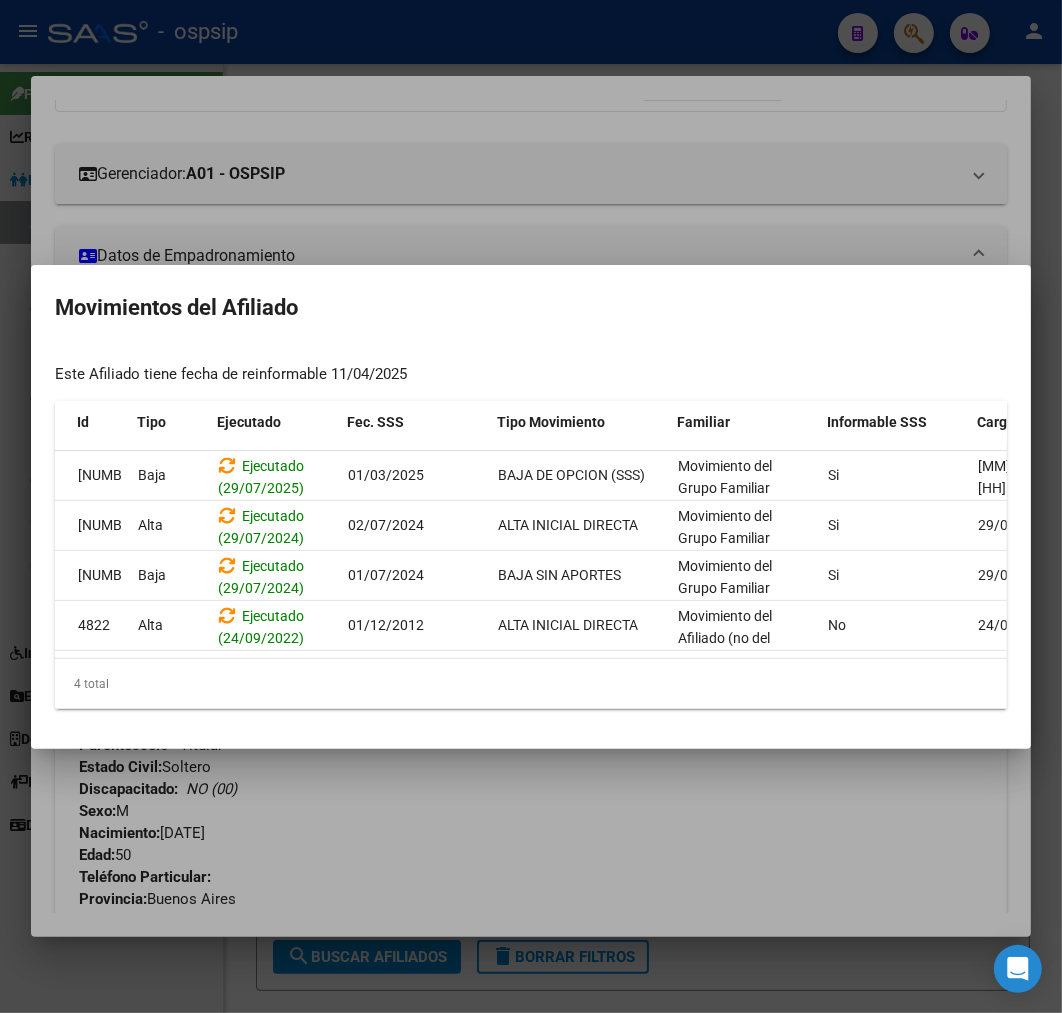 click at bounding box center [531, 506] 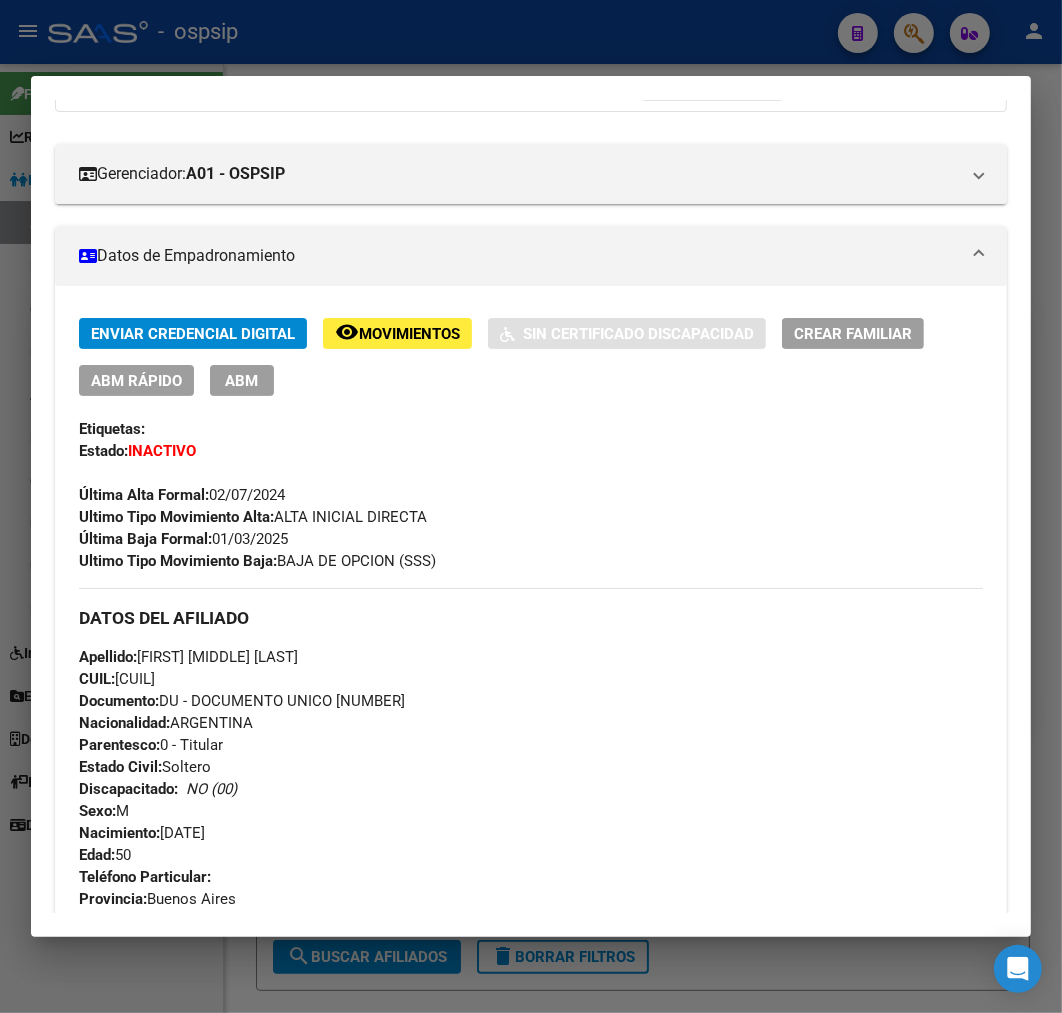 click at bounding box center (531, 506) 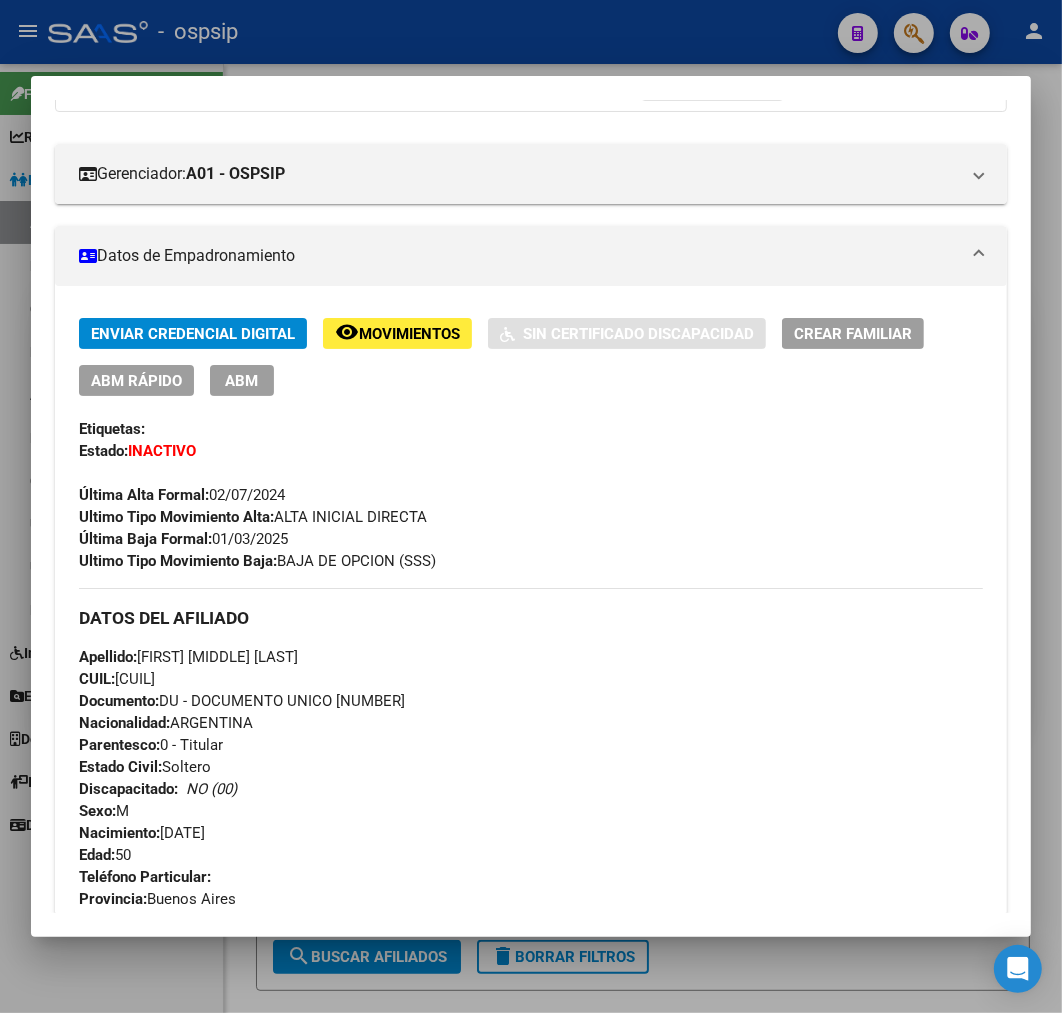 click at bounding box center (531, 506) 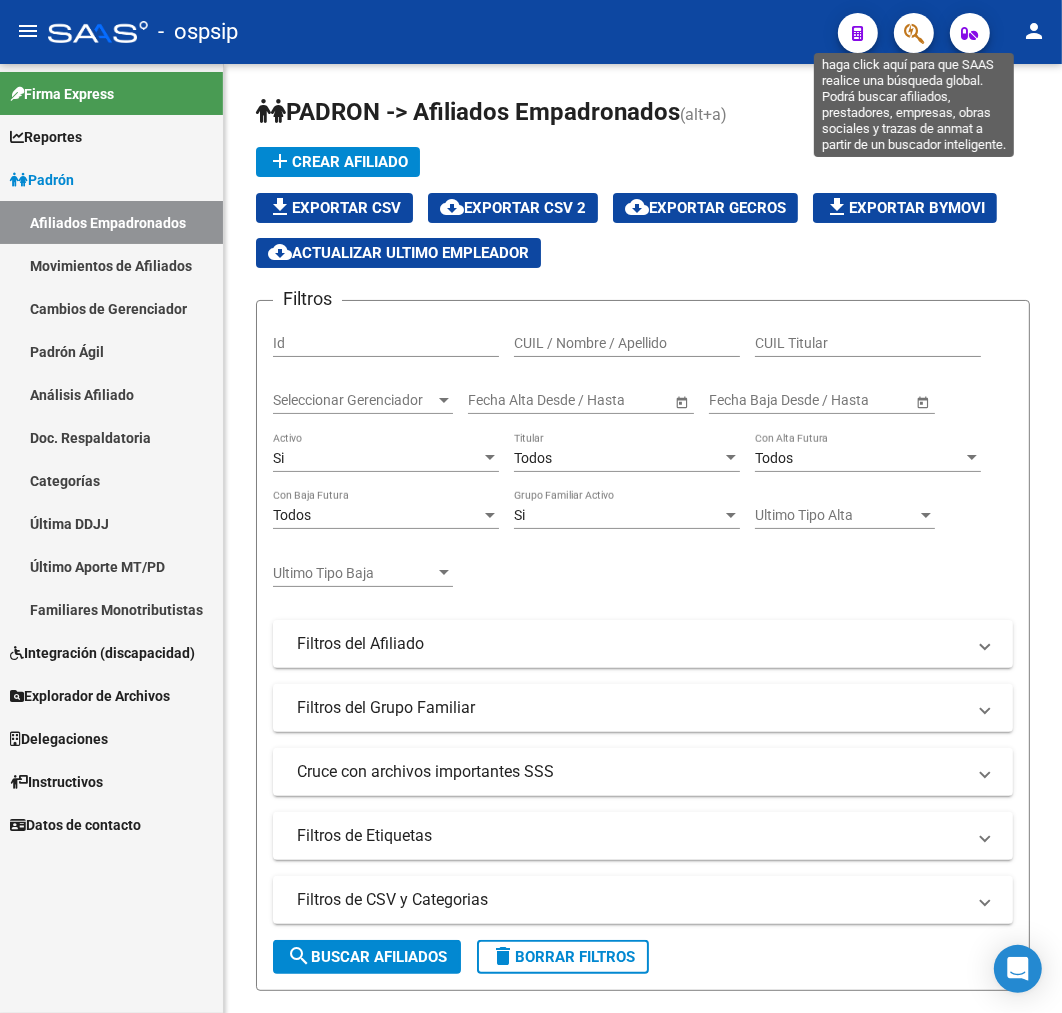 click 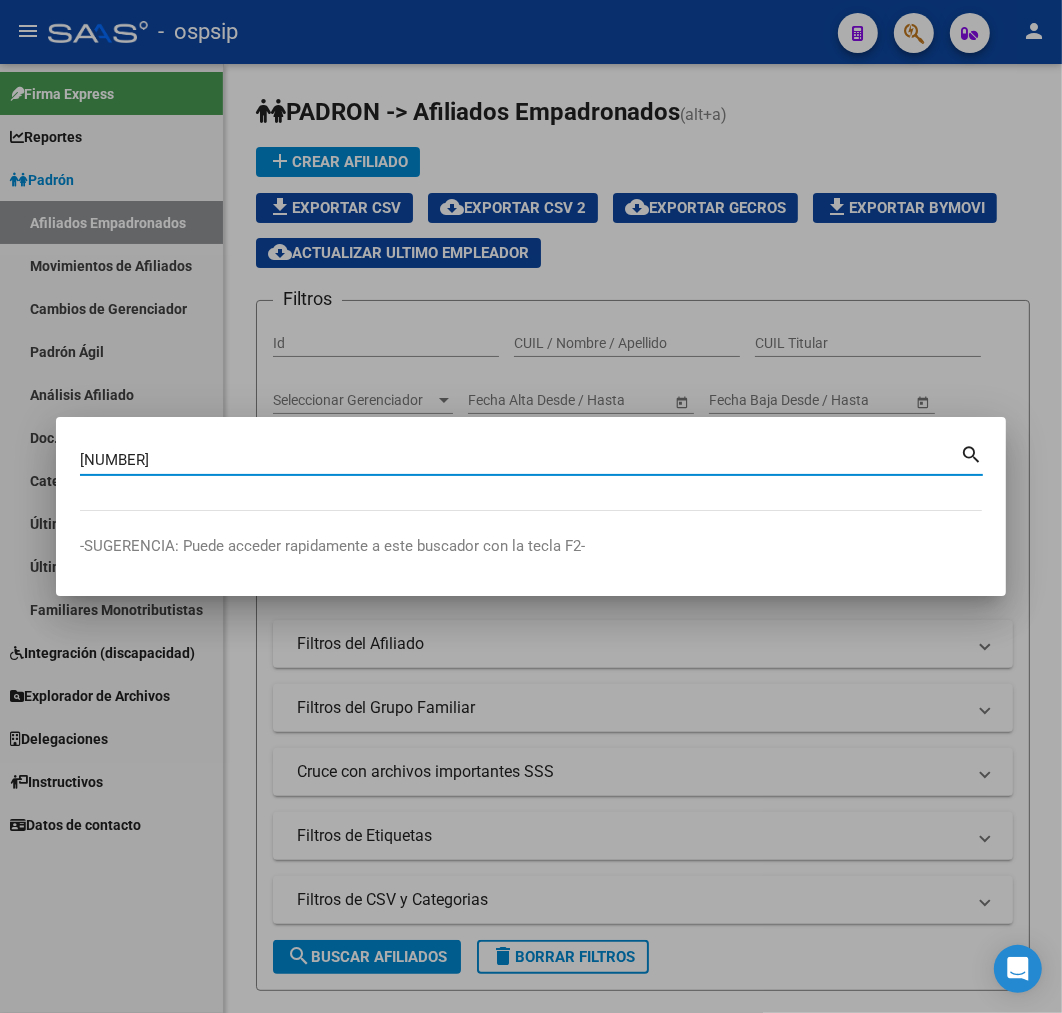 type on "[NUMBER]" 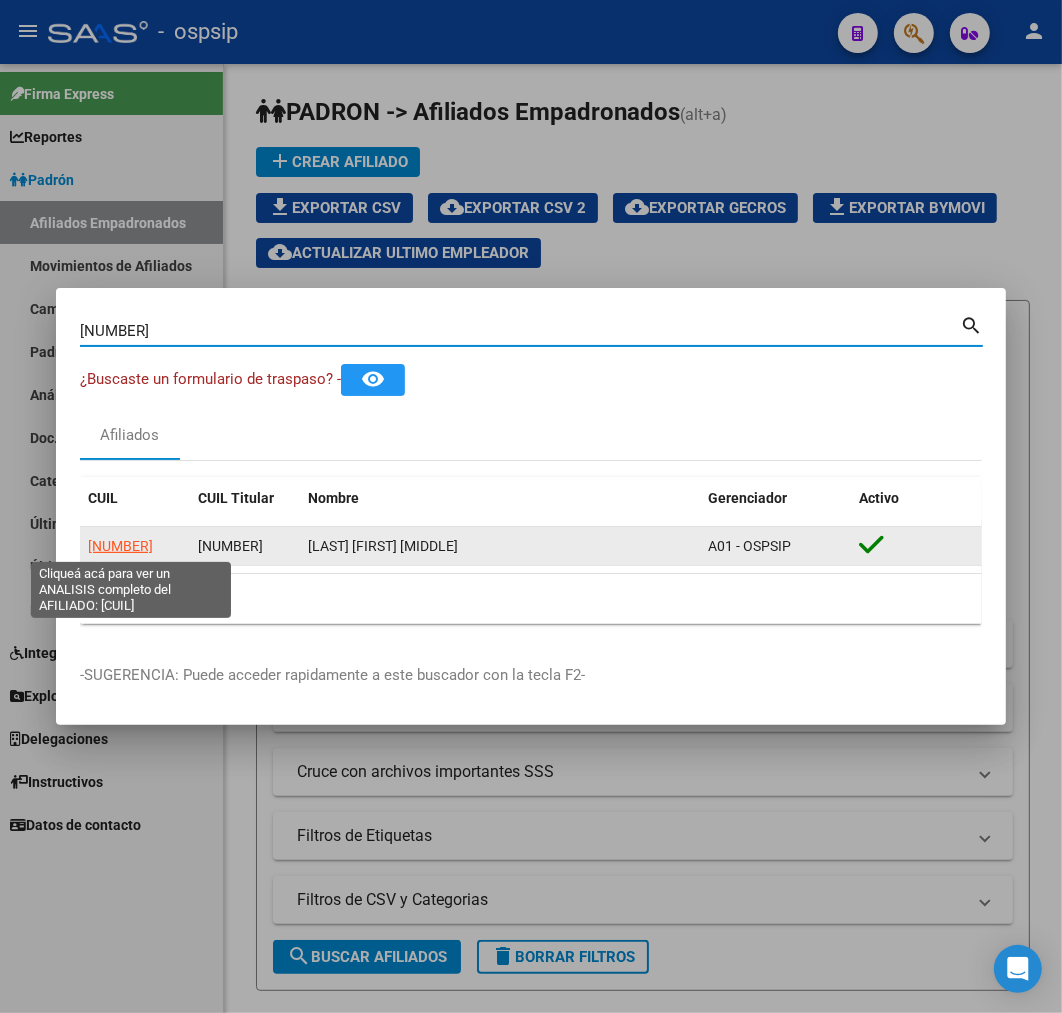 click on "[NUMBER]" 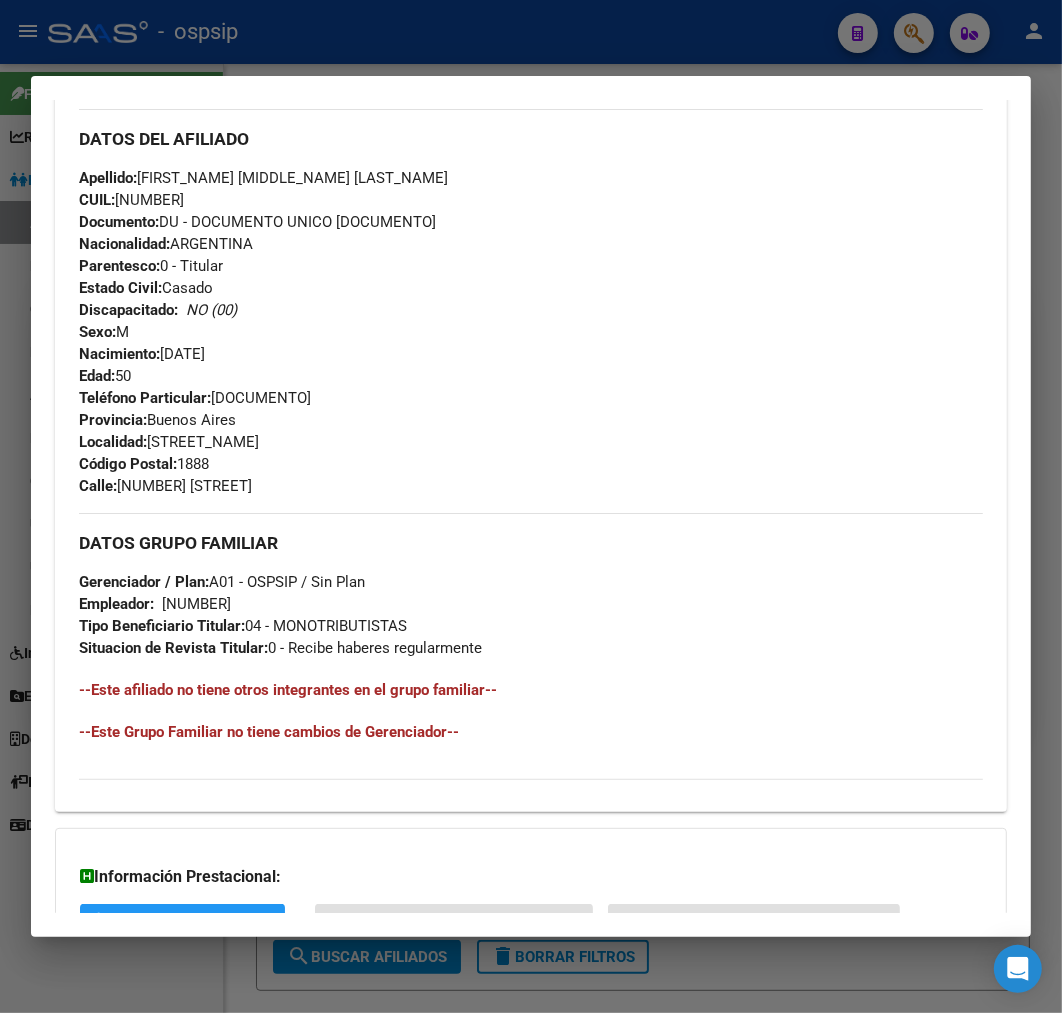 scroll, scrollTop: 860, scrollLeft: 0, axis: vertical 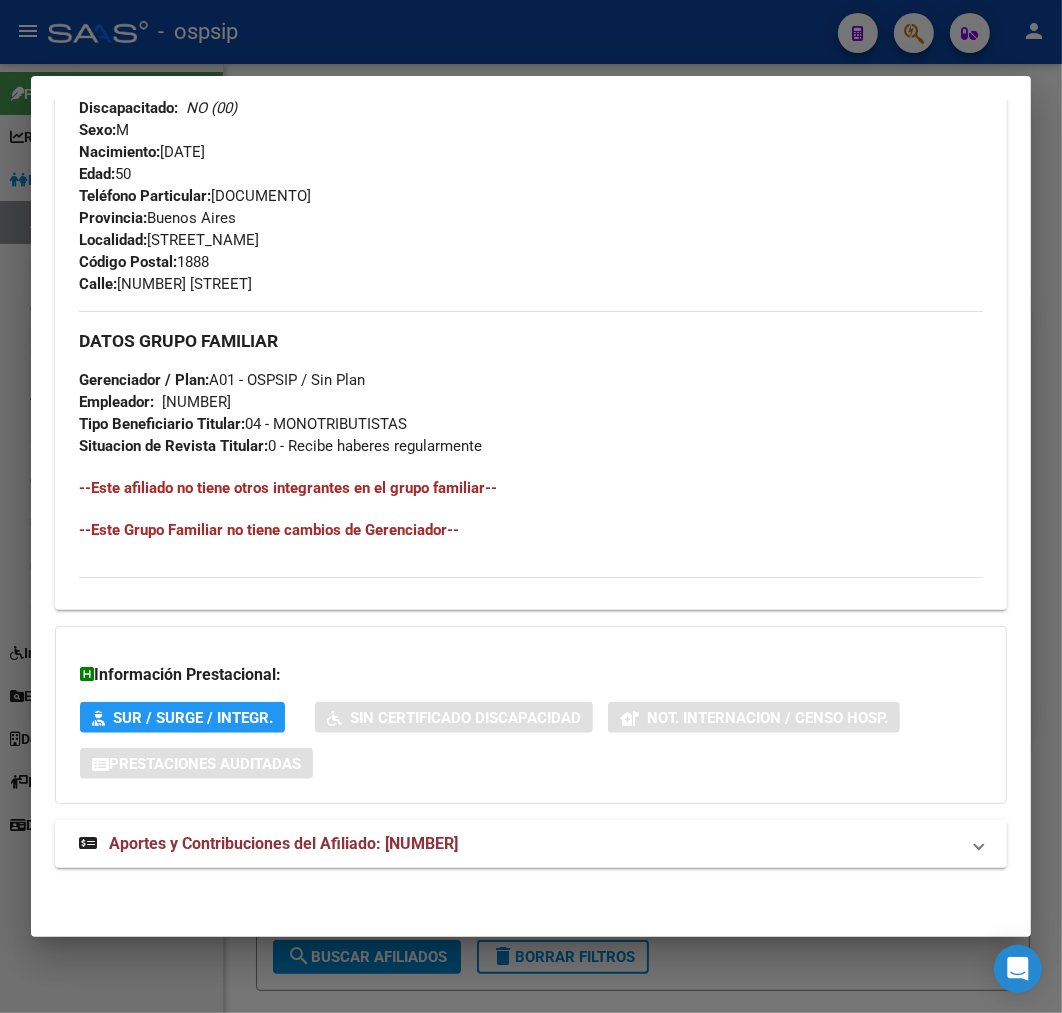 click on "DATOS PADRÓN ÁGIL: [LAST] [FIRST] [LAST]   |   ACTIVO   |     AFILIADO TITULAR  Datos Personales y Afiliatorios según Entes Externos: SSS FTP ARCA Padrón ARCA Impuestos Organismos Ext.    Gerenciador:      A01 - OSPSIP Atención telefónica: Atención emergencias: Otros Datos Útiles:    Datos de Empadronamiento  Enviar Credencial Digital remove_red_eye Movimientos    Sin Certificado Discapacidad Crear Familiar ABM Rápido ABM Etiquetas: Estado: ACTIVO Última Alta Formal:  [DATE] Última Baja Formal:  [DATE] DATOS DEL AFILIADO Apellido:  [FIRST] [LAST] [LAST] CUIL:  [CUIL] Documento:  DU - DOCUMENTO UNICO [NUMBER]  Nacionalidad:  ARGENTINA Parentesco:  0 - Titular Estado Civil:  Casado Discapacitado:    NO (00) Sexo:  M Nacimiento:  [DATE] Edad:  50  Teléfono Particular:  [PHONE]           Provincia:  Buenos Aires Localidad:  [CITY] Código Postal:  [POSTAL_CODE] Calle:  BRUSELAS 764 DATOS GRUPO FAMILIAR Gerenciador / Plan:  A01 - OSPSIP / Sin Plan Empleador:" at bounding box center [531, 101] 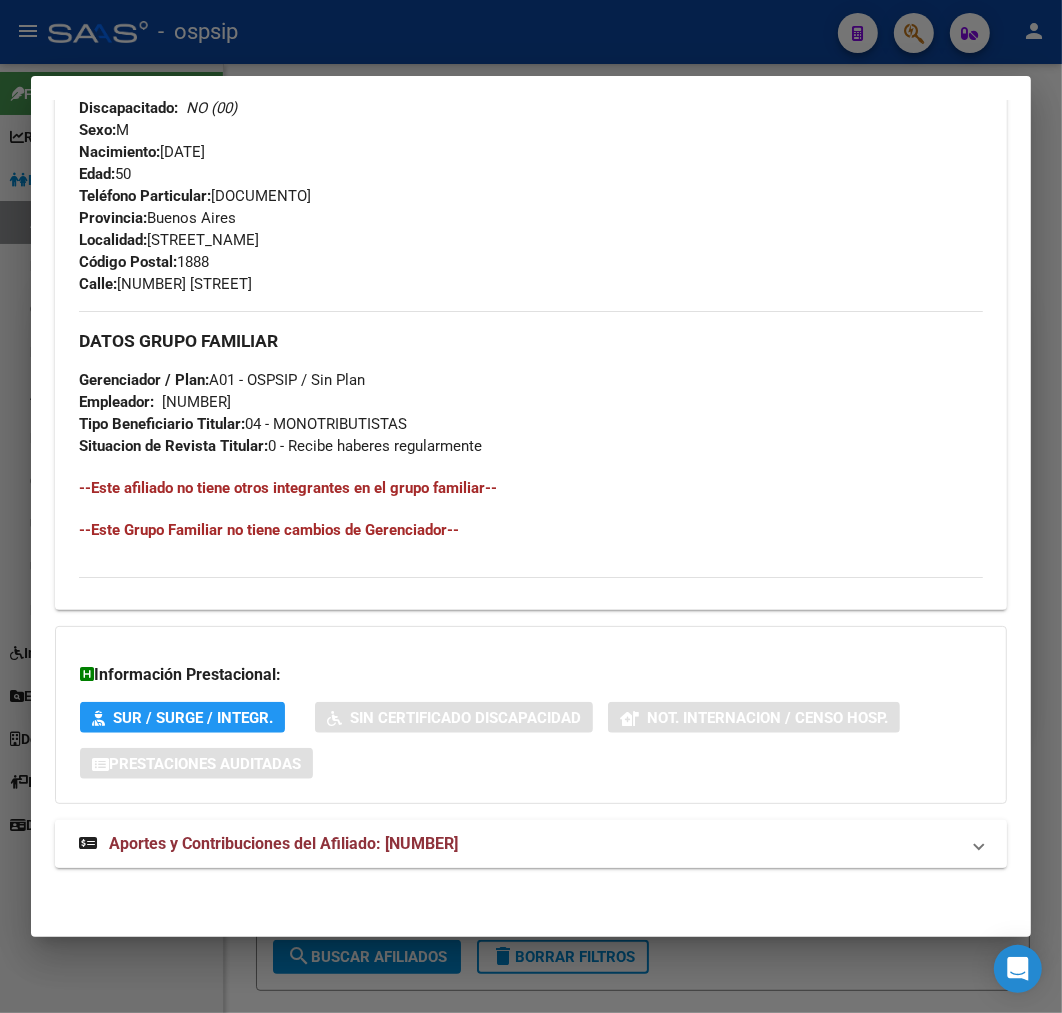 click on "Aportes y Contribuciones del Afiliado: [NUMBER]" at bounding box center (519, 844) 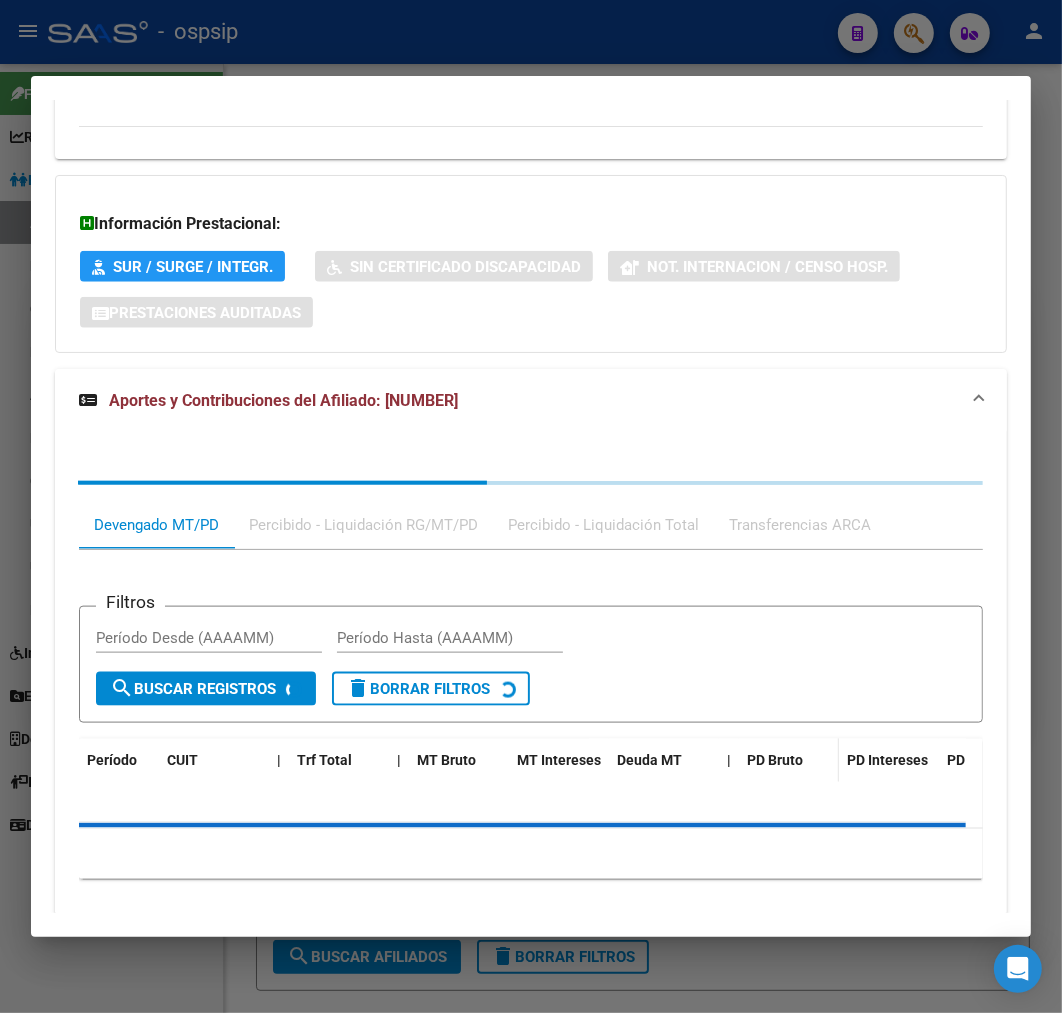 scroll, scrollTop: 1367, scrollLeft: 0, axis: vertical 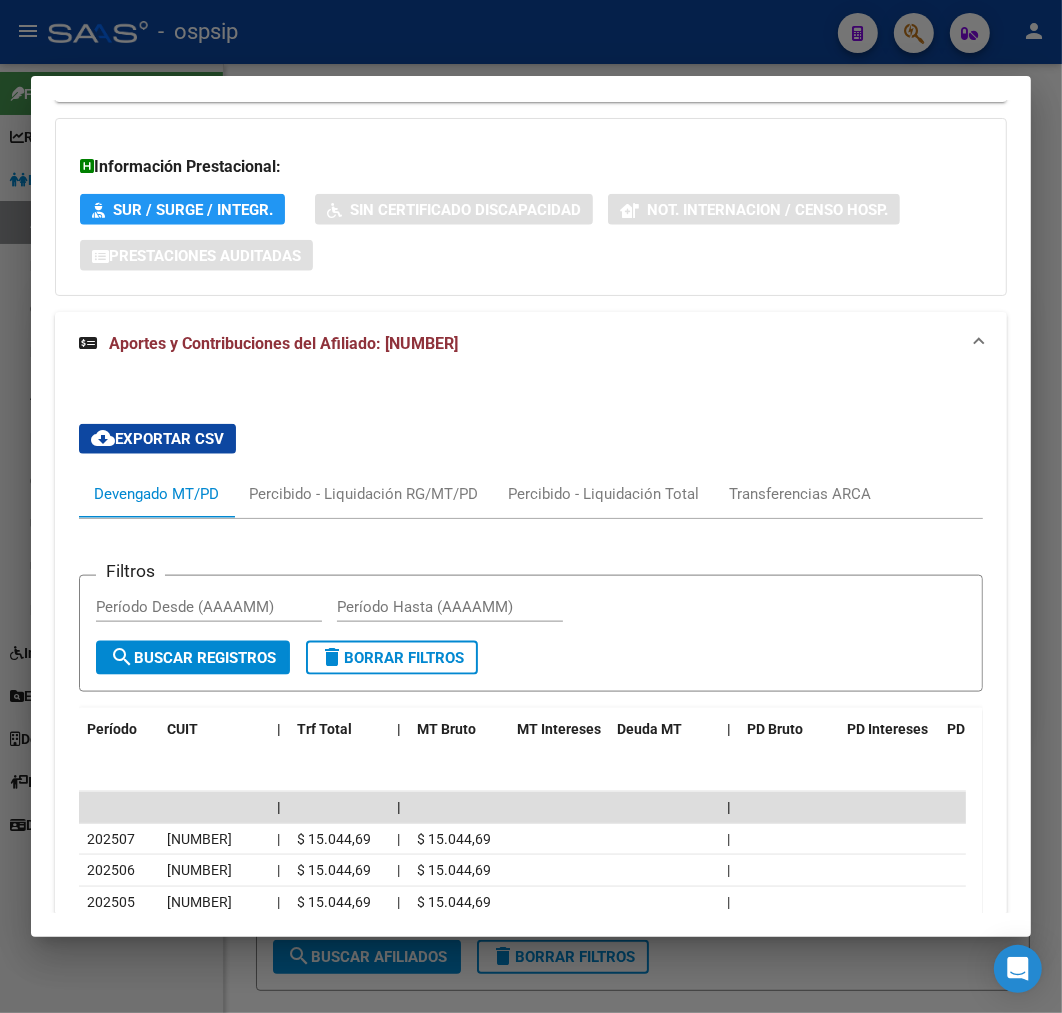 click at bounding box center [531, 506] 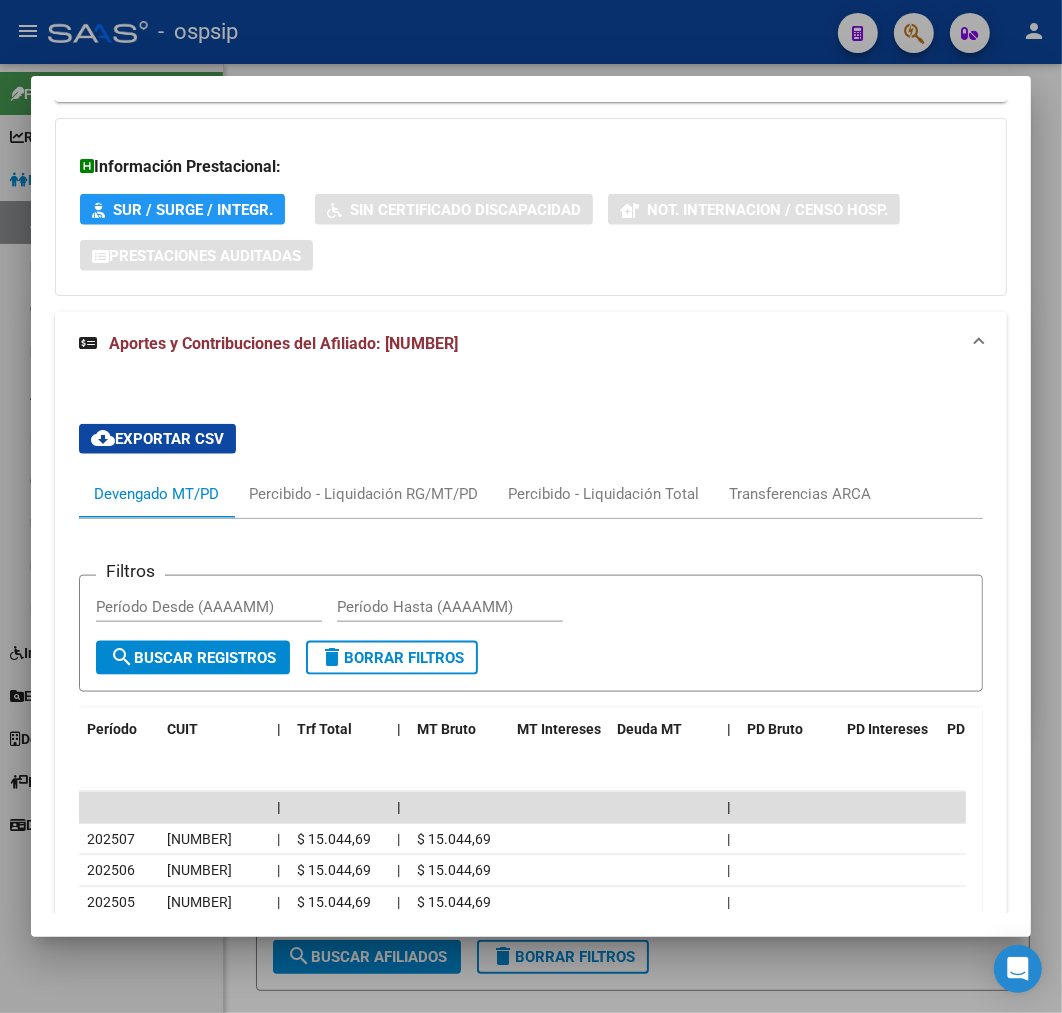 click at bounding box center (531, 506) 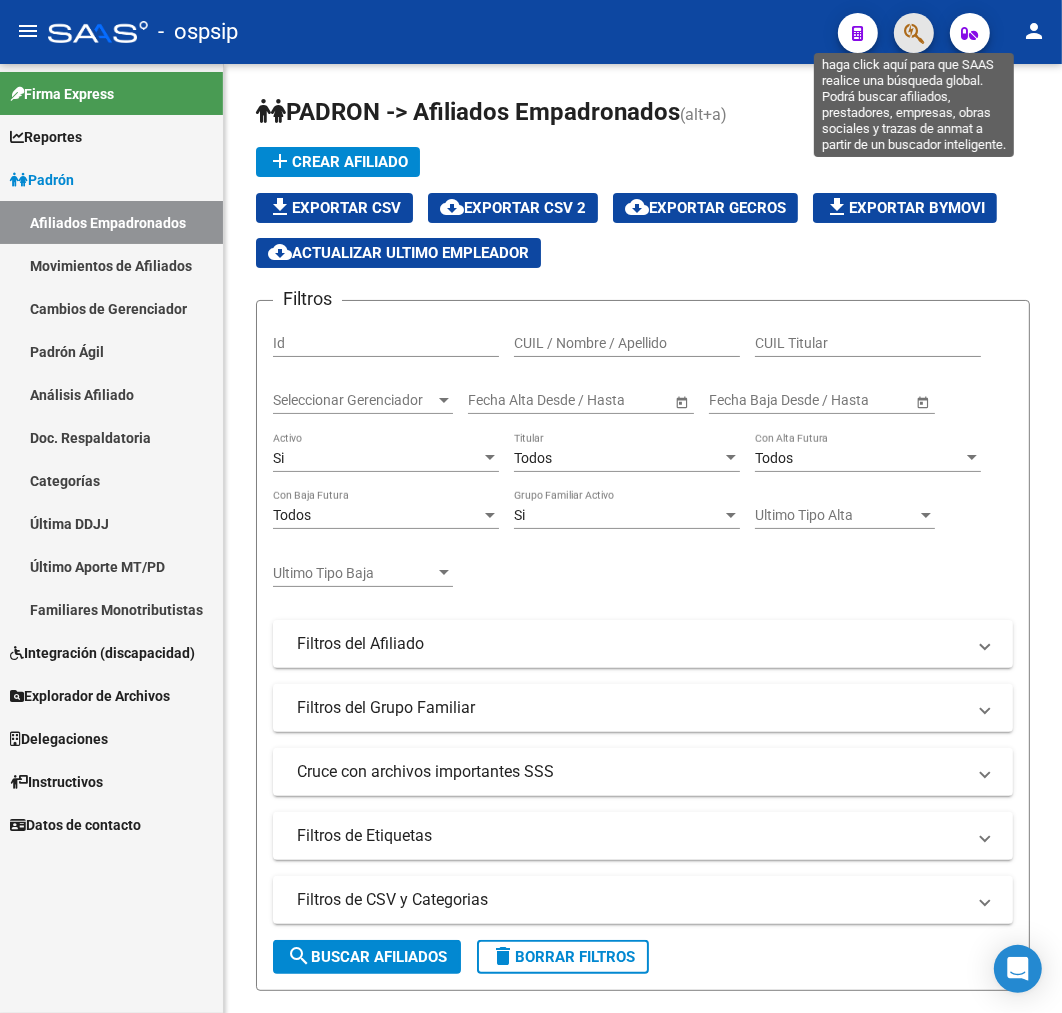 click 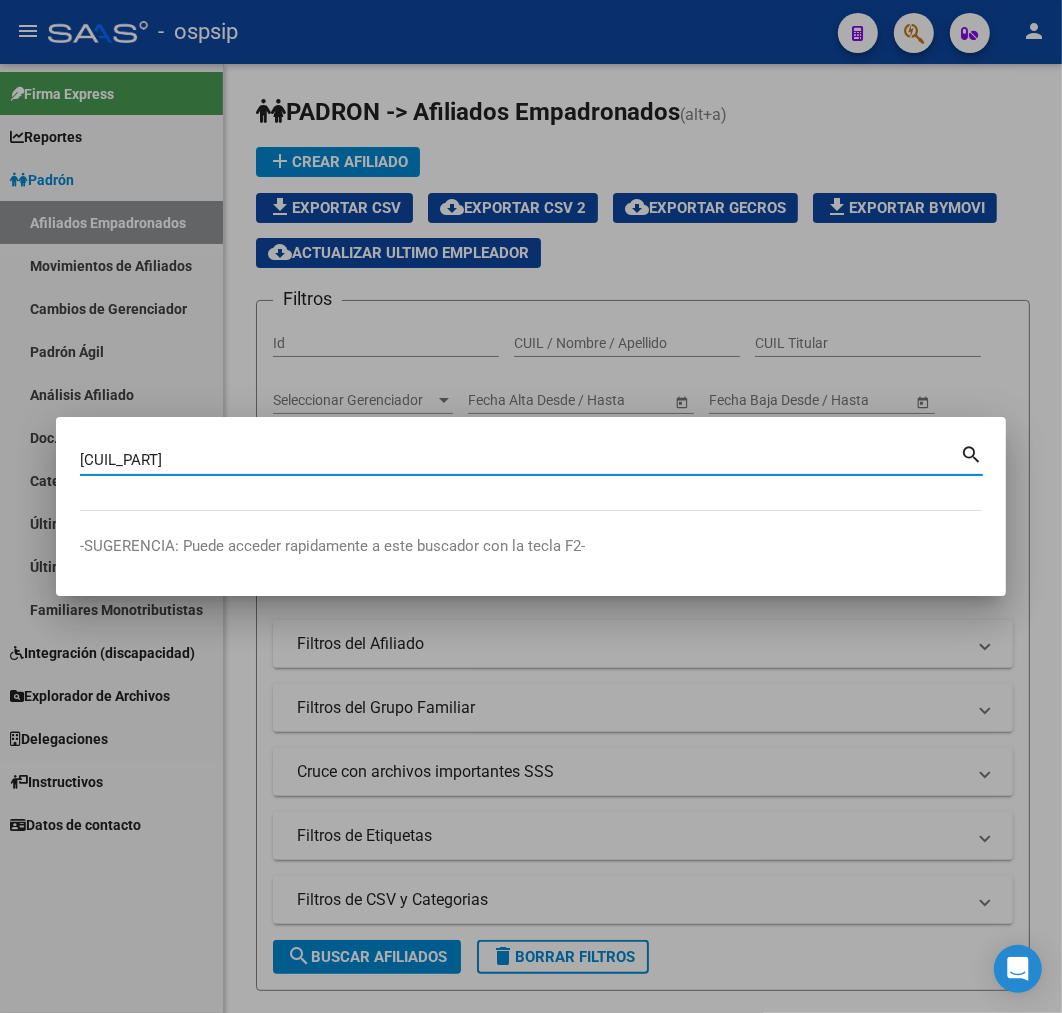 type on "[CUIL_PART]" 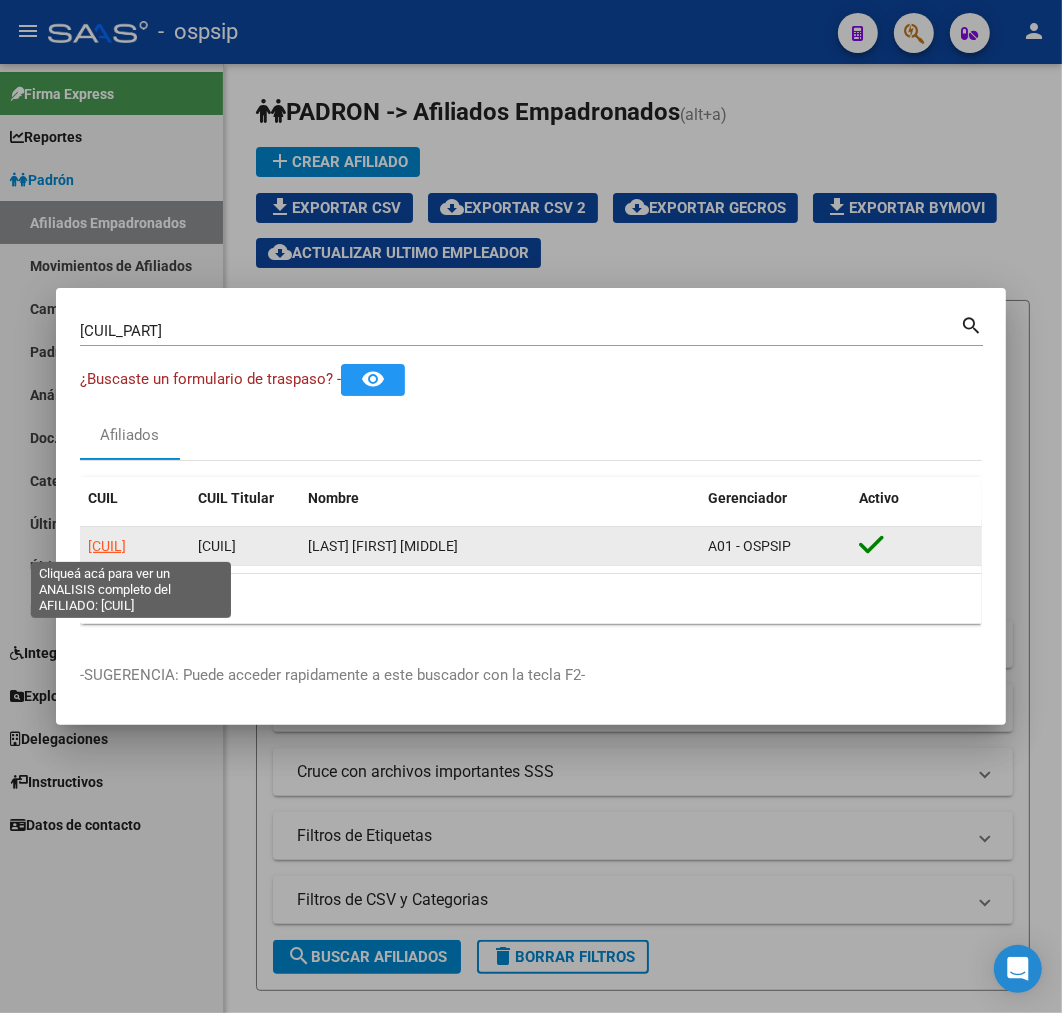 click on "[CUIL]" 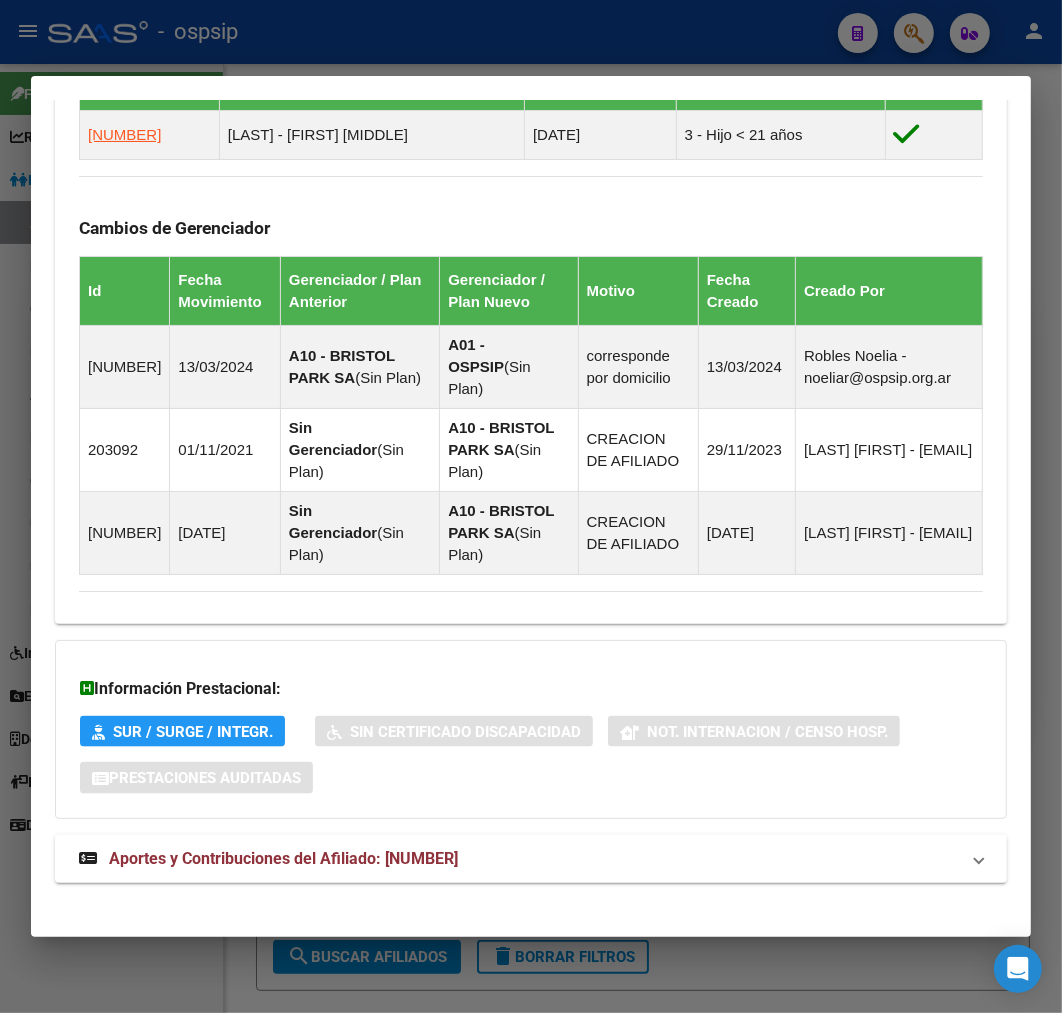 scroll, scrollTop: 1366, scrollLeft: 0, axis: vertical 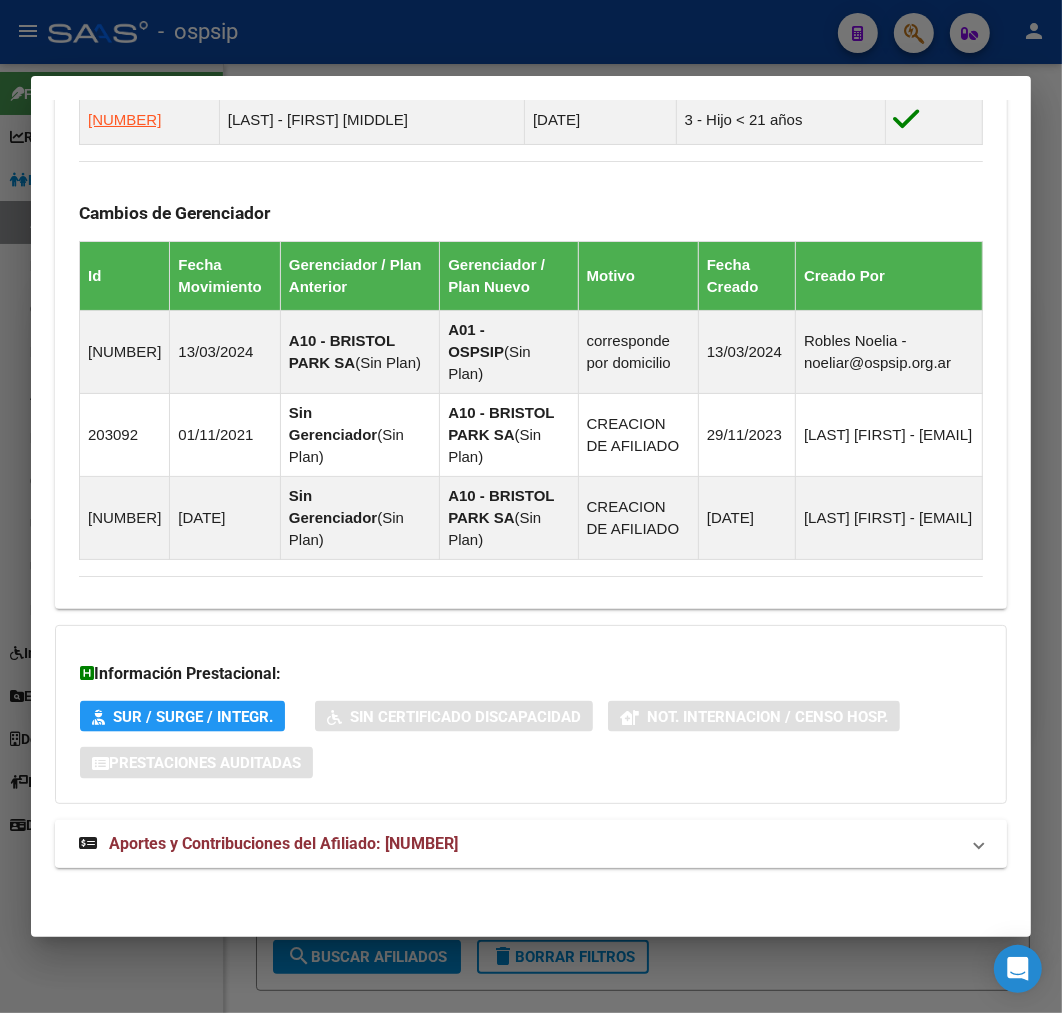 click on "Aportes y Contribuciones del Afiliado: [NUMBER]" at bounding box center [519, 844] 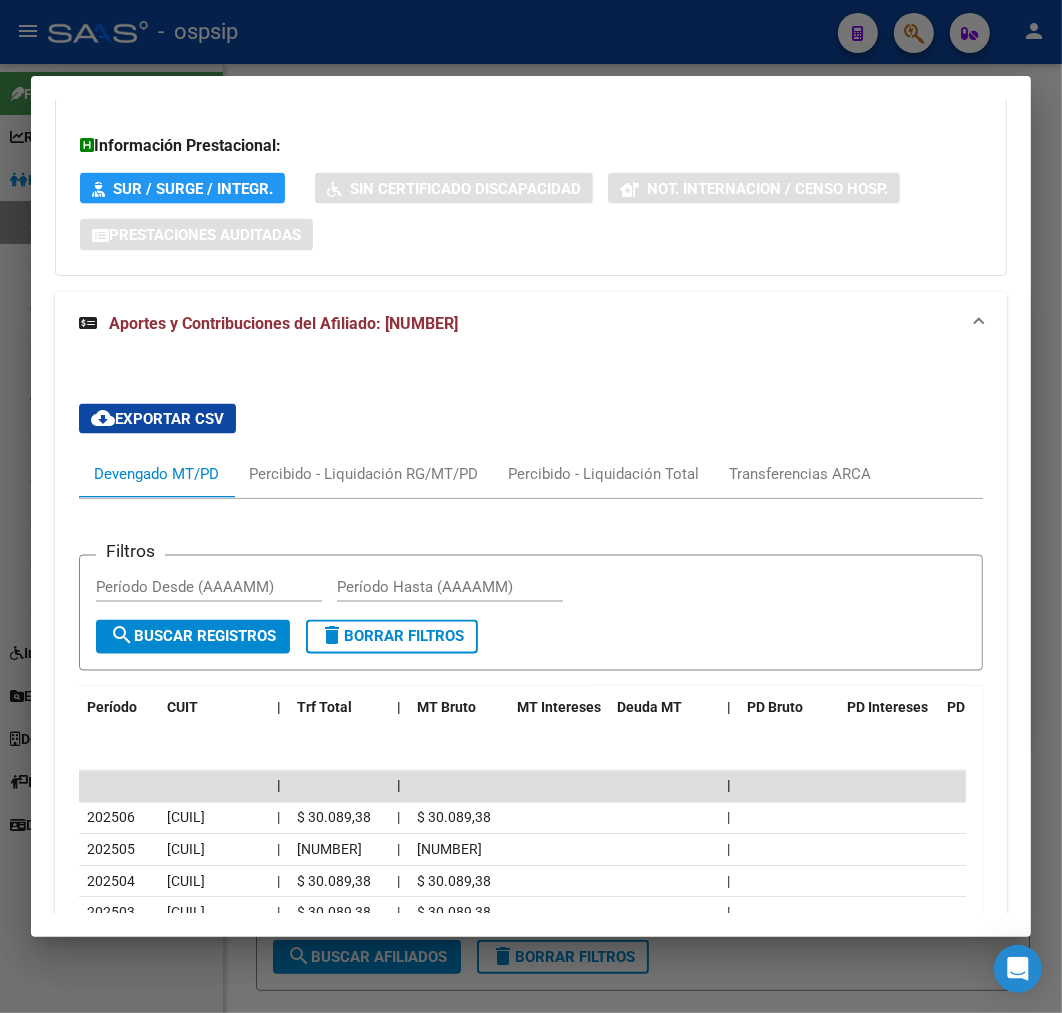 scroll, scrollTop: 1875, scrollLeft: 0, axis: vertical 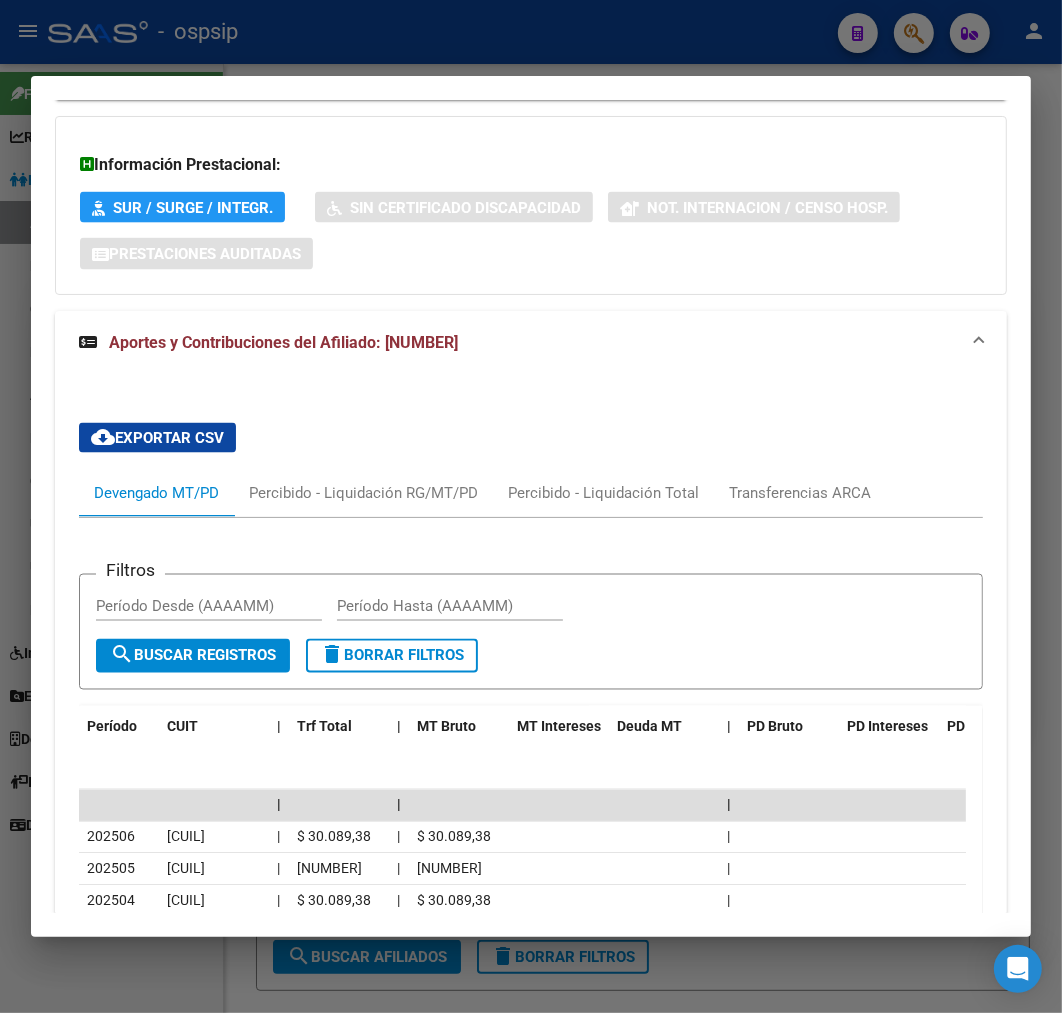 click at bounding box center [531, 506] 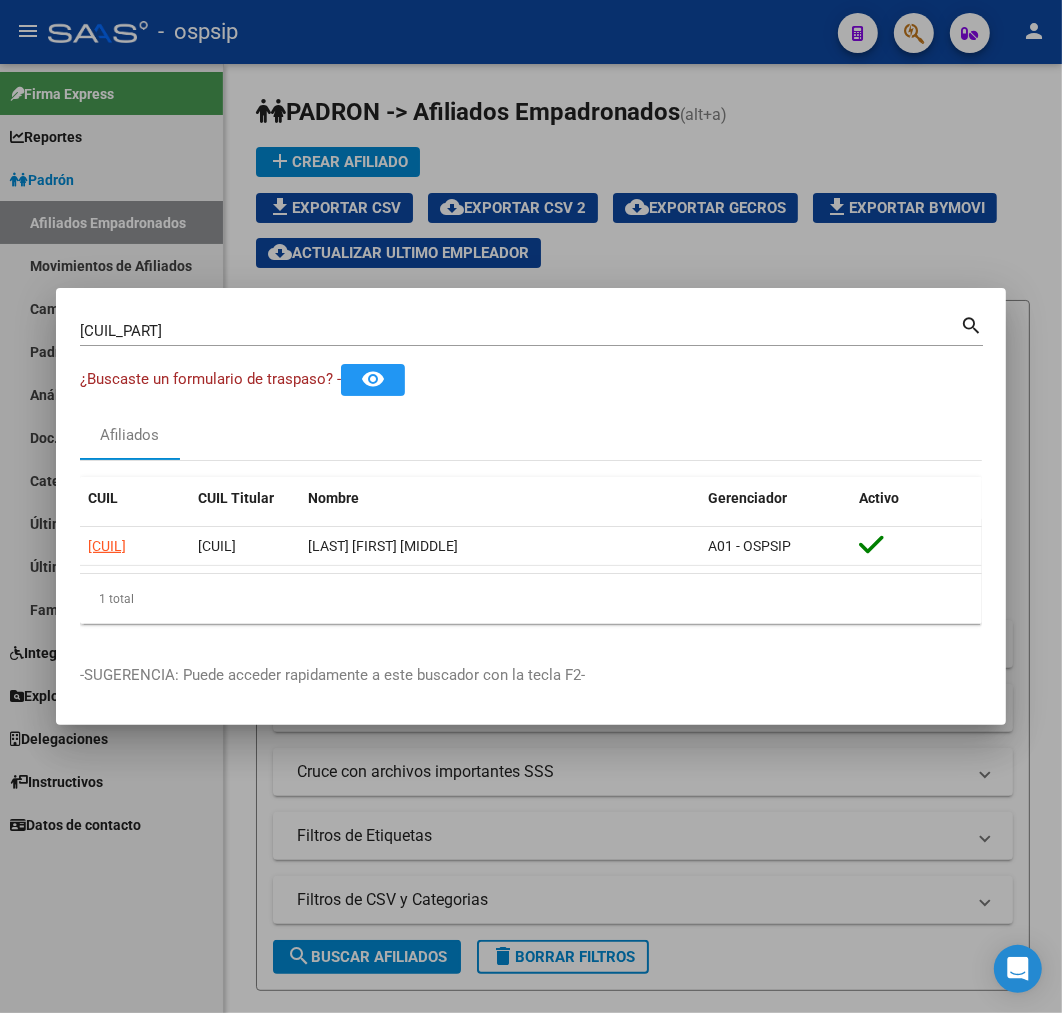 click at bounding box center [531, 506] 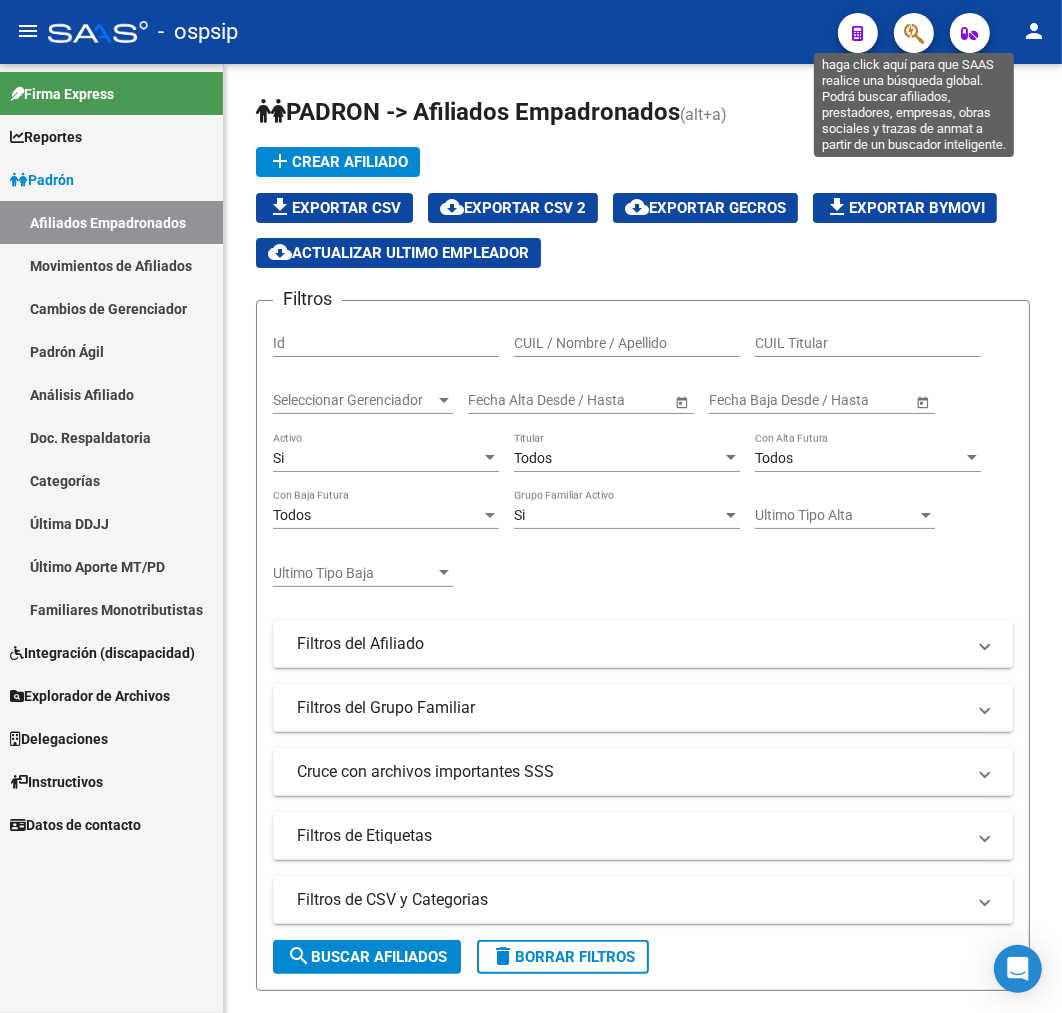 click 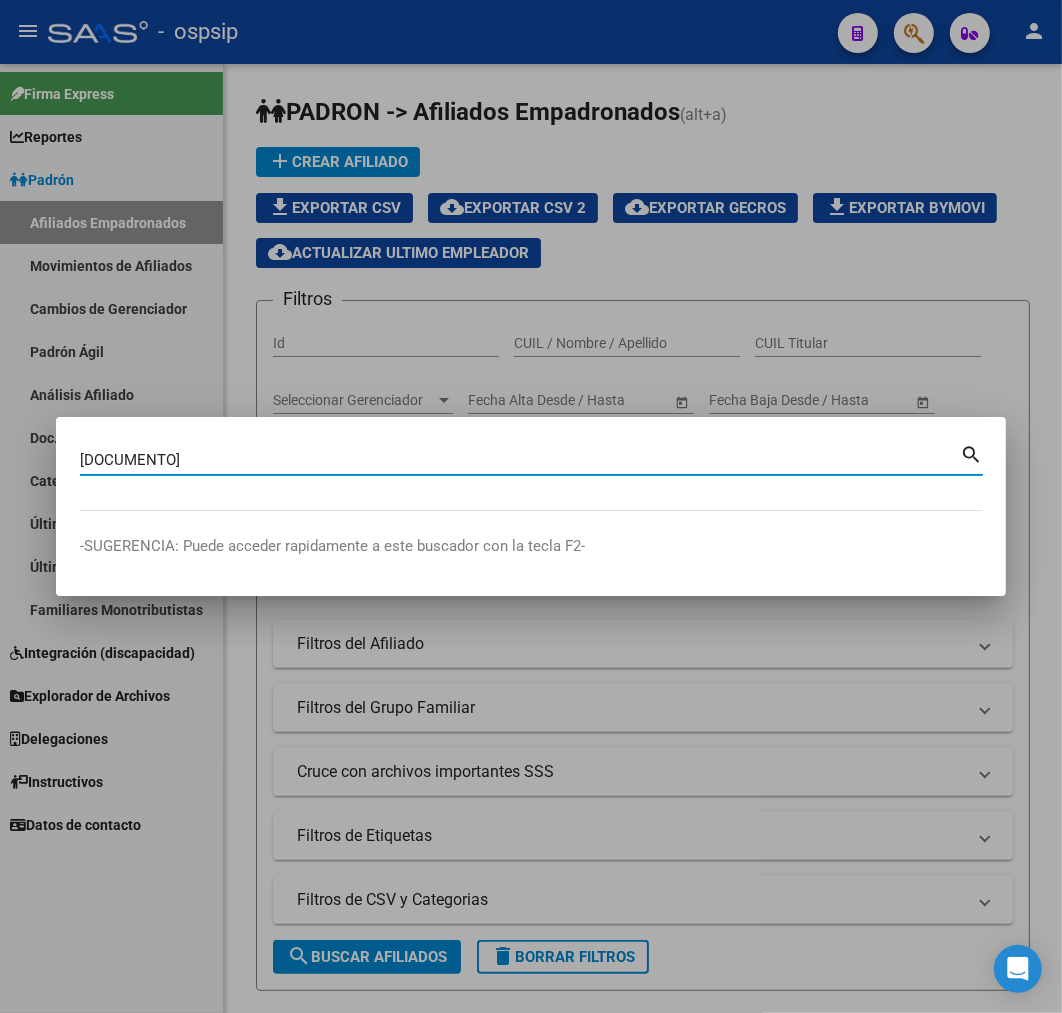 type on "[DOCUMENTO]" 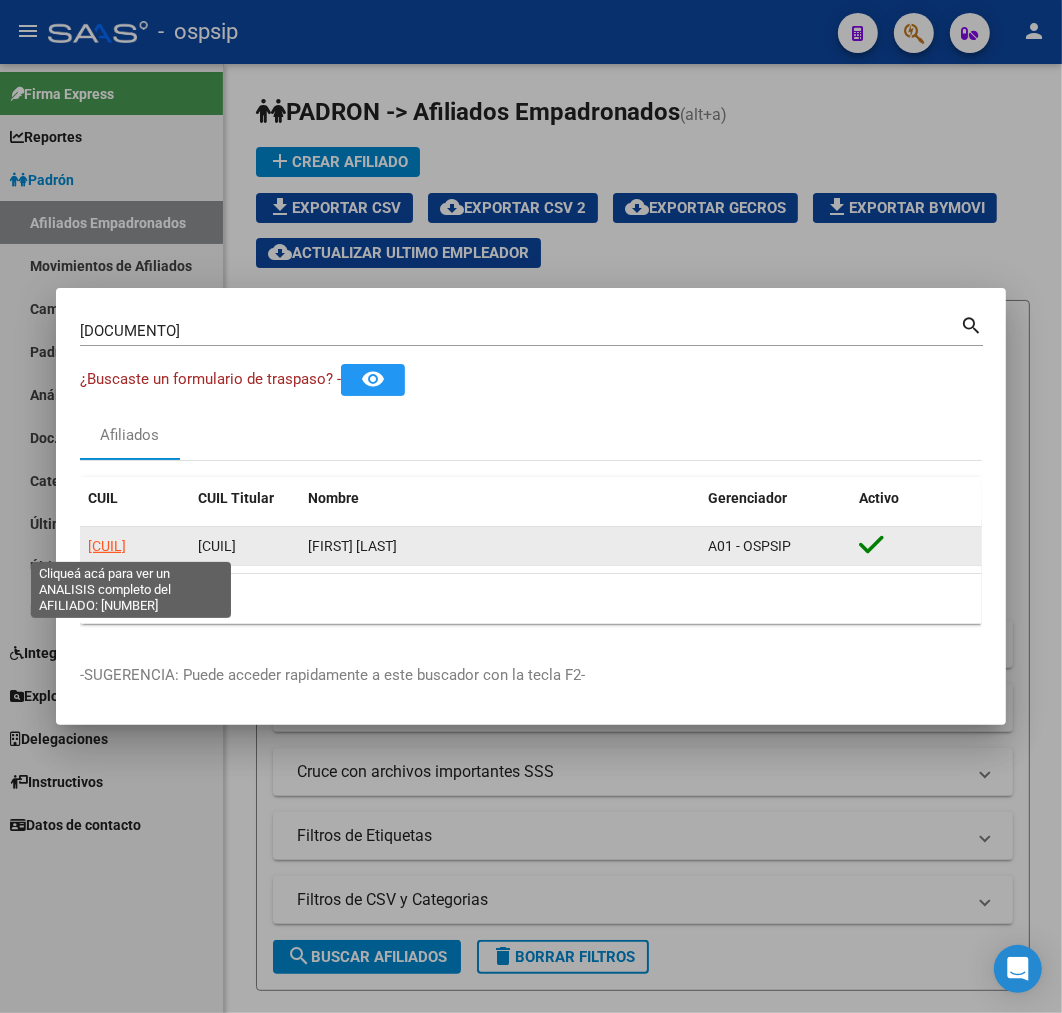 click on "[CUIL]" 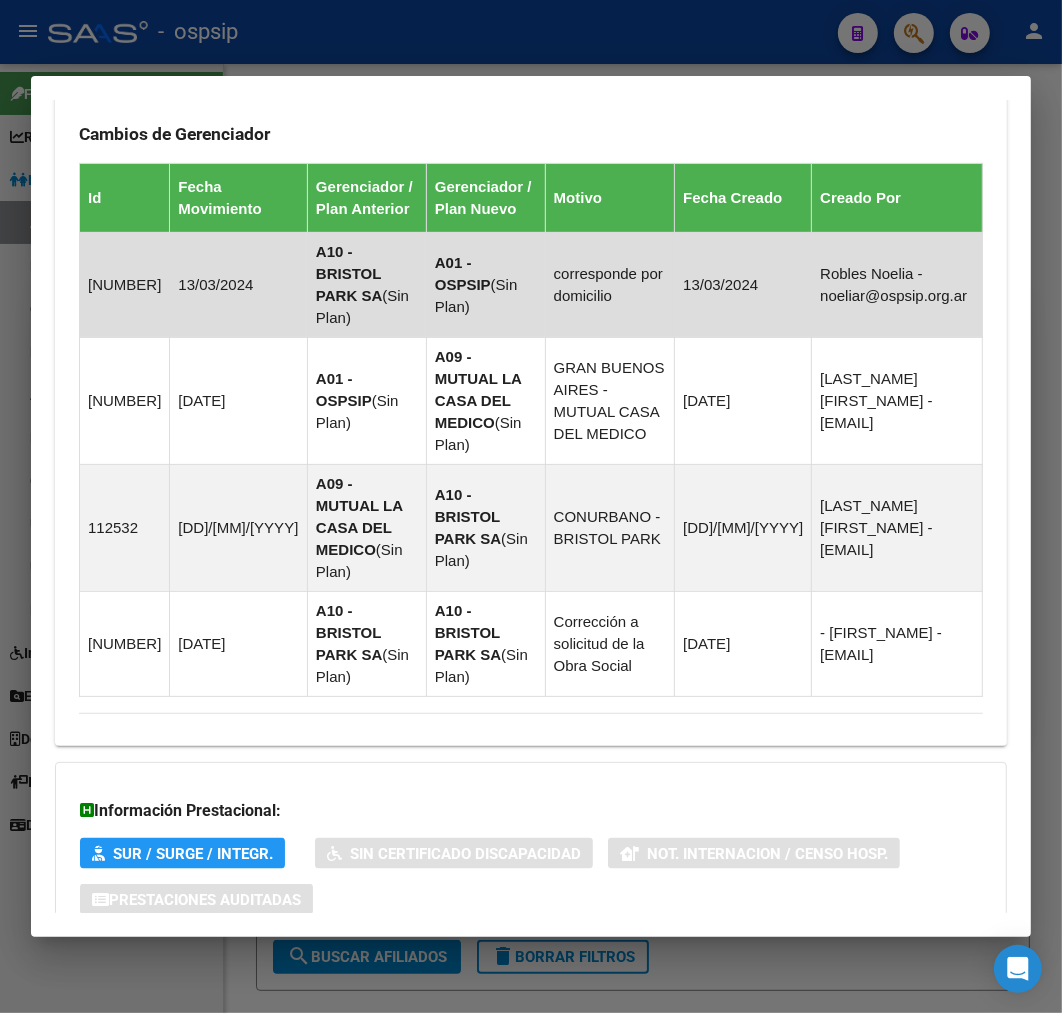 scroll, scrollTop: 1573, scrollLeft: 0, axis: vertical 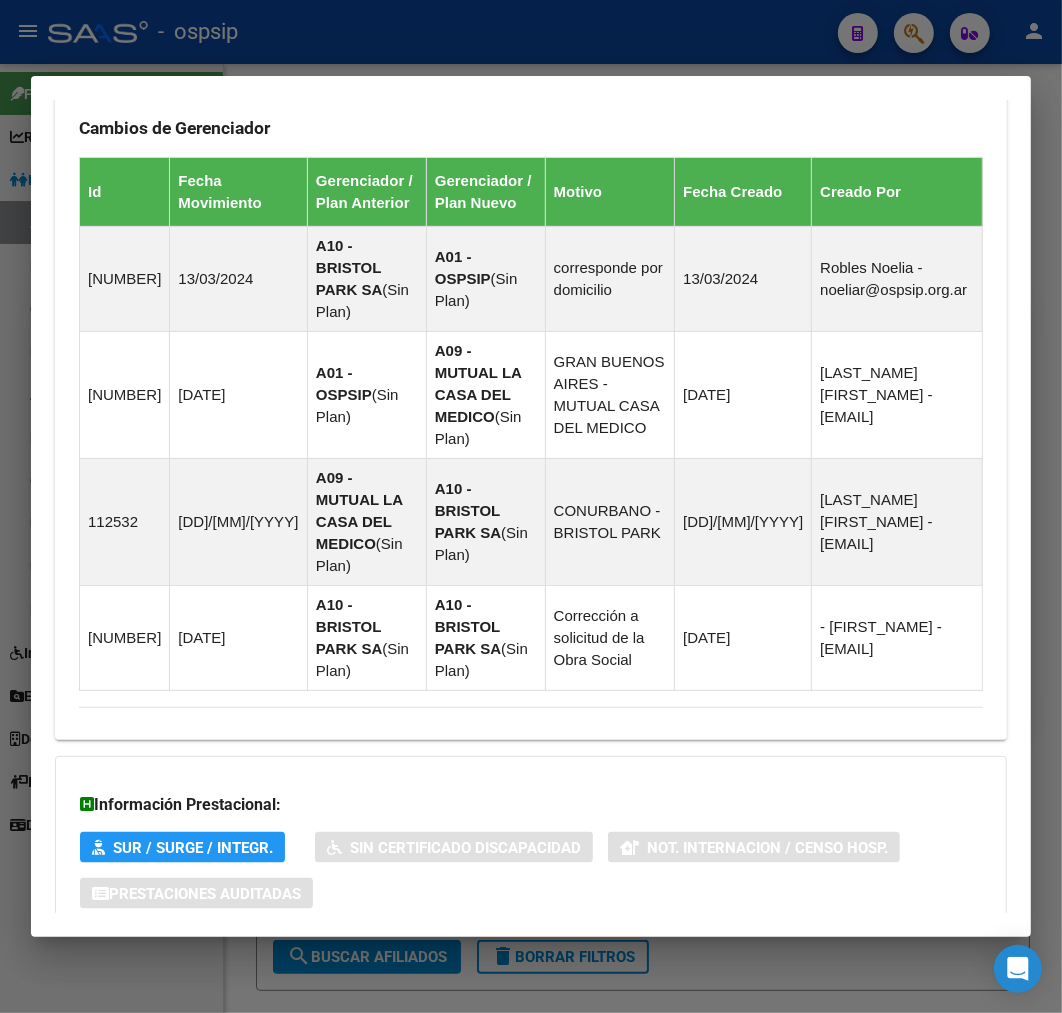 drag, startPoint x: 637, startPoint y: 873, endPoint x: 626, endPoint y: 844, distance: 31.016125 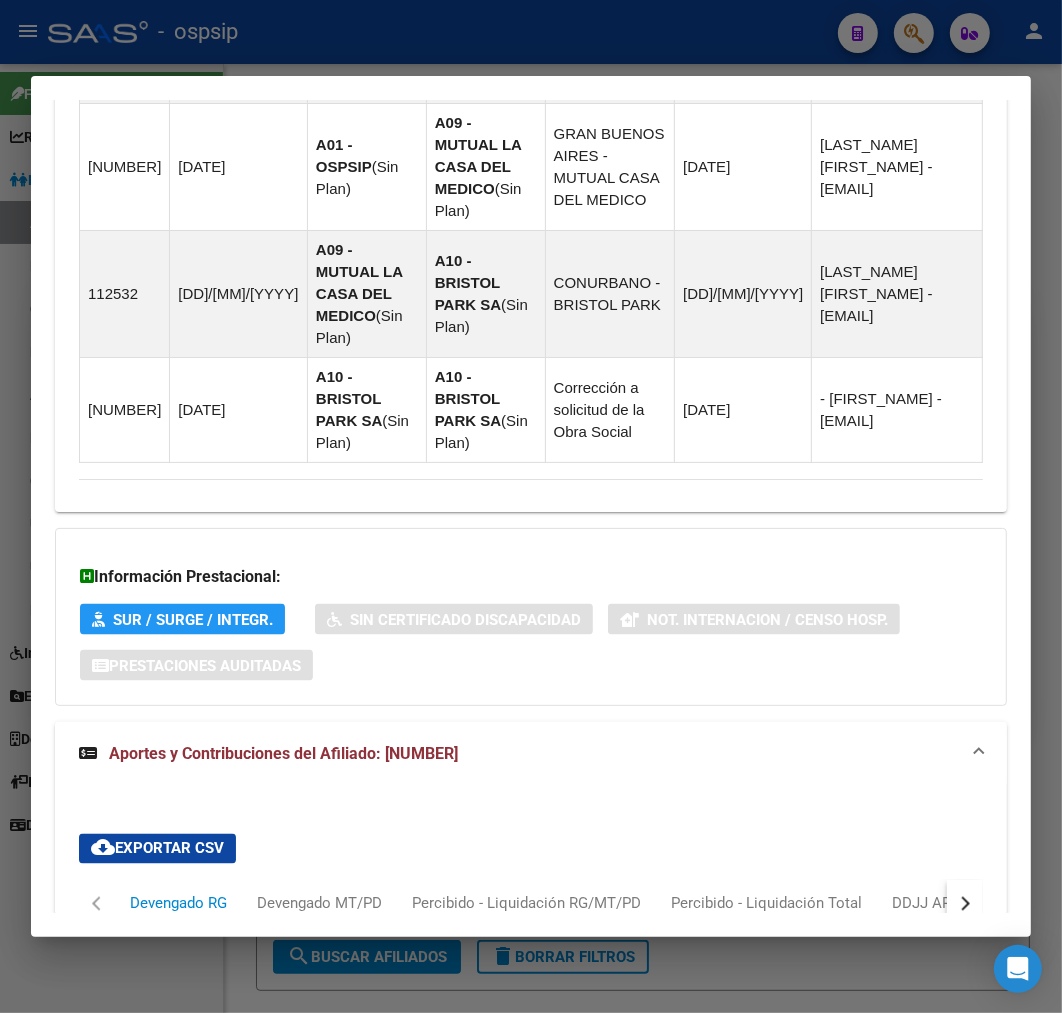 scroll, scrollTop: 2134, scrollLeft: 0, axis: vertical 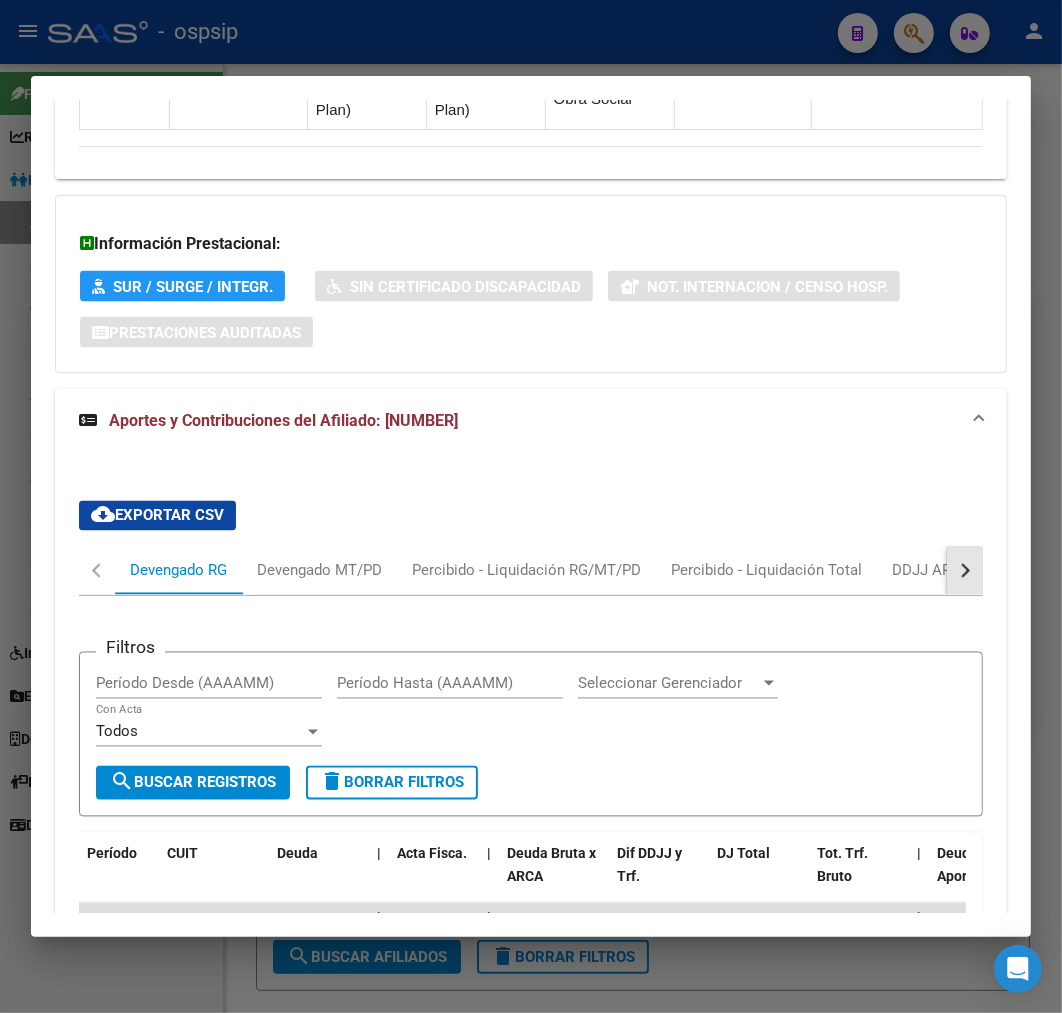 click at bounding box center [963, 571] 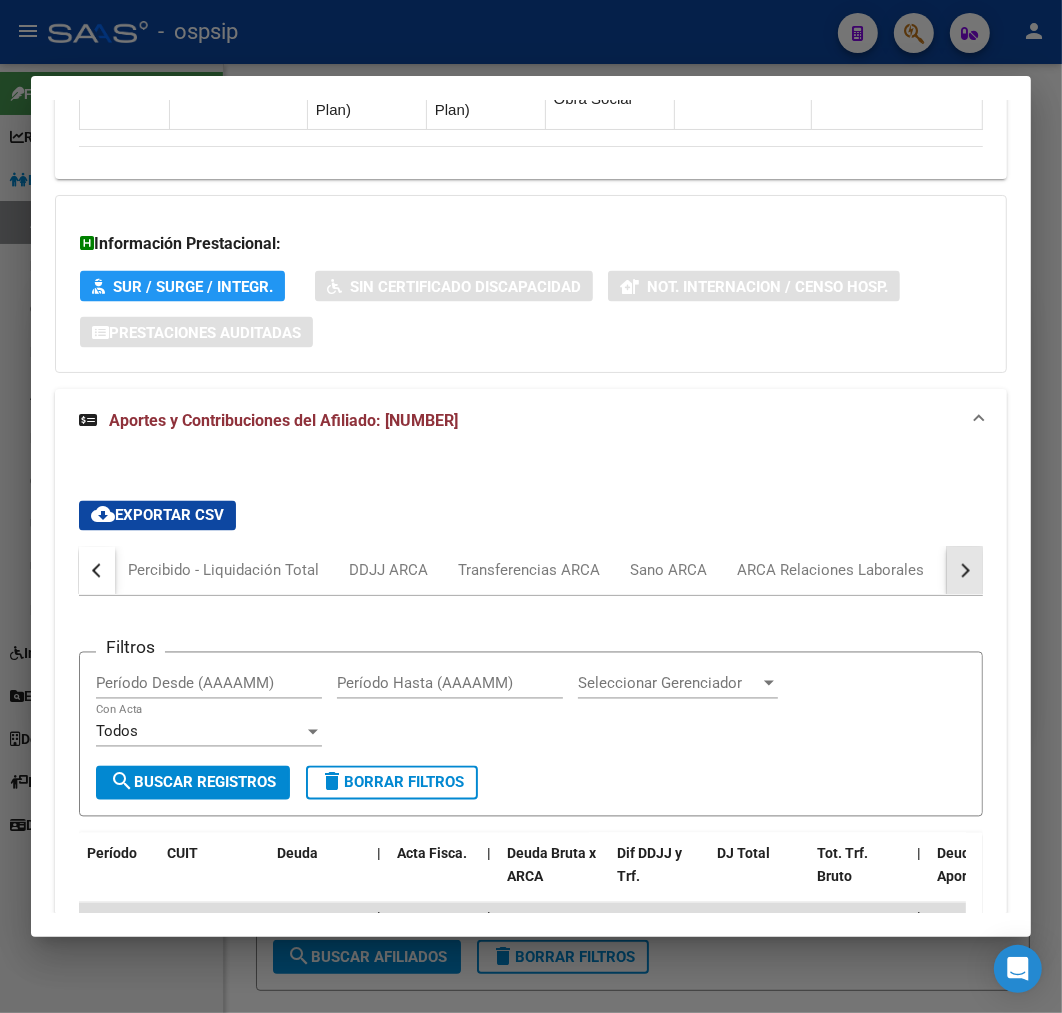 click at bounding box center (963, 571) 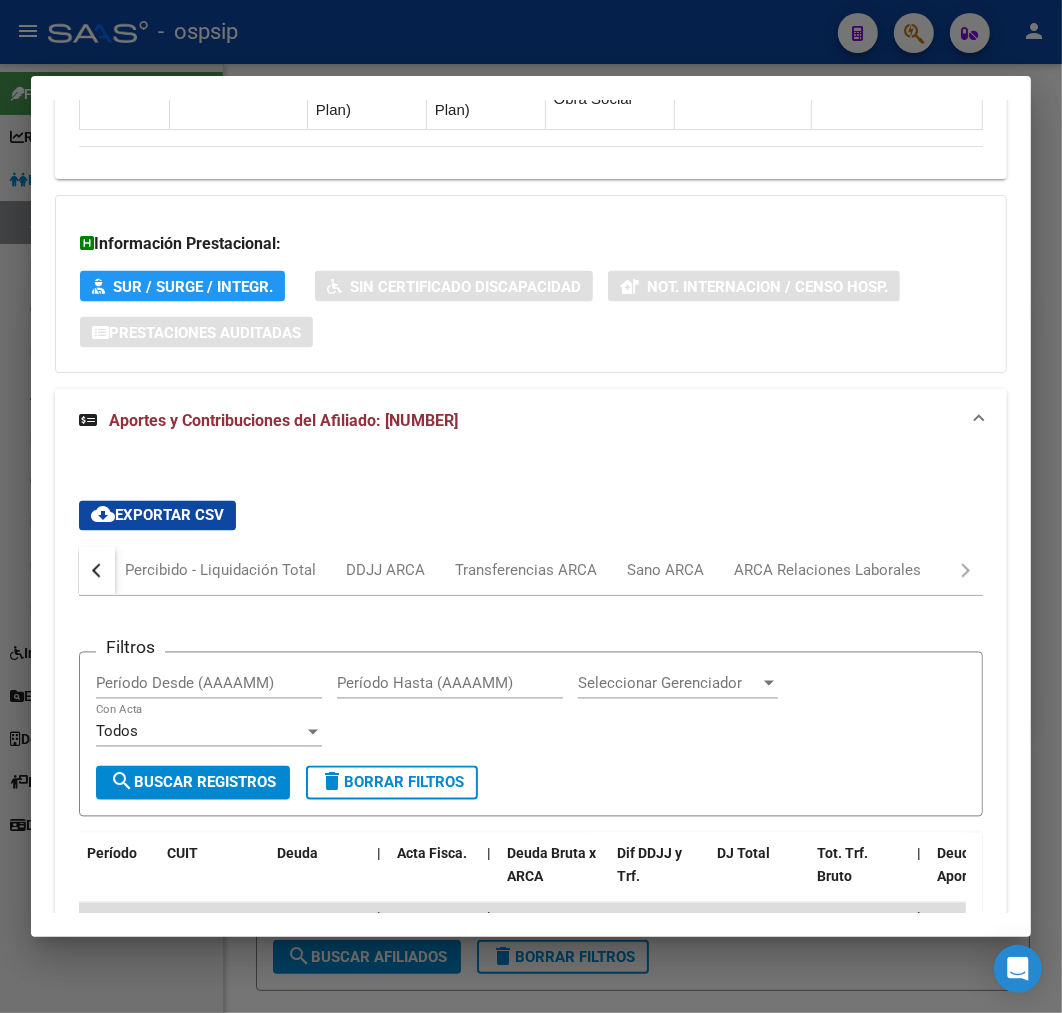 click on "Devengado RG Devengado MT/PD Percibido - Liquidación RG/MT/PD Percibido - Liquidación Total DDJJ ARCA Transferencias ARCA Sano ARCA ARCA Relaciones Laborales" at bounding box center [531, 571] 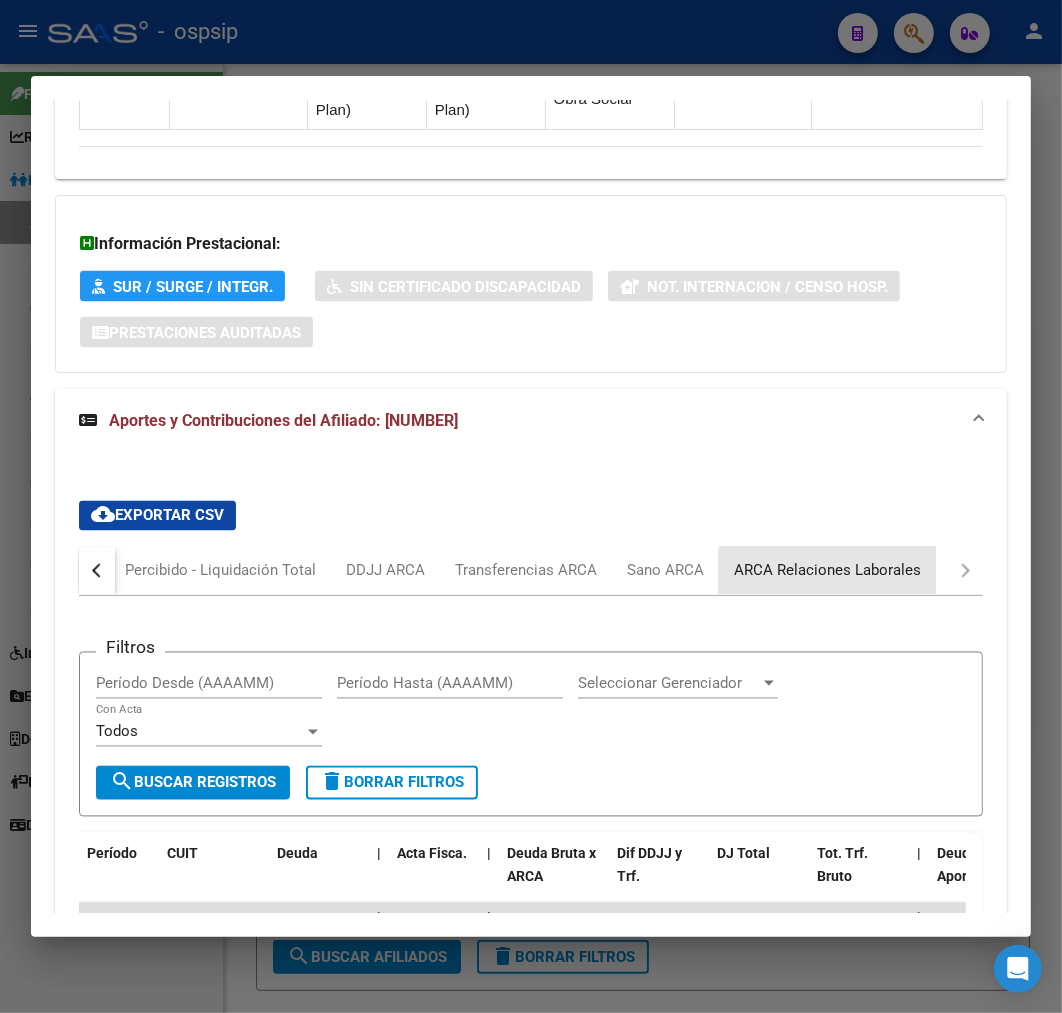 click on "ARCA Relaciones Laborales" at bounding box center (827, 571) 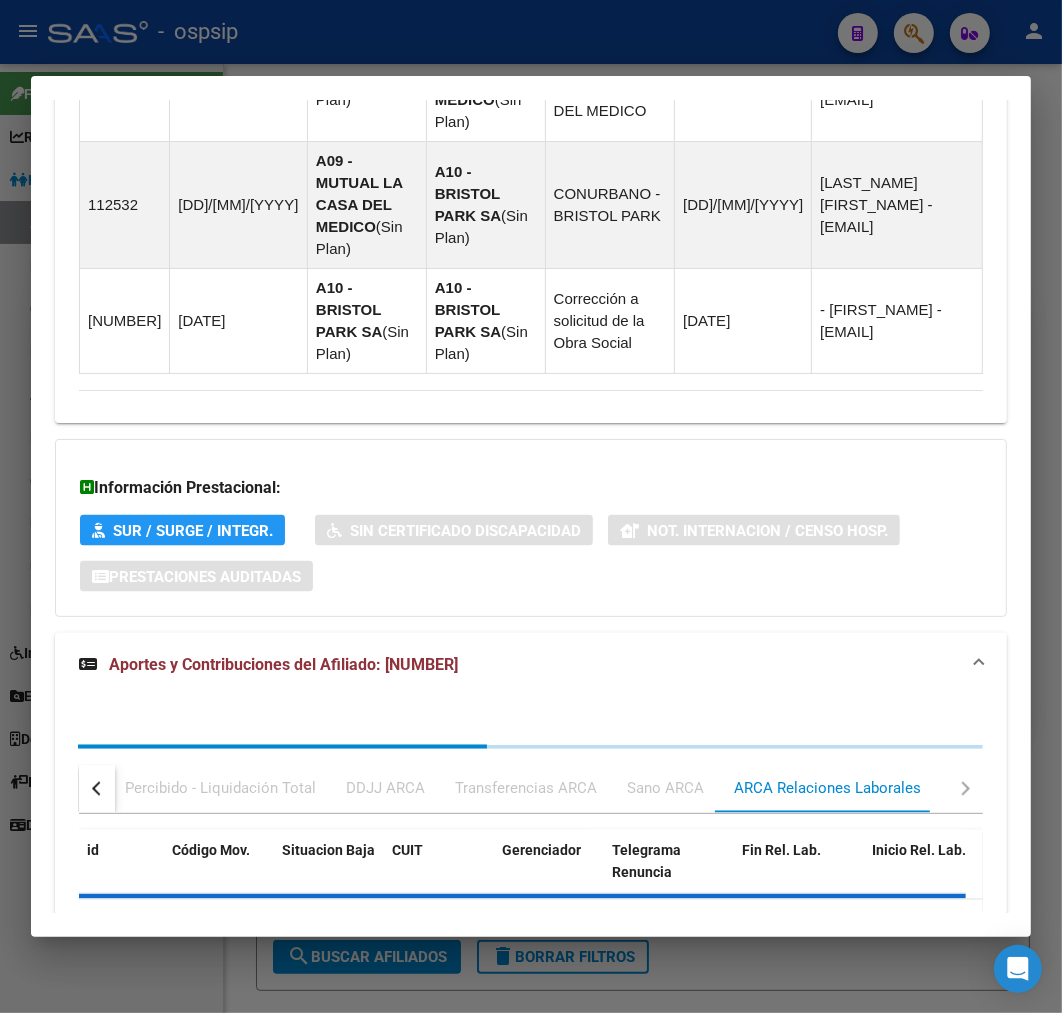 scroll, scrollTop: 2134, scrollLeft: 0, axis: vertical 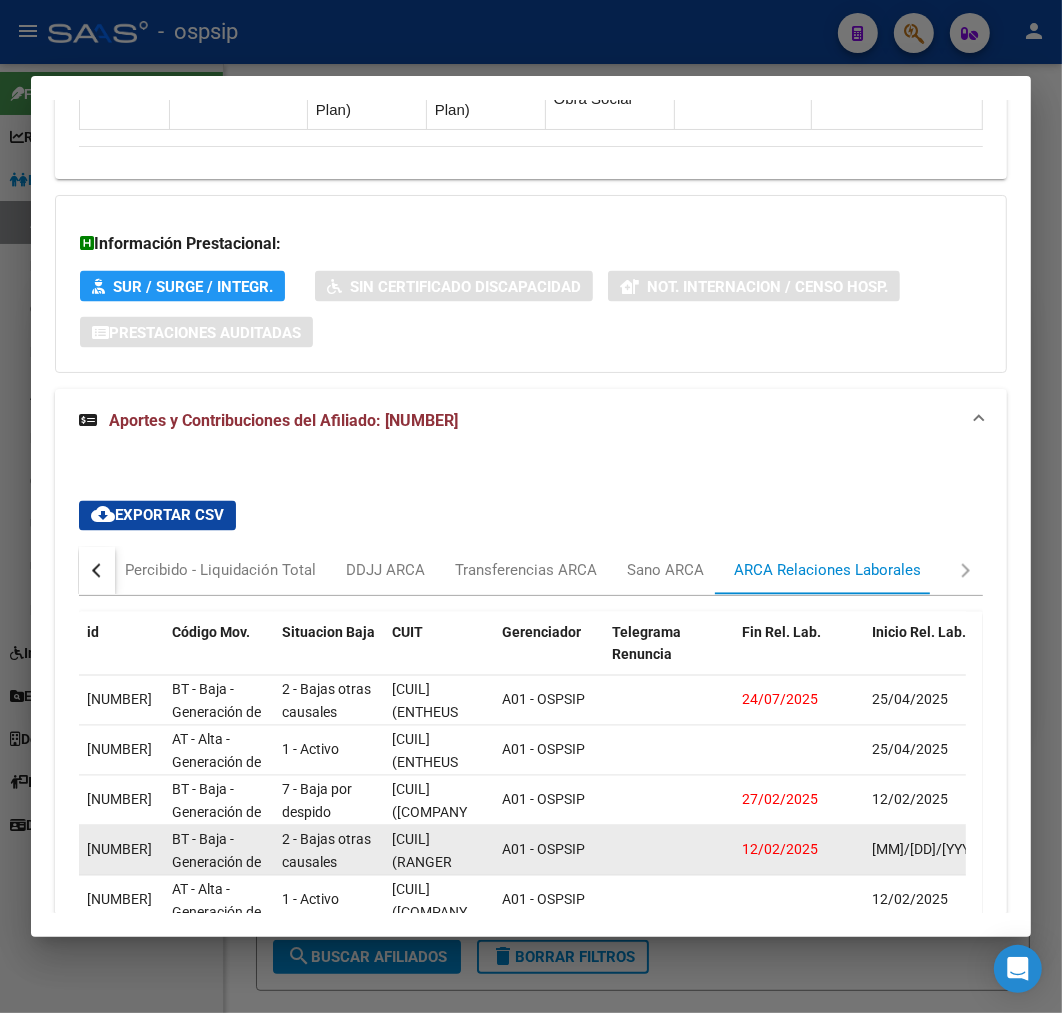 click 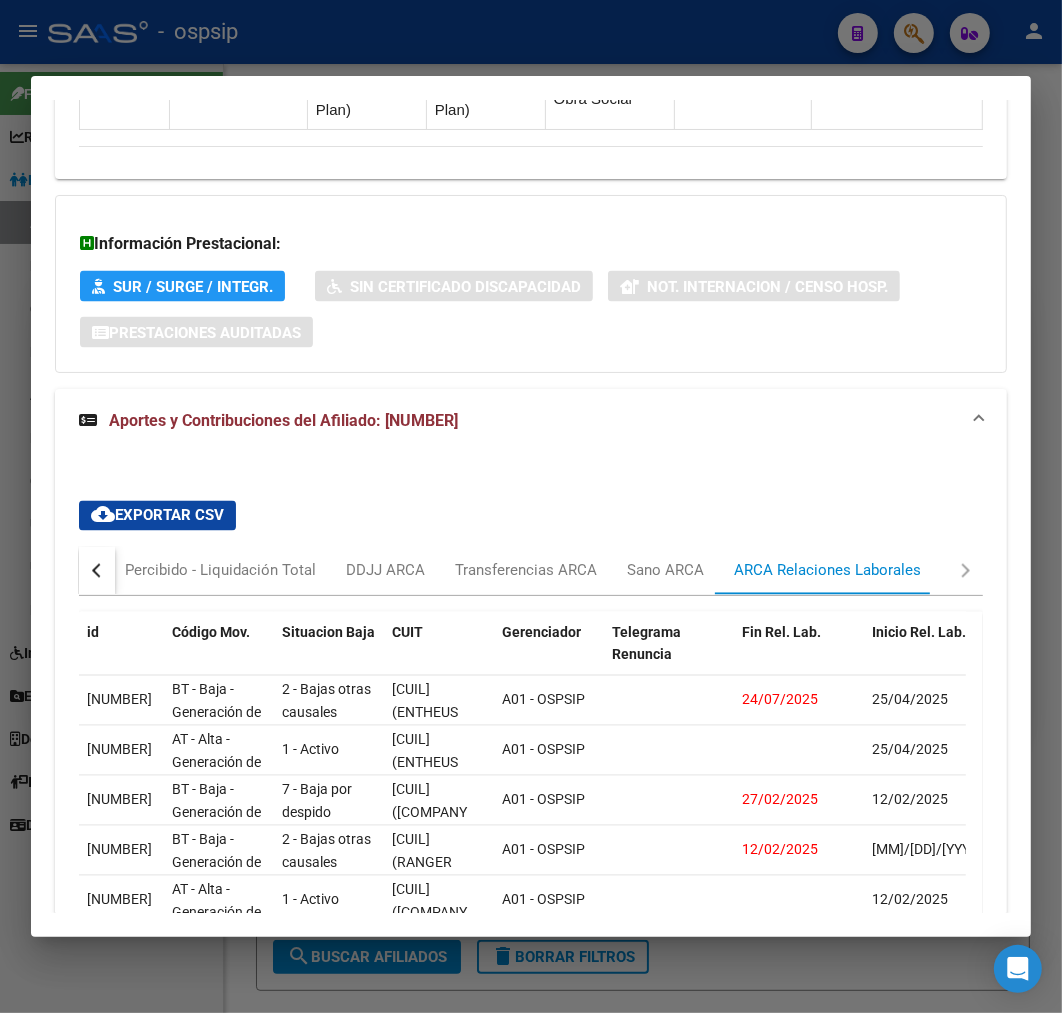 click 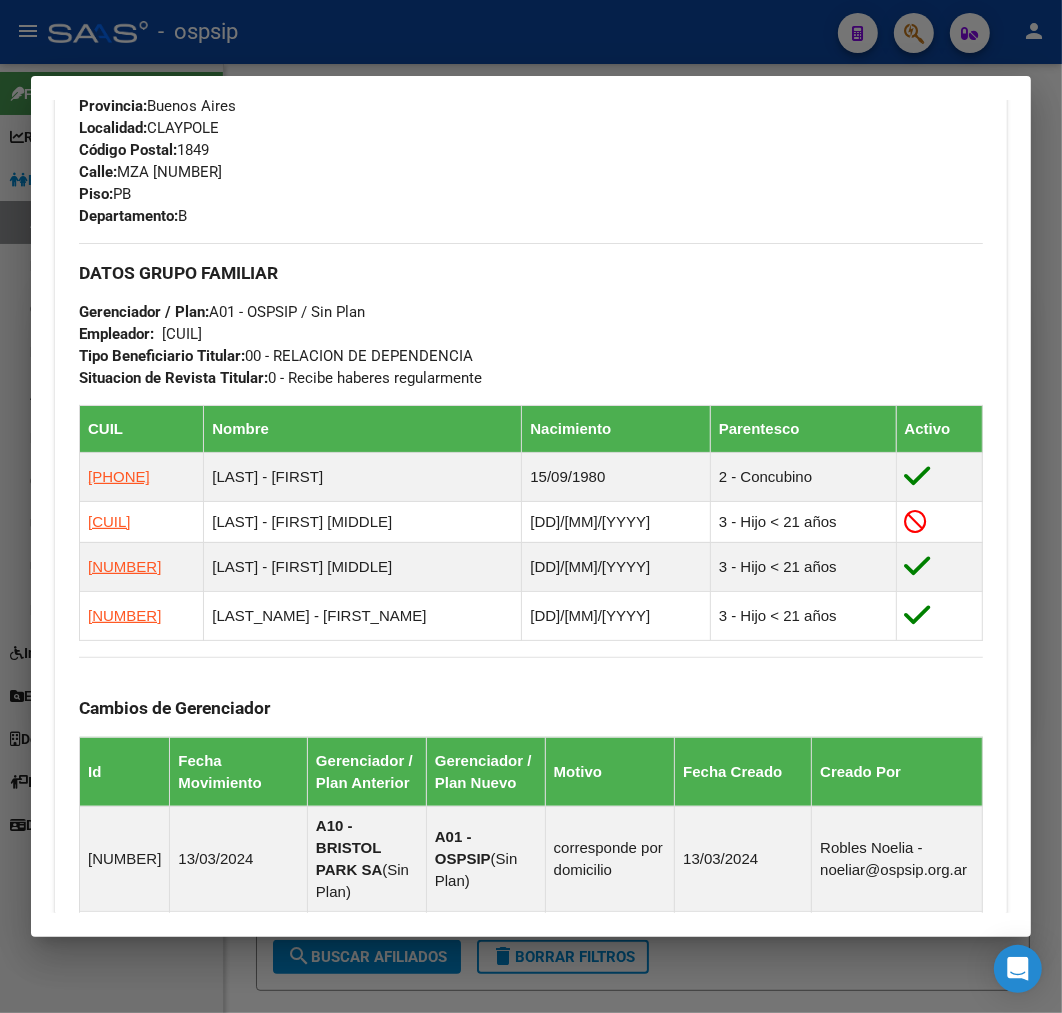 scroll, scrollTop: 990, scrollLeft: 0, axis: vertical 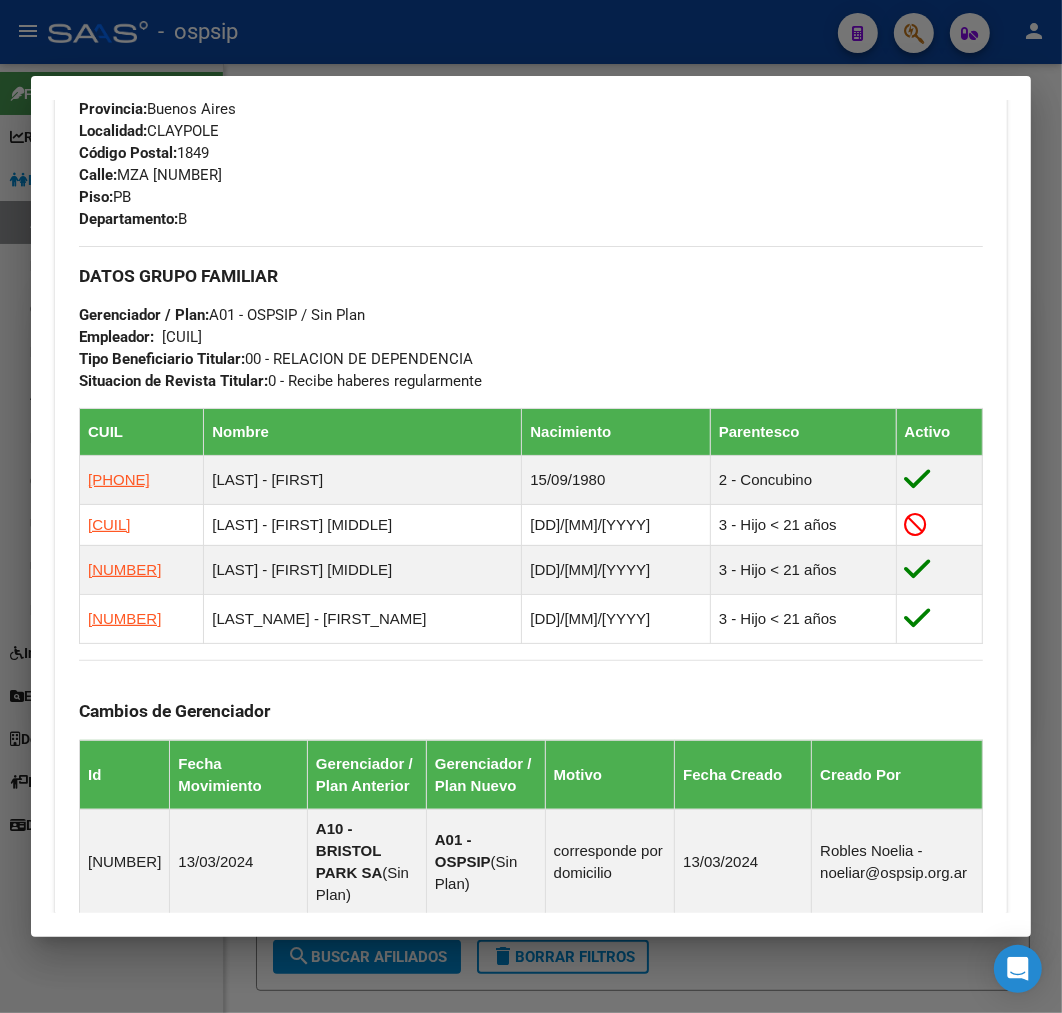 click on "Apellido:  [FIRST] [MIDDLE] [LAST] CUIL:  [NUMBER] Documento:  DU - DOCUMENTO UNICO [NUMBER]  Nacionalidad:  ARGENTINA Parentesco:  [NUMBER] - Titular Estado Civil:  Soltero Discapacitado:    NO ([NUMBER]) Sexo:  M Nacimiento:  [MM]/[DD]/[YYYY] Edad:  [NUMBER]  Teléfono Particular:  [PHONE]             Provincia:  Buenos Aires Localidad:  [CITY] Código Postal:  [NUMBER] Calle:  MZA [NUMBER] Piso:  PB  Departamento:  B DATOS GRUPO FAMILIAR Gerenciador / Plan:  [NUMBER] - OSPSIP / Sin Plan Empleador:    [NUMBER] Tipo Beneficiario Titular:   [NUMBER] - RELACION DE DEPENDENCIA  Situacion de Revista Titular:  [NUMBER] - Recibe haberes regularmente  CUIL Nombre Nacimiento Parentesco Activo [NUMBER] [LAST] - [FIRST] [MM]/[DD]/[YYYY]  [NUMBER] - Concubino [NUMBER] [MM]/[DD]/[YYYY] [NUMBER] Id" at bounding box center (531, 420) 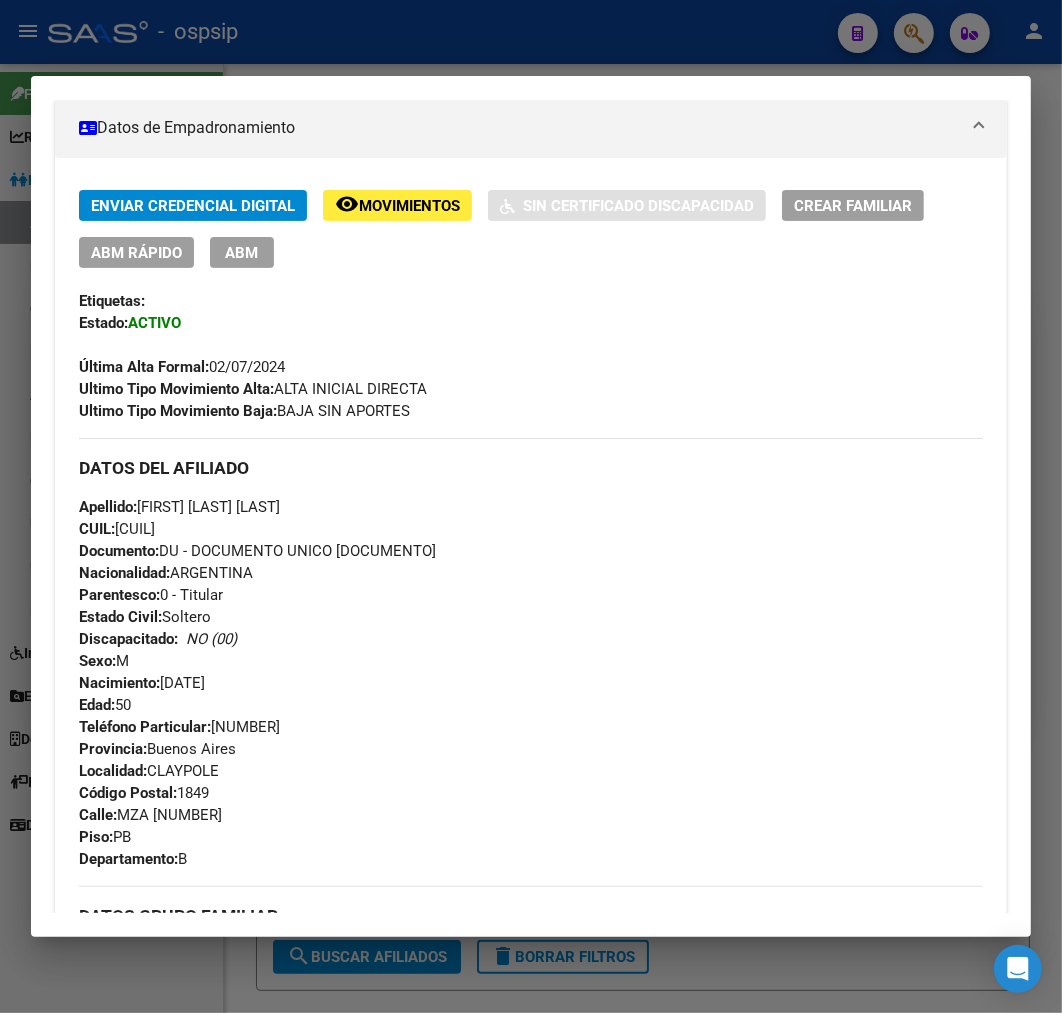 scroll, scrollTop: 323, scrollLeft: 0, axis: vertical 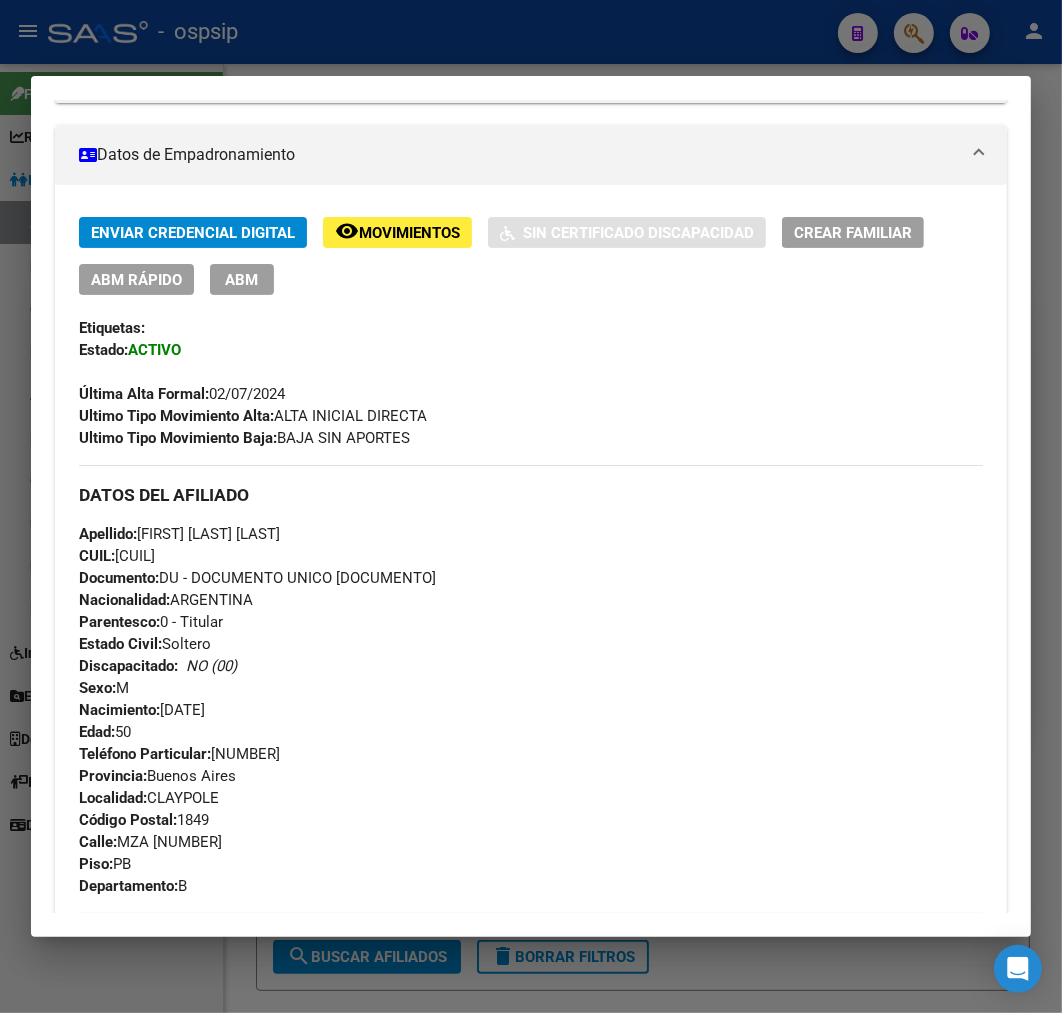 click on "ABM" at bounding box center (242, 280) 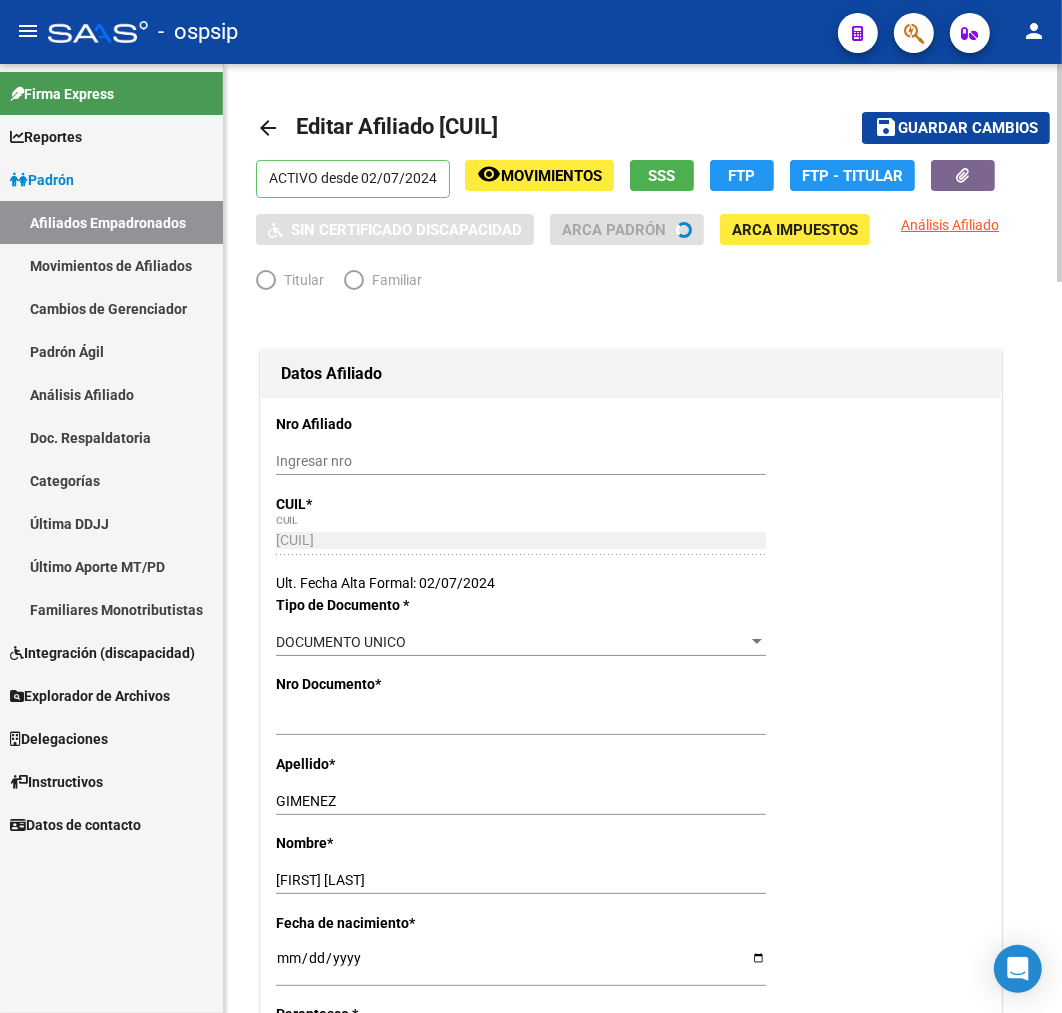 radio on "true" 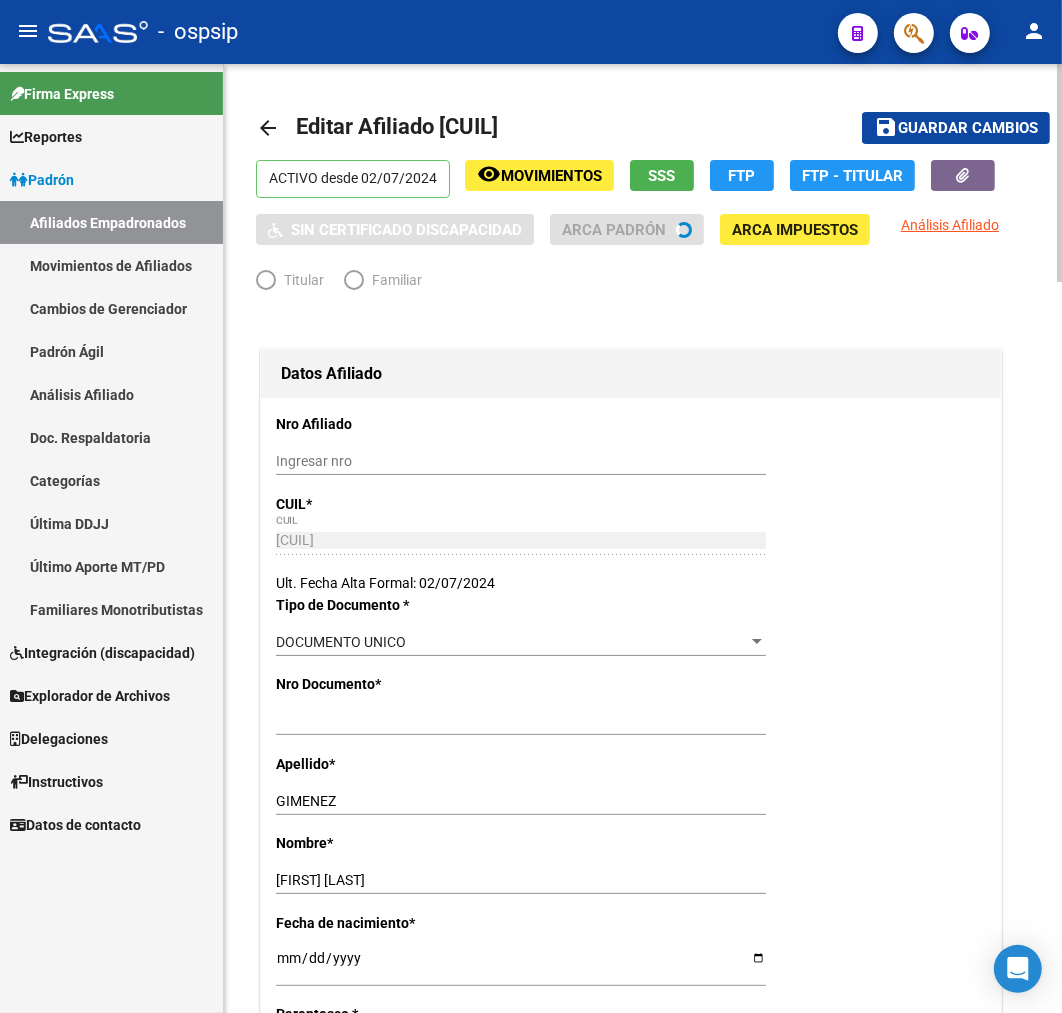 type on "[NUMBER]" 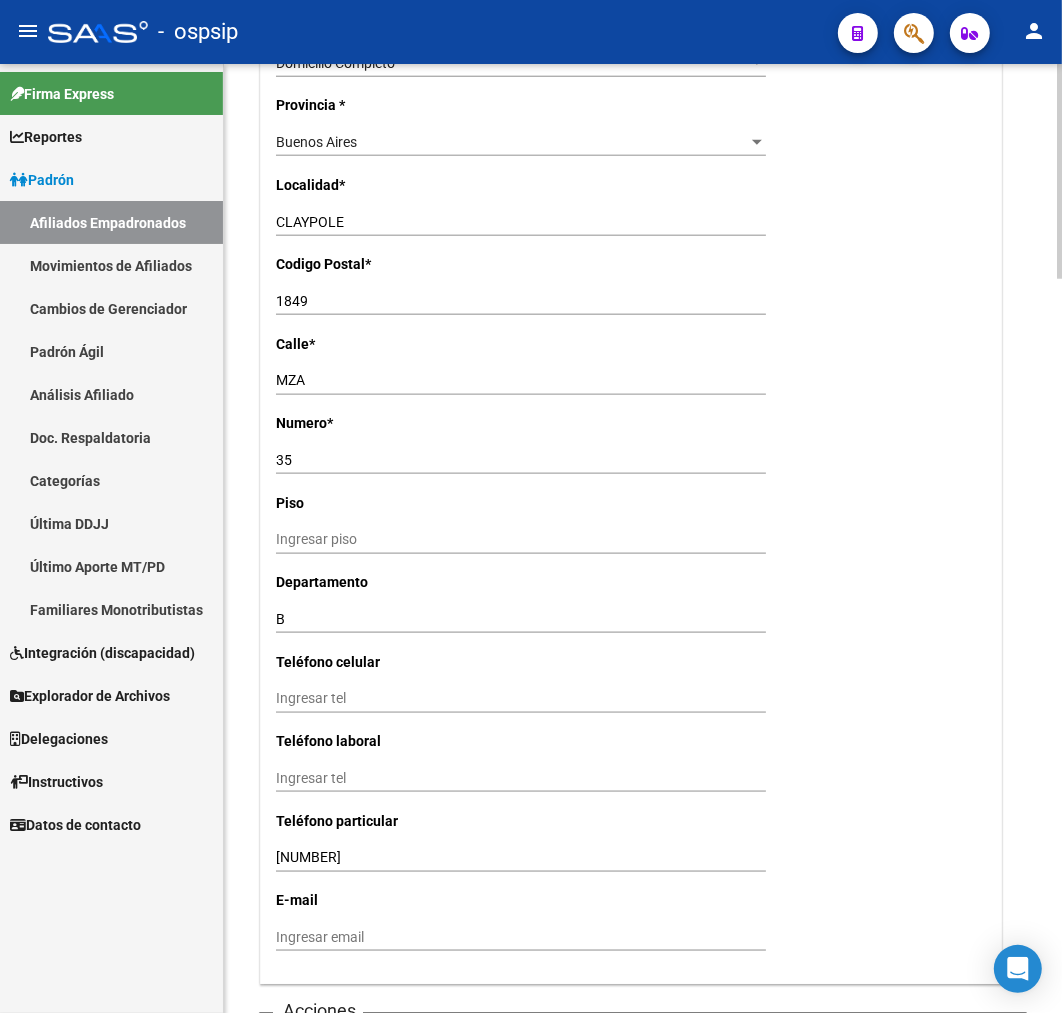 scroll, scrollTop: 1888, scrollLeft: 0, axis: vertical 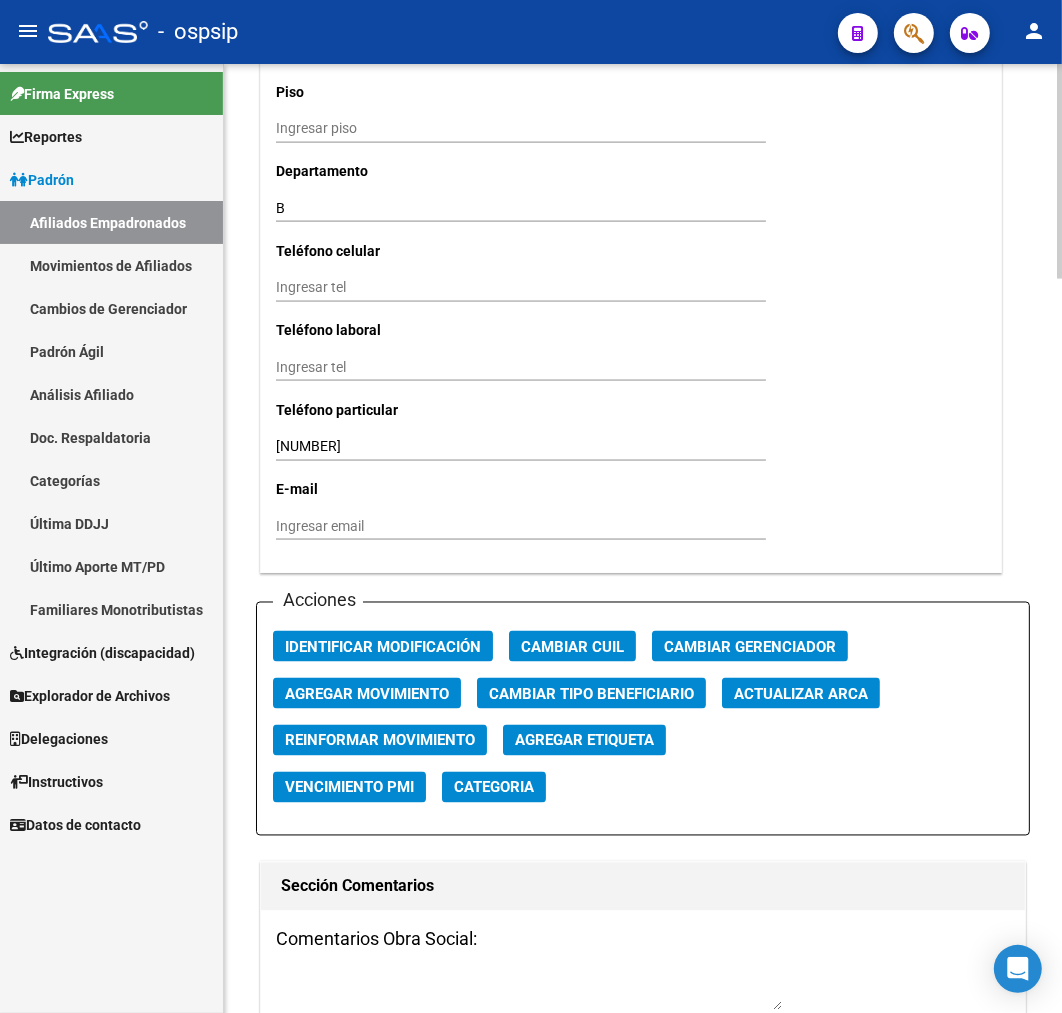click on "Agregar Movimiento" 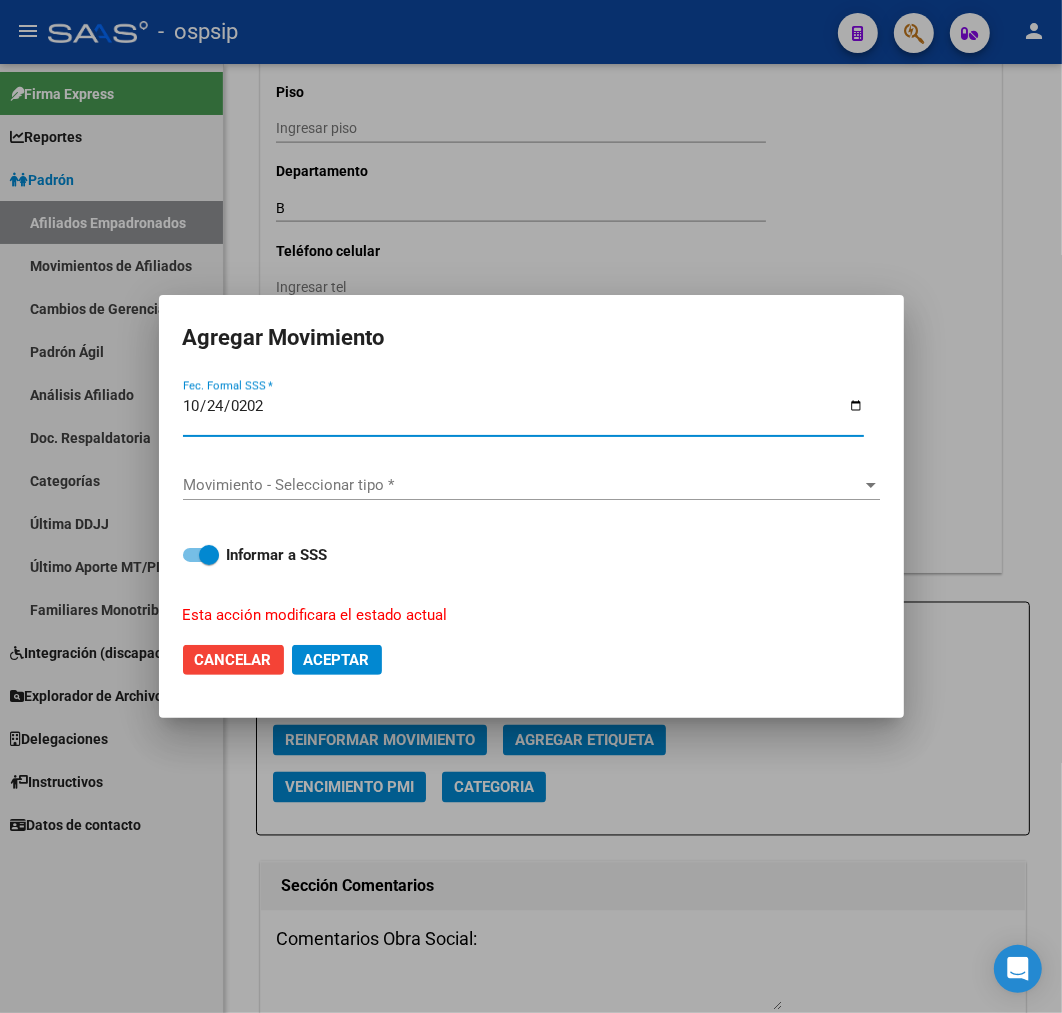 type on "[DATE]" 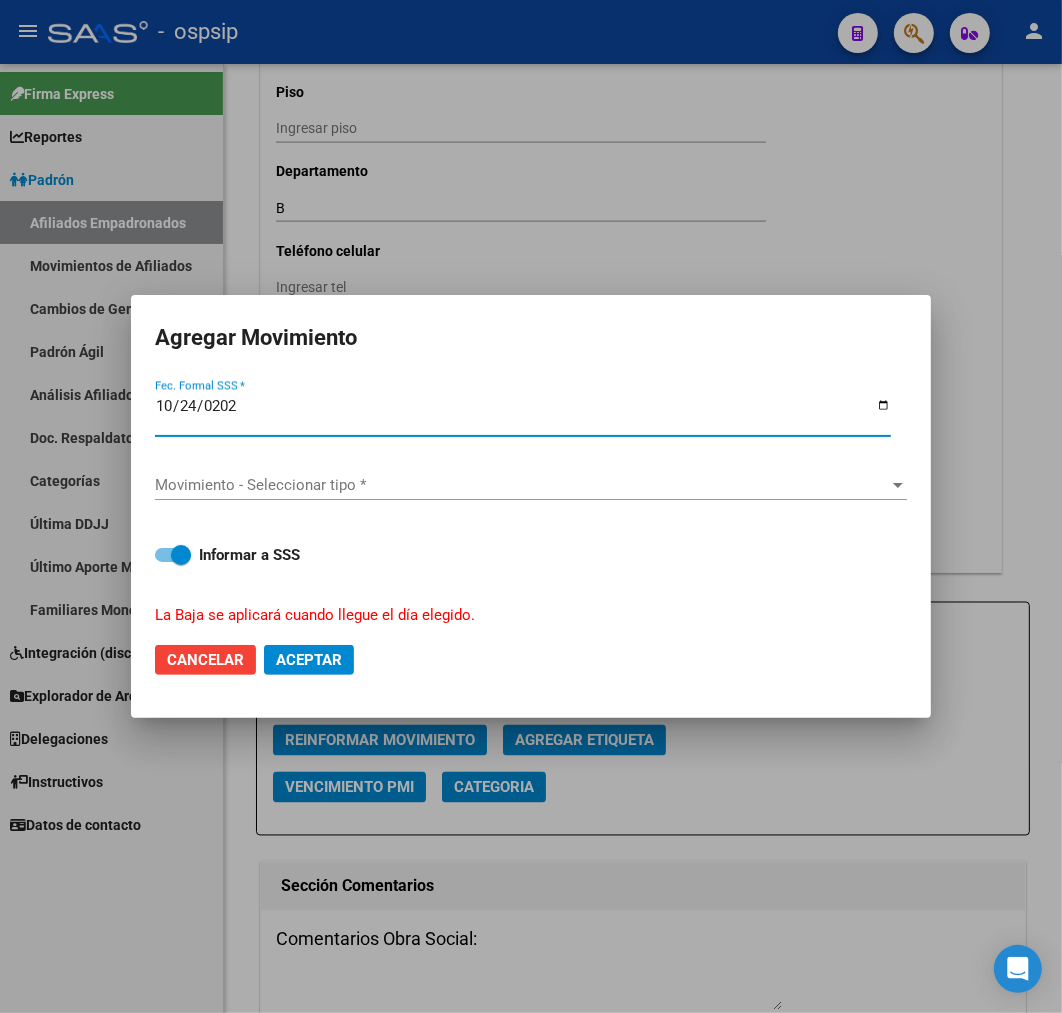 click on "Movimiento - Seleccionar tipo *" at bounding box center [522, 485] 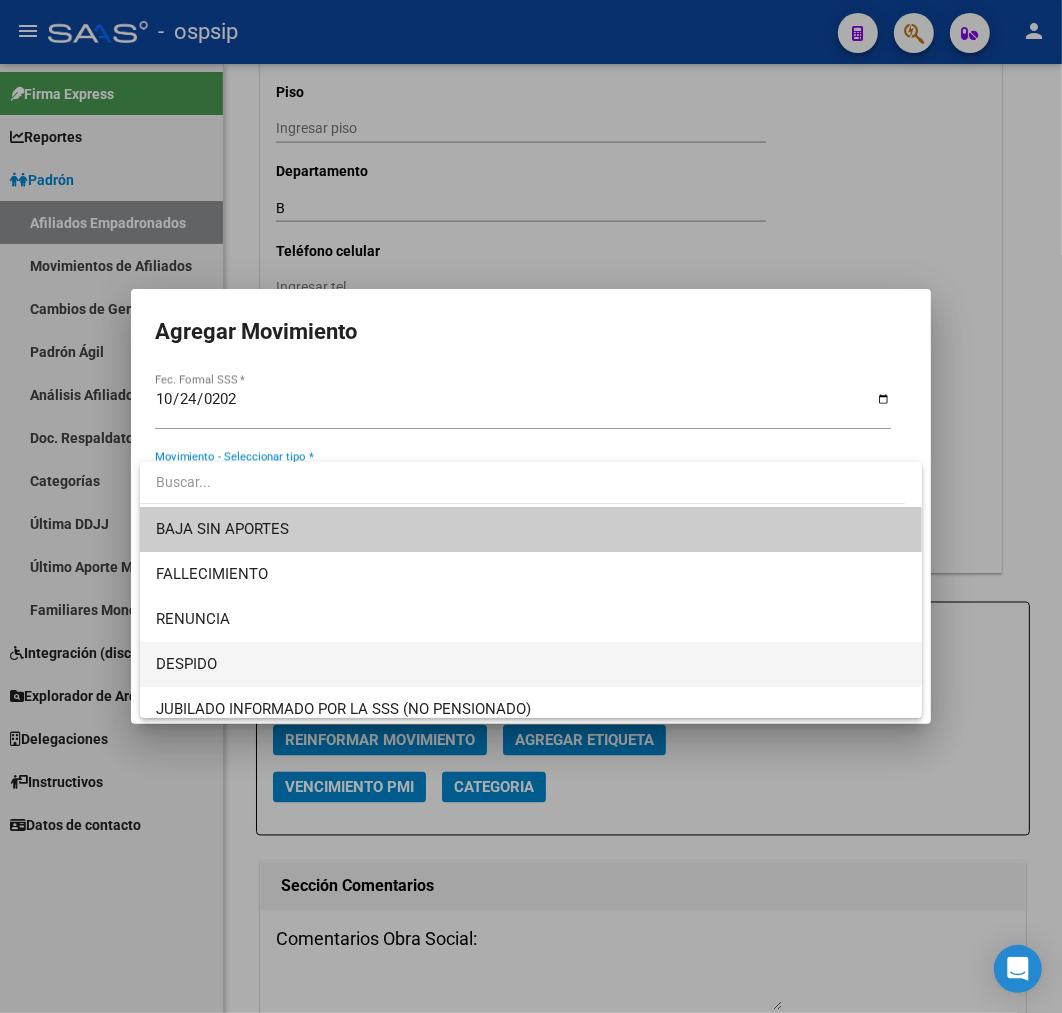 click on "DESPIDO" at bounding box center [531, 664] 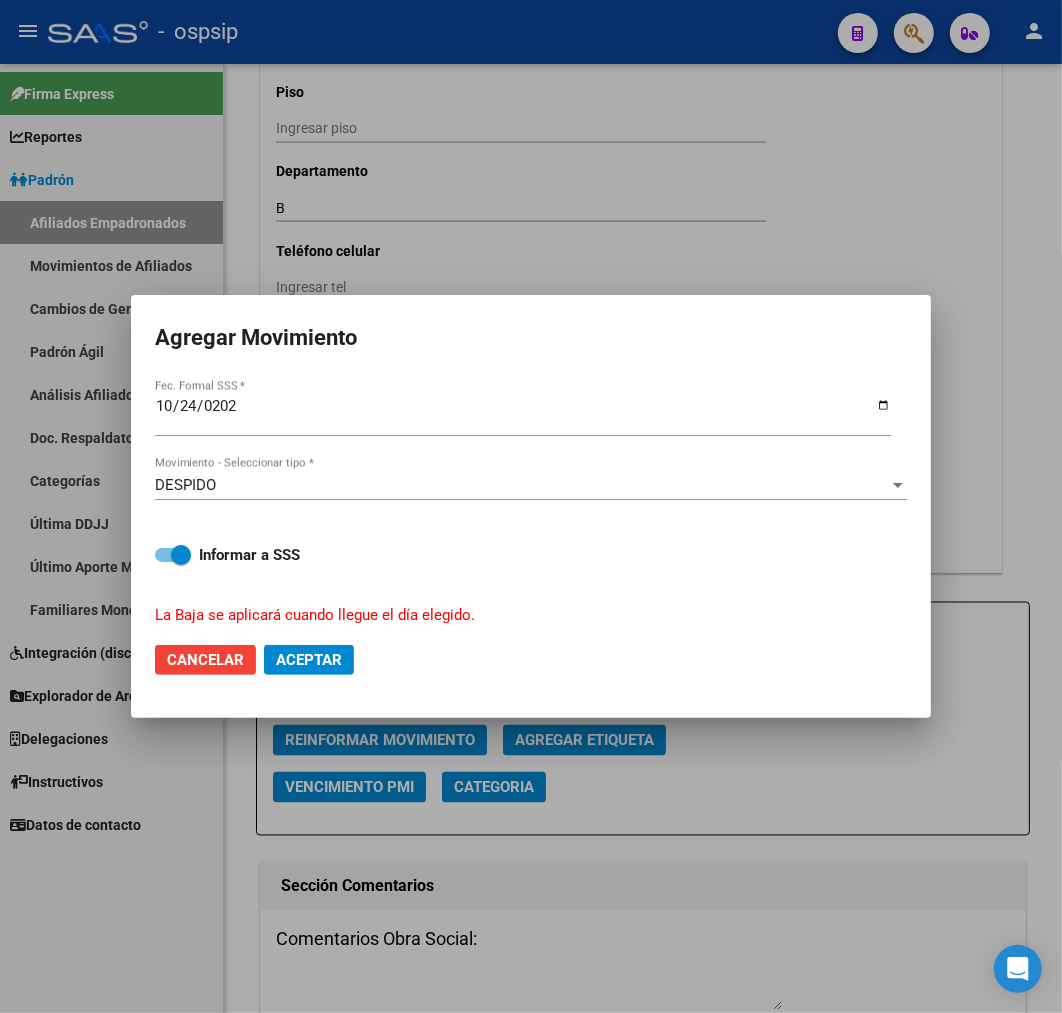 click on "Cancelar Aceptar" 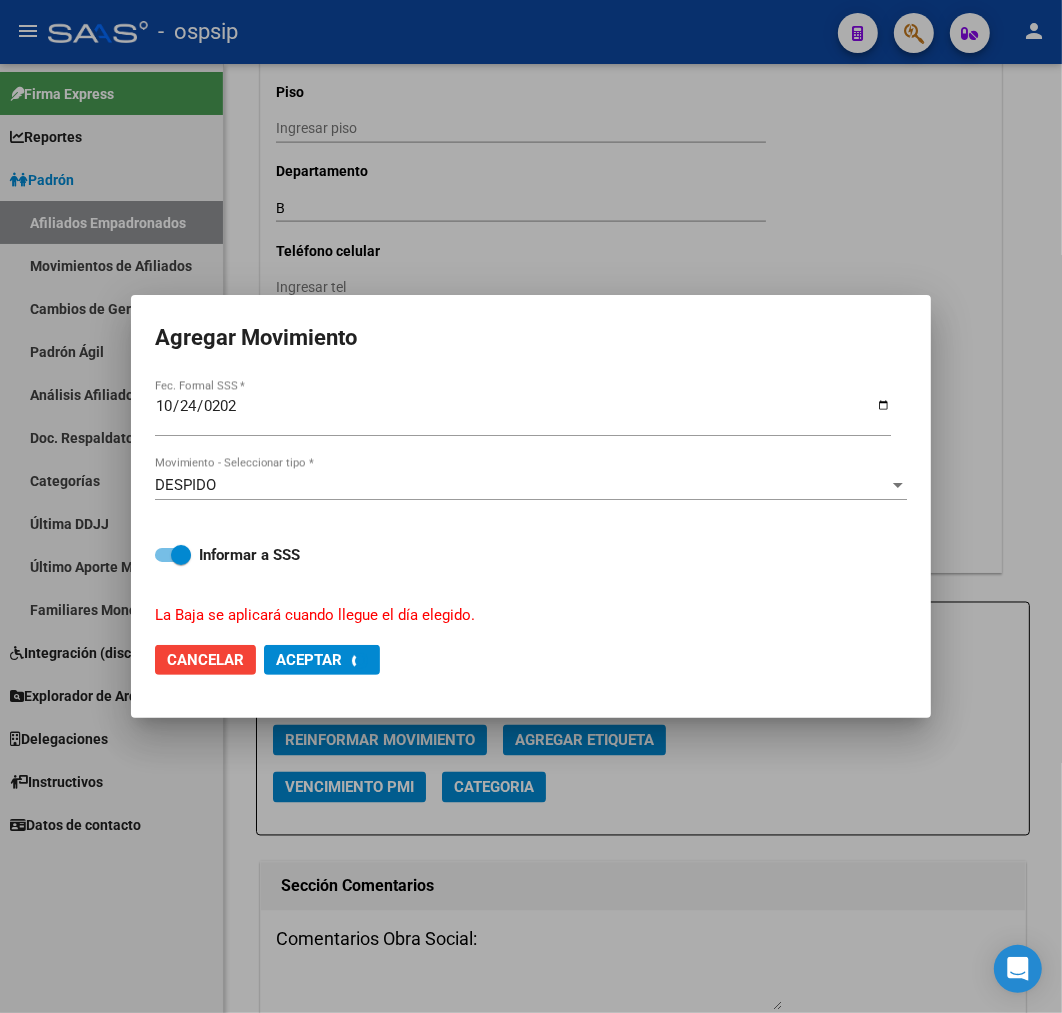 checkbox on "false" 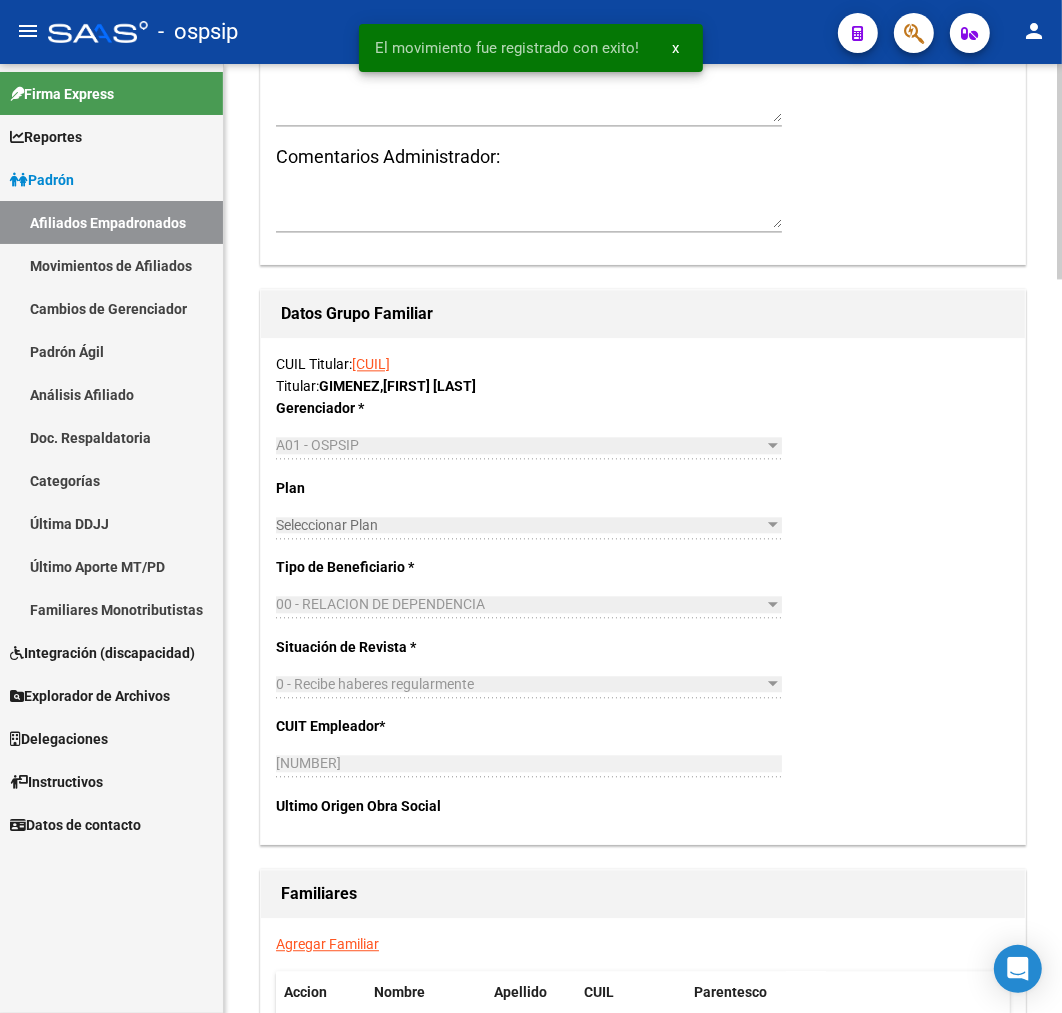 scroll, scrollTop: 3234, scrollLeft: 0, axis: vertical 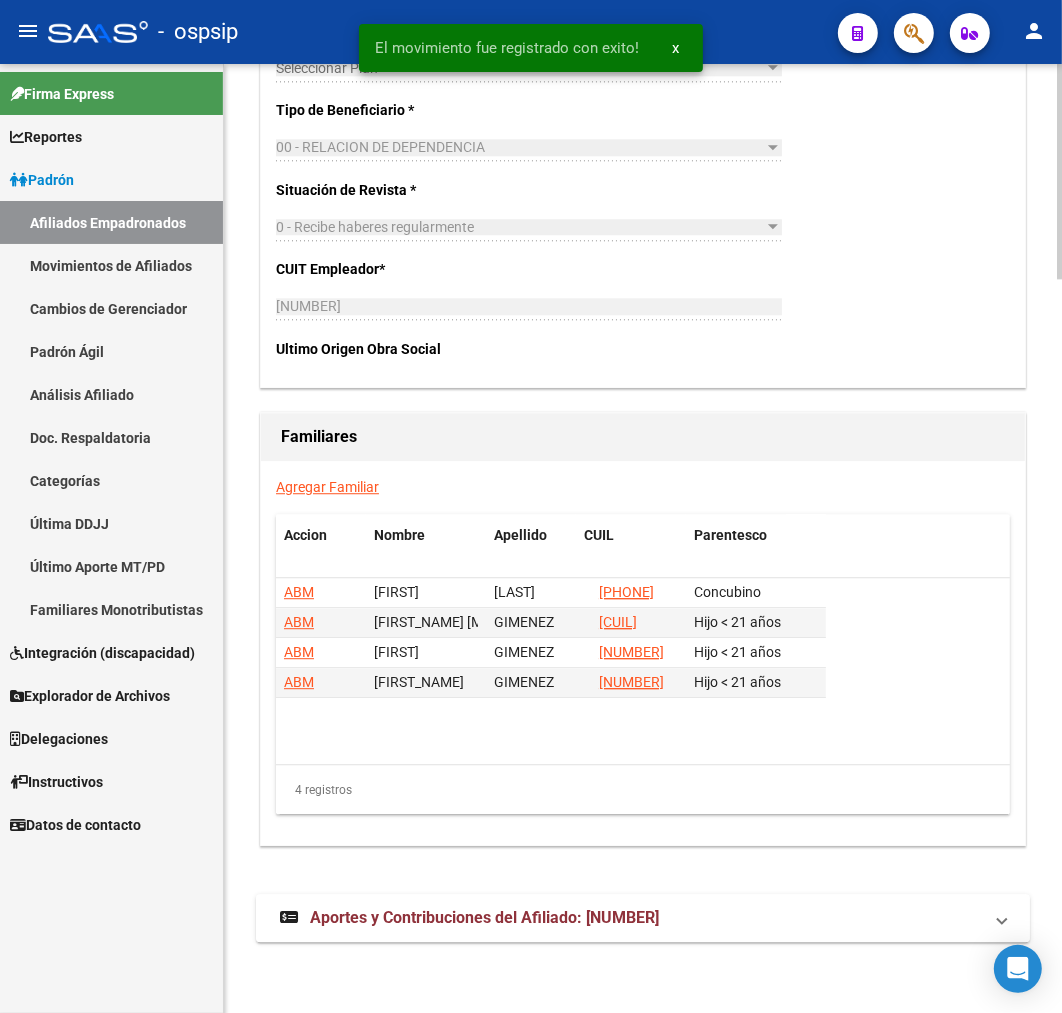 click on "Aportes y Contribuciones del Afiliado: [NUMBER]" at bounding box center [484, 917] 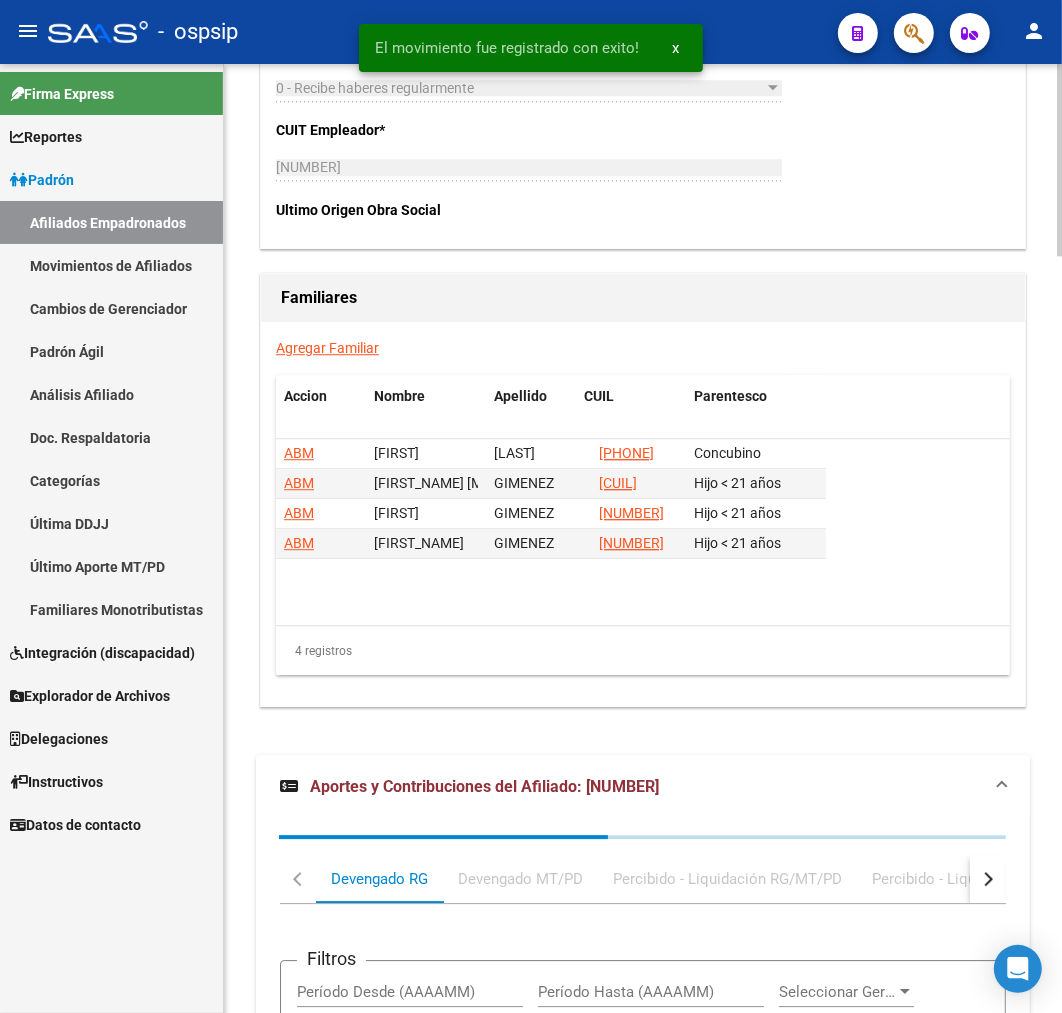 scroll, scrollTop: 3728, scrollLeft: 0, axis: vertical 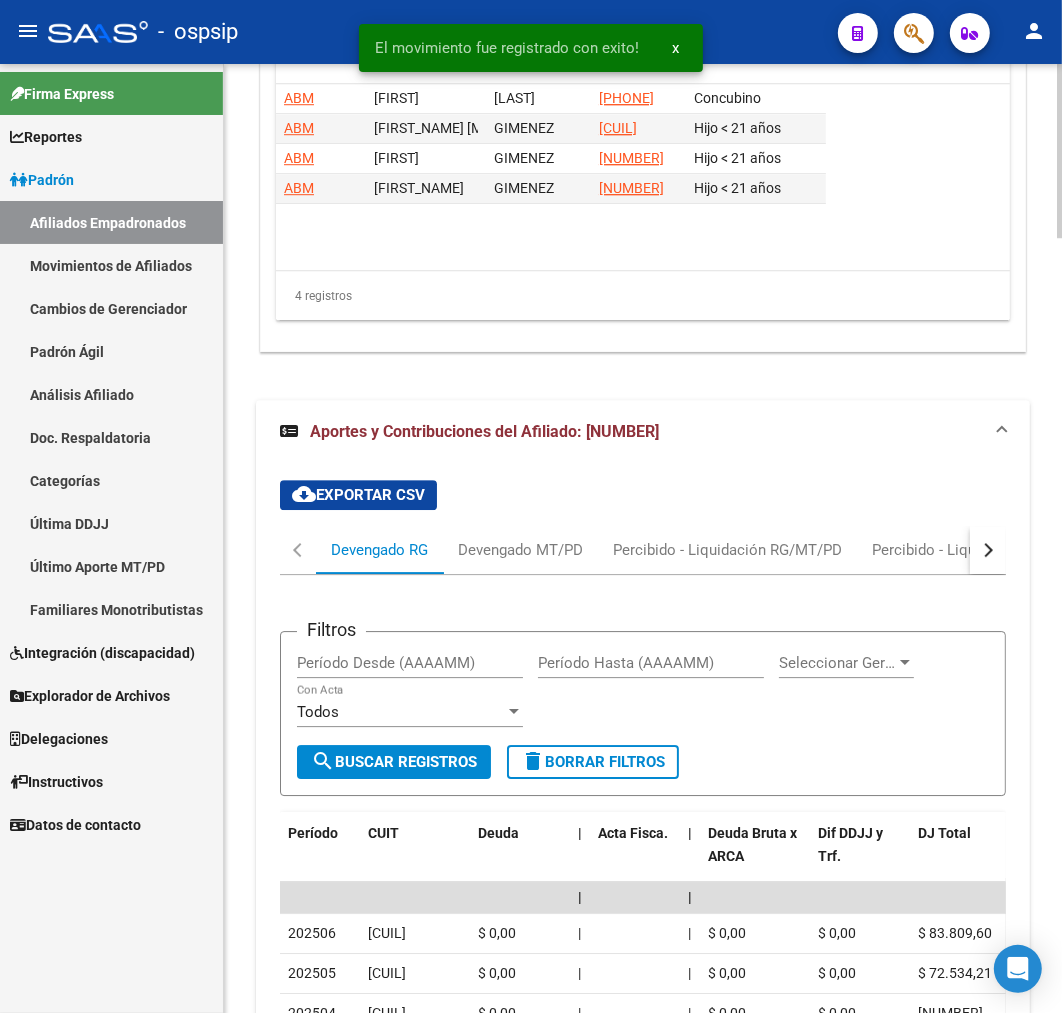 click at bounding box center [988, 550] 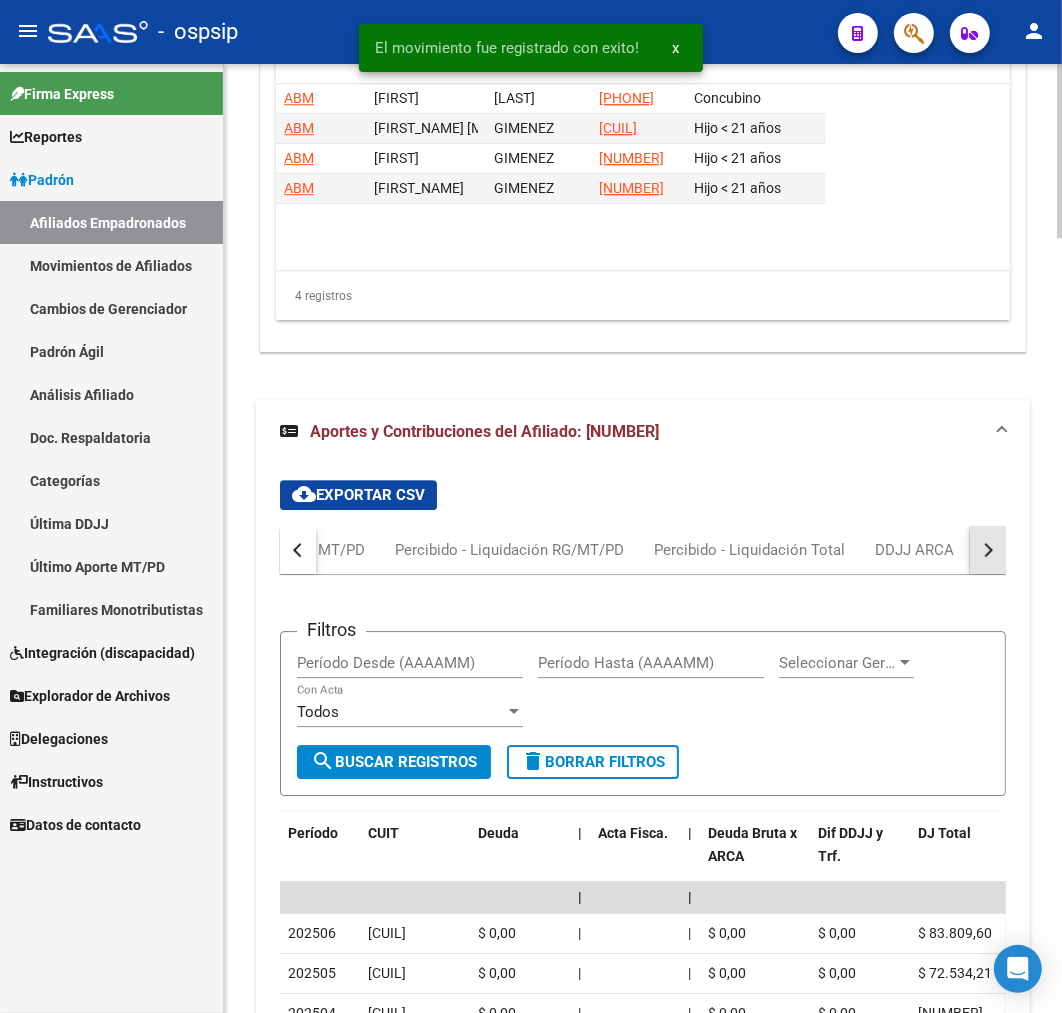 click at bounding box center (988, 550) 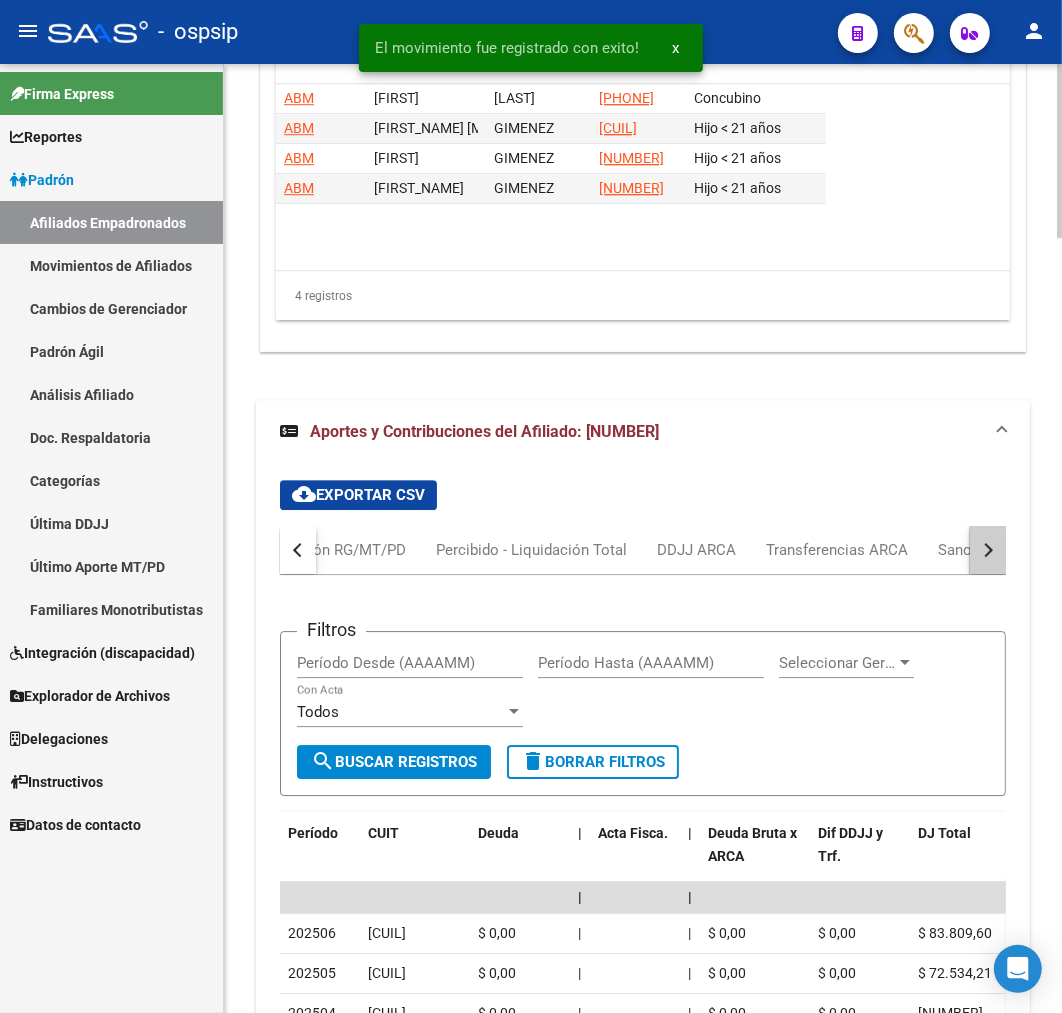 click at bounding box center (988, 550) 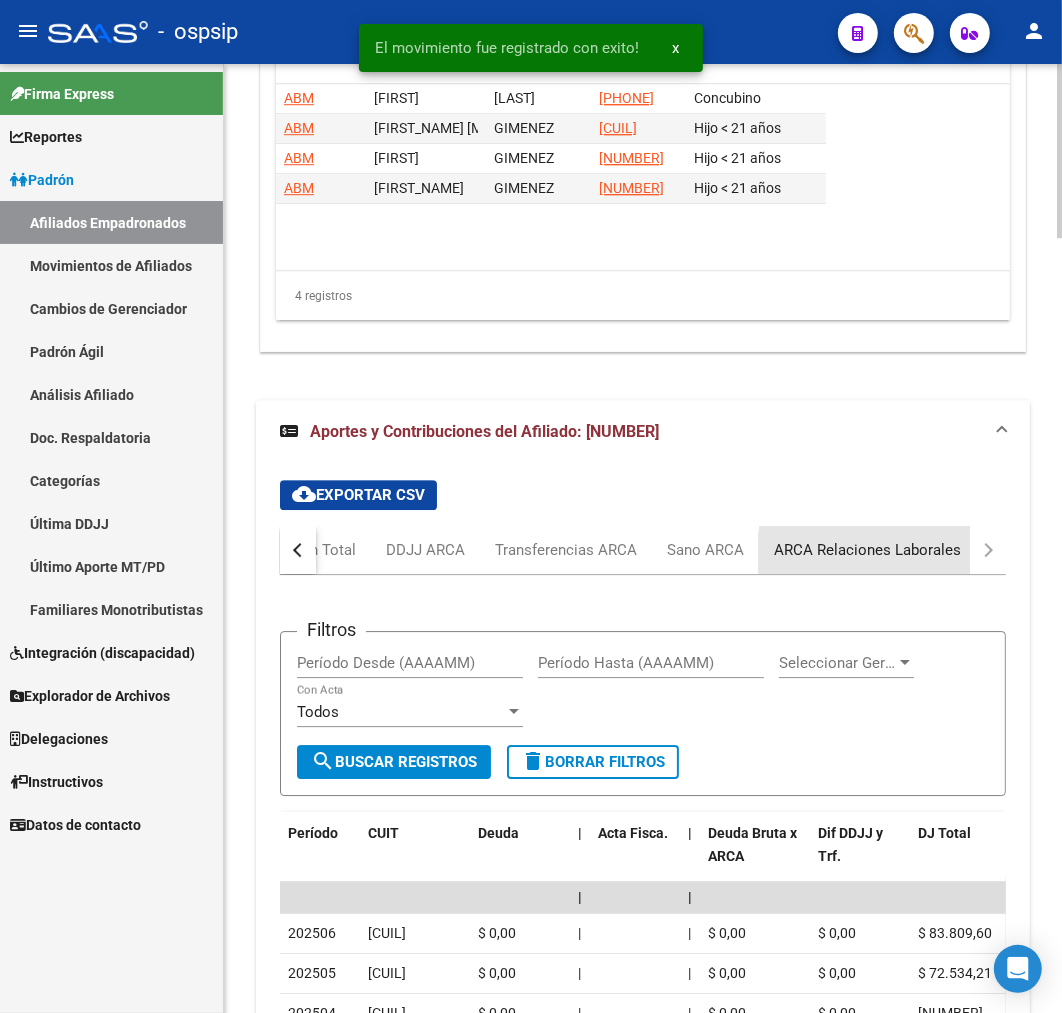 click on "ARCA Relaciones Laborales" at bounding box center (867, 550) 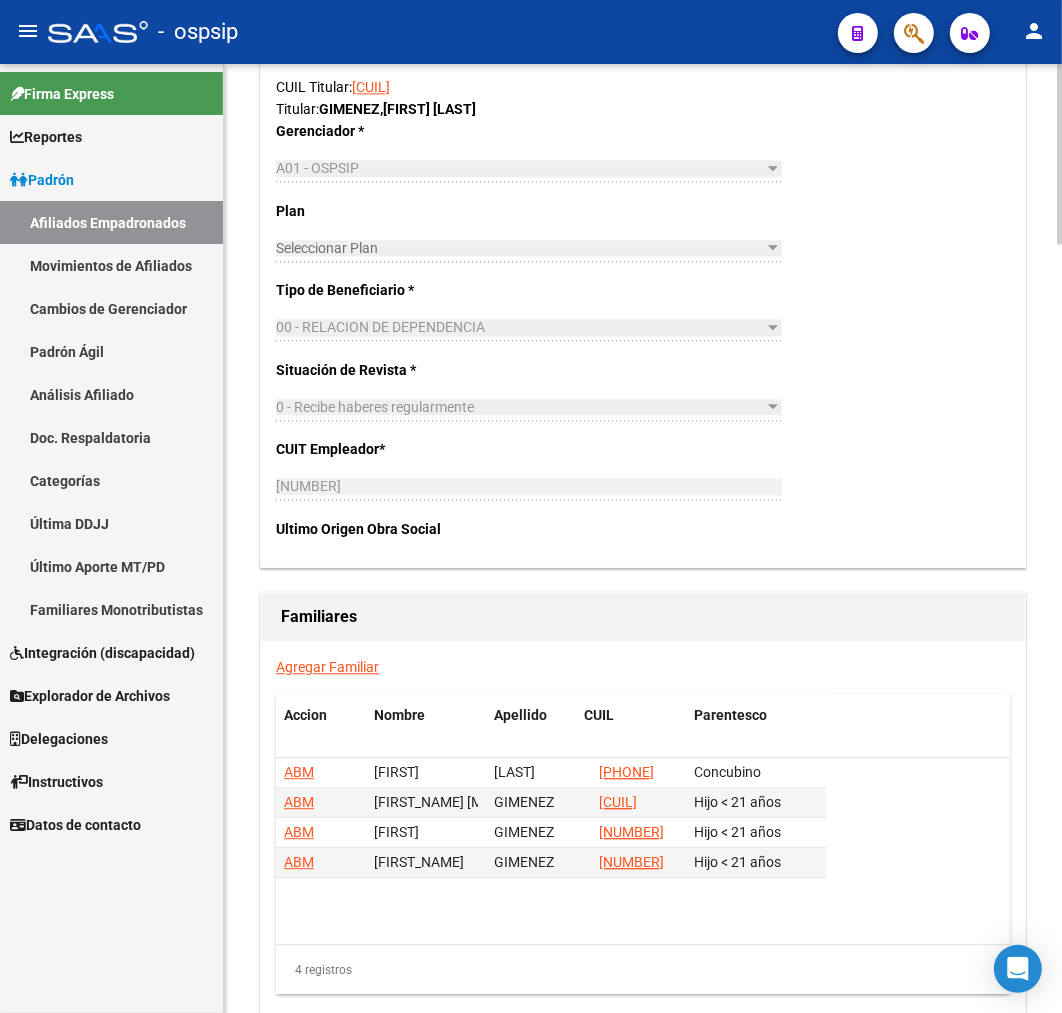 scroll, scrollTop: 2951, scrollLeft: 0, axis: vertical 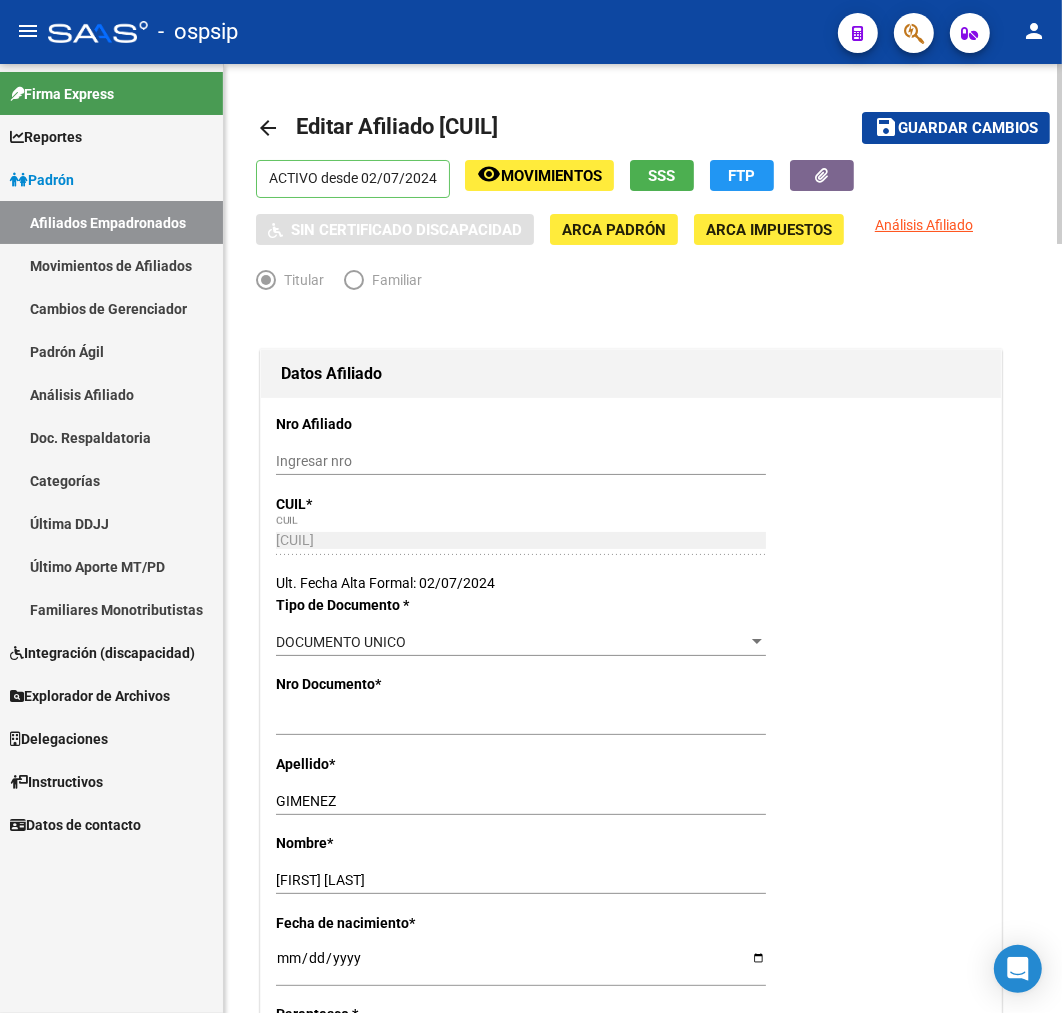 click on "Movimientos" 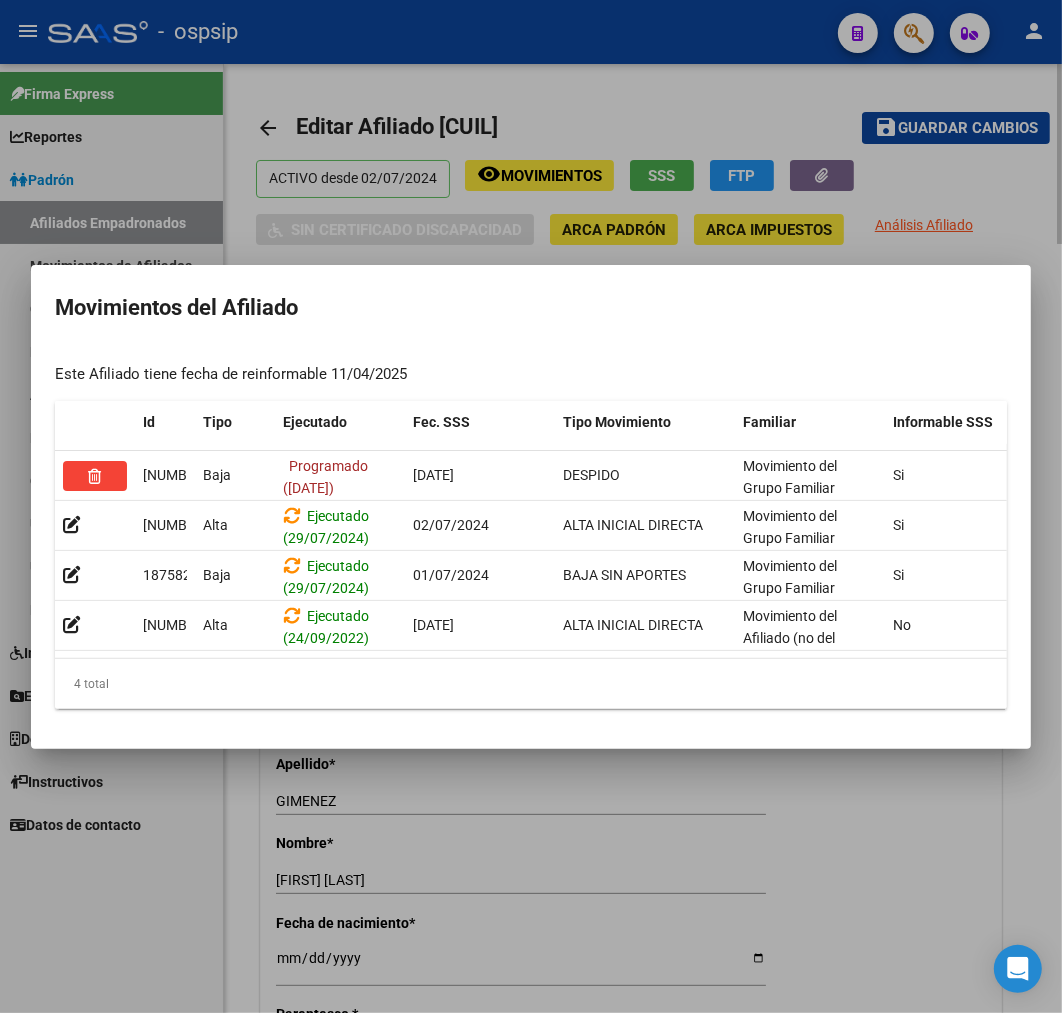 click at bounding box center [531, 506] 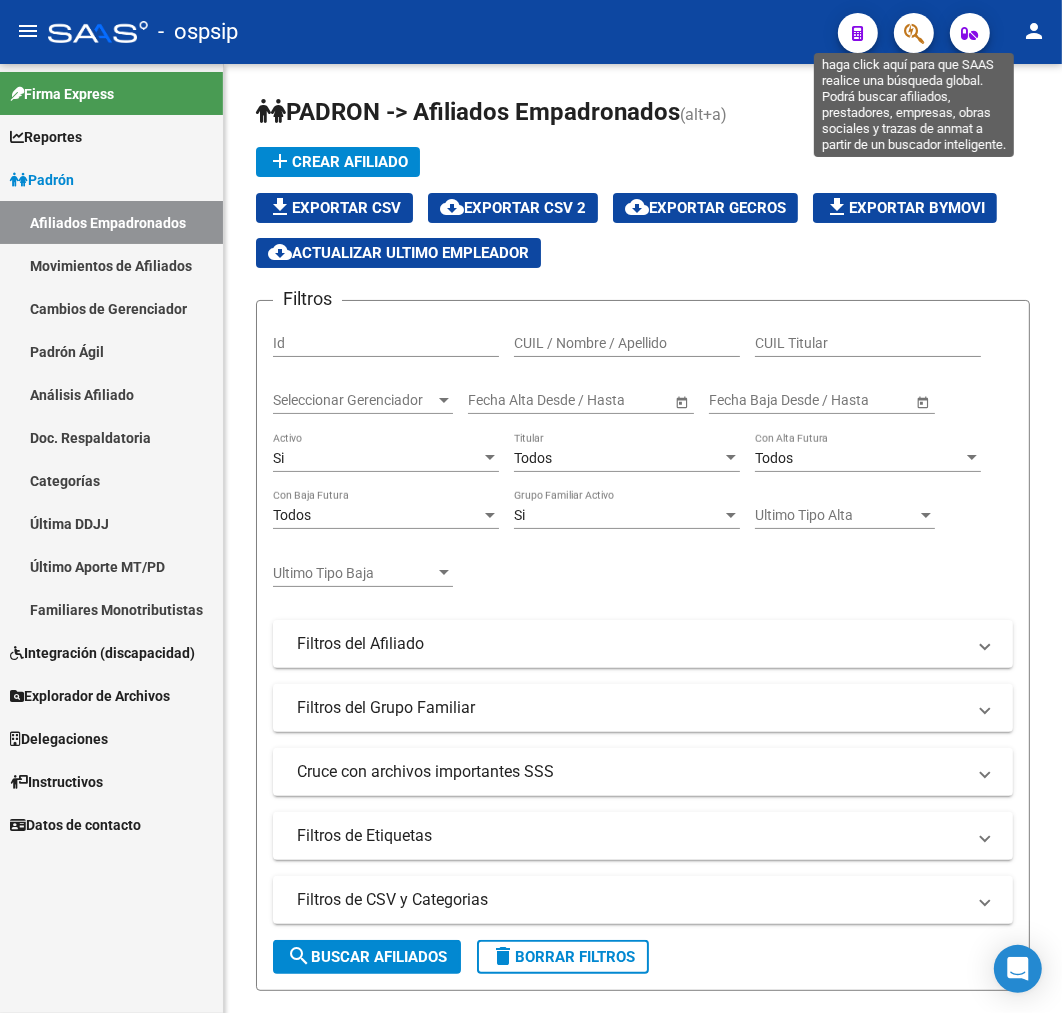 click 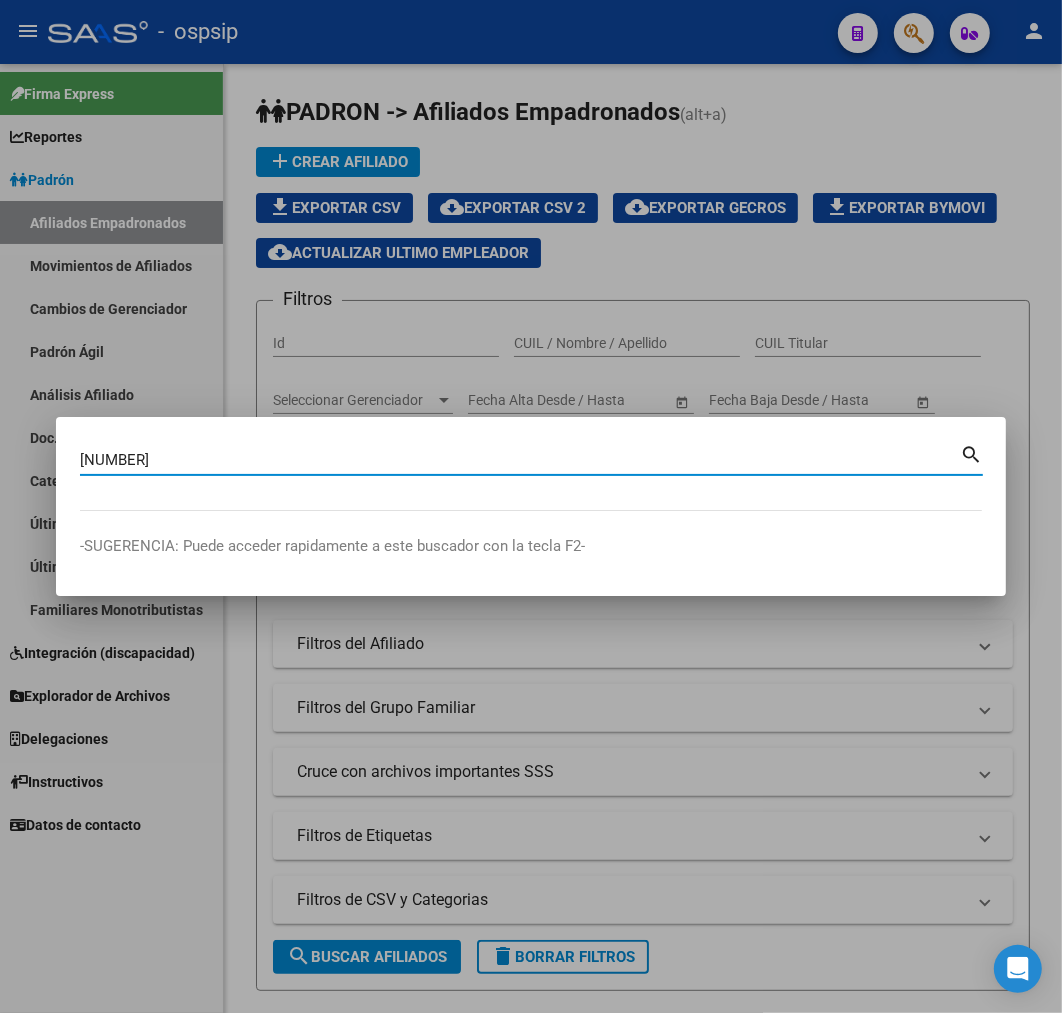 type on "[NUMBER]" 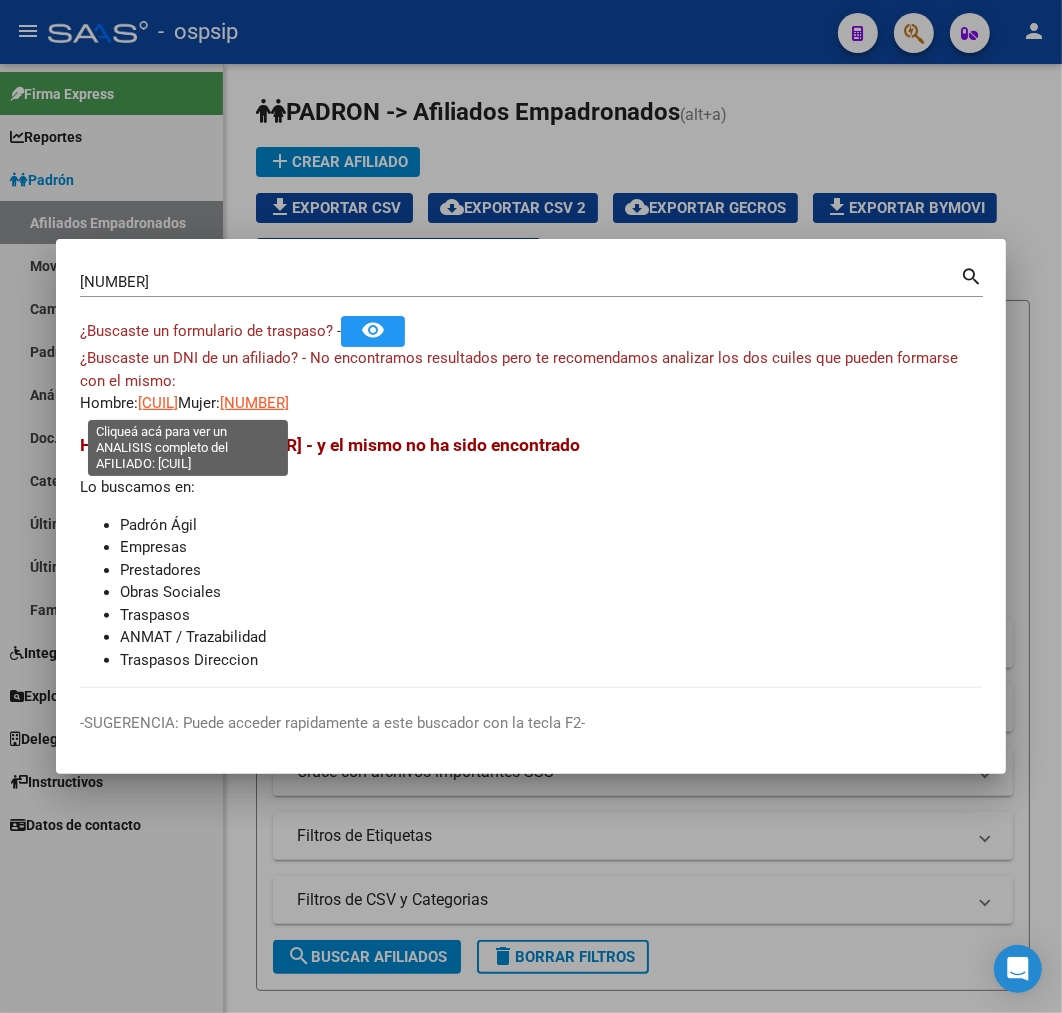 click on "[CUIL]" at bounding box center [158, 403] 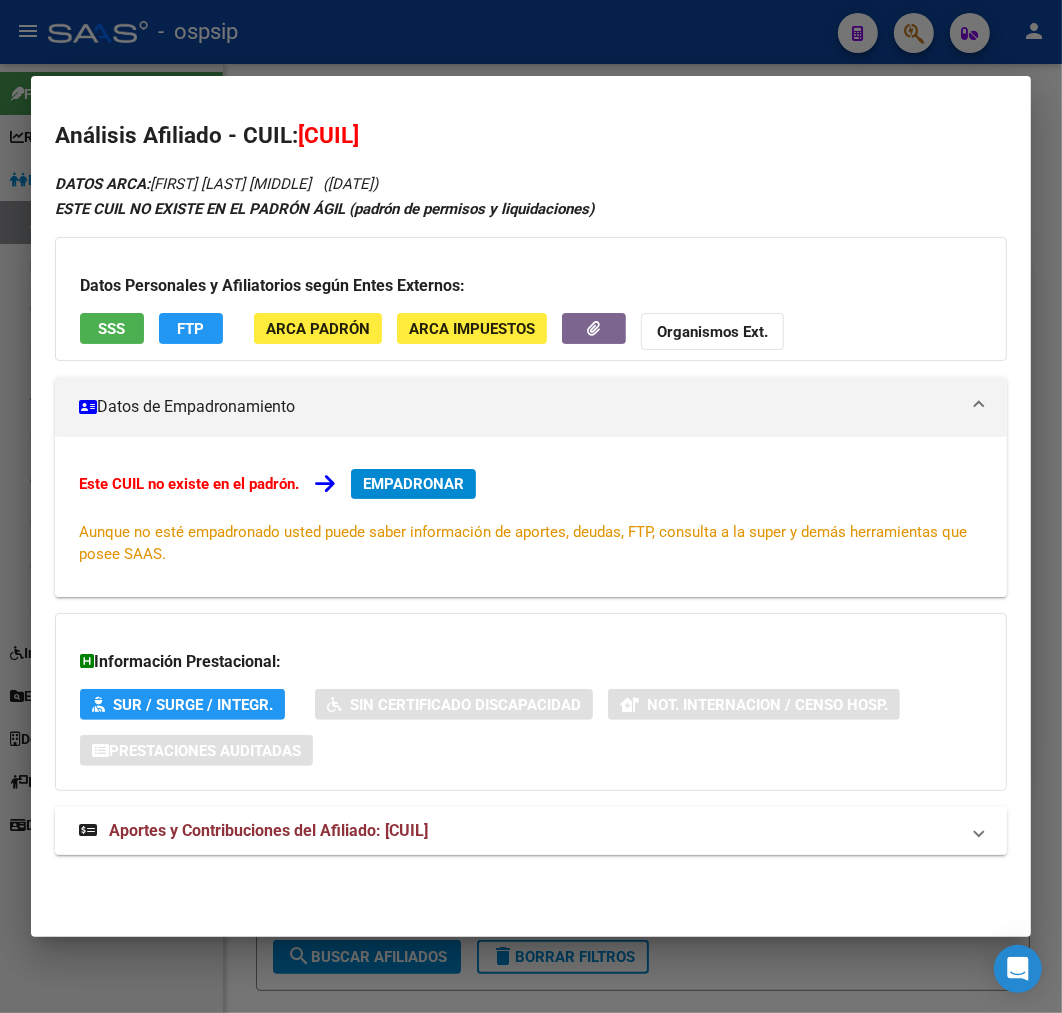 click on "Aportes y Contribuciones del Afiliado: [CUIL]" at bounding box center (519, 831) 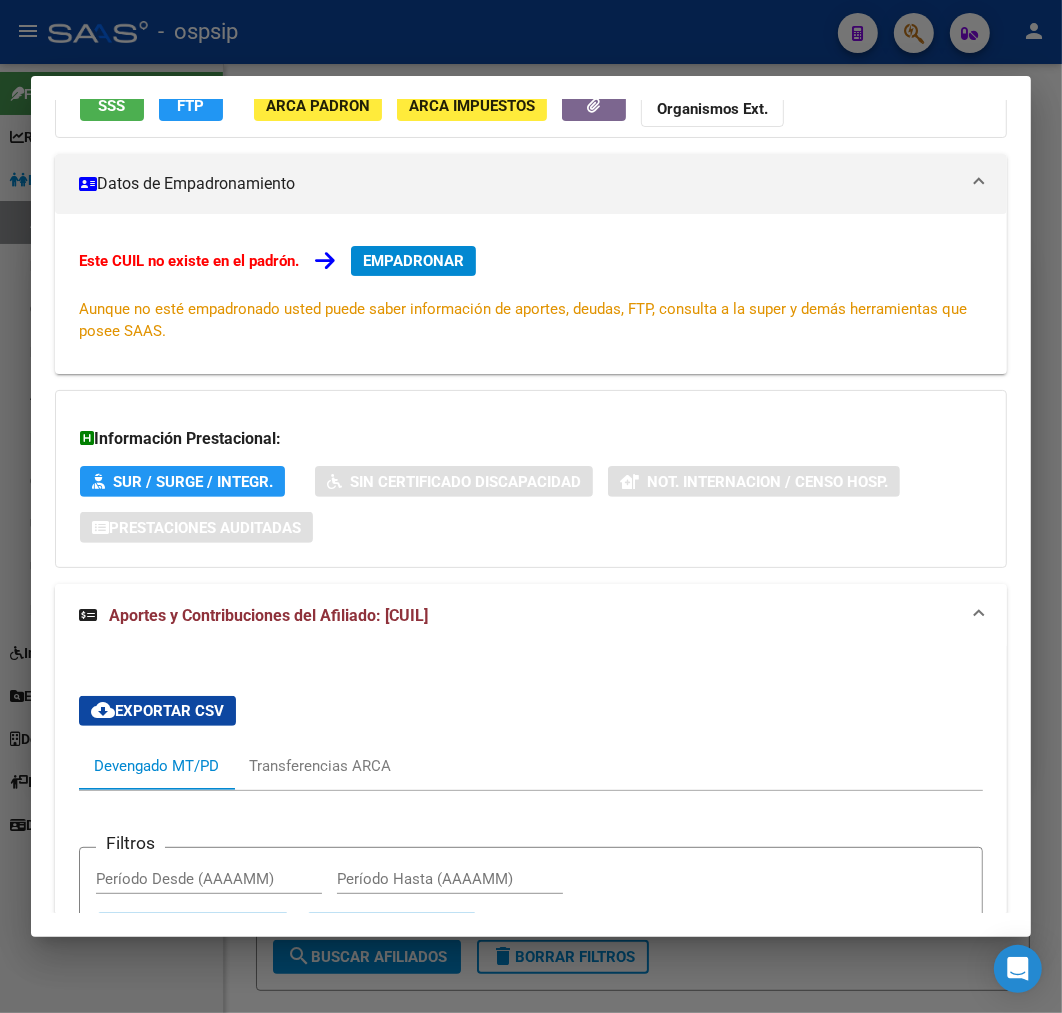 scroll, scrollTop: 0, scrollLeft: 0, axis: both 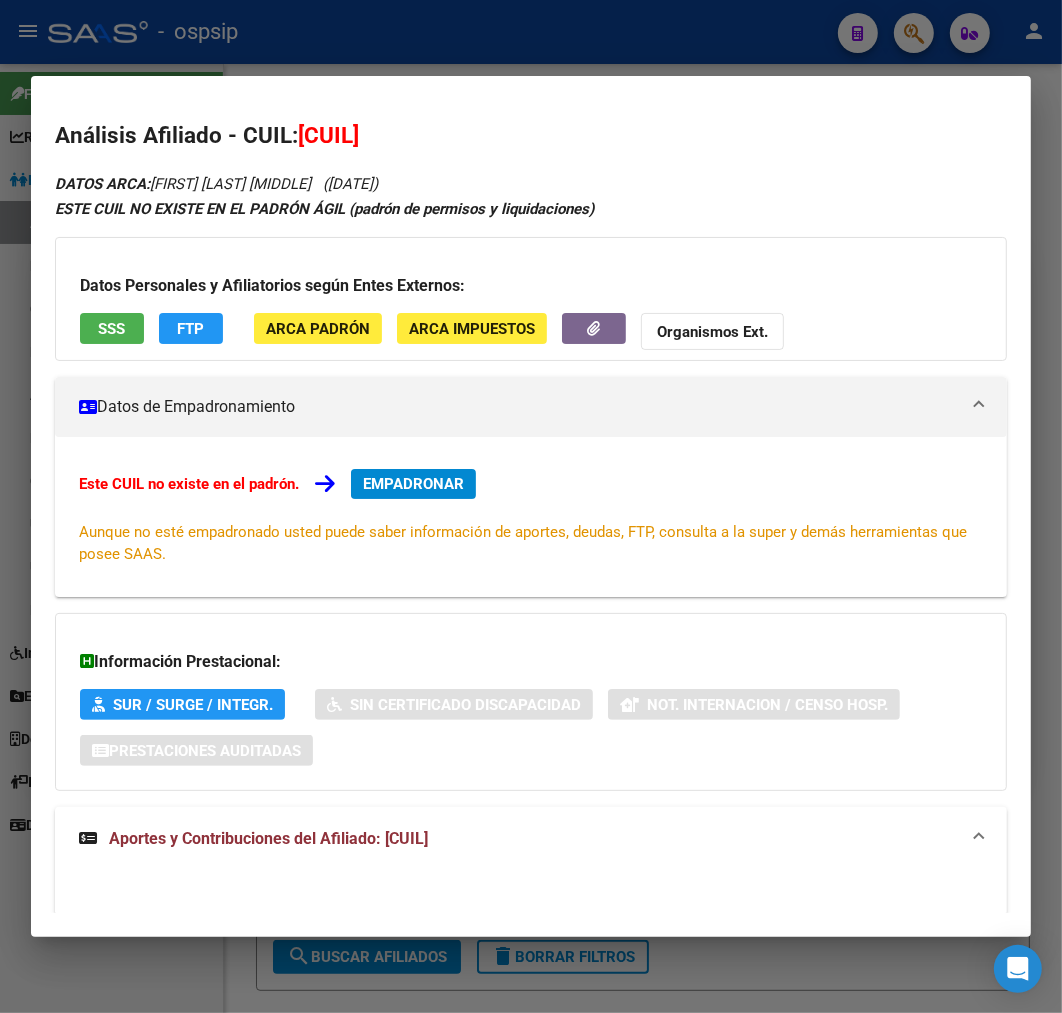click at bounding box center [531, 506] 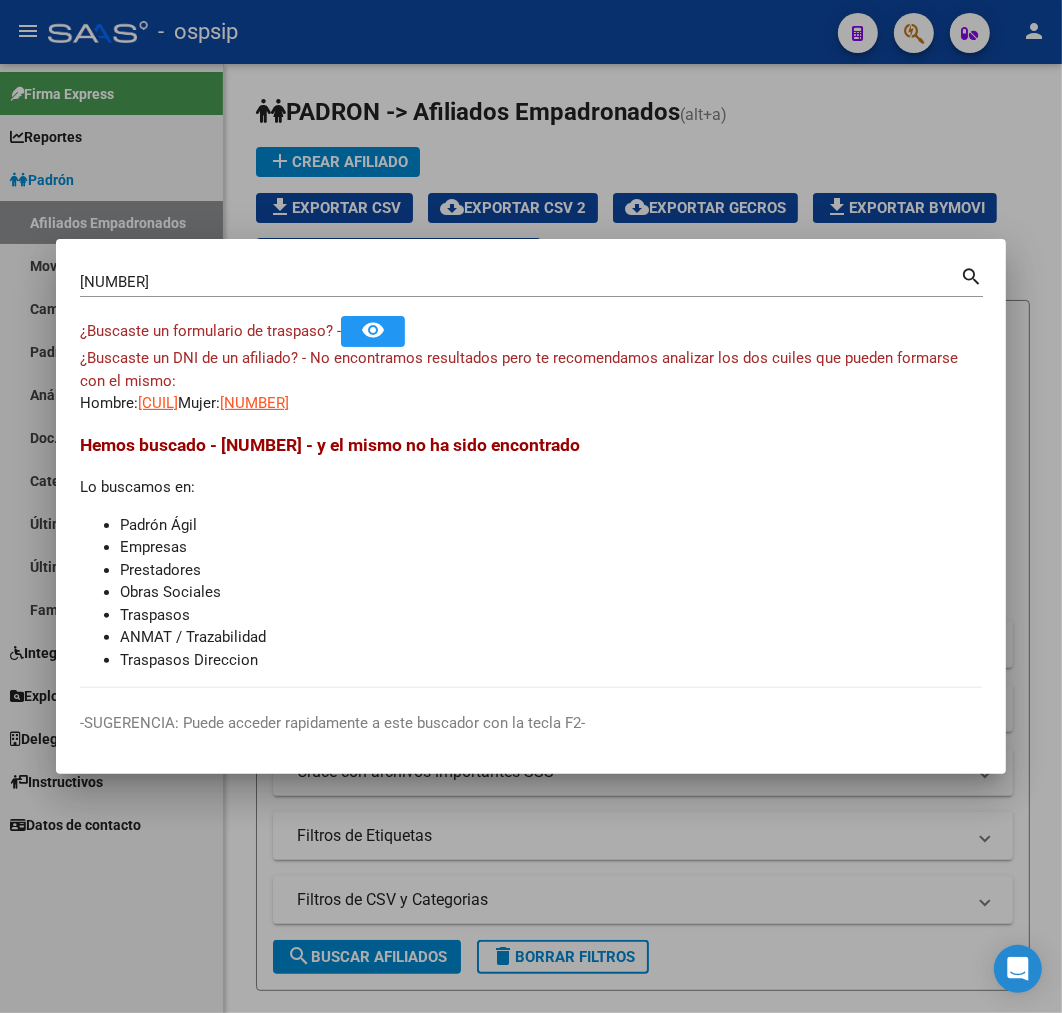 drag, startPoint x: 487, startPoint y: 893, endPoint x: 27, endPoint y: 702, distance: 498.0773 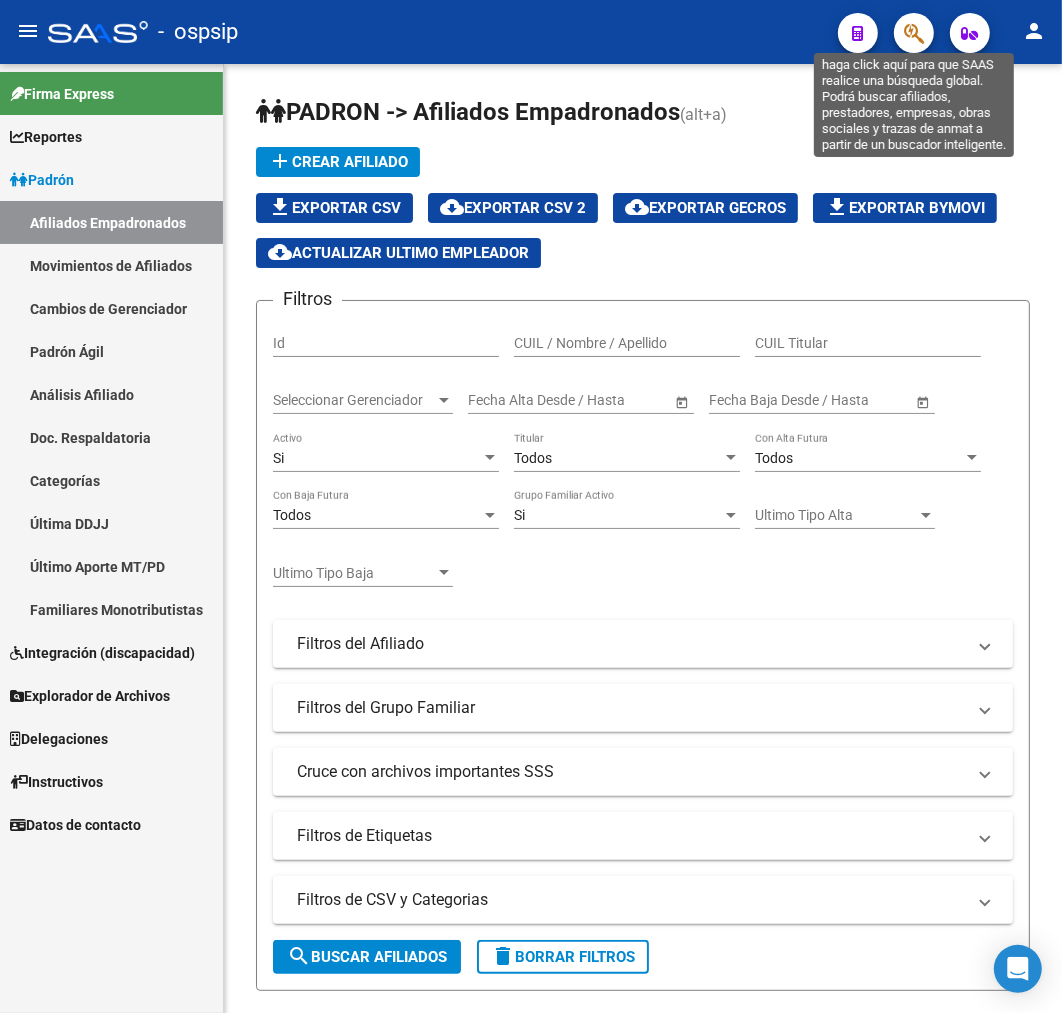 click 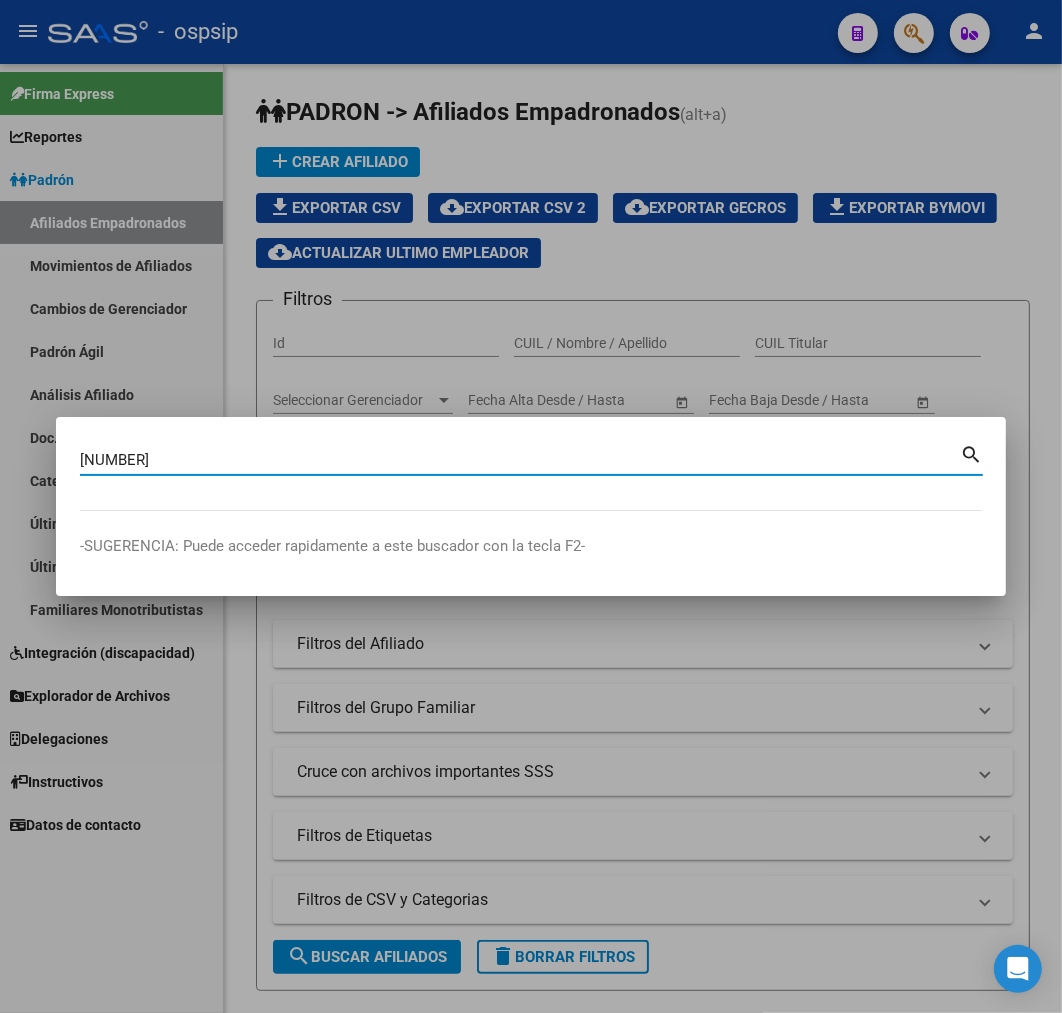 type on "[NUMBER]" 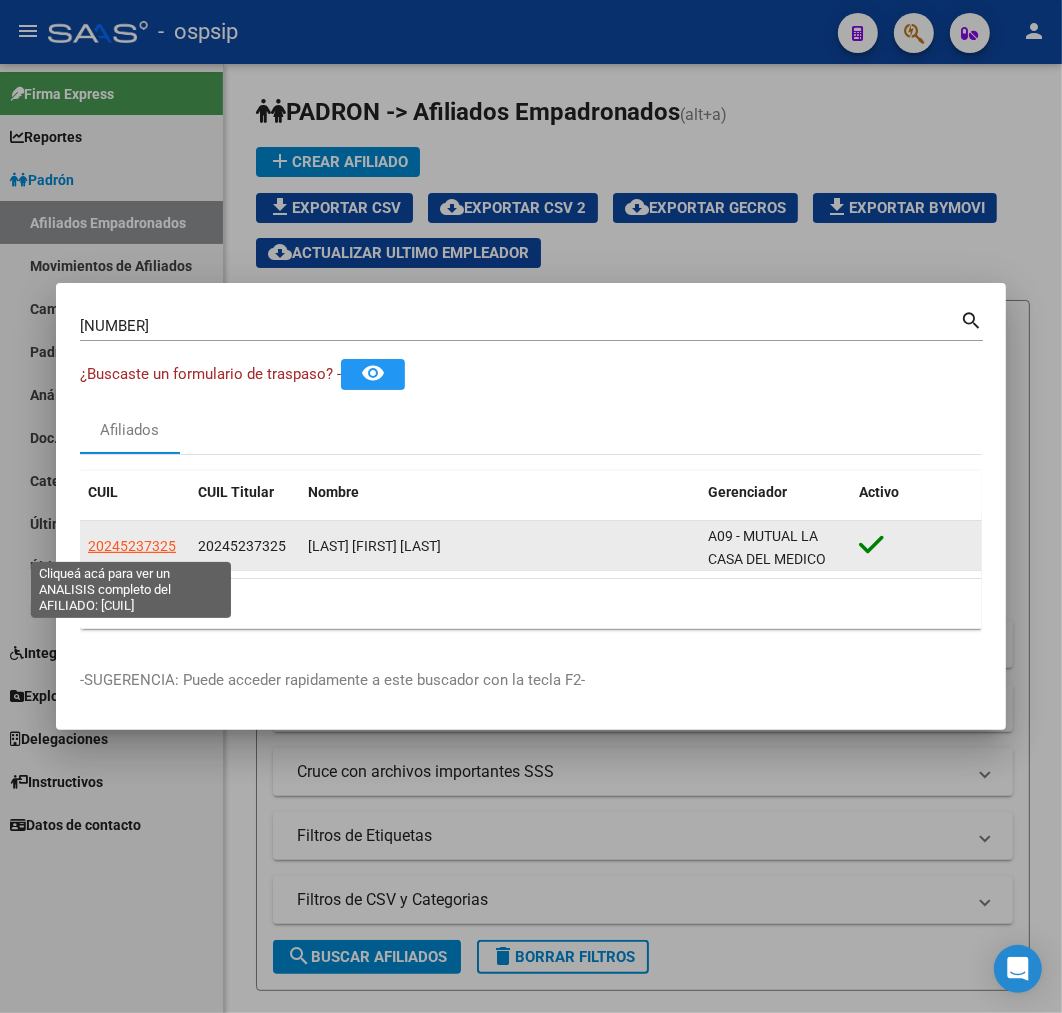 click on "20245237325" 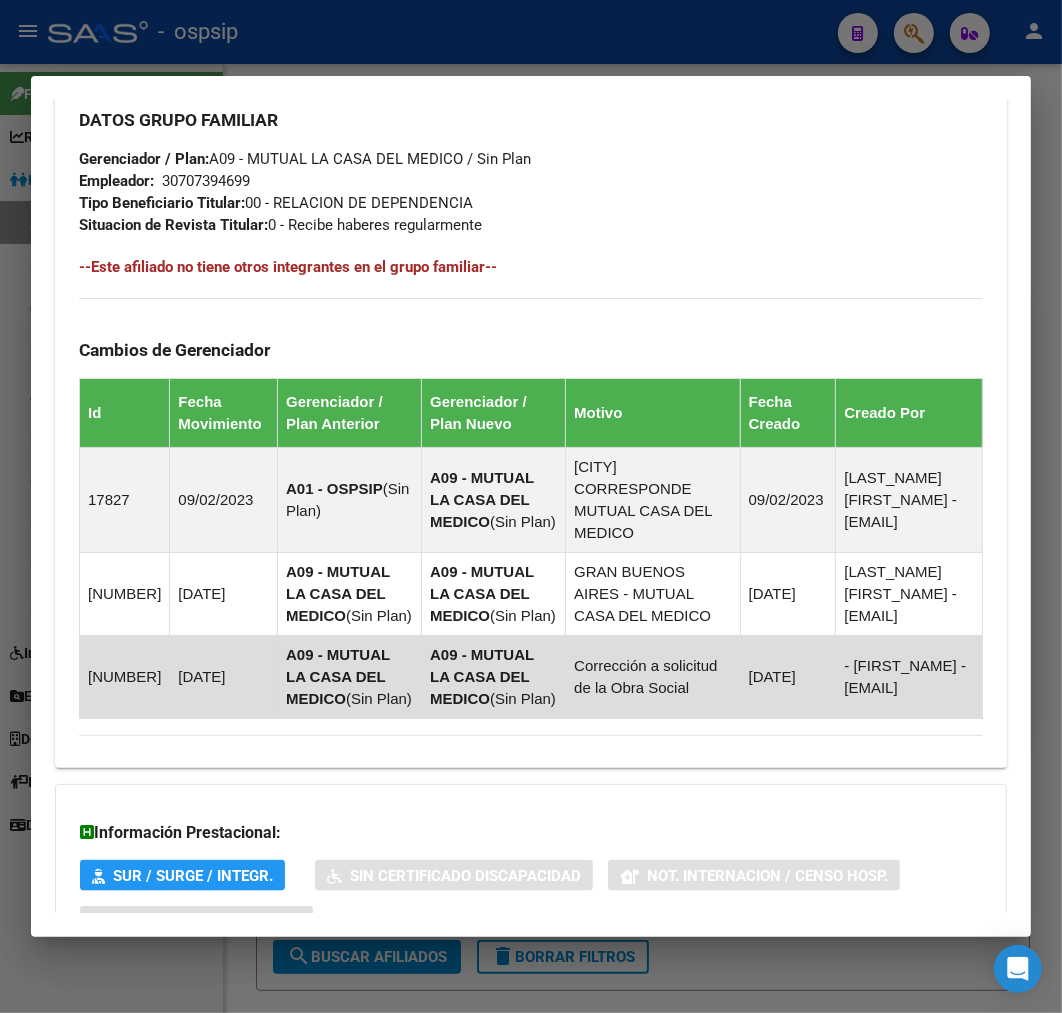 scroll, scrollTop: 1300, scrollLeft: 0, axis: vertical 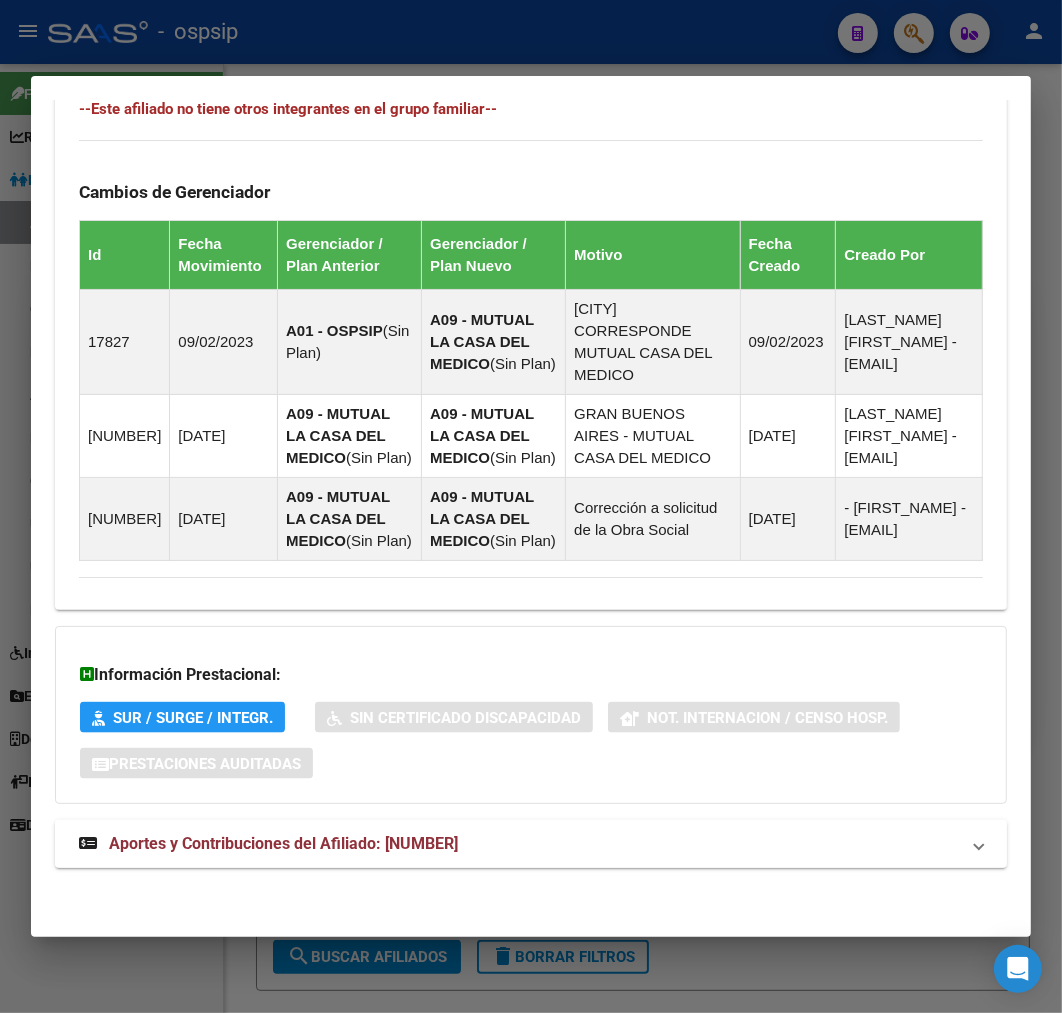 drag, startPoint x: 652, startPoint y: 837, endPoint x: 650, endPoint y: 820, distance: 17.117243 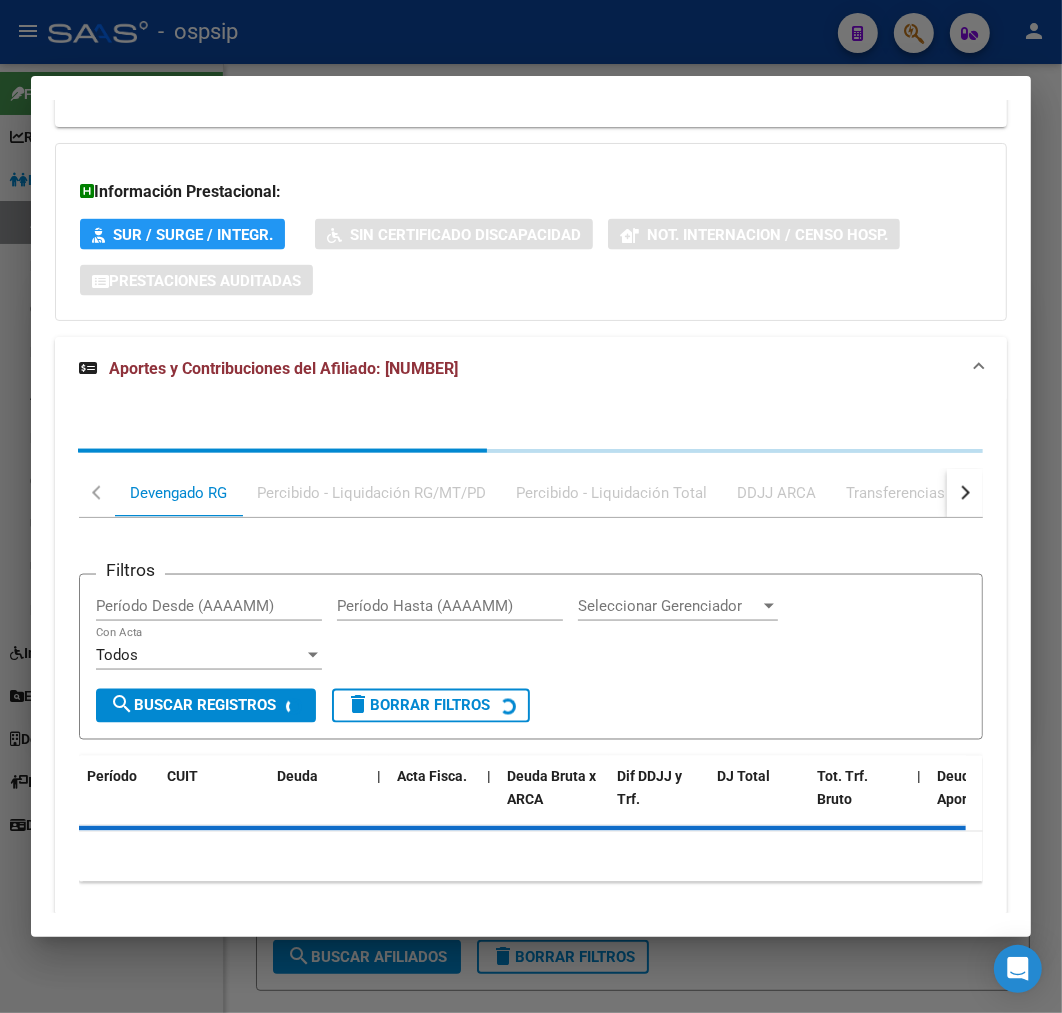 scroll, scrollTop: 1842, scrollLeft: 0, axis: vertical 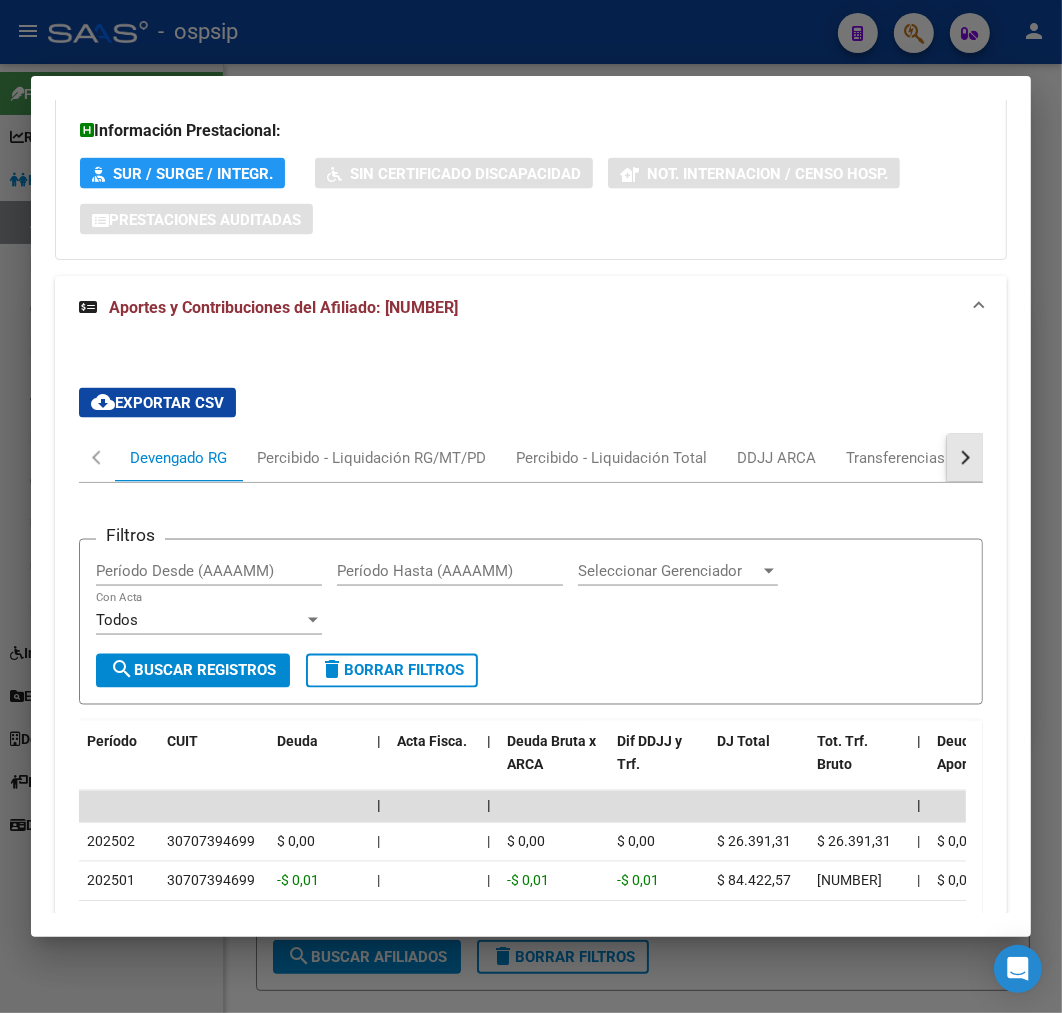 click at bounding box center (965, 458) 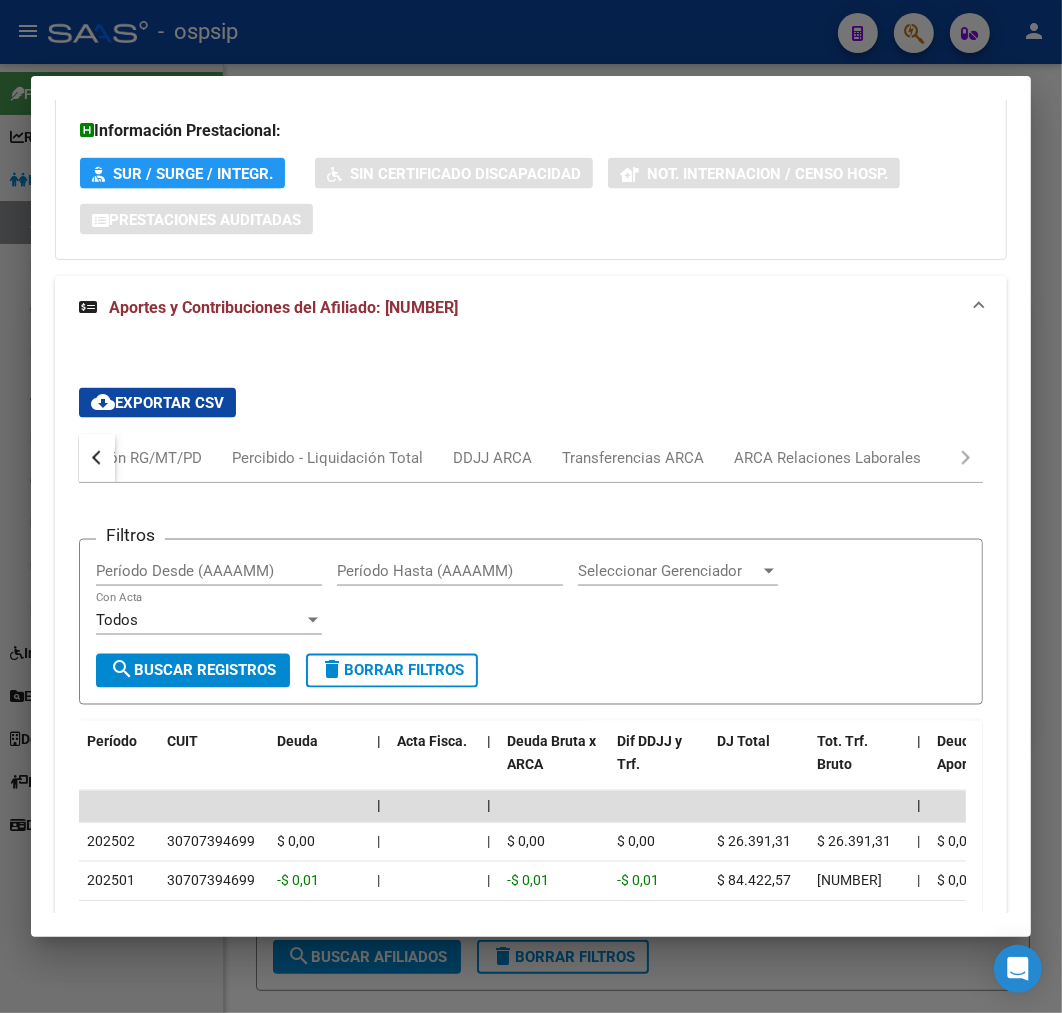 click on "Devengado RG Percibido - Liquidación RG/MT/PD Percibido - Liquidación Total DDJJ ARCA Transferencias ARCA ARCA Relaciones Laborales" at bounding box center [531, 458] 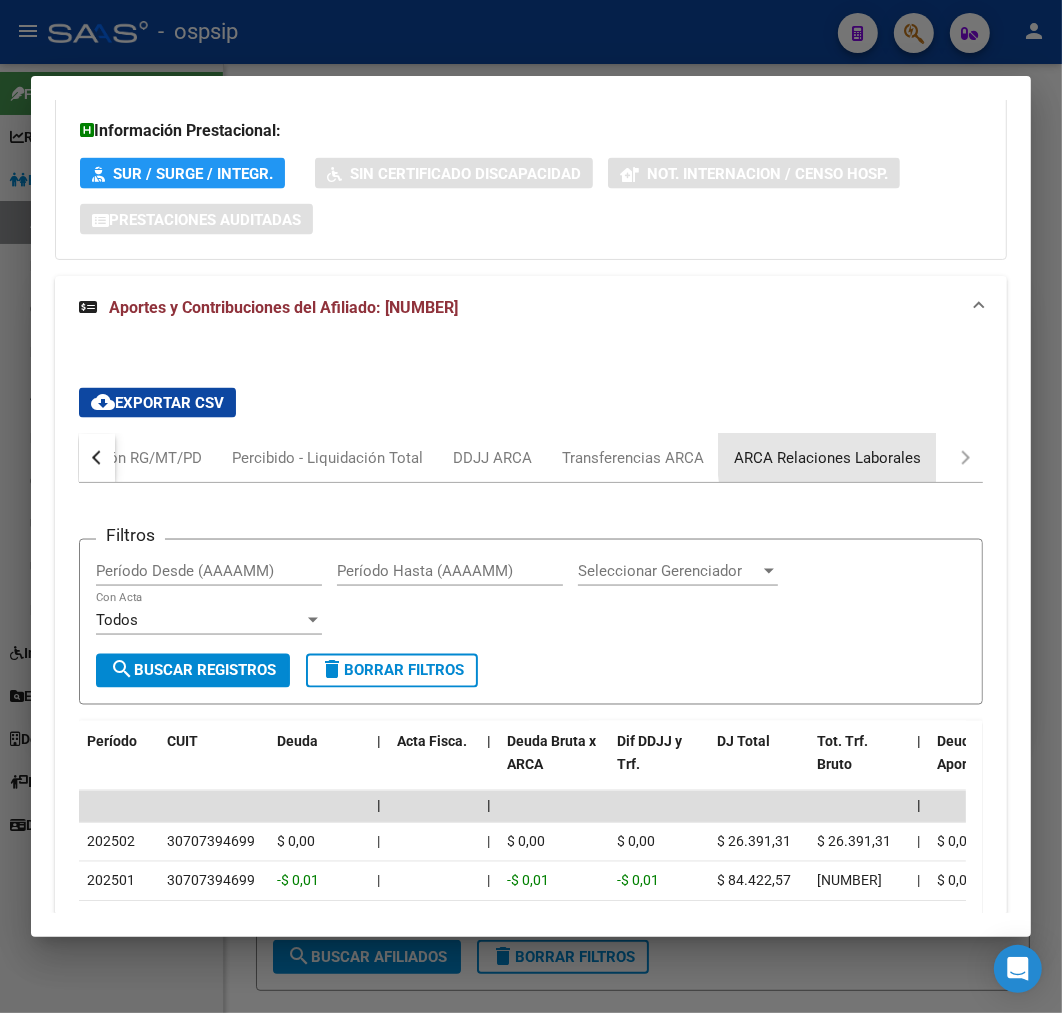 click on "ARCA Relaciones Laborales" at bounding box center (827, 458) 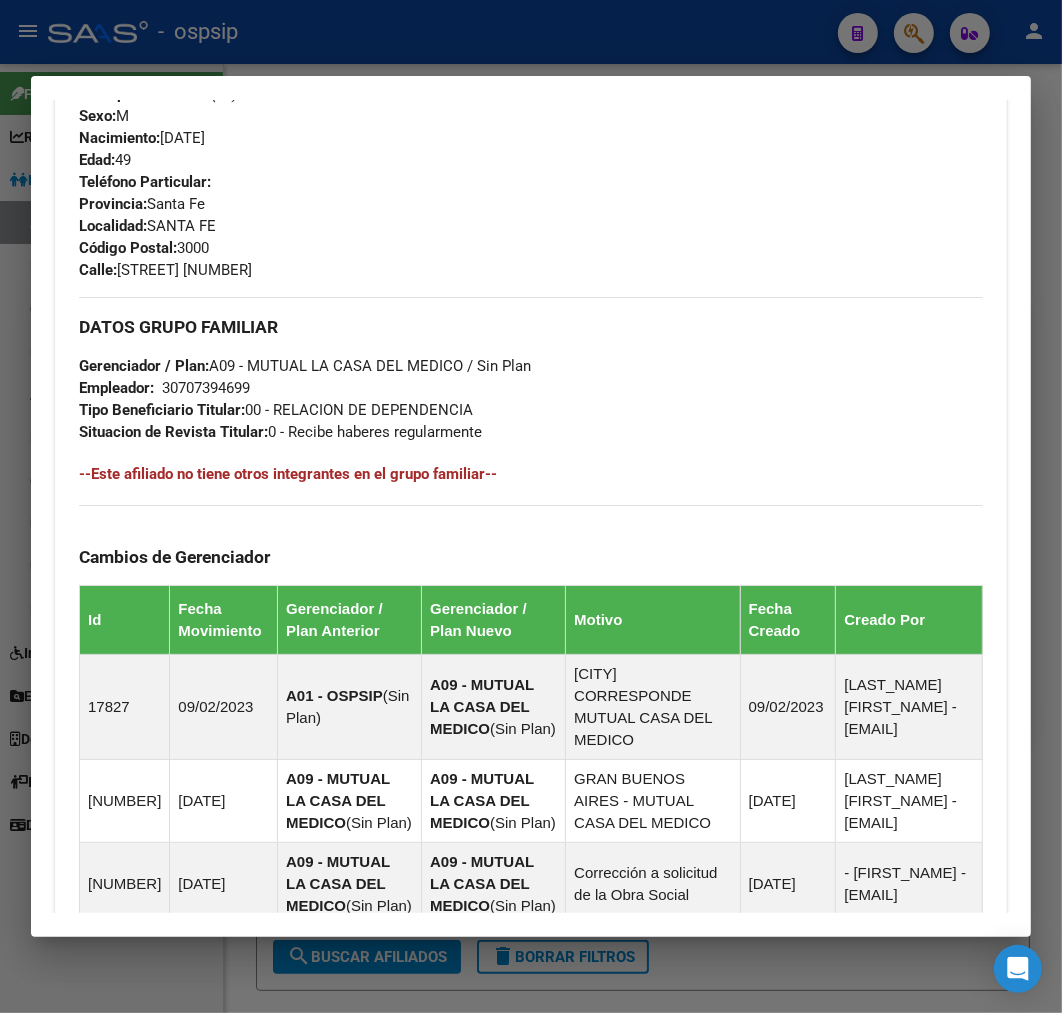 scroll, scrollTop: 155, scrollLeft: 0, axis: vertical 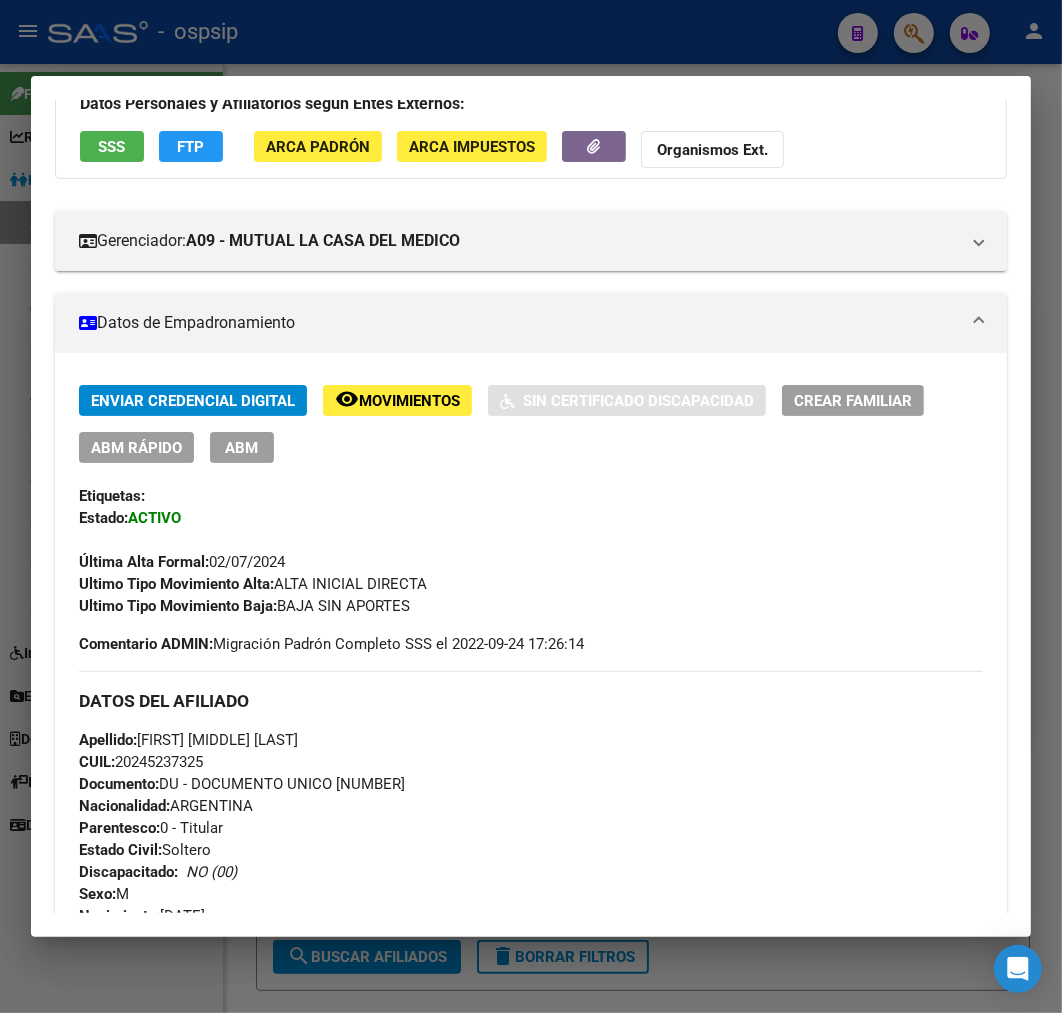 click on "ABM" at bounding box center (242, 448) 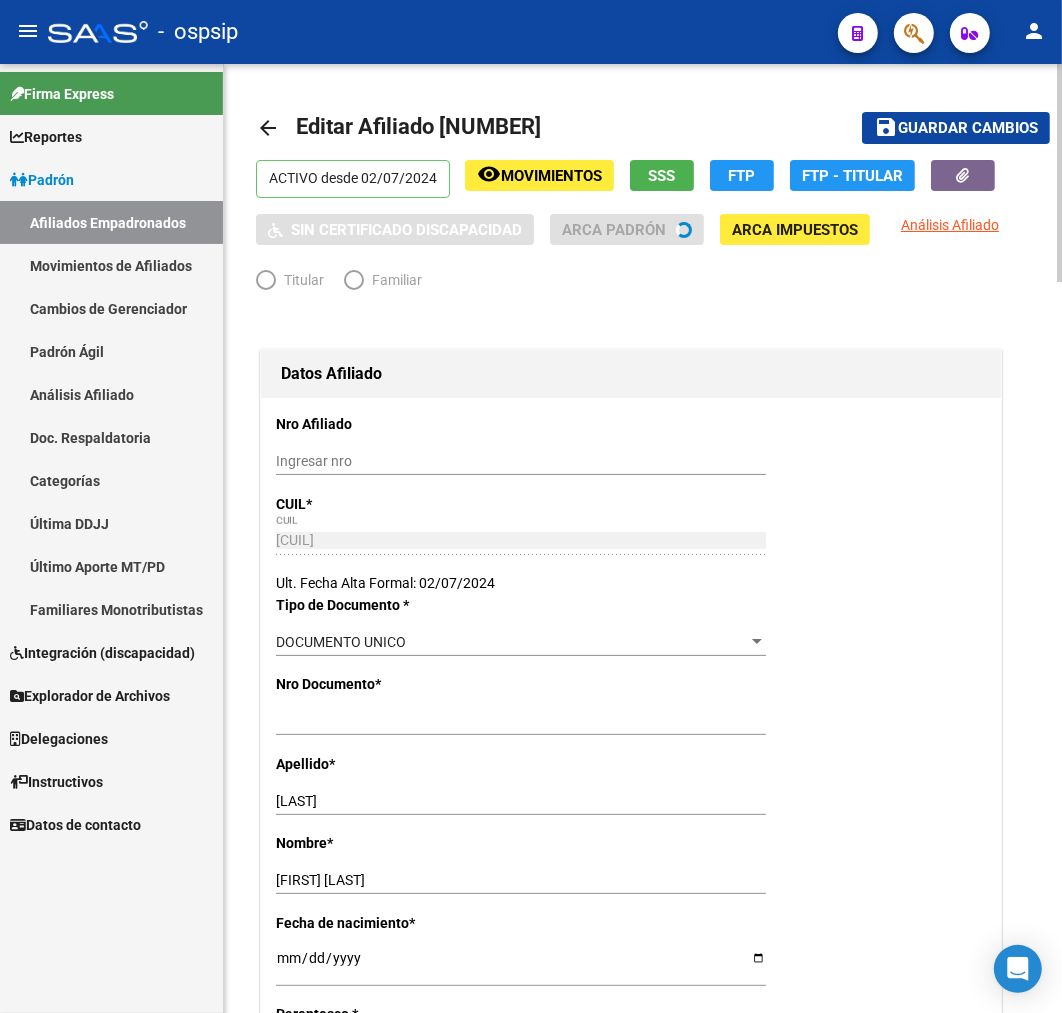 radio on "true" 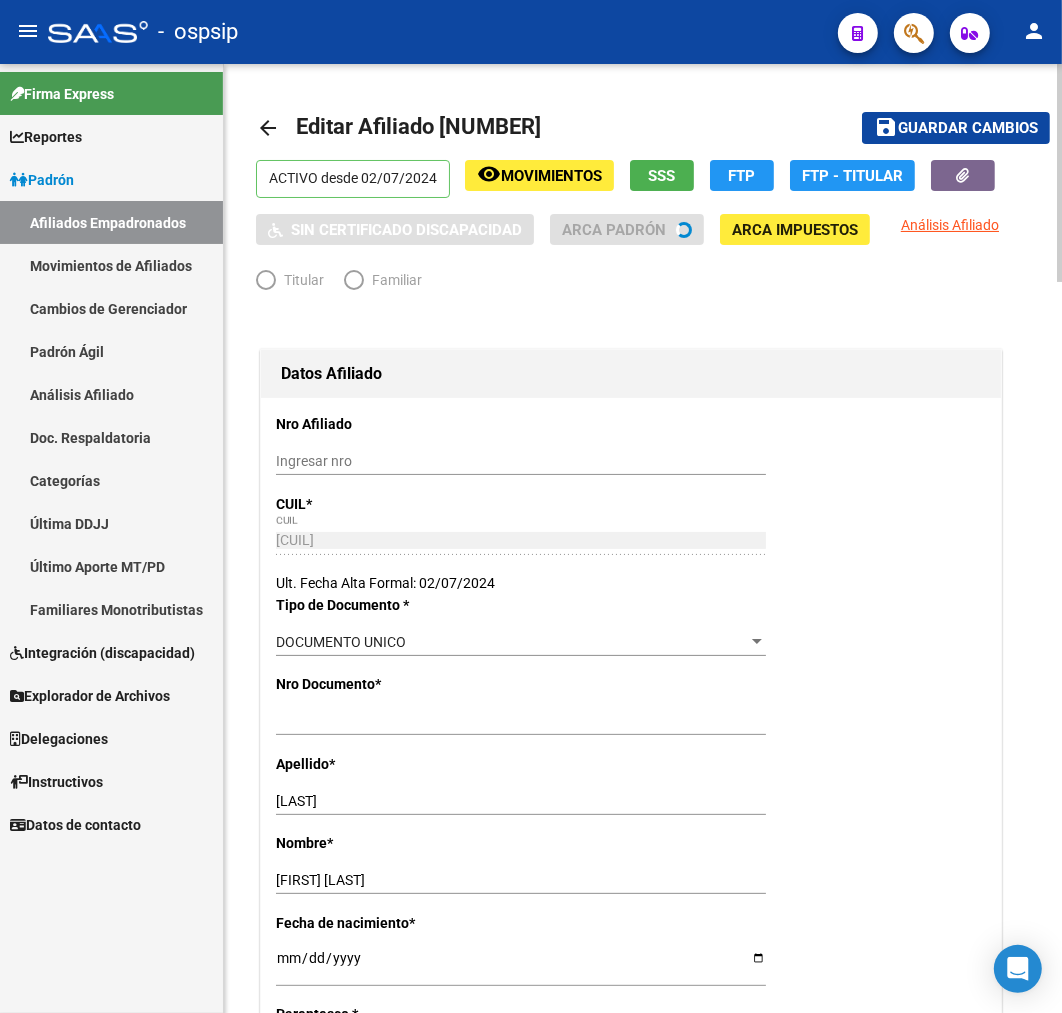 type on "[CUIL]" 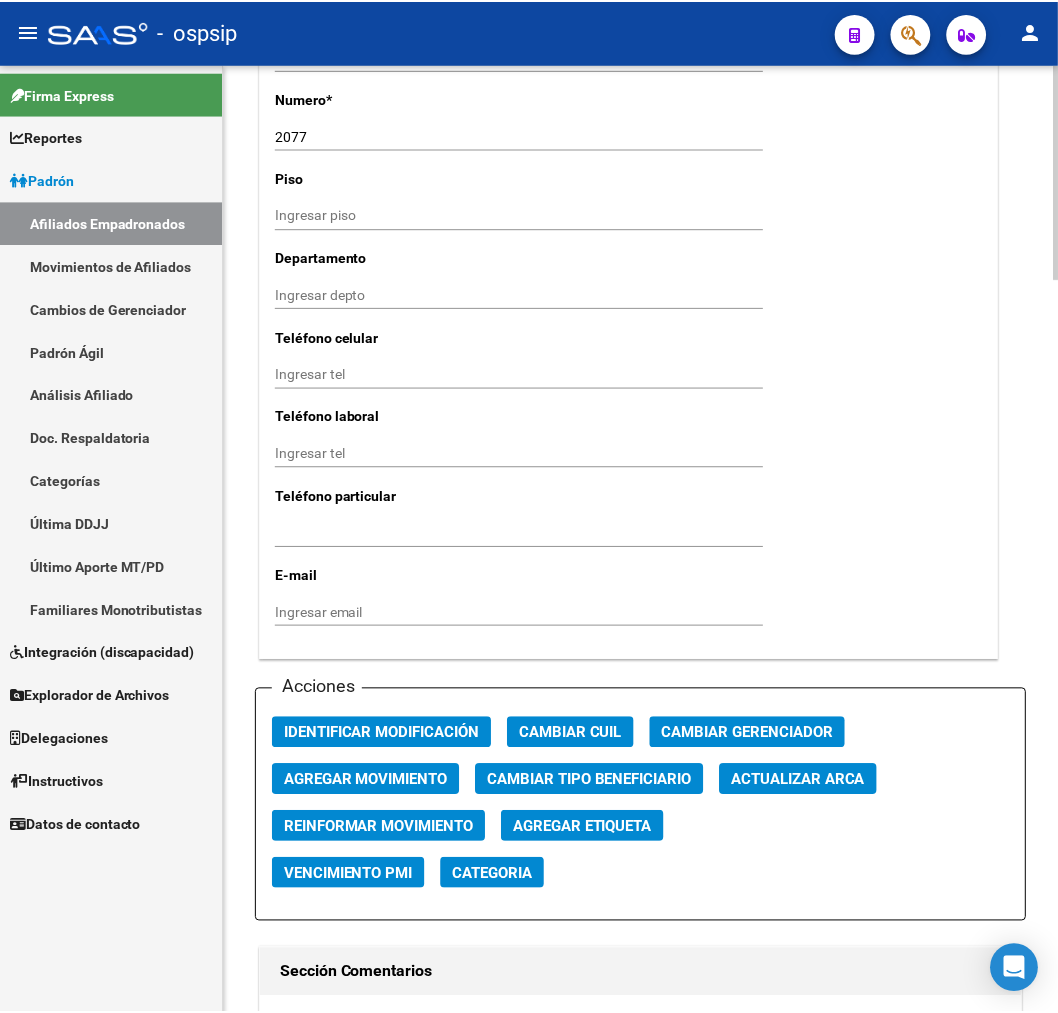 scroll, scrollTop: 1888, scrollLeft: 0, axis: vertical 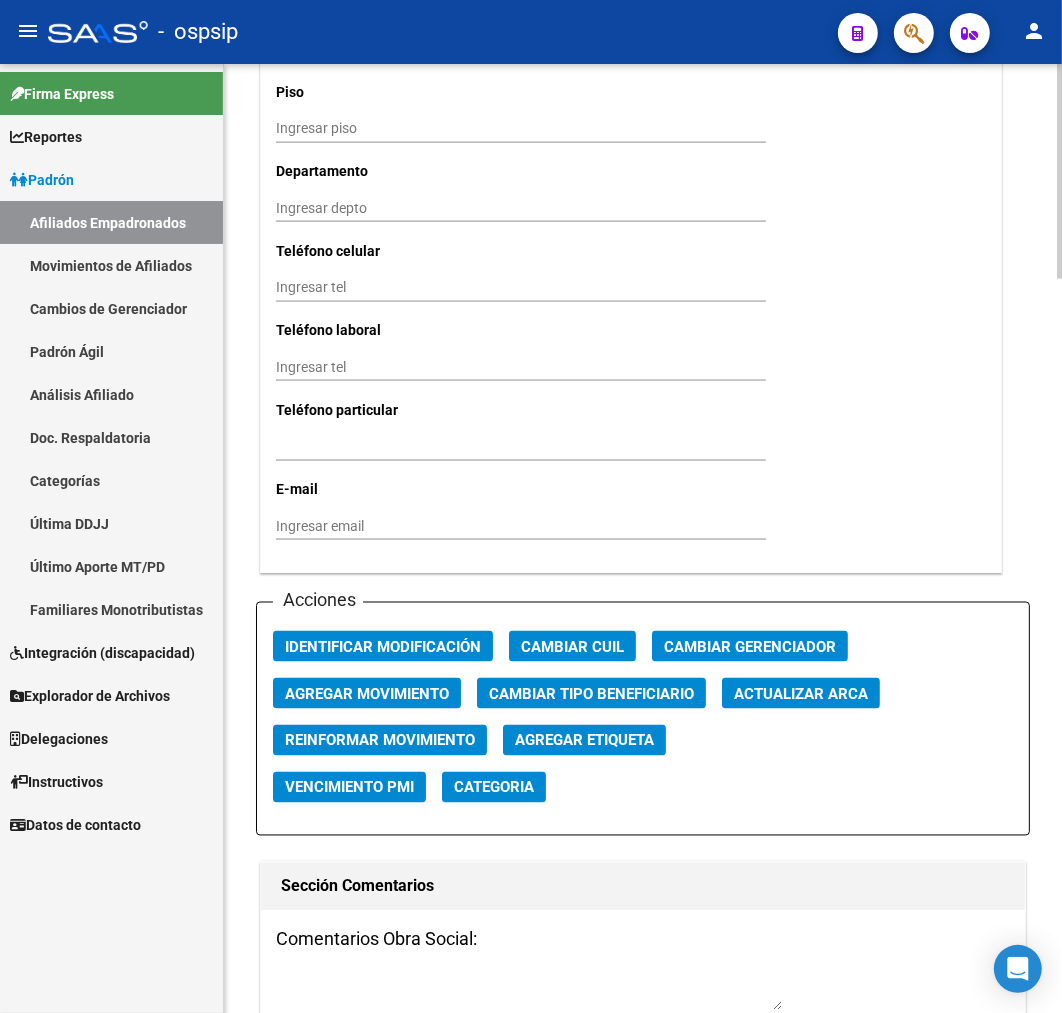 click on "Agregar Movimiento" 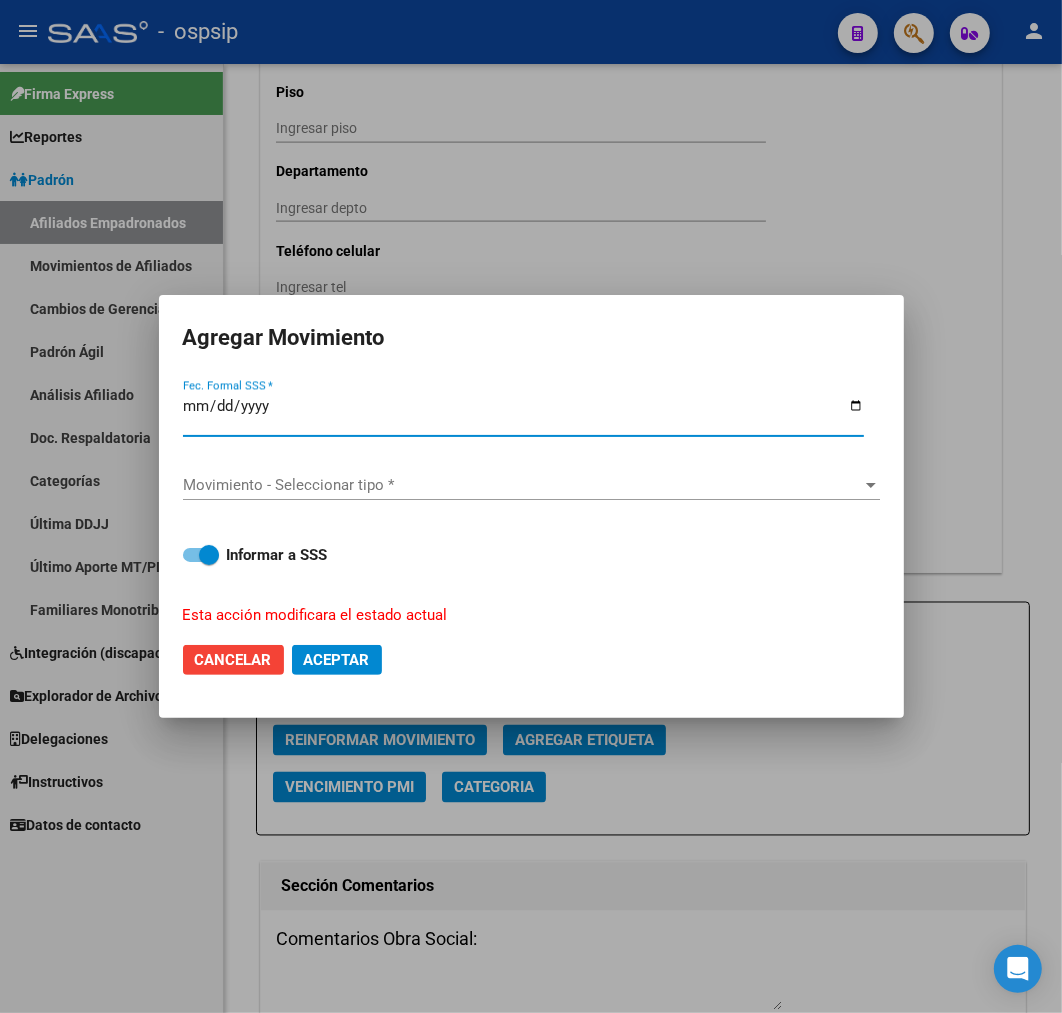 type on "2025-05-06" 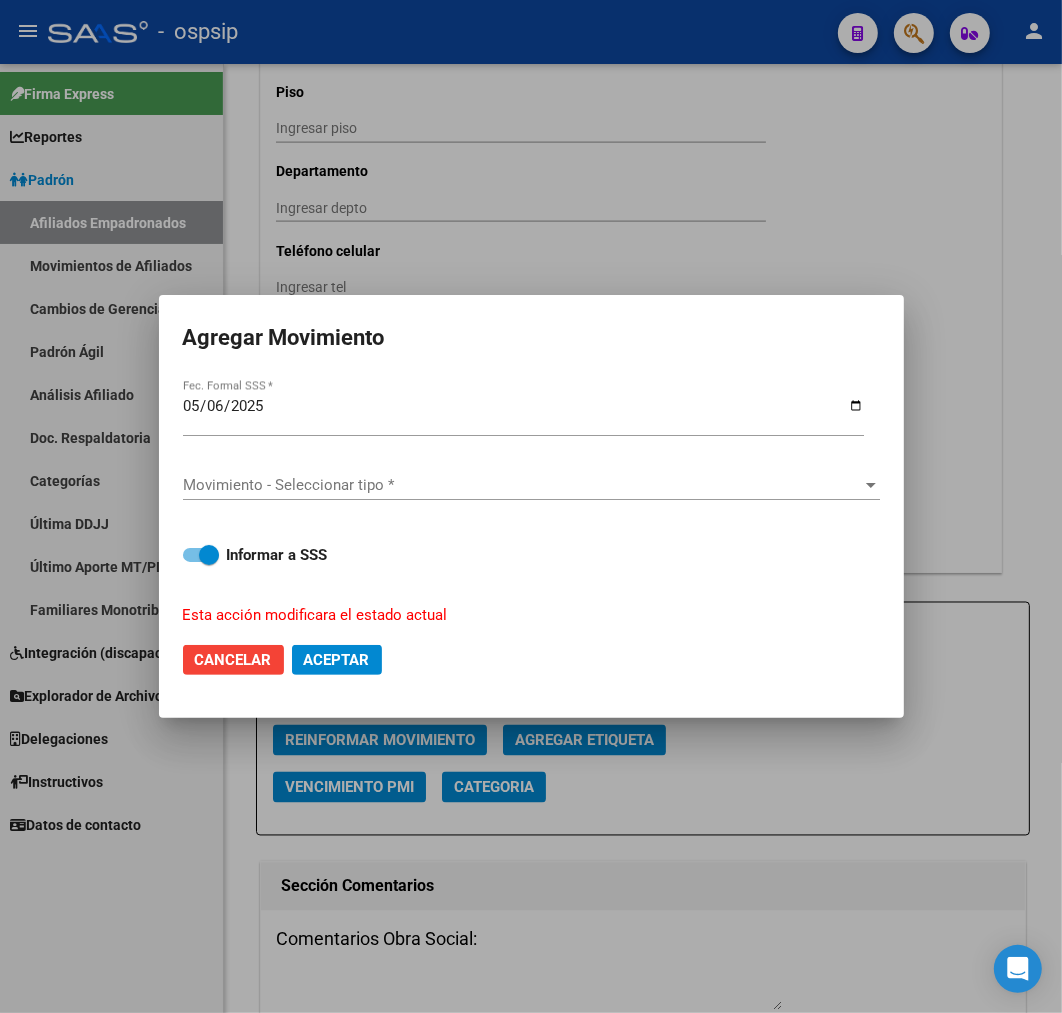 click on "Movimiento - Seleccionar tipo * Movimiento - Seleccionar tipo *" at bounding box center (531, 485) 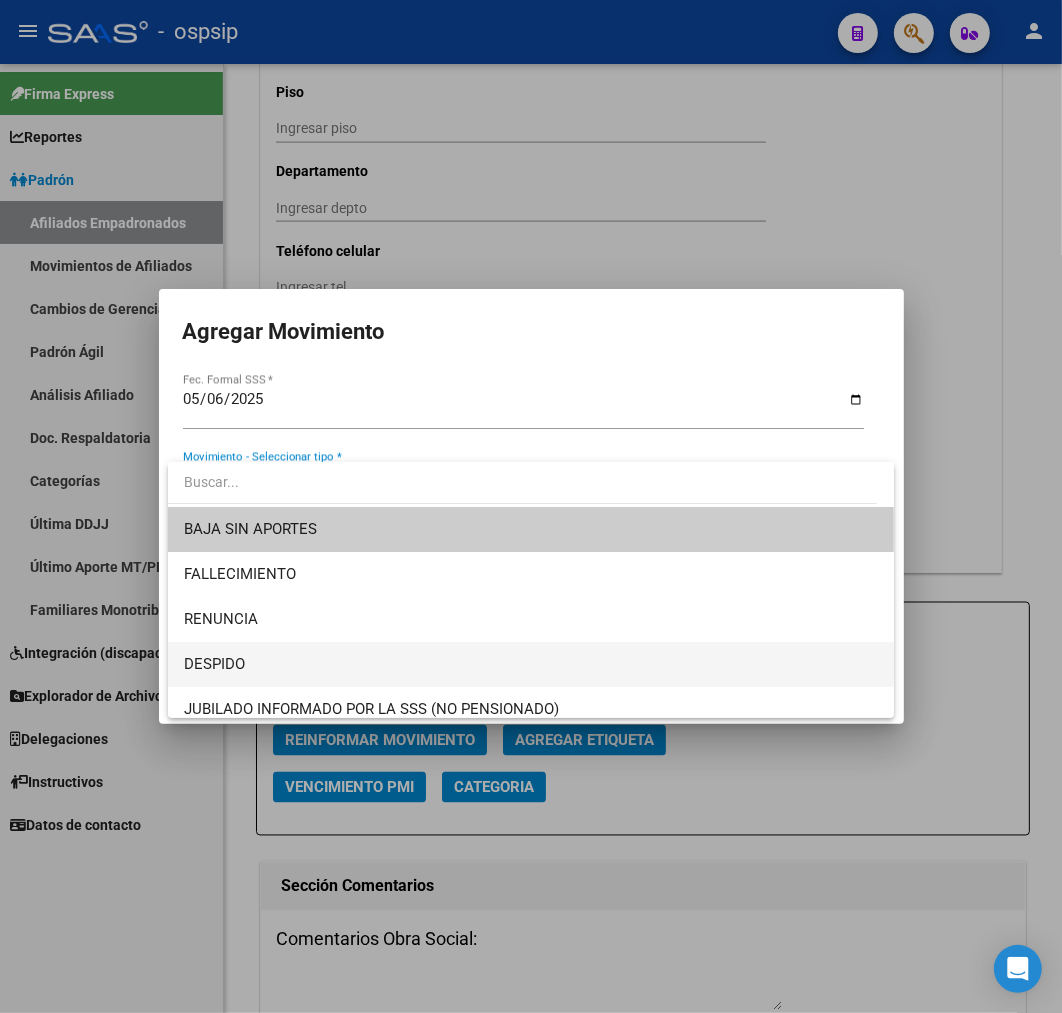 click on "DESPIDO" at bounding box center [531, 664] 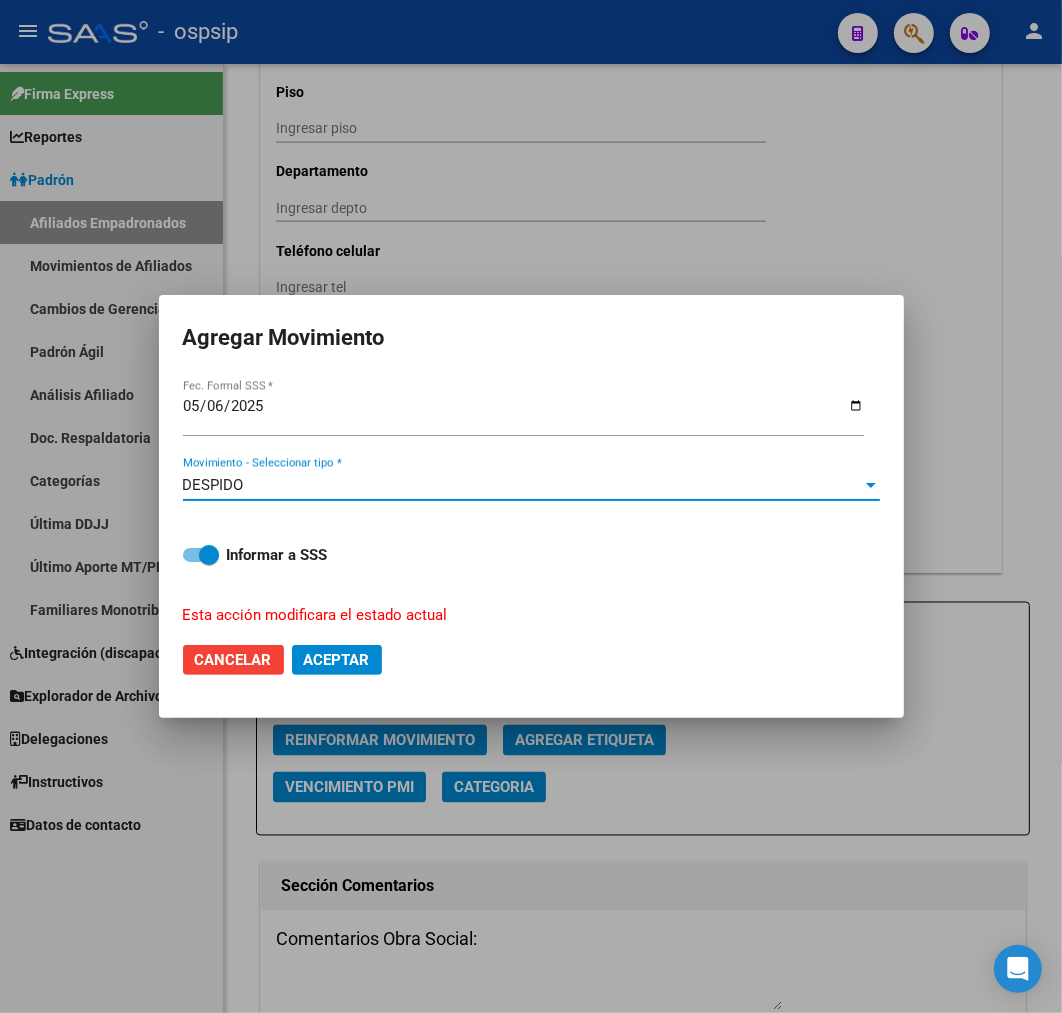 click on "Aceptar" 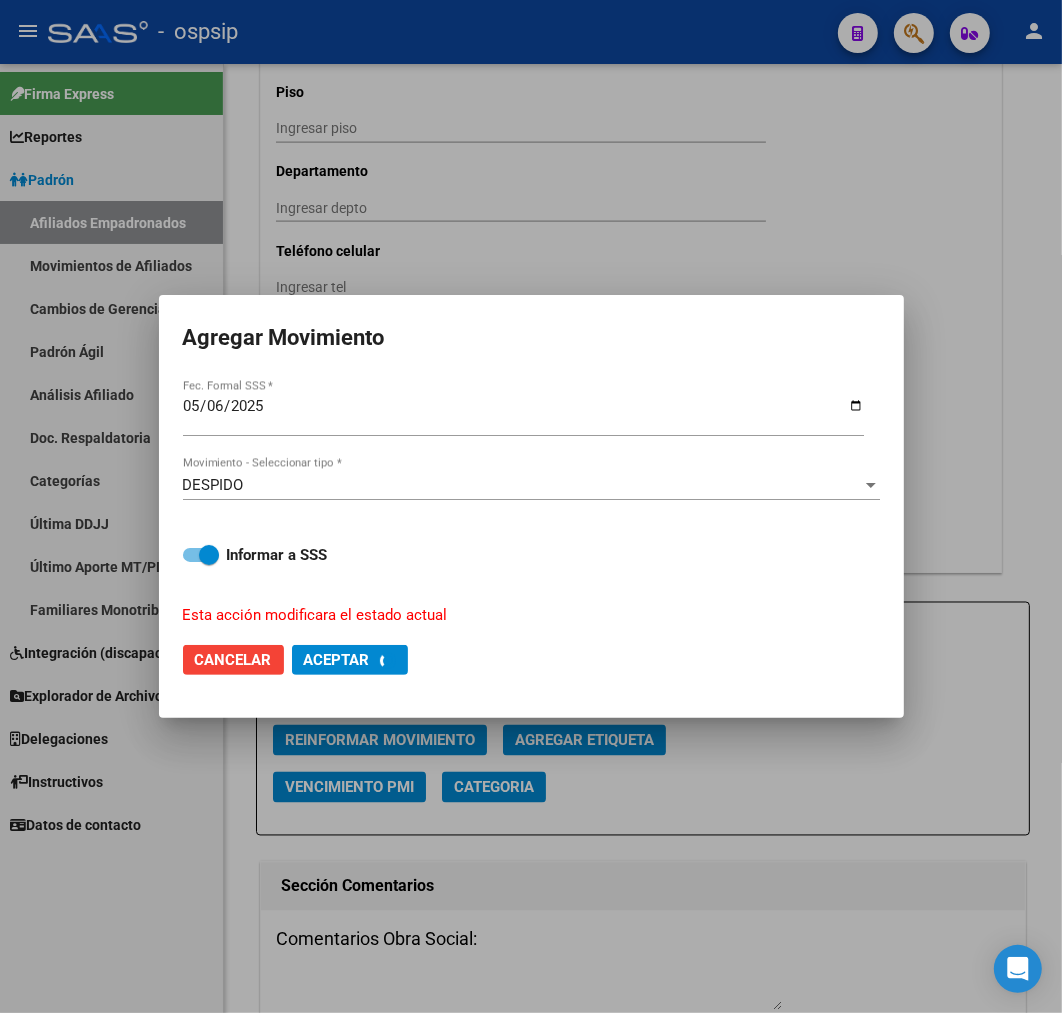 checkbox on "false" 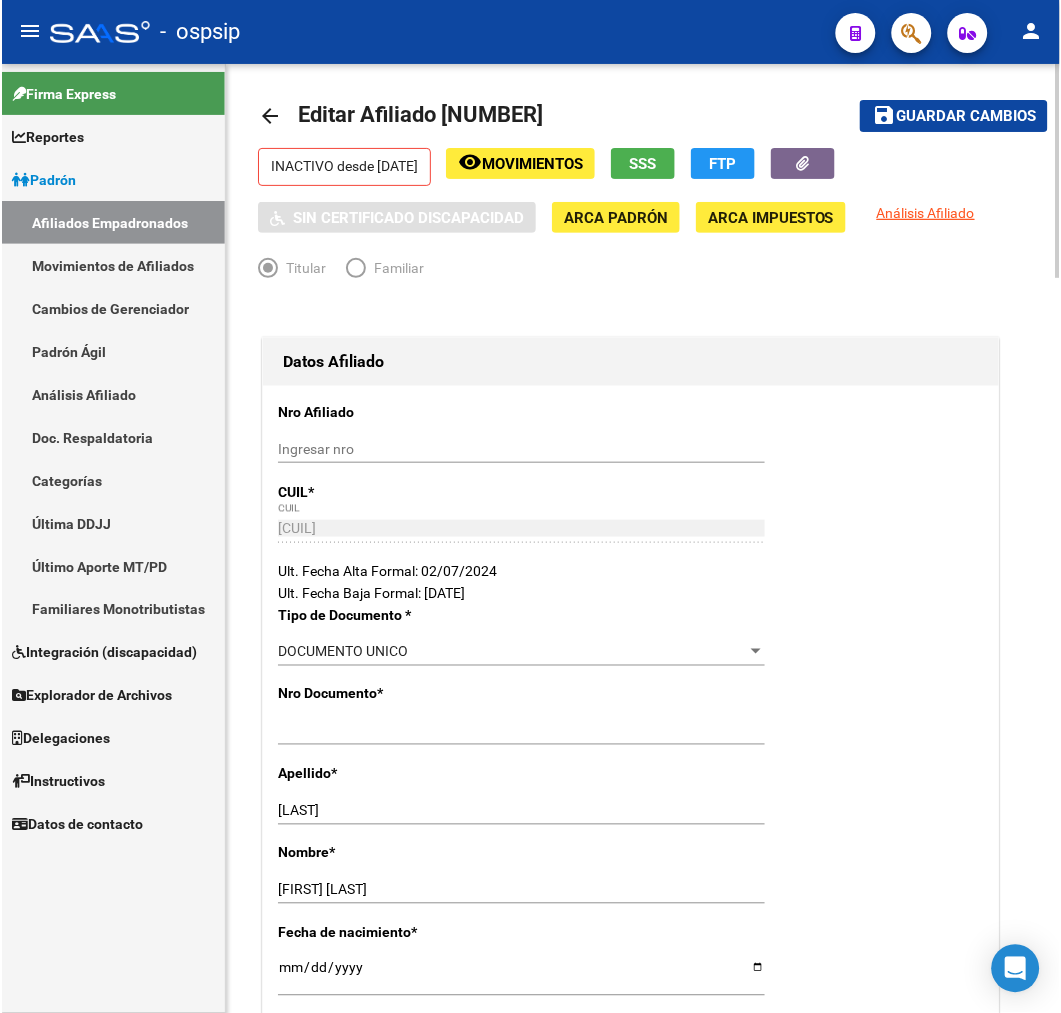 scroll, scrollTop: 0, scrollLeft: 0, axis: both 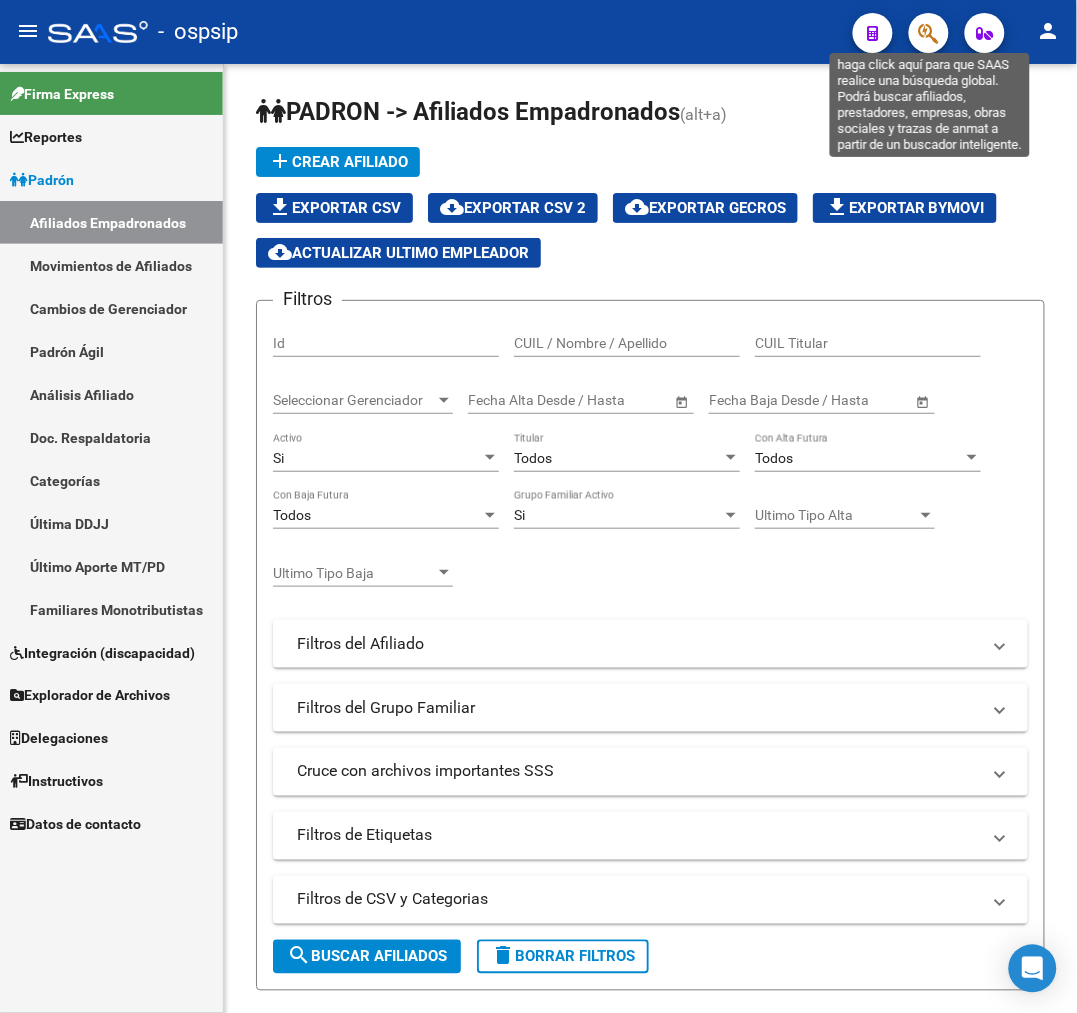 click 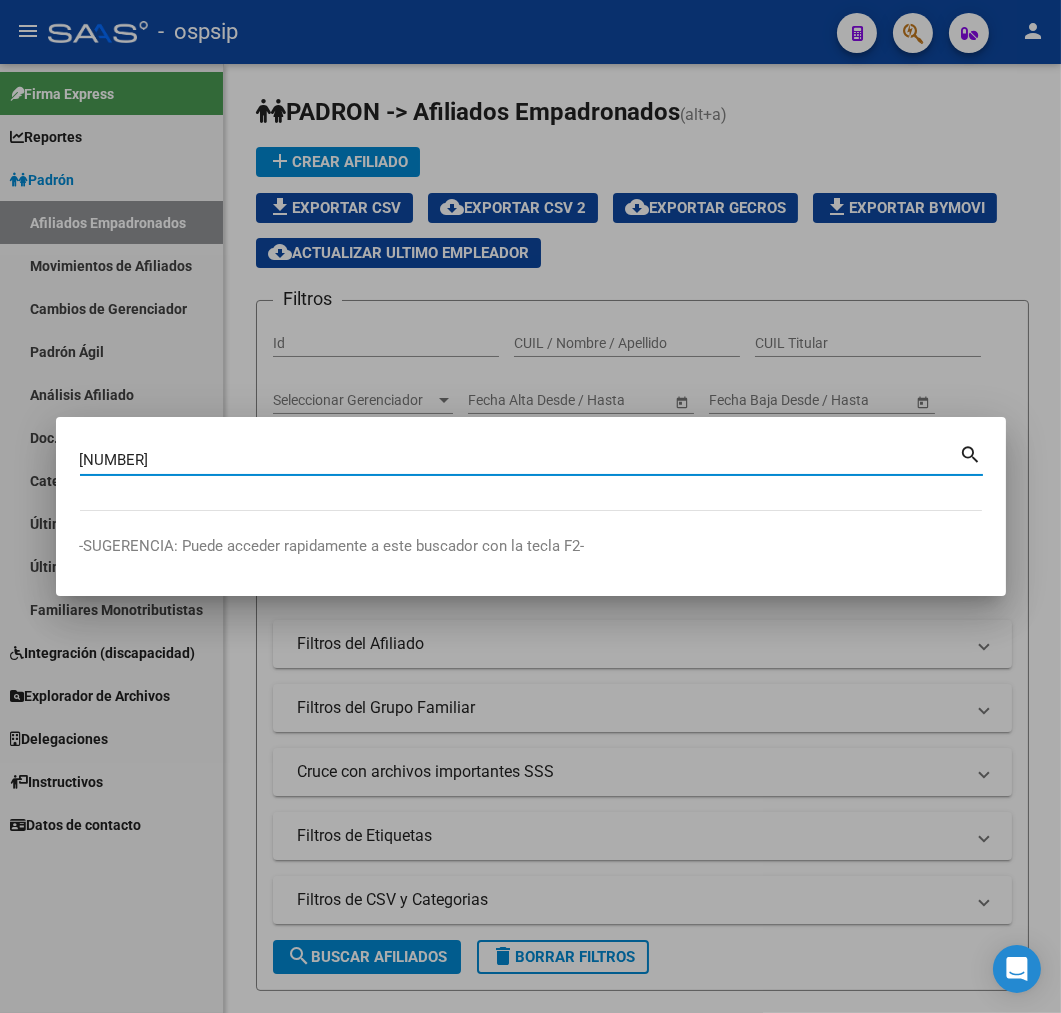 type on "[NUMBER]" 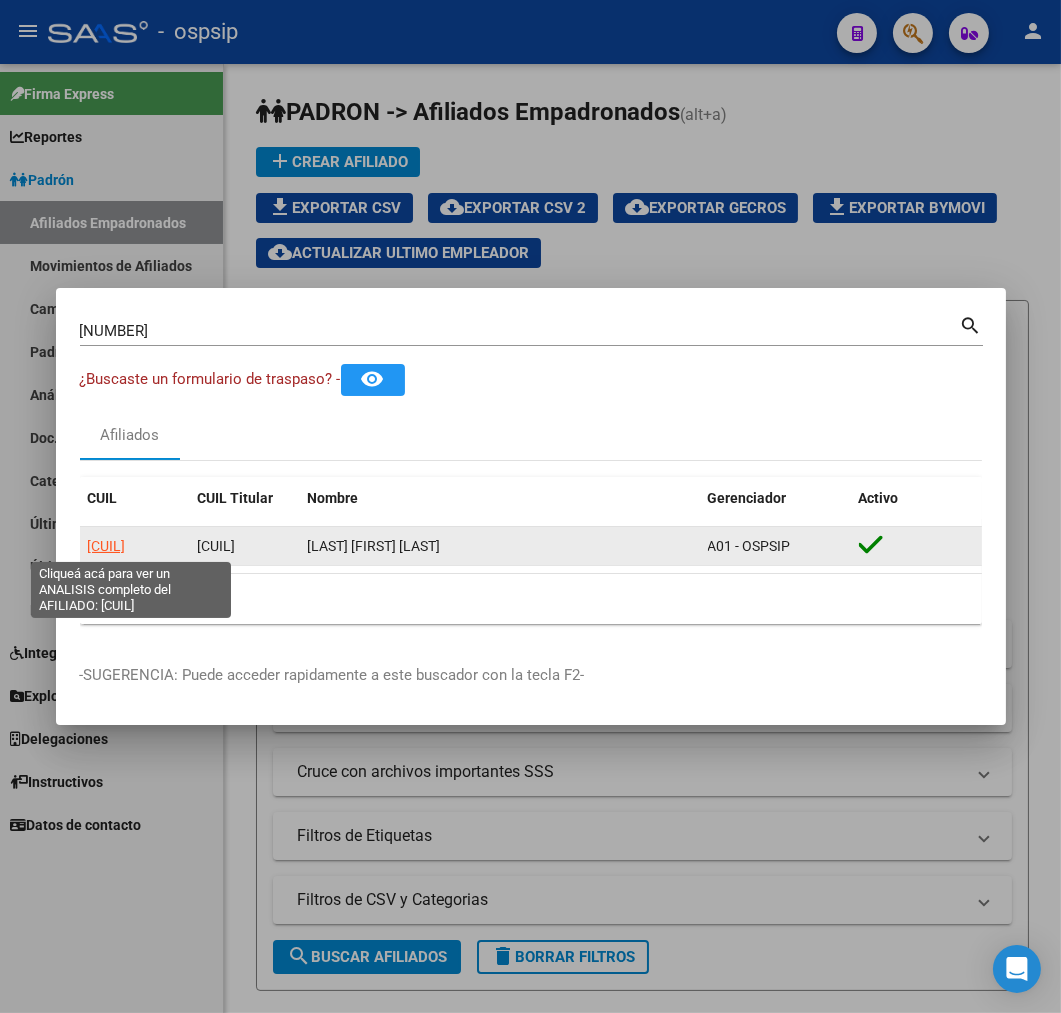 click on "[CUIL]" 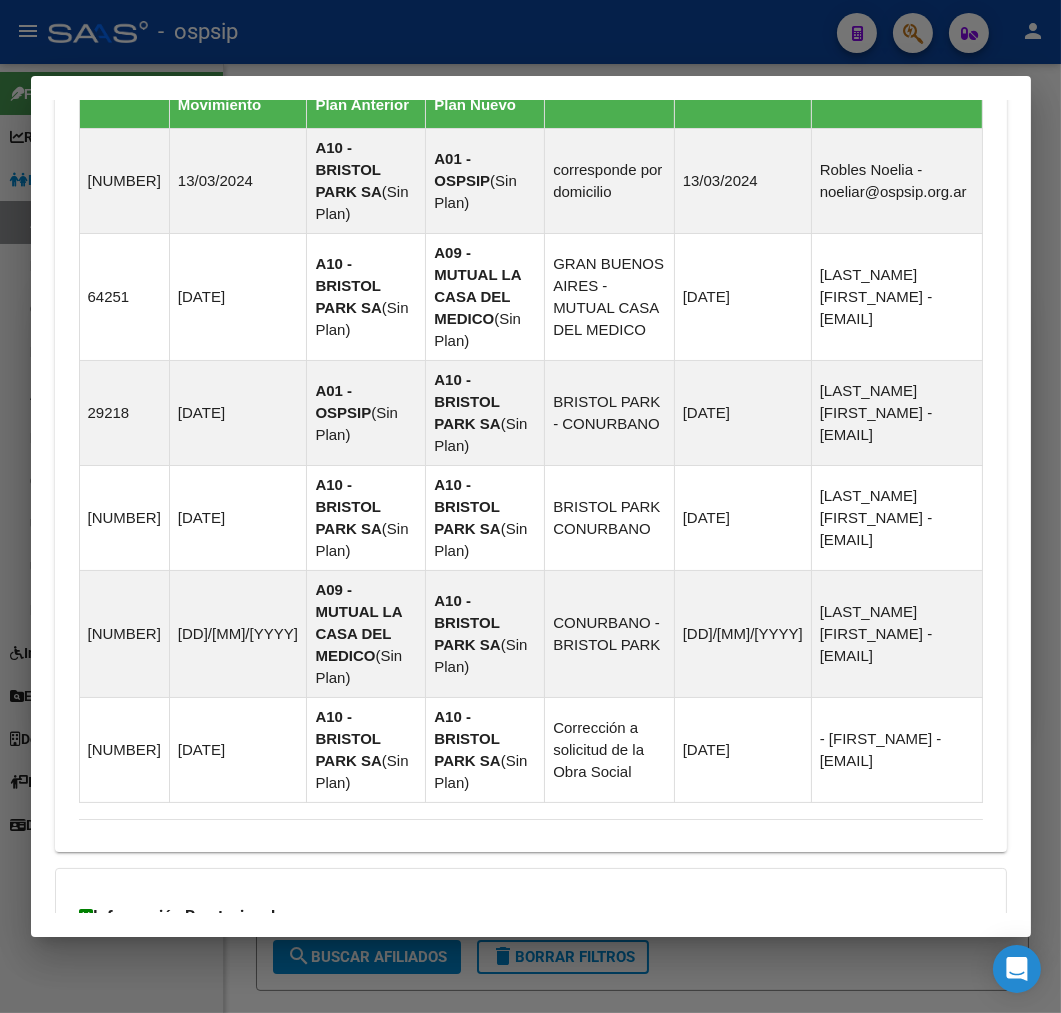 scroll, scrollTop: 1504, scrollLeft: 0, axis: vertical 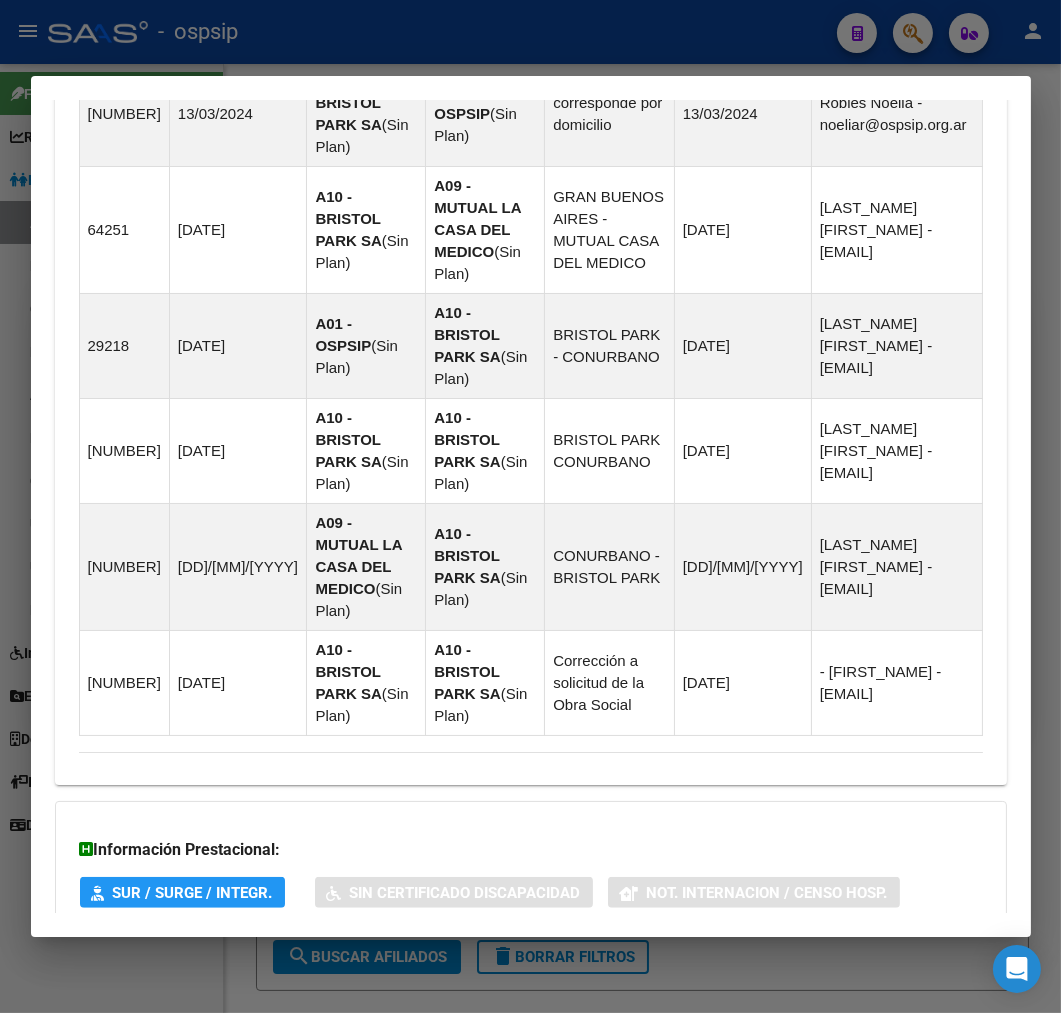 click on "Aportes y Contribuciones del Afiliado: [CUIL]" at bounding box center (531, 1019) 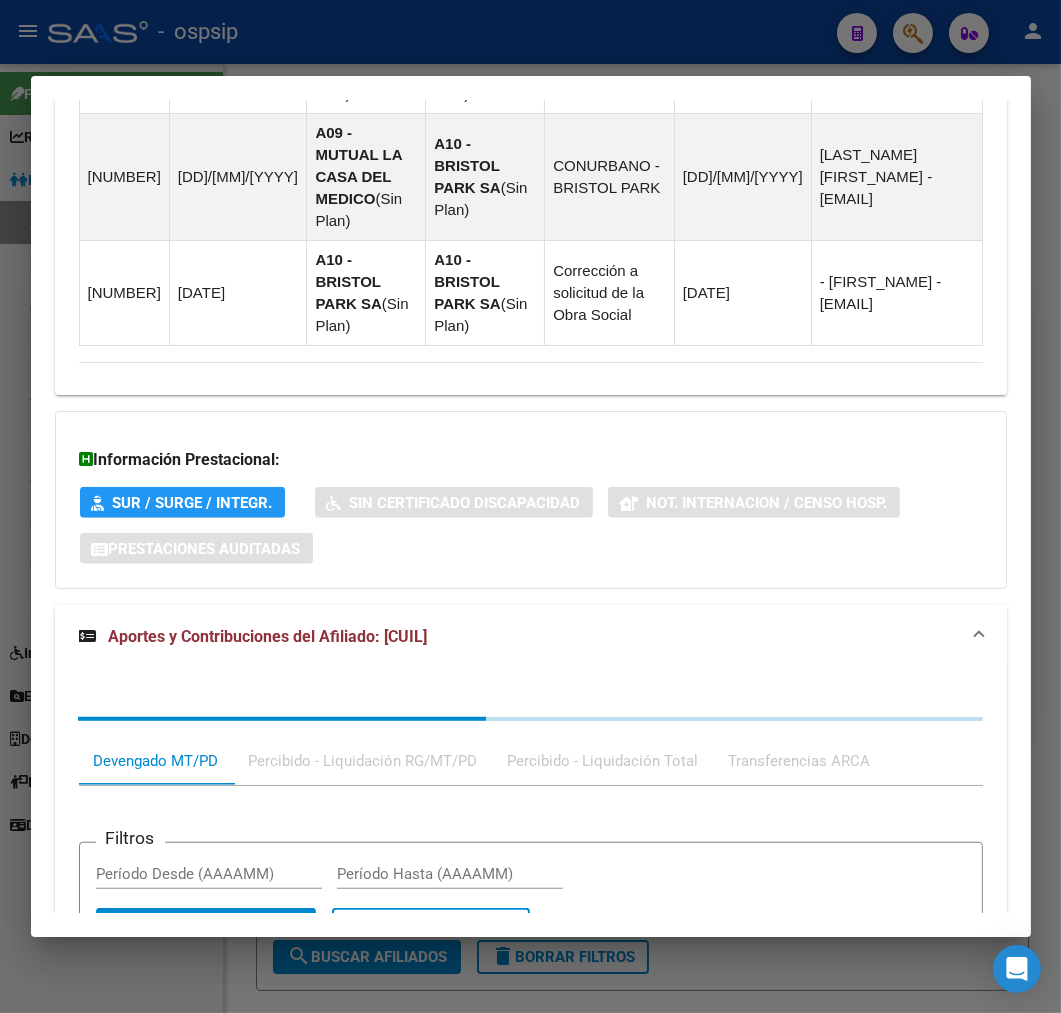 scroll, scrollTop: 2013, scrollLeft: 0, axis: vertical 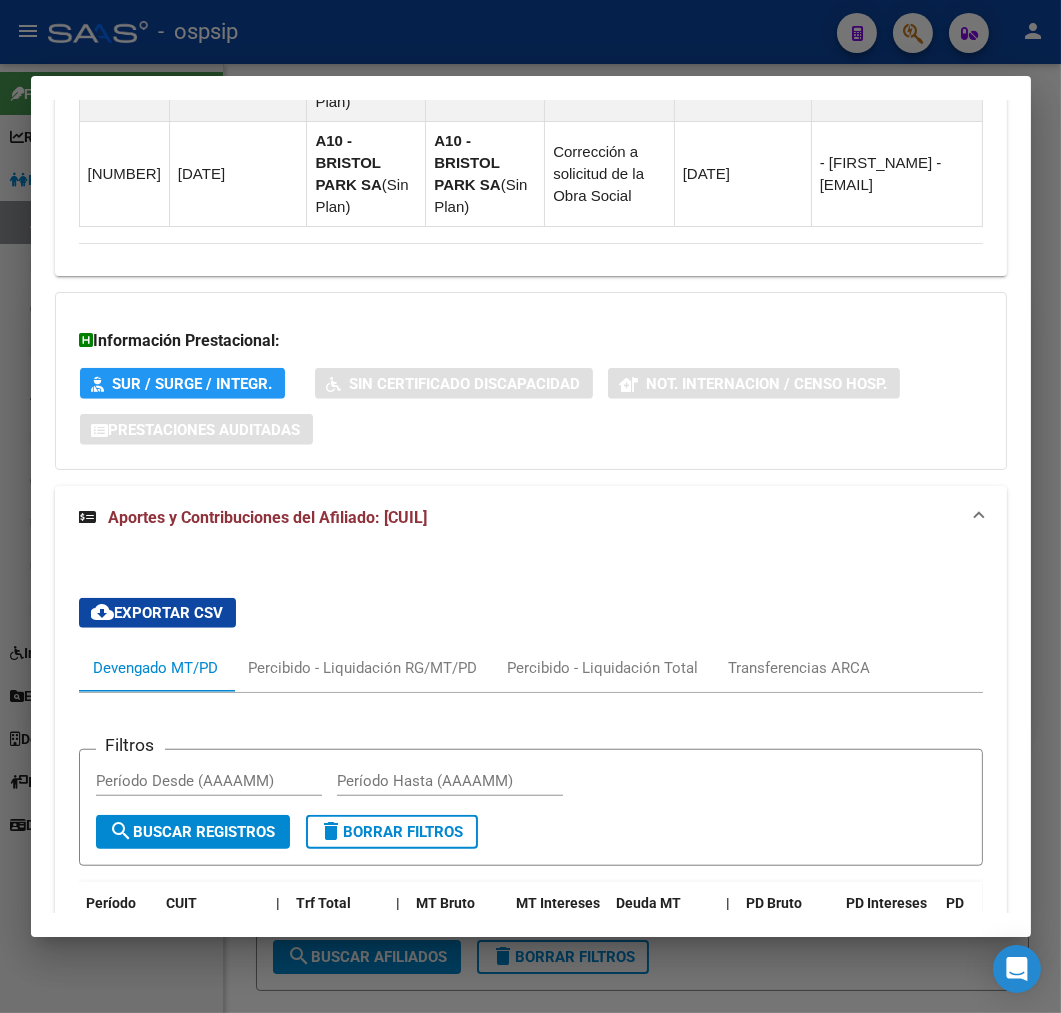 click at bounding box center [530, 506] 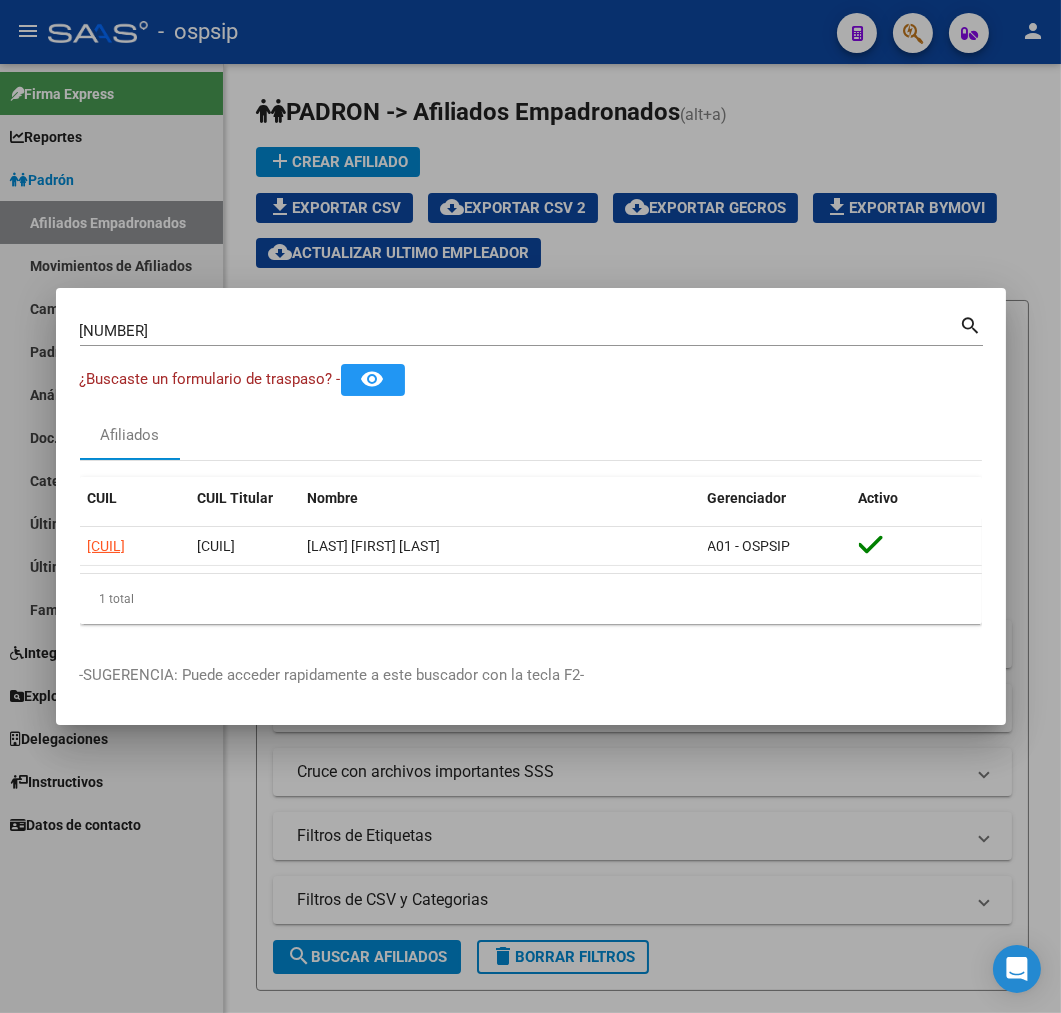 click at bounding box center [530, 506] 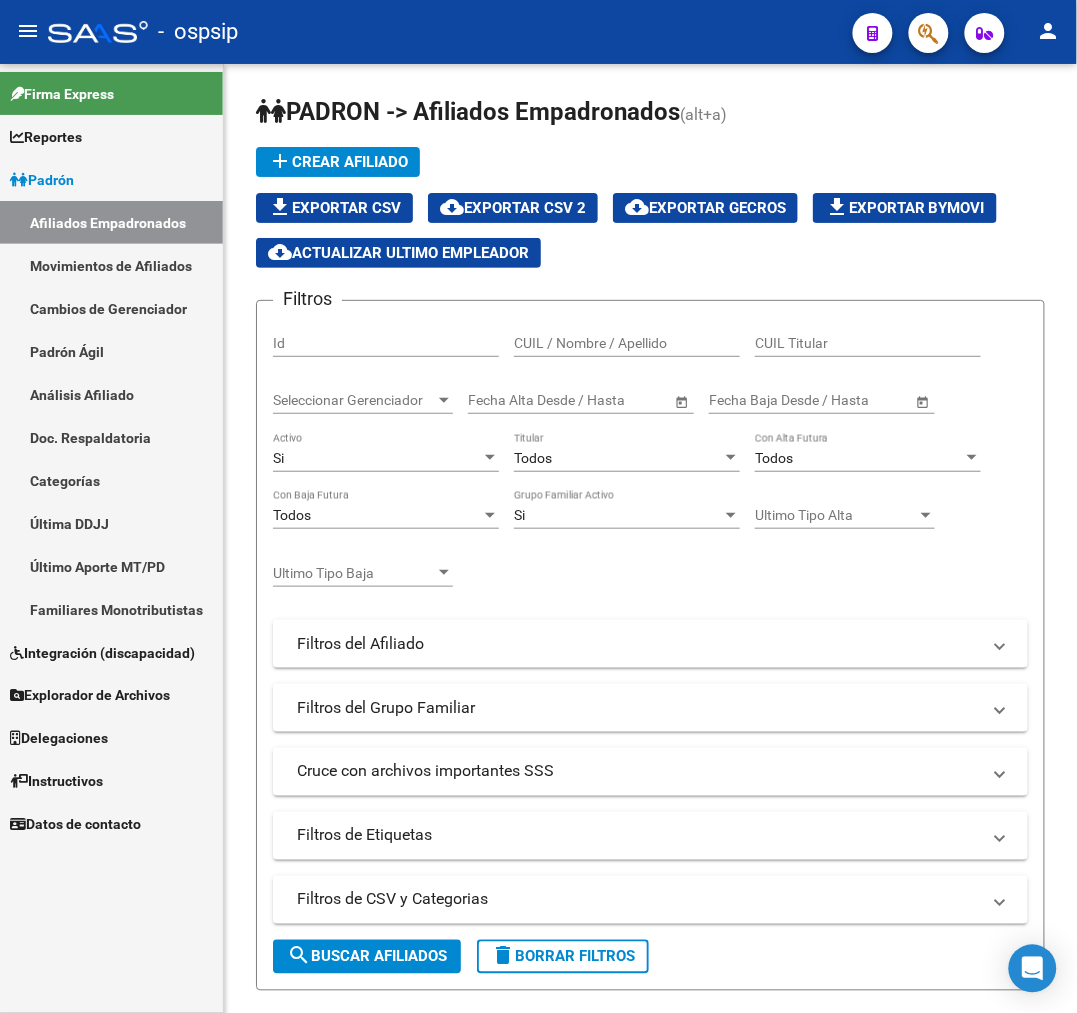 click 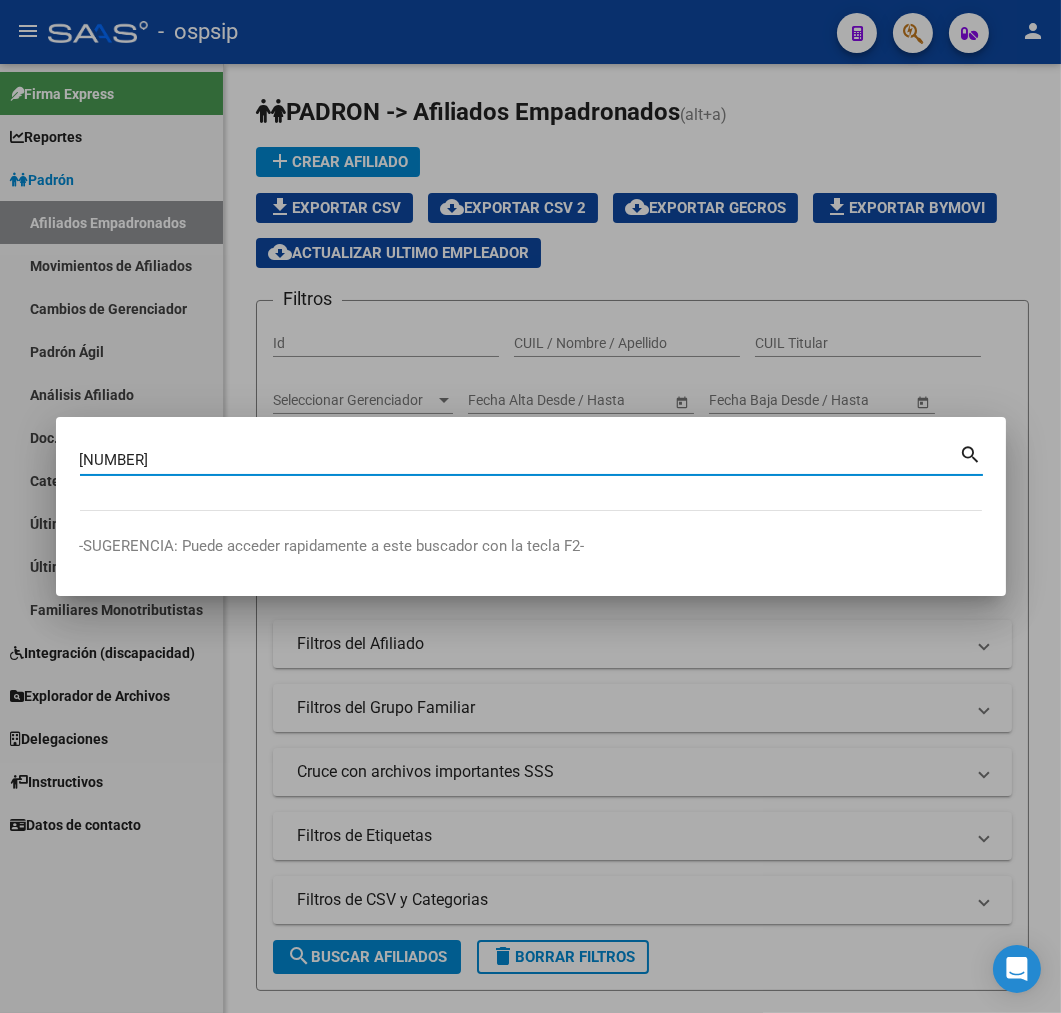type on "[NUMBER]" 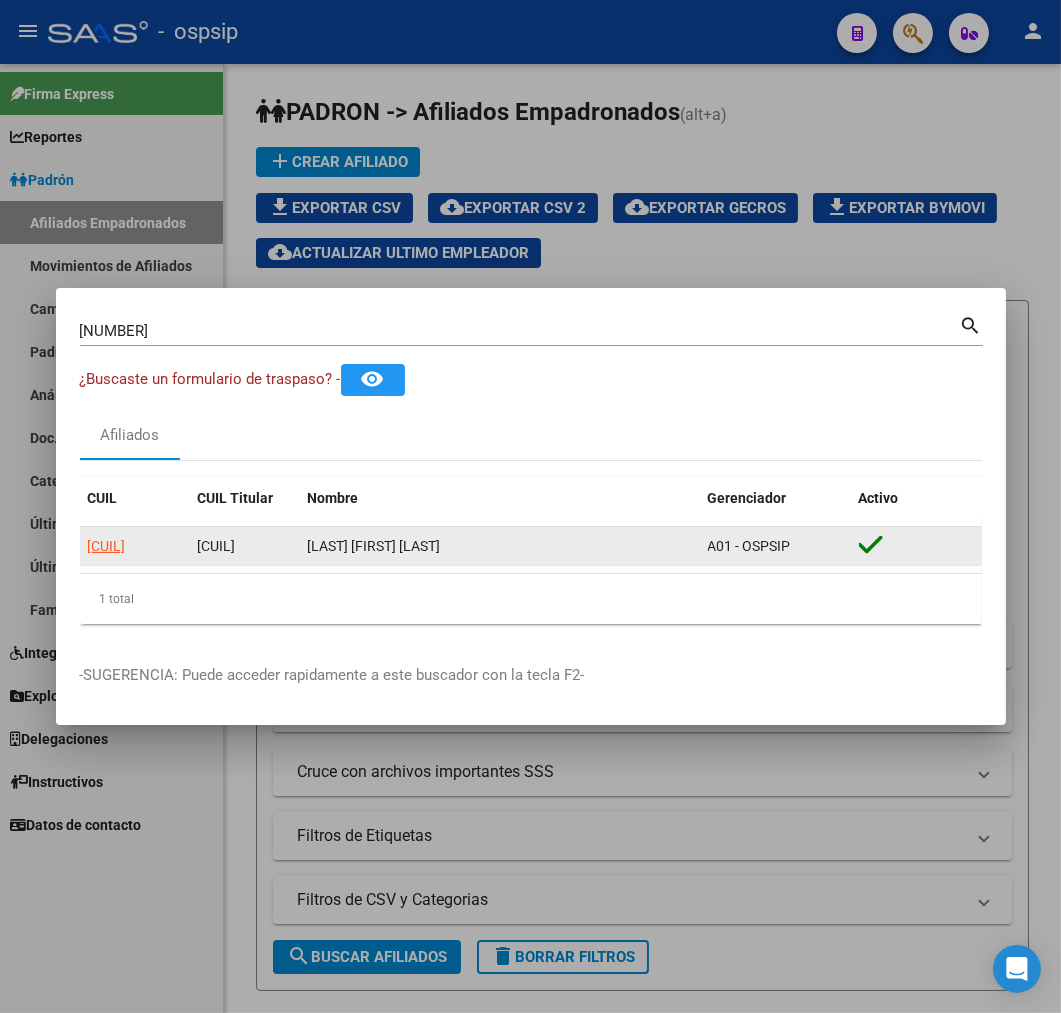 click on "[CUIL]" 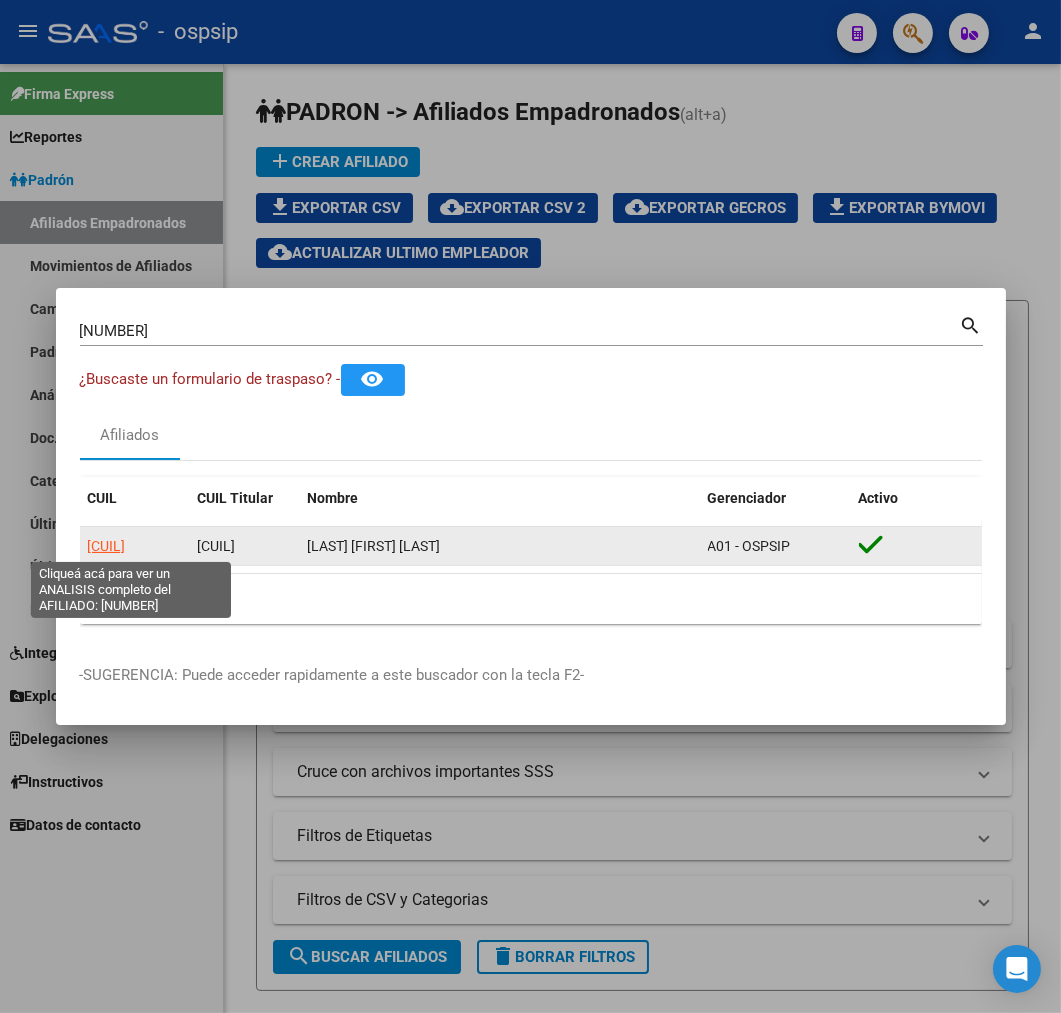 click on "[CUIL]" 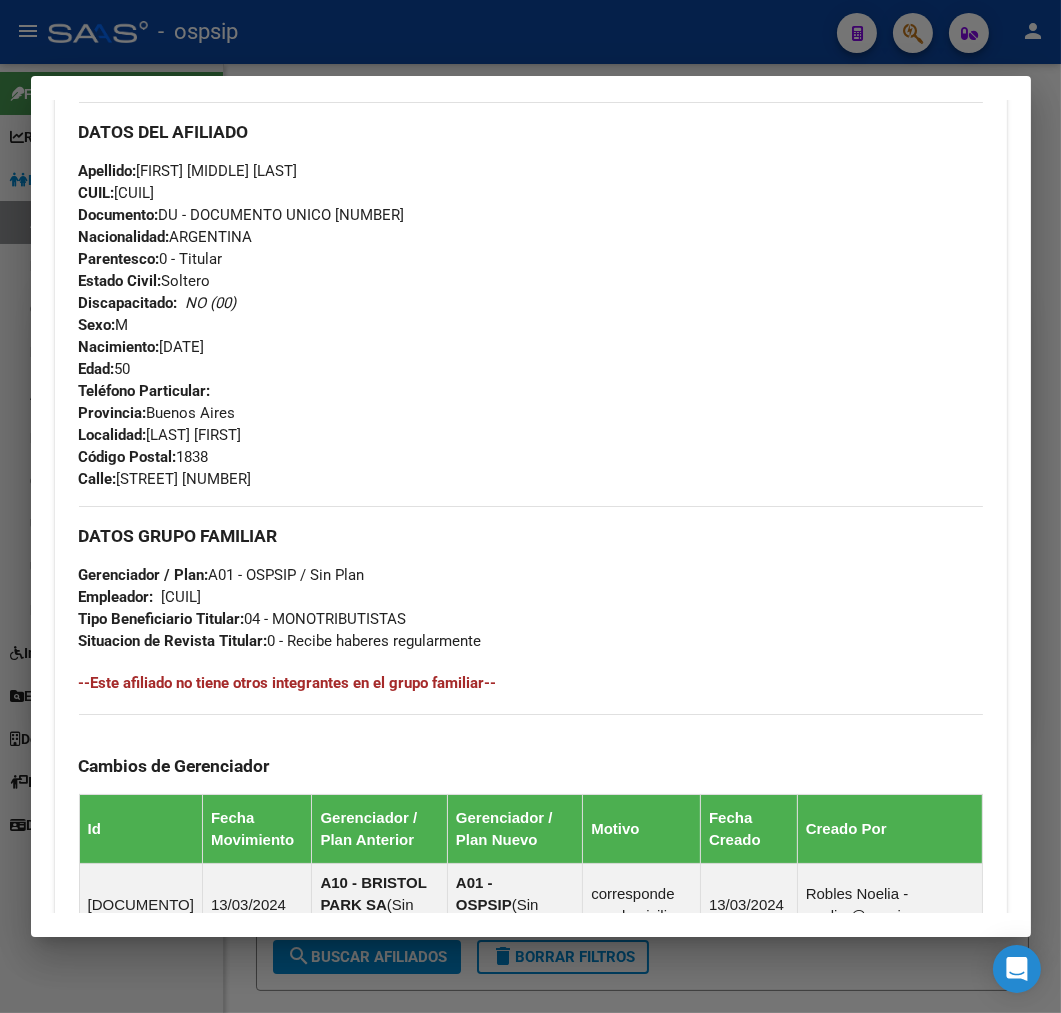 scroll, scrollTop: 1172, scrollLeft: 0, axis: vertical 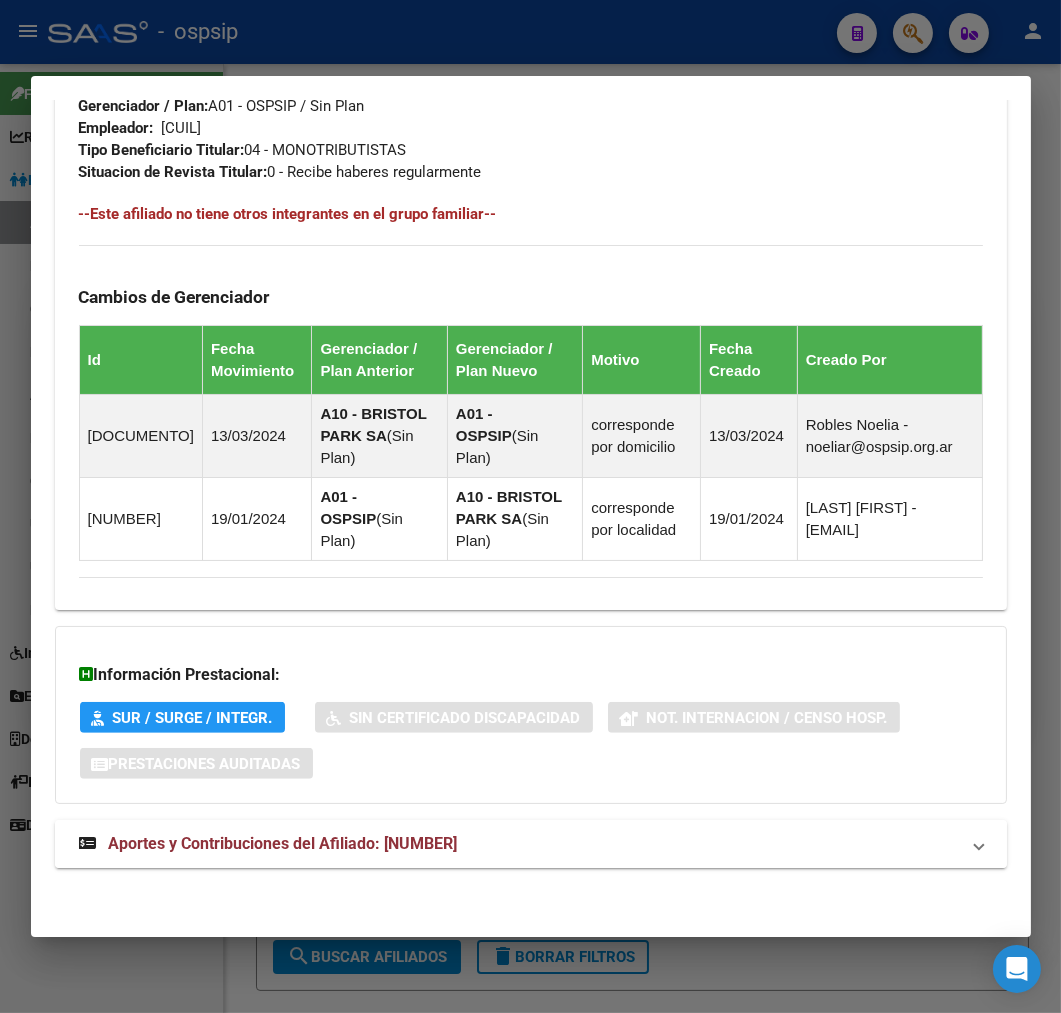 click on "Aportes y Contribuciones del Afiliado: [NUMBER]" at bounding box center (531, 844) 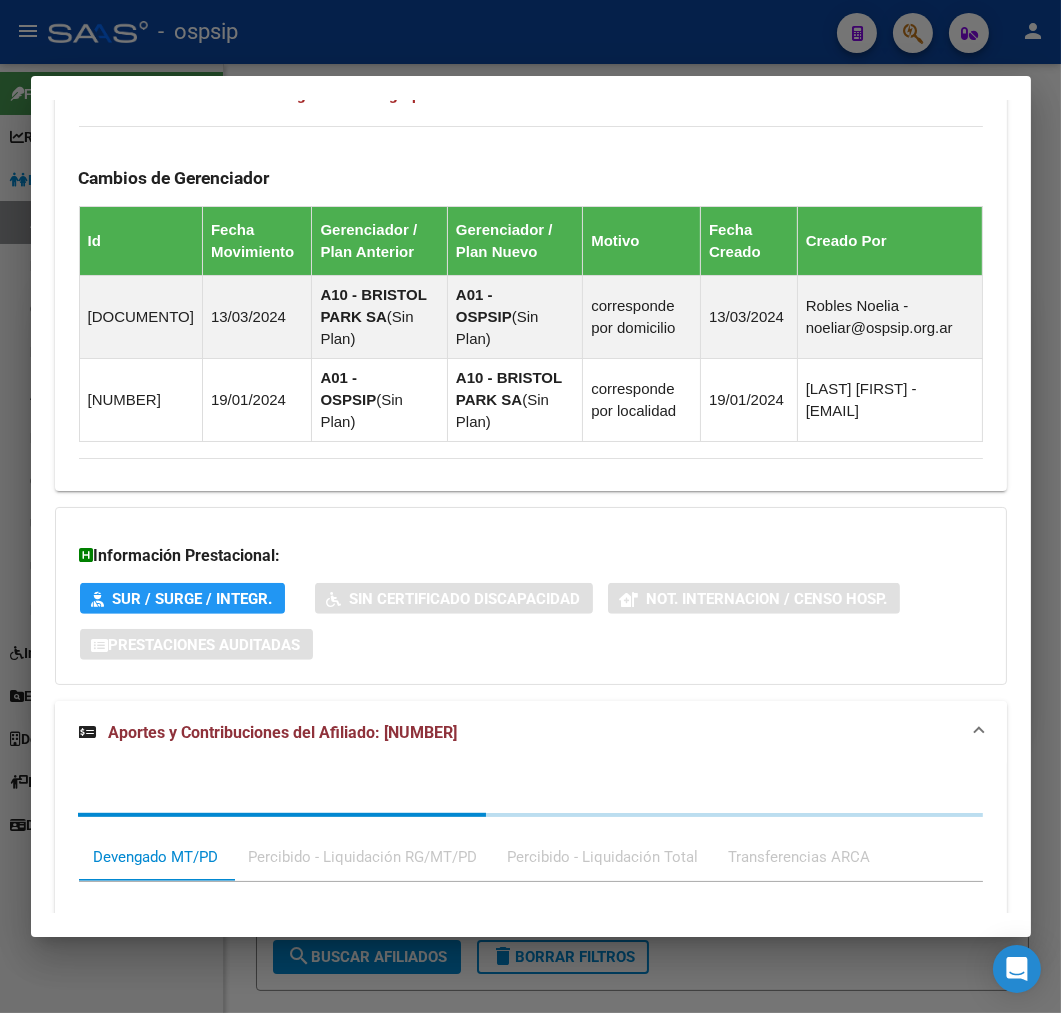scroll, scrollTop: 1681, scrollLeft: 0, axis: vertical 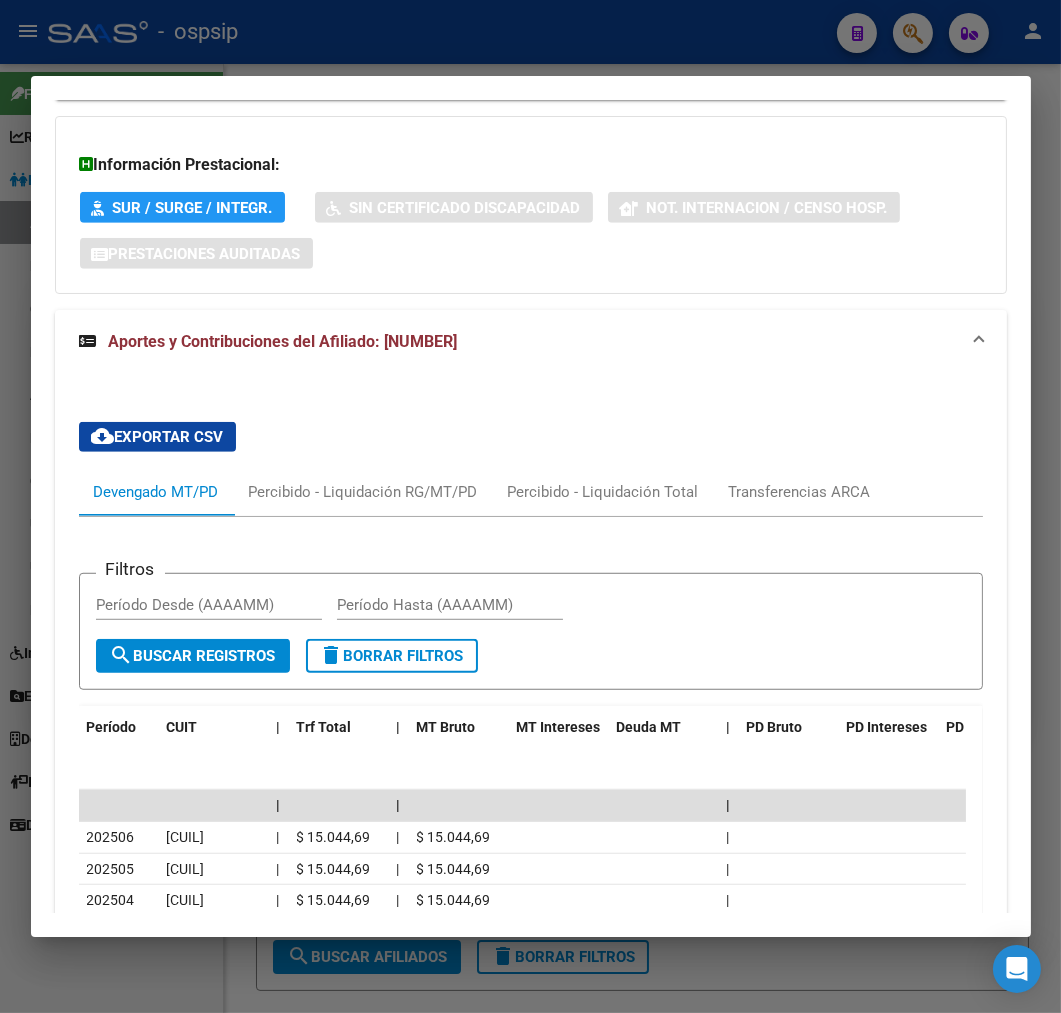 click at bounding box center [530, 506] 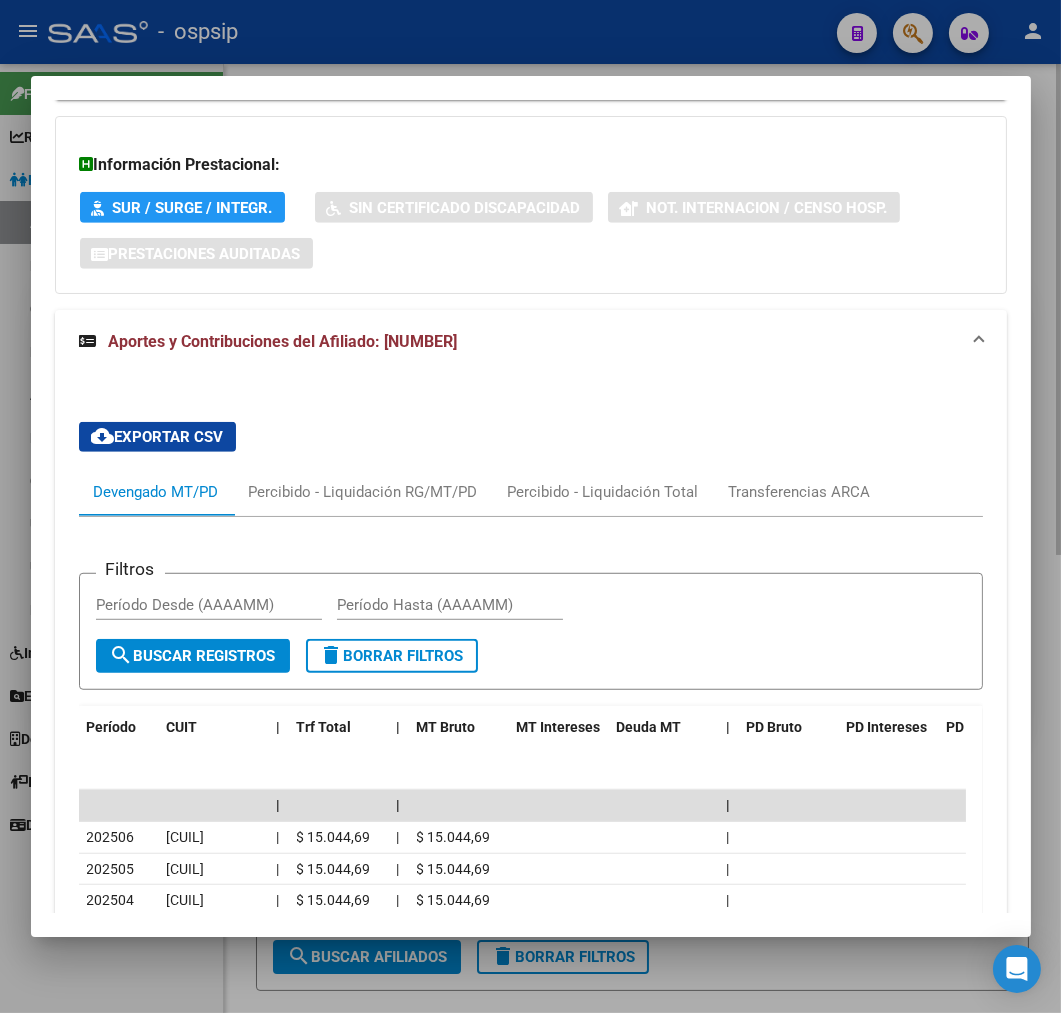 drag, startPoint x: 414, startPoint y: 60, endPoint x: 490, endPoint y: 90, distance: 81.706795 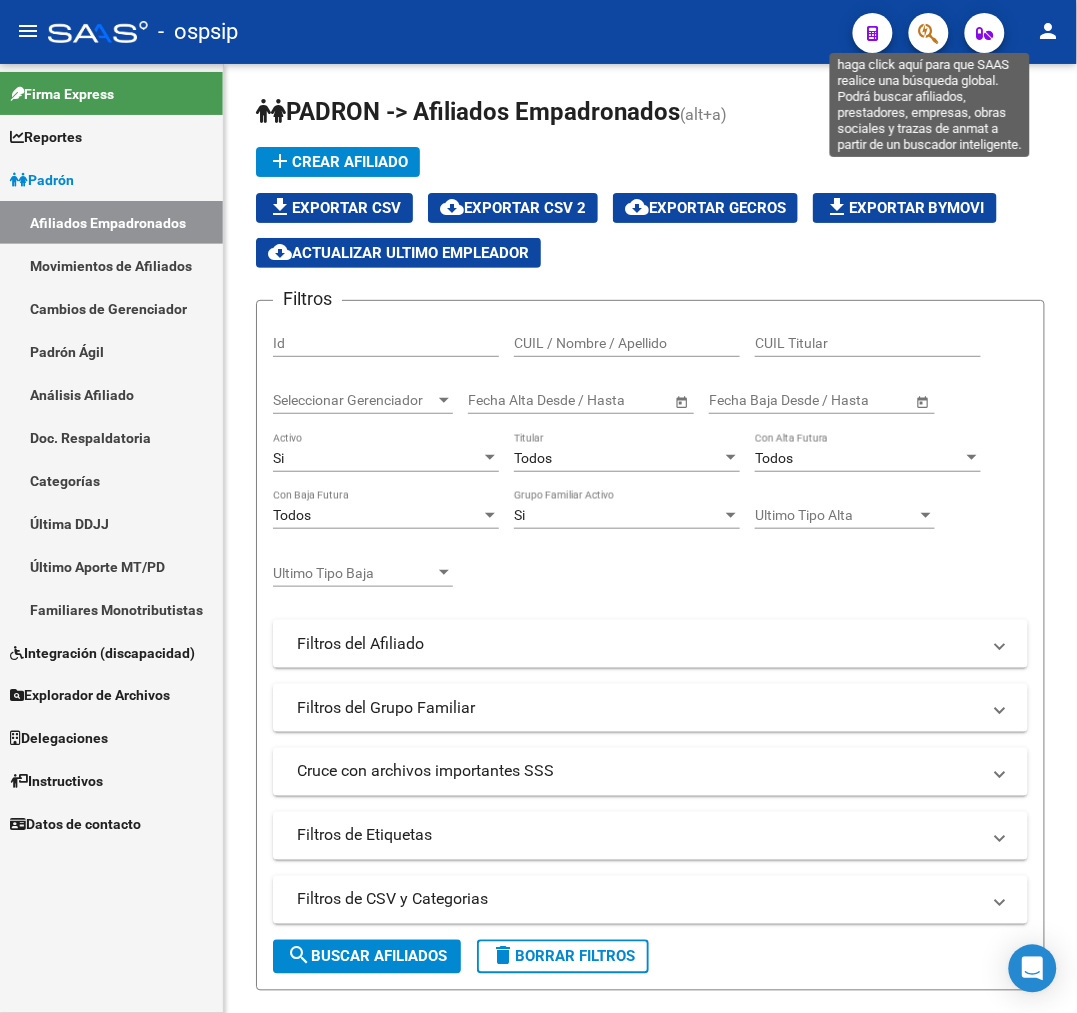 click 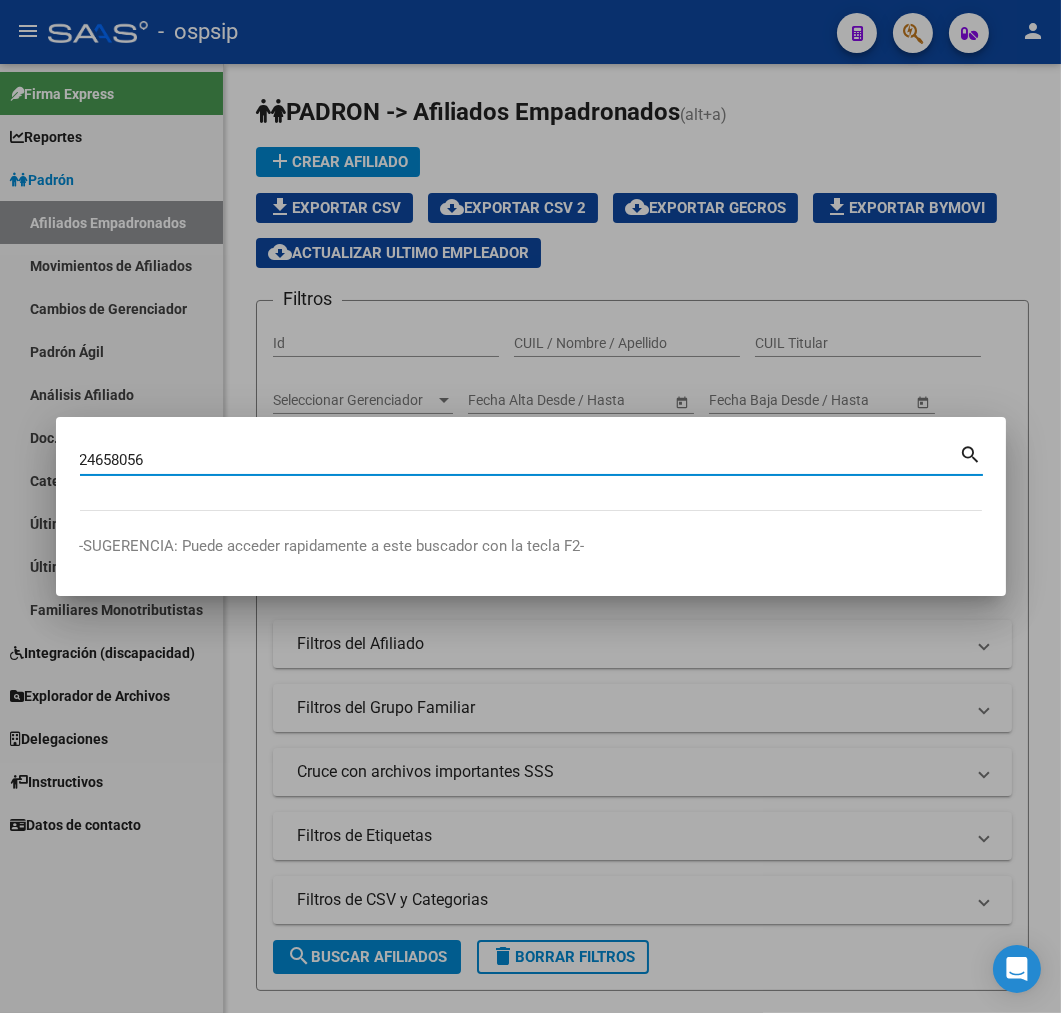 type on "24658056" 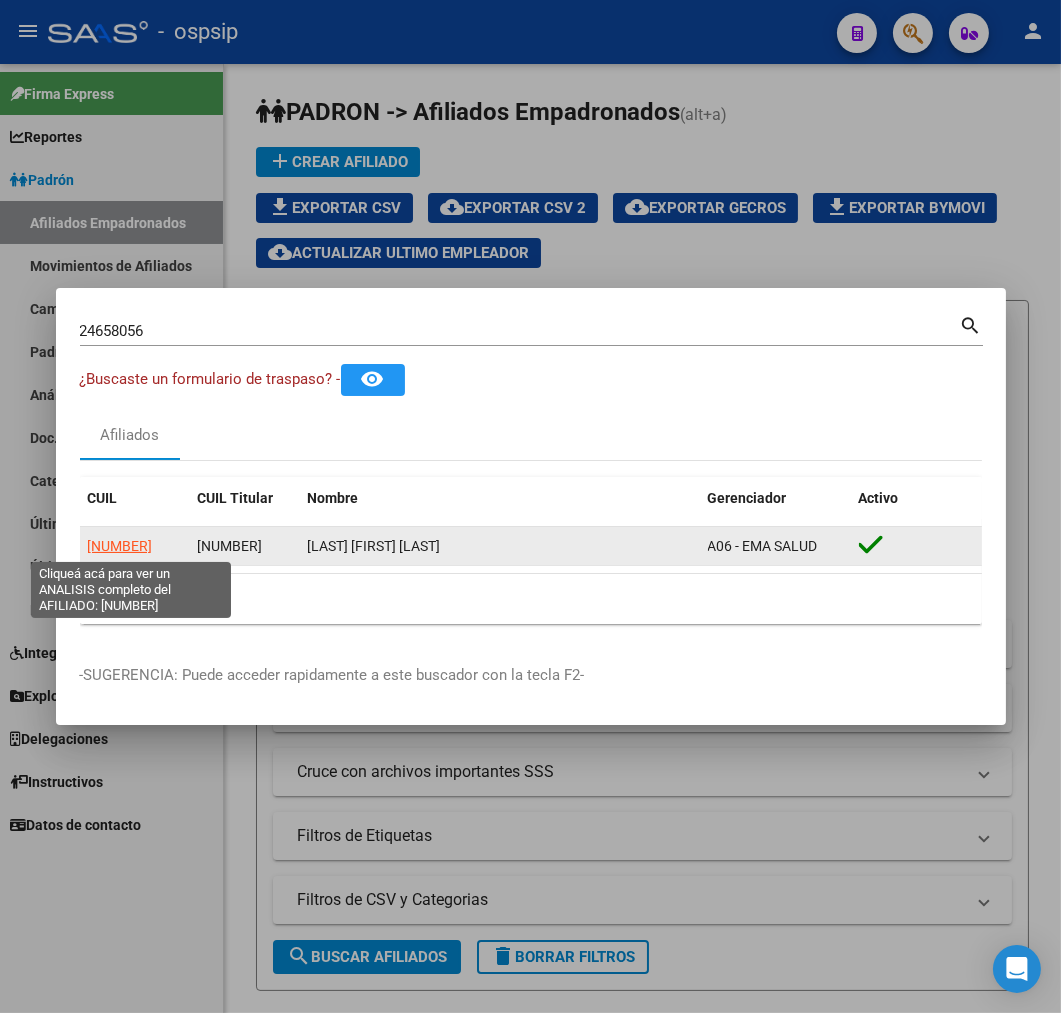 click on "[NUMBER]" 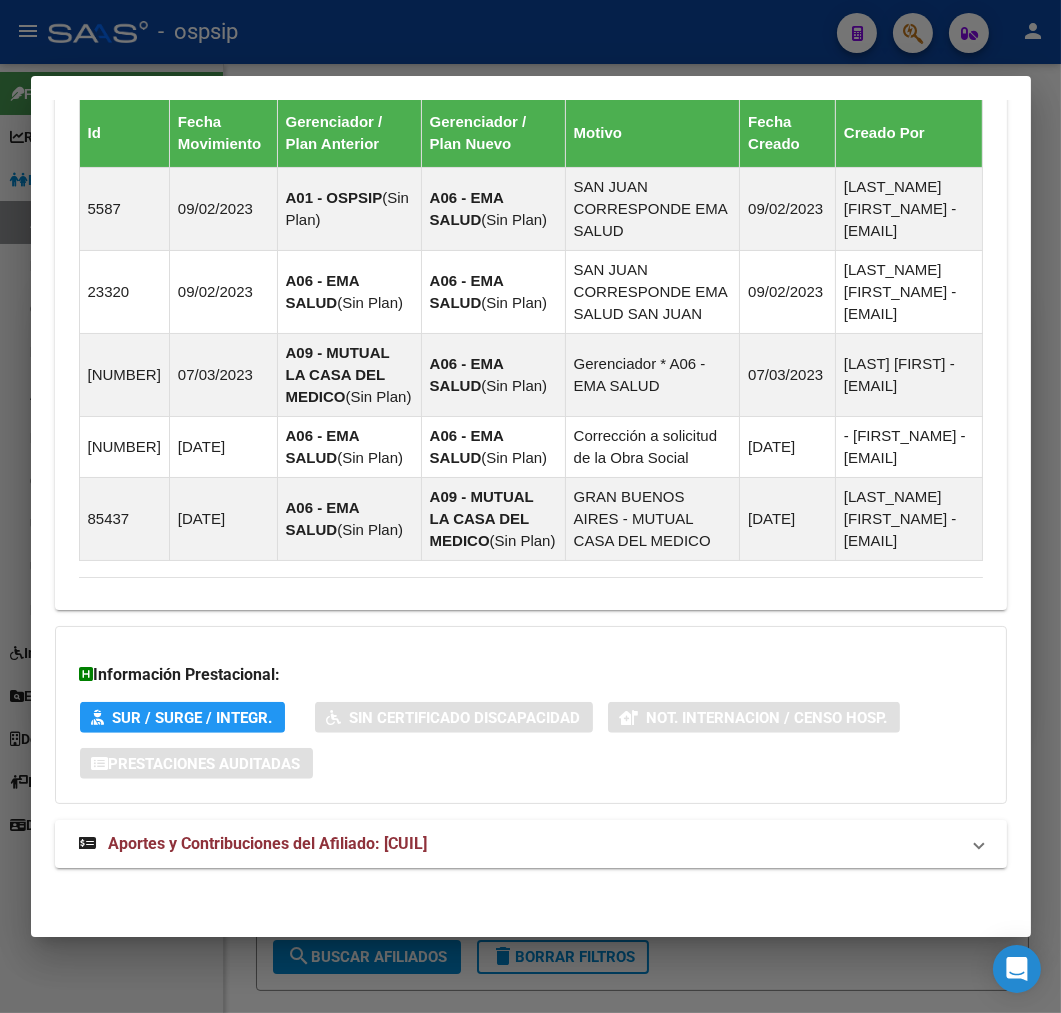 scroll, scrollTop: 1601, scrollLeft: 0, axis: vertical 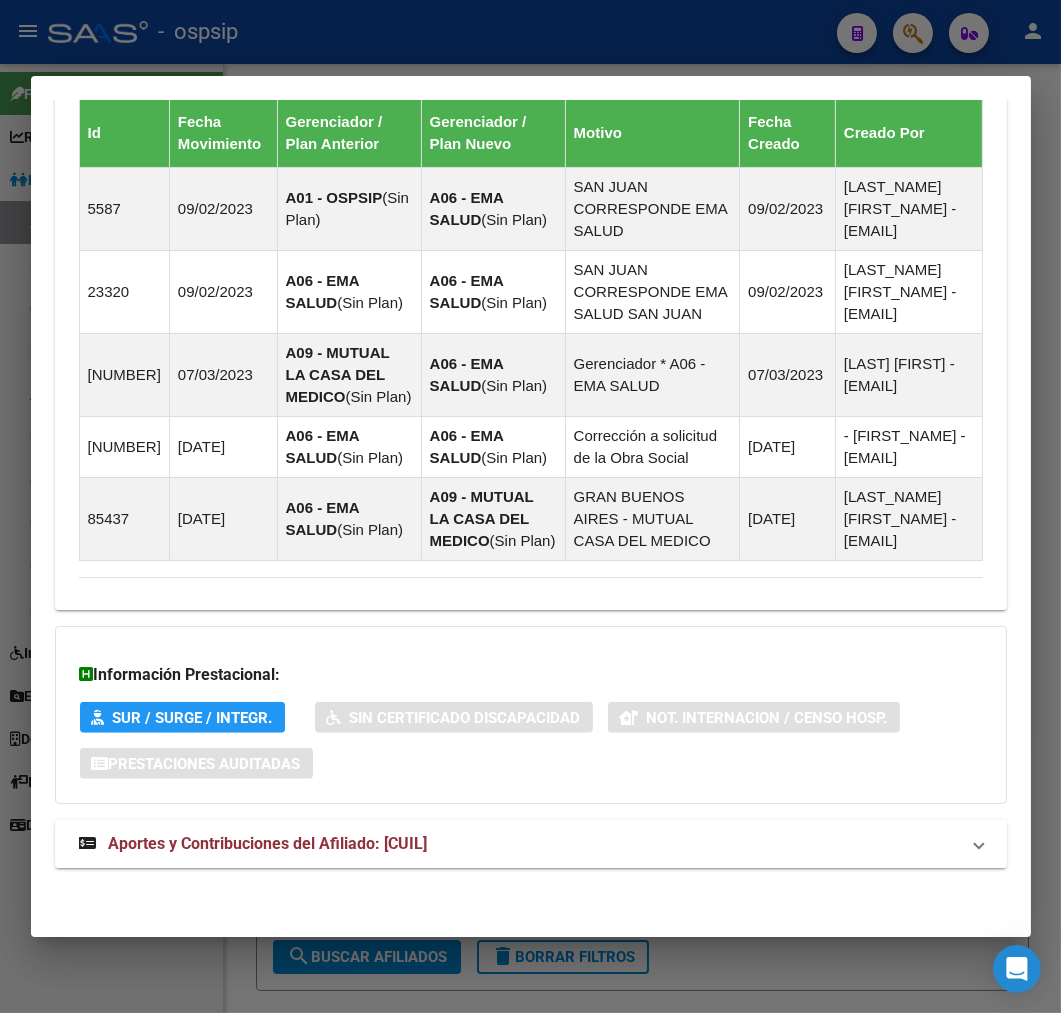 click on "Aportes y Contribuciones del Afiliado: [CUIL]" at bounding box center (519, 844) 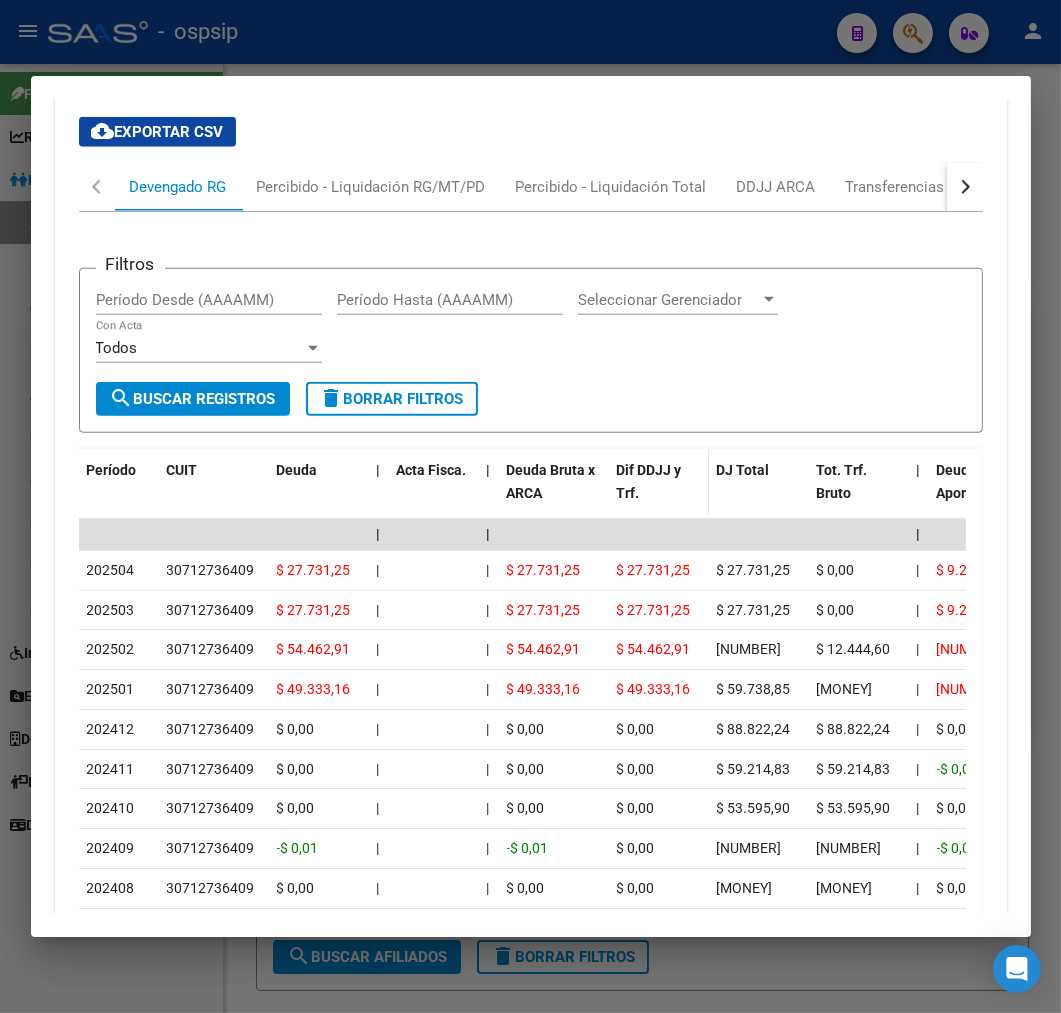 scroll, scrollTop: 2365, scrollLeft: 0, axis: vertical 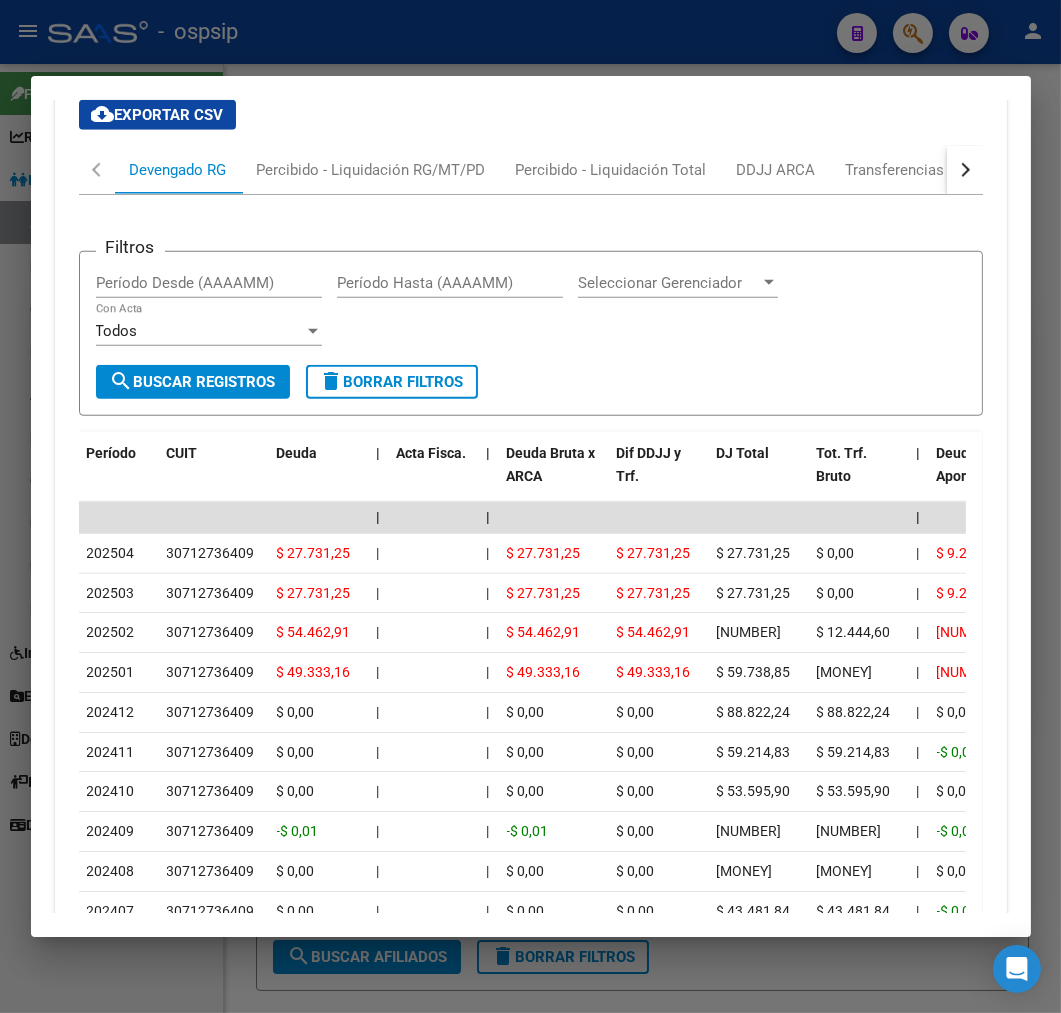 click at bounding box center (965, 170) 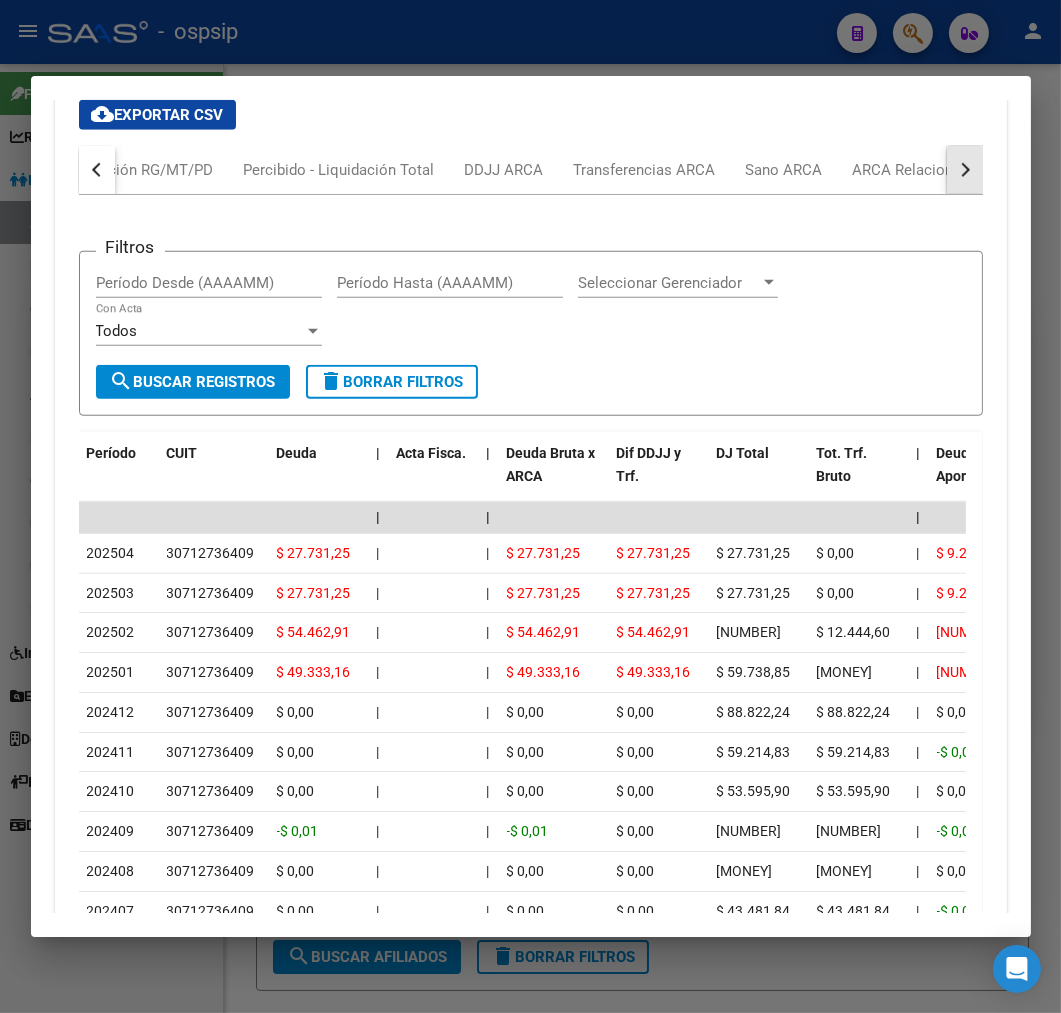 click at bounding box center [965, 170] 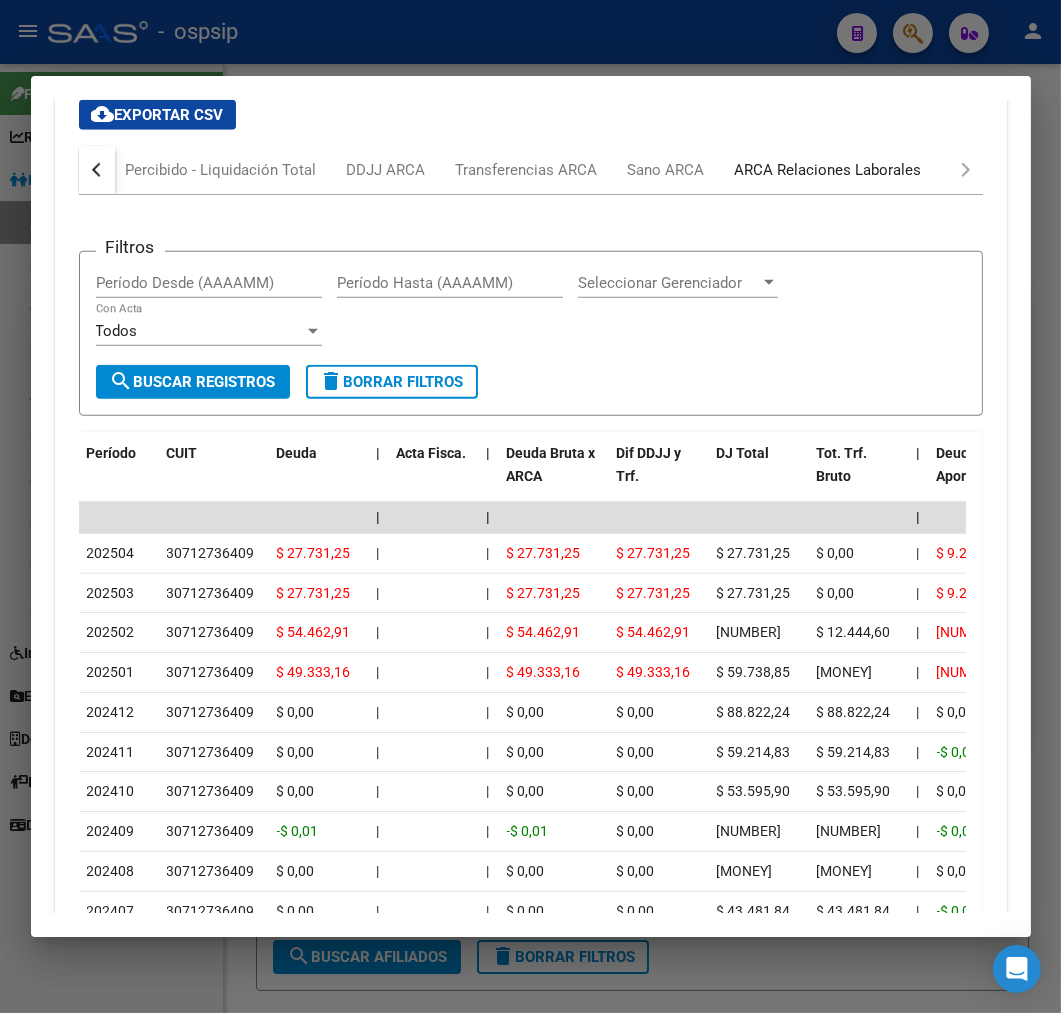click on "ARCA Relaciones Laborales" at bounding box center [828, 170] 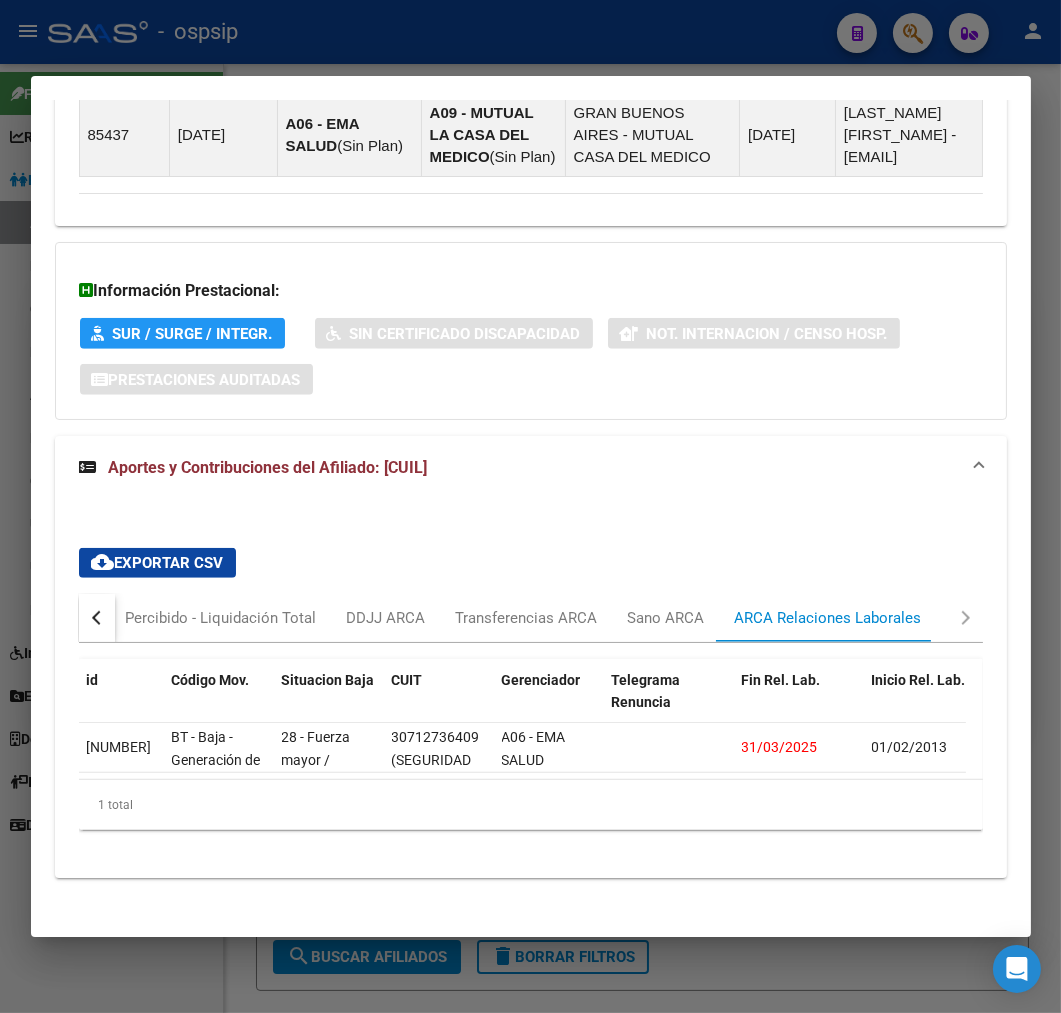 scroll, scrollTop: 2012, scrollLeft: 0, axis: vertical 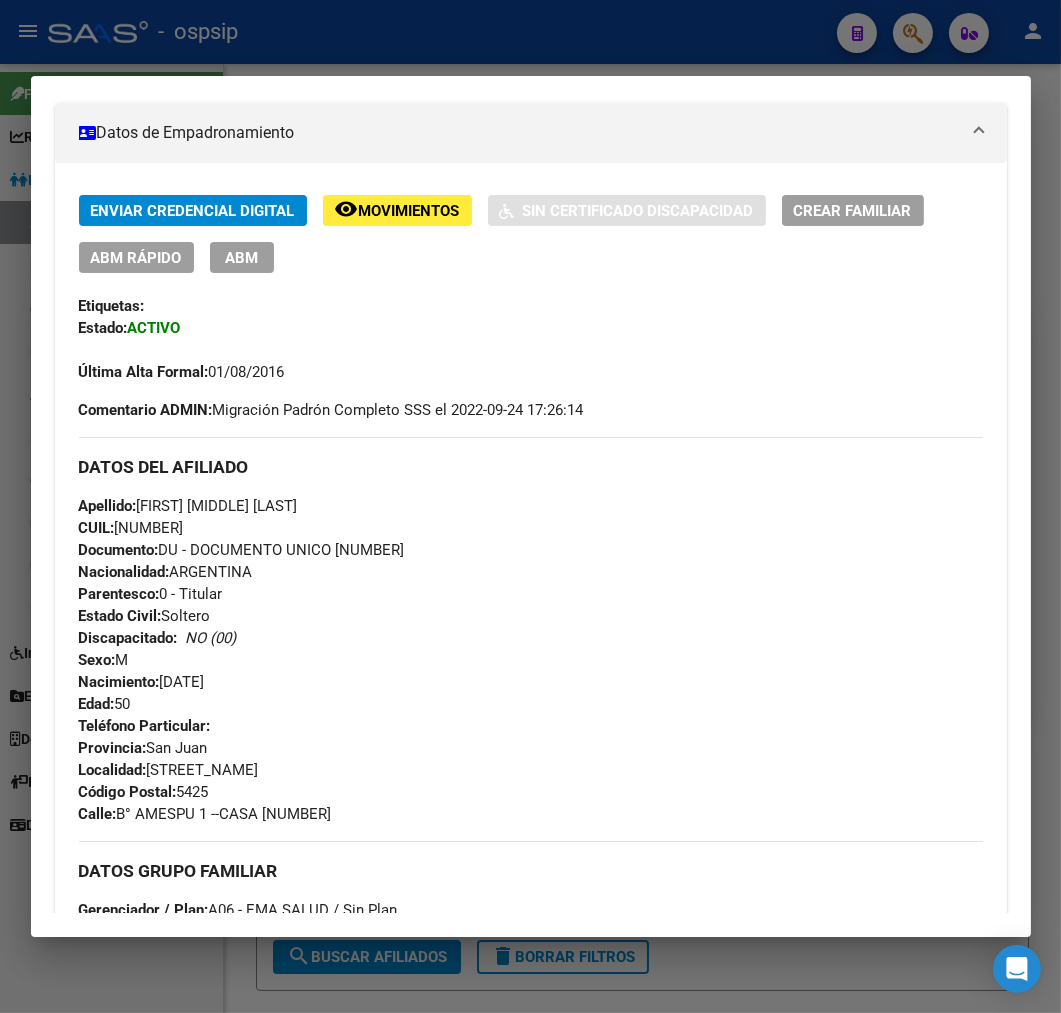 click on "ABM" at bounding box center [241, 258] 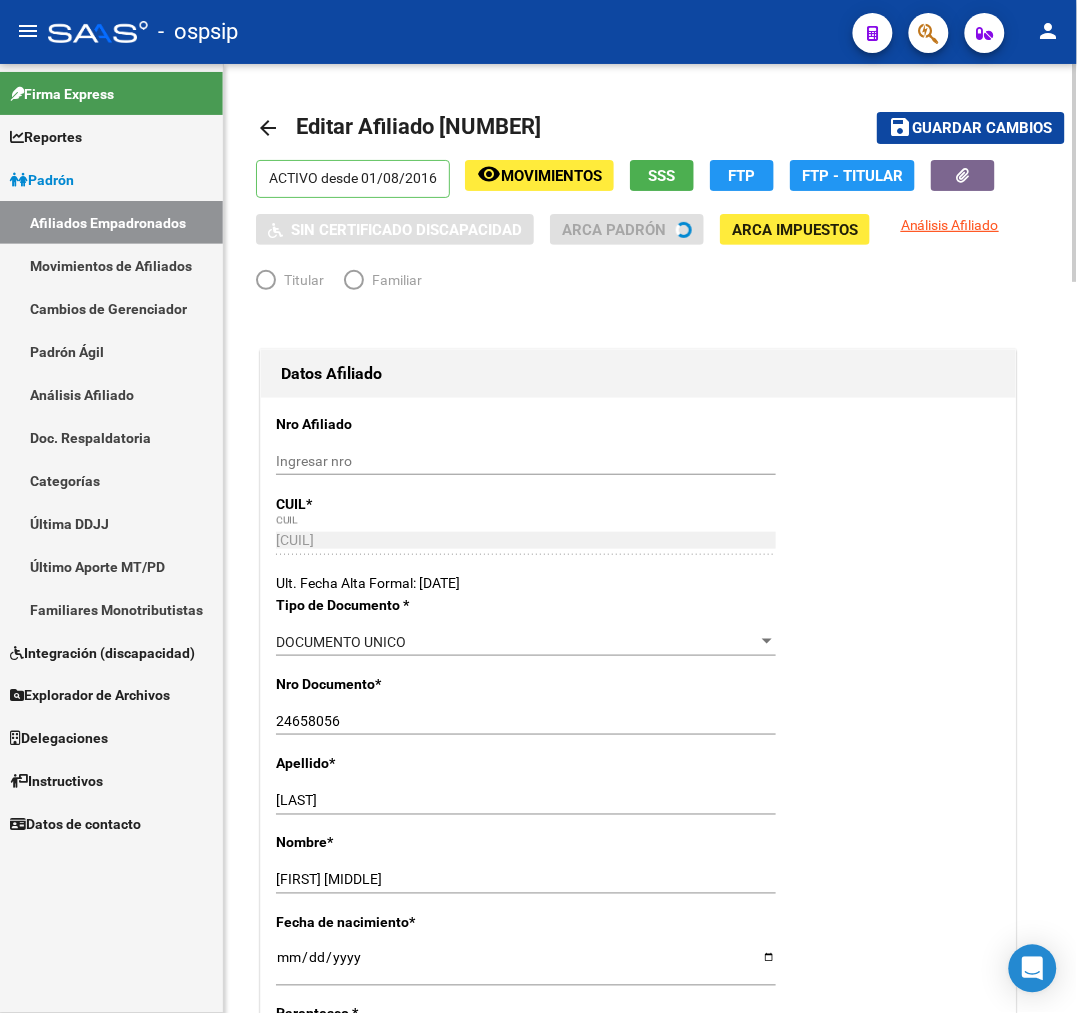 radio on "true" 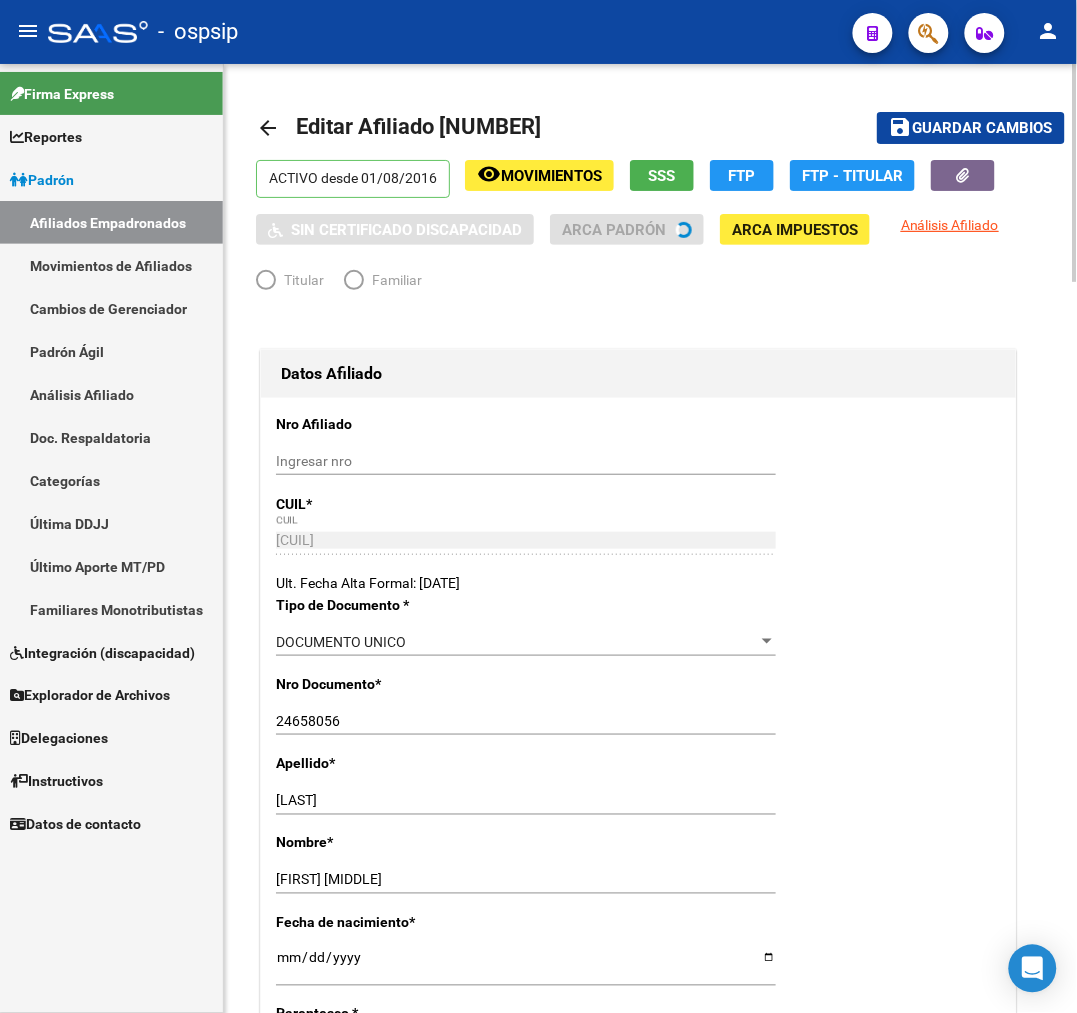 type on "33-63761744-9" 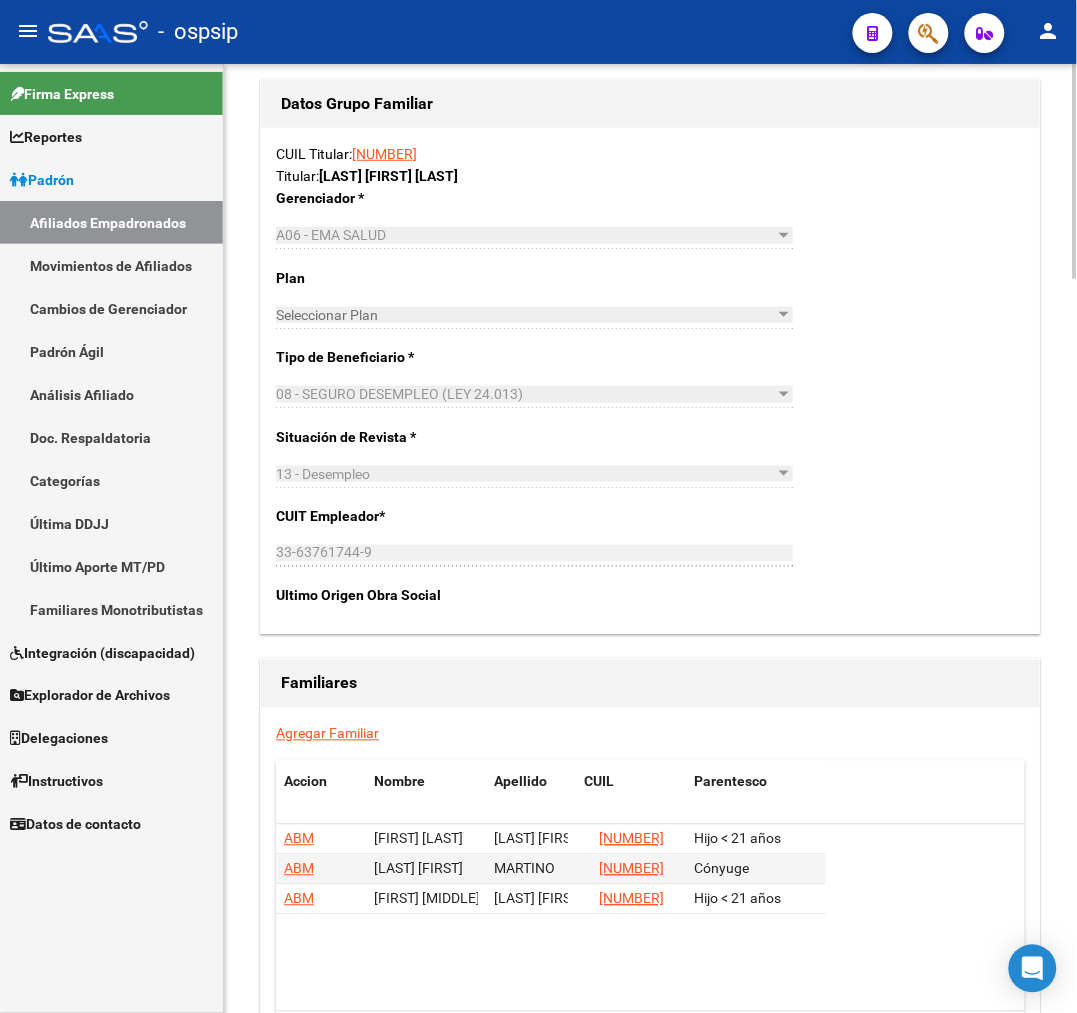 scroll, scrollTop: 3234, scrollLeft: 0, axis: vertical 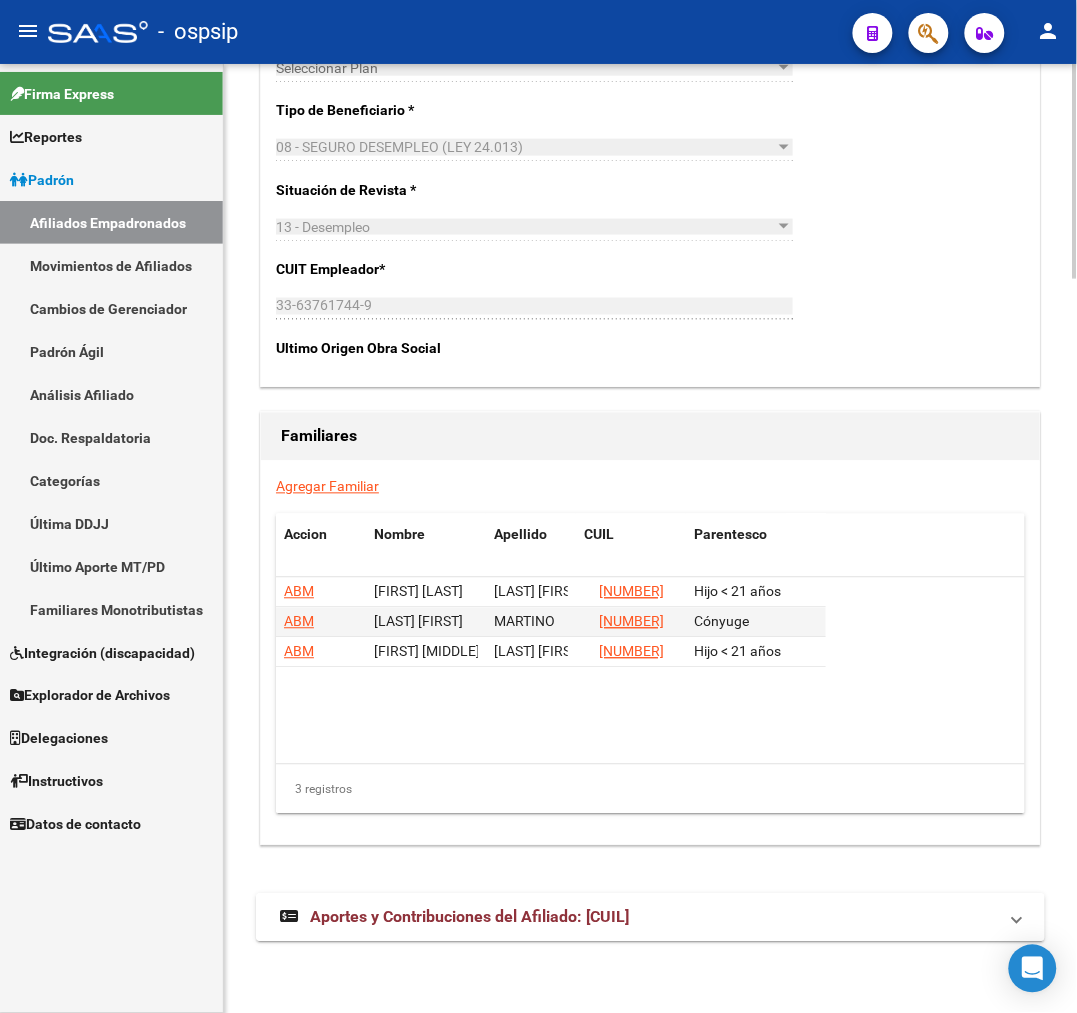 drag, startPoint x: 694, startPoint y: 906, endPoint x: 741, endPoint y: 871, distance: 58.60034 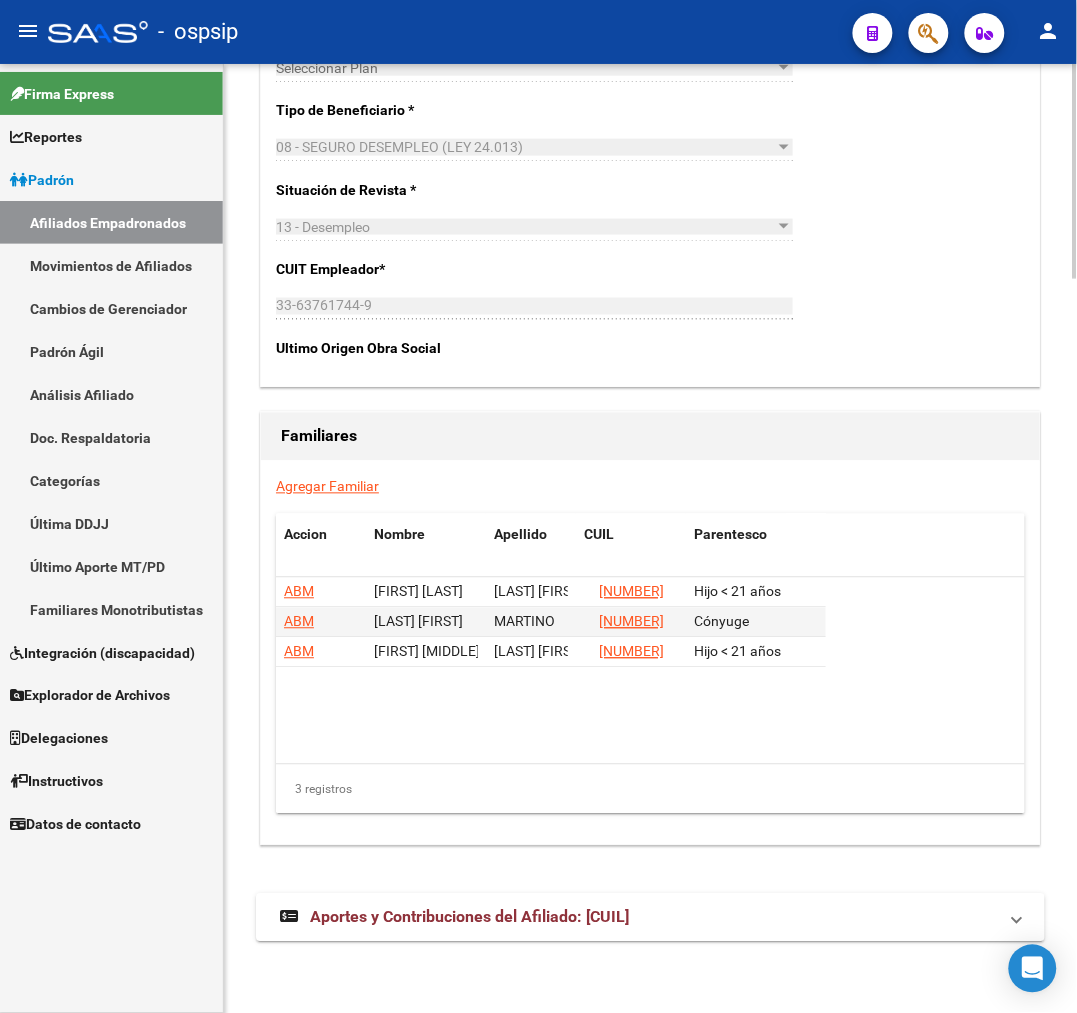 click on "Aportes y Contribuciones del Afiliado: [CUIL]" at bounding box center [638, 918] 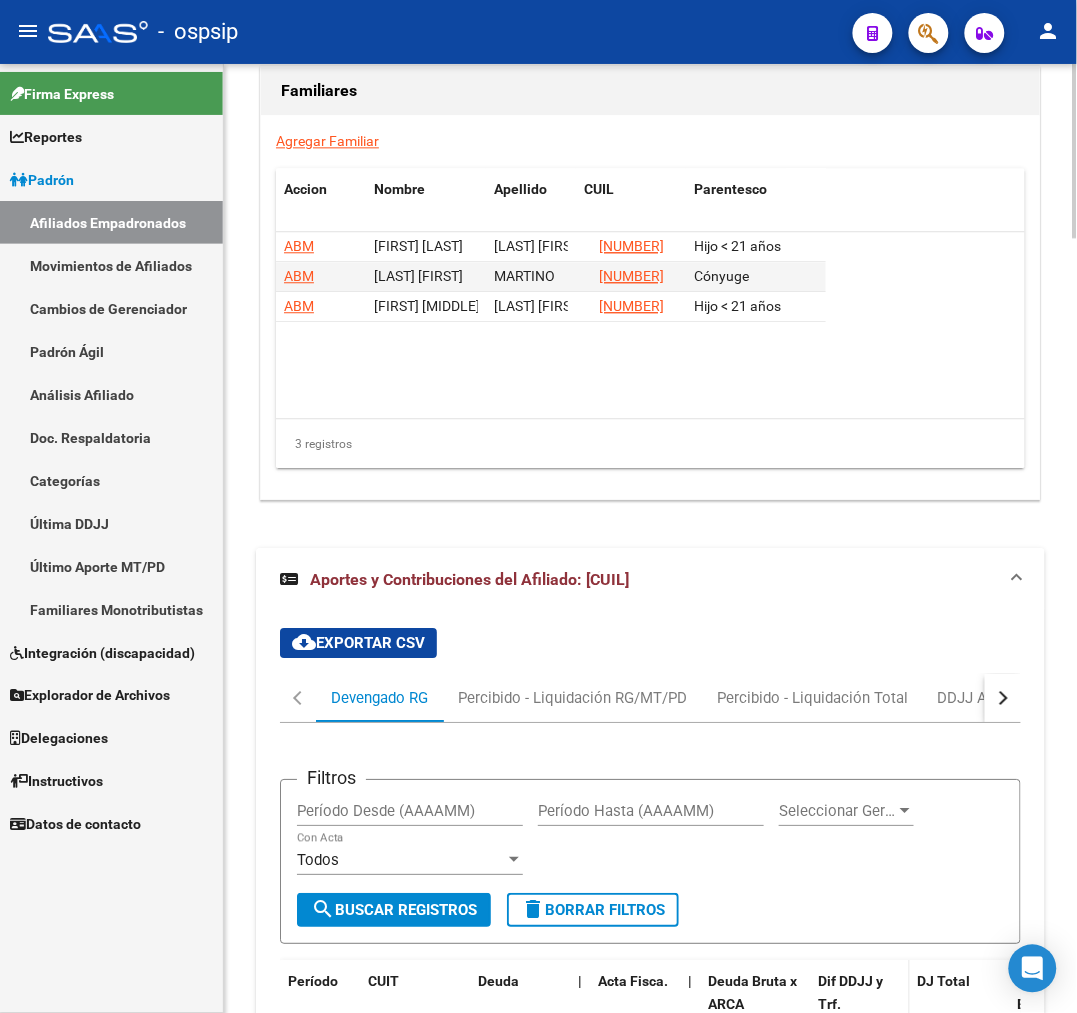 scroll, scrollTop: 3728, scrollLeft: 0, axis: vertical 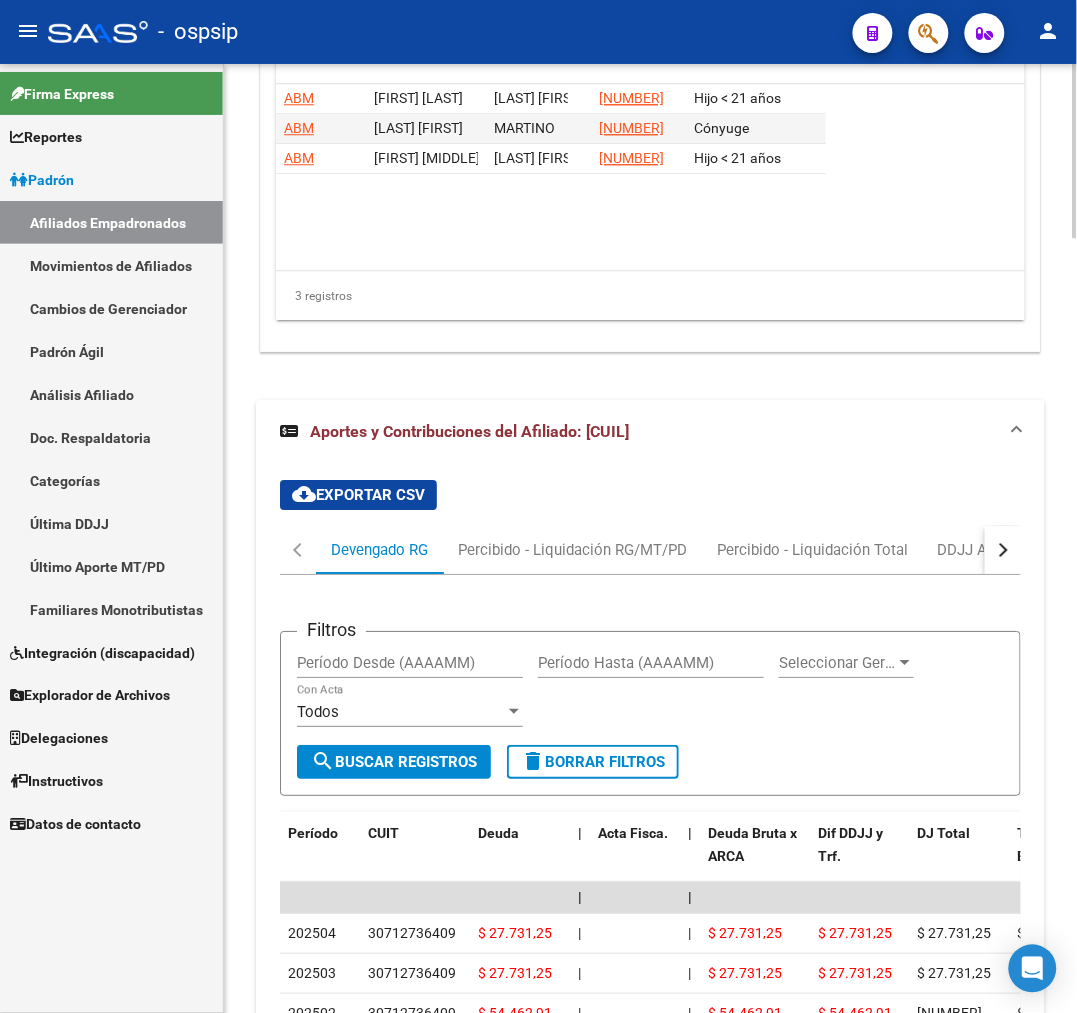 click at bounding box center (1003, 550) 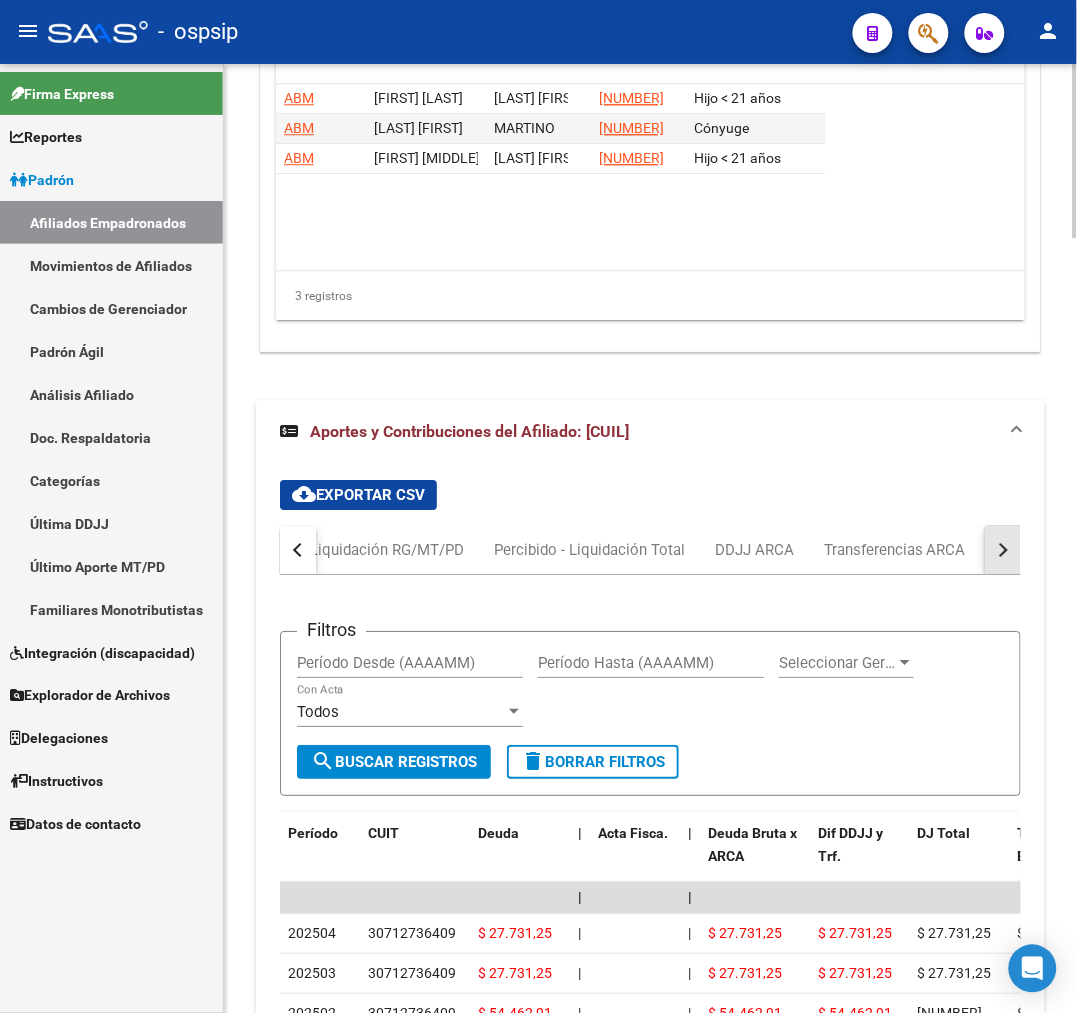 click at bounding box center [1003, 550] 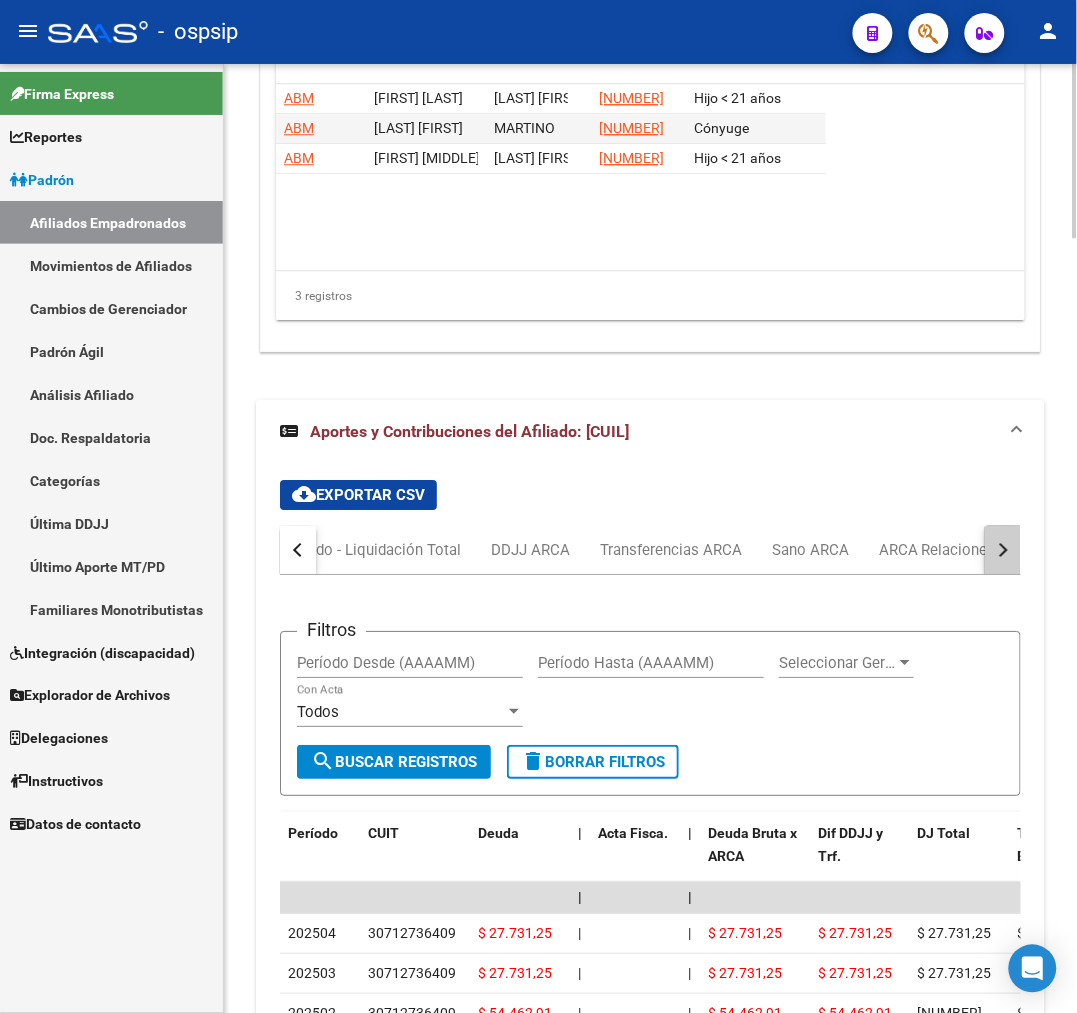 click at bounding box center (1003, 550) 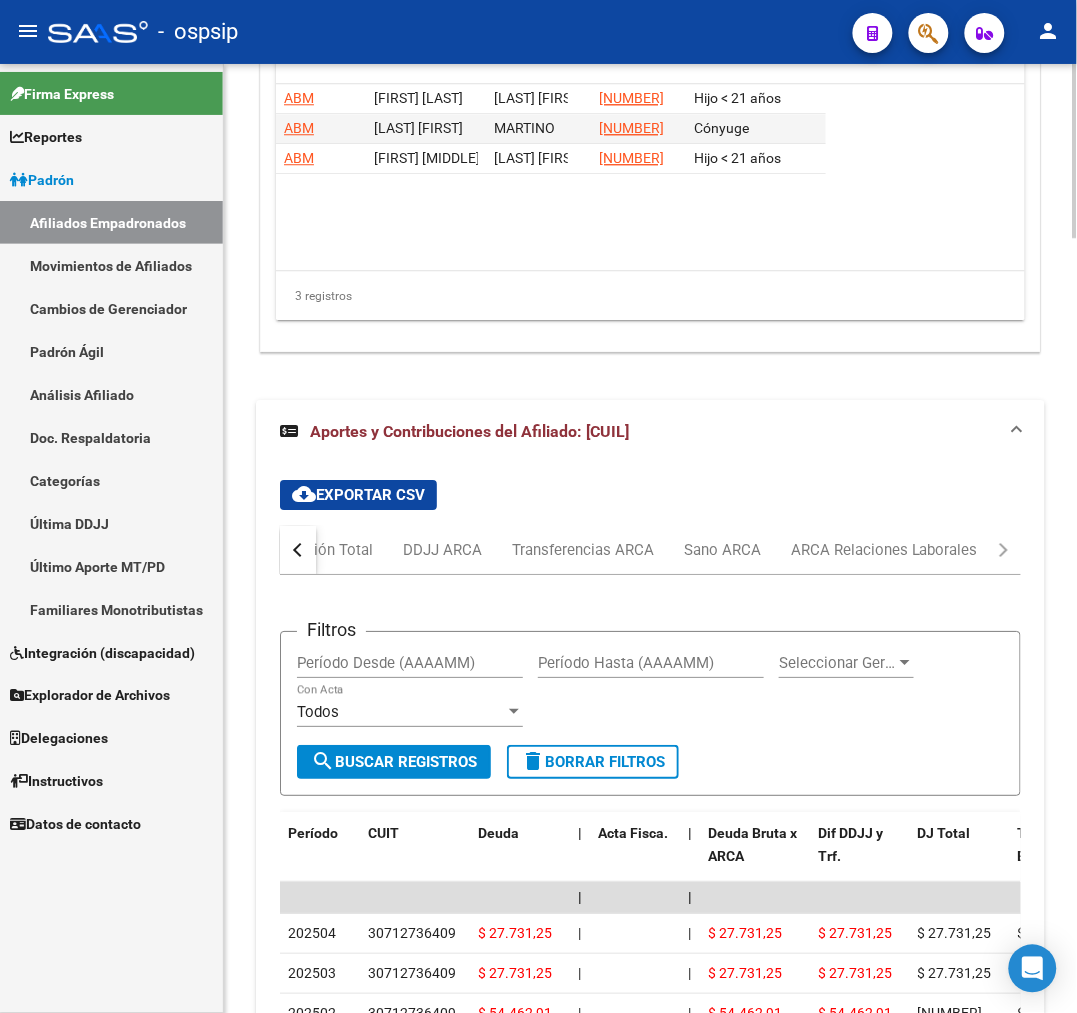 click on "Devengado RG Percibido - Liquidación RG/MT/PD Percibido - Liquidación Total DDJJ ARCA Transferencias ARCA Sano ARCA ARCA Relaciones Laborales" at bounding box center [650, 550] 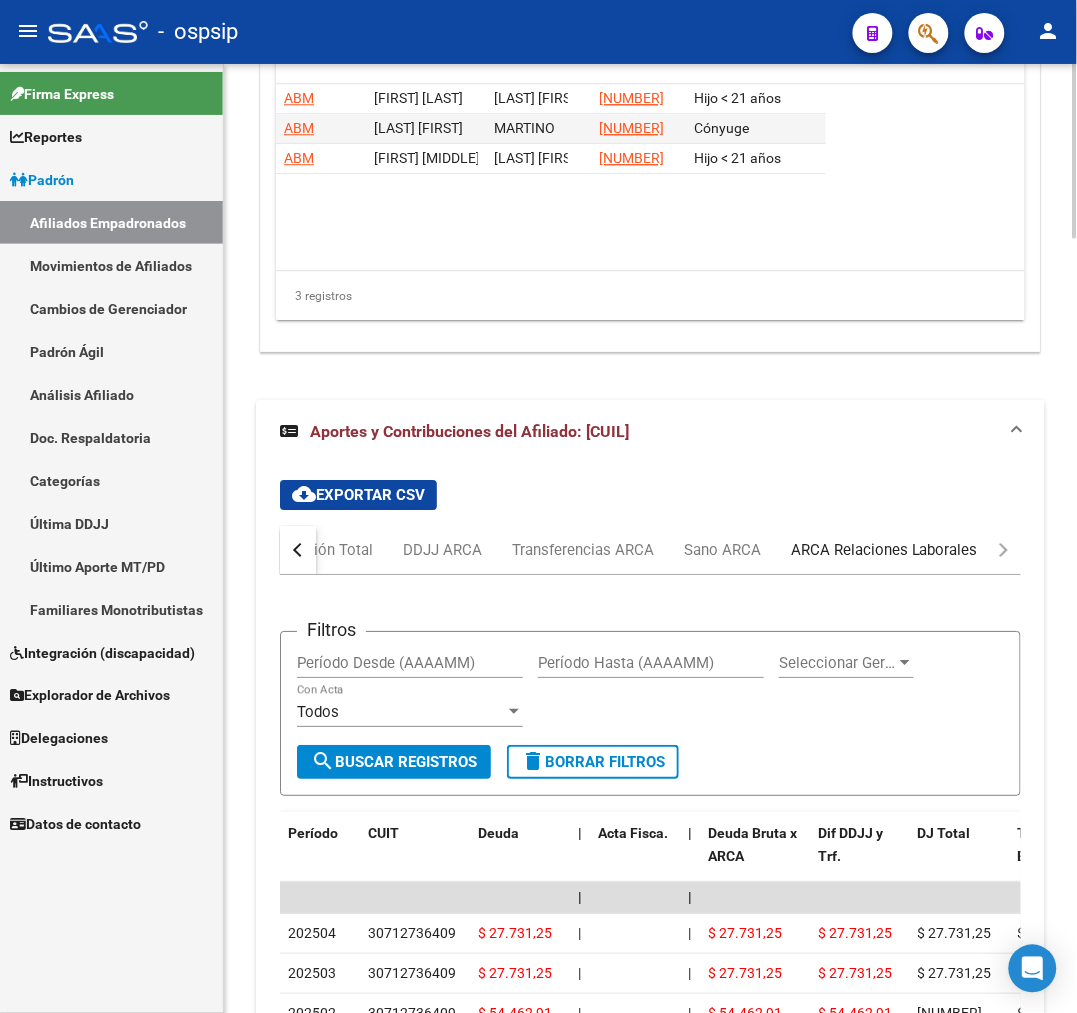 click on "ARCA Relaciones Laborales" at bounding box center [884, 550] 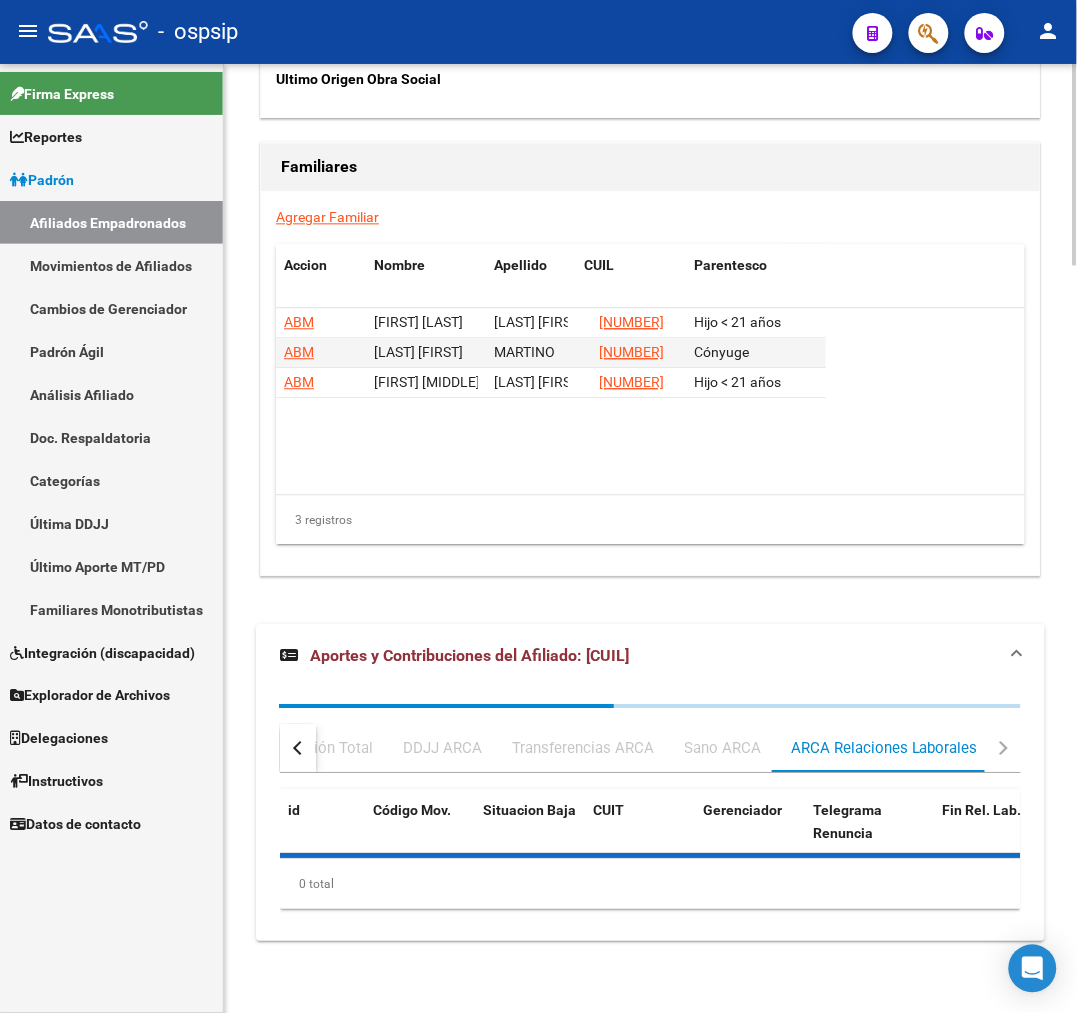 scroll, scrollTop: 3597, scrollLeft: 0, axis: vertical 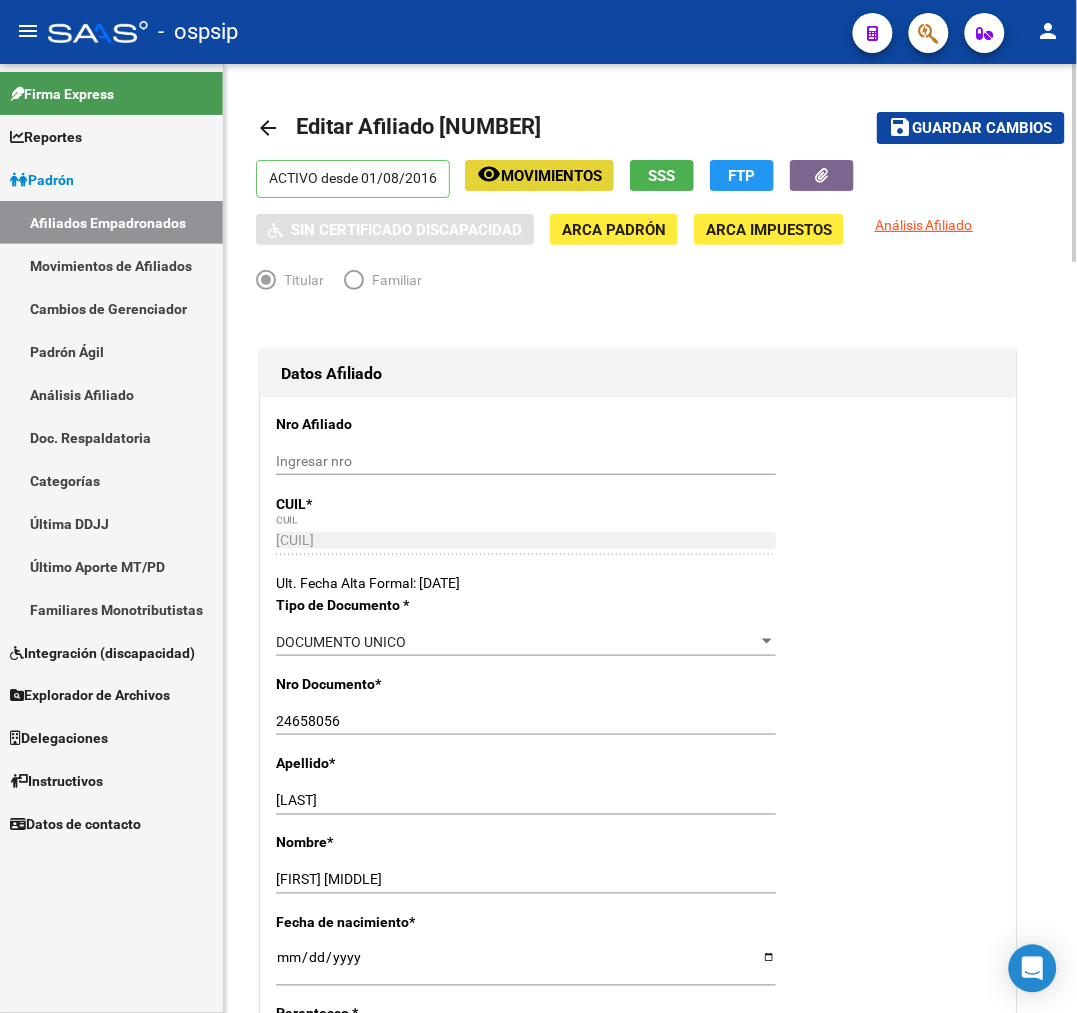 click on "remove_red_eye Movimientos" 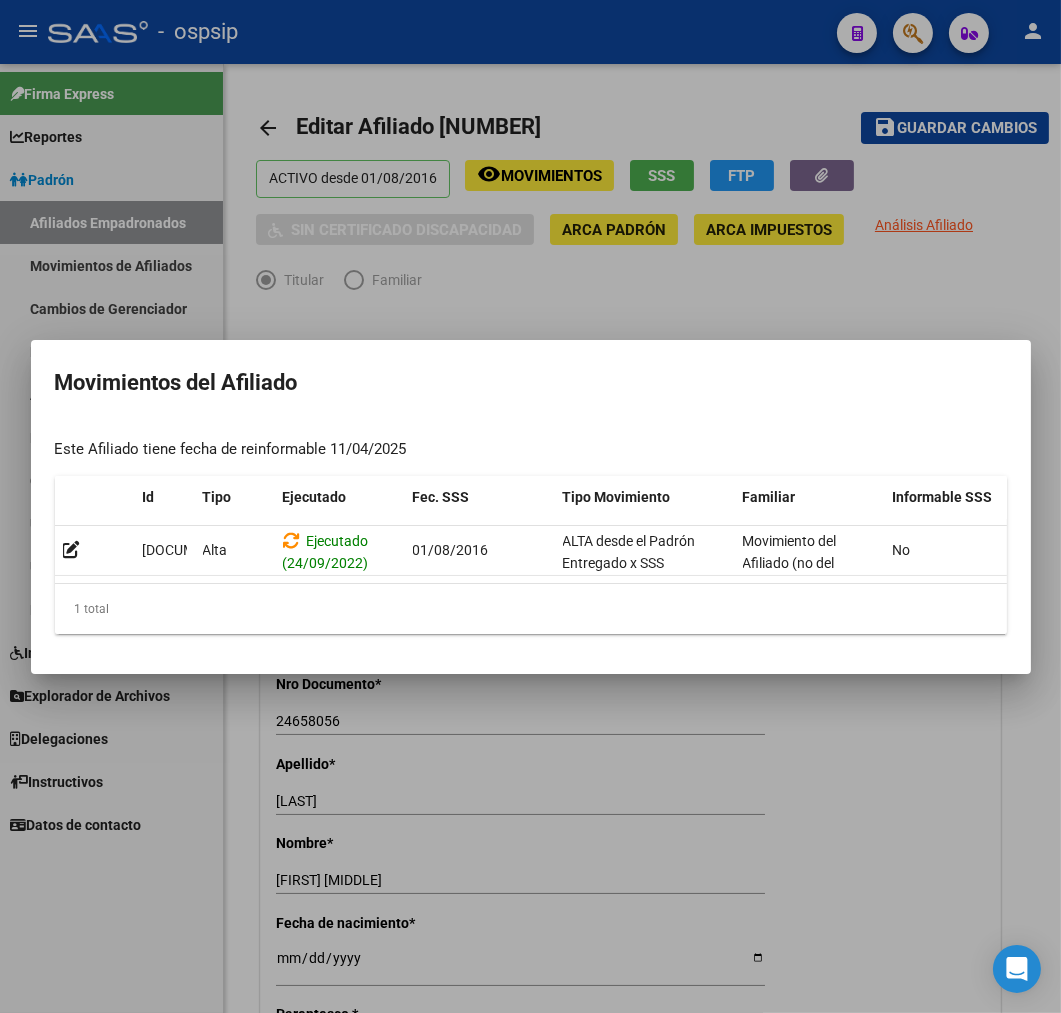 click at bounding box center (530, 506) 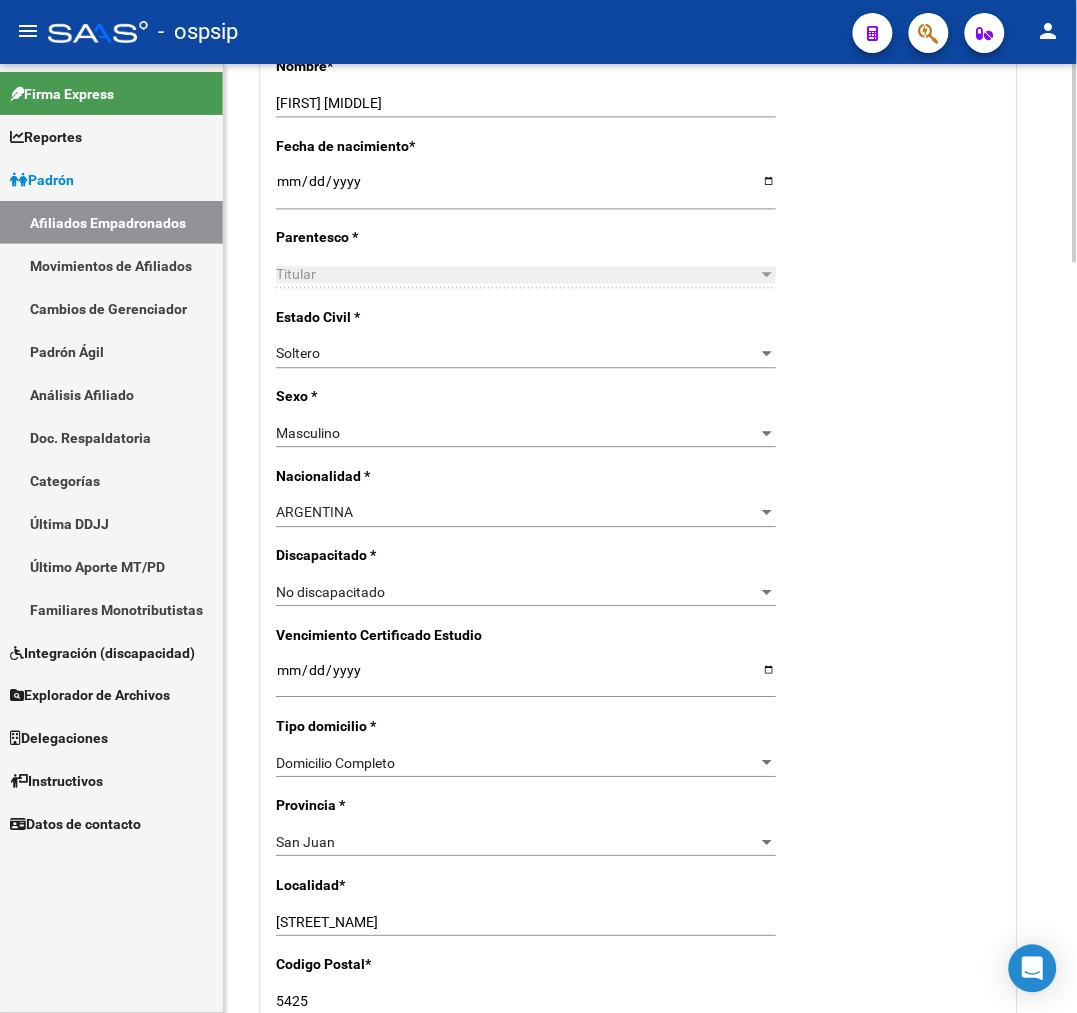 scroll, scrollTop: 1777, scrollLeft: 0, axis: vertical 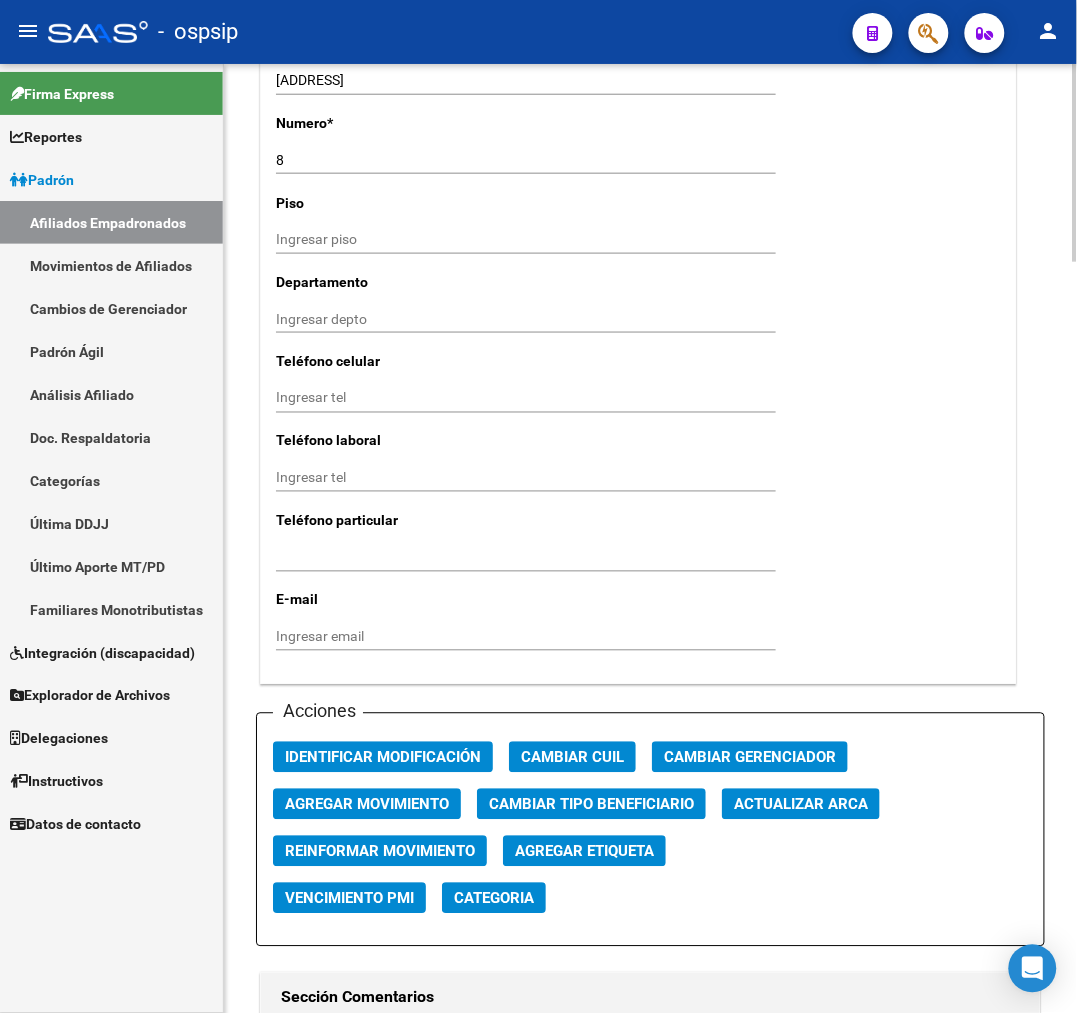 click on "Agregar Movimiento" 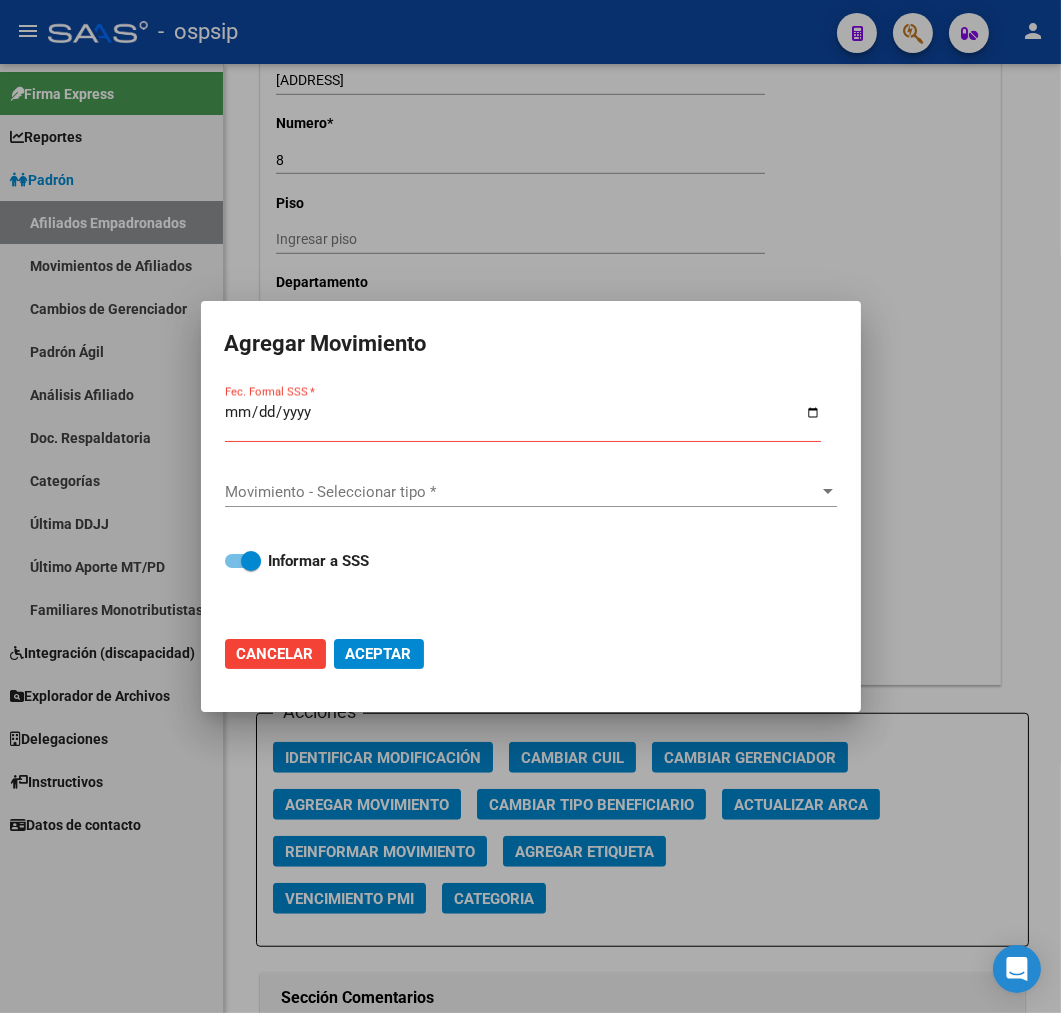 click at bounding box center [530, 506] 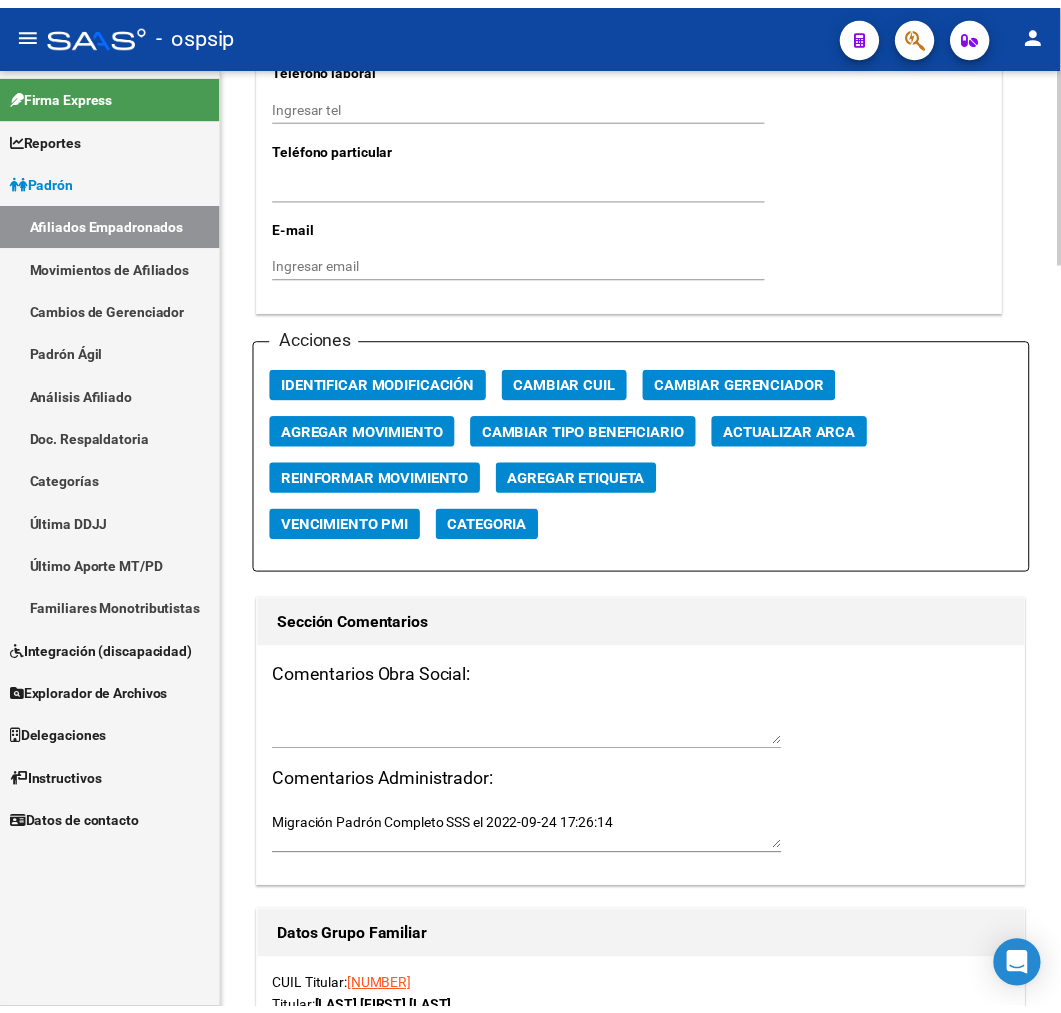 scroll, scrollTop: 1888, scrollLeft: 0, axis: vertical 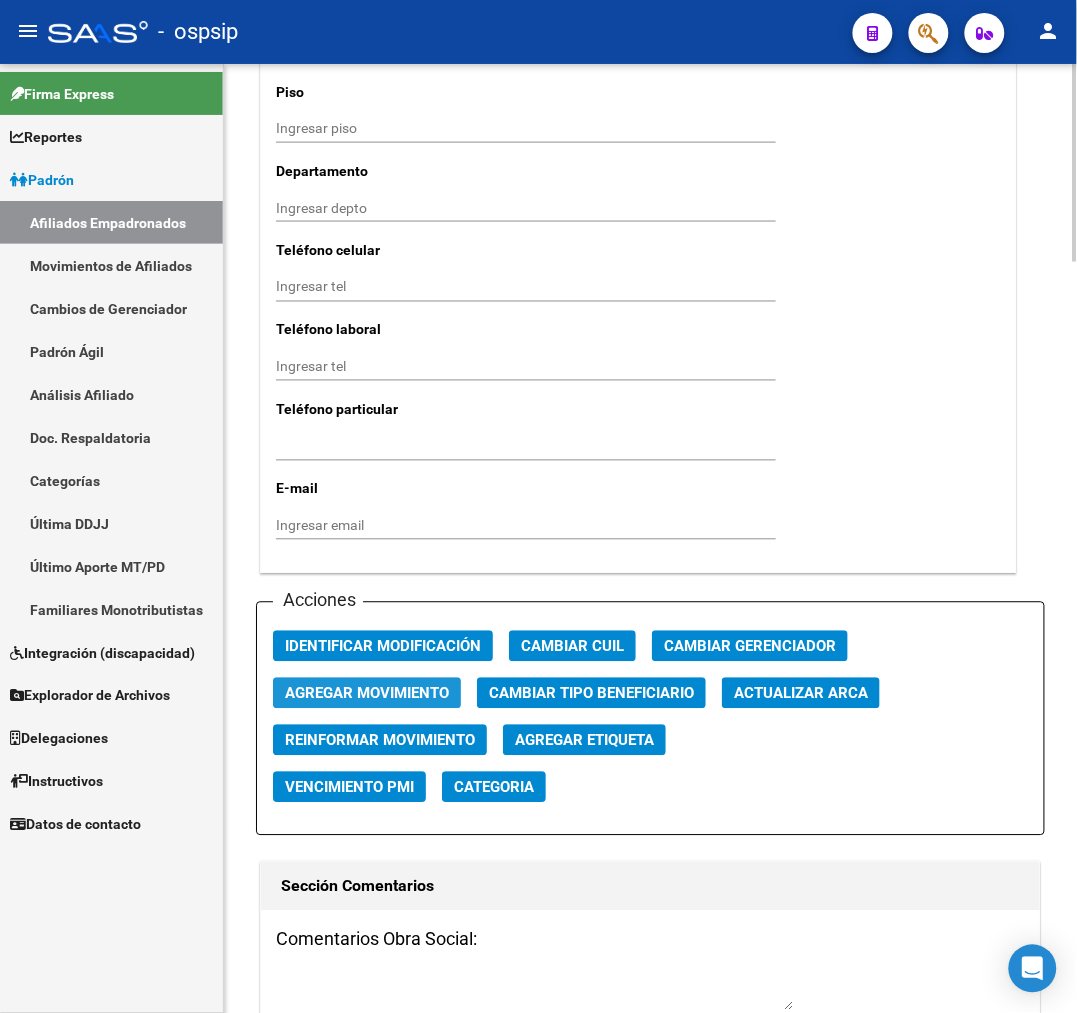click on "Agregar Movimiento" 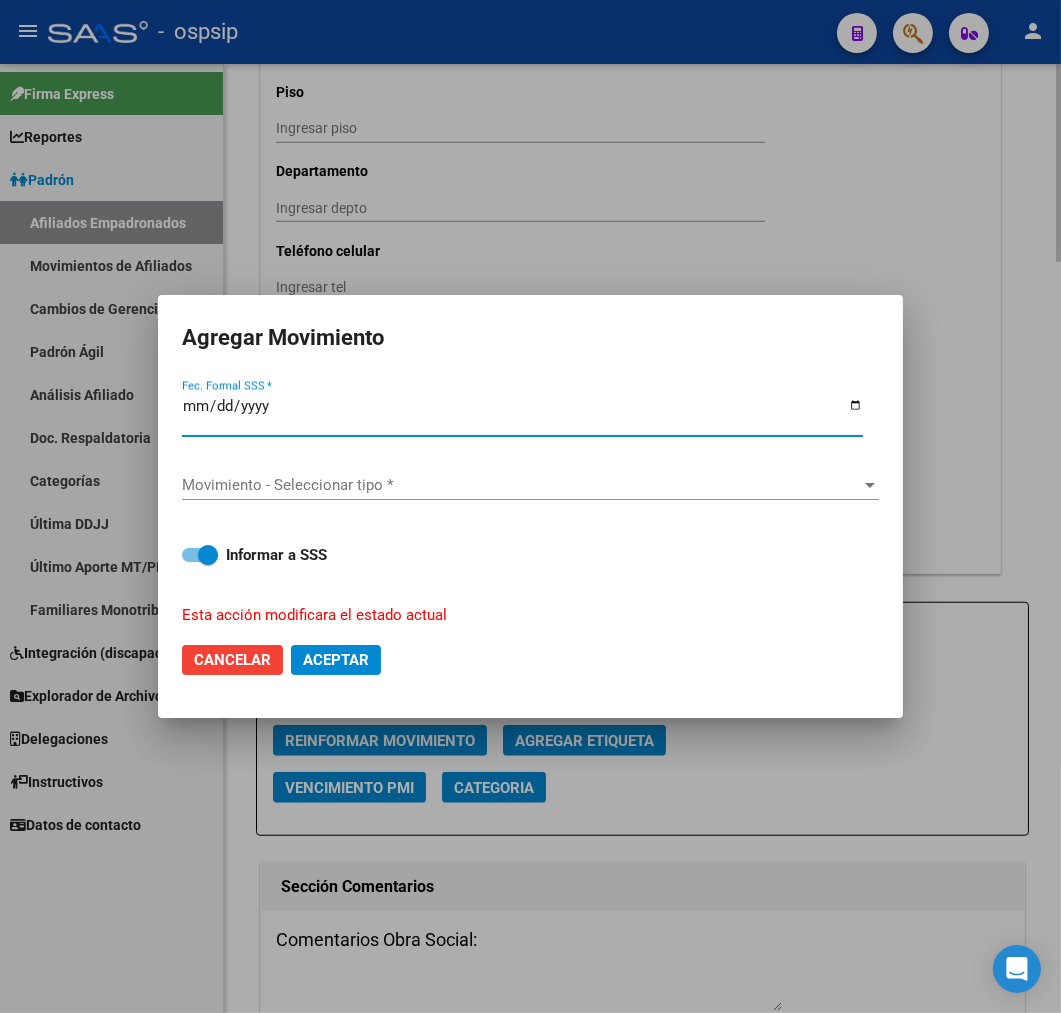 type on "[YYYY]-[MM]-[DD]" 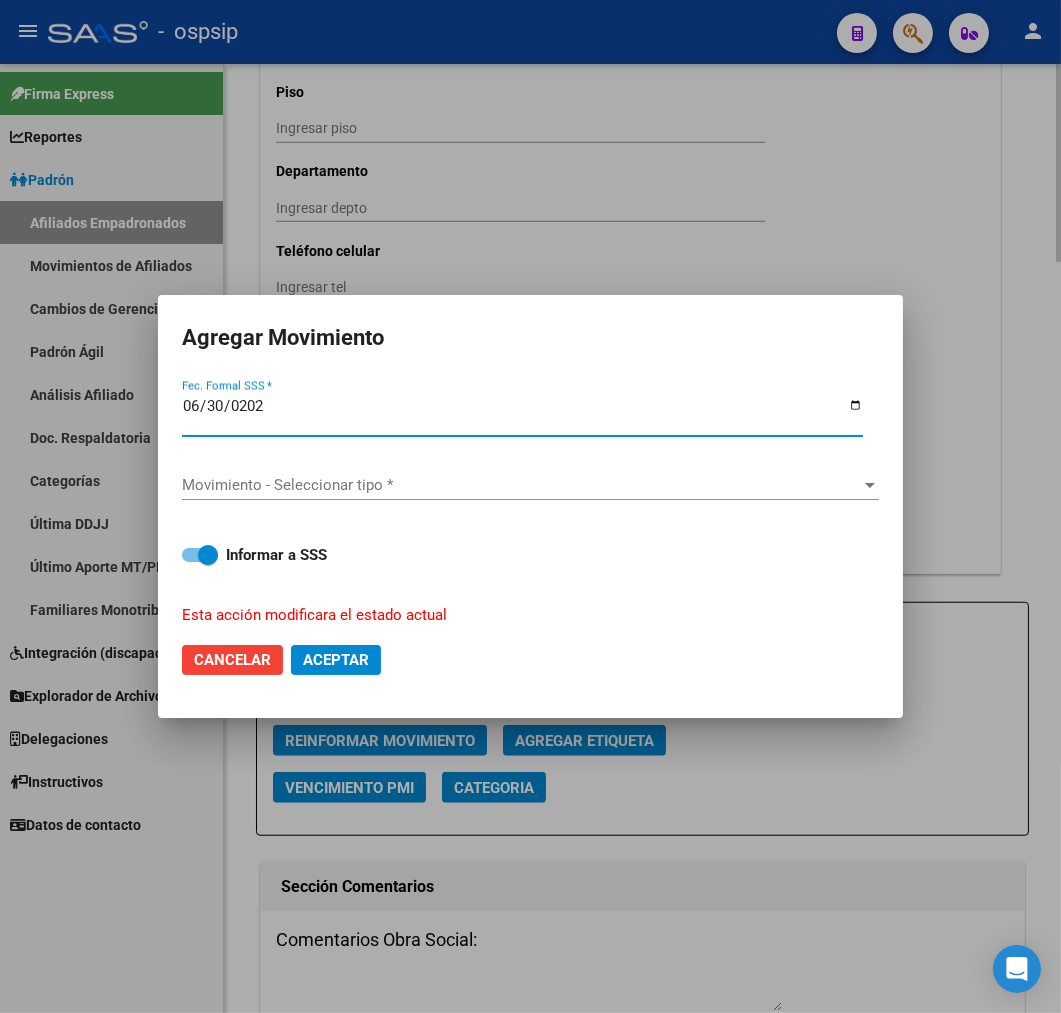 type on "2025-06-30" 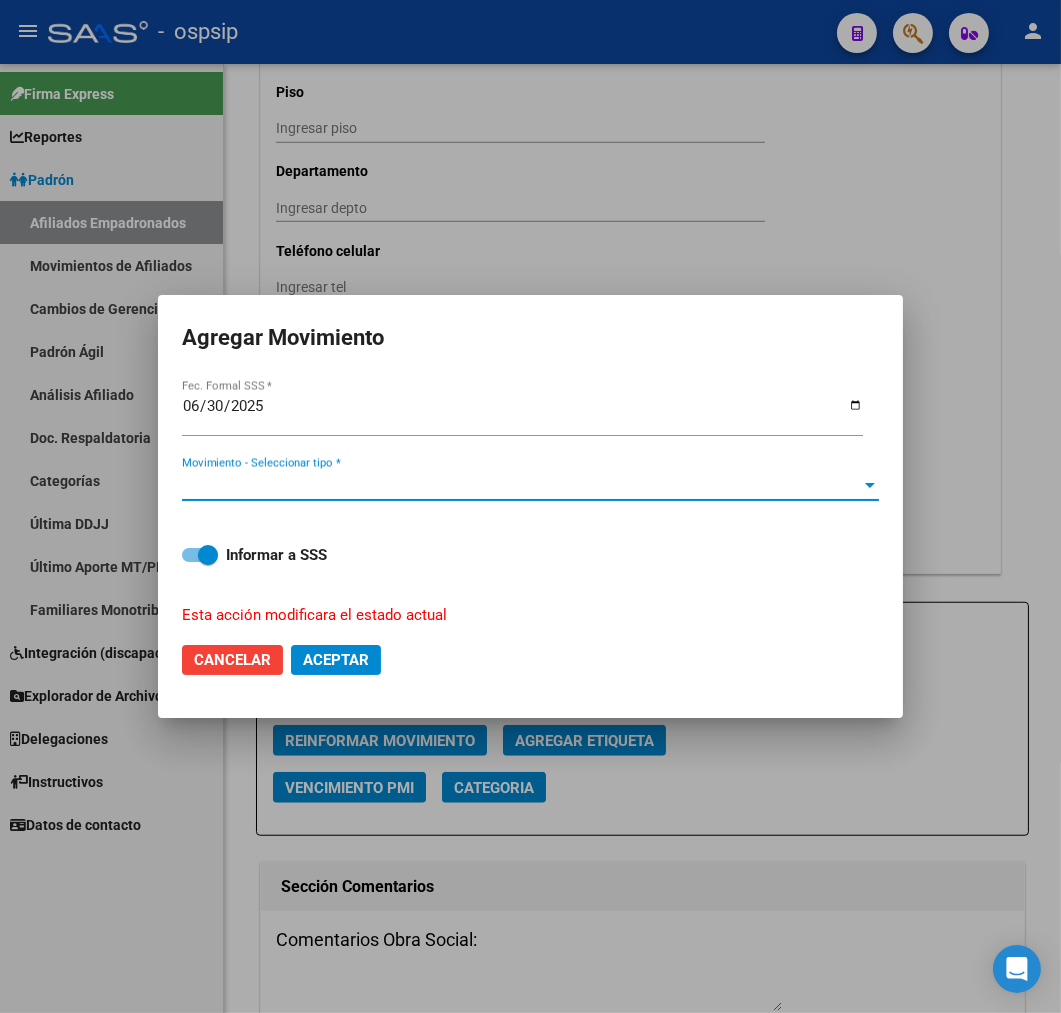 click on "Movimiento - Seleccionar tipo *" at bounding box center (521, 485) 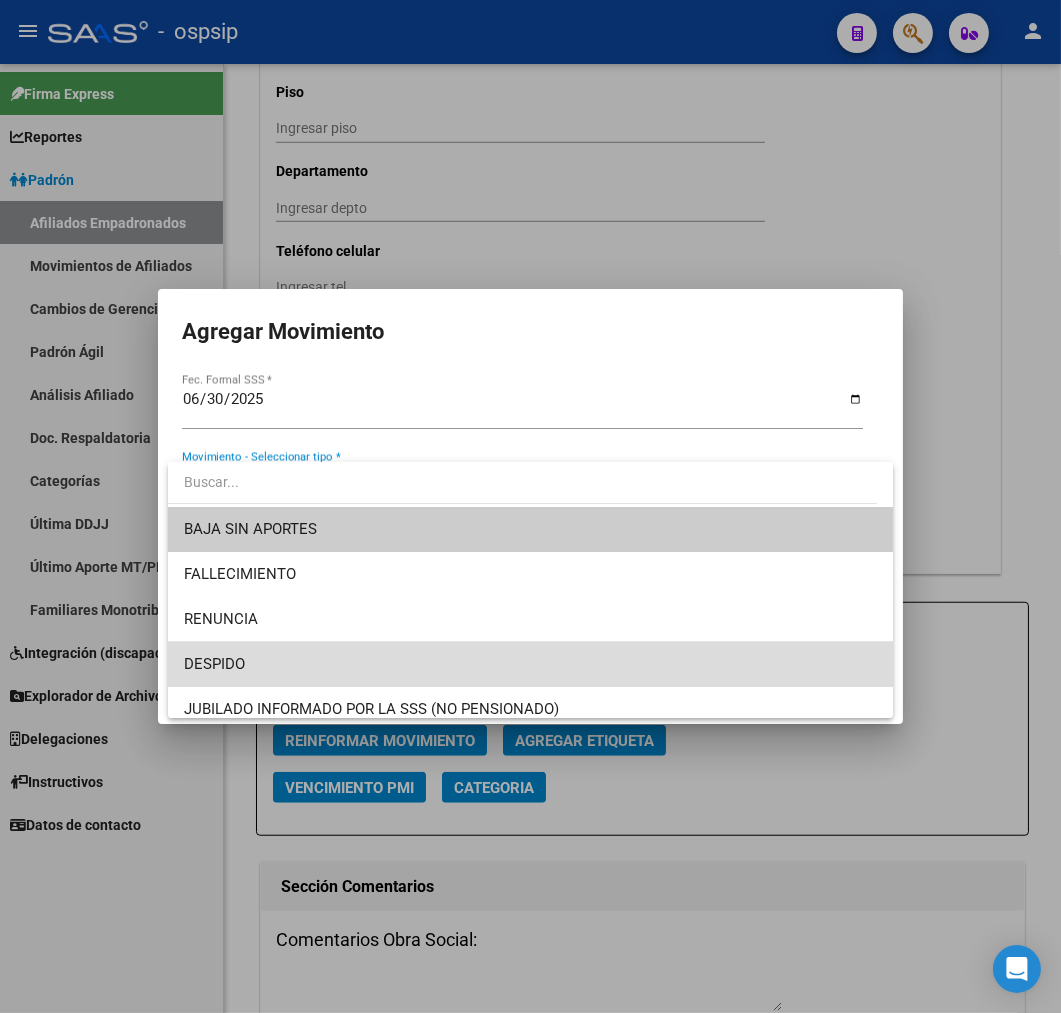 click on "DESPIDO" at bounding box center [531, 664] 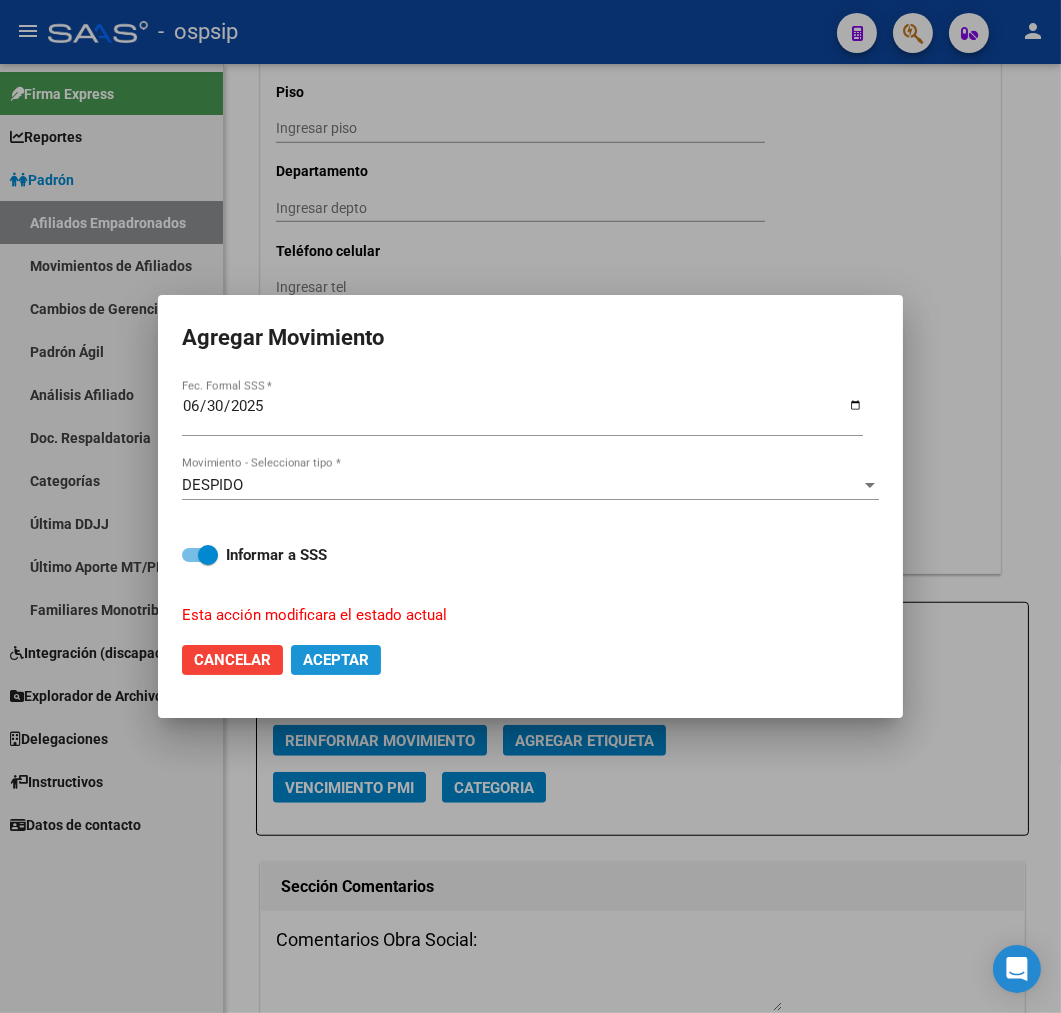 click on "Aceptar" 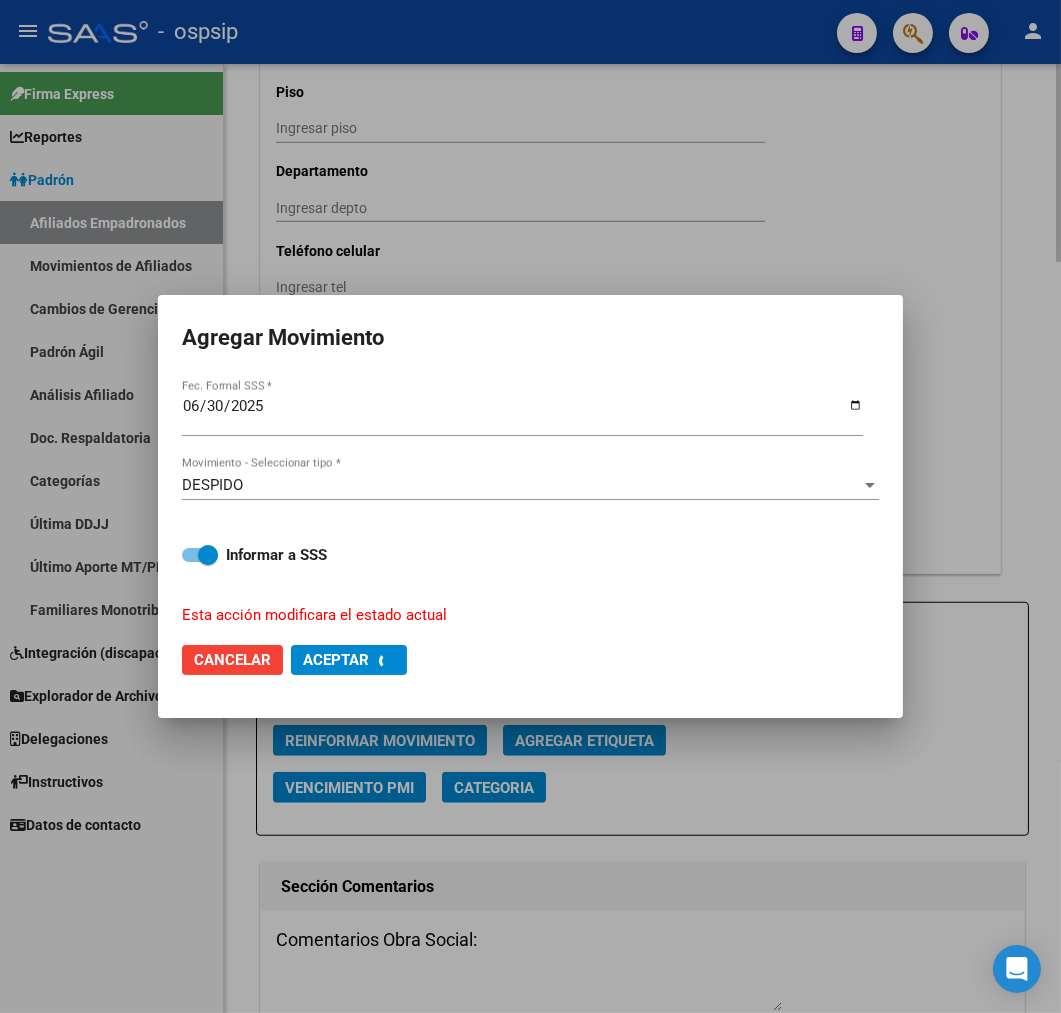 checkbox on "false" 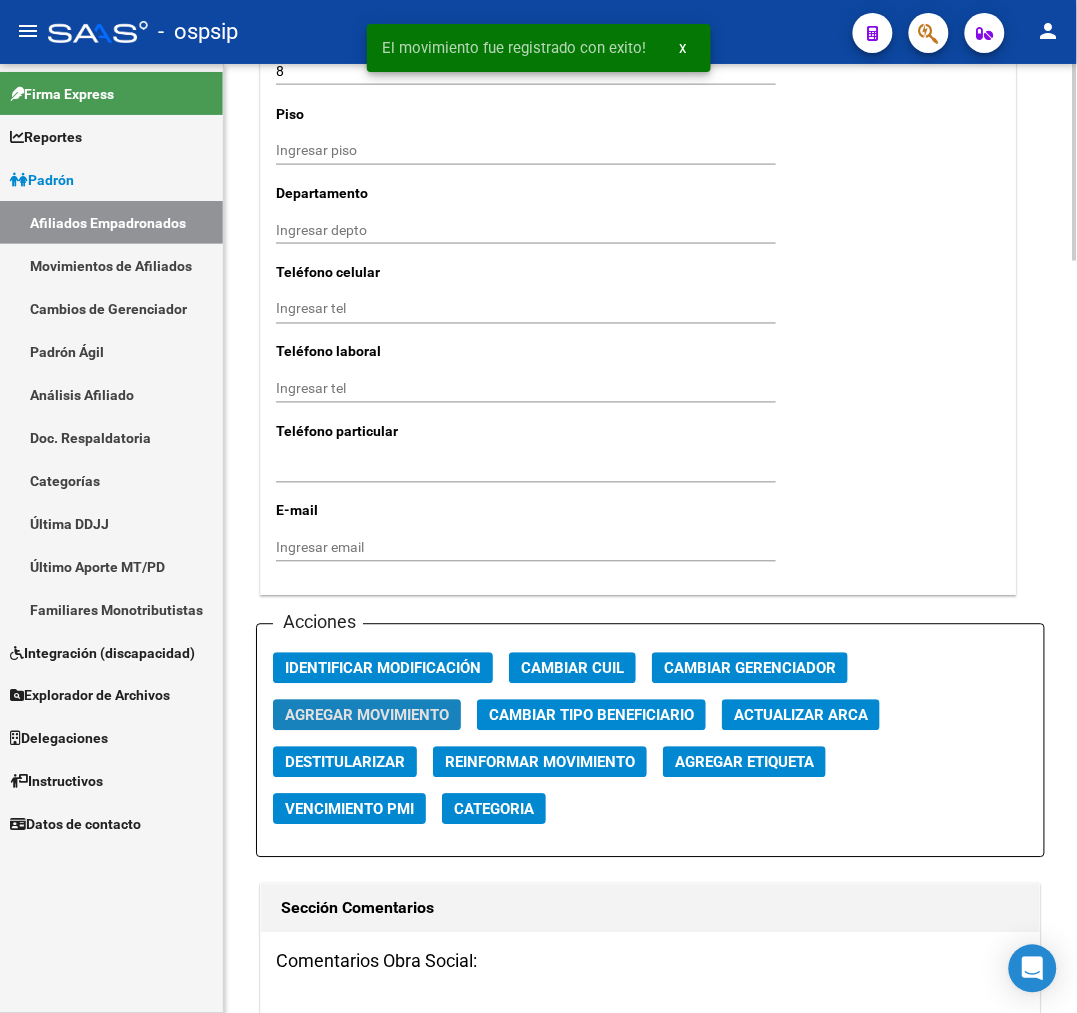 click on "Agregar Movimiento" 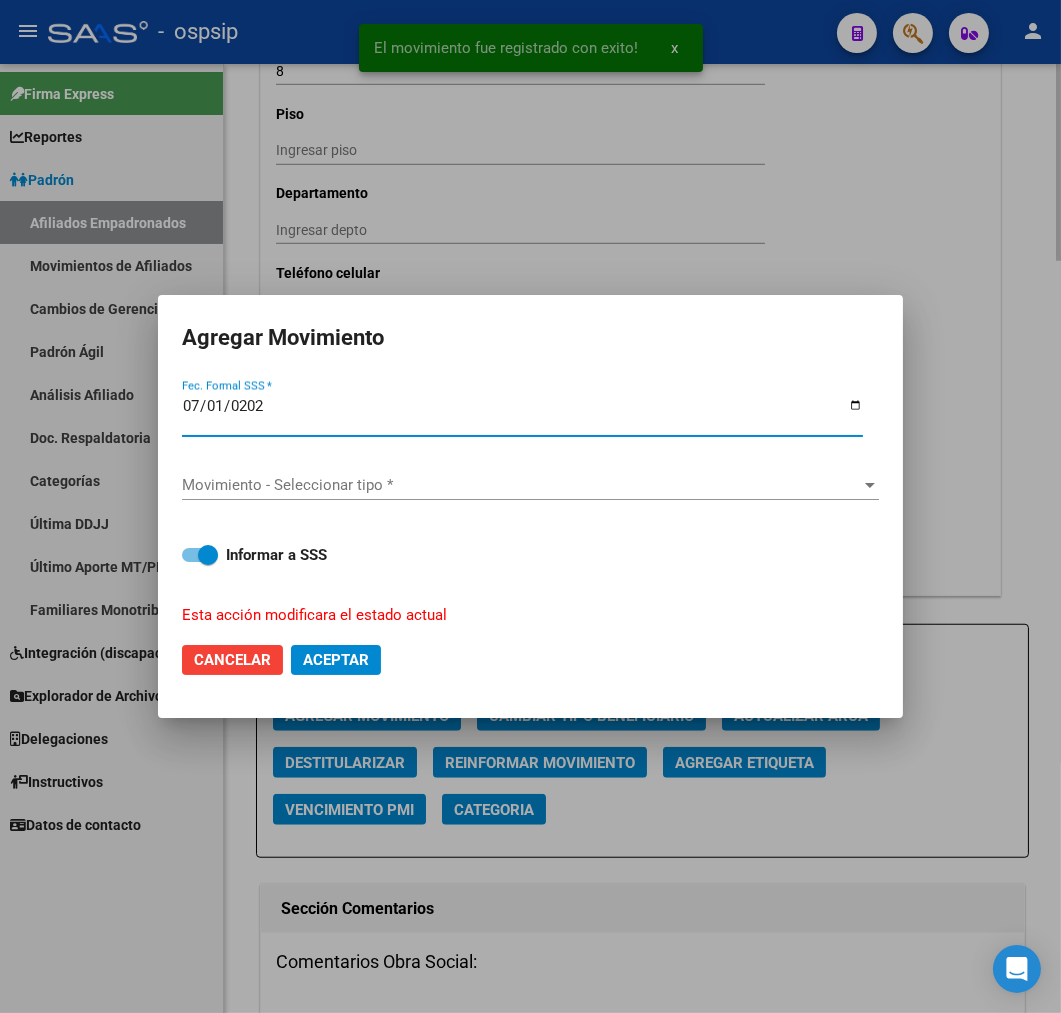 type on "2025-07-01" 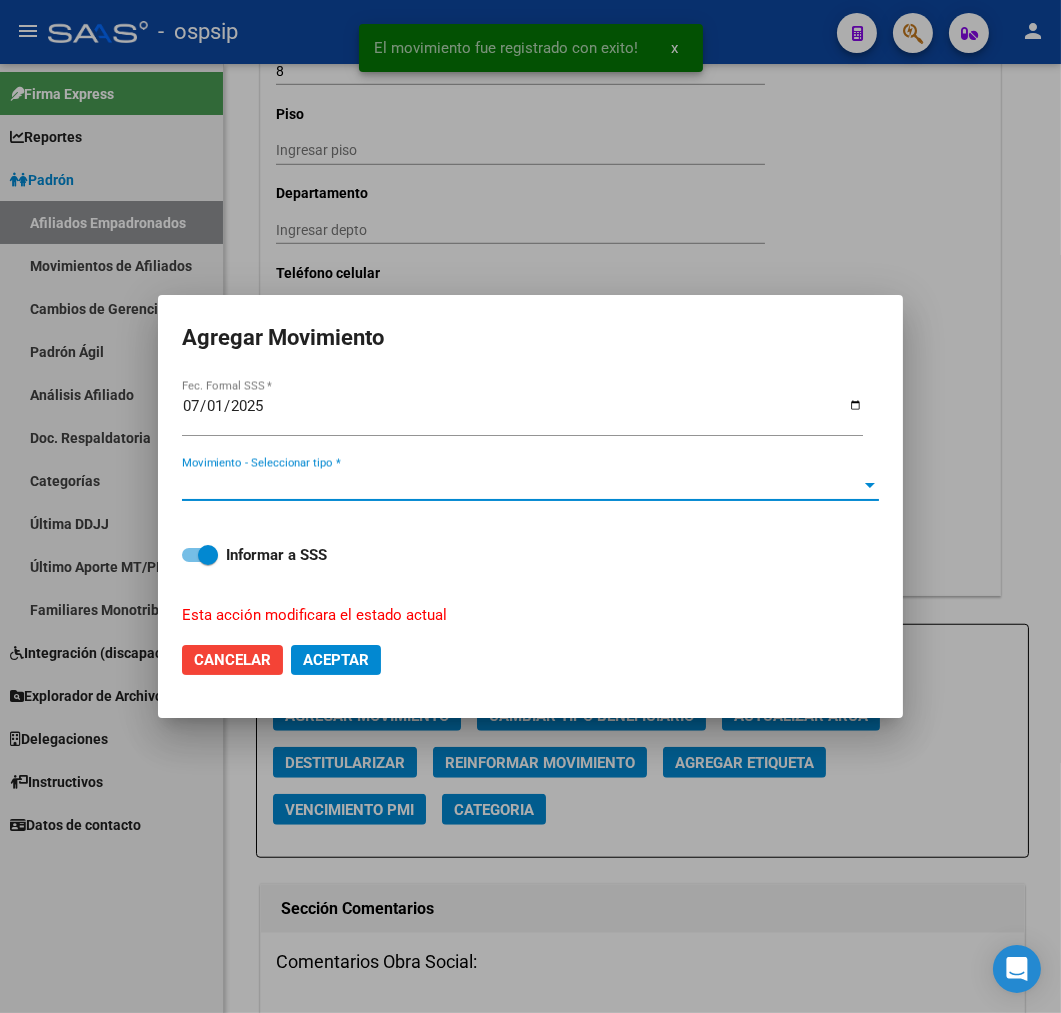 click on "Movimiento - Seleccionar tipo *" at bounding box center [521, 485] 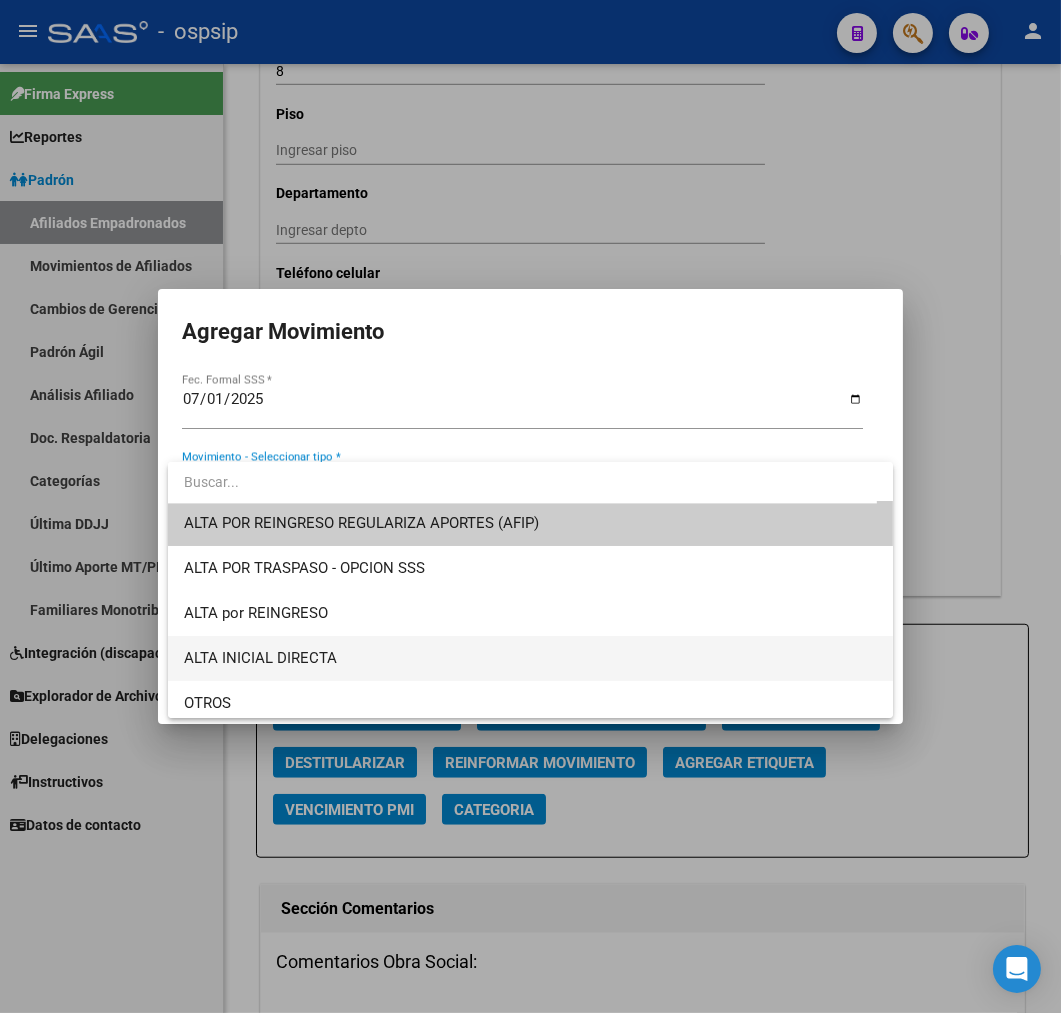 scroll, scrollTop: 0, scrollLeft: 0, axis: both 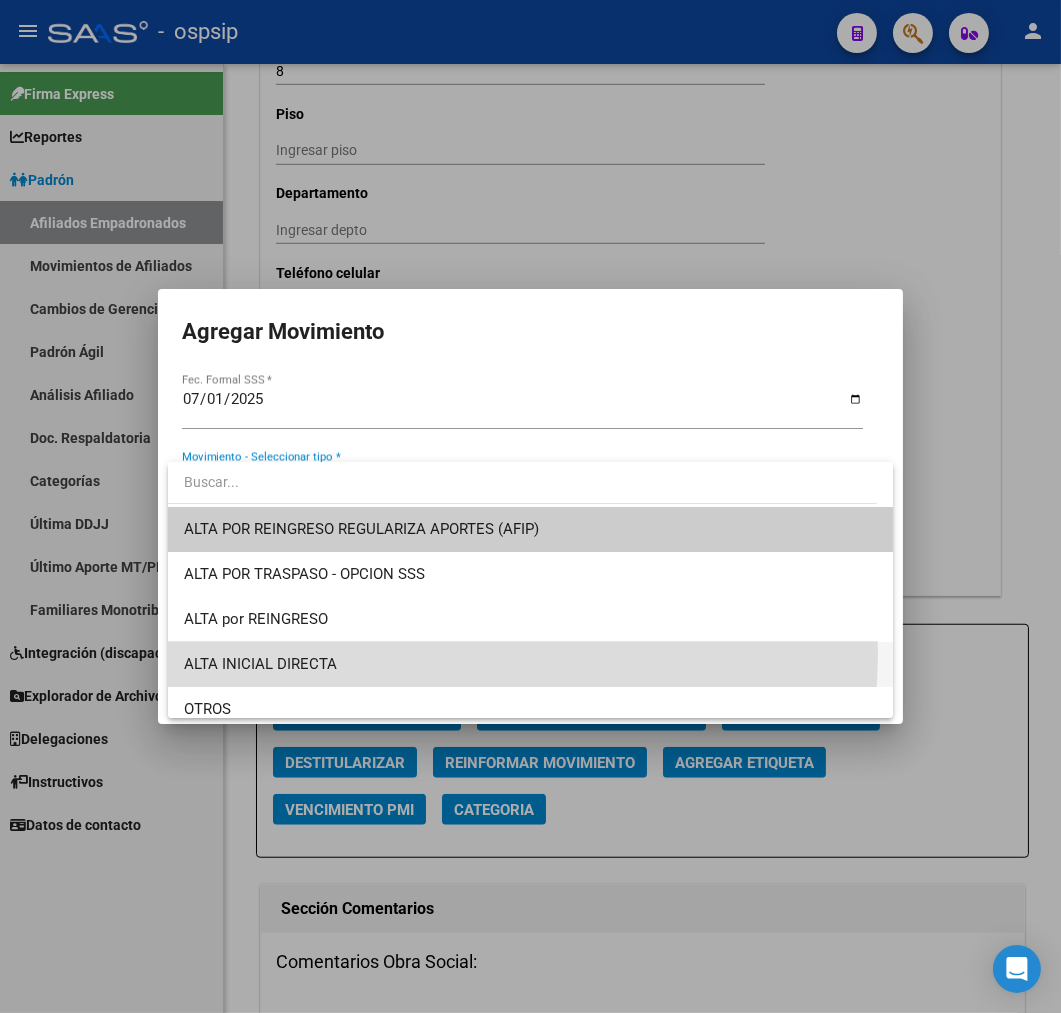 click on "ALTA INICIAL DIRECTA" at bounding box center (531, 664) 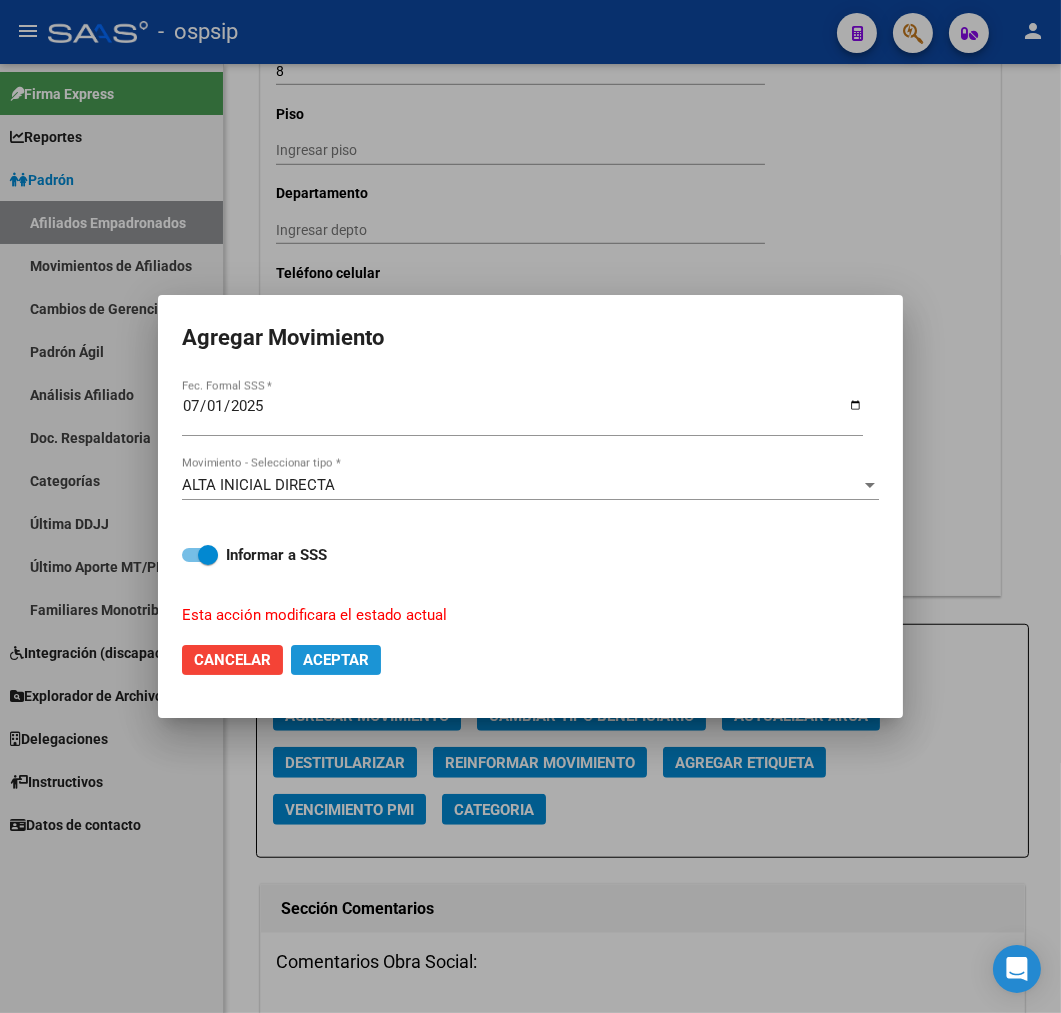 click on "Aceptar" 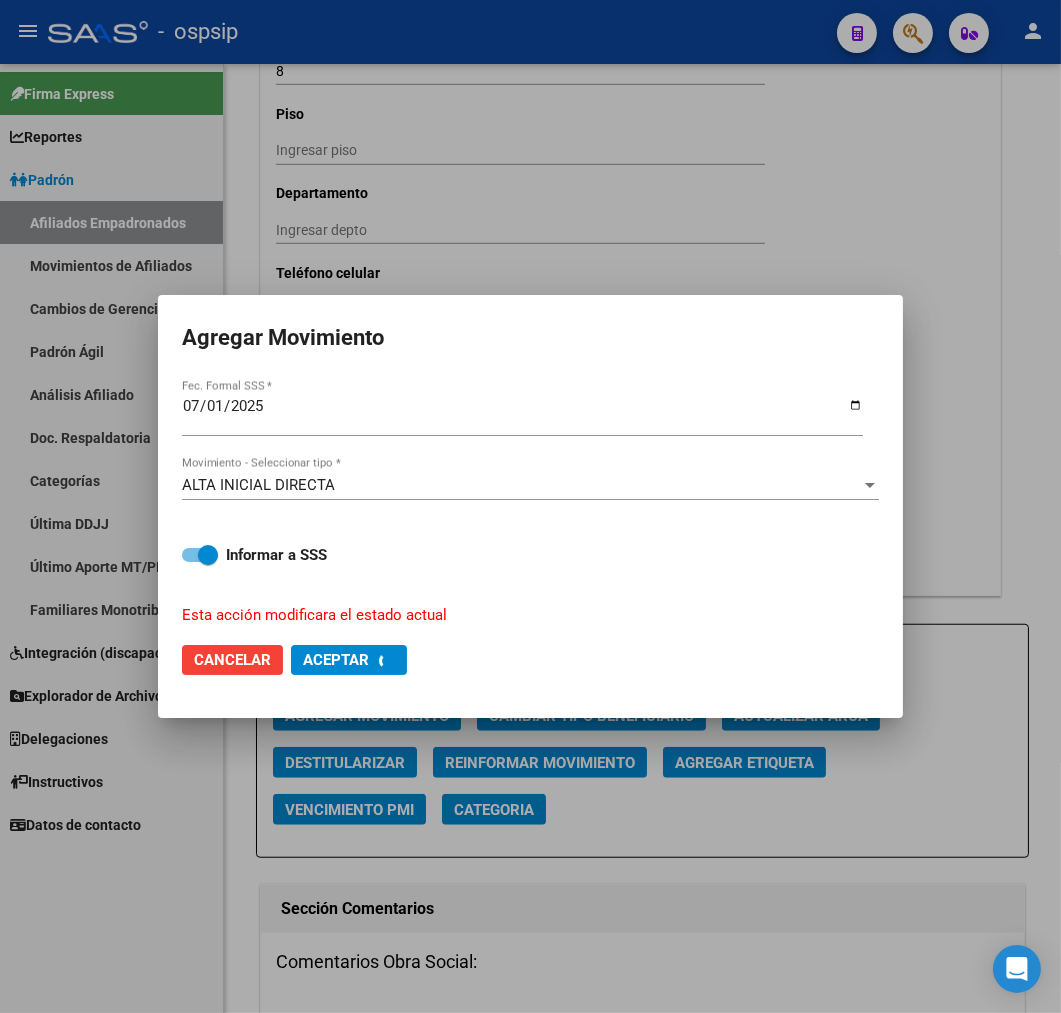 checkbox on "false" 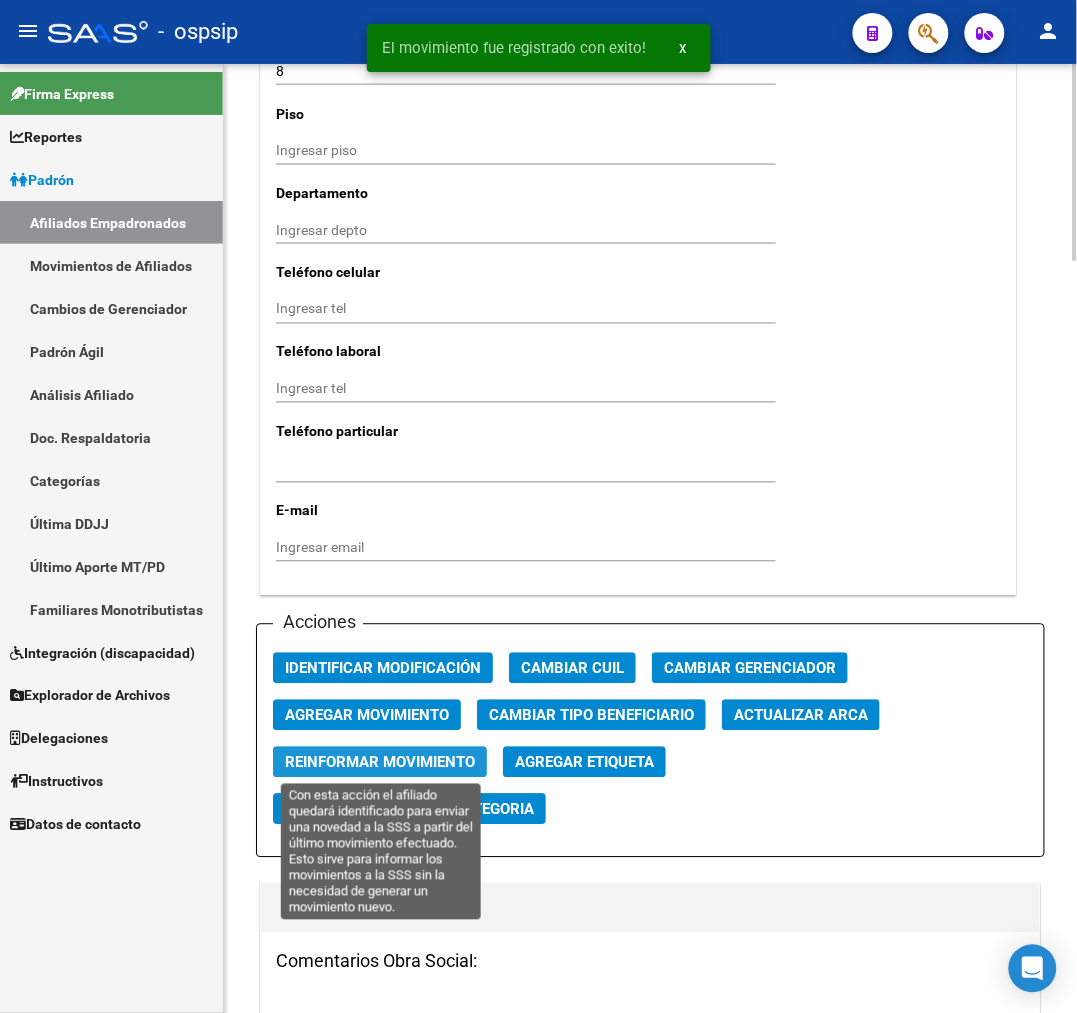 click on "Reinformar Movimiento" 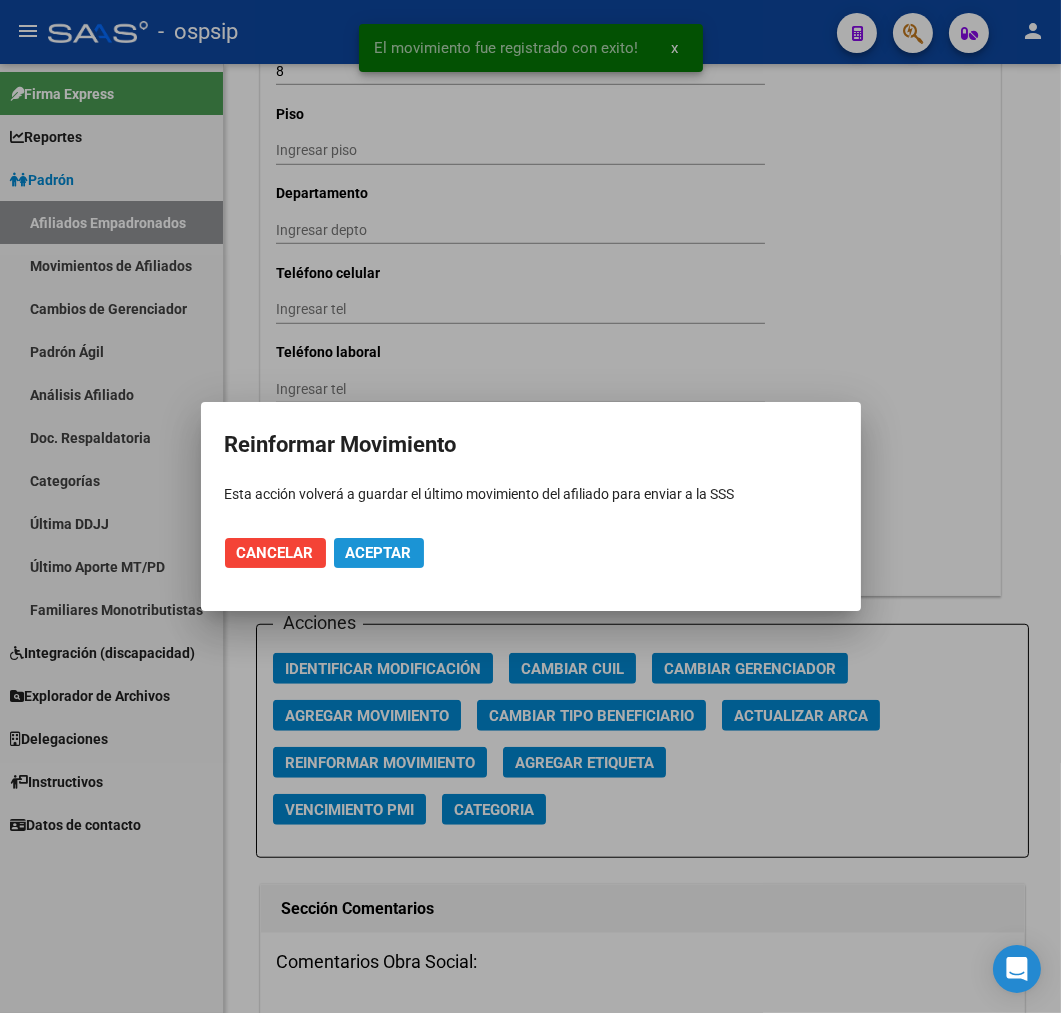 click on "Aceptar" at bounding box center (379, 553) 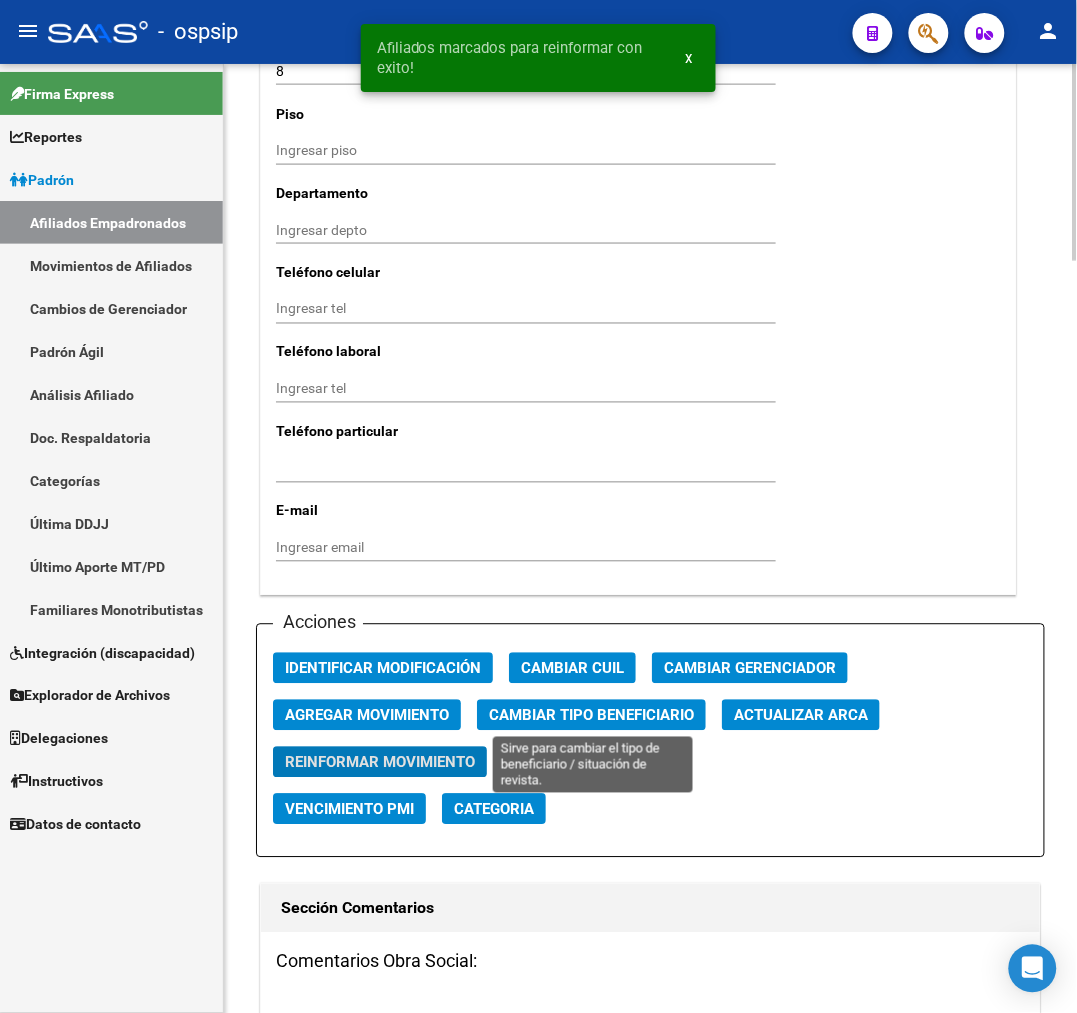 click on "Cambiar Tipo Beneficiario" 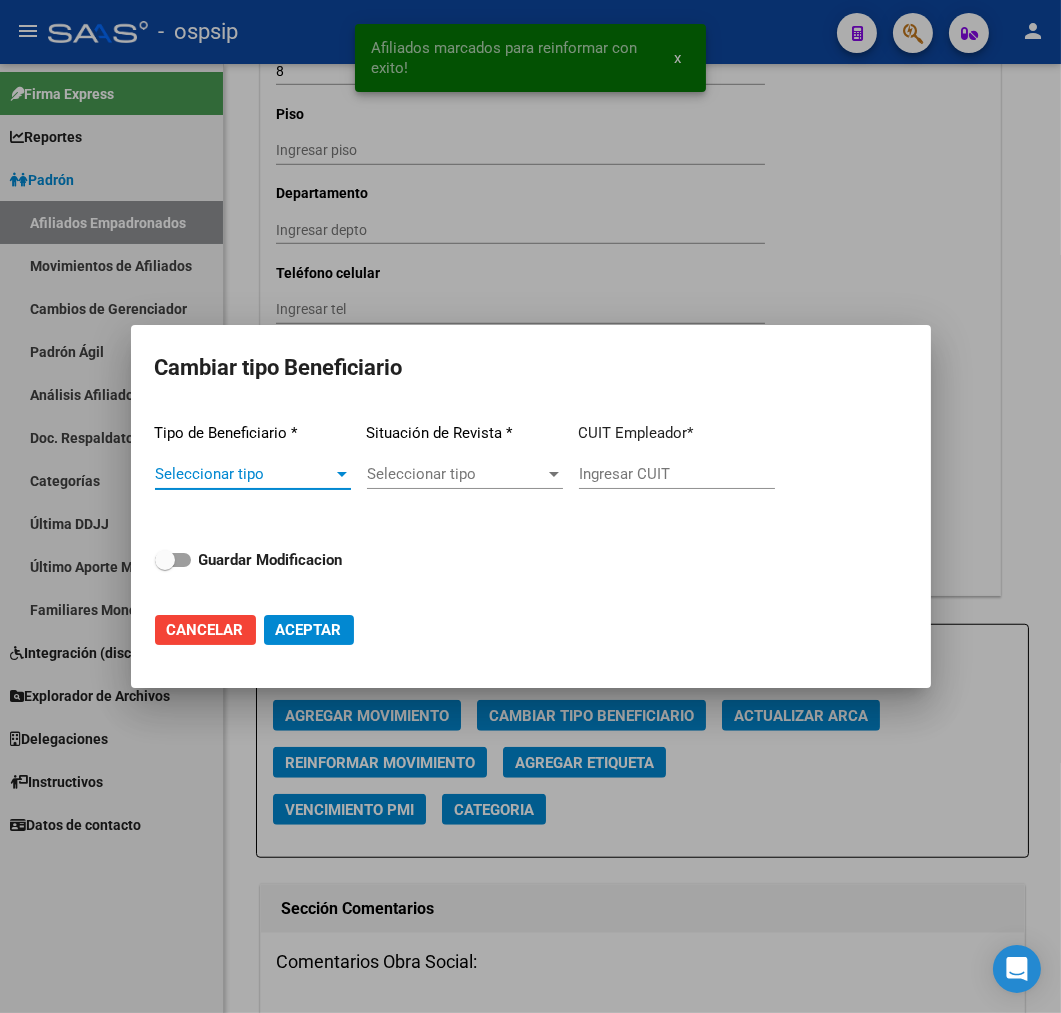 click on "Seleccionar tipo" at bounding box center (244, 474) 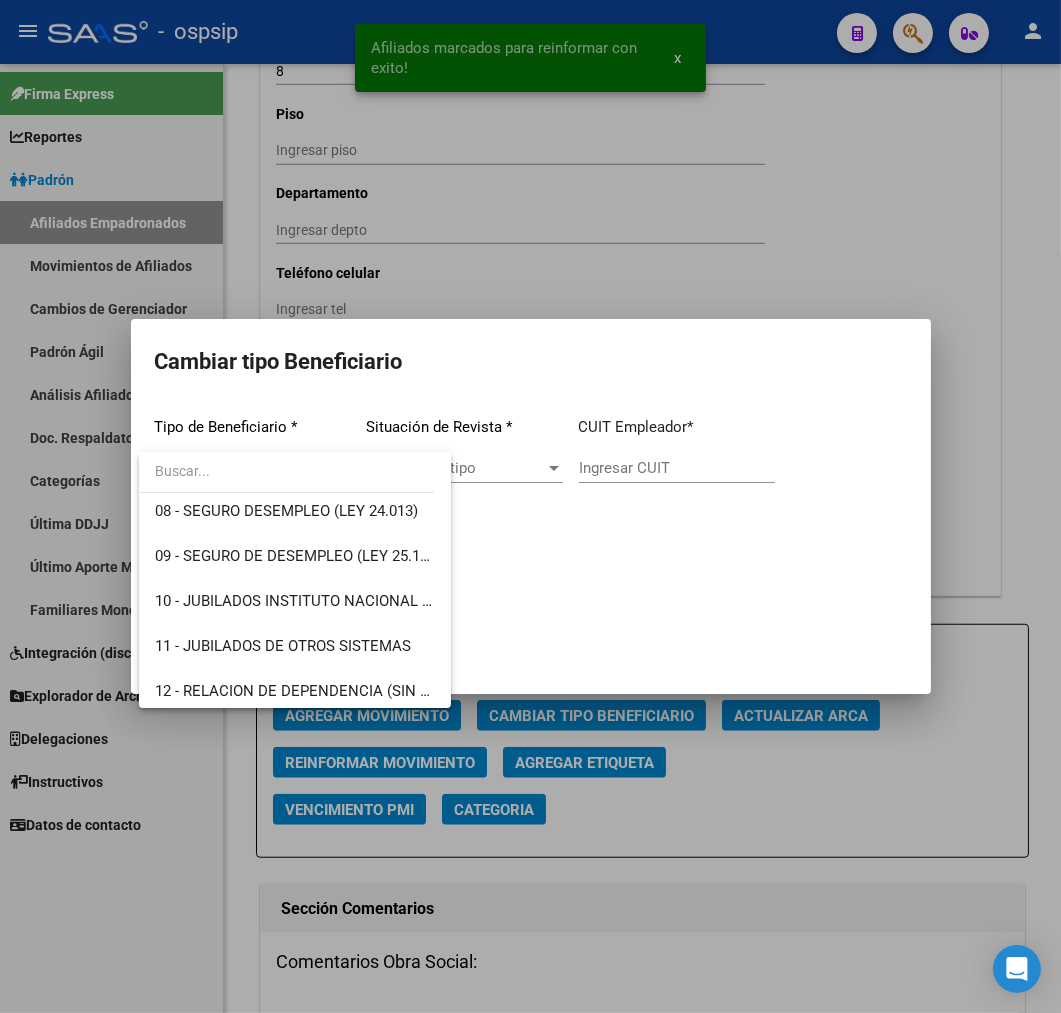 scroll, scrollTop: 374, scrollLeft: 0, axis: vertical 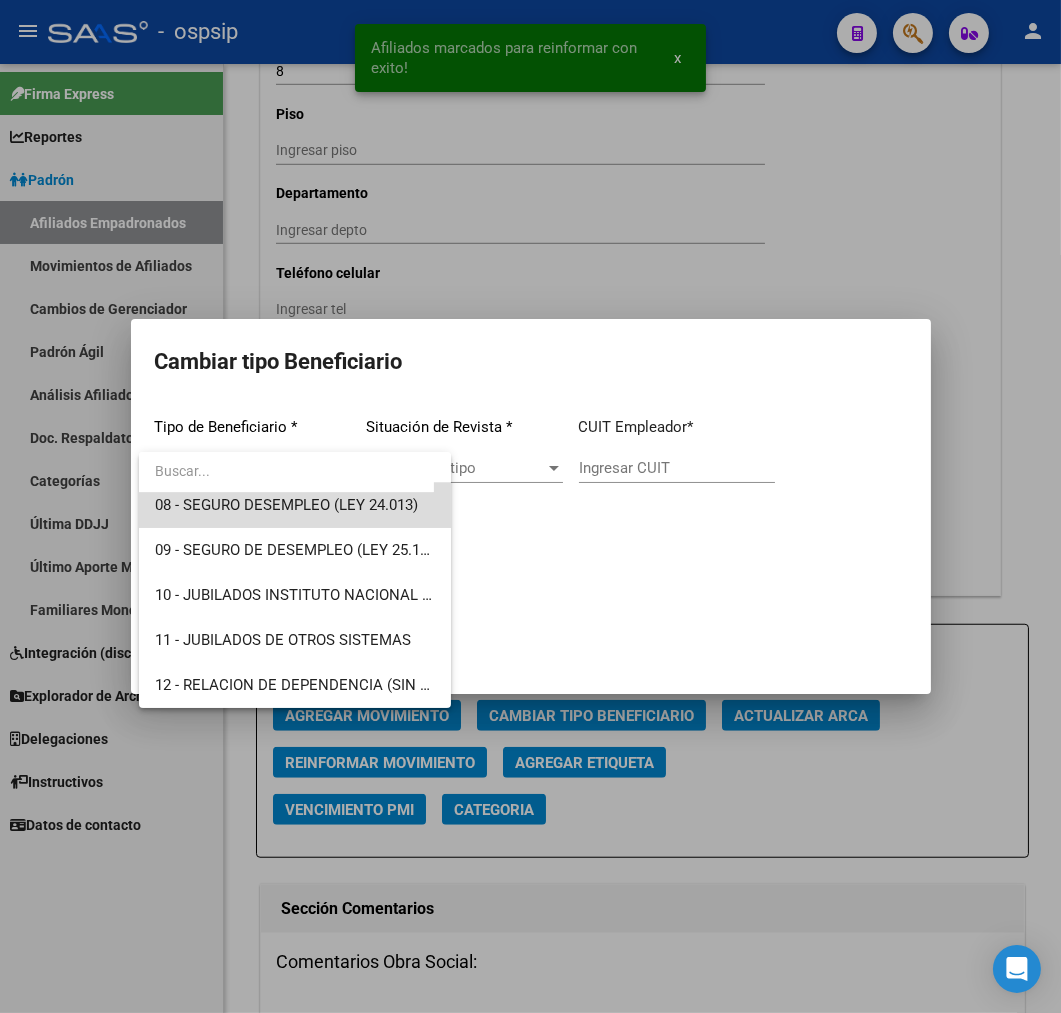 click on "08 - SEGURO DESEMPLEO (LEY 24.013)" at bounding box center (295, 505) 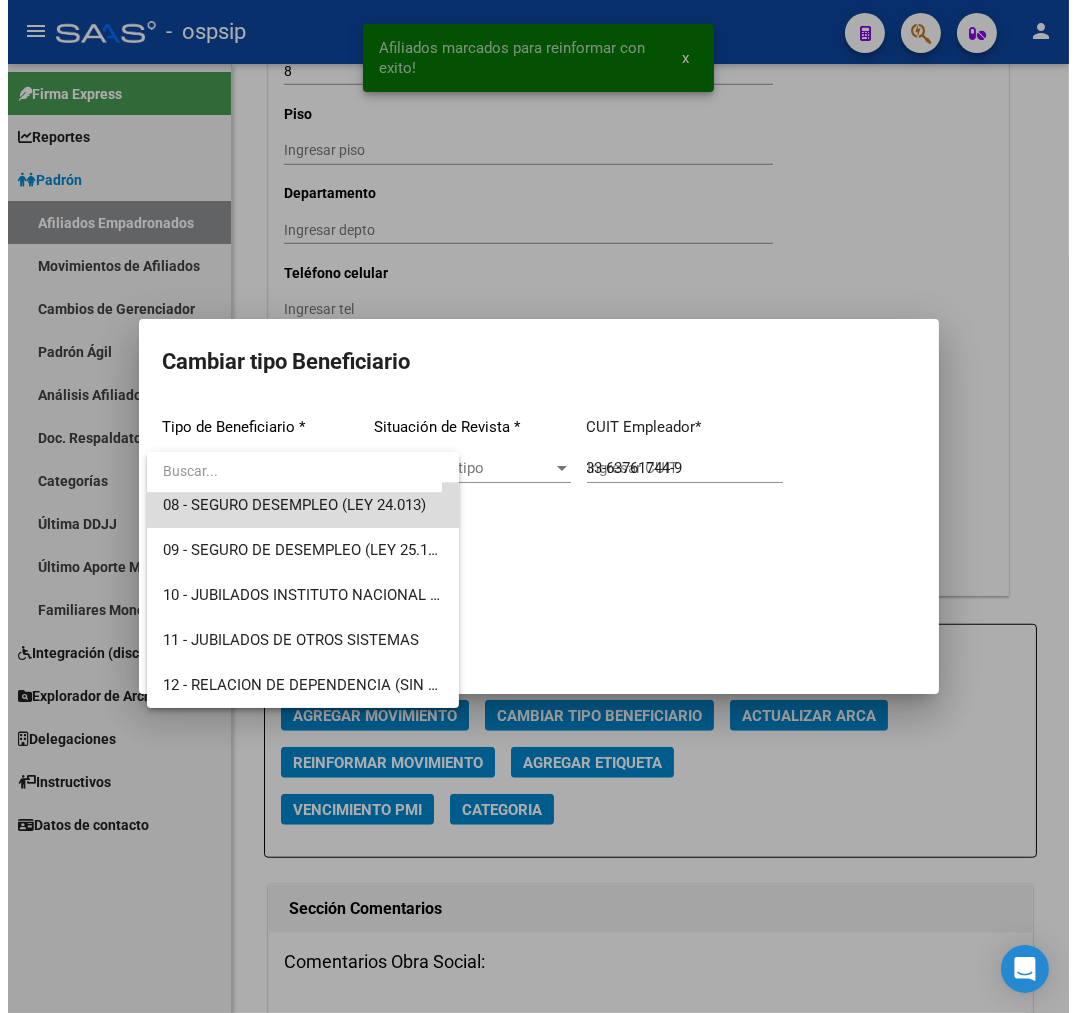 scroll, scrollTop: 360, scrollLeft: 0, axis: vertical 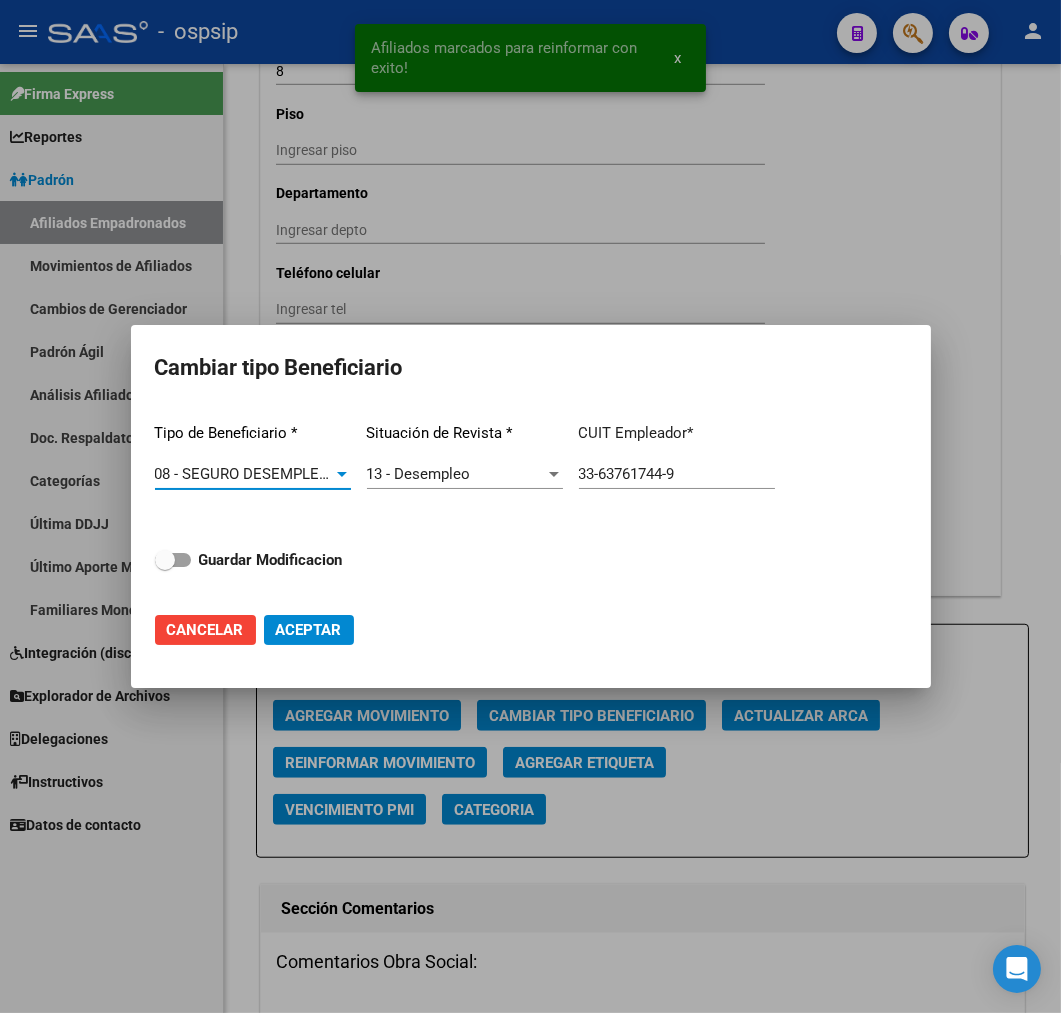 click on "Guardar Modificacion" at bounding box center [271, 560] 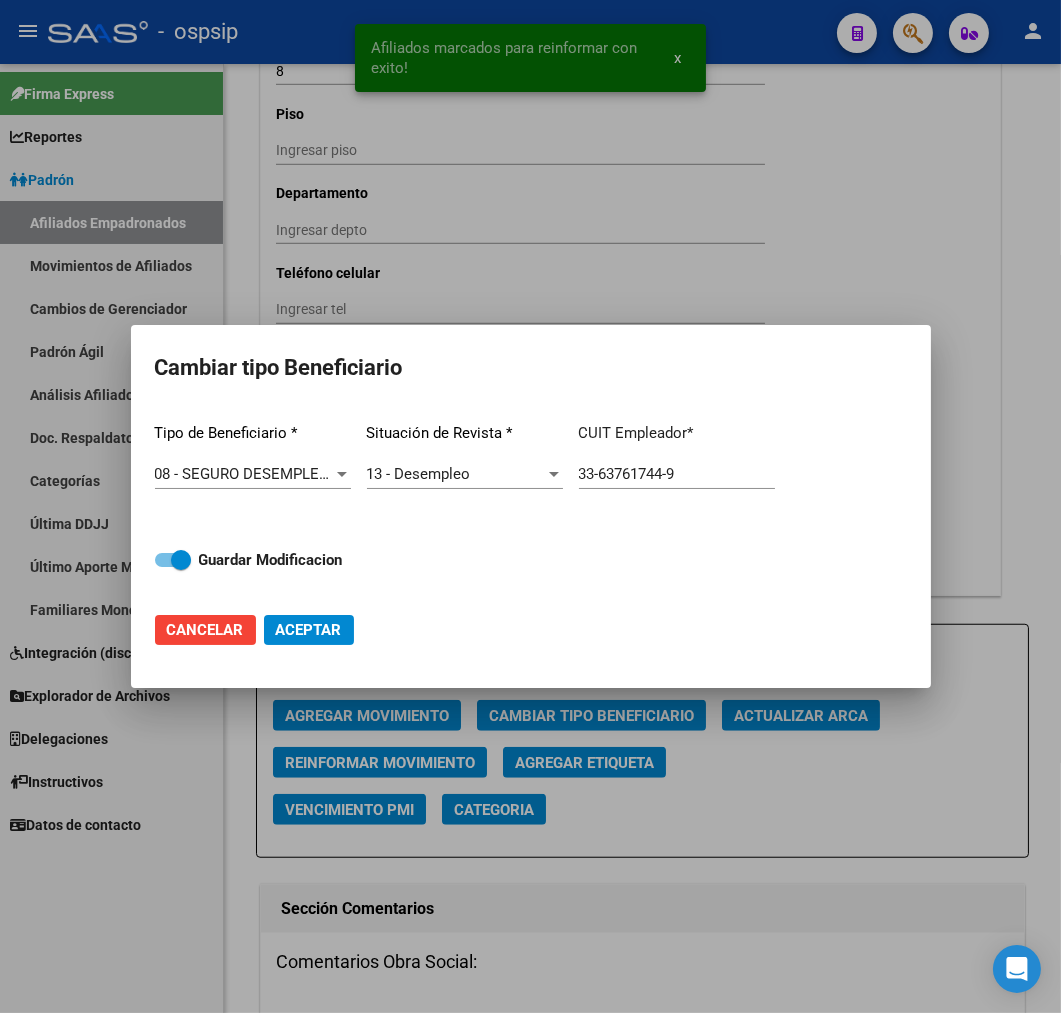 click on "Aceptar" 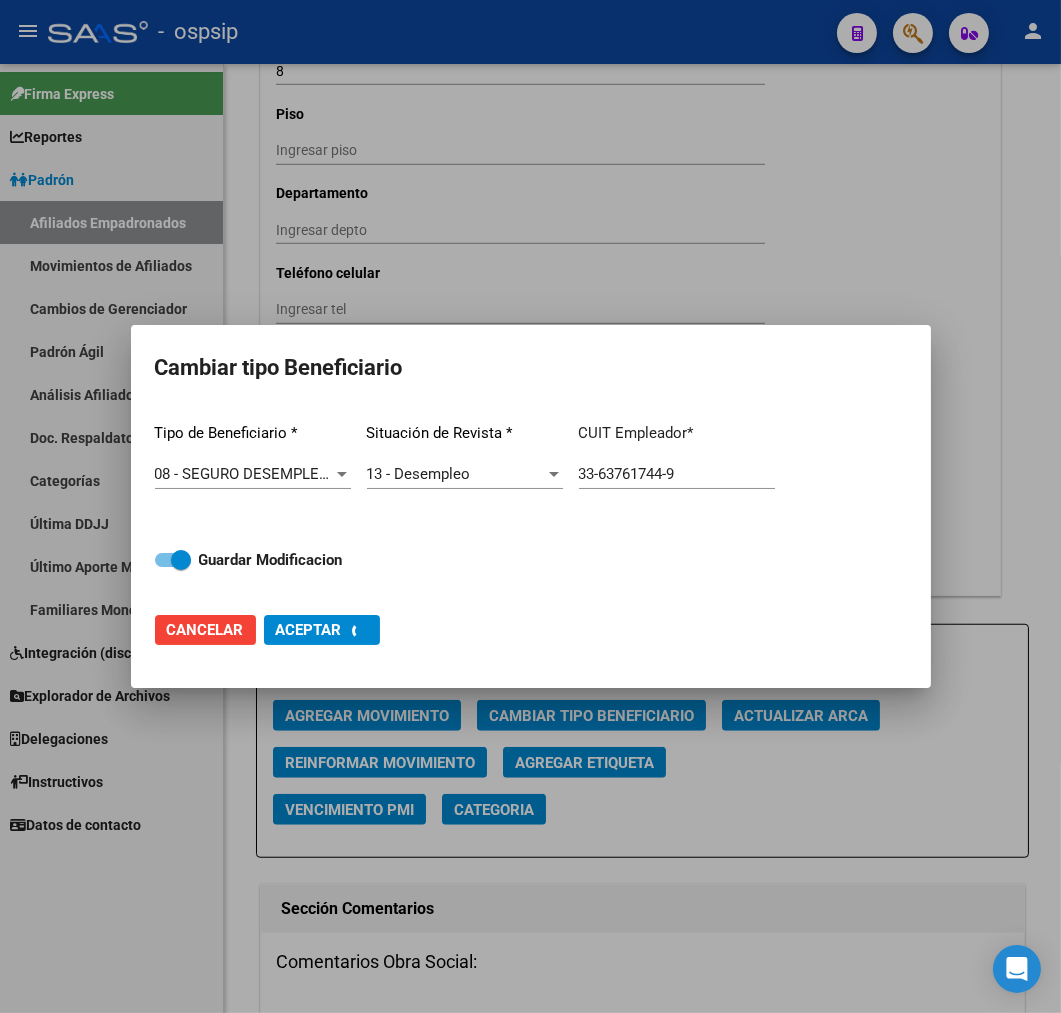 checkbox on "false" 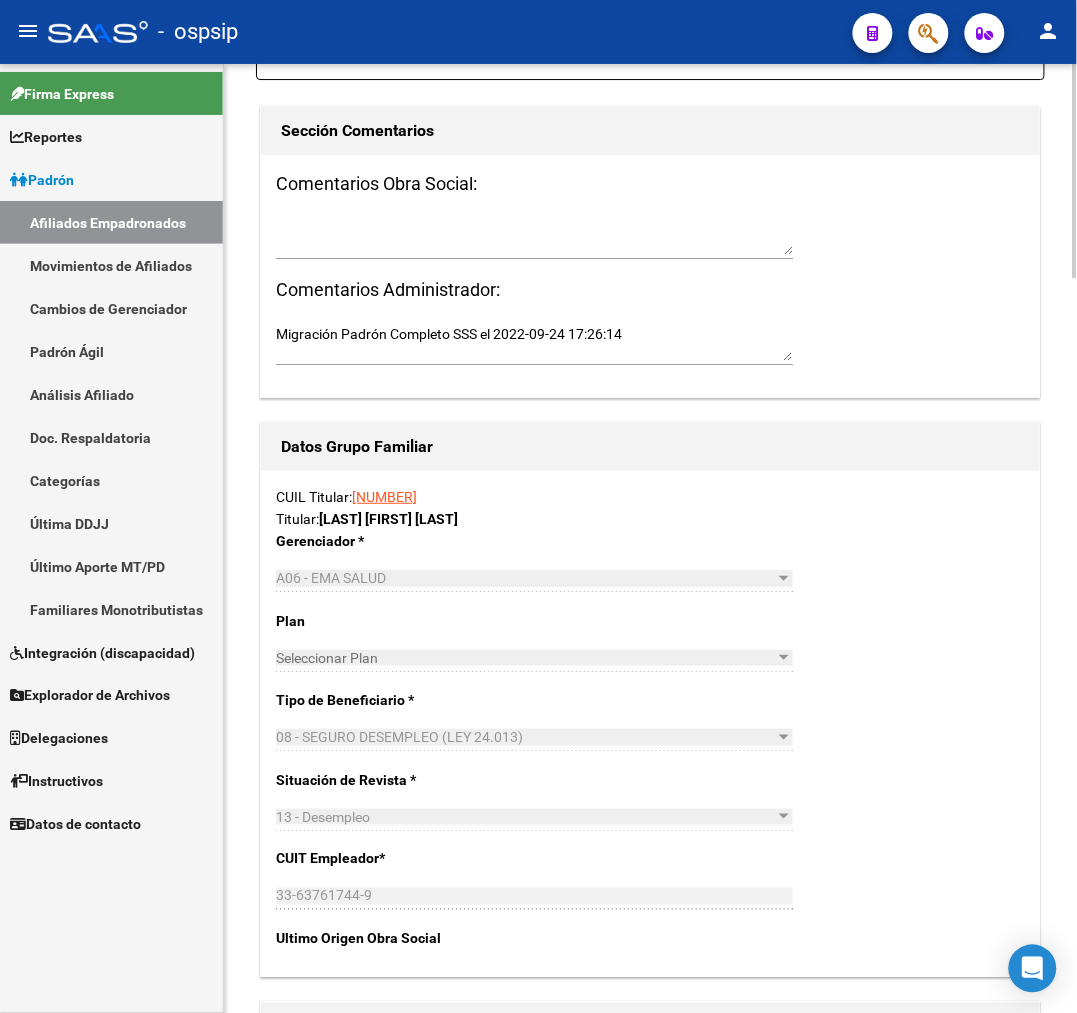 scroll, scrollTop: 2555, scrollLeft: 0, axis: vertical 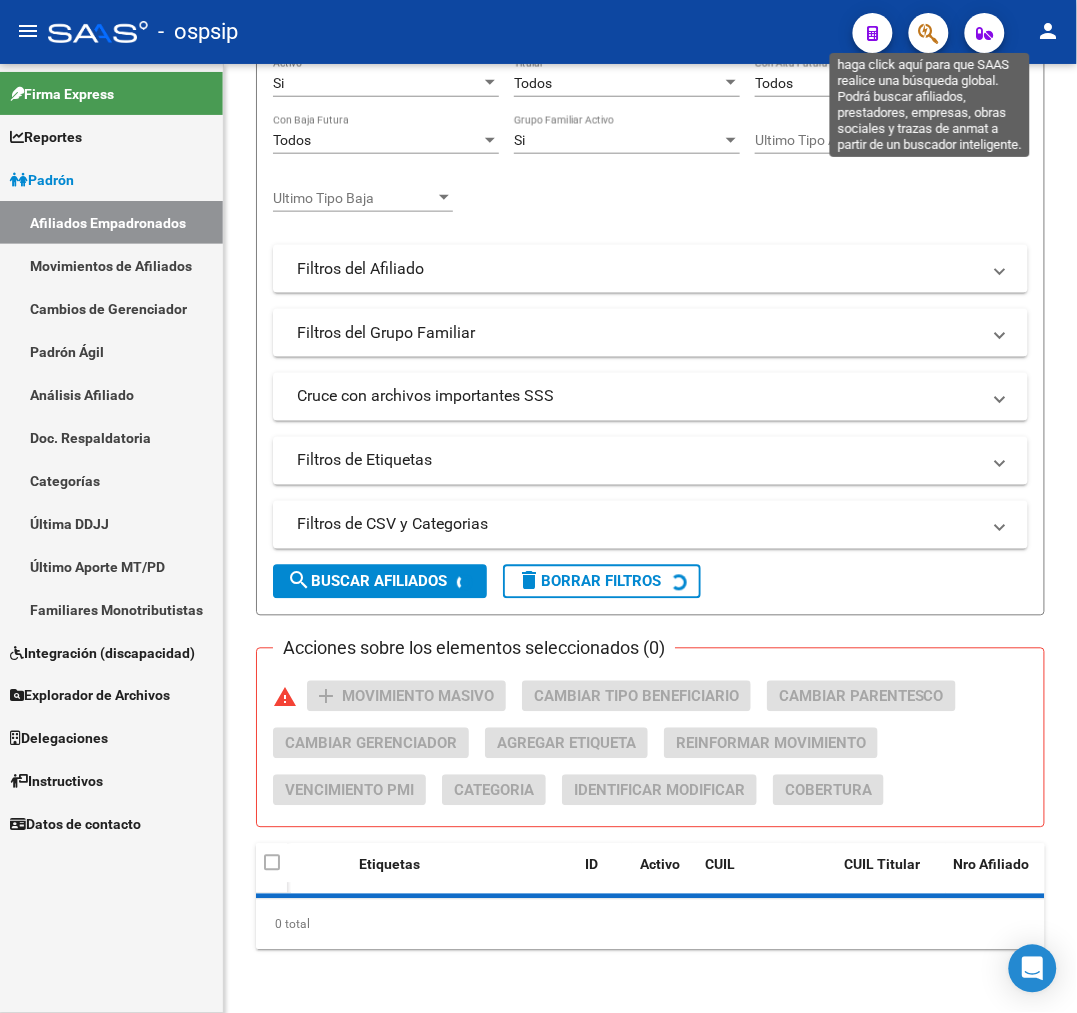 click 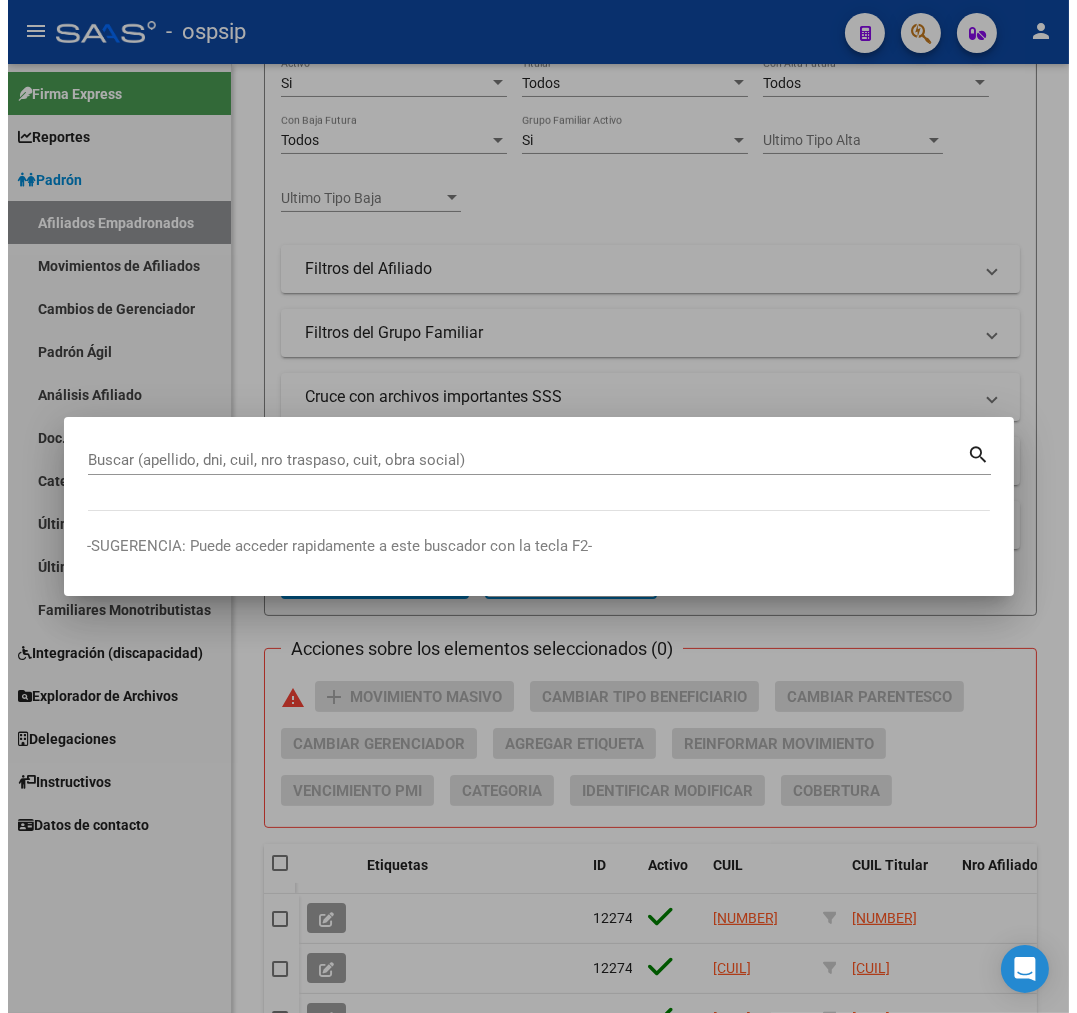scroll, scrollTop: 886, scrollLeft: 0, axis: vertical 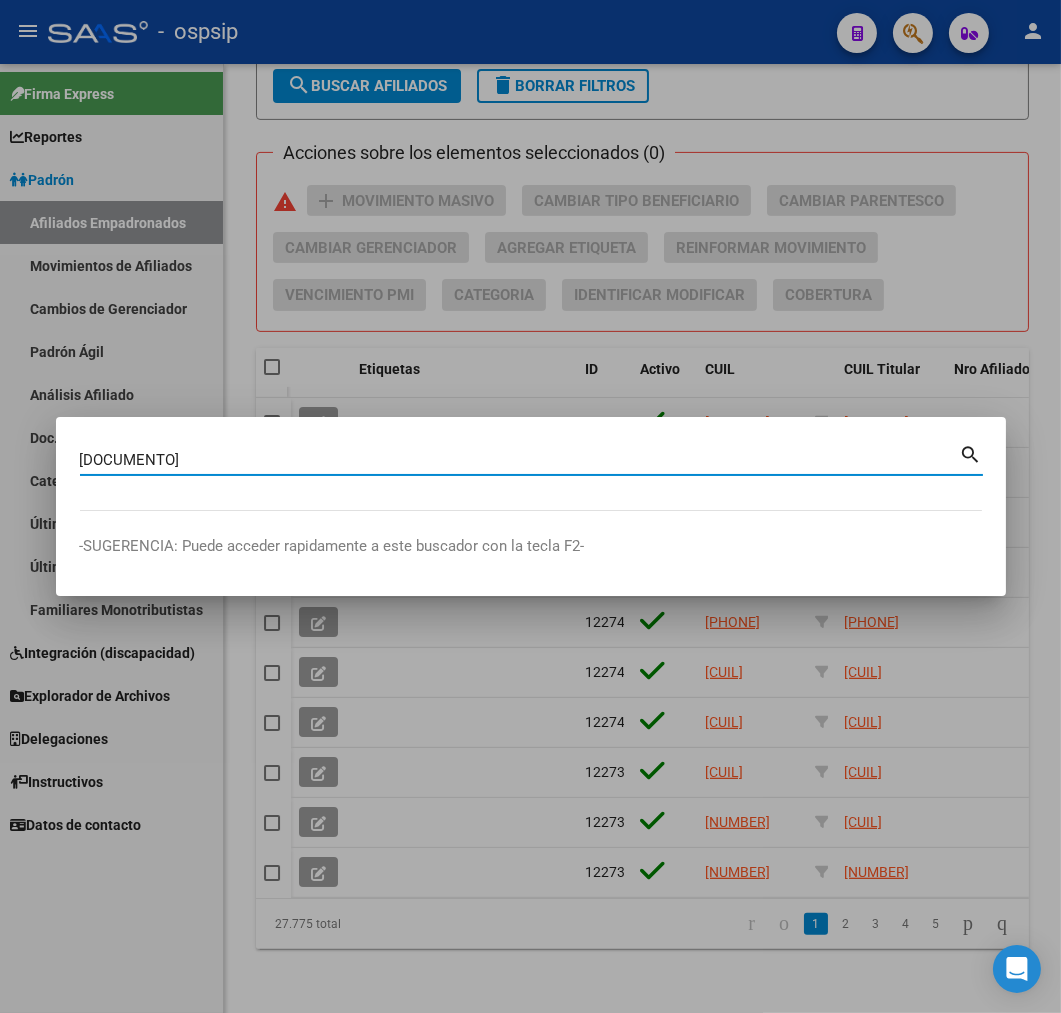 type on "[DOCUMENTO]" 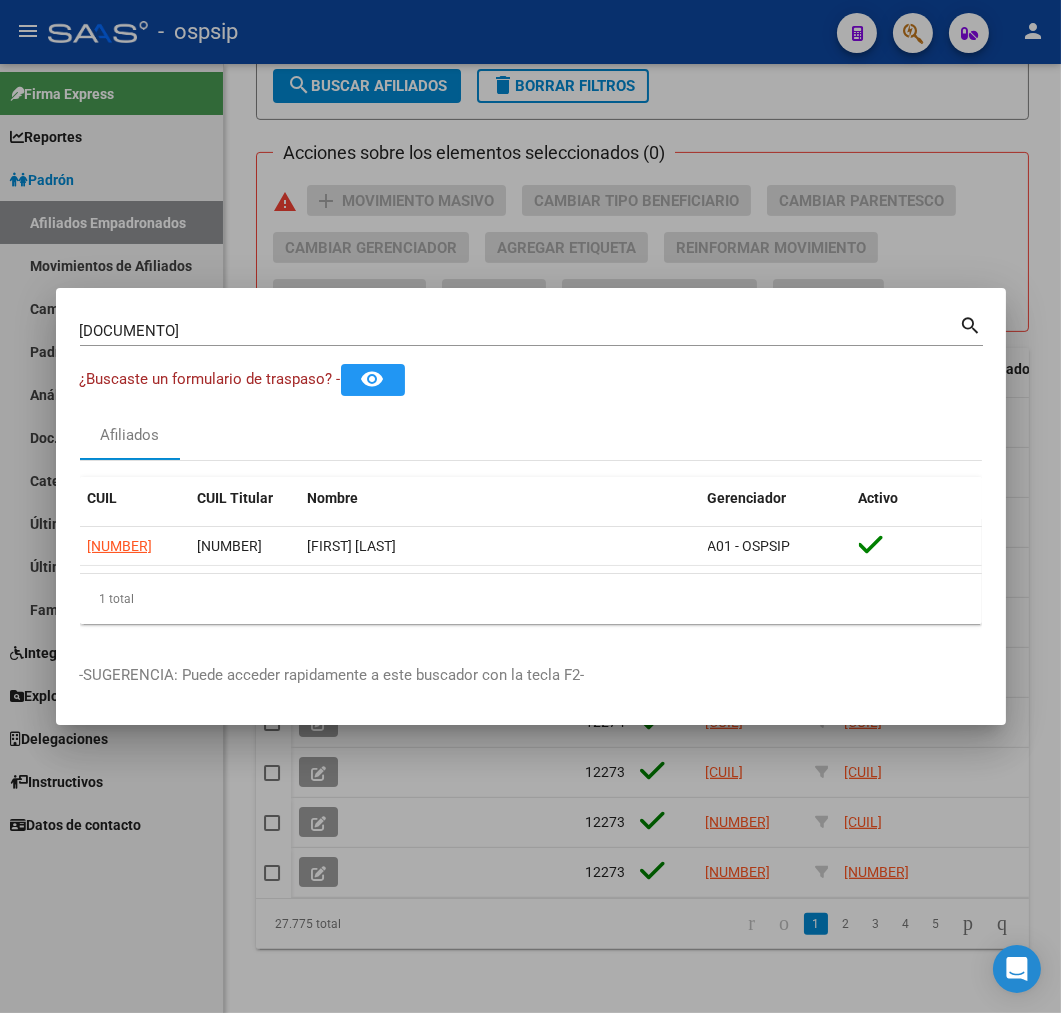 click at bounding box center (530, 506) 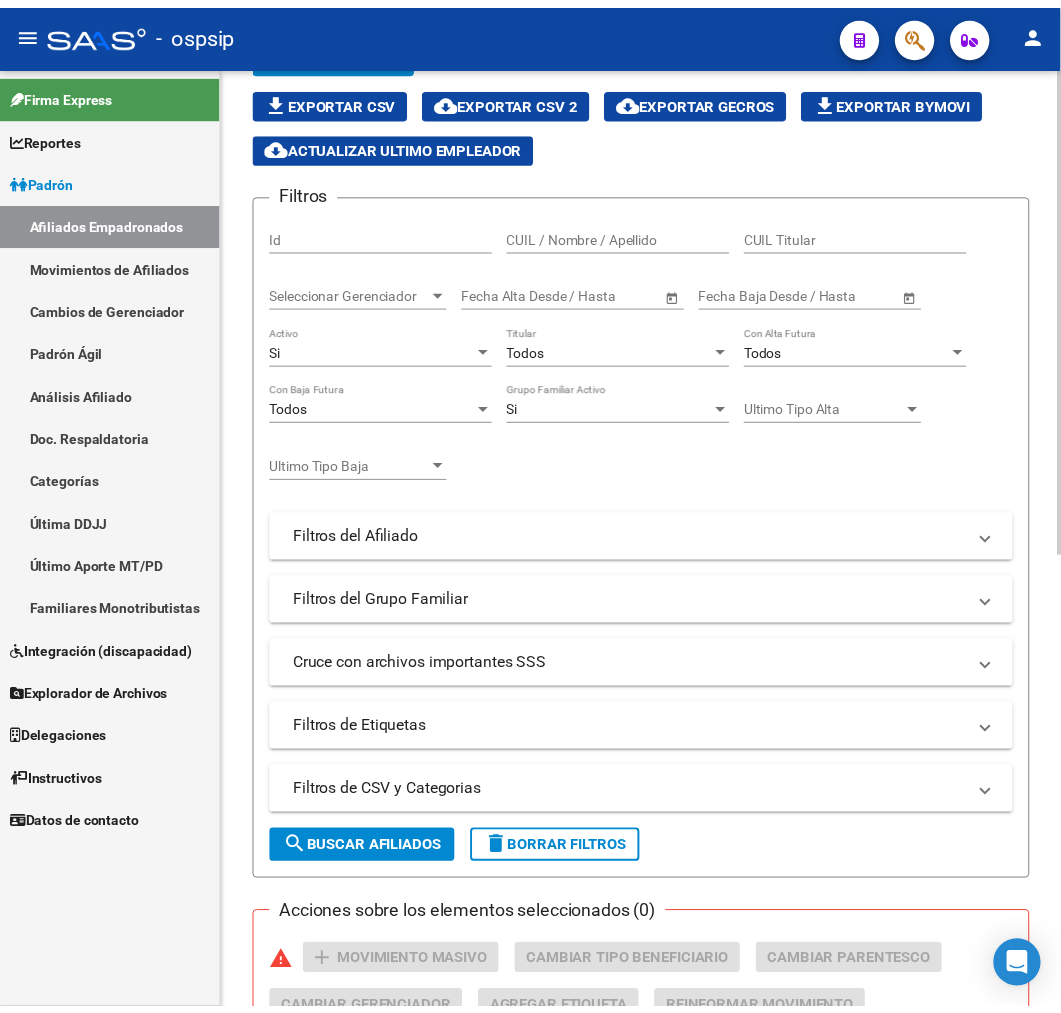 scroll, scrollTop: 0, scrollLeft: 0, axis: both 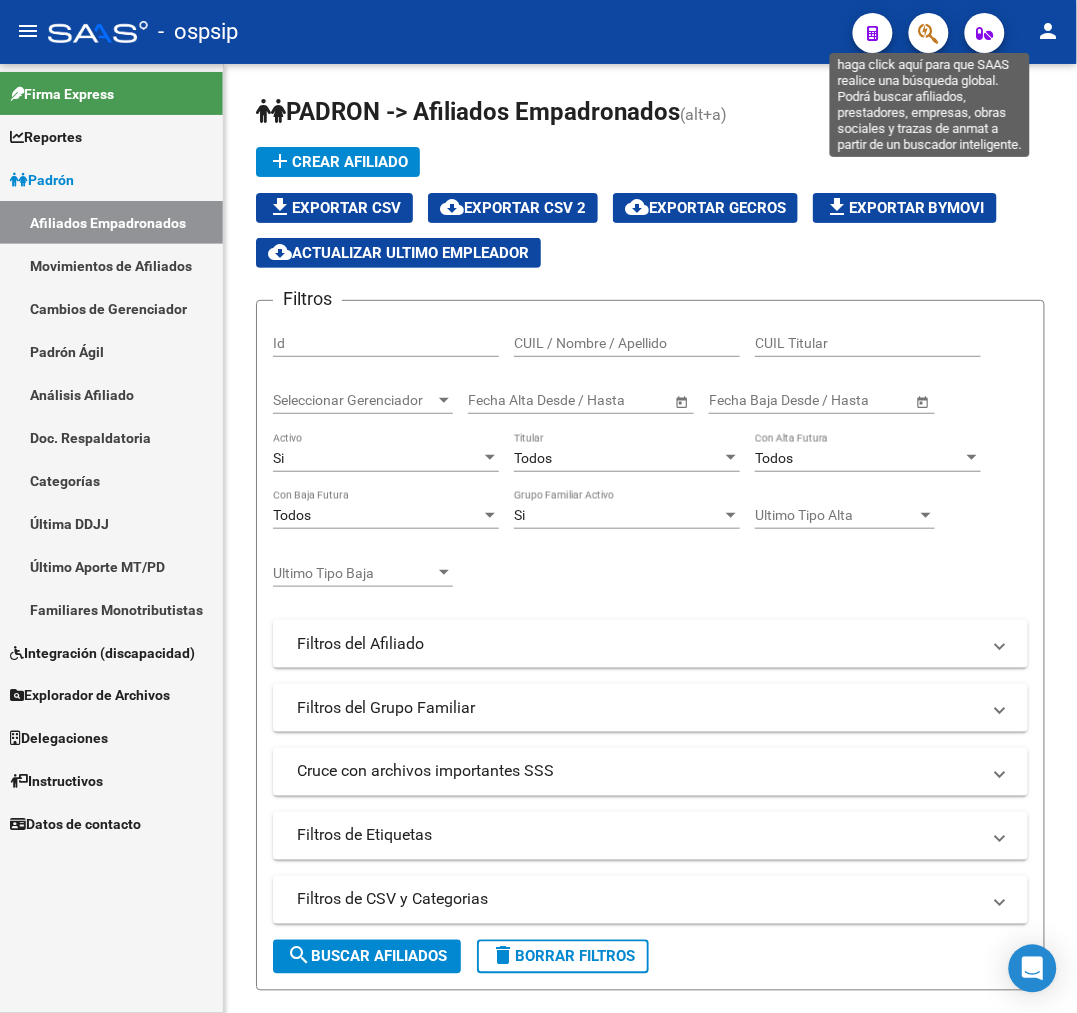 click 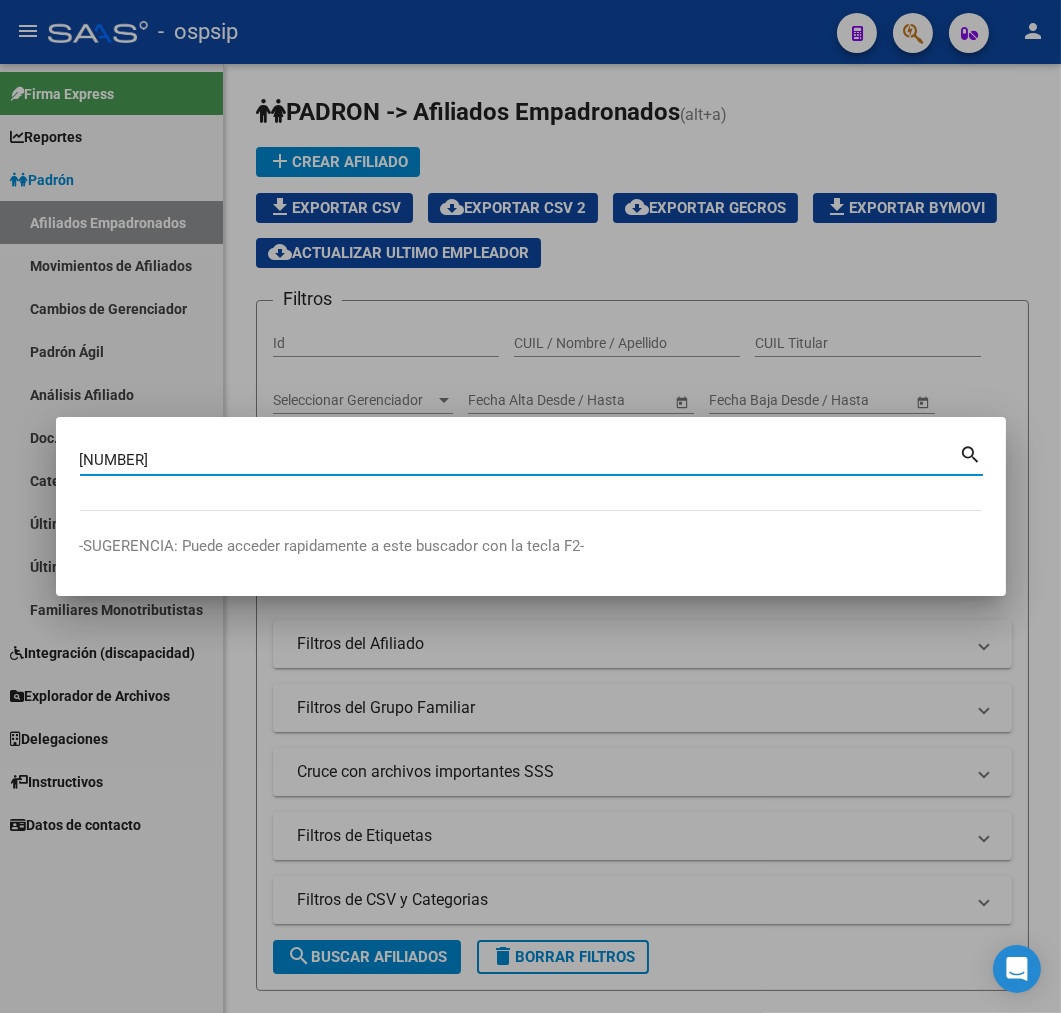 type on "[NUMBER]" 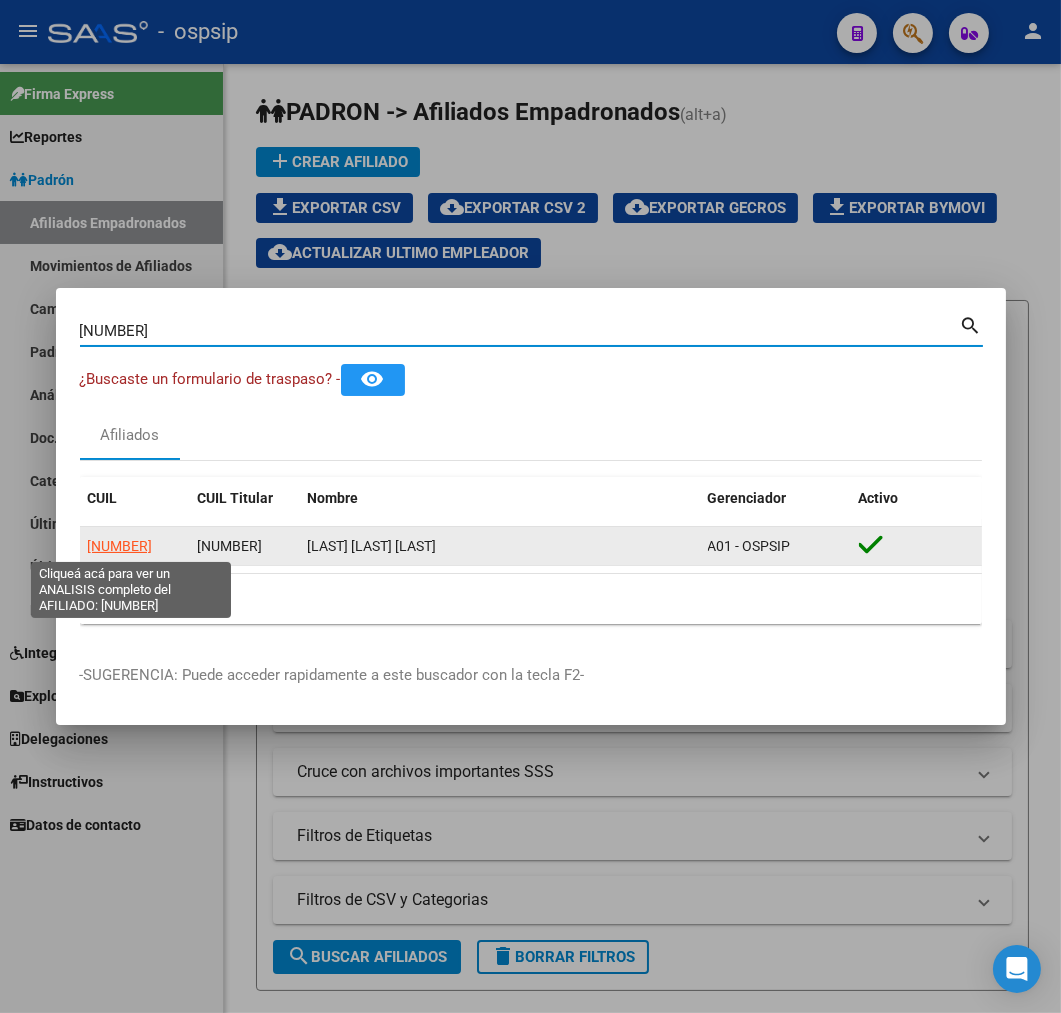 click on "[NUMBER]" 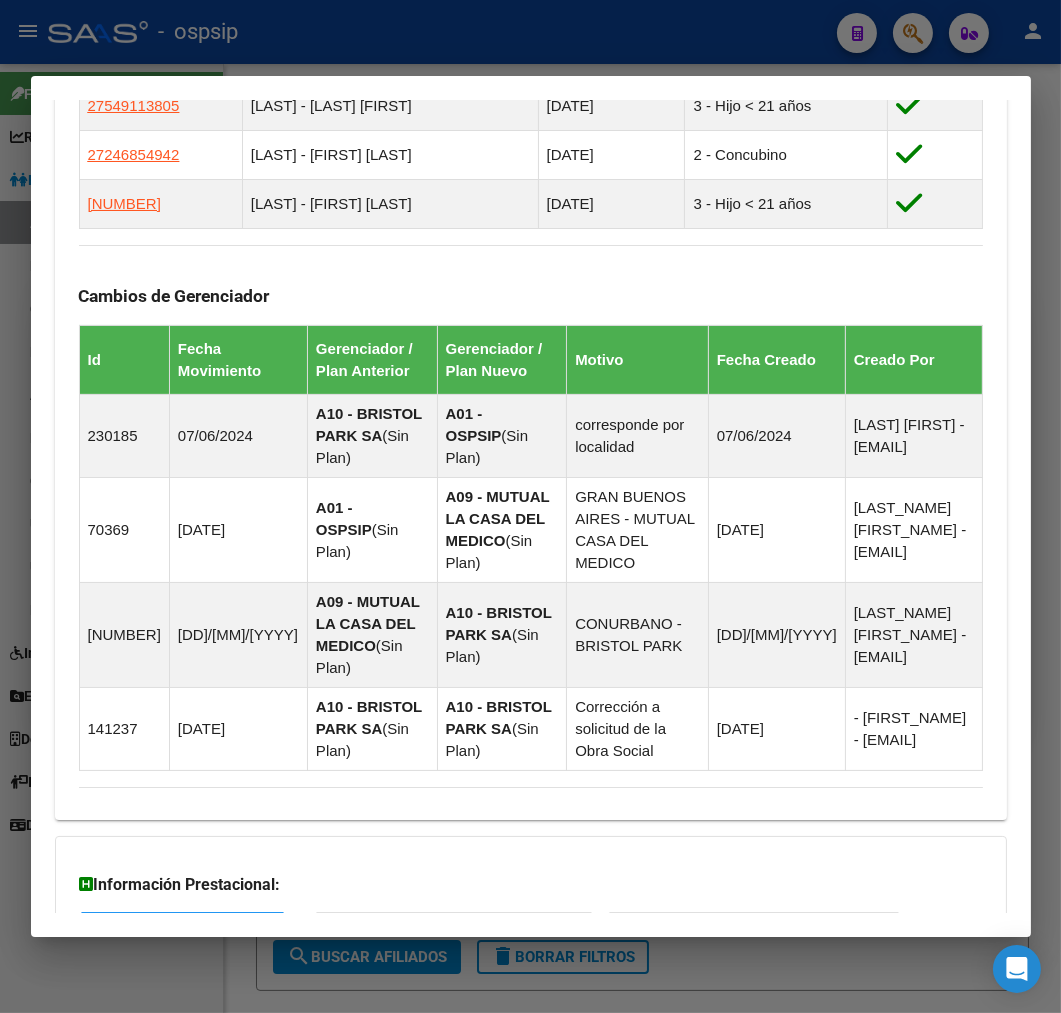 scroll, scrollTop: 1692, scrollLeft: 0, axis: vertical 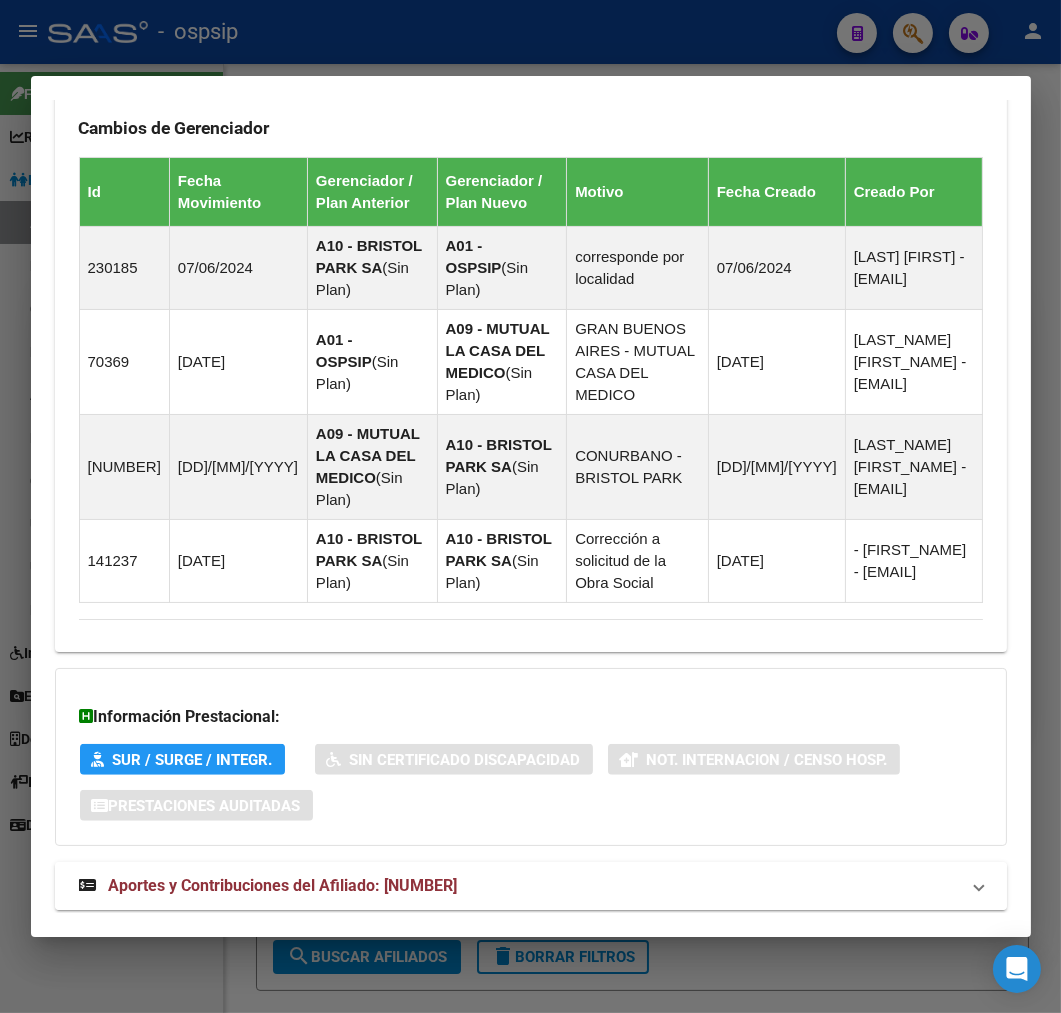 click on "Aportes y Contribuciones del Afiliado: [NUMBER]" at bounding box center [531, 886] 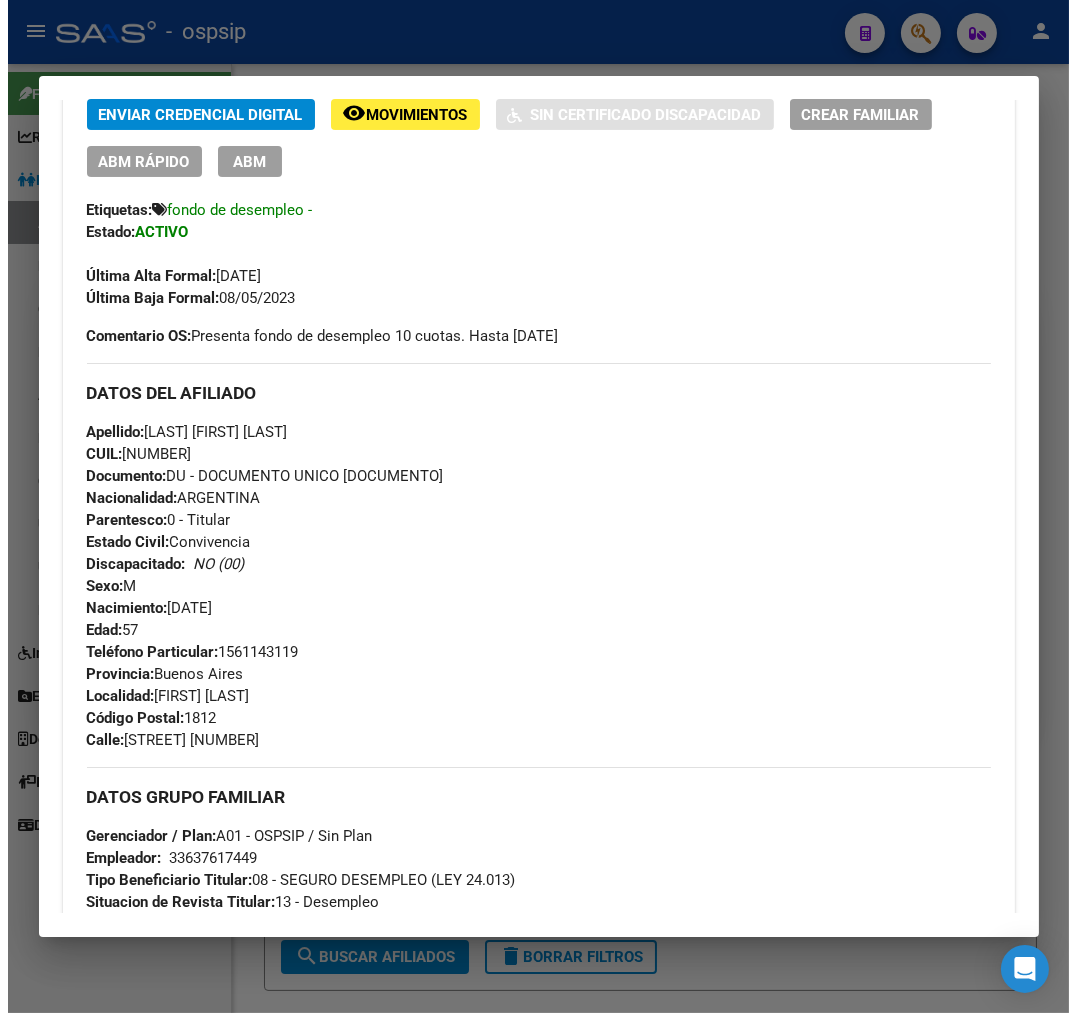 scroll, scrollTop: 444, scrollLeft: 0, axis: vertical 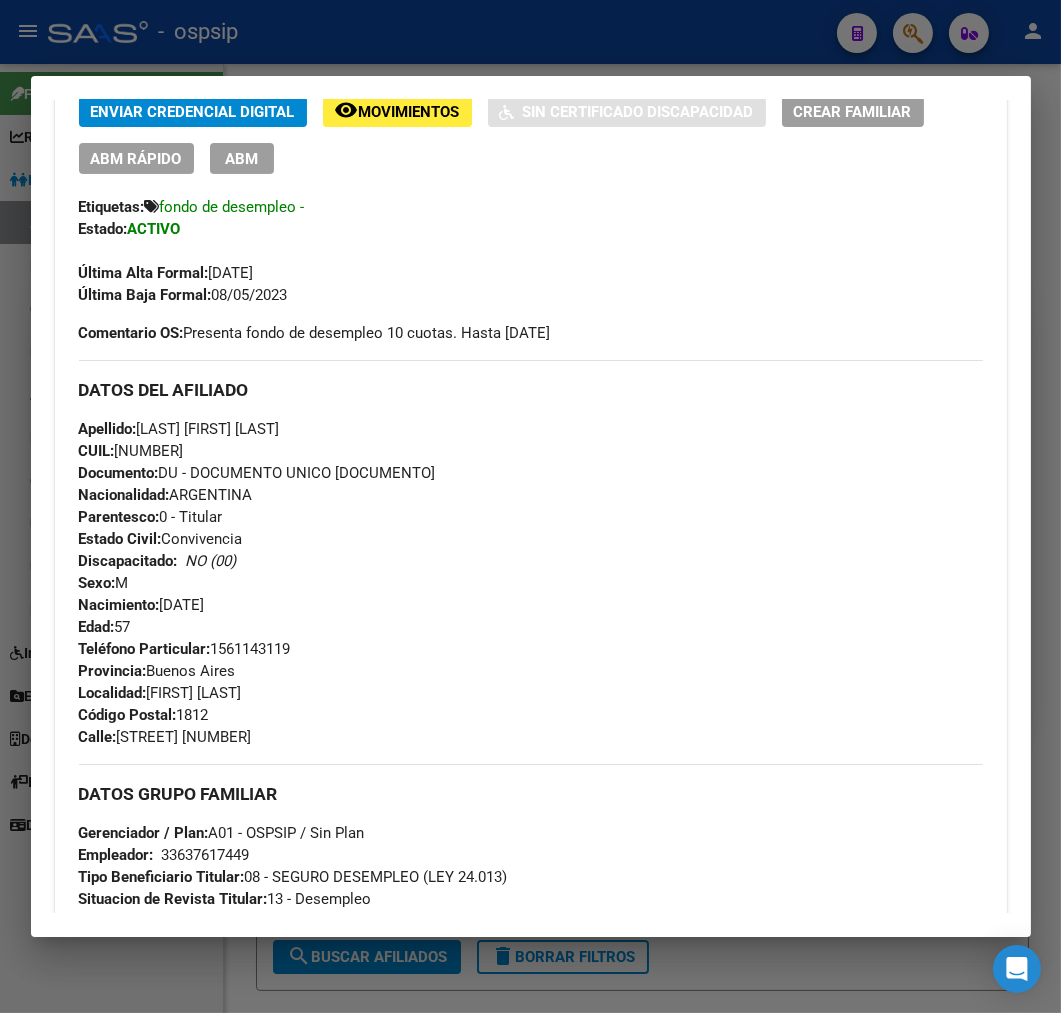 click on "ABM" at bounding box center (241, 159) 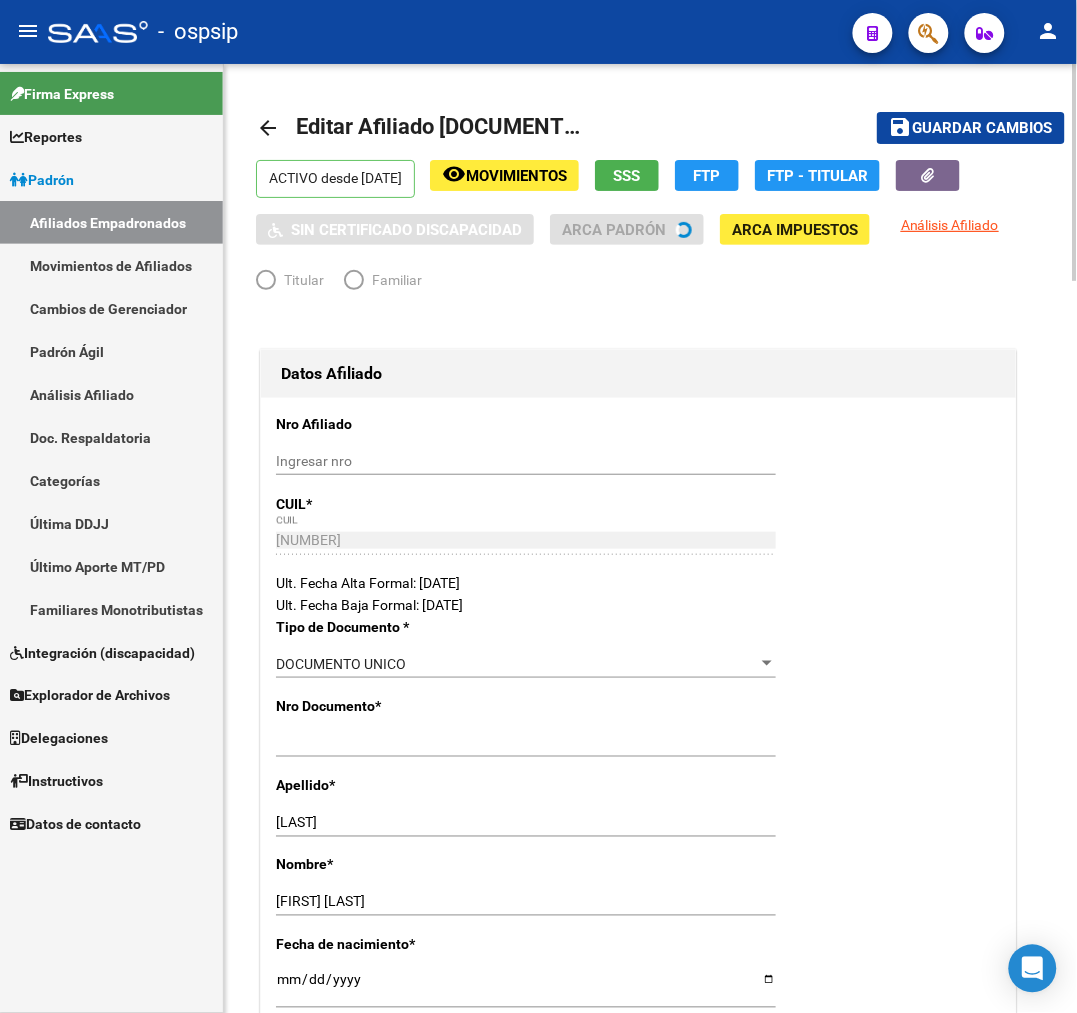 radio on "true" 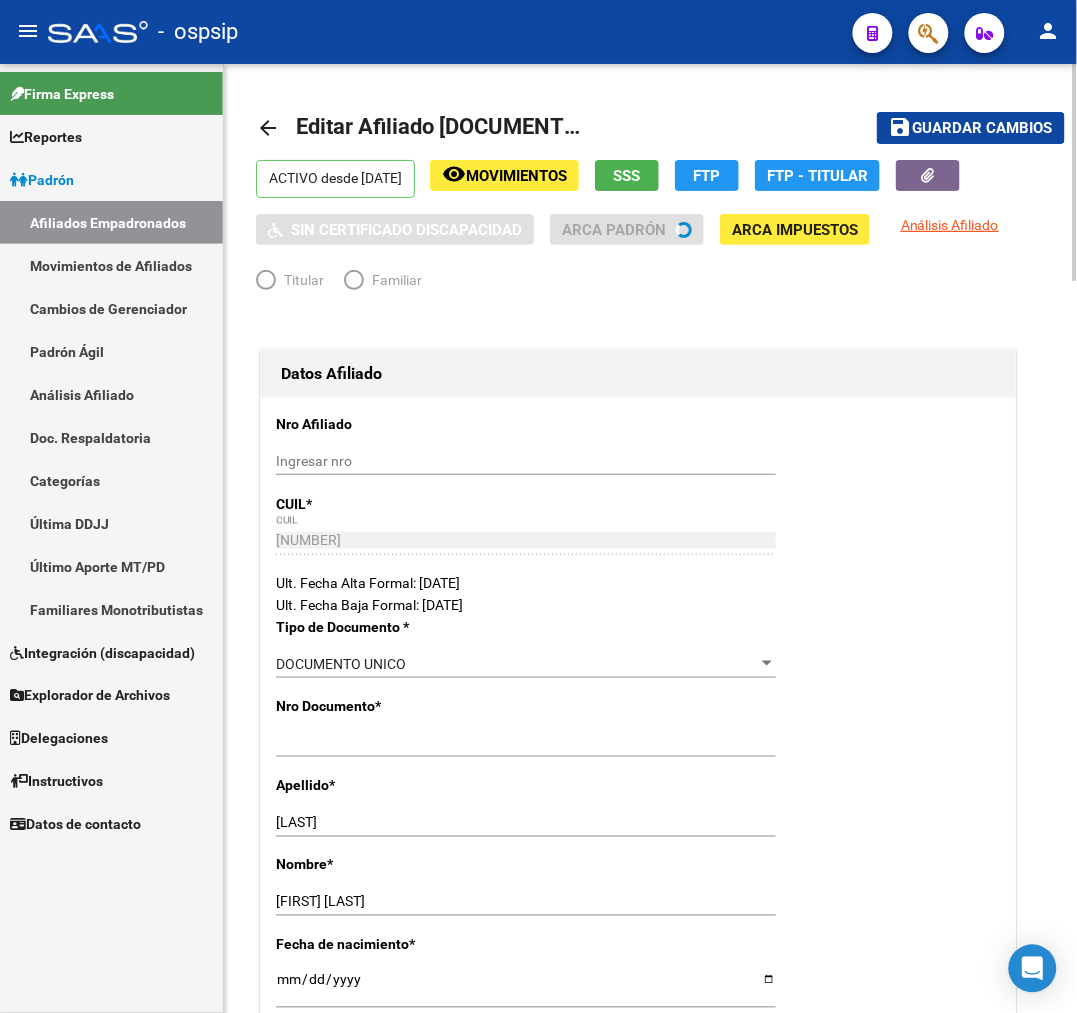 type on "33-63761744-9" 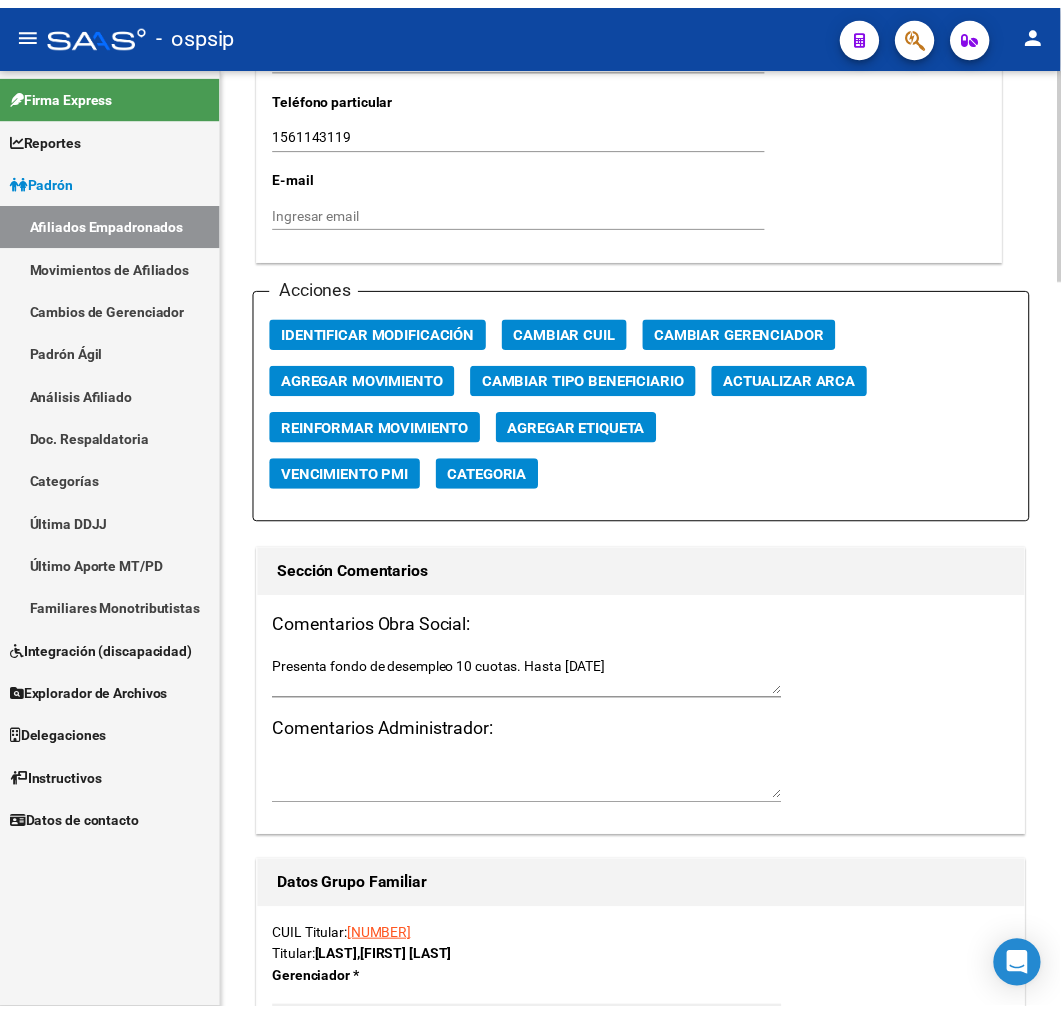 scroll, scrollTop: 2222, scrollLeft: 0, axis: vertical 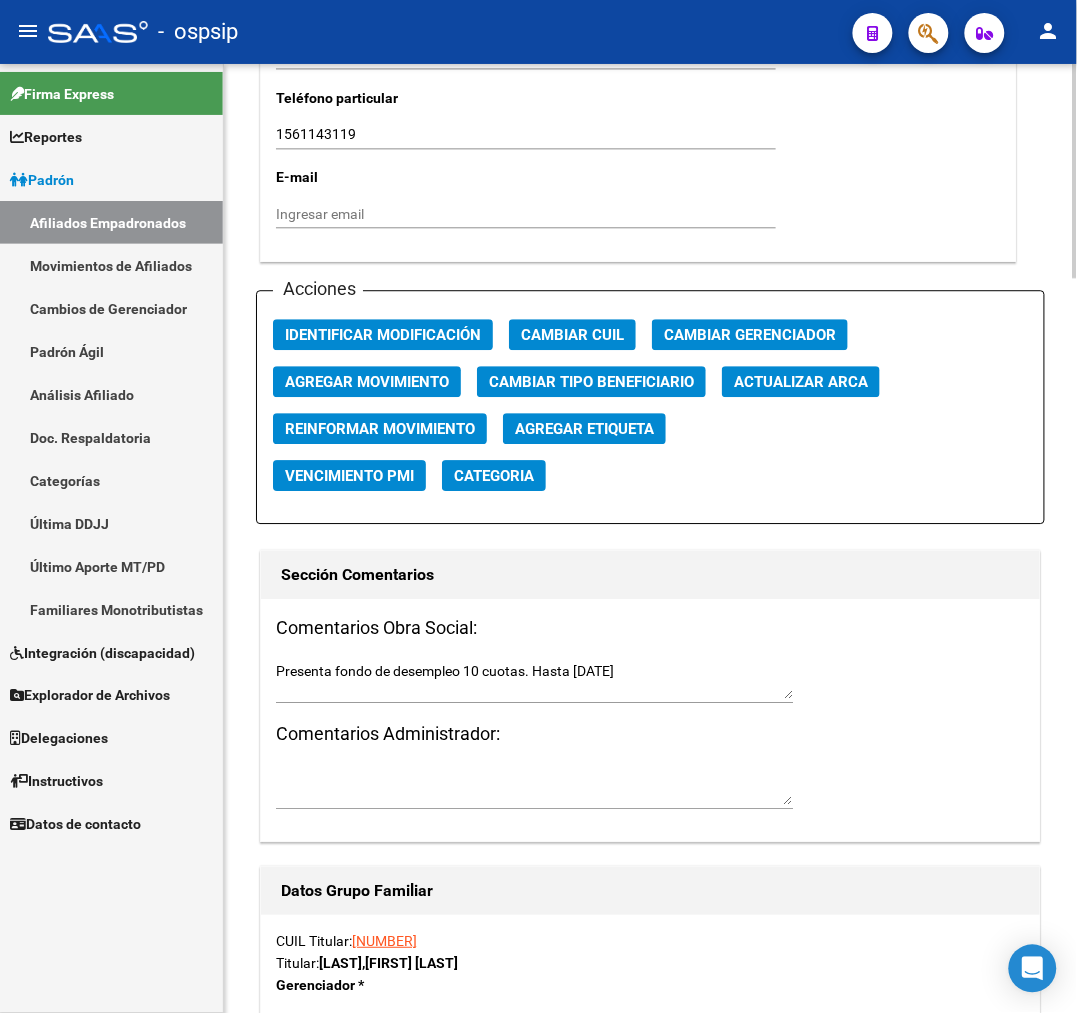 click on "Agregar Movimiento" 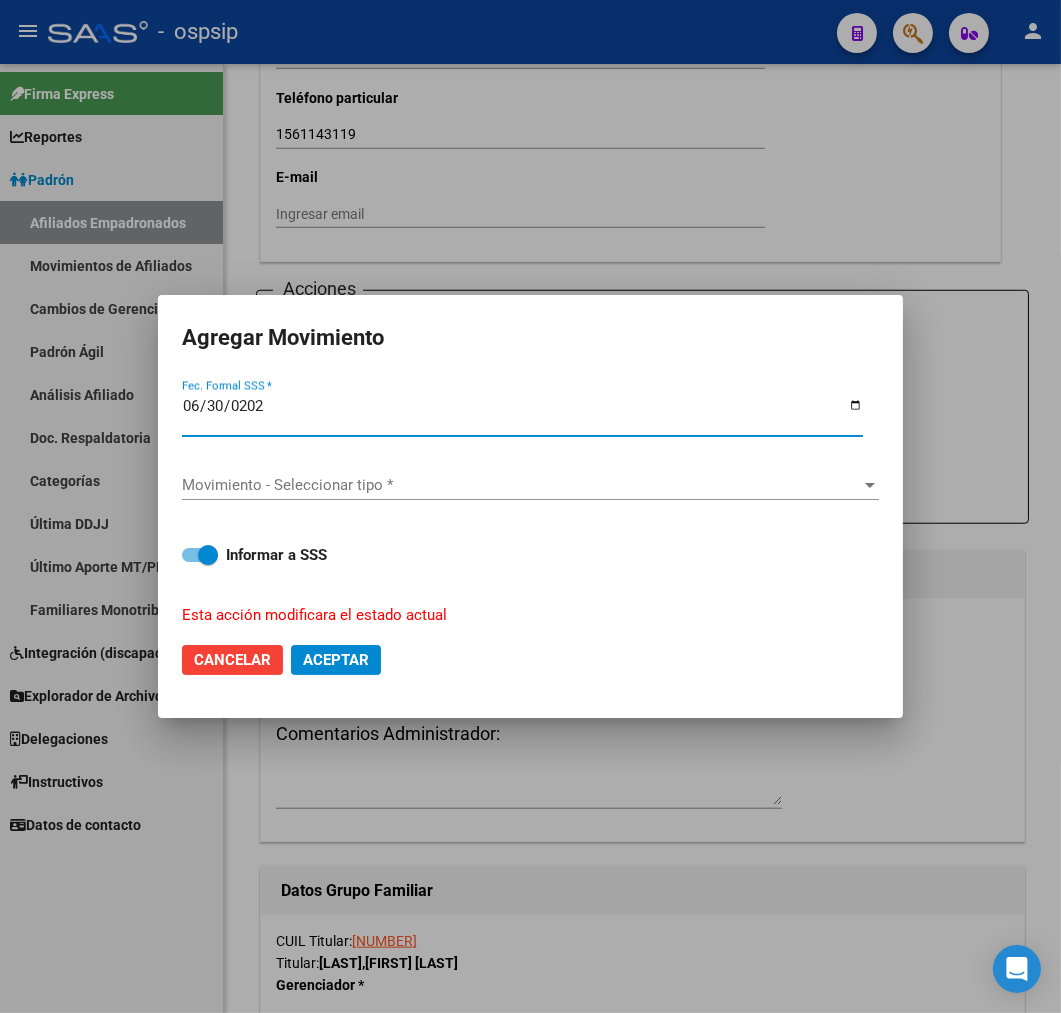 type on "2025-06-30" 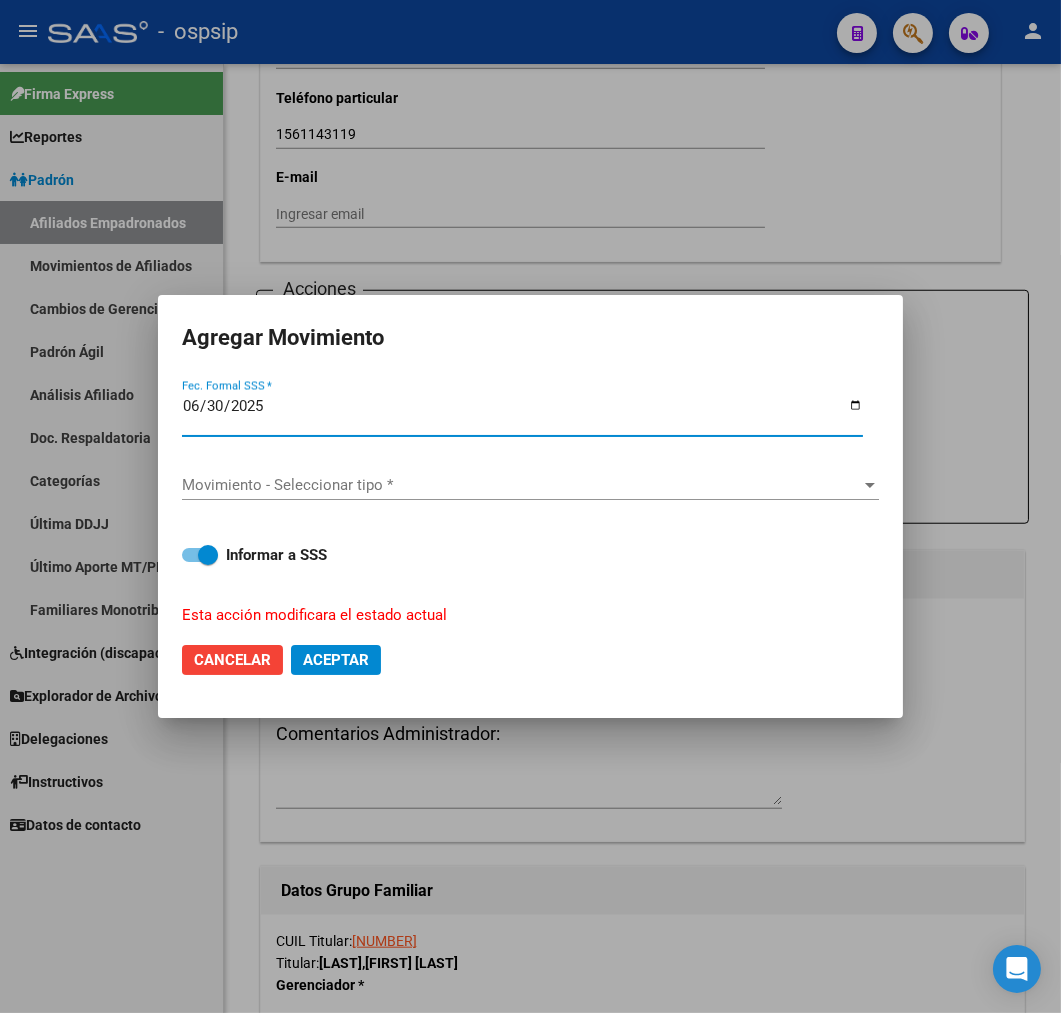 click on "Movimiento - Seleccionar tipo *" at bounding box center [521, 485] 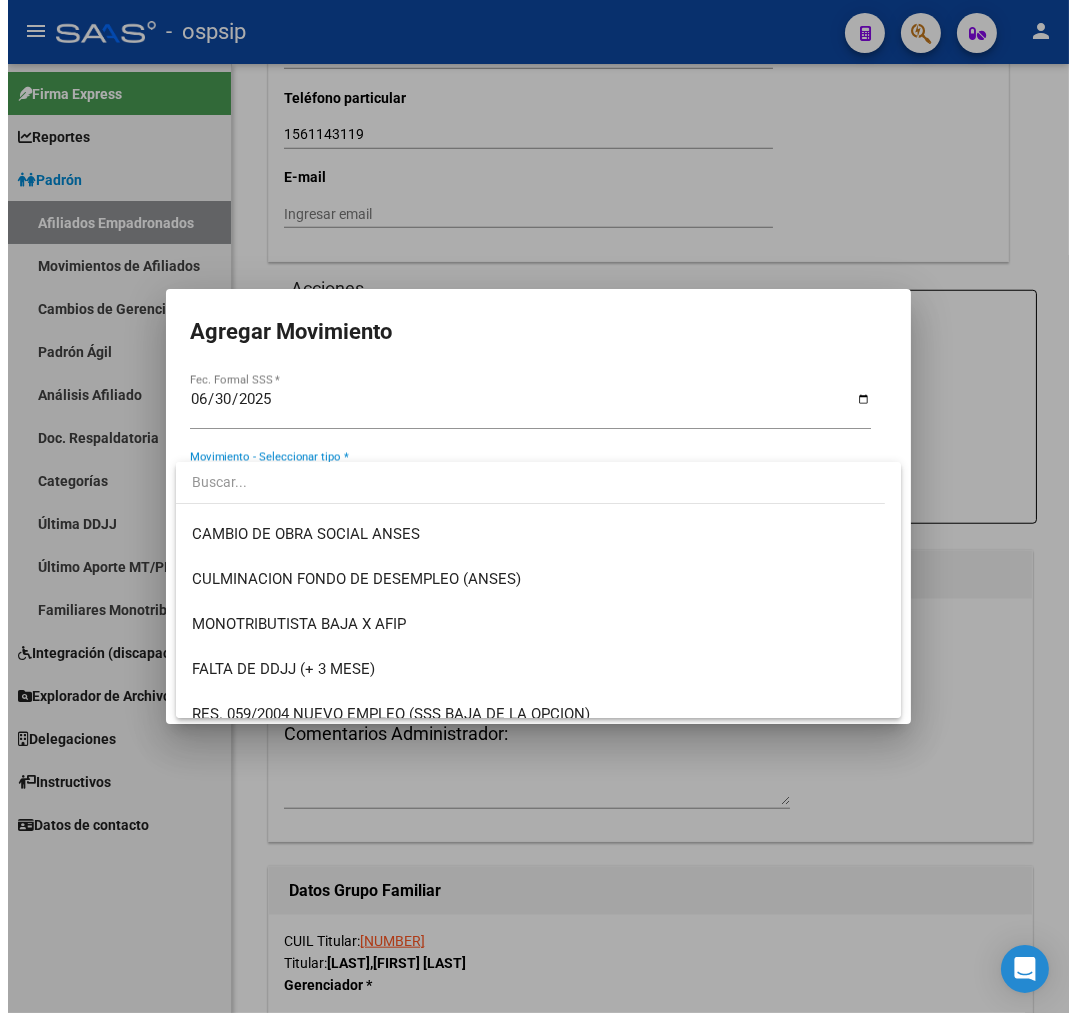 scroll, scrollTop: 444, scrollLeft: 0, axis: vertical 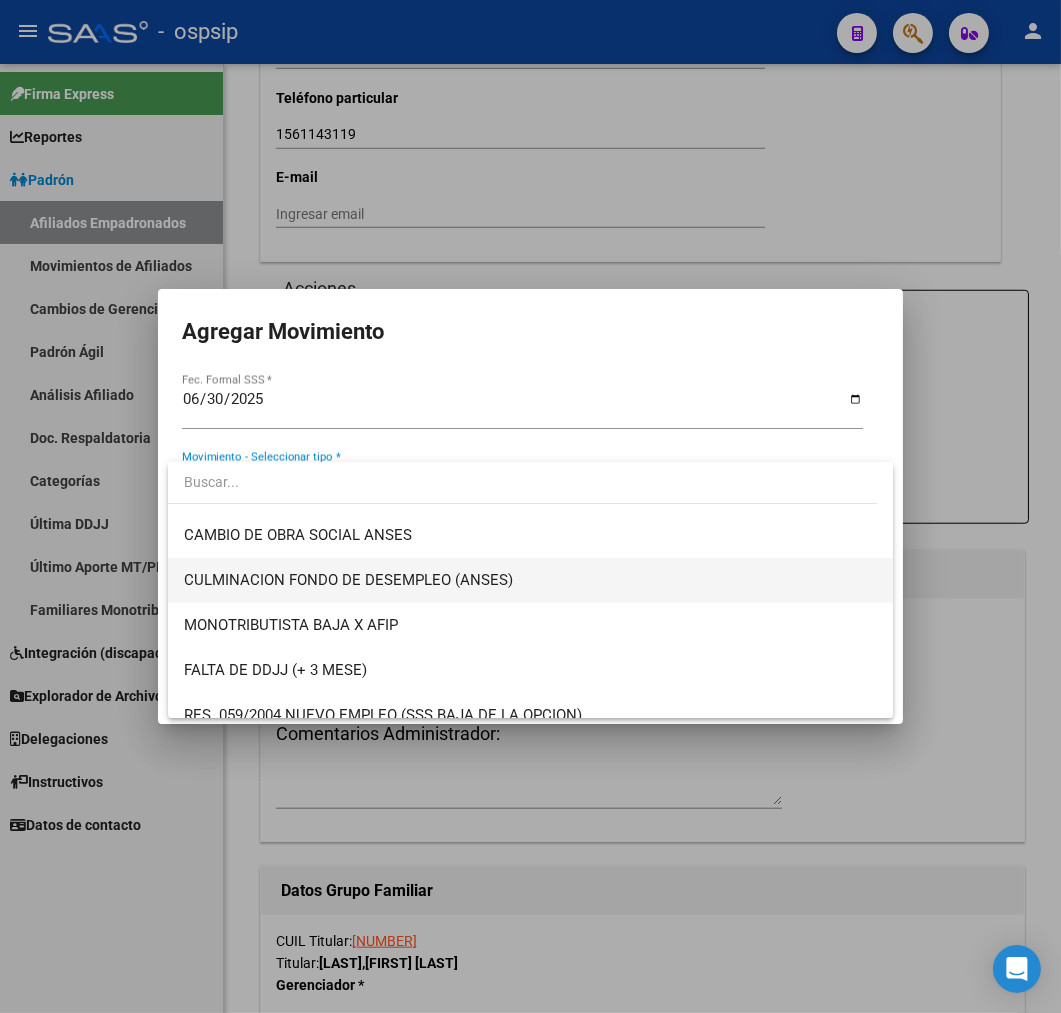 click on "CULMINACION FONDO DE DESEMPLEO (ANSES)" at bounding box center (531, 580) 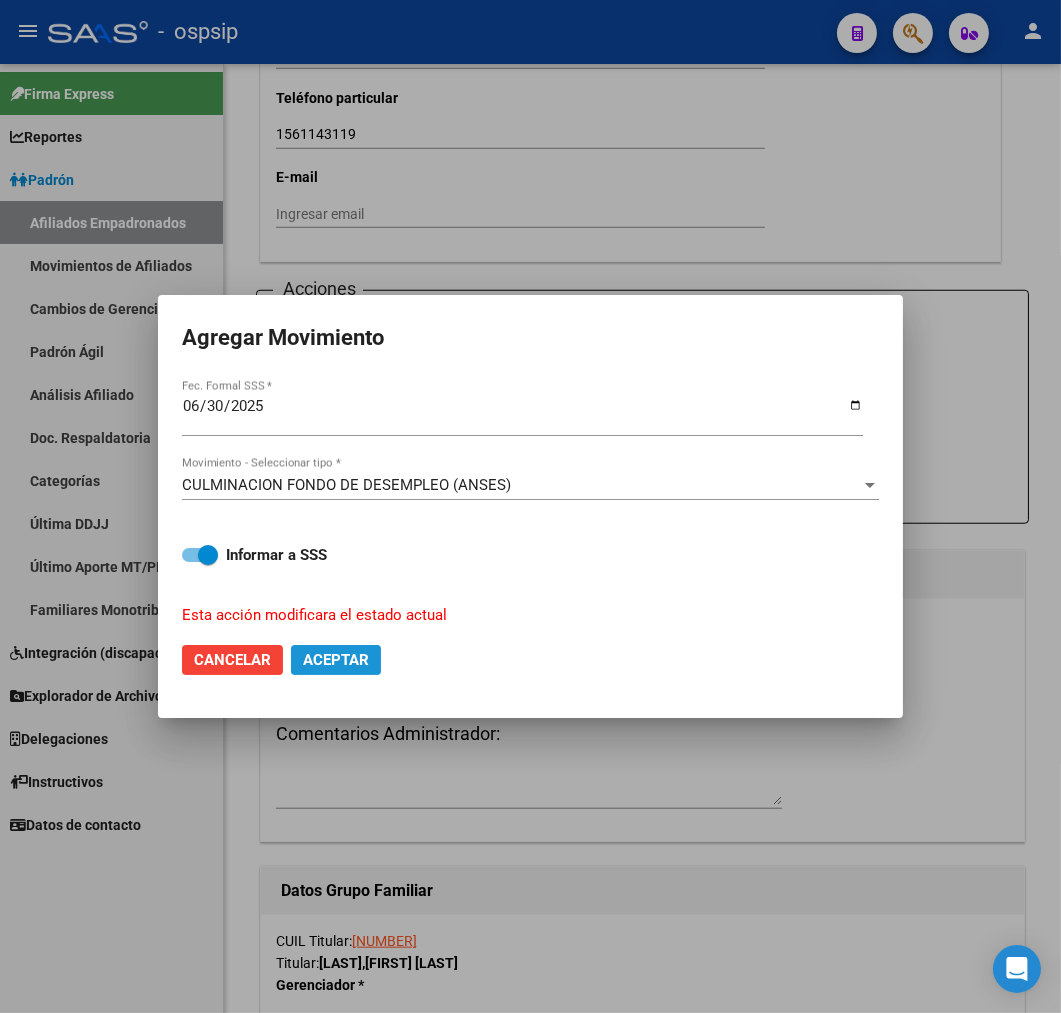 click on "Aceptar" 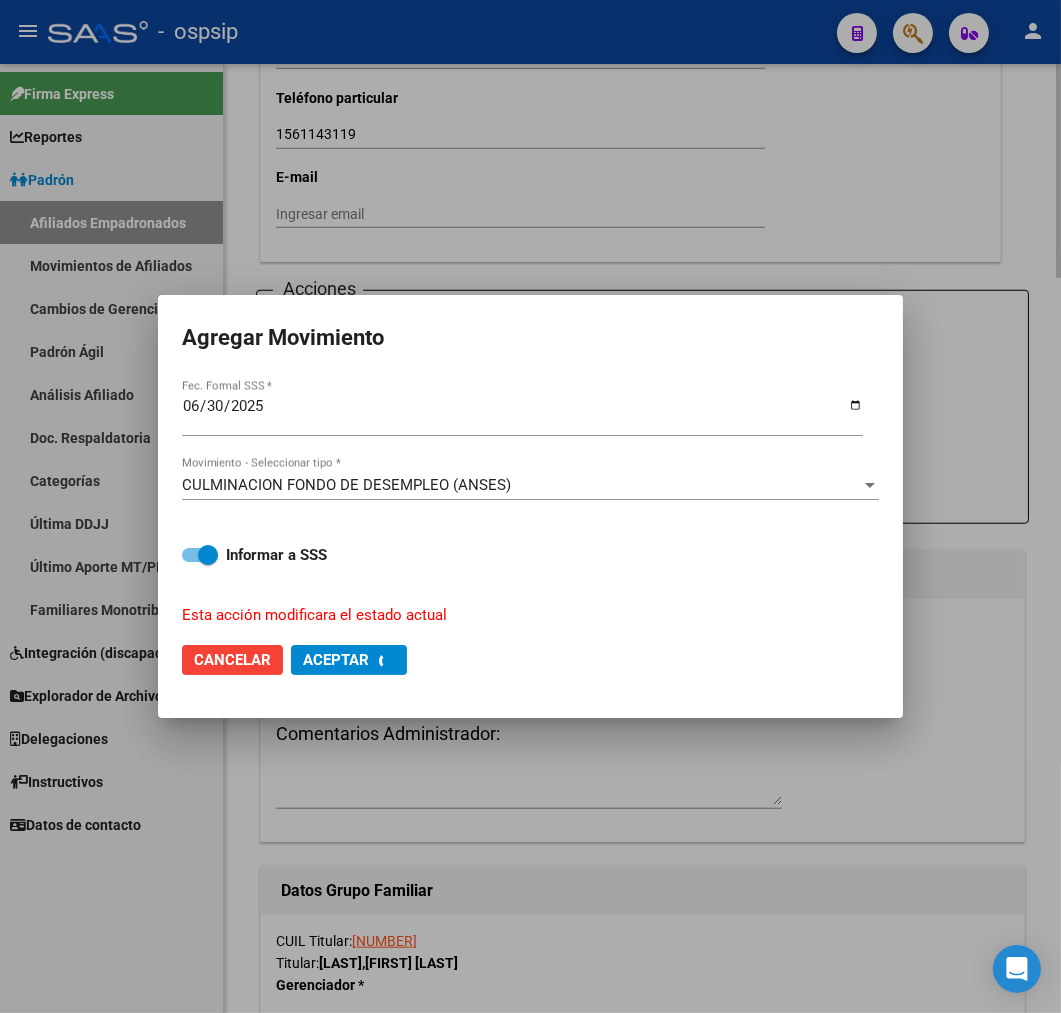 checkbox on "false" 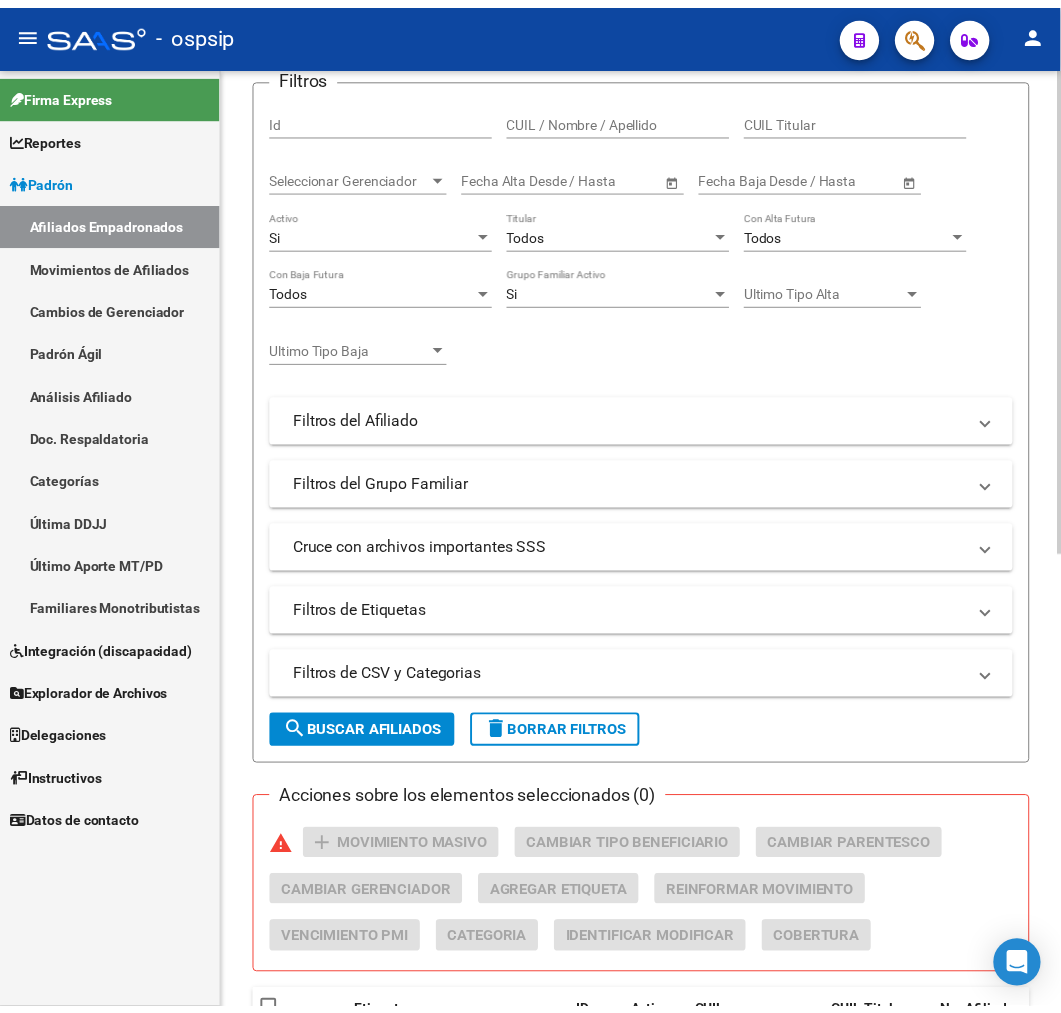 scroll, scrollTop: 0, scrollLeft: 0, axis: both 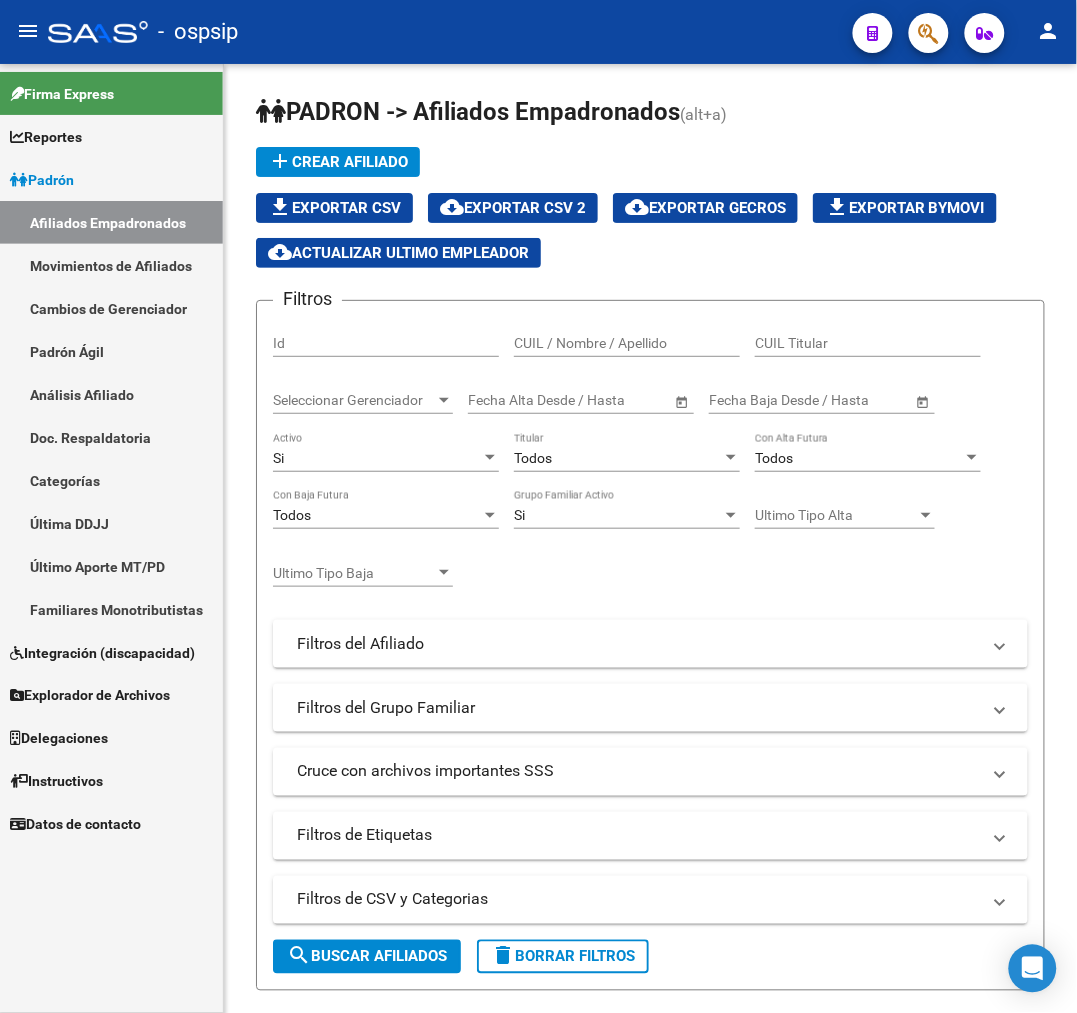 click 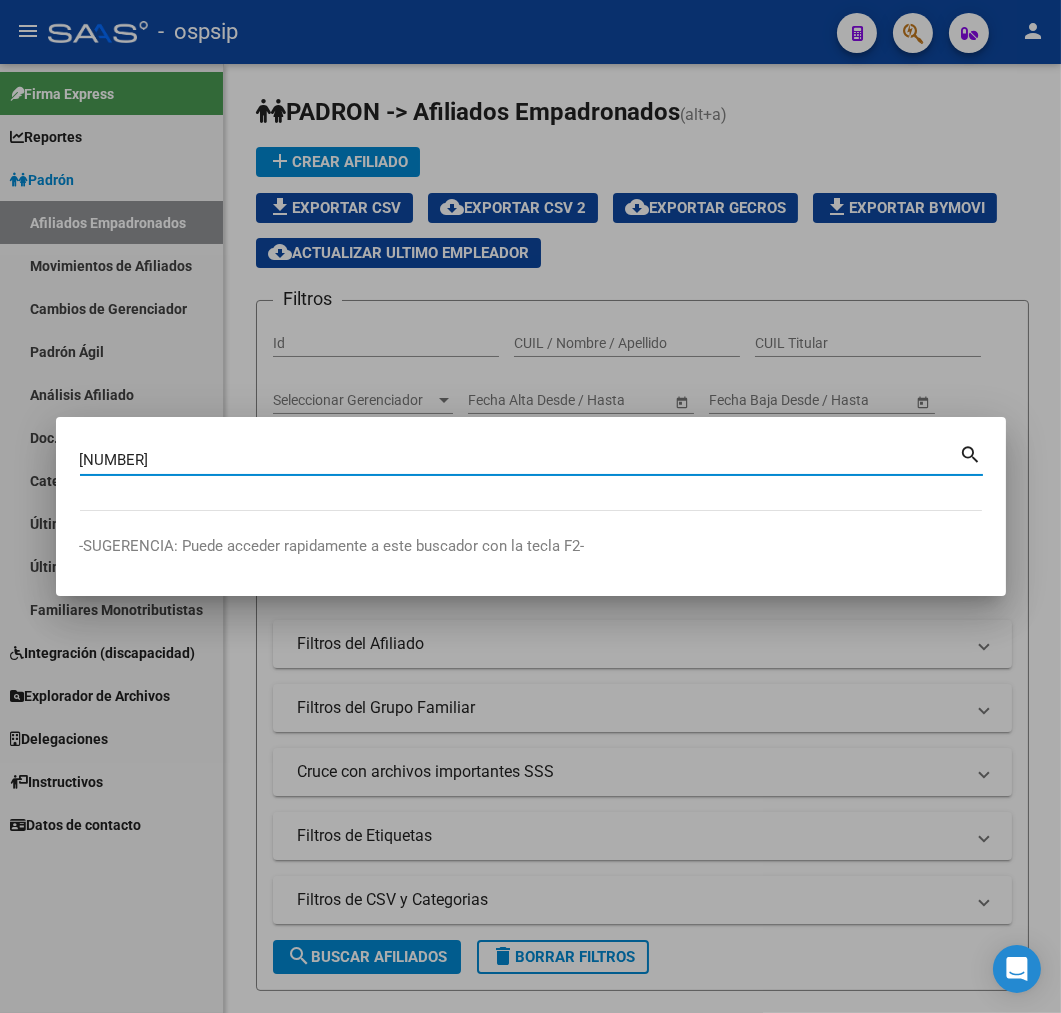 type on "[NUMBER]" 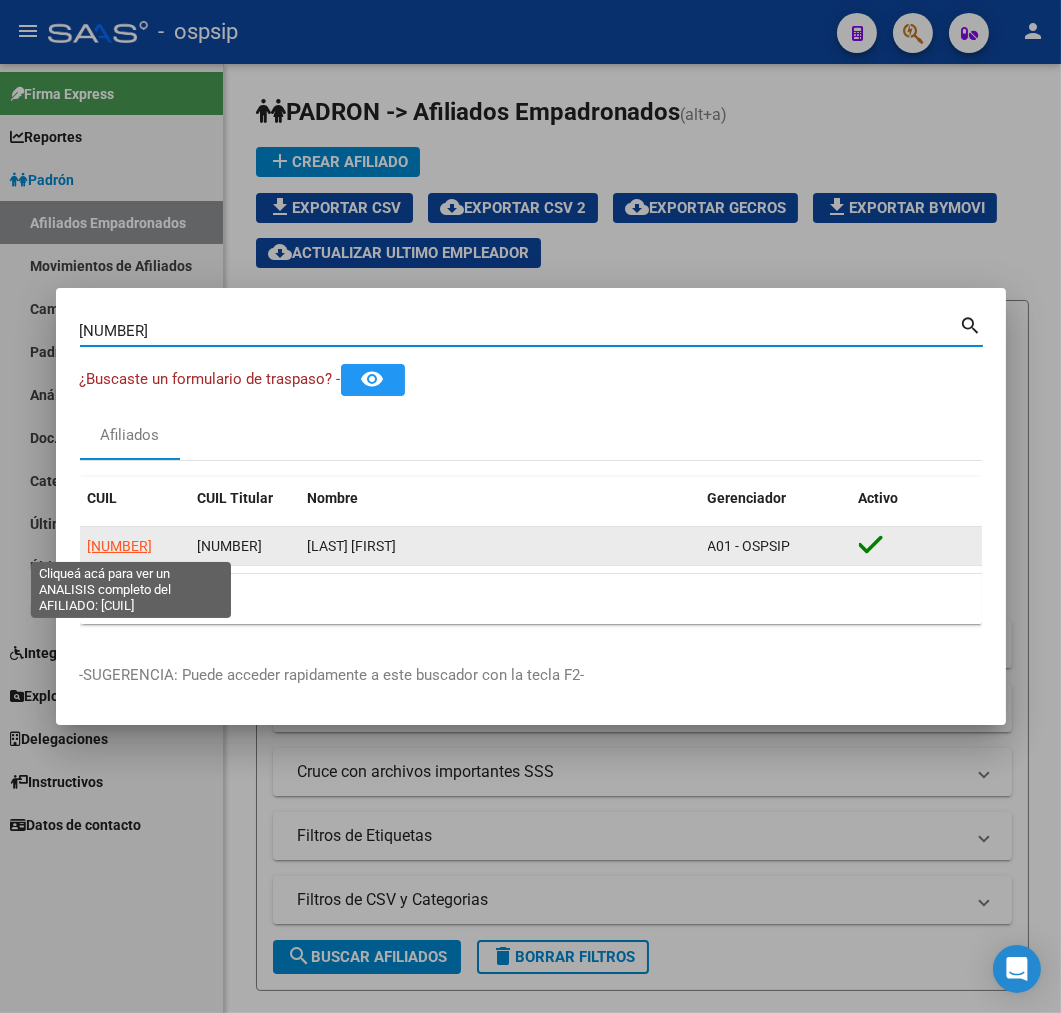 click on "[NUMBER]" 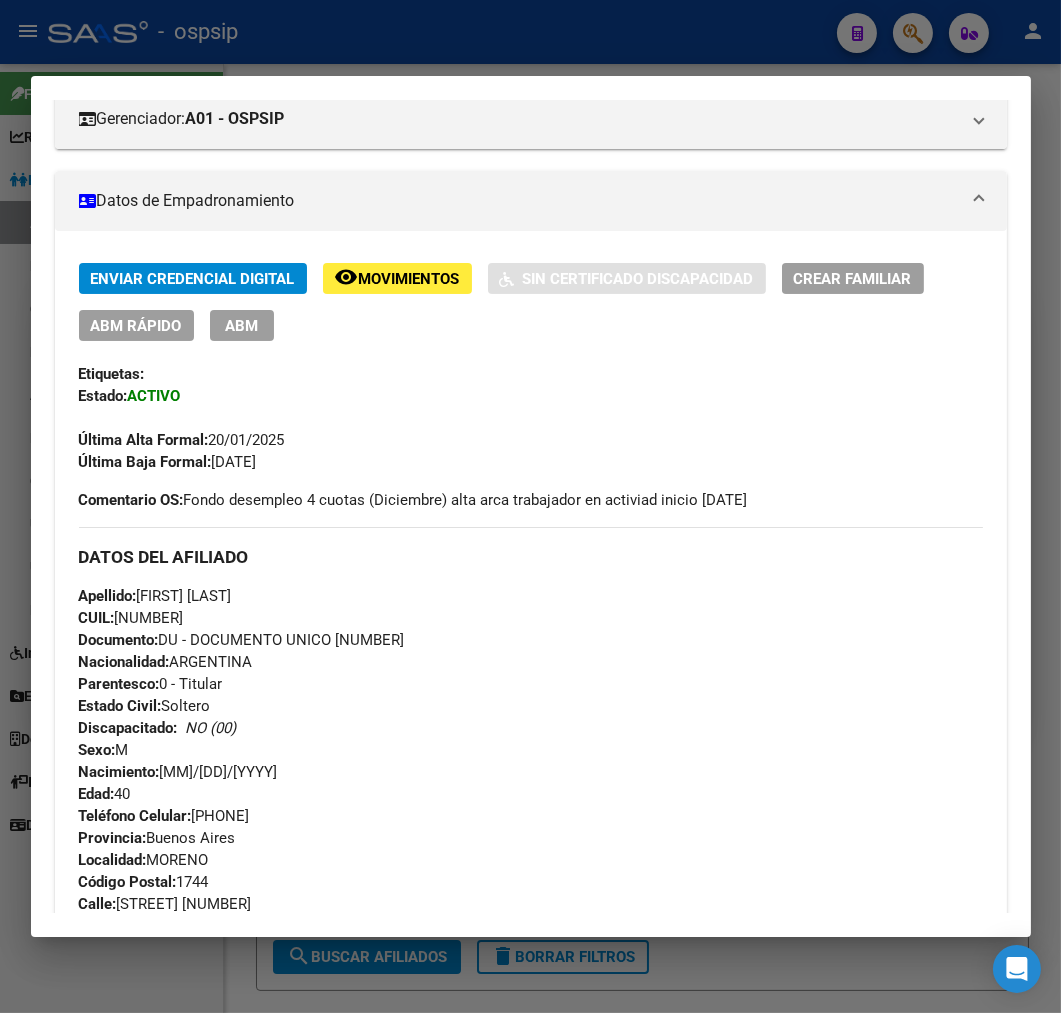 scroll, scrollTop: 222, scrollLeft: 0, axis: vertical 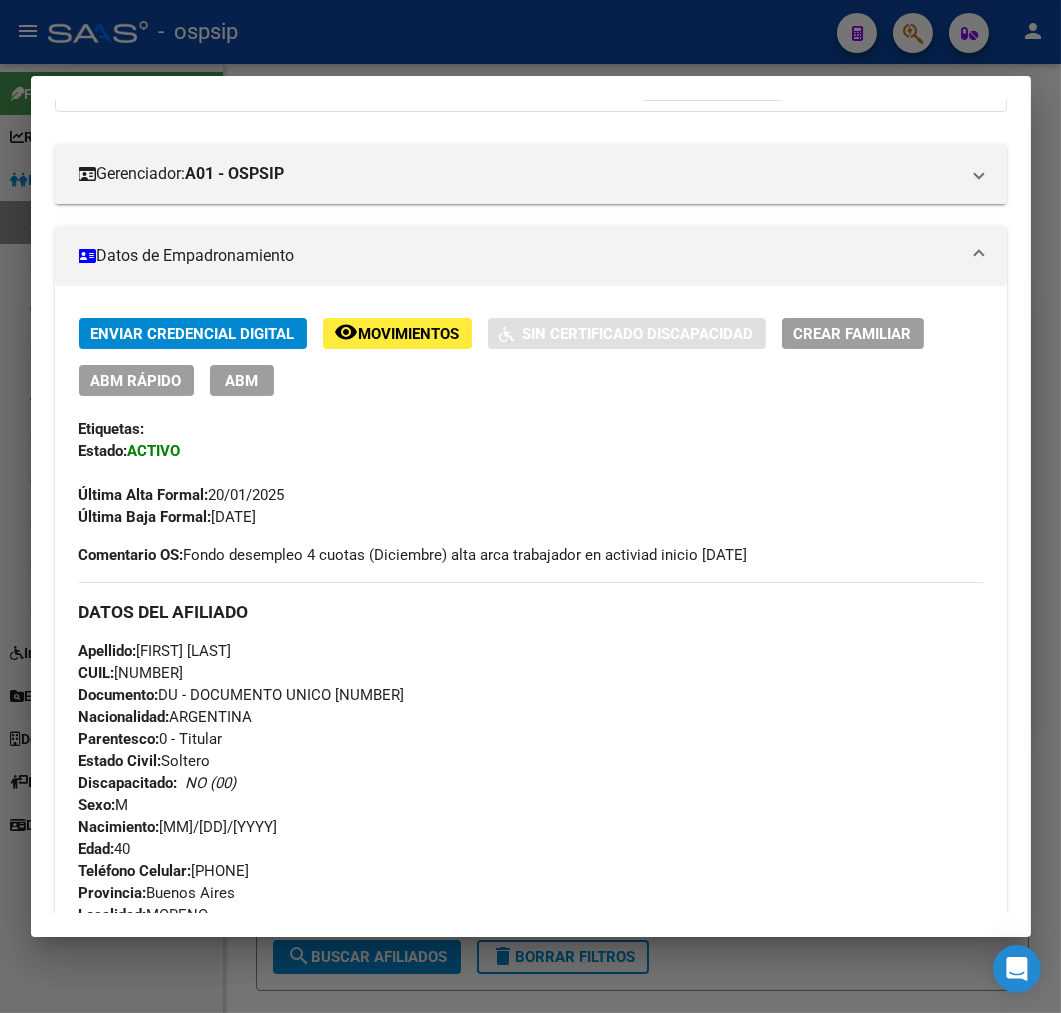 click on "remove_red_eye Movimientos" 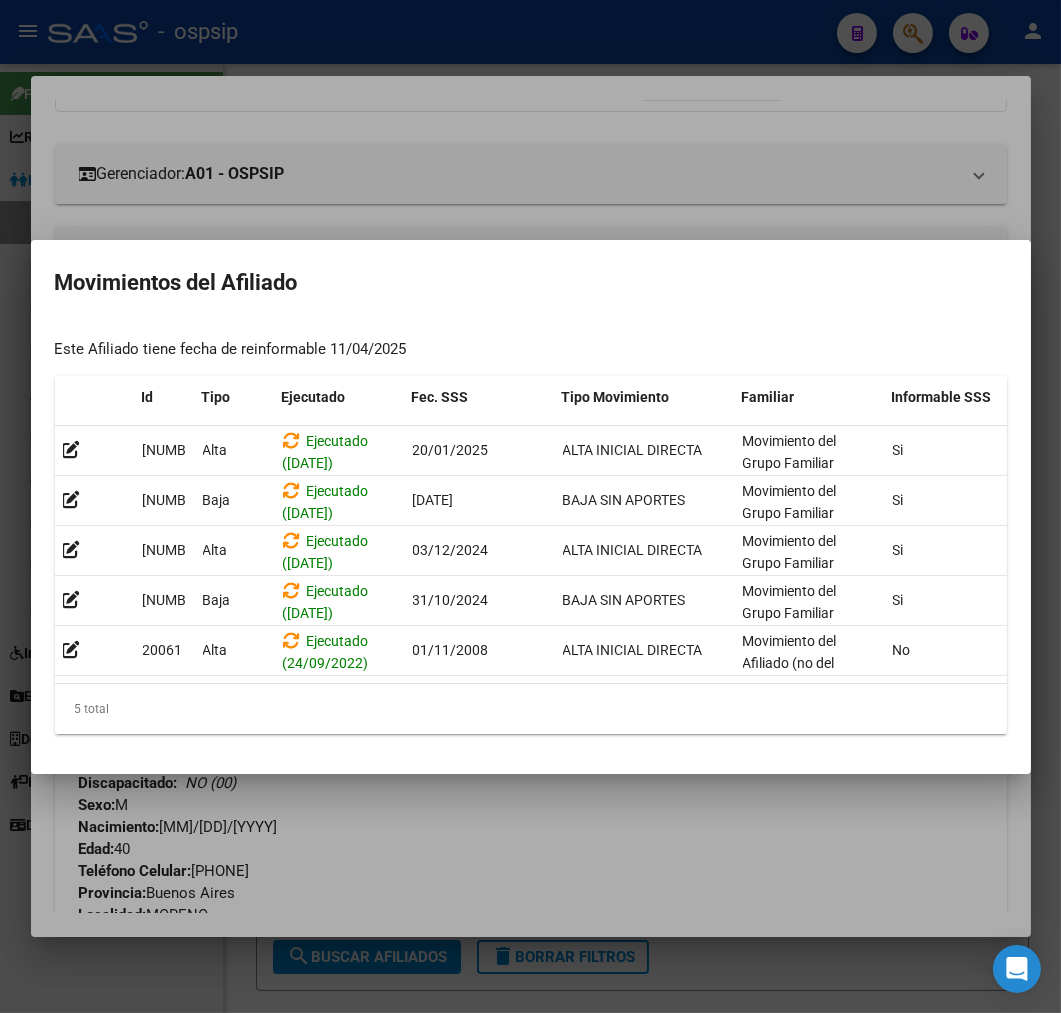 scroll, scrollTop: 0, scrollLeft: 327, axis: horizontal 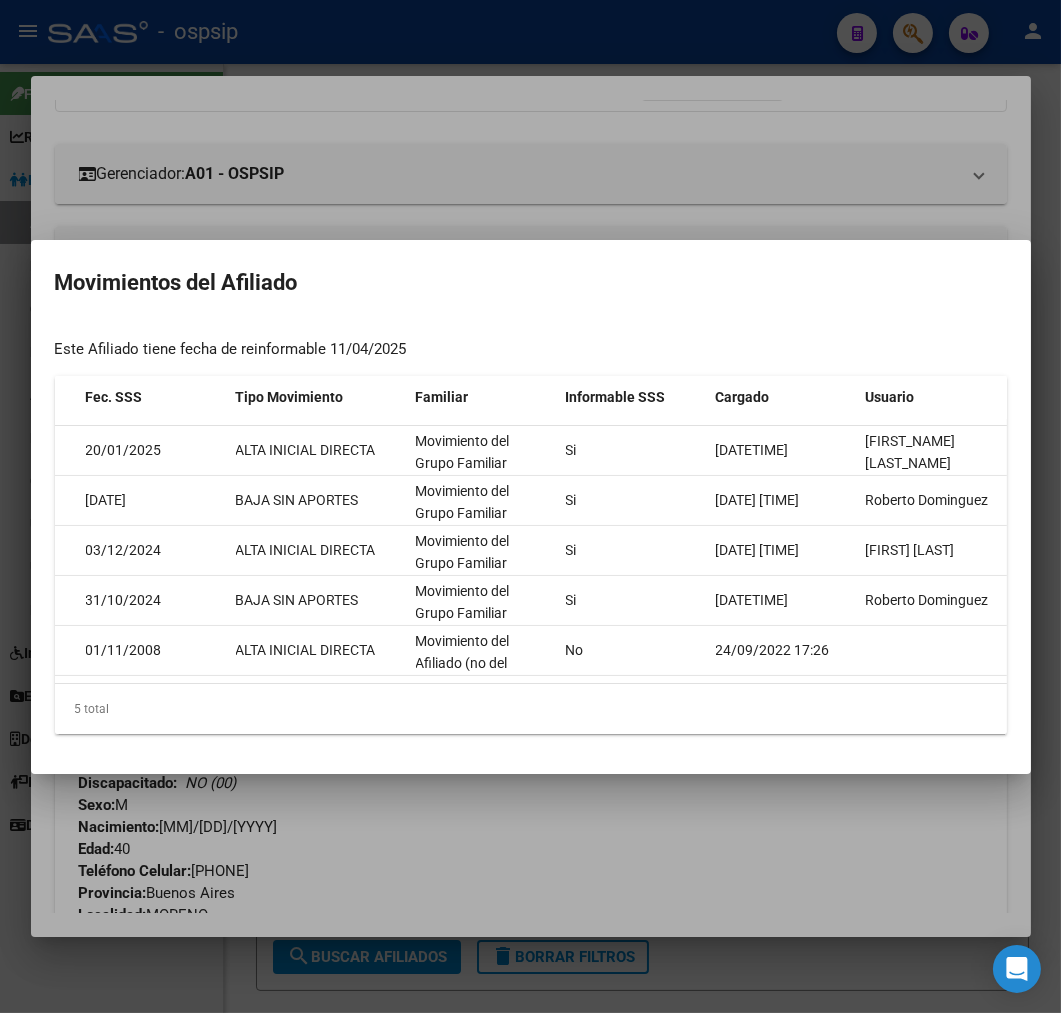 drag, startPoint x: 685, startPoint y: 878, endPoint x: 295, endPoint y: 595, distance: 481.85992 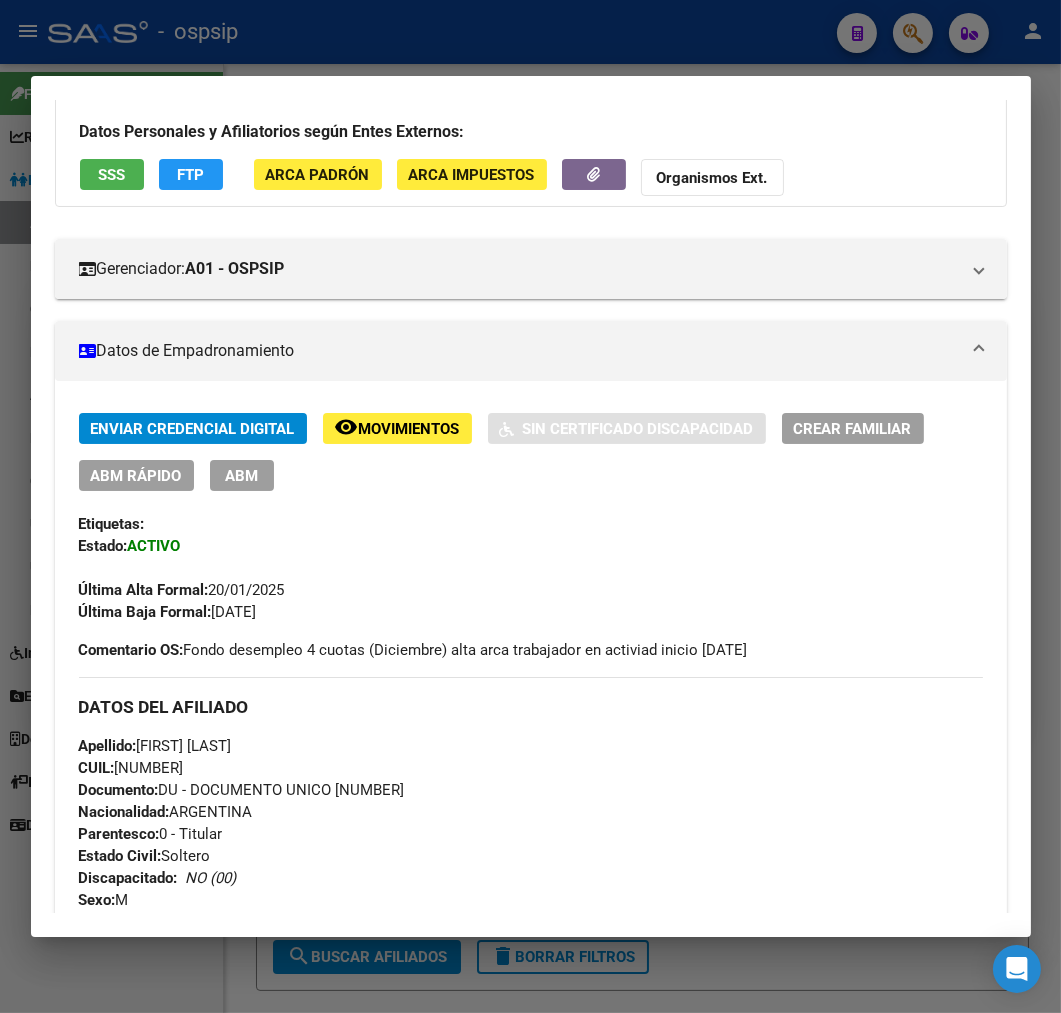 scroll, scrollTop: 0, scrollLeft: 0, axis: both 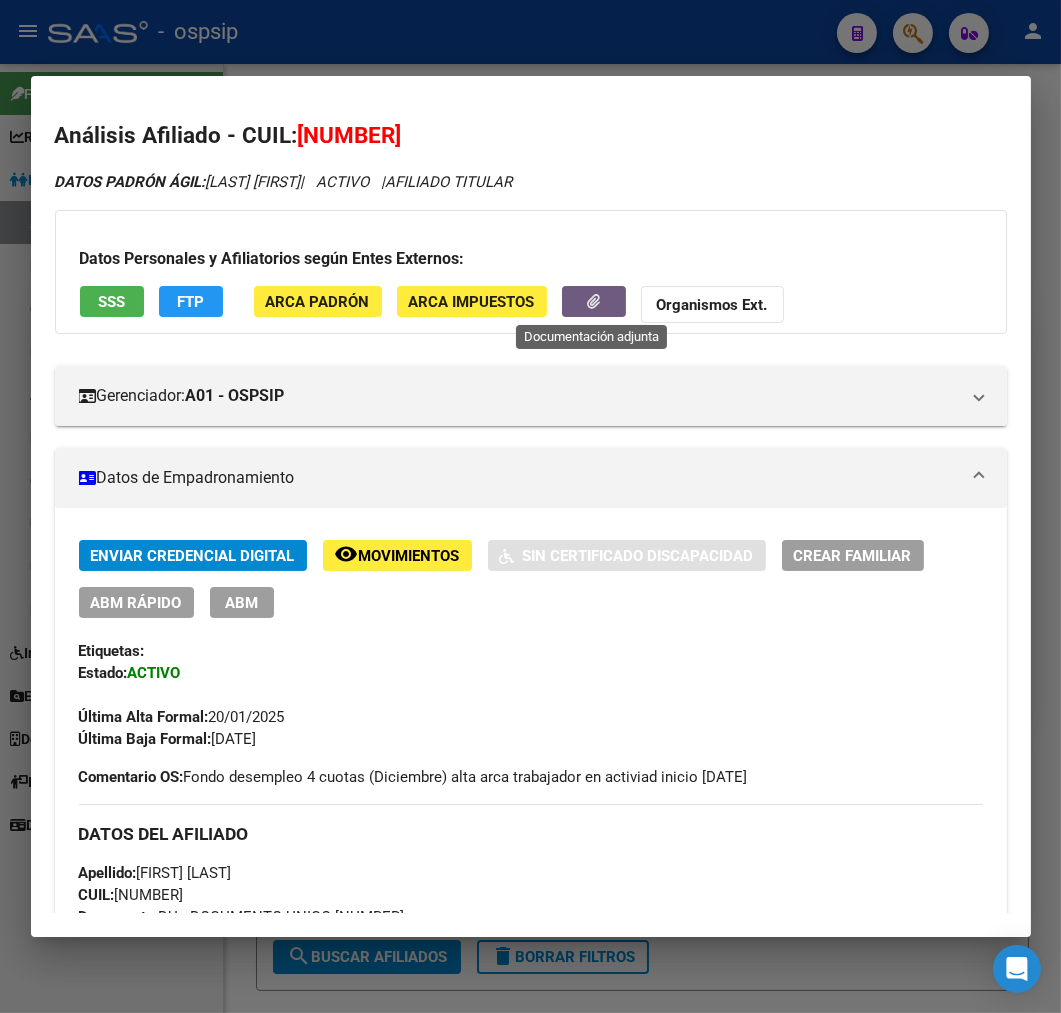 click 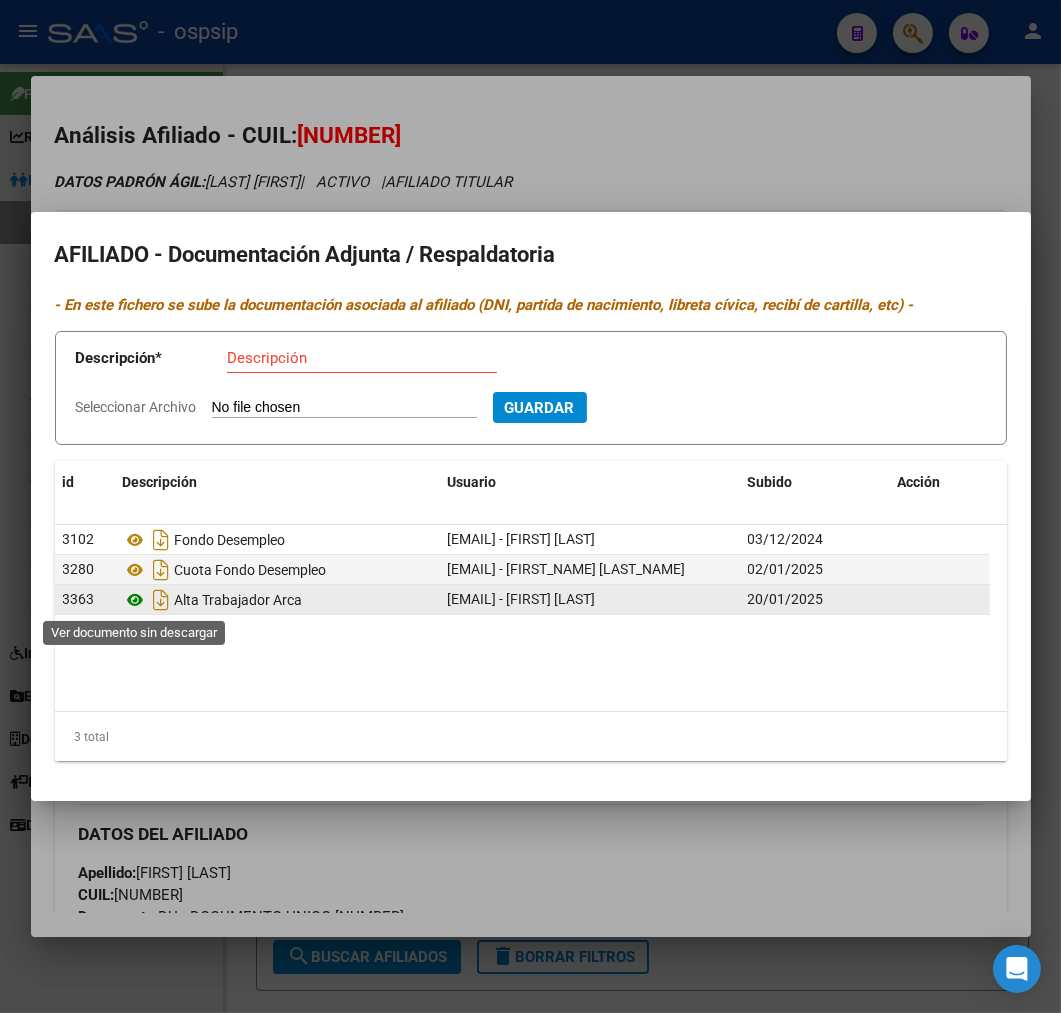 click 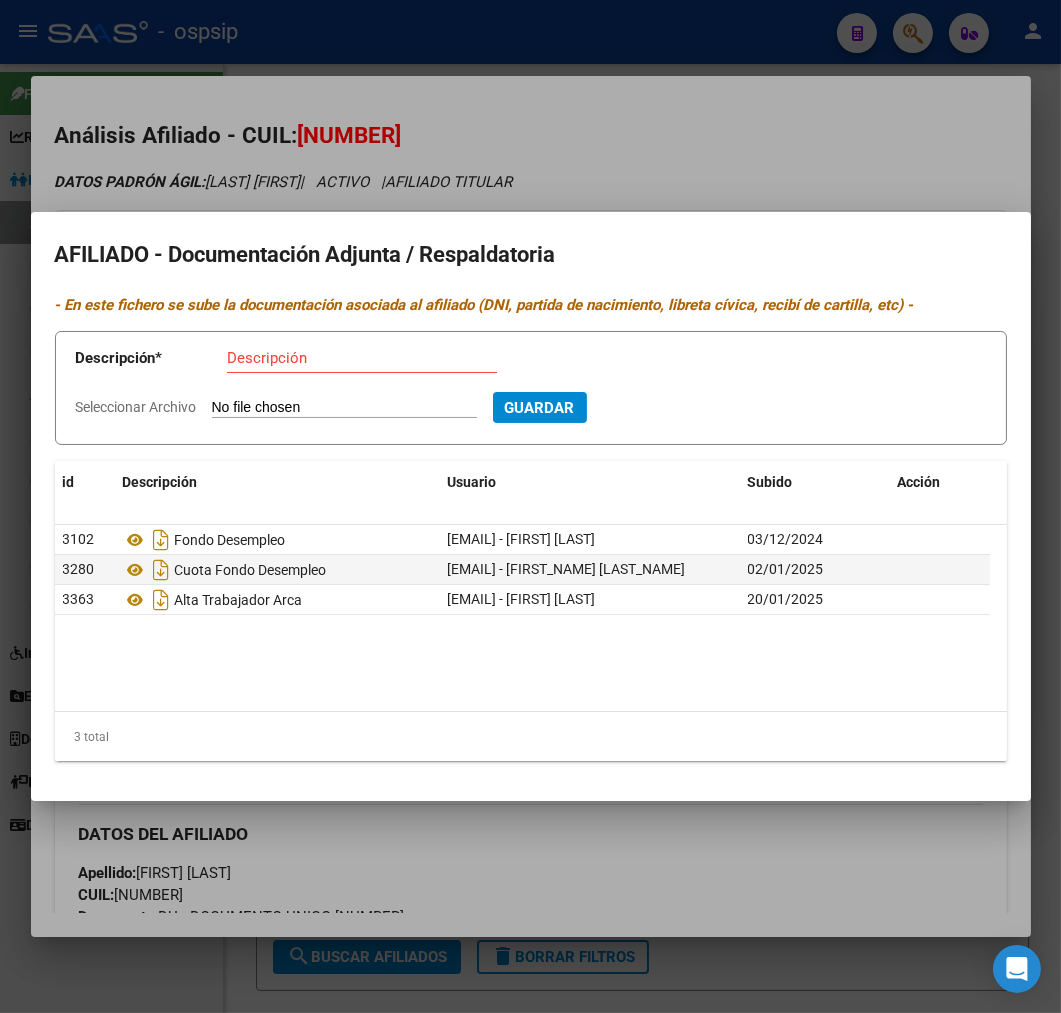 click at bounding box center (530, 506) 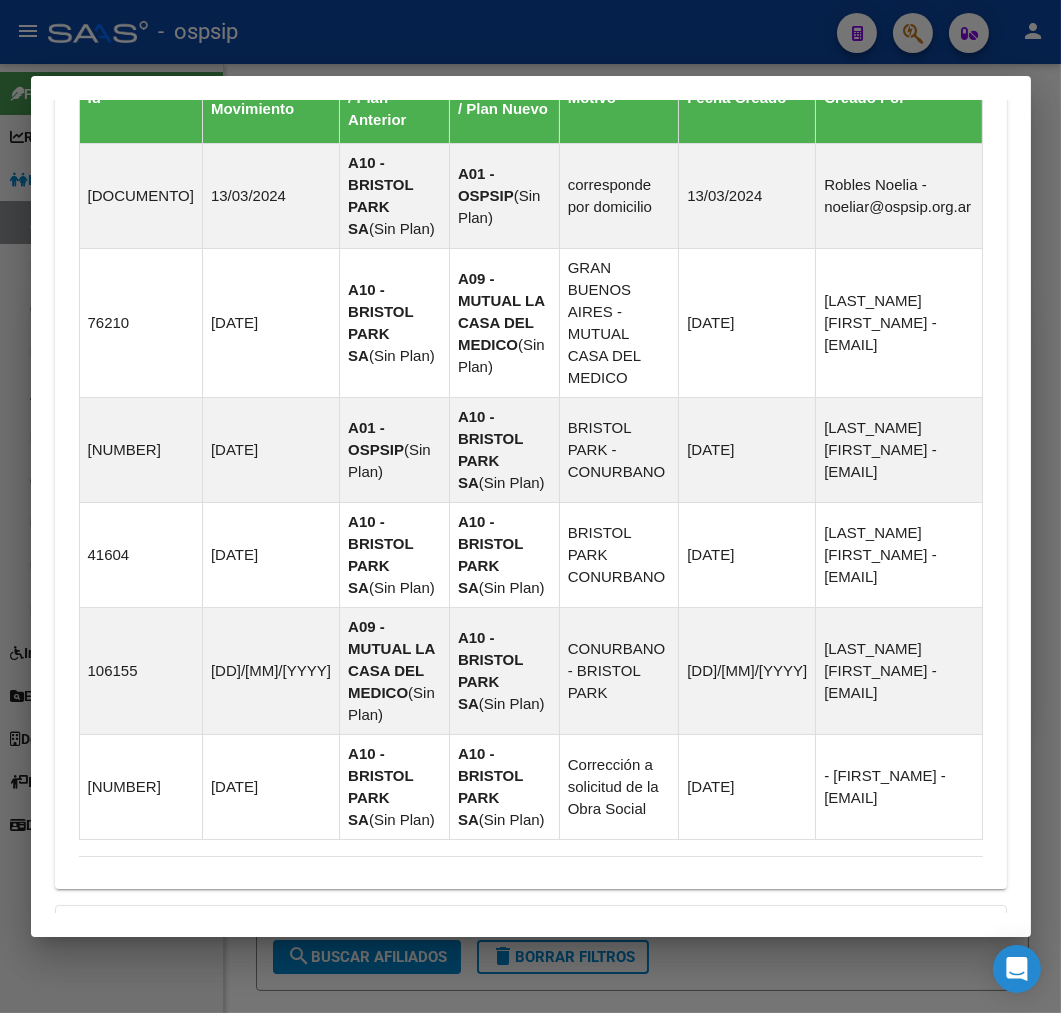 scroll, scrollTop: 1504, scrollLeft: 0, axis: vertical 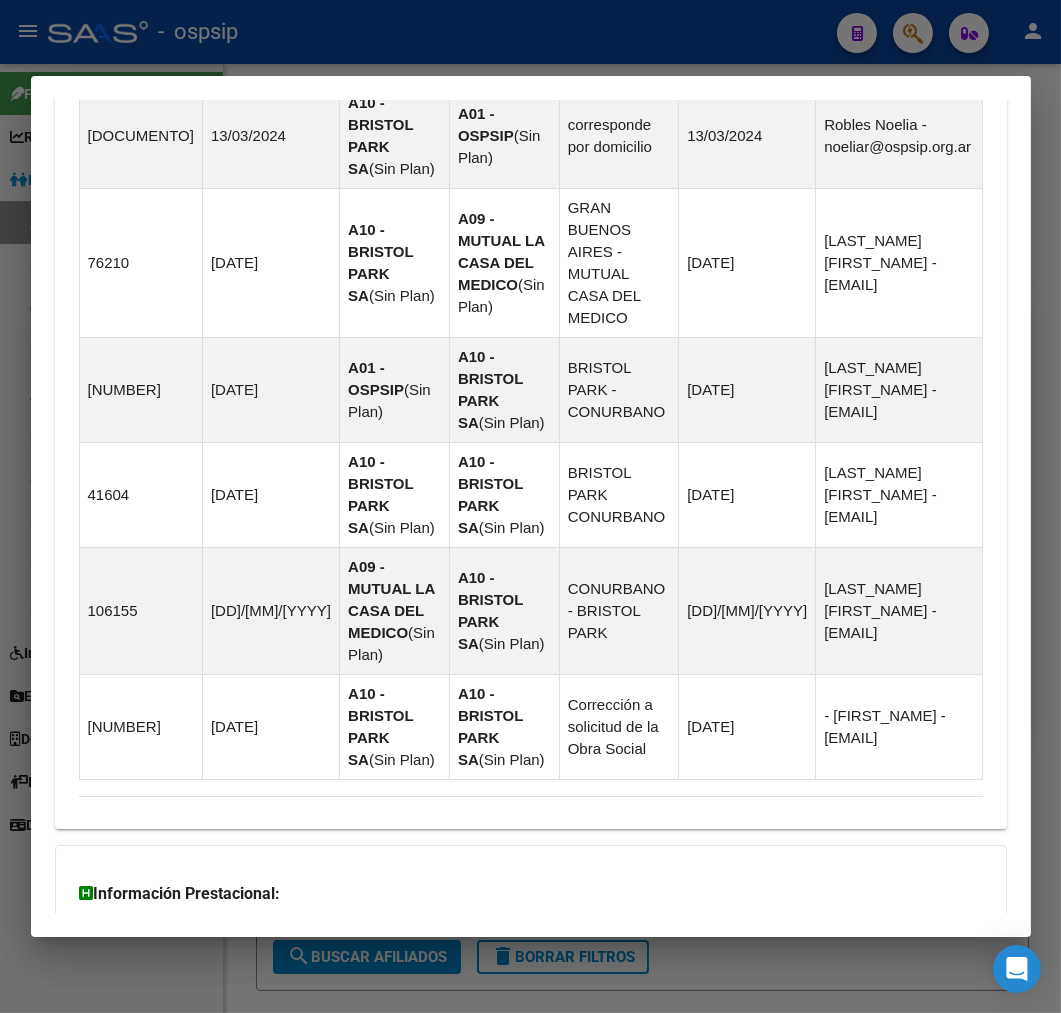 click on "Aportes y Contribuciones del Afiliado: [NUMBER]" at bounding box center [283, 1062] 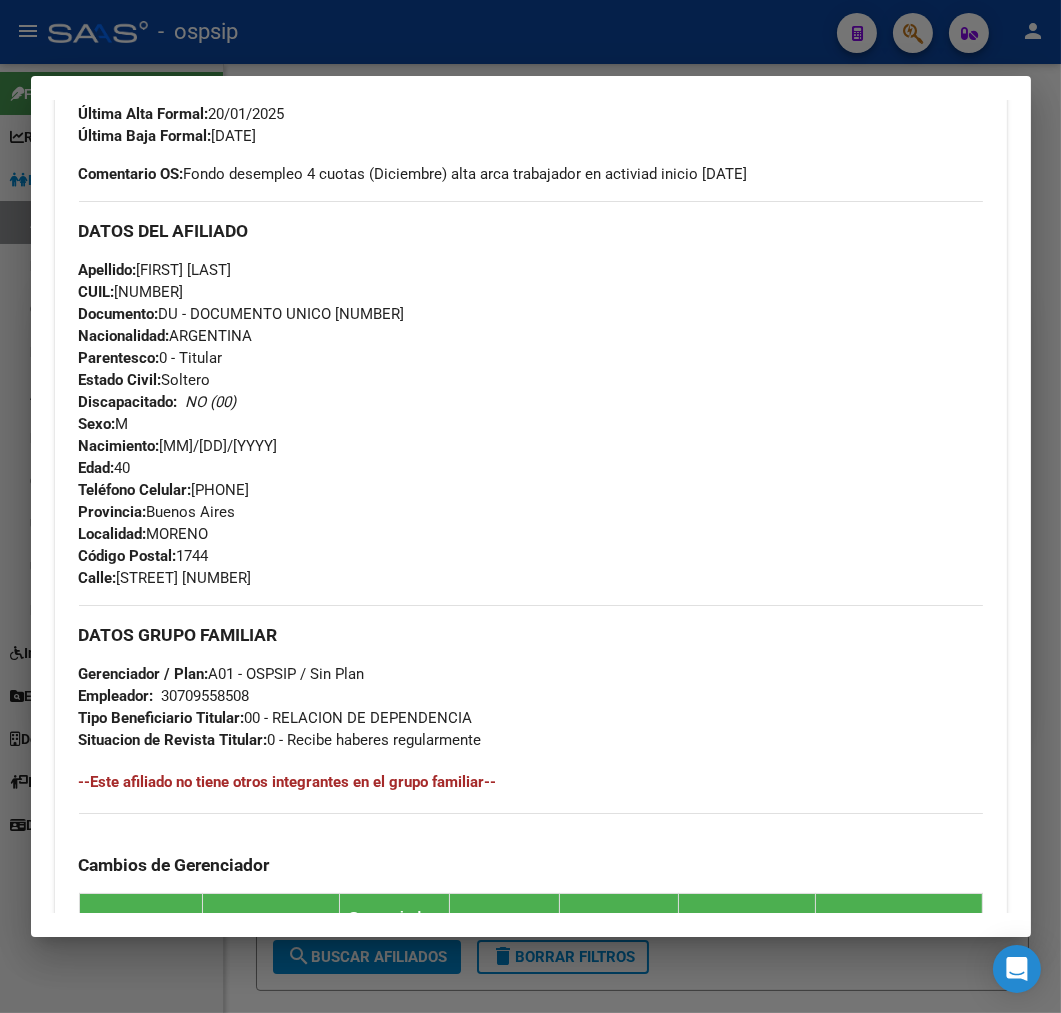 scroll, scrollTop: 0, scrollLeft: 0, axis: both 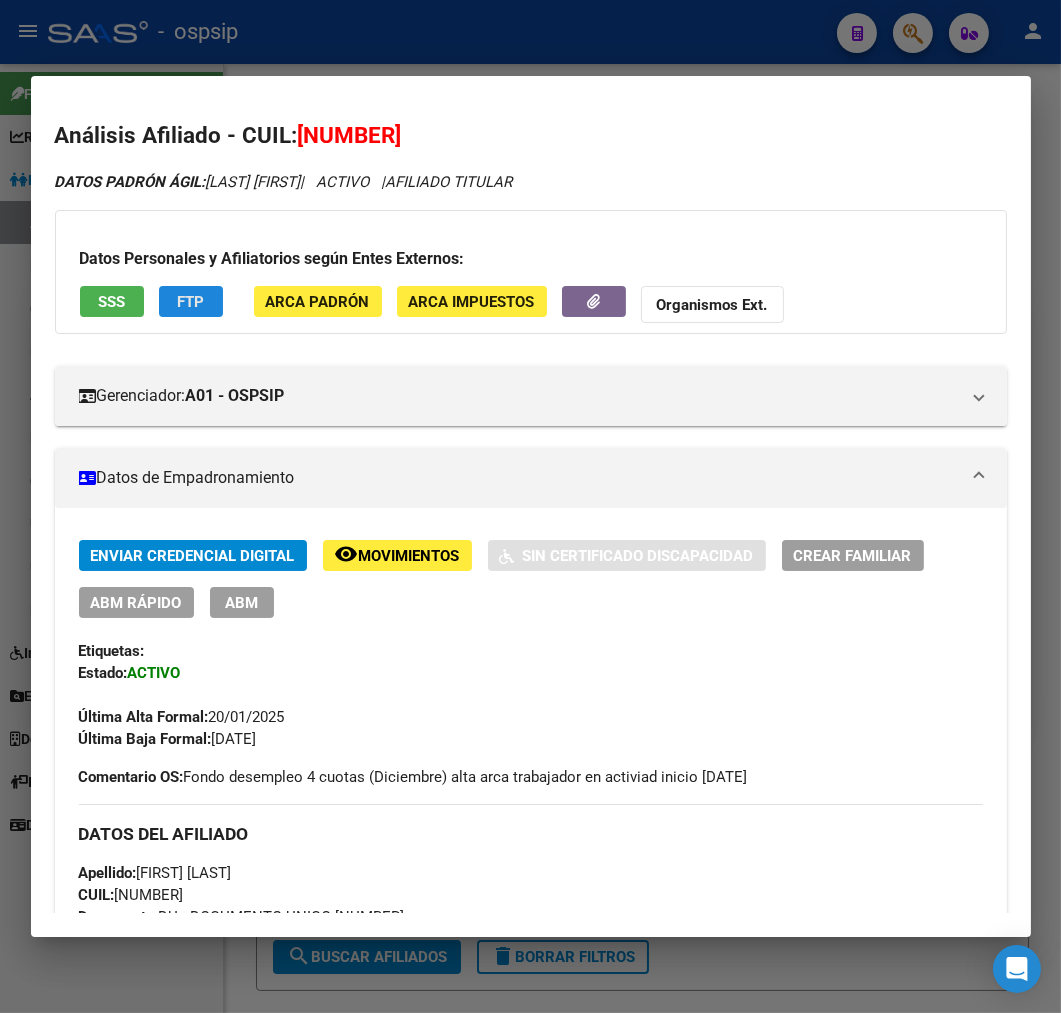 click on "FTP" 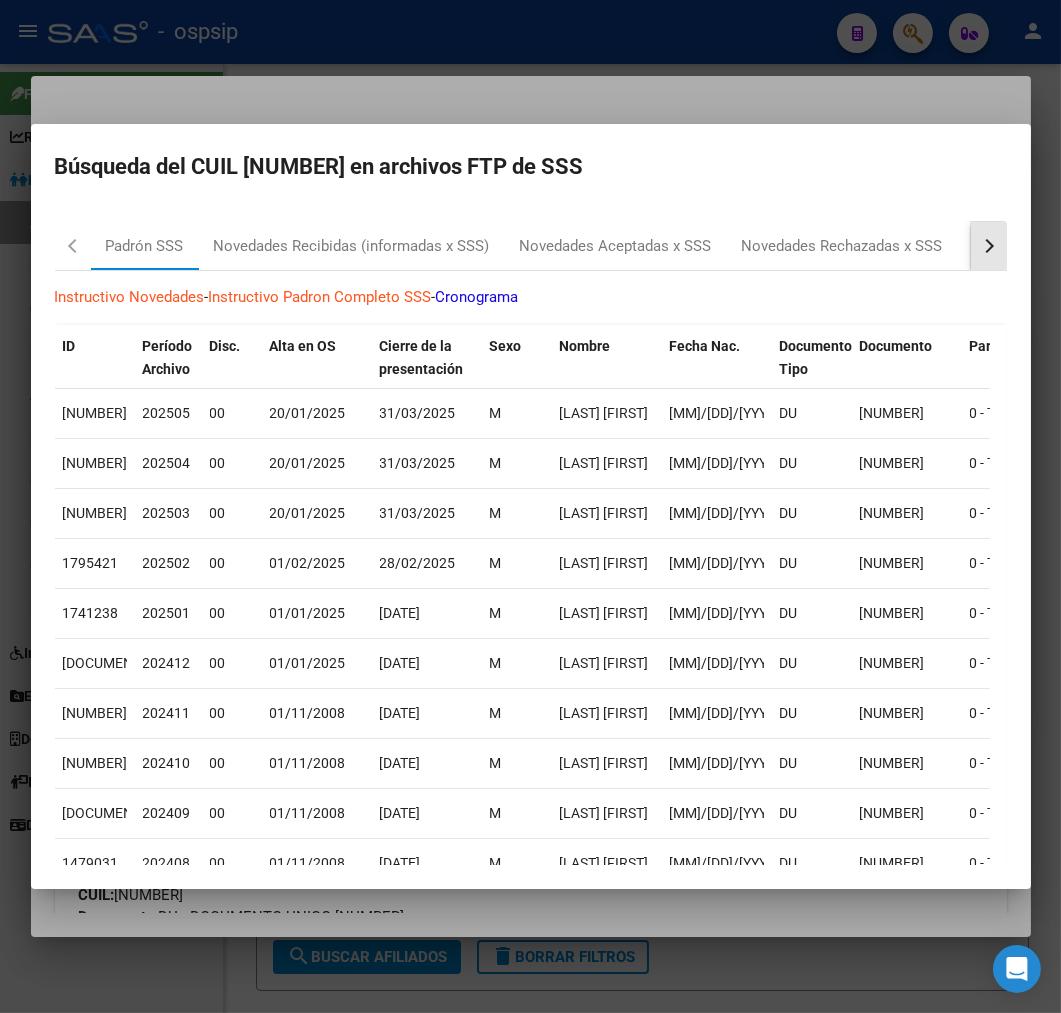 click at bounding box center [986, 246] 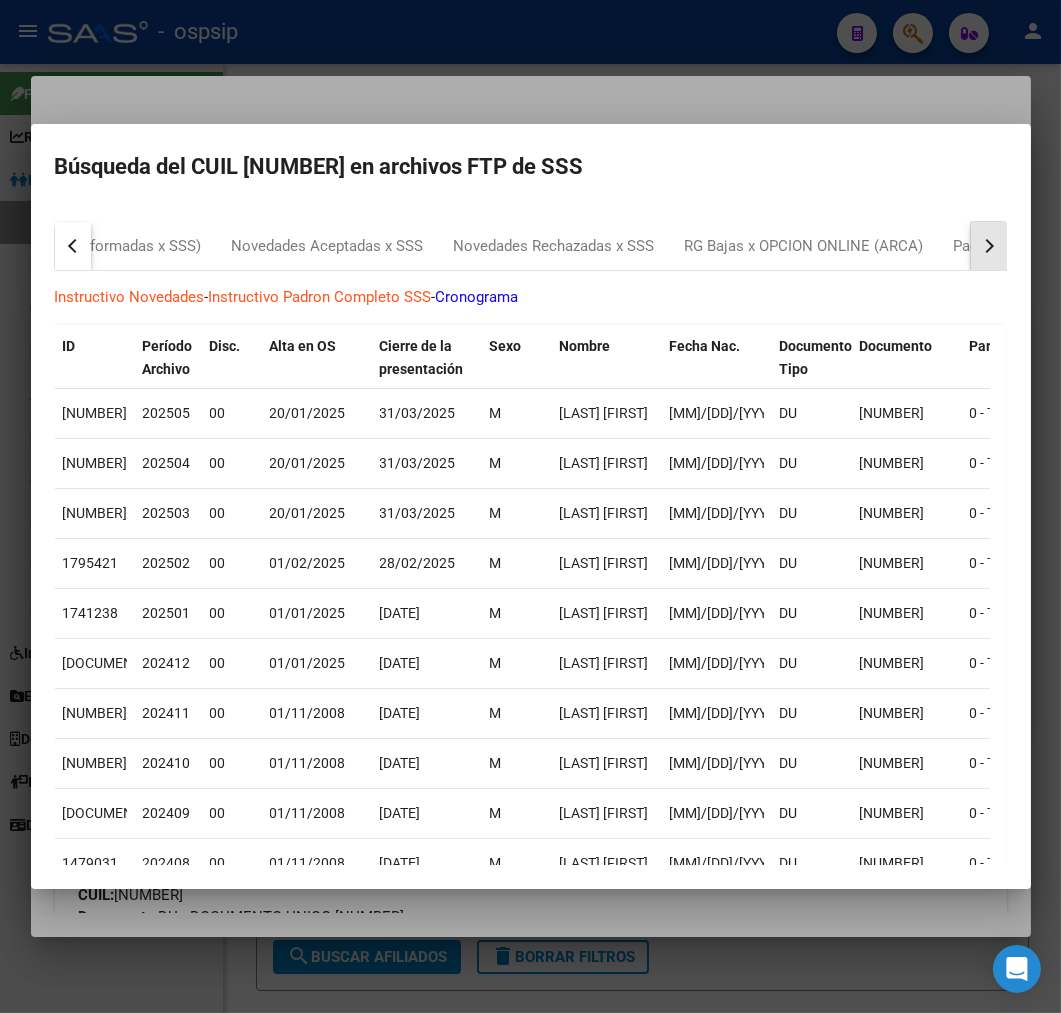click at bounding box center [986, 246] 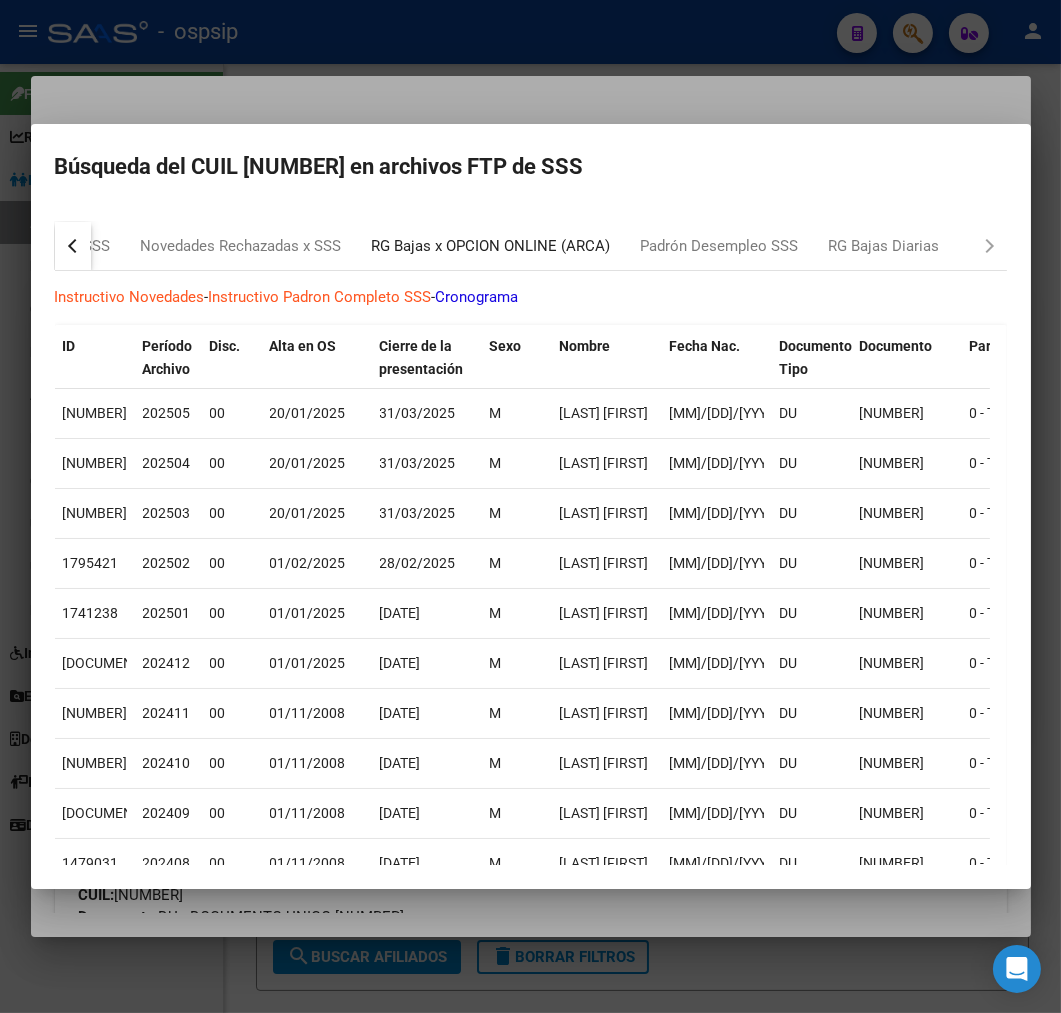 click on "RG Bajas x OPCION ONLINE (ARCA)" at bounding box center (491, 246) 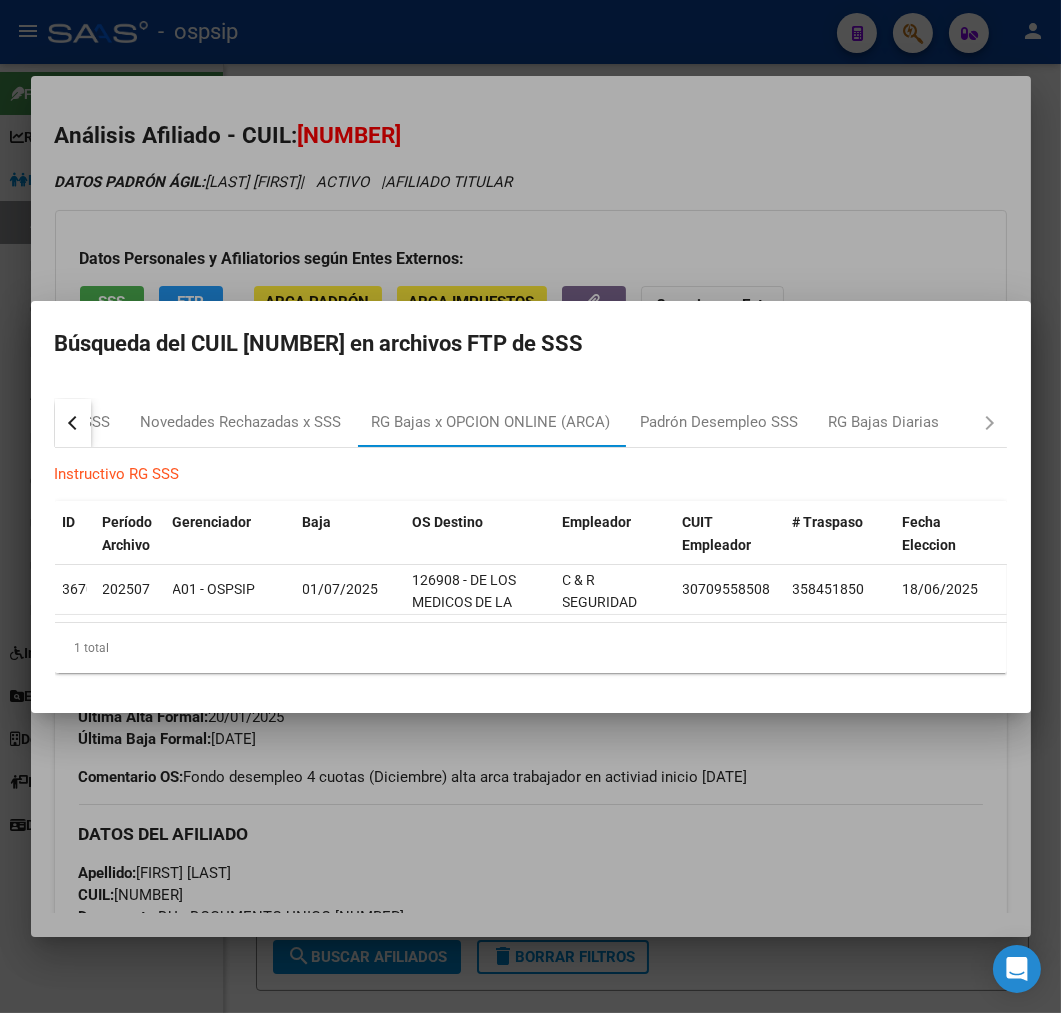 click at bounding box center (530, 506) 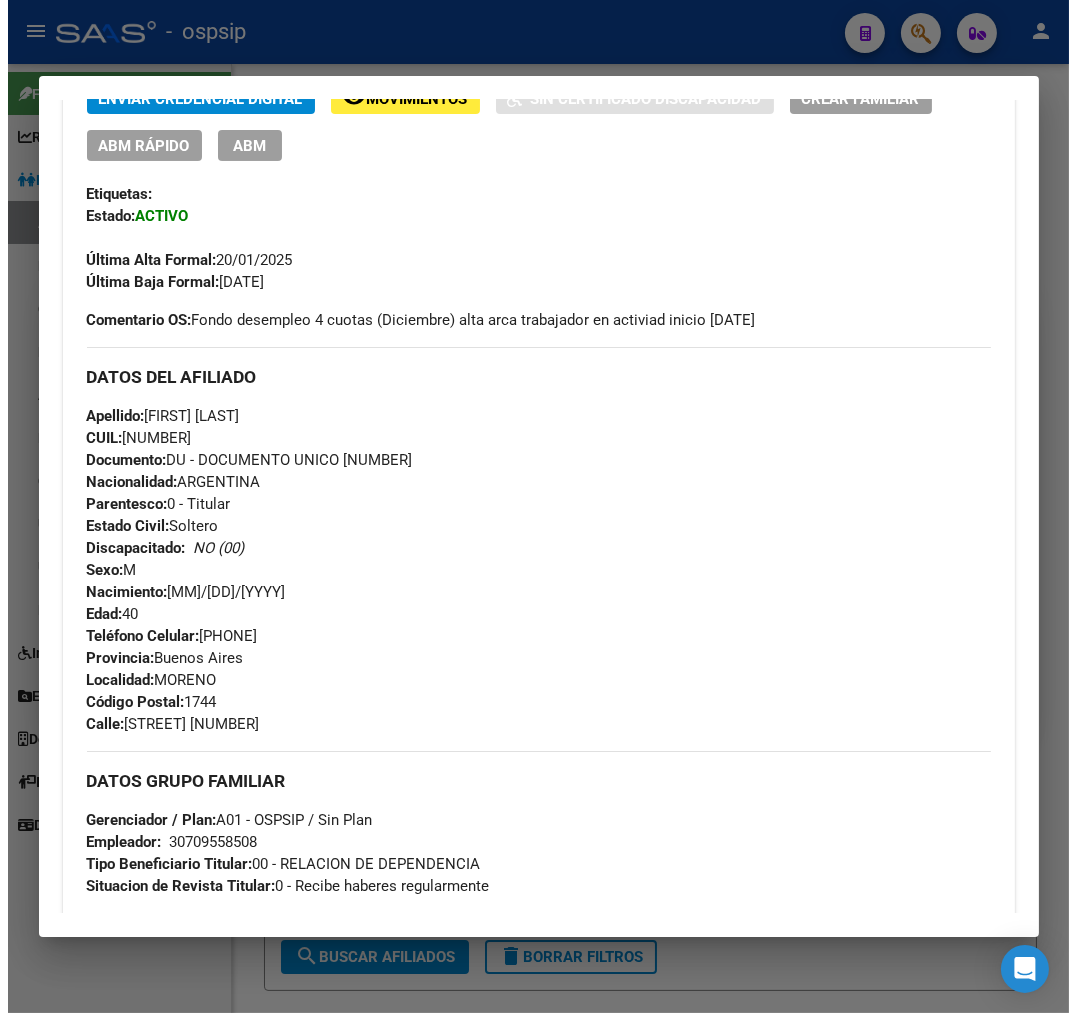 scroll, scrollTop: 333, scrollLeft: 0, axis: vertical 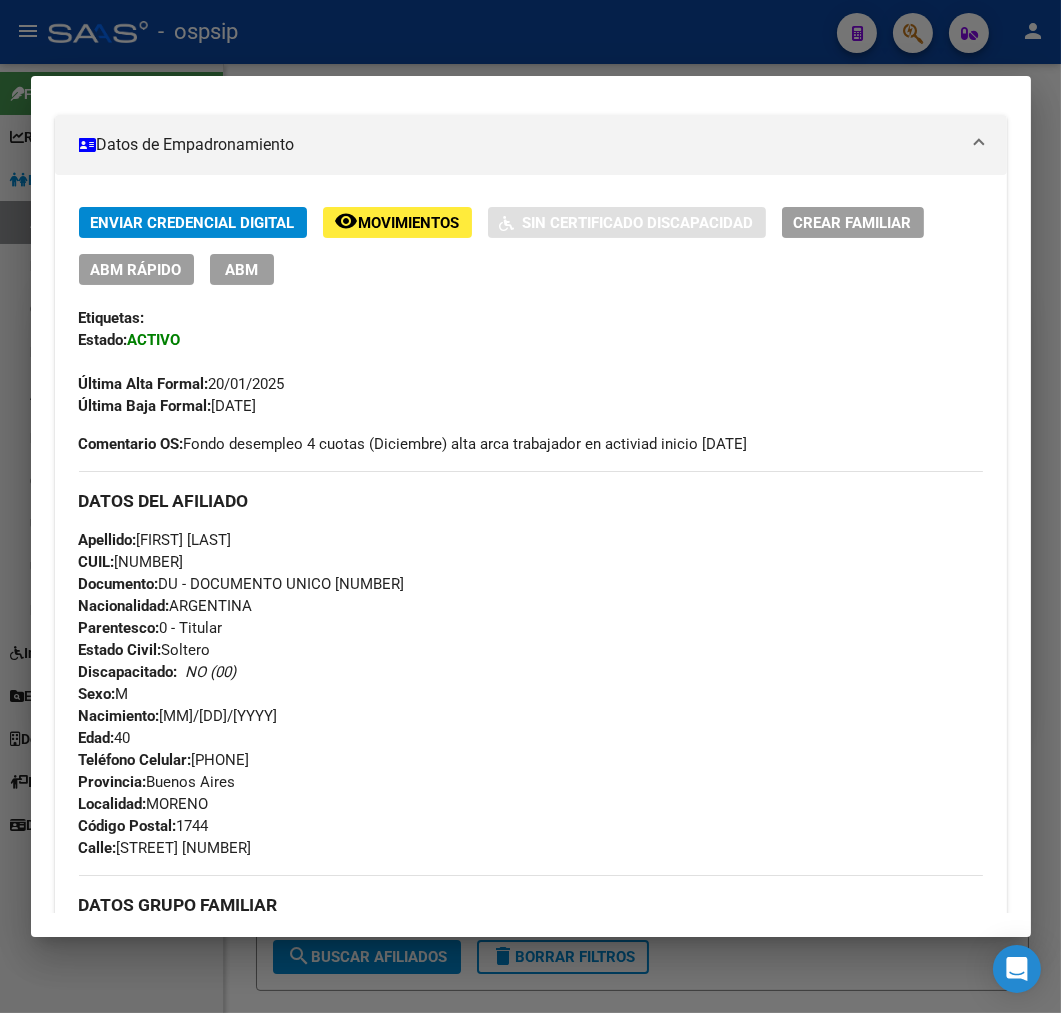 click on "ABM" at bounding box center [241, 270] 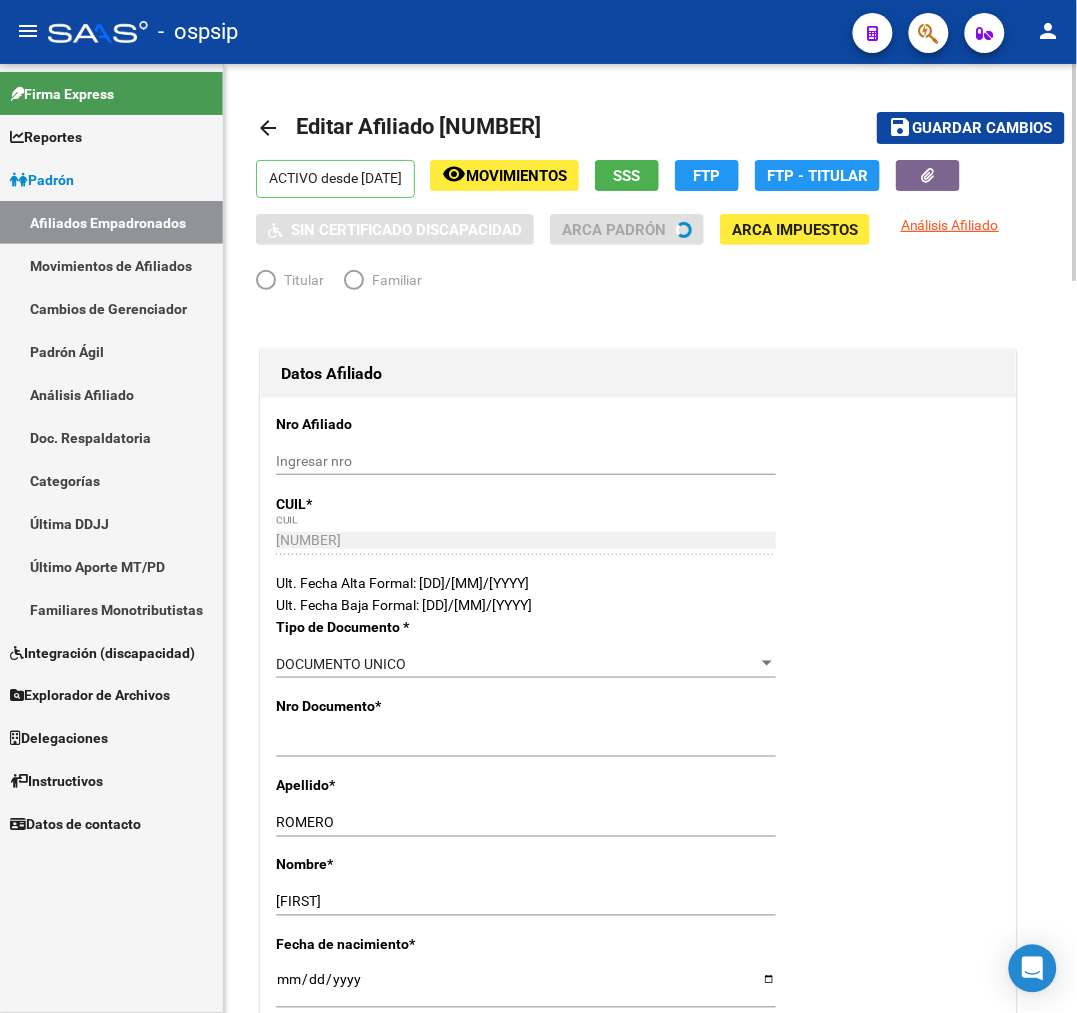 radio on "true" 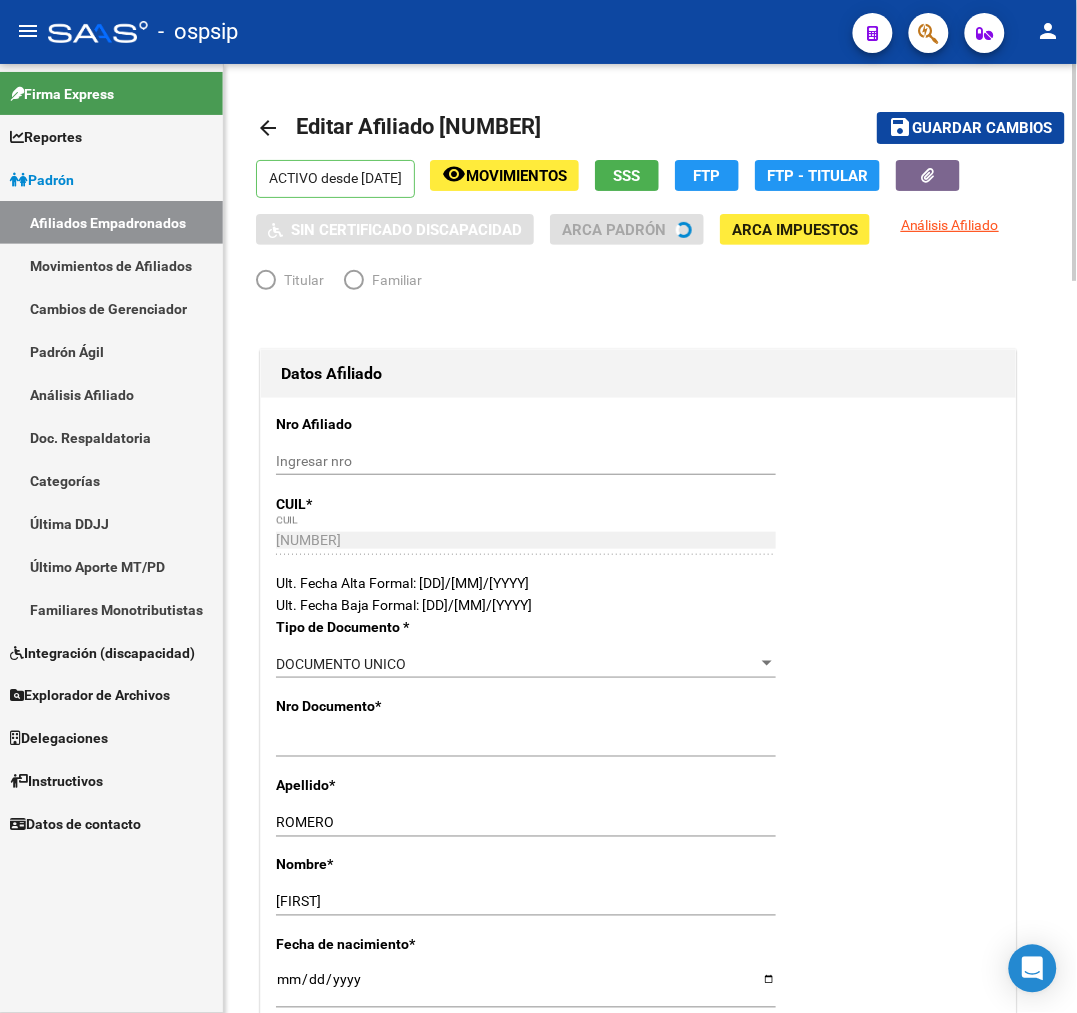 type on "[DD]-[NUMBER]-[NUMBER]" 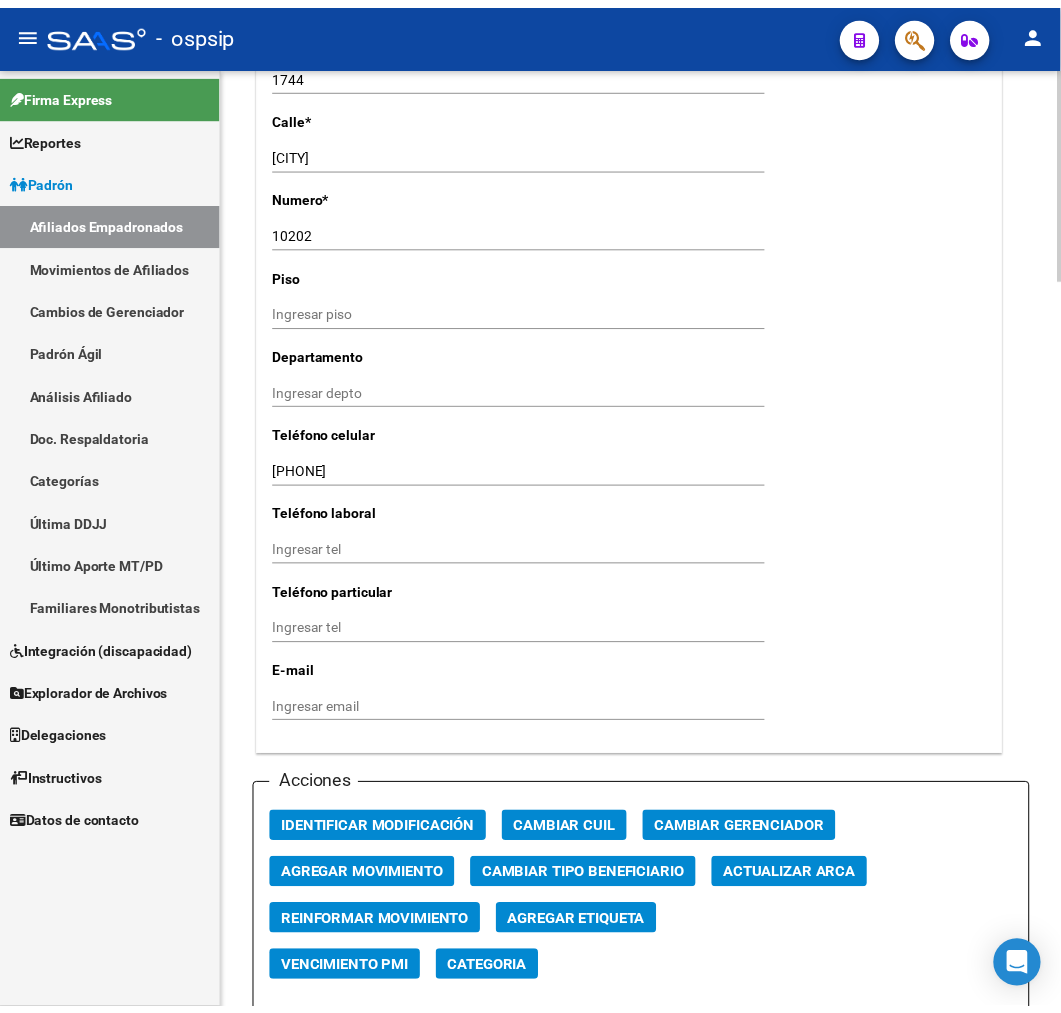 scroll, scrollTop: 1888, scrollLeft: 0, axis: vertical 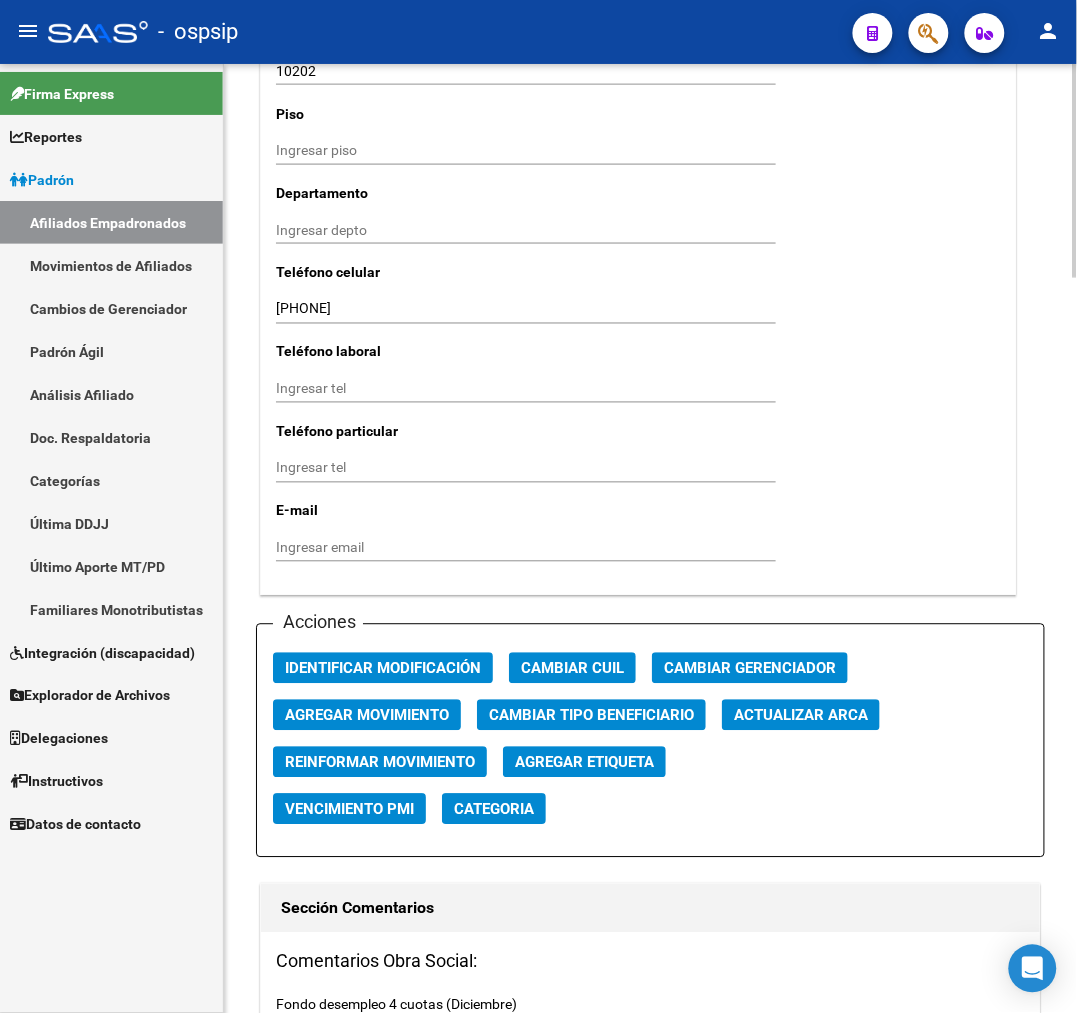 click on "Agregar Movimiento" 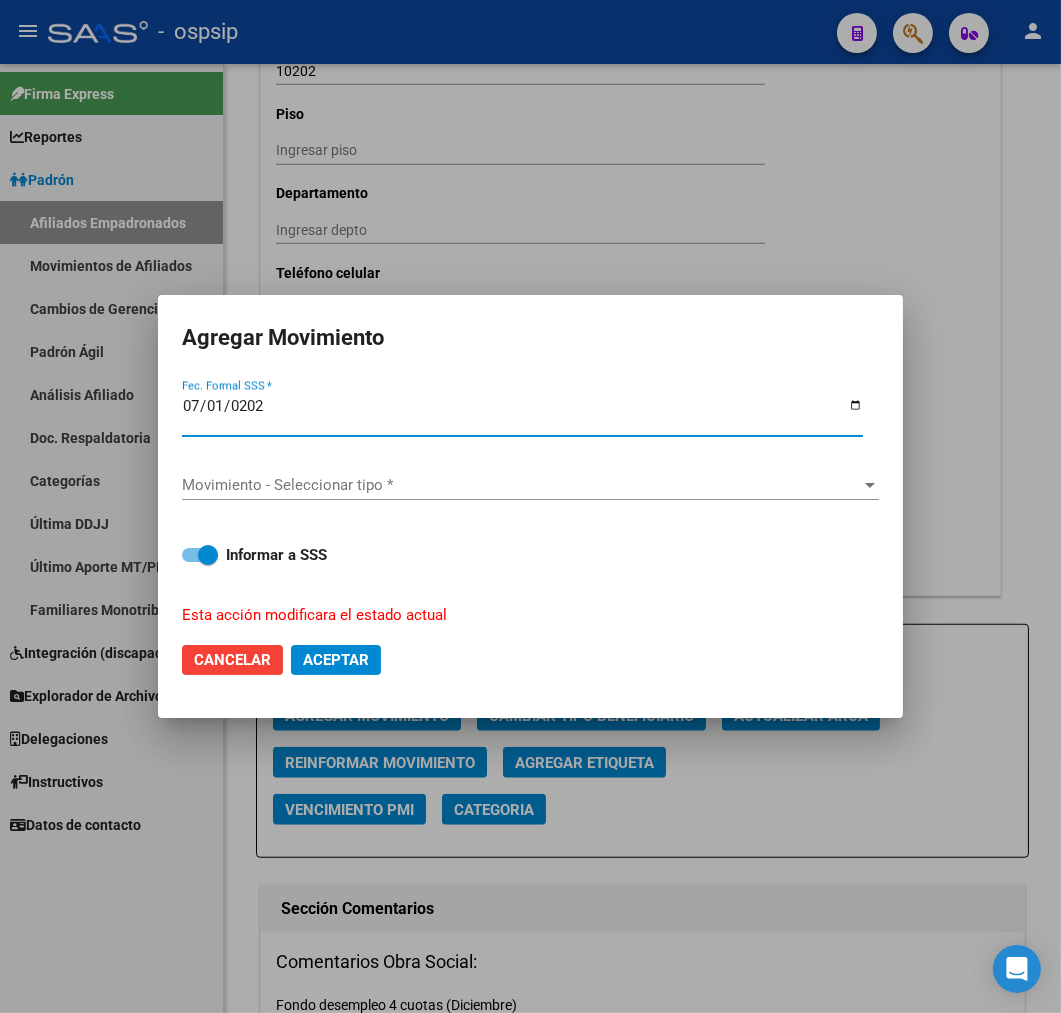 type on "2025-07-01" 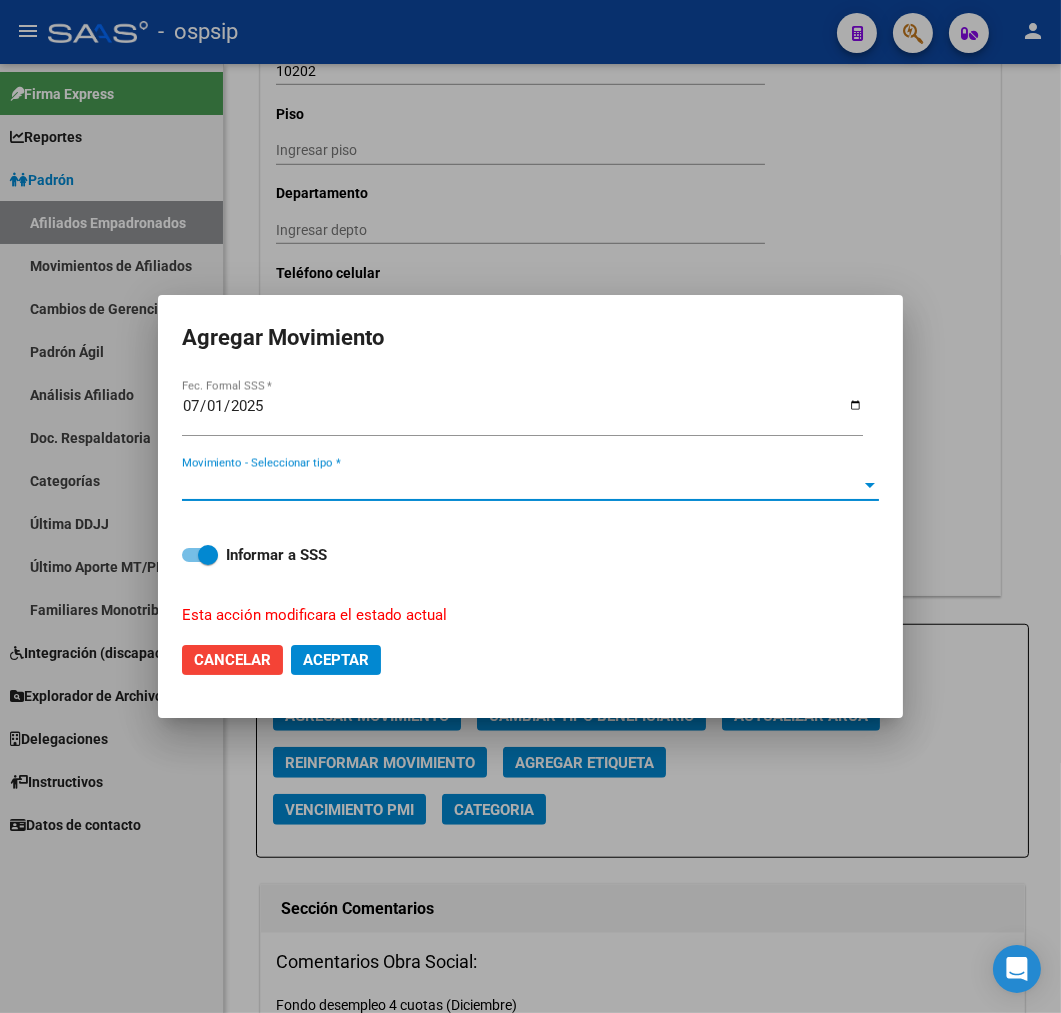 click on "Movimiento - Seleccionar tipo *" at bounding box center (521, 485) 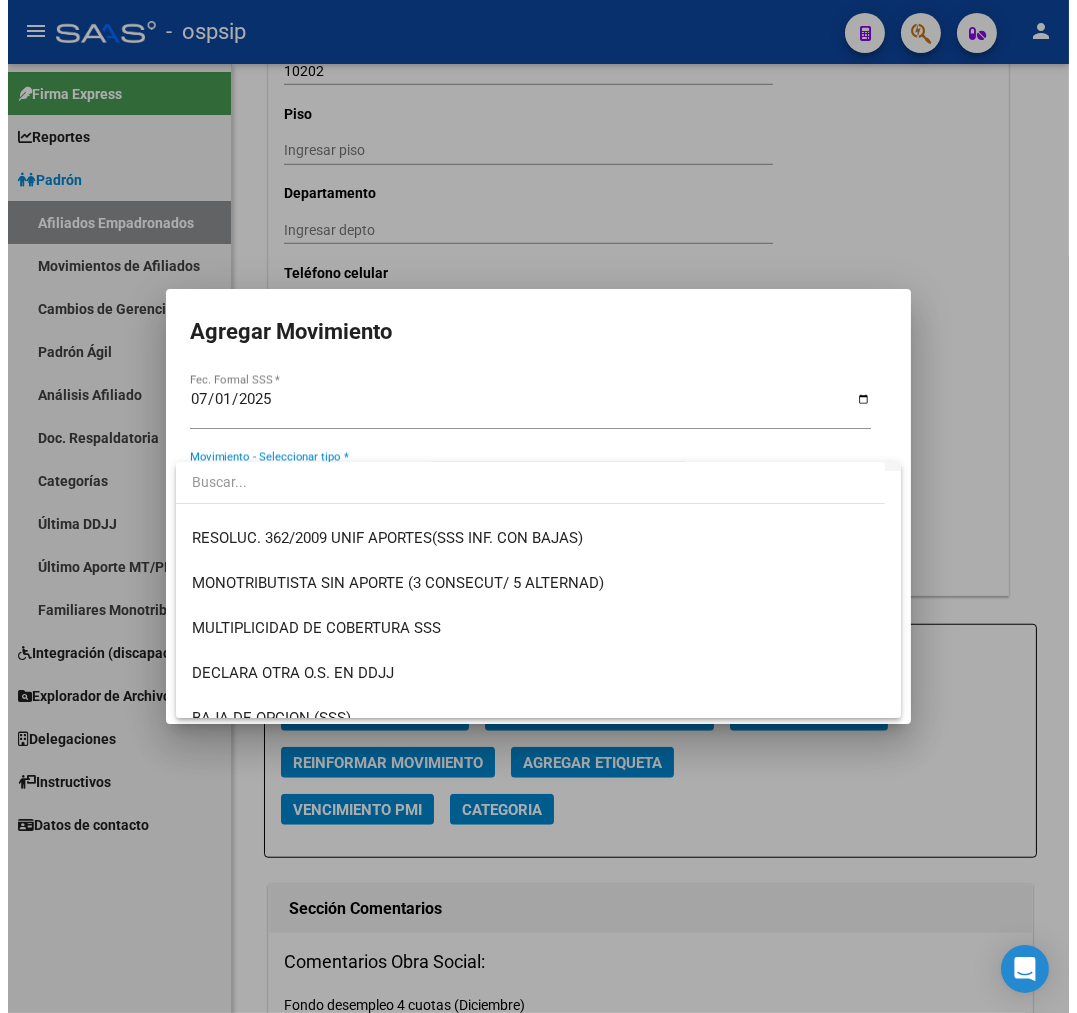 scroll, scrollTop: 777, scrollLeft: 0, axis: vertical 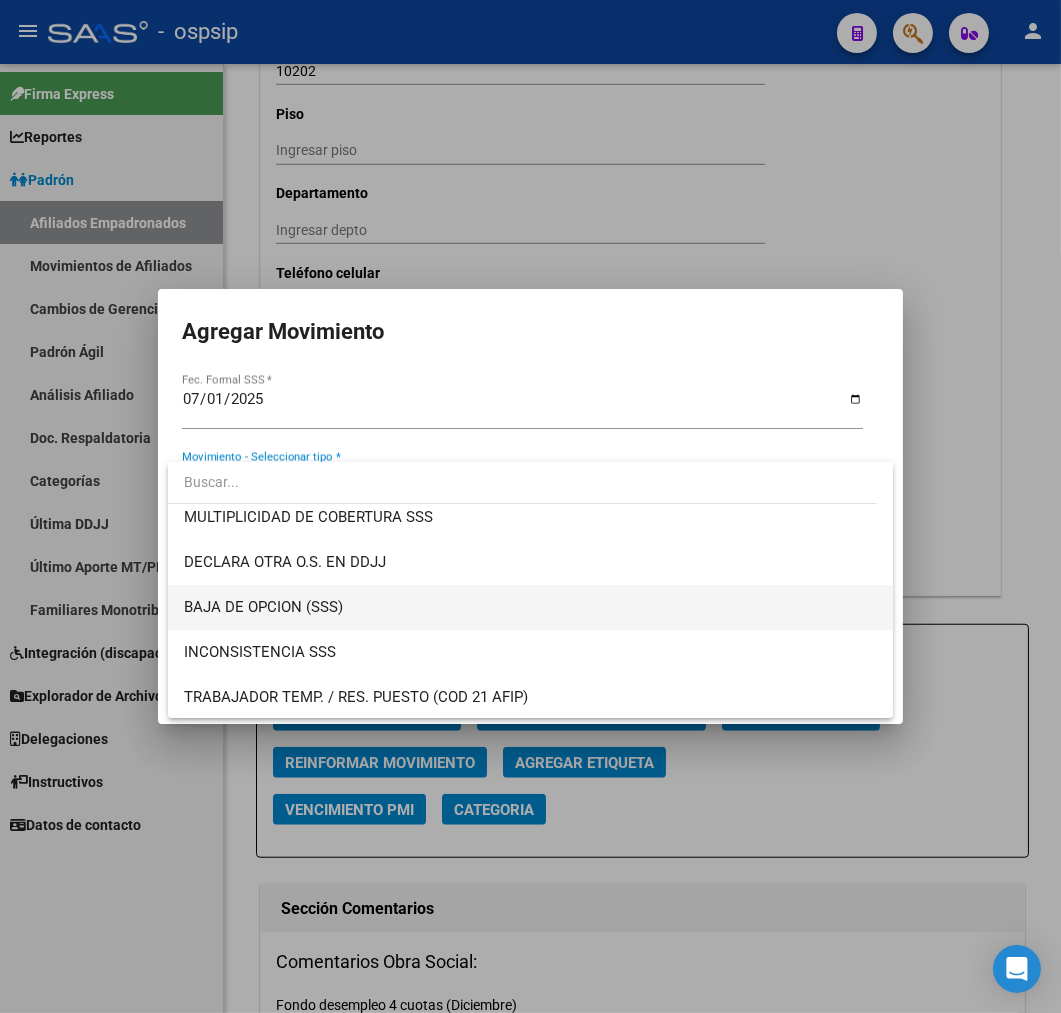 click on "BAJA DE OPCION (SSS)" at bounding box center [531, 607] 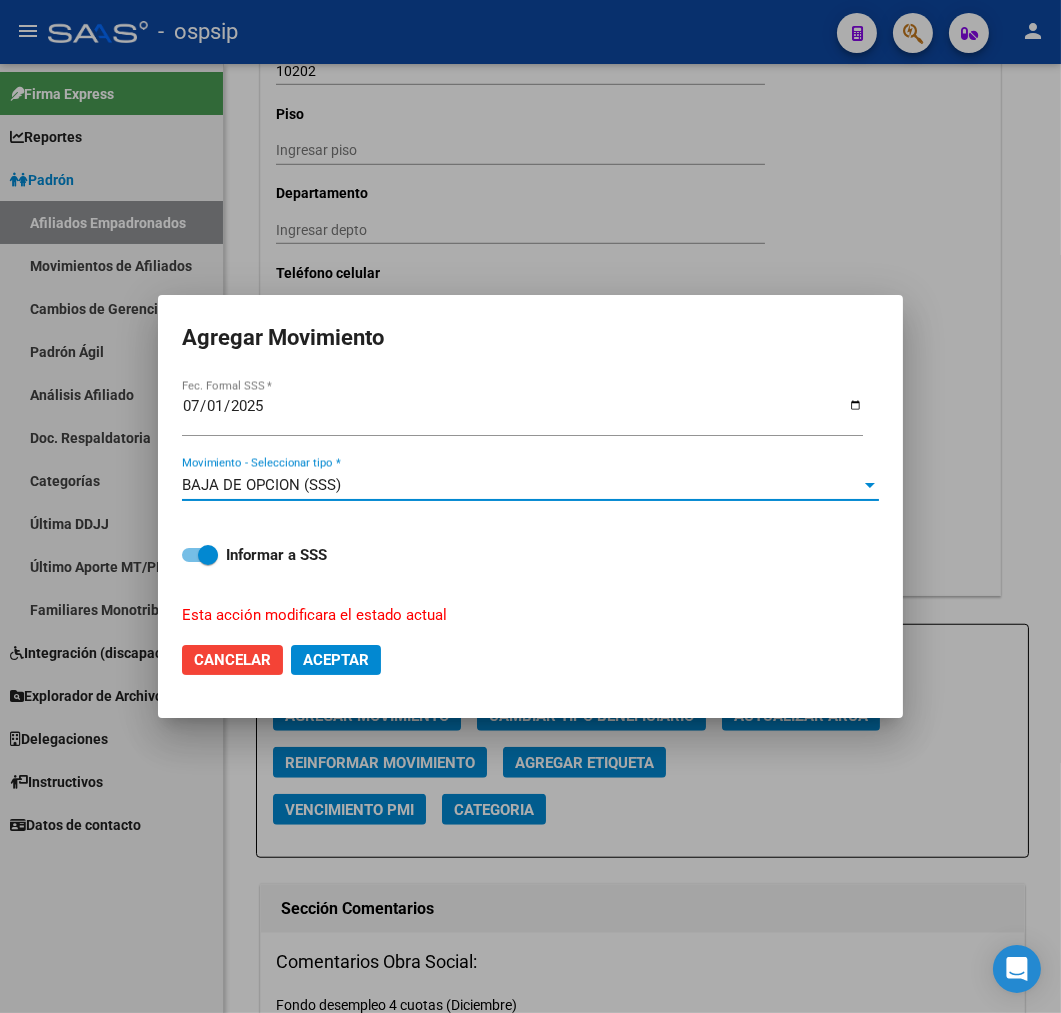 click on "Aceptar" 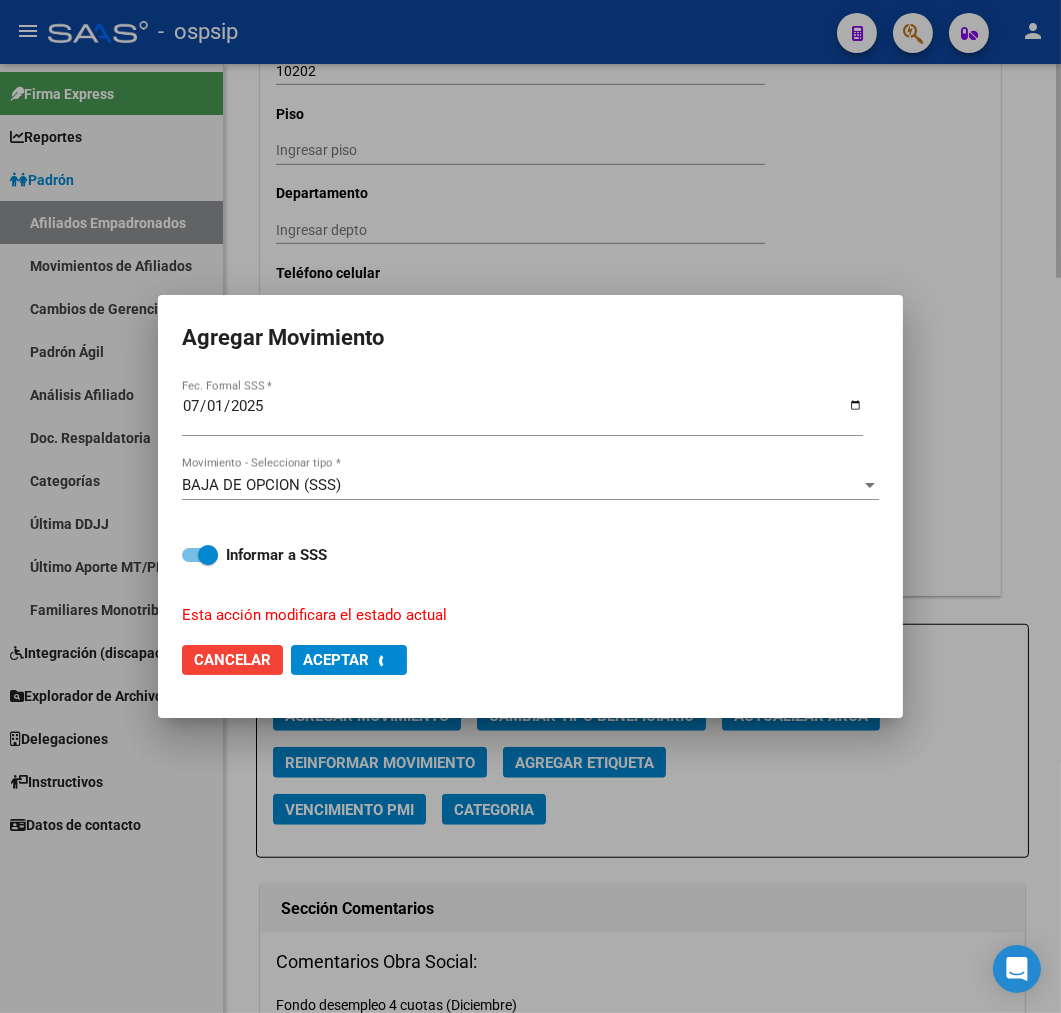 checkbox on "false" 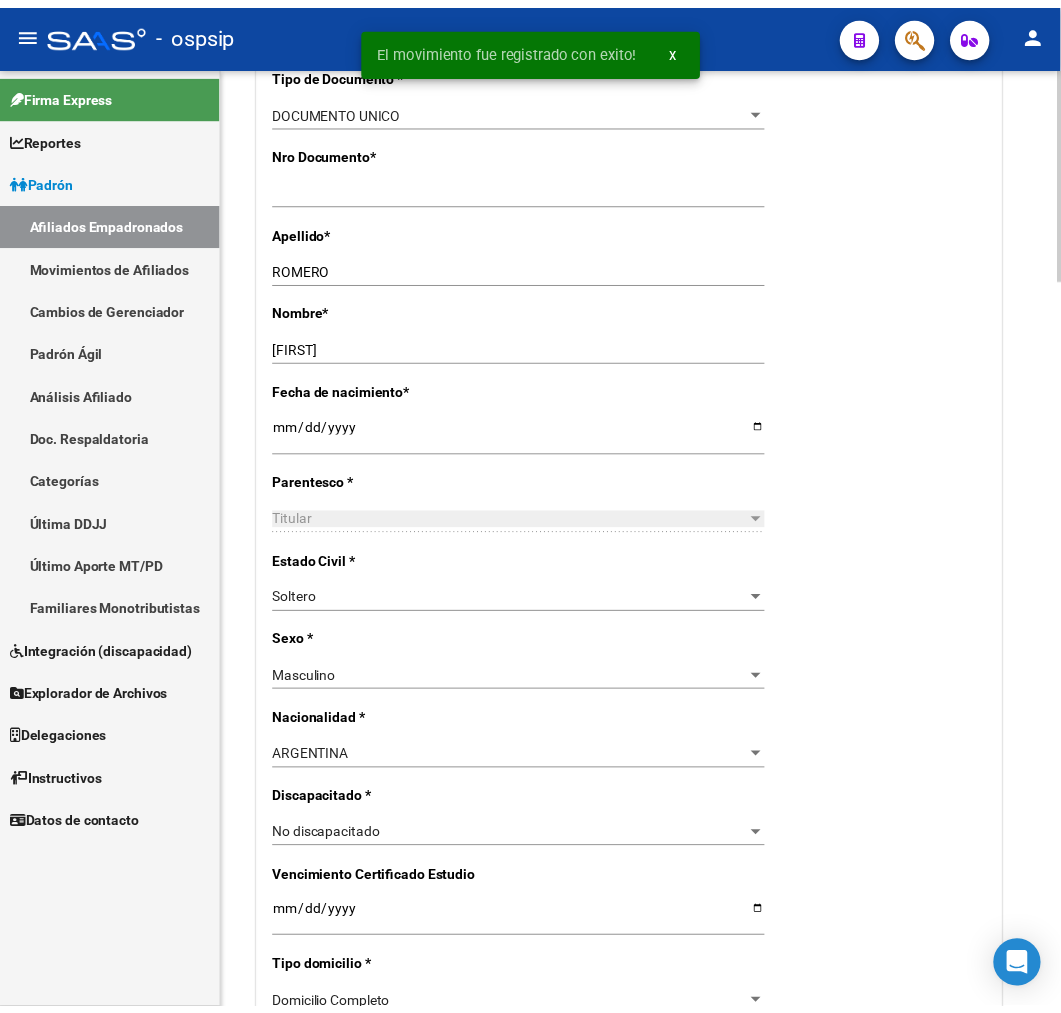 scroll, scrollTop: 0, scrollLeft: 0, axis: both 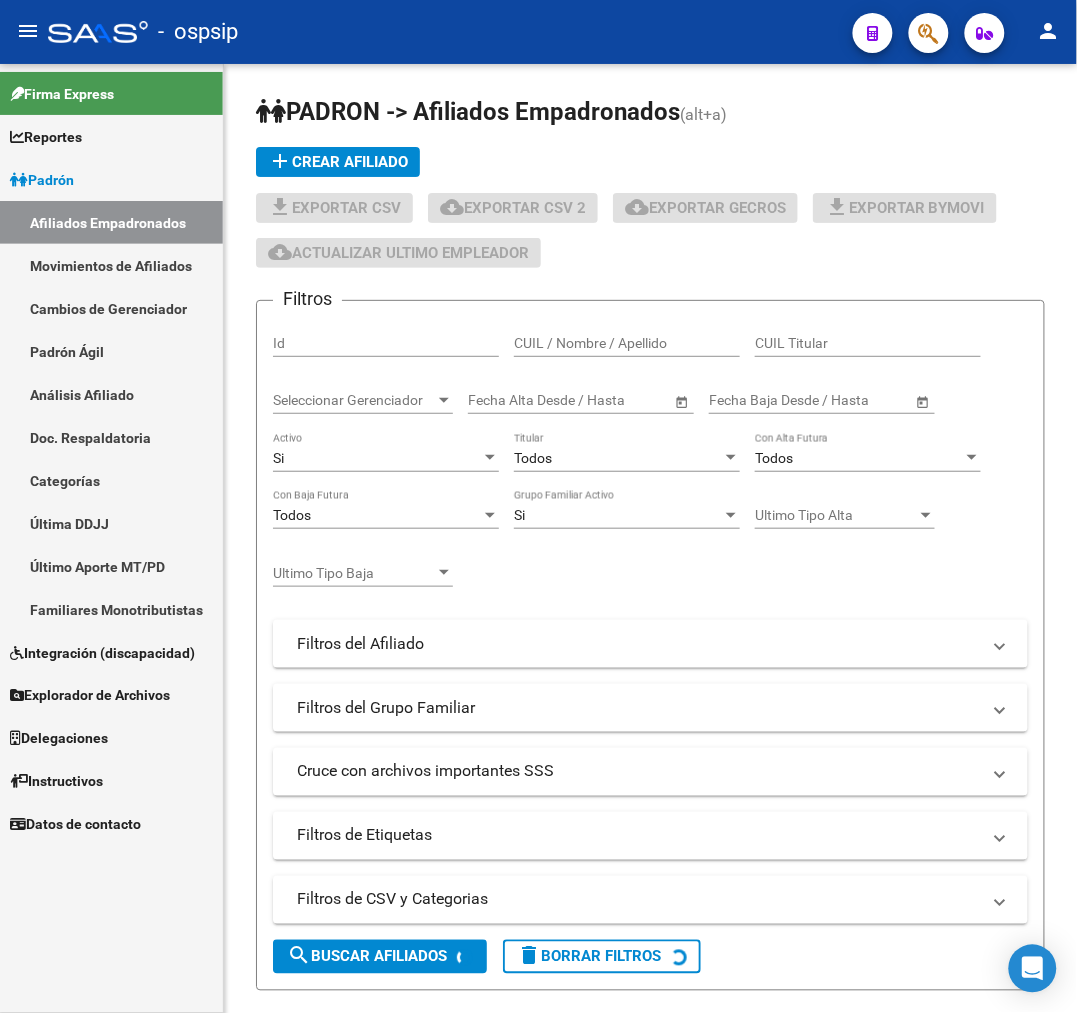 click 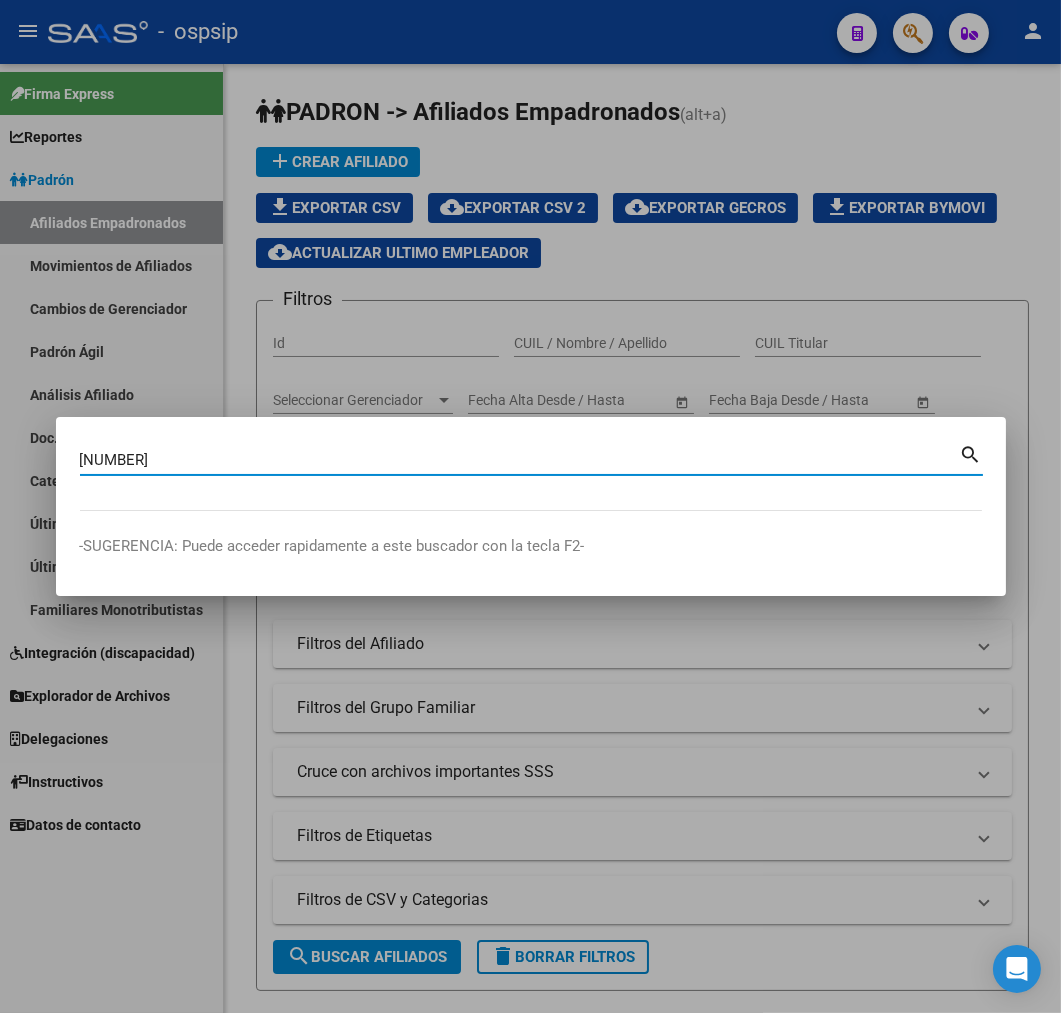 type on "[NUMBER]" 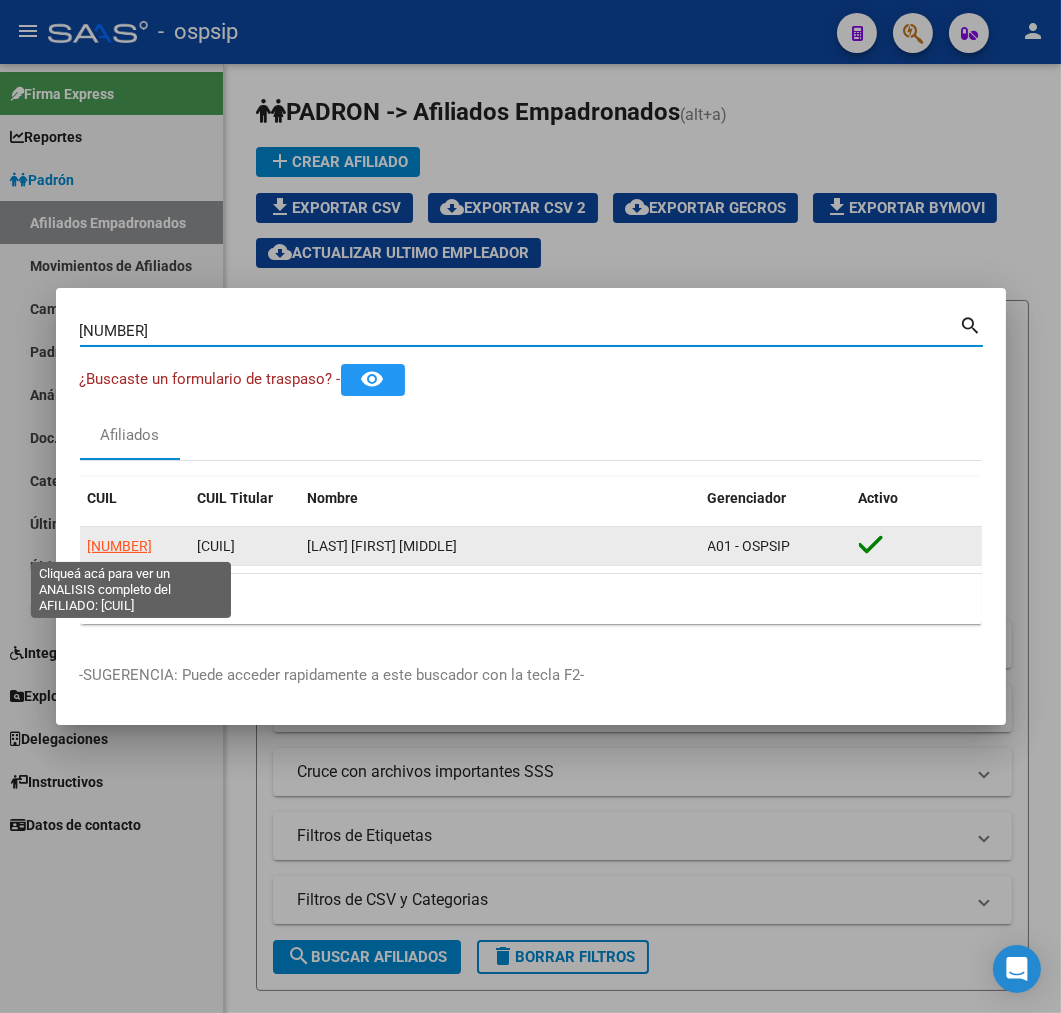 click on "[NUMBER]" 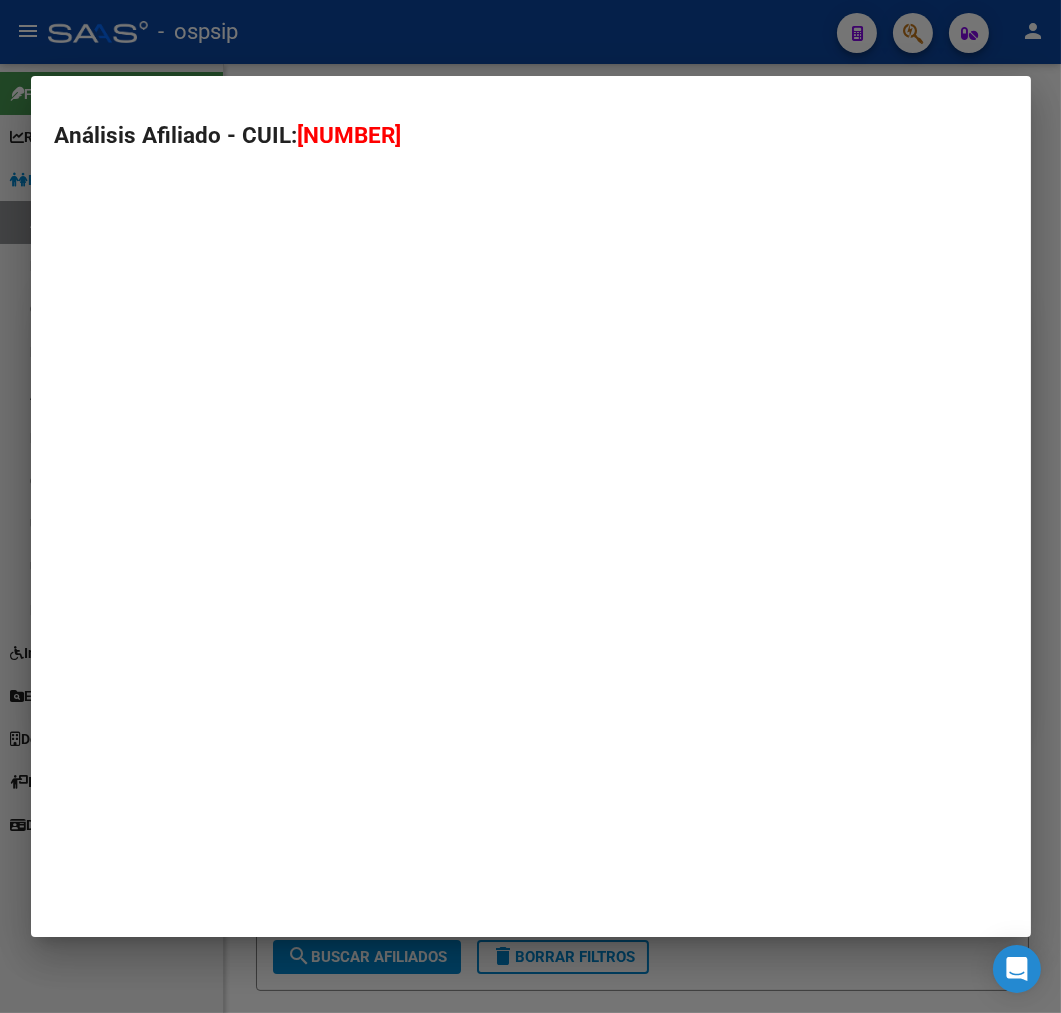 type on "[NUMBER]" 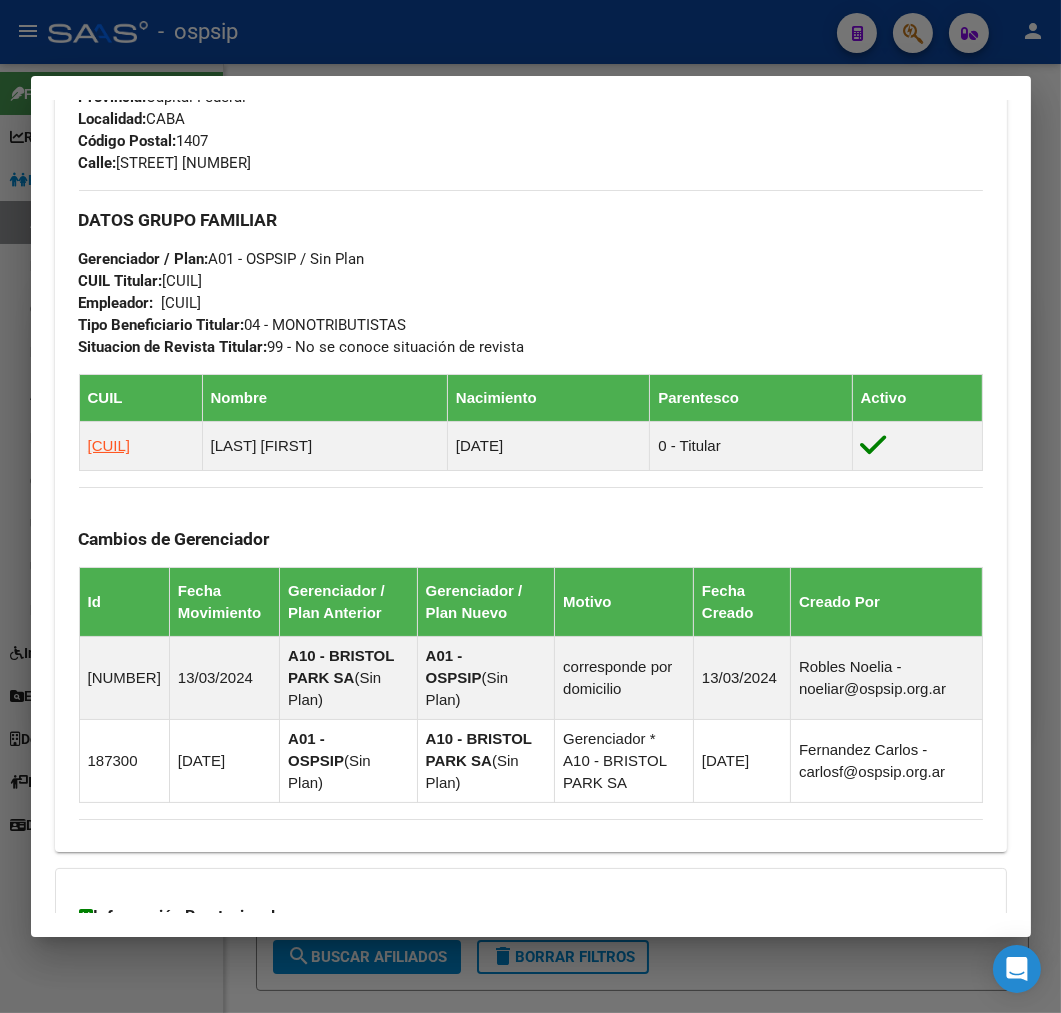scroll, scrollTop: 1250, scrollLeft: 0, axis: vertical 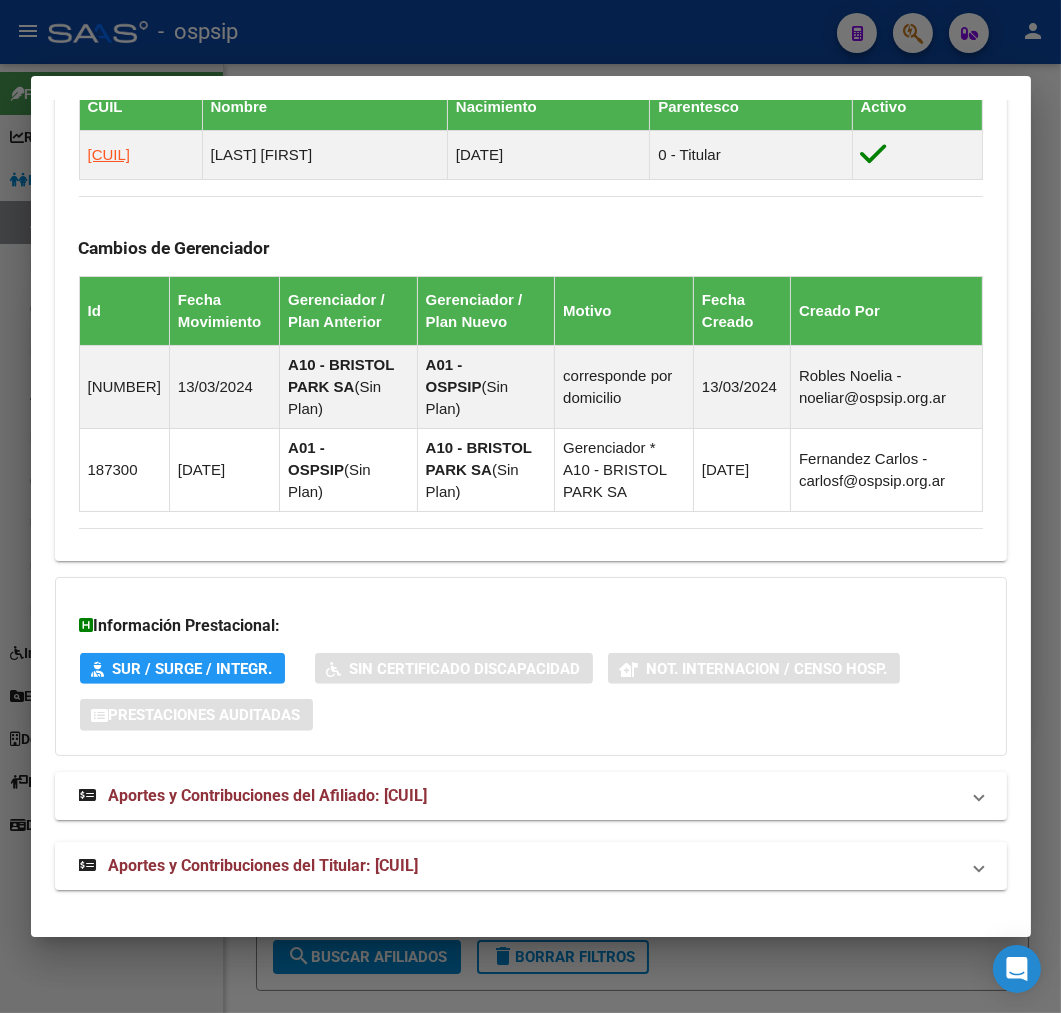 click on "DATOS PADRÓN ÁGIL: [LAST] [FIRST] [MIDDLE]   |   ACTIVO   |   FAMILIAR DE: [CUIL] Datos Personales y Afiliatorios según Entes Externos: SSS FTP FTP - Titular ARCA Padrón ARCA Impuestos Organismos Ext.   Gerenciador:     A01 - OSPSIP Atención telefónica: Atención emergencias: Otros Datos Útiles:   Datos de Empadronamiento  Enviar Credencial Digital remove_red_eye Movimientos   Sin Certificado Discapacidad Crear Familiar ABM Rápido ABM Etiquetas: Estado: ACTIVO Última Alta Formal: [DATE] DATOS DEL AFILIADO Apellido: [FIRST] [MIDDLE] [LAST] CUIL: [CUIL] Documento: DU - DOCUMENTO UNICO [DOCUMENTO] Nacionalidad: ARGENTINA Parentesco: 1 - Cónyuge Estado Civil: Casado Discapacitado: NO (00) Sexo: M Nacimiento: [DATE] Edad: 66 Teléfono Particular: 46374900 Provincia: [STATE] Localidad: [CITY] Código Postal: 1407 Calle: E GARZON 3722 DATOS GRUPO FAMILIAR Gerenciador / Plan: A01 - OSPSIP / Sin Plan CUIL Titular:   Id" at bounding box center [531, -94] 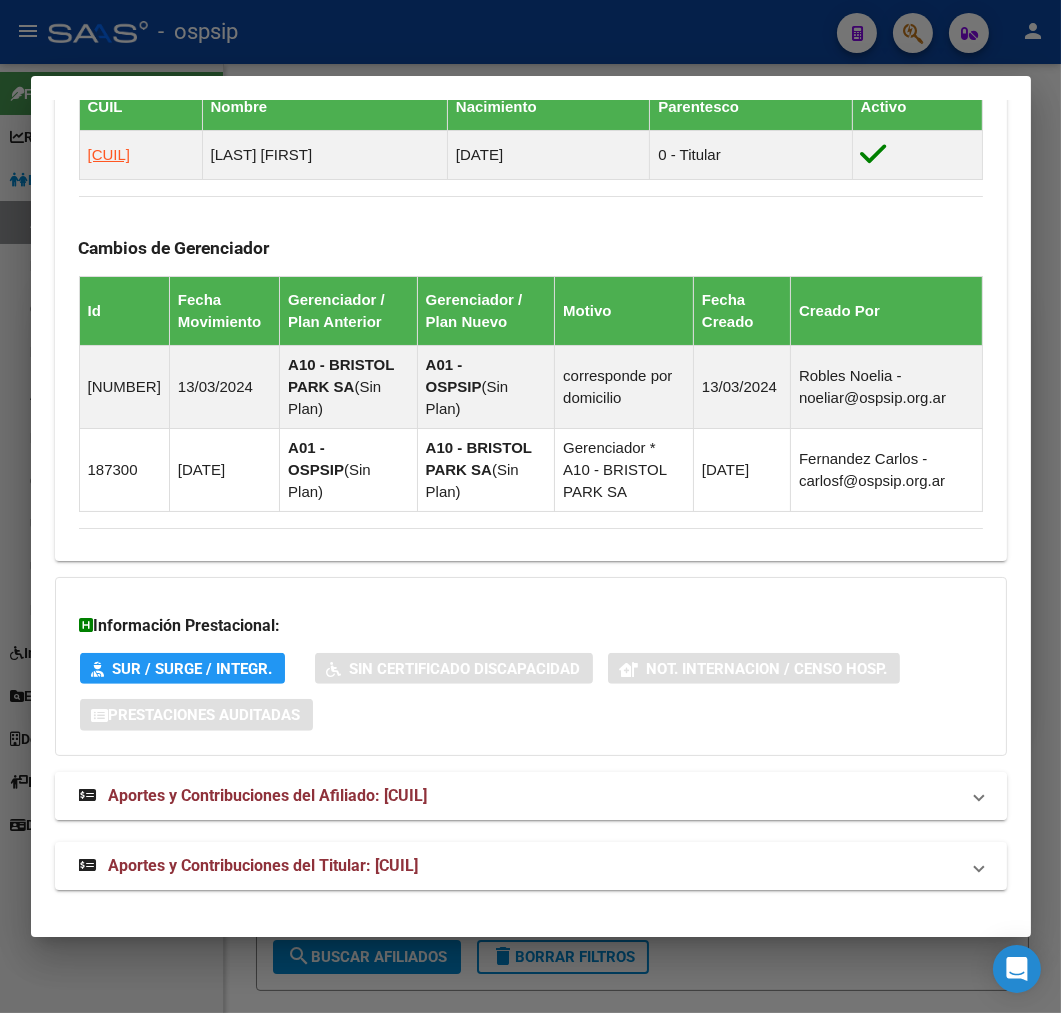 drag, startPoint x: 695, startPoint y: 852, endPoint x: 718, endPoint y: 814, distance: 44.418465 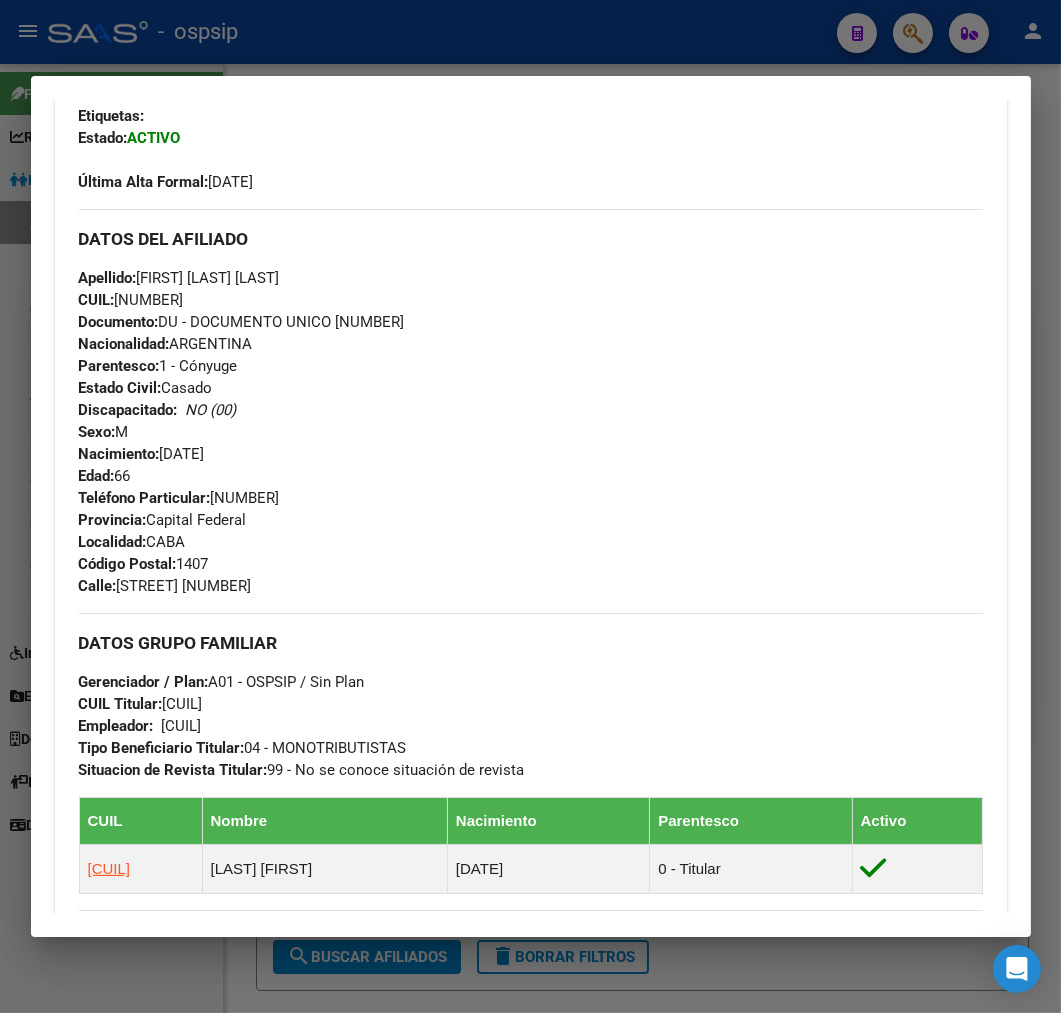 scroll, scrollTop: 0, scrollLeft: 0, axis: both 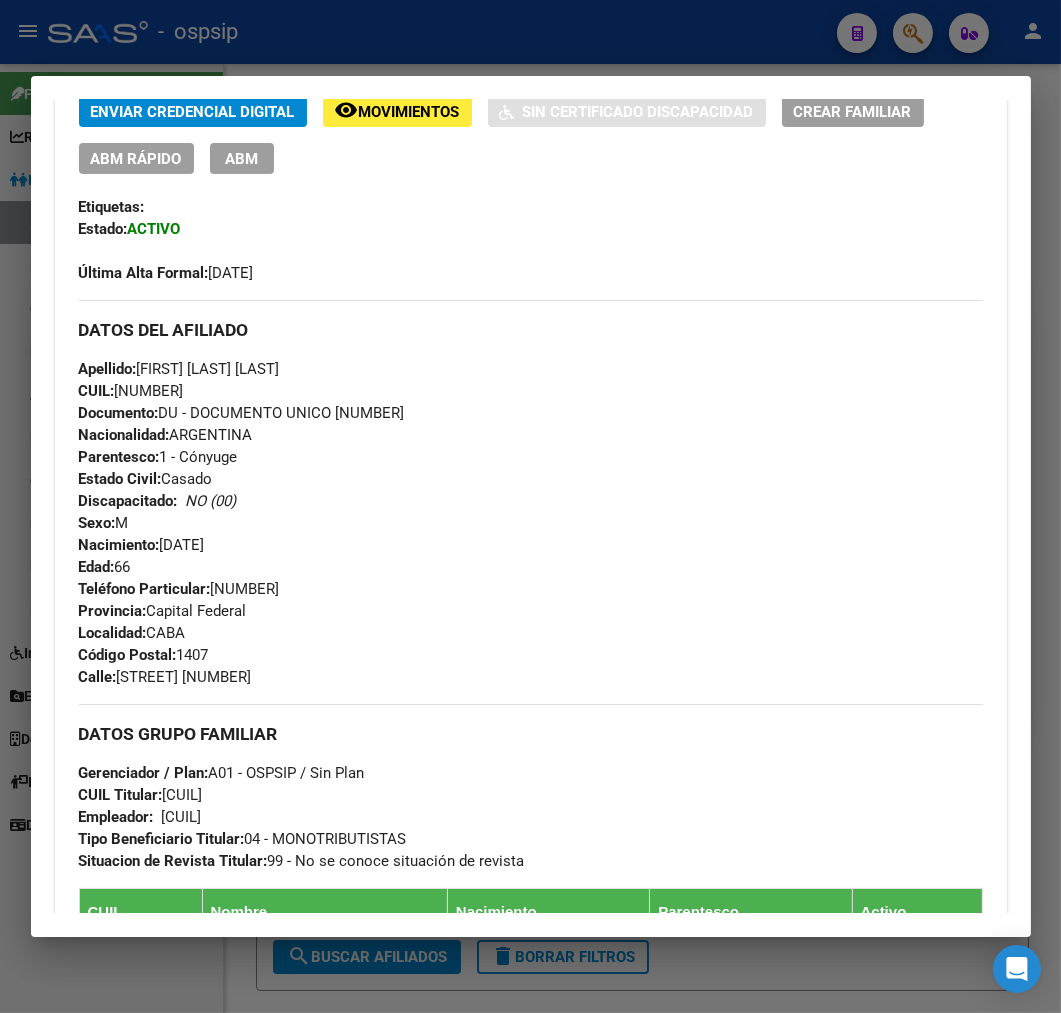 click at bounding box center (530, 506) 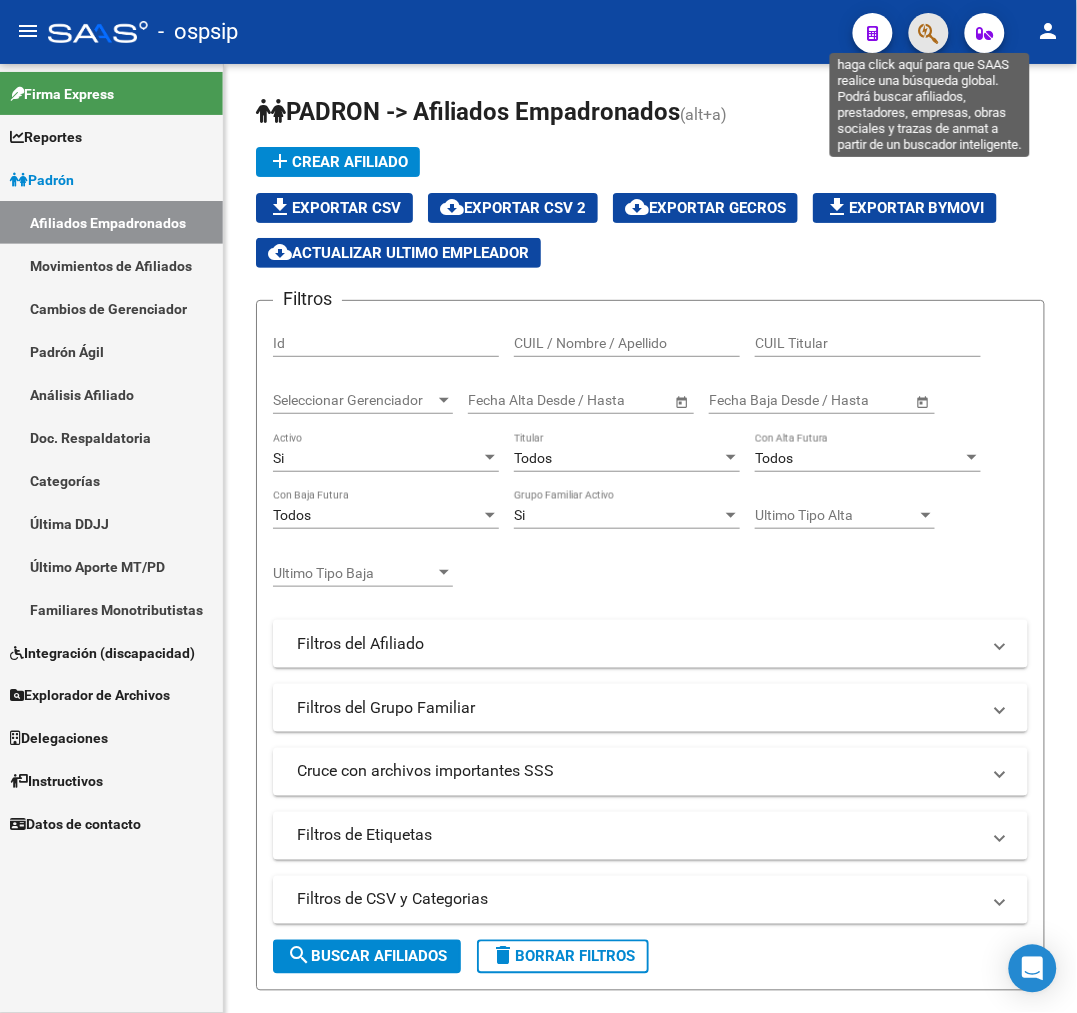 click 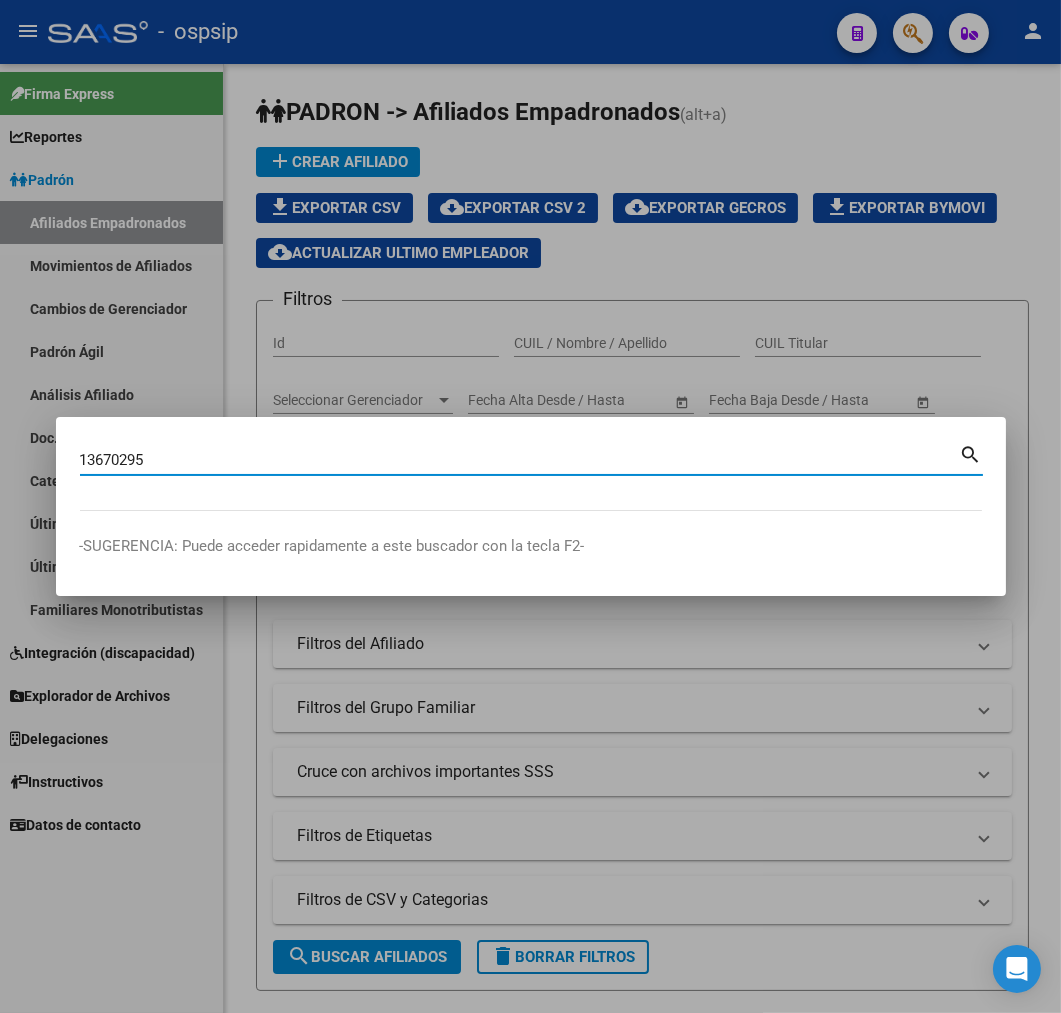type on "13670295" 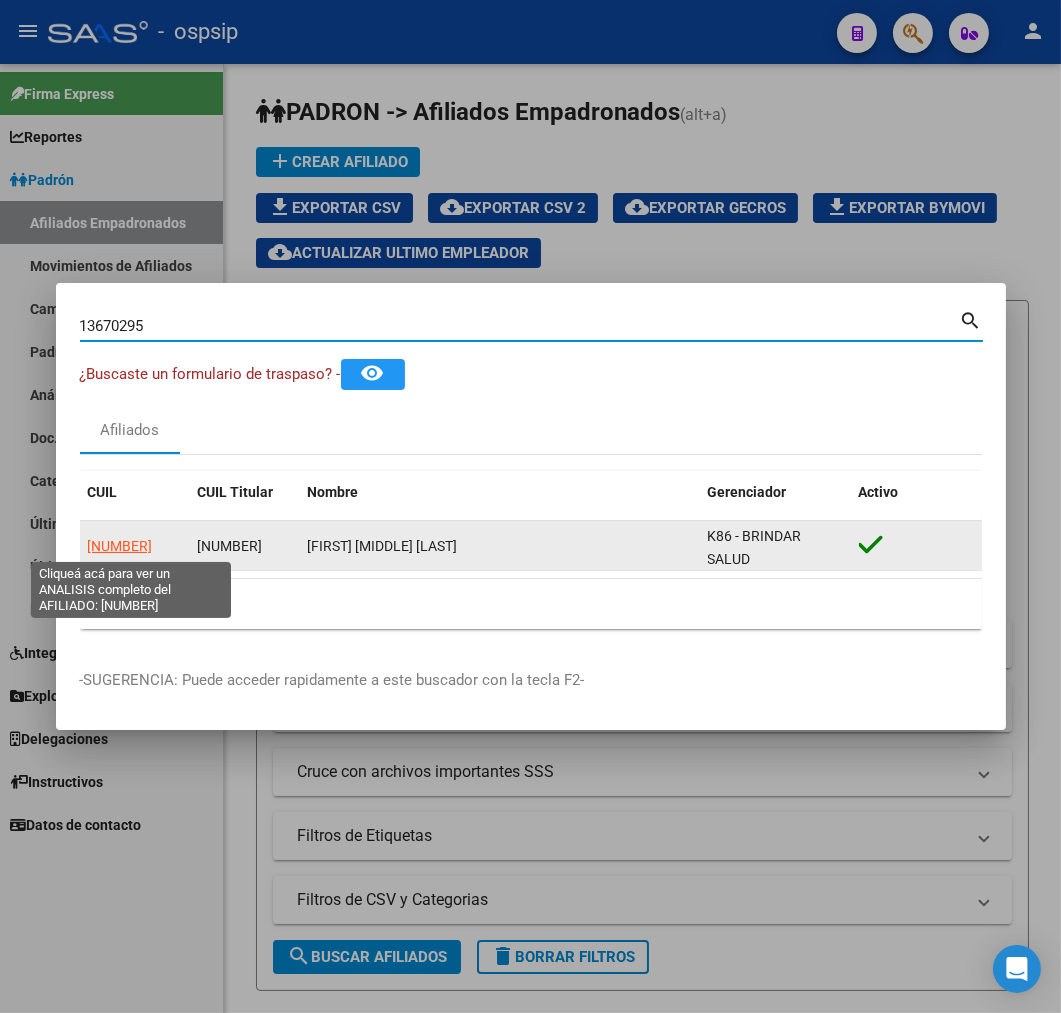 click on "[NUMBER]" 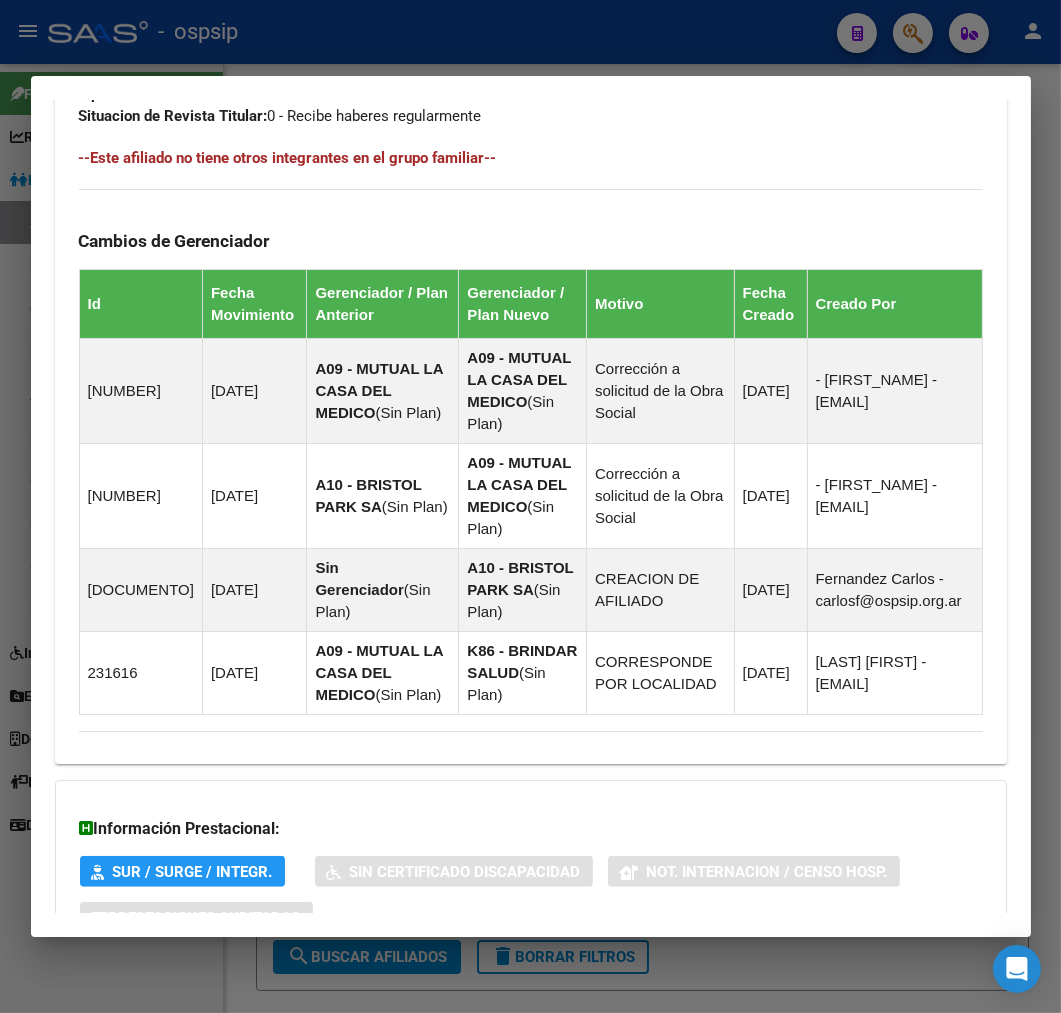 scroll, scrollTop: 1278, scrollLeft: 0, axis: vertical 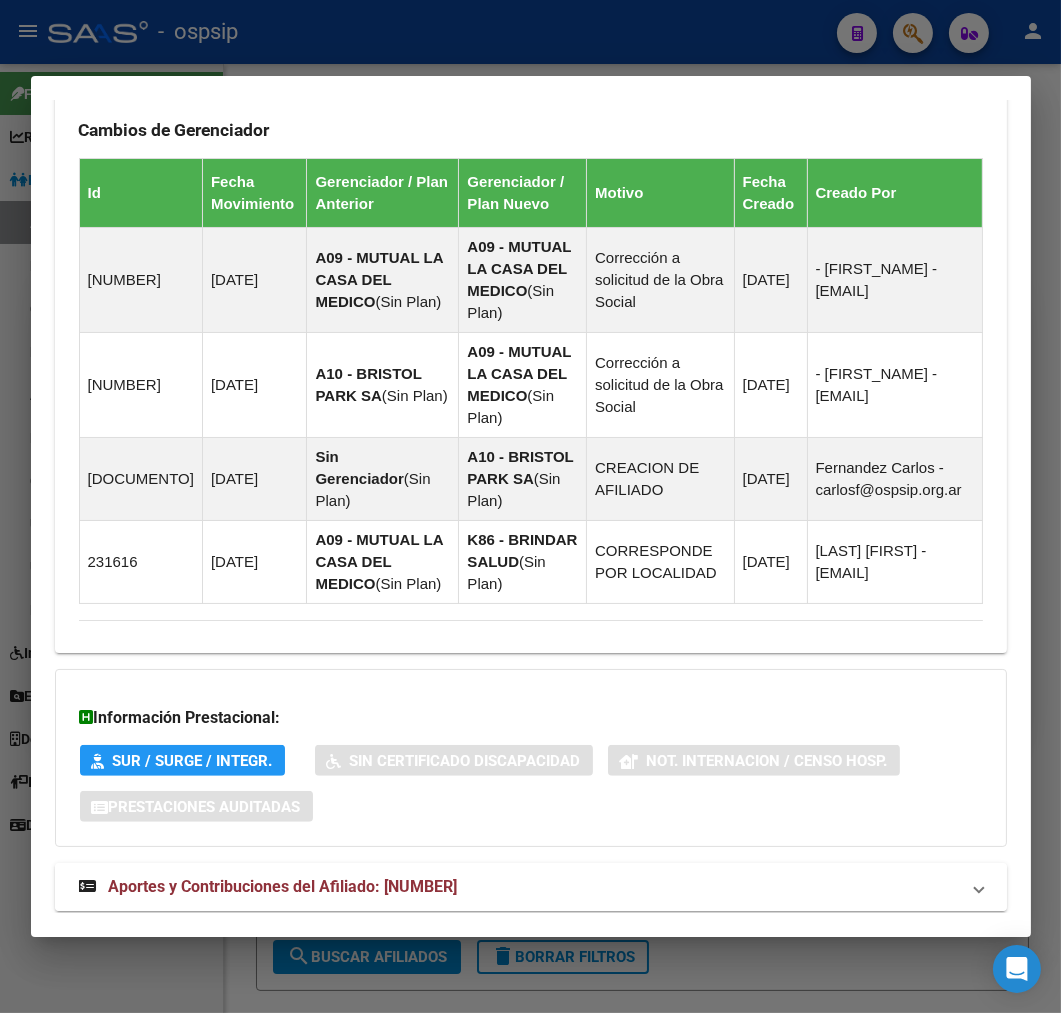 click on "Aportes y Contribuciones del Afiliado: [NUMBER]" at bounding box center [531, 887] 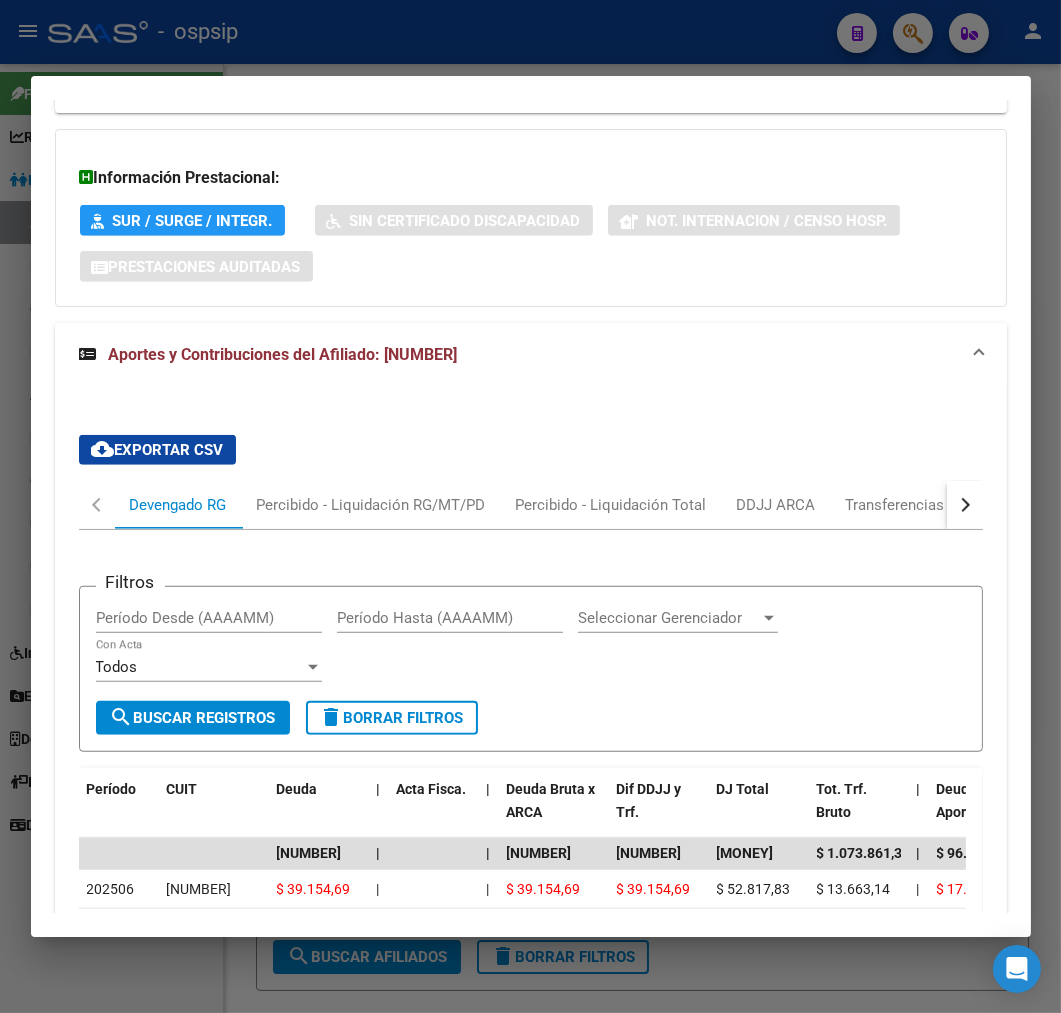 scroll, scrollTop: 1821, scrollLeft: 0, axis: vertical 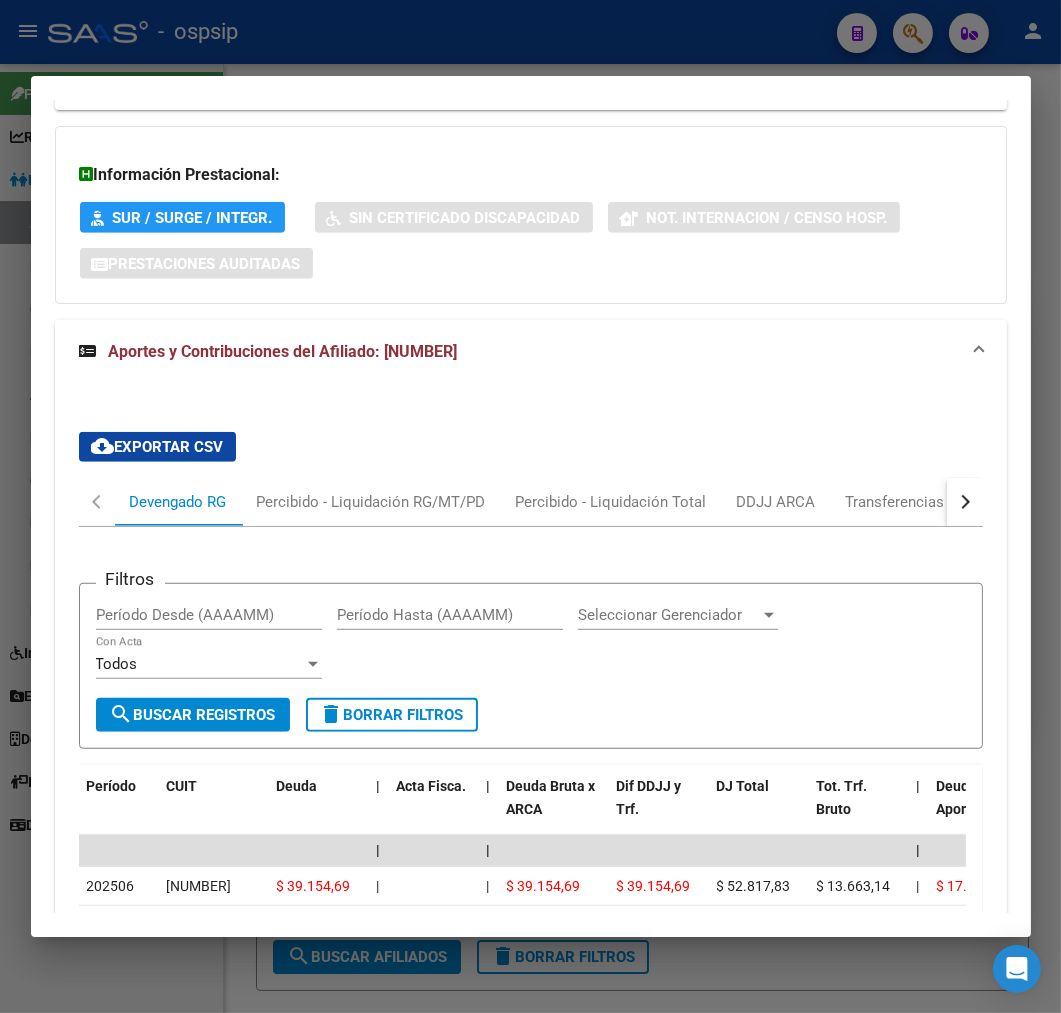 click at bounding box center [965, 502] 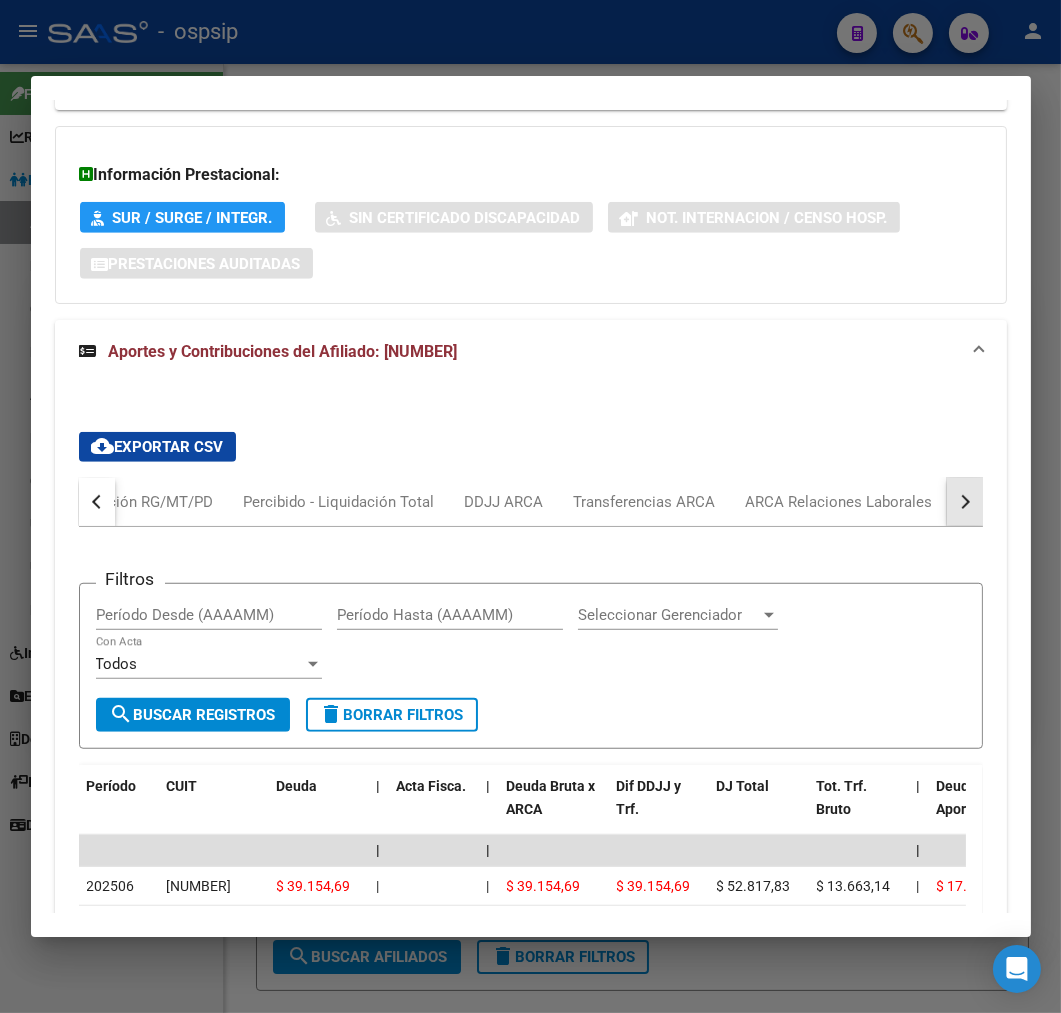 click at bounding box center [965, 502] 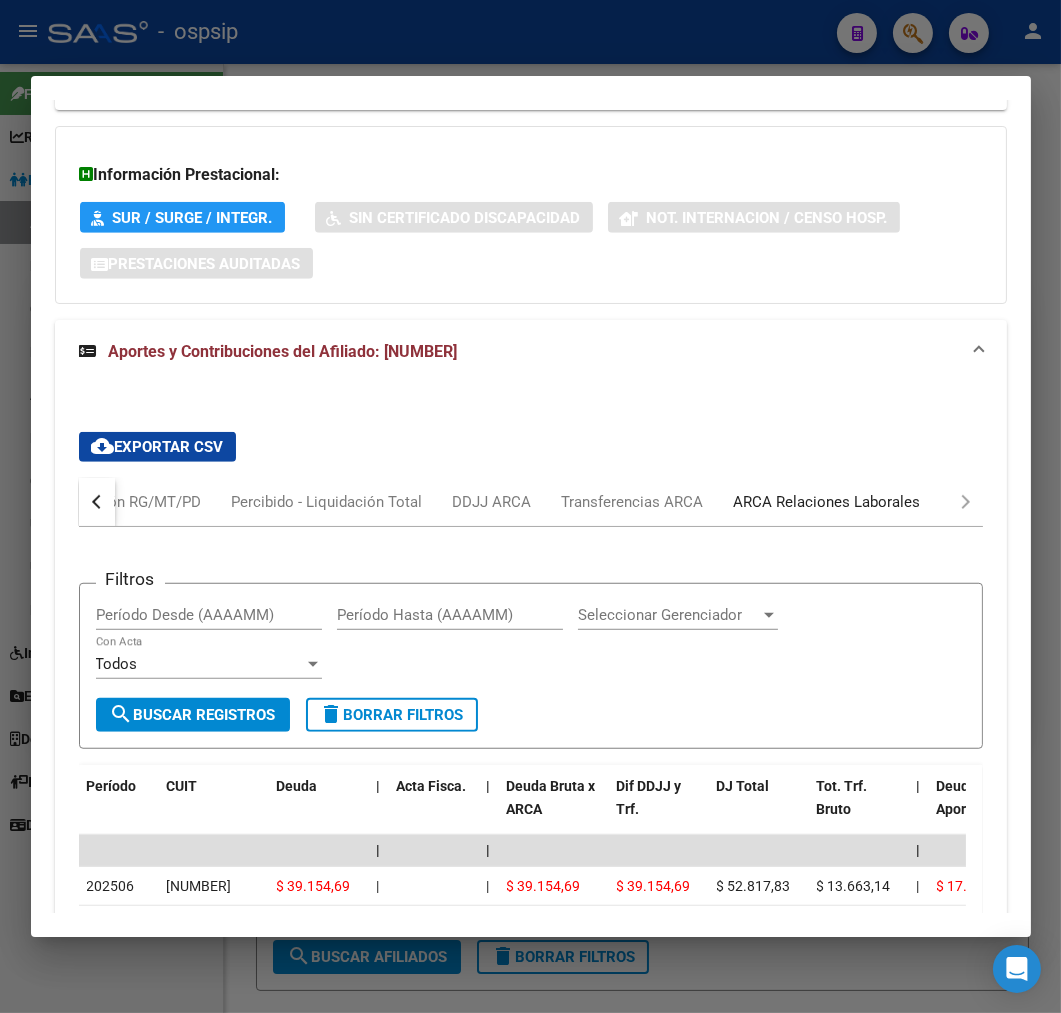 drag, startPoint x: 876, startPoint y: 454, endPoint x: 887, endPoint y: 455, distance: 11.045361 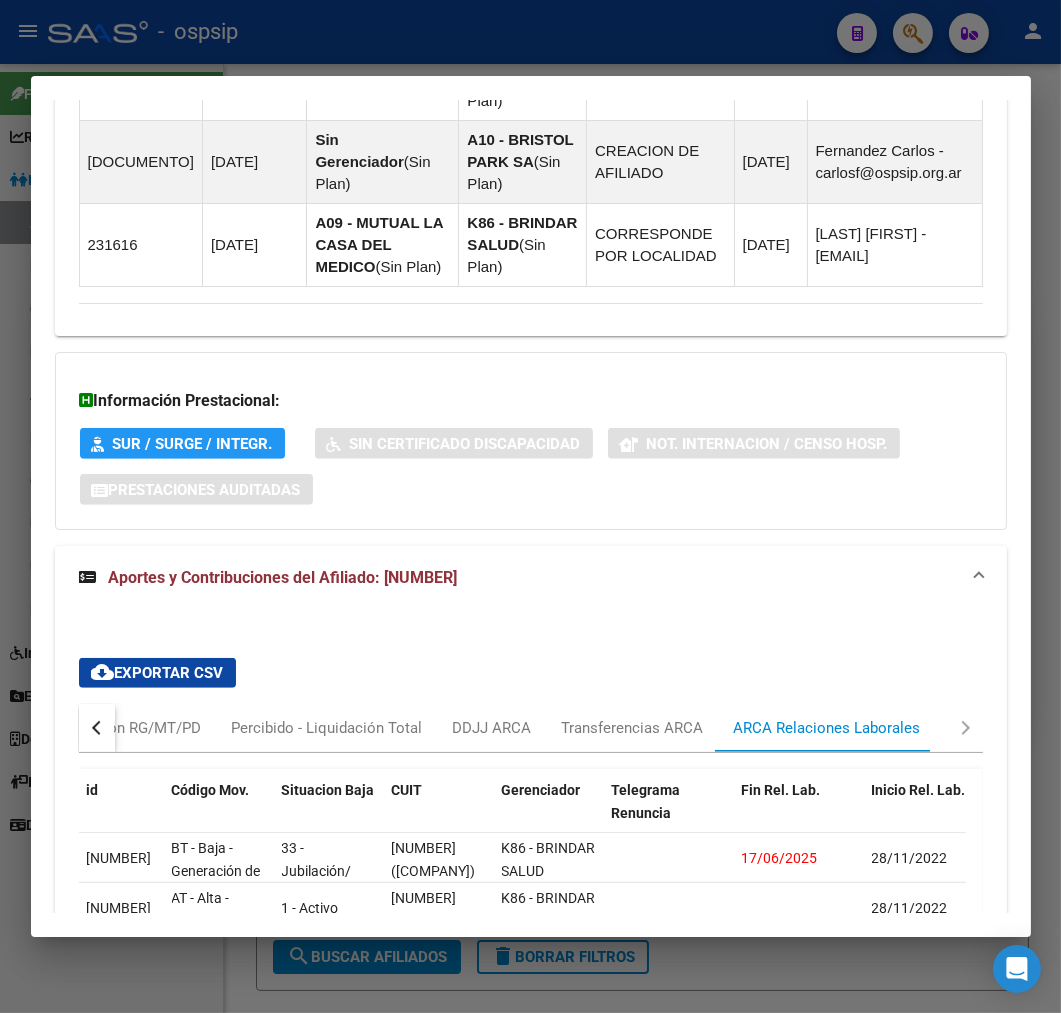 scroll, scrollTop: 1740, scrollLeft: 0, axis: vertical 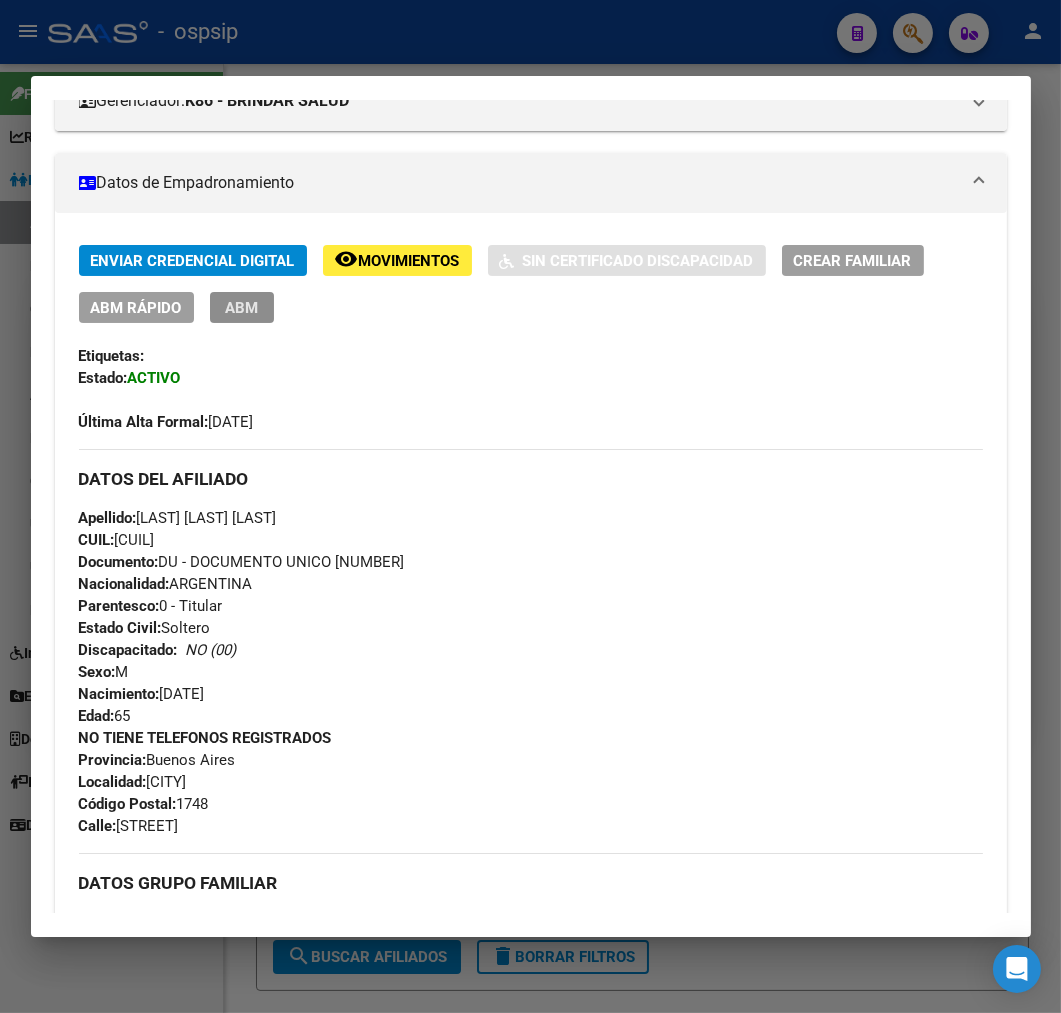 click on "ABM" at bounding box center [241, 308] 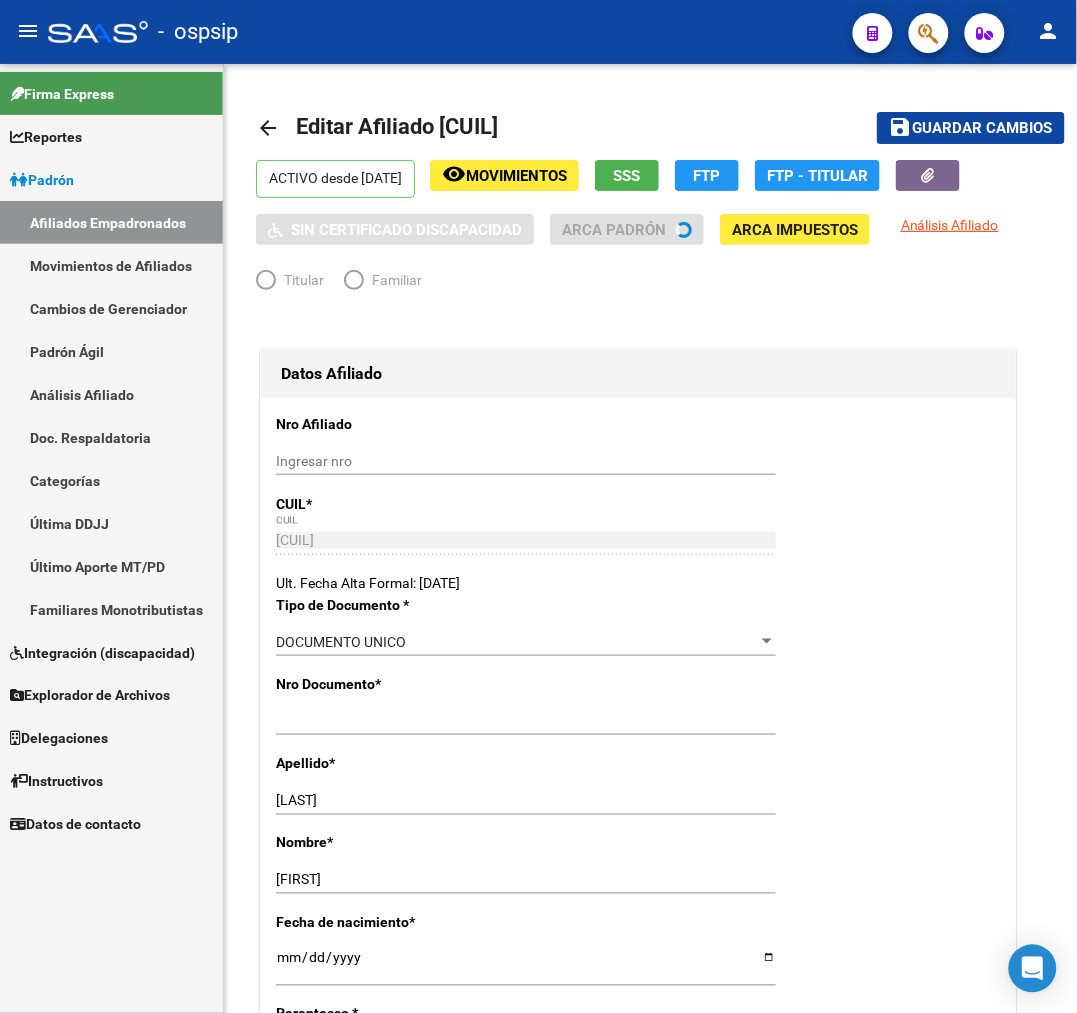 radio on "true" 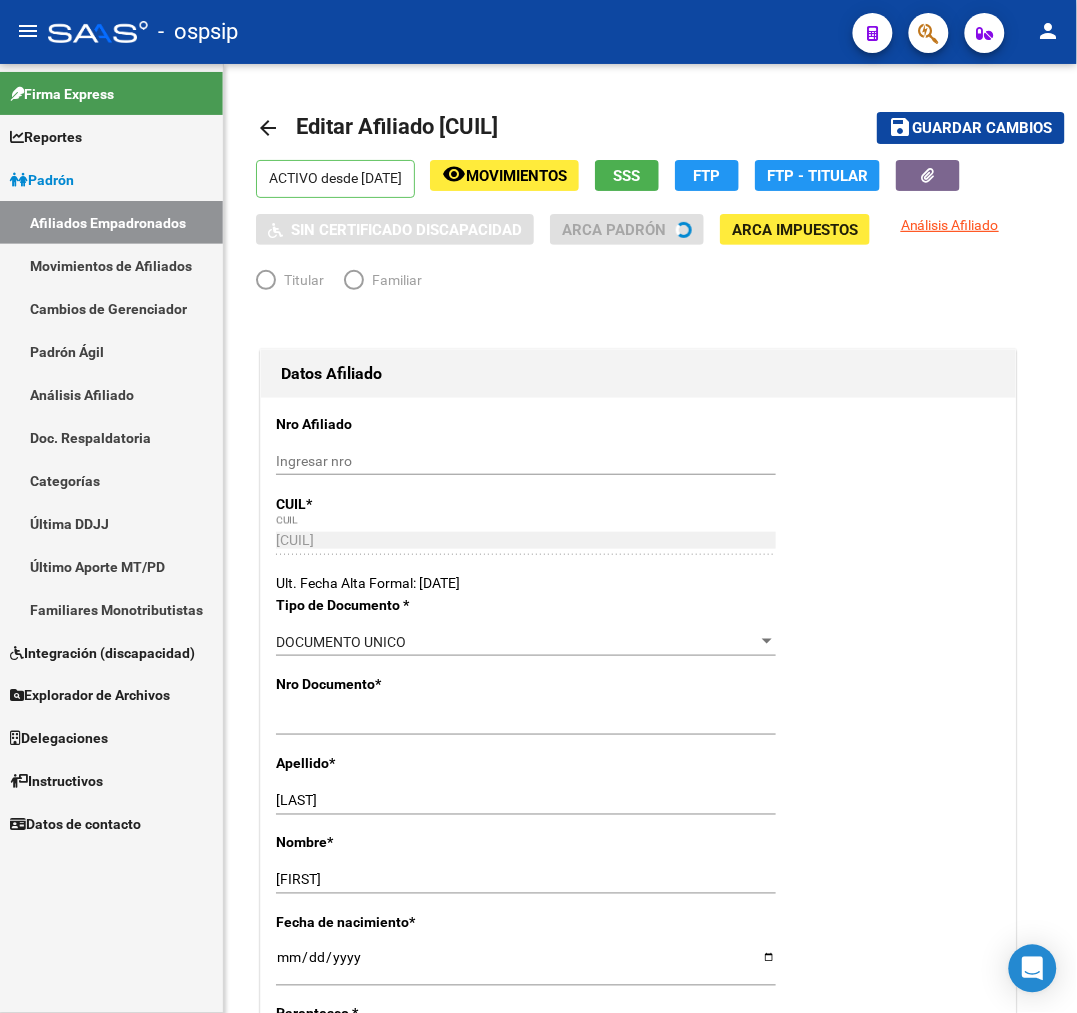 type on "[CUIL]" 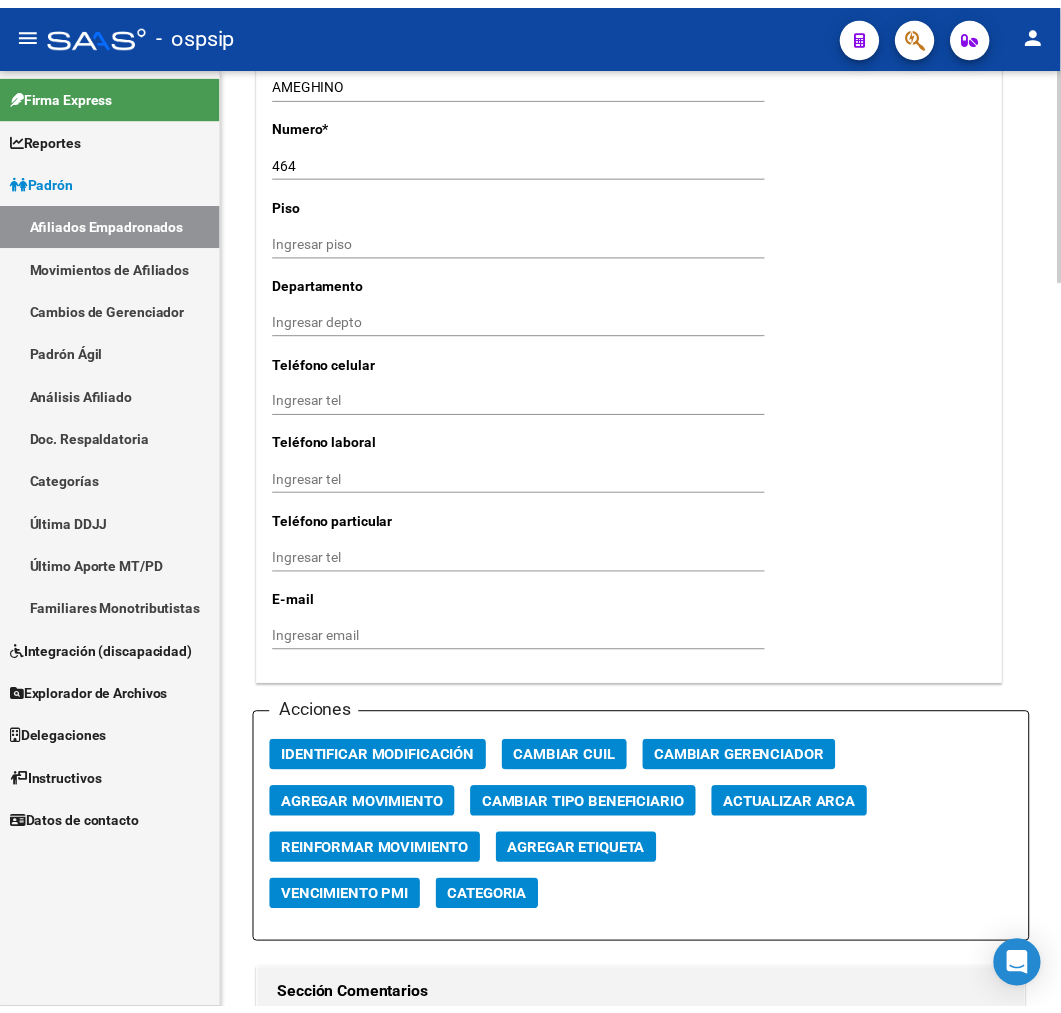scroll, scrollTop: 1888, scrollLeft: 0, axis: vertical 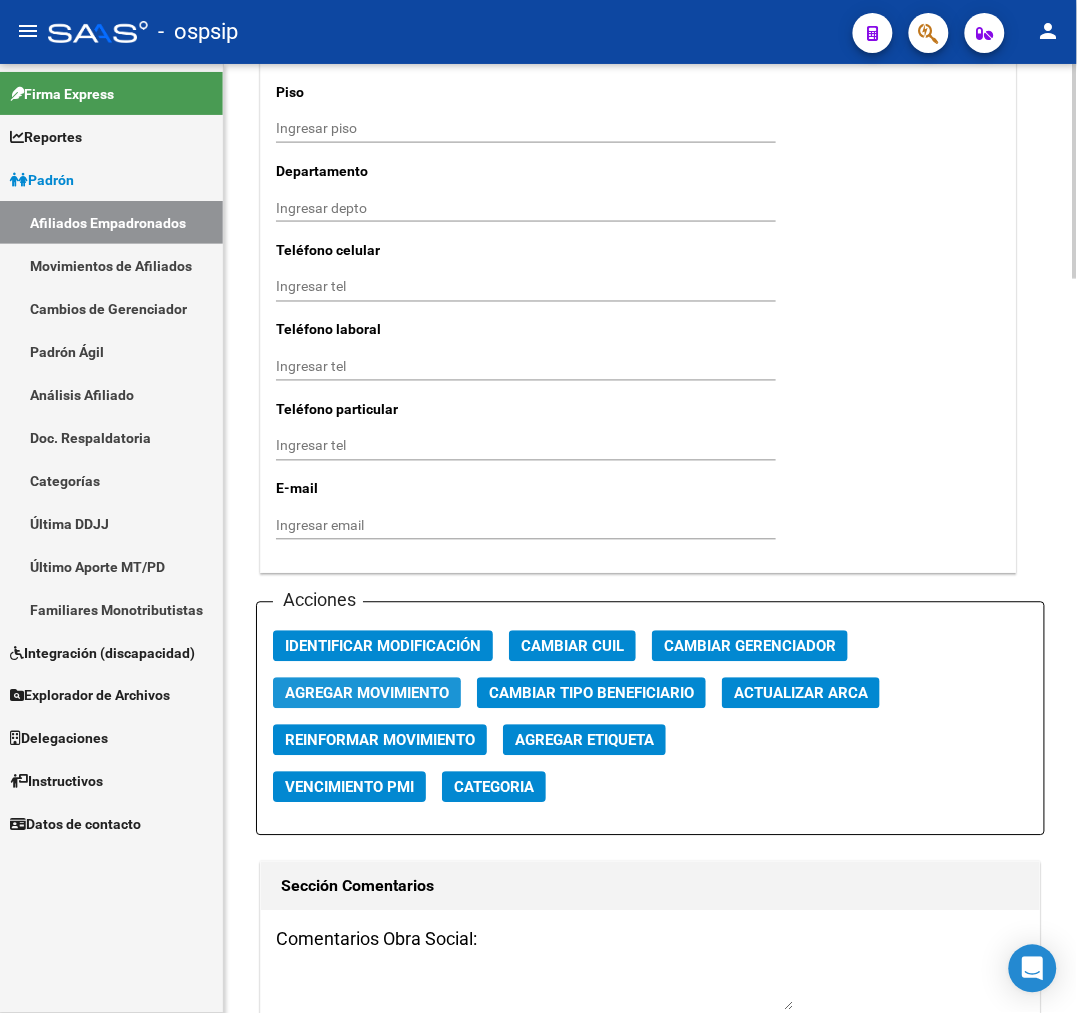 click on "Agregar Movimiento" 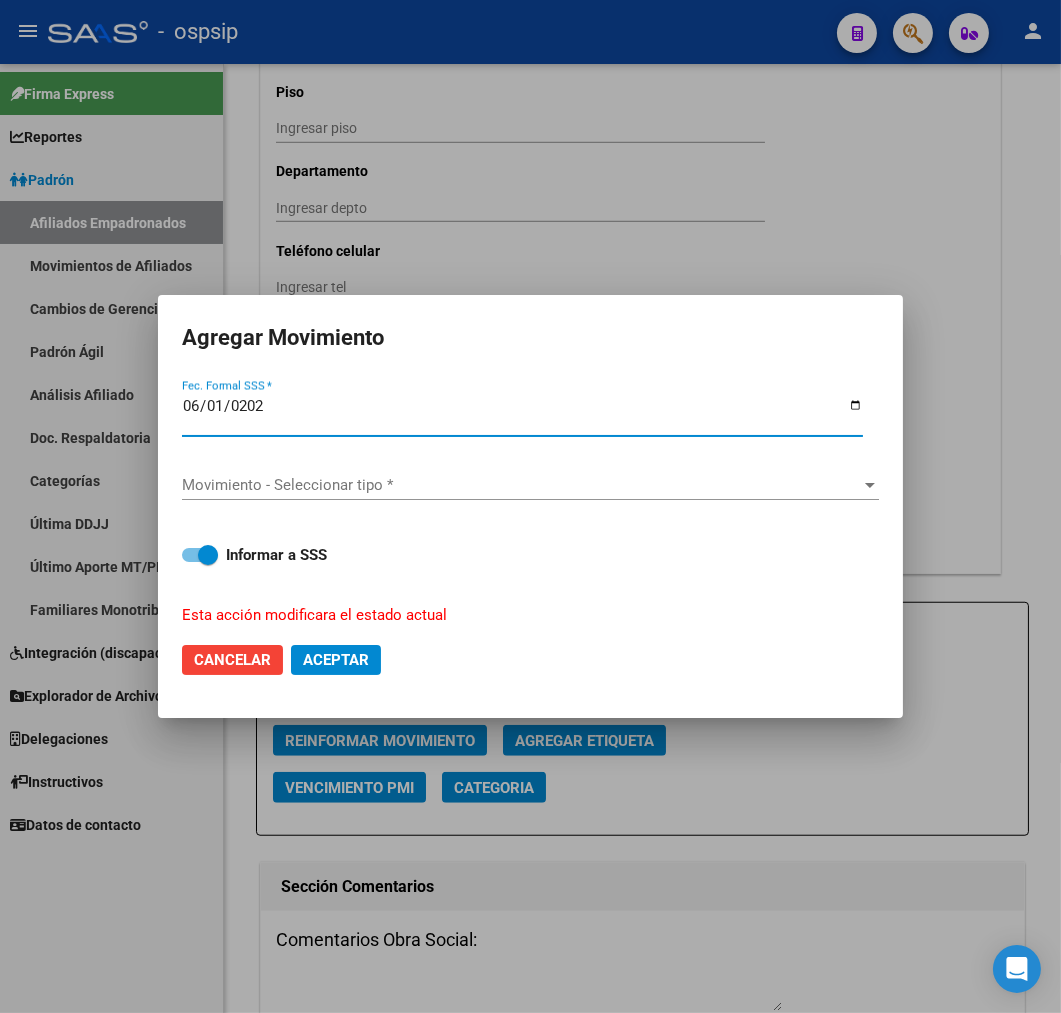 type on "2025-06-01" 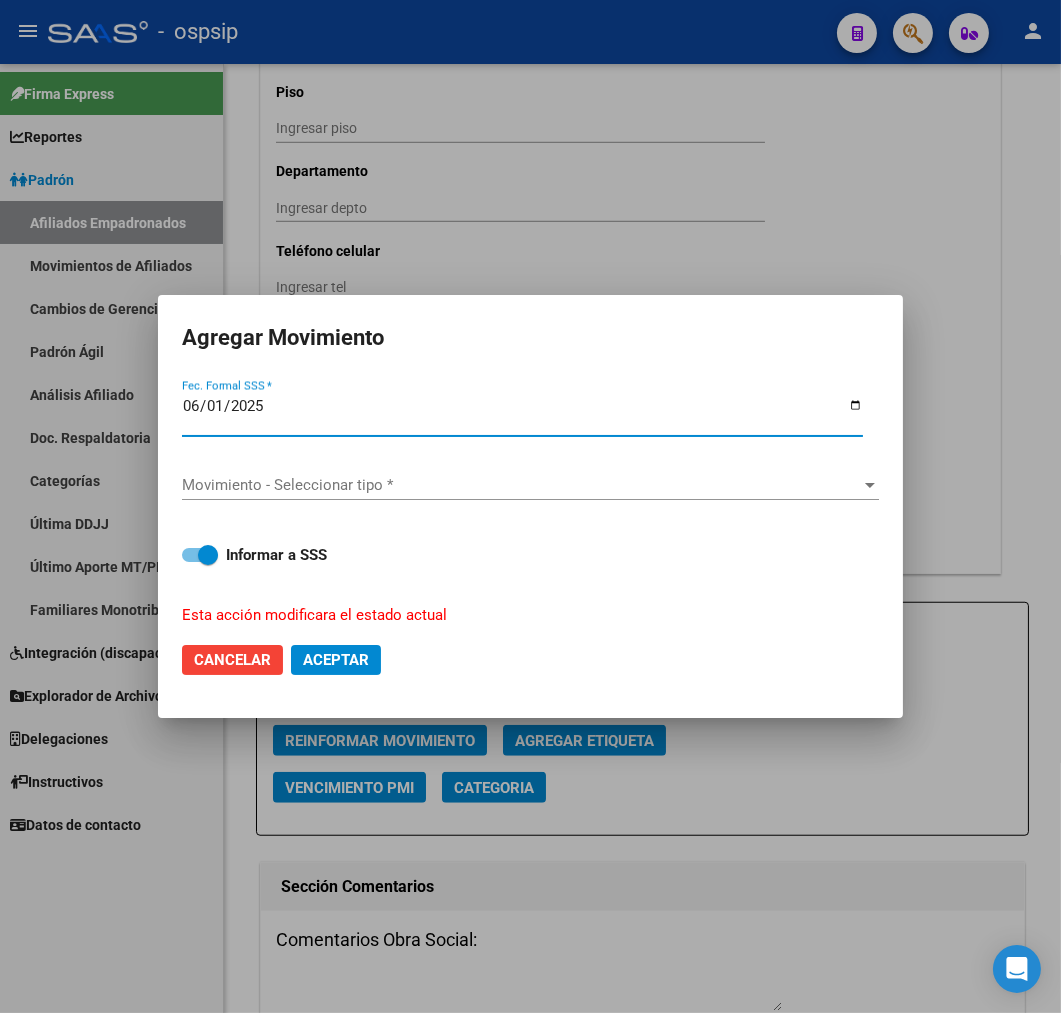 click on "Movimiento - Seleccionar tipo *" at bounding box center (521, 485) 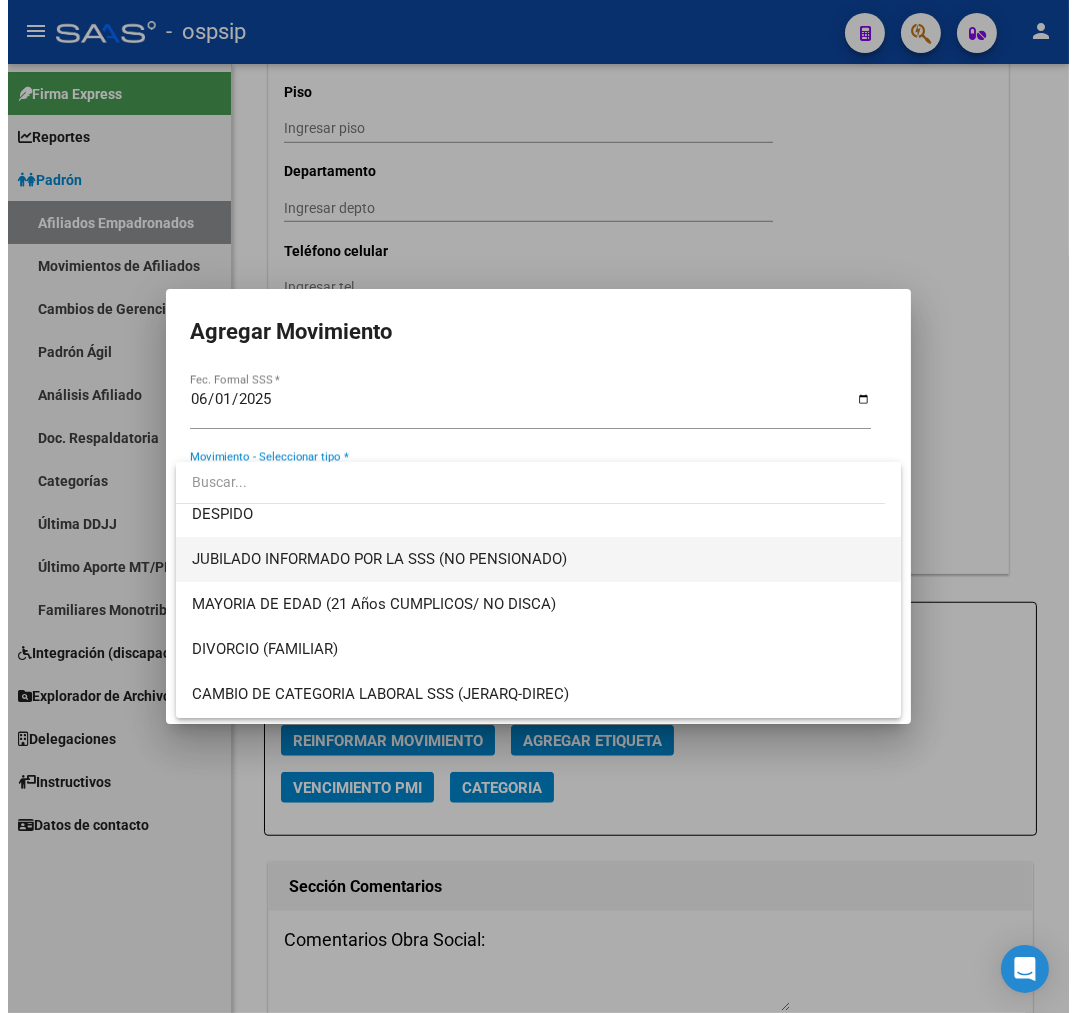 scroll, scrollTop: 111, scrollLeft: 0, axis: vertical 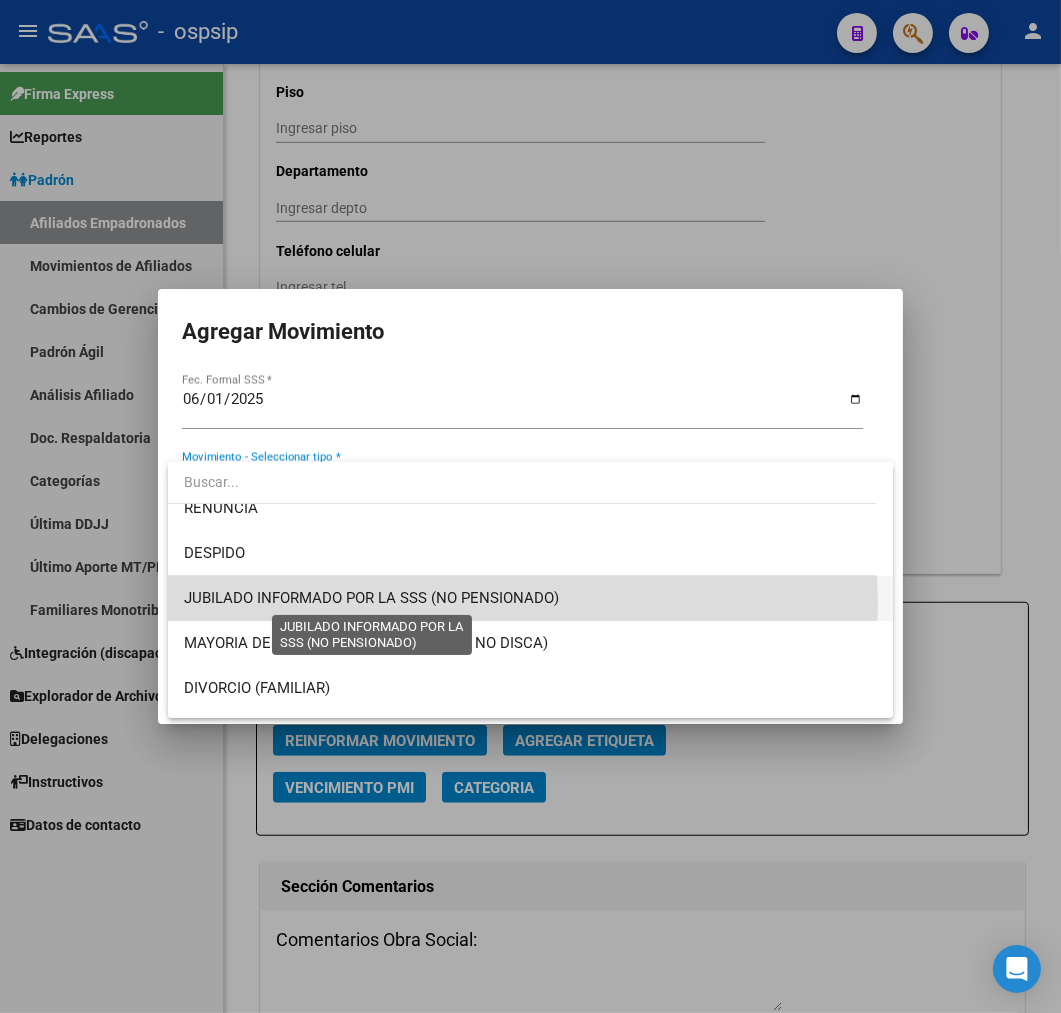 click on "JUBILADO INFORMADO POR LA SSS (NO PENSIONADO)" at bounding box center [371, 598] 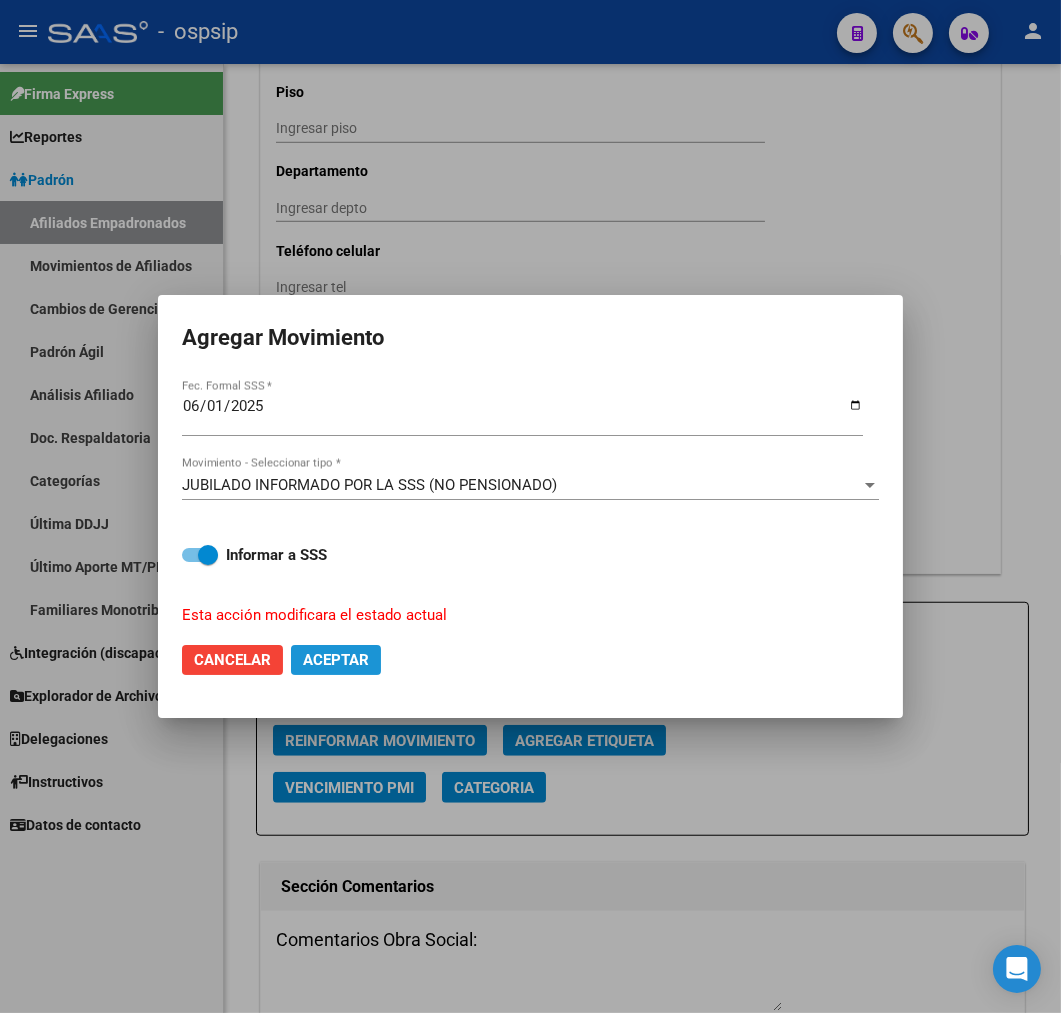 click on "Aceptar" 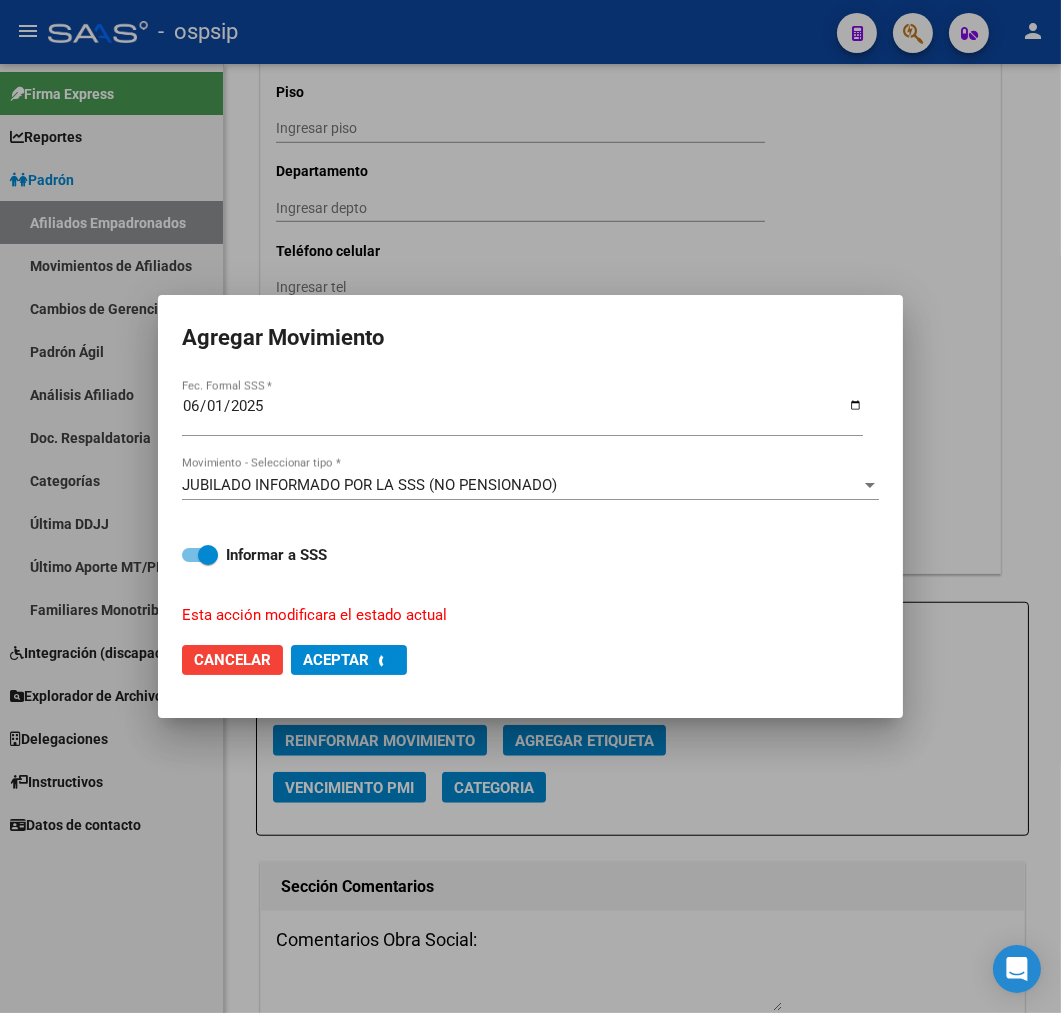 checkbox on "false" 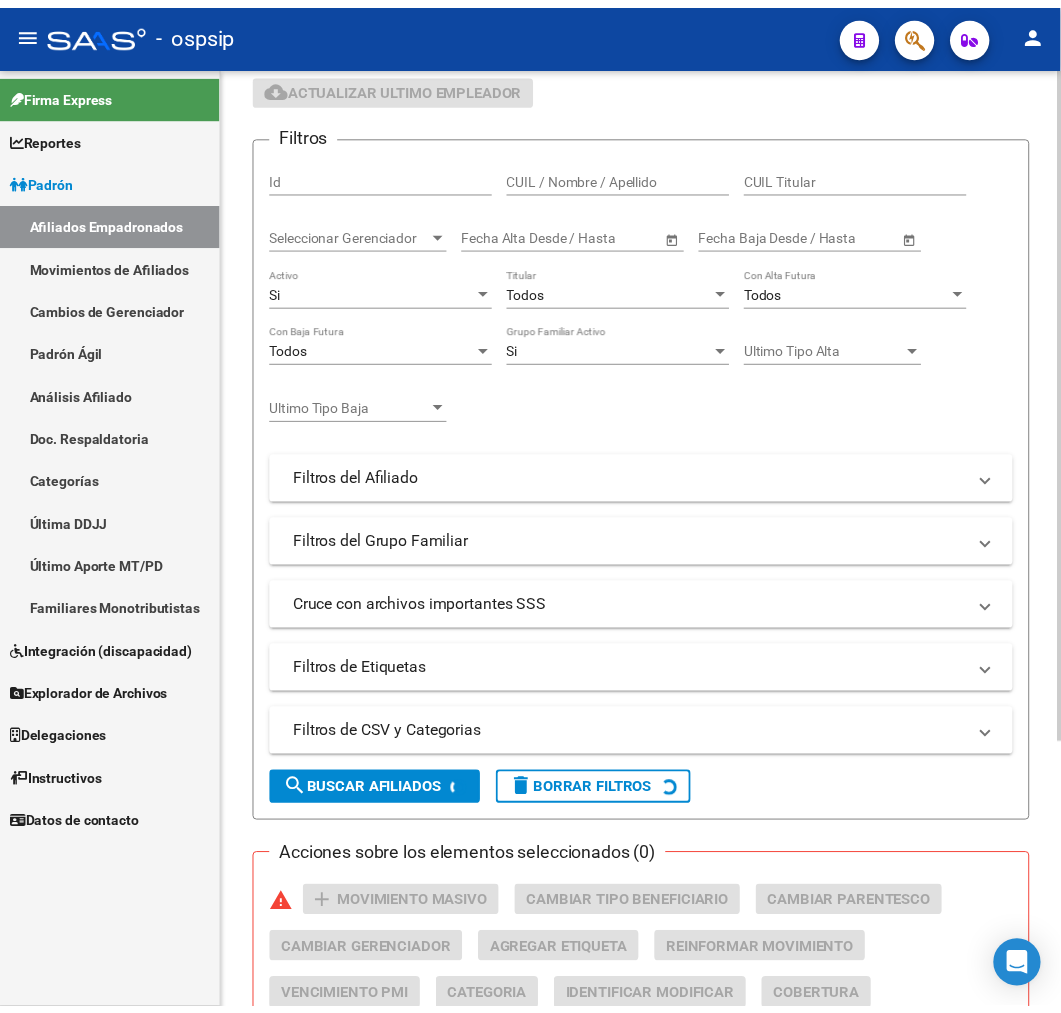 scroll, scrollTop: 0, scrollLeft: 0, axis: both 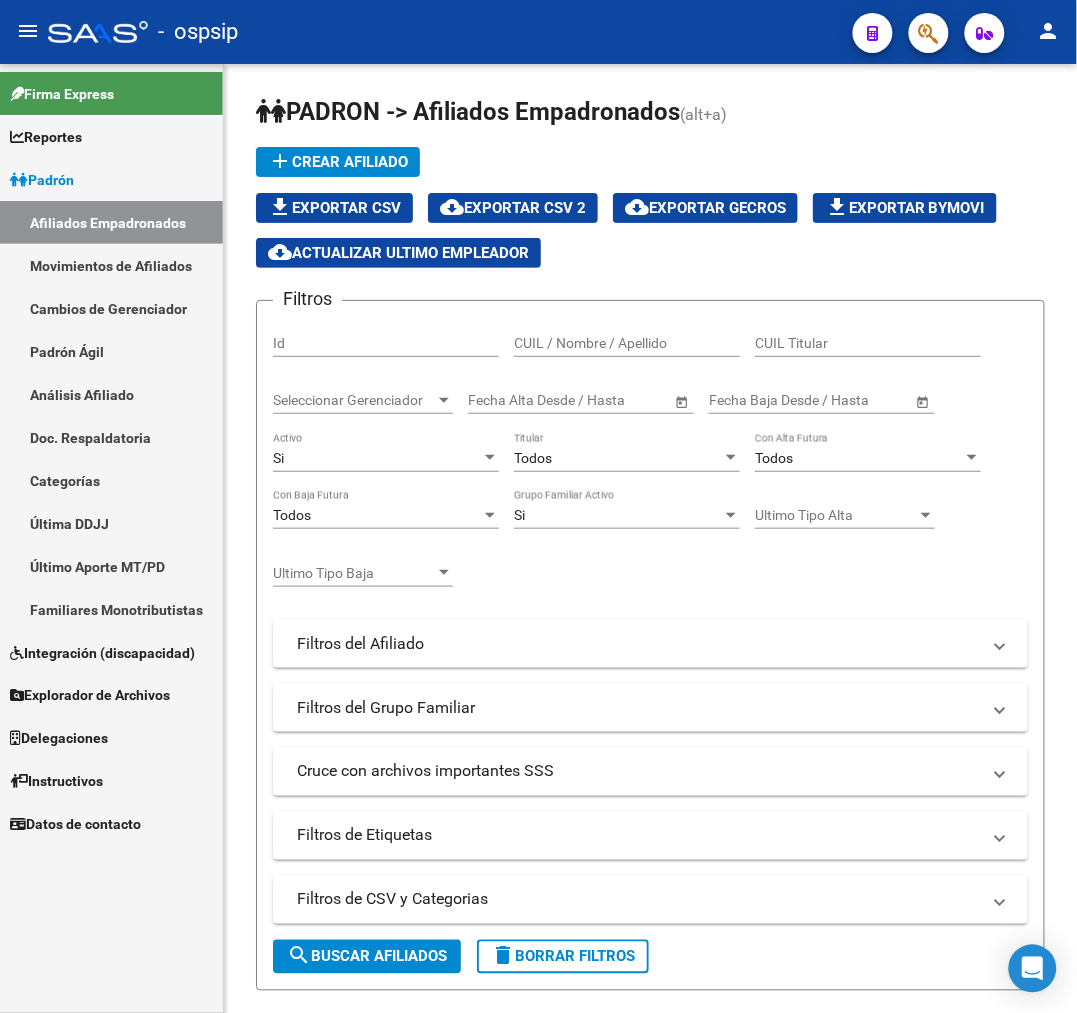 click 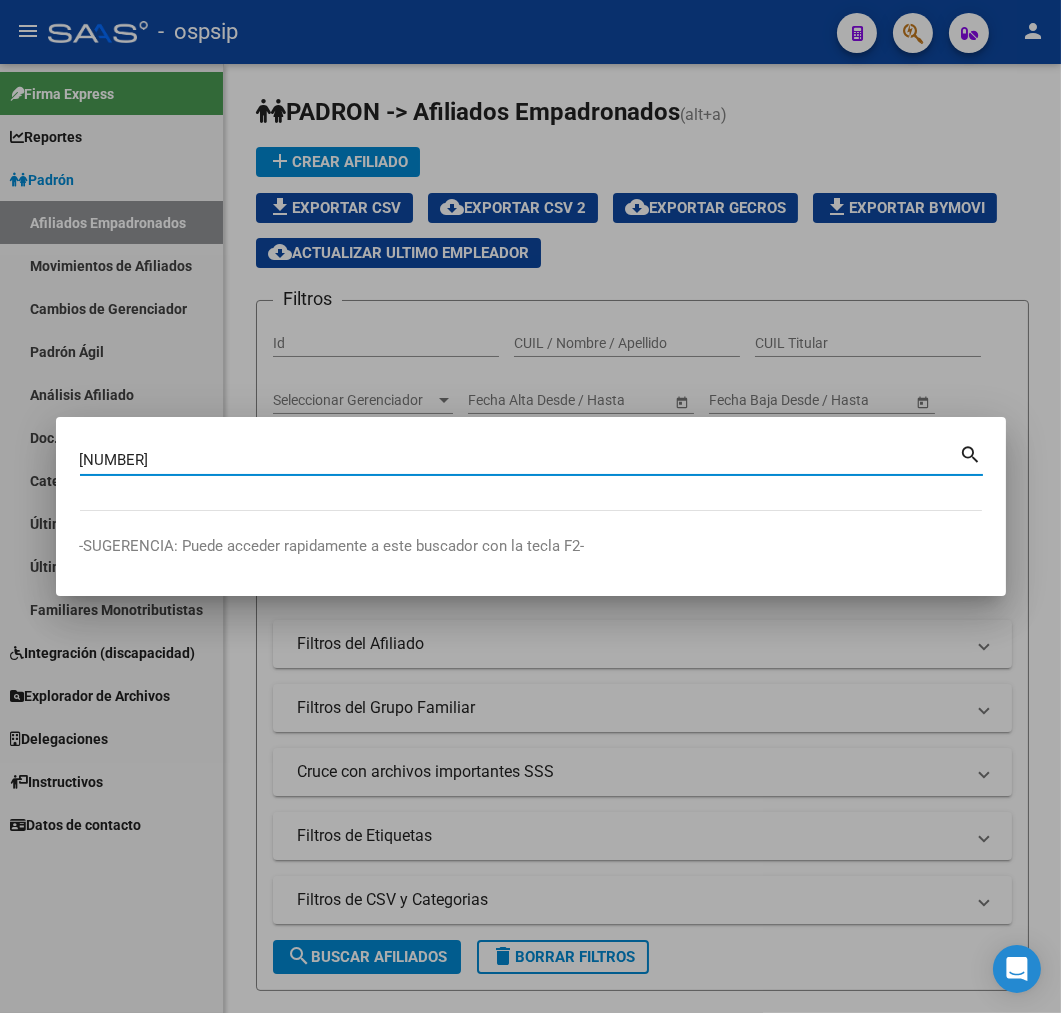 type on "56990200" 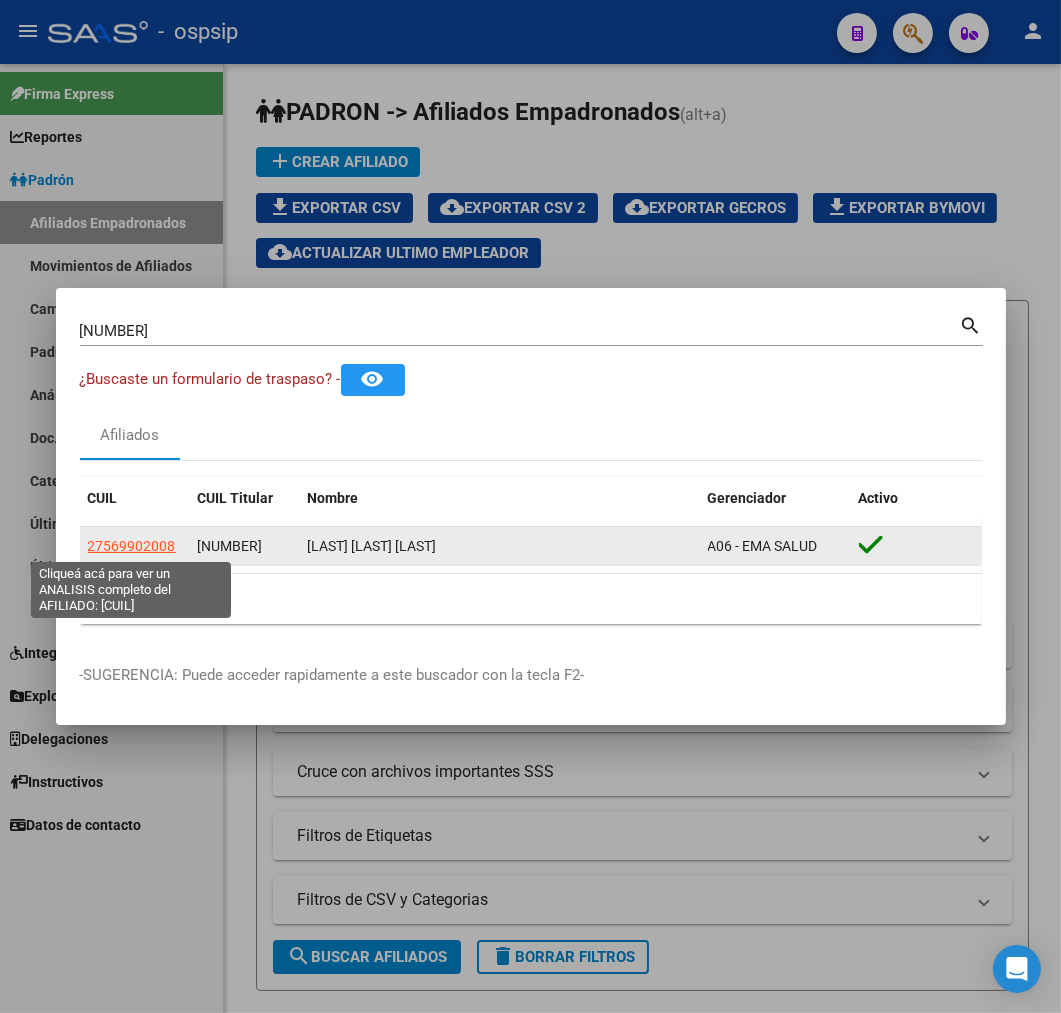 click on "27569902008" 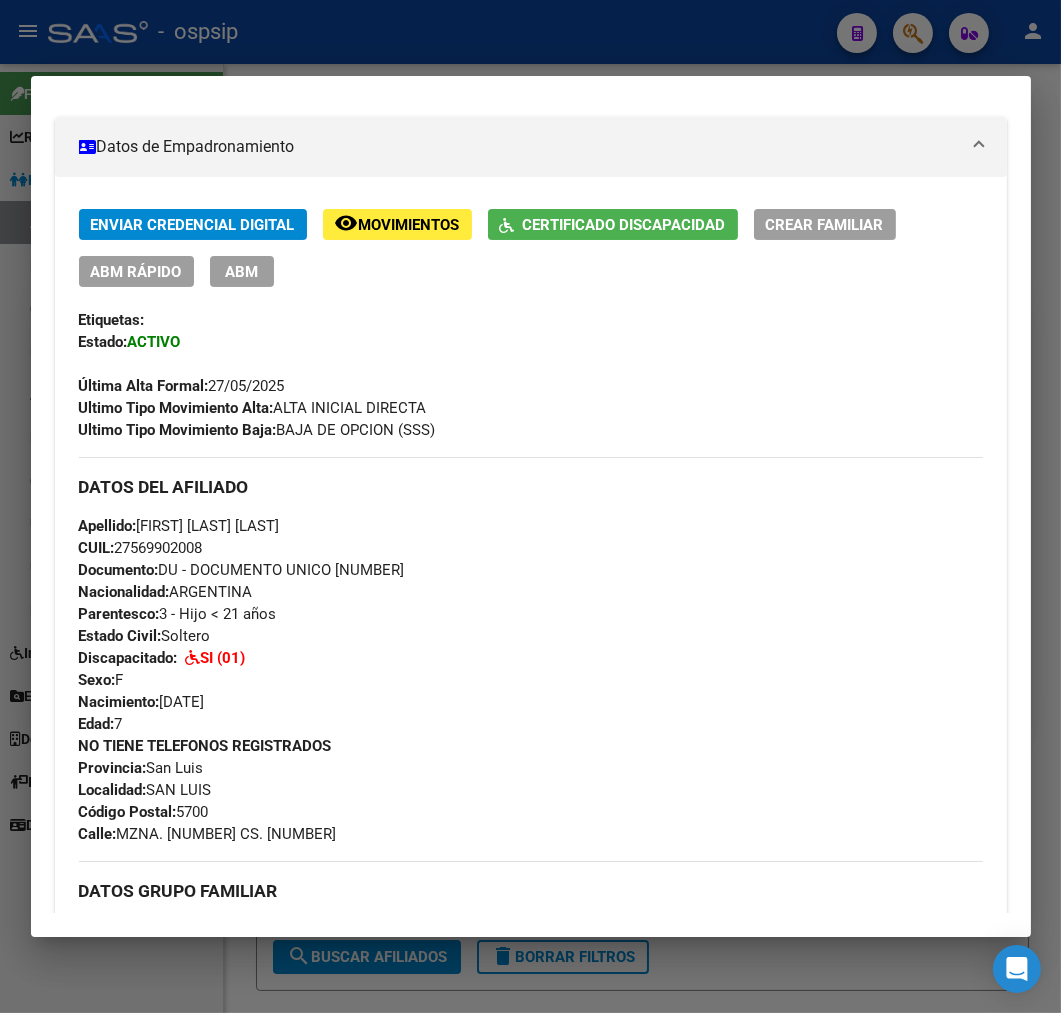 scroll, scrollTop: 333, scrollLeft: 0, axis: vertical 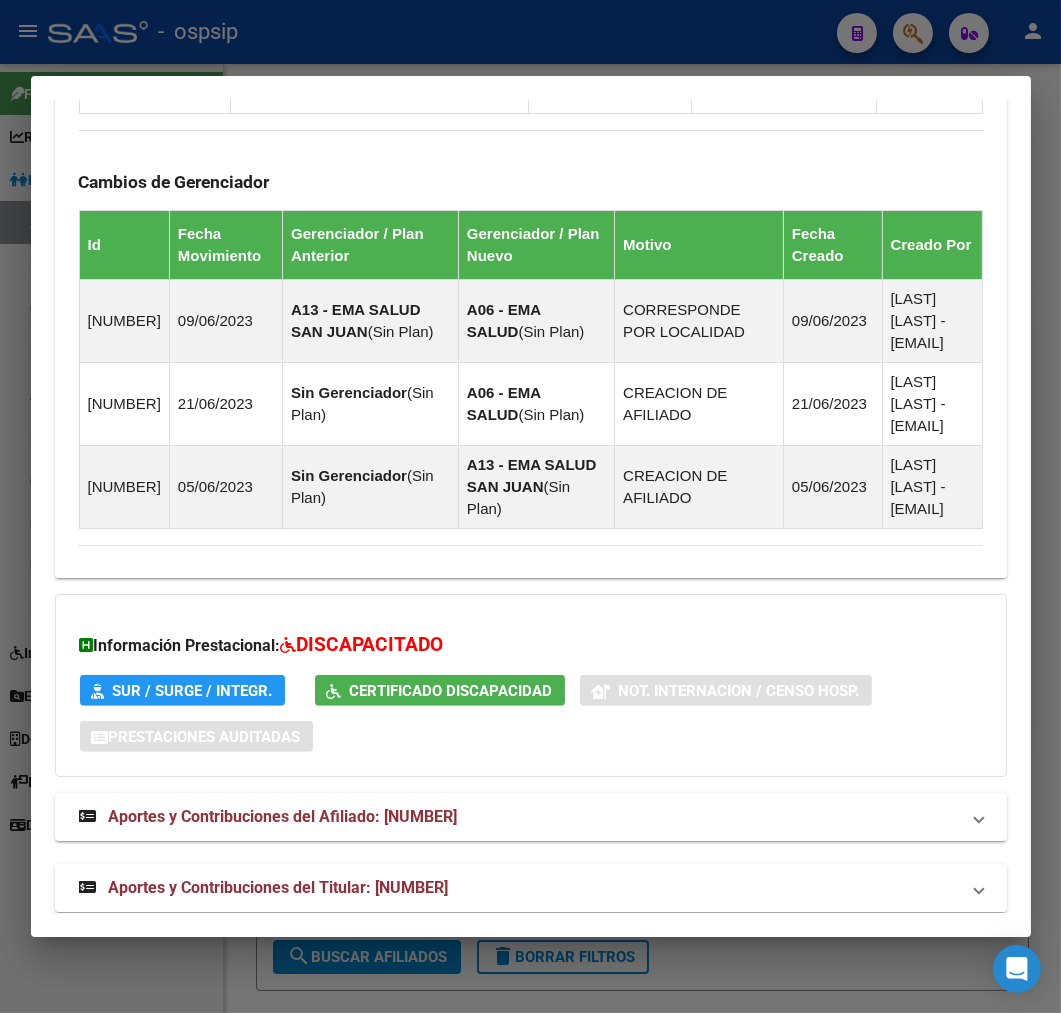 drag, startPoint x: 643, startPoint y: 860, endPoint x: 644, endPoint y: 848, distance: 12.0415945 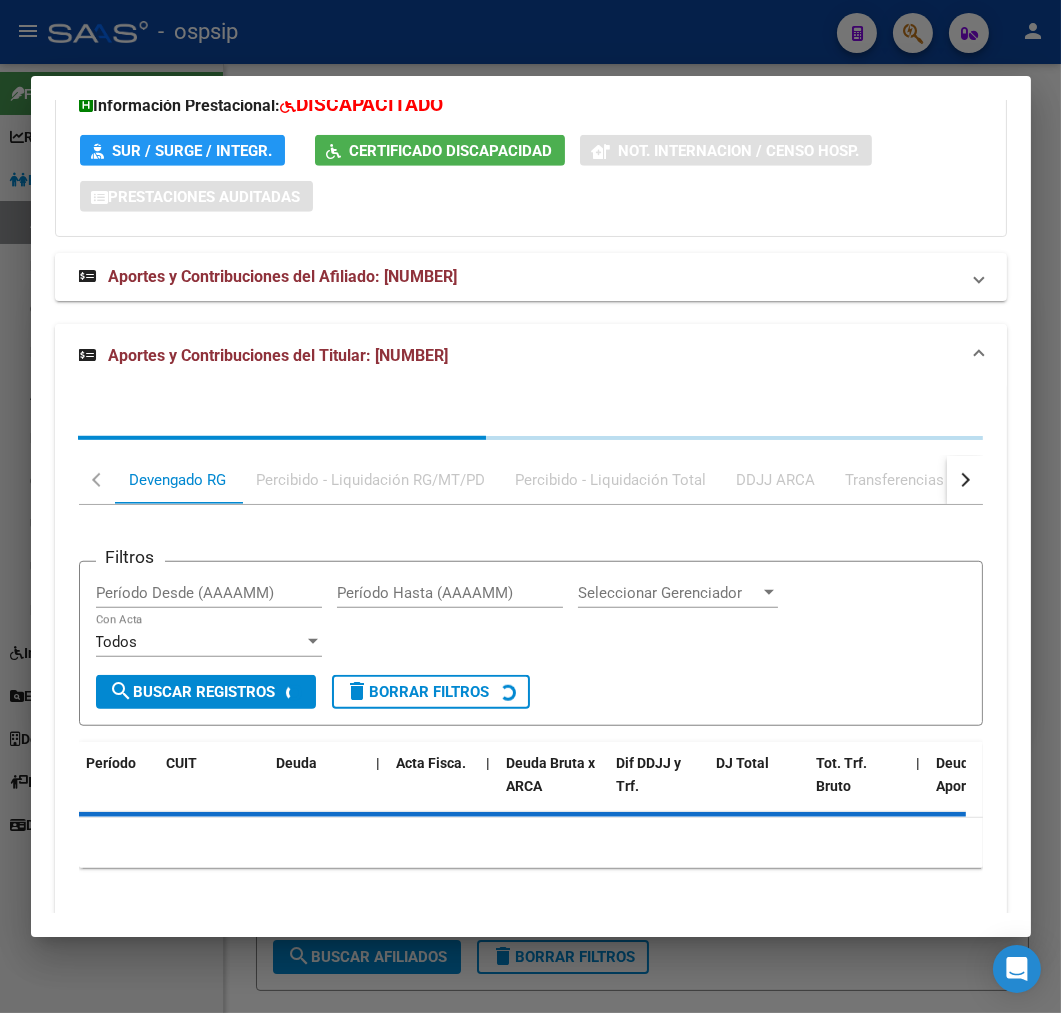 scroll, scrollTop: 1952, scrollLeft: 0, axis: vertical 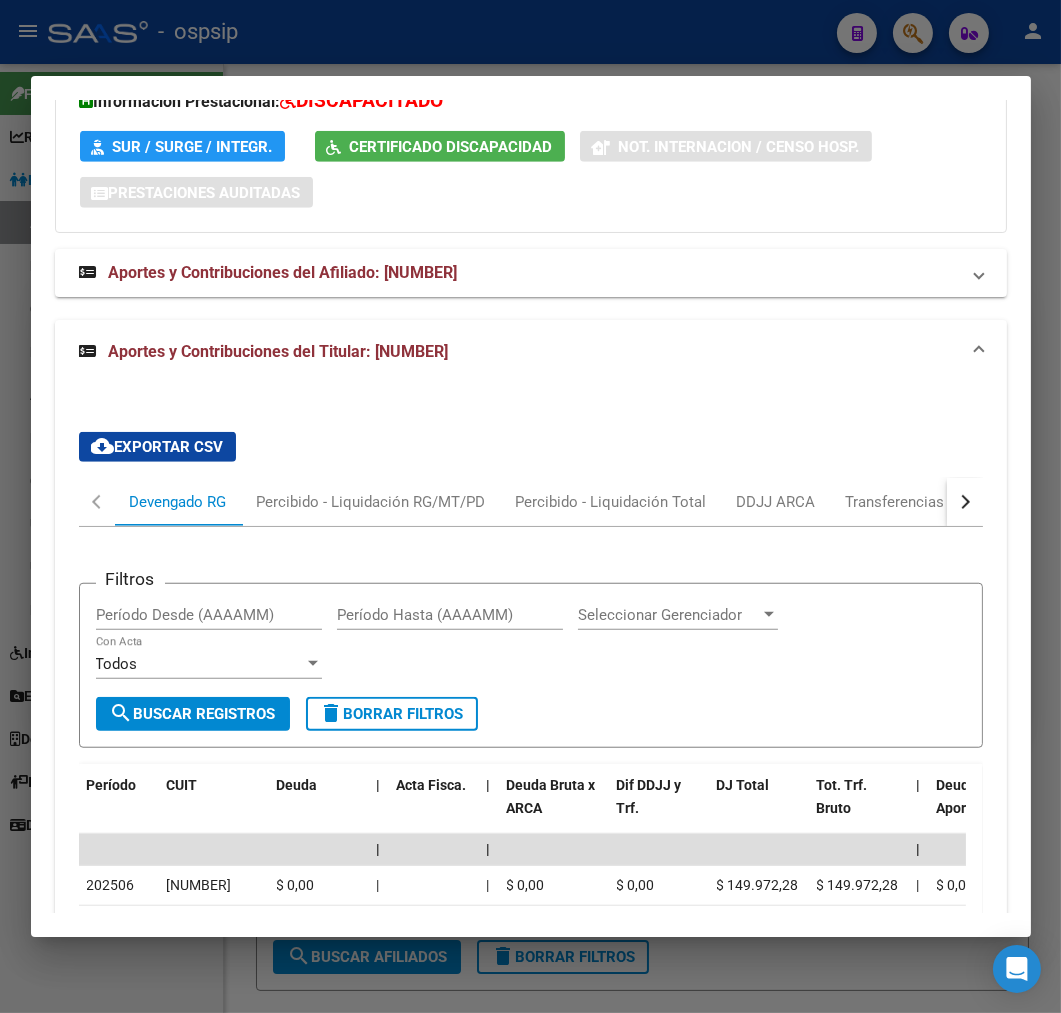 click at bounding box center (962, 502) 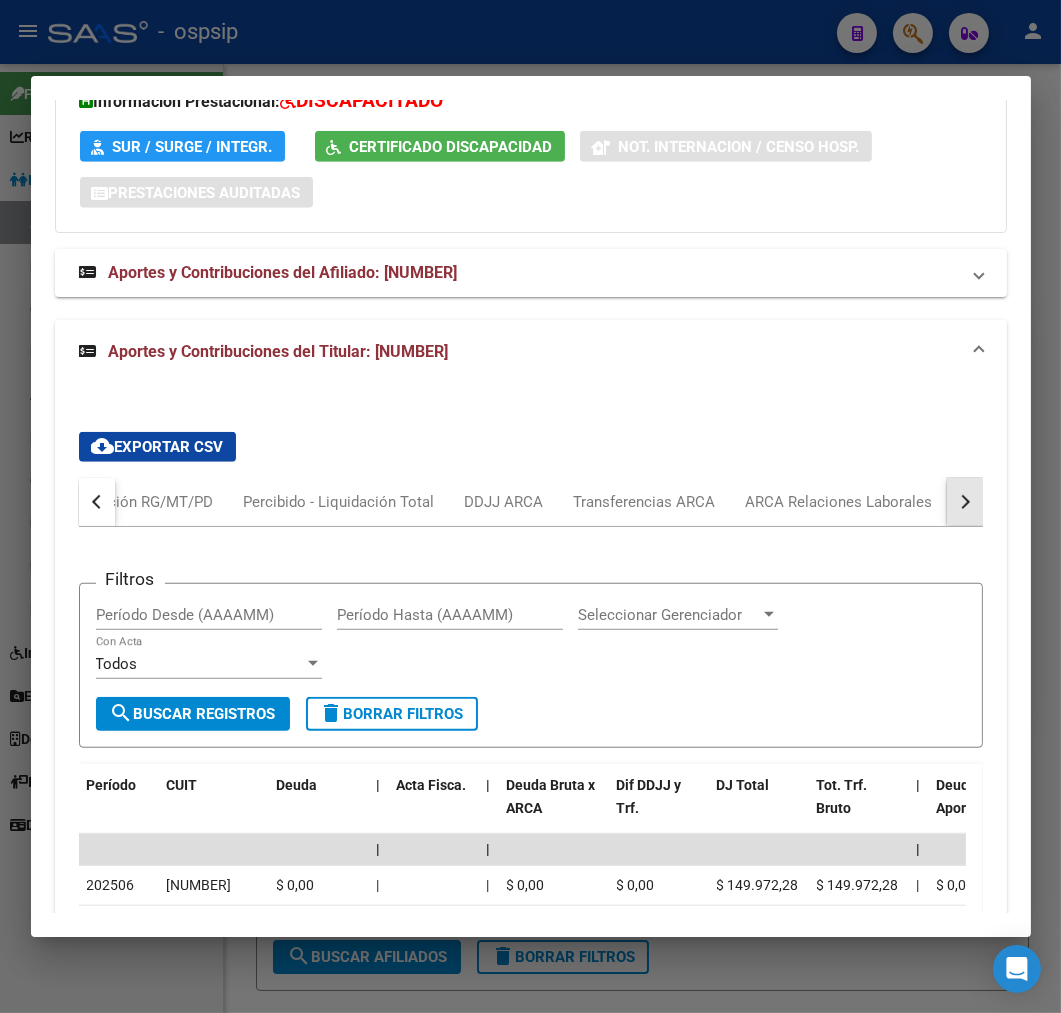 click at bounding box center (962, 502) 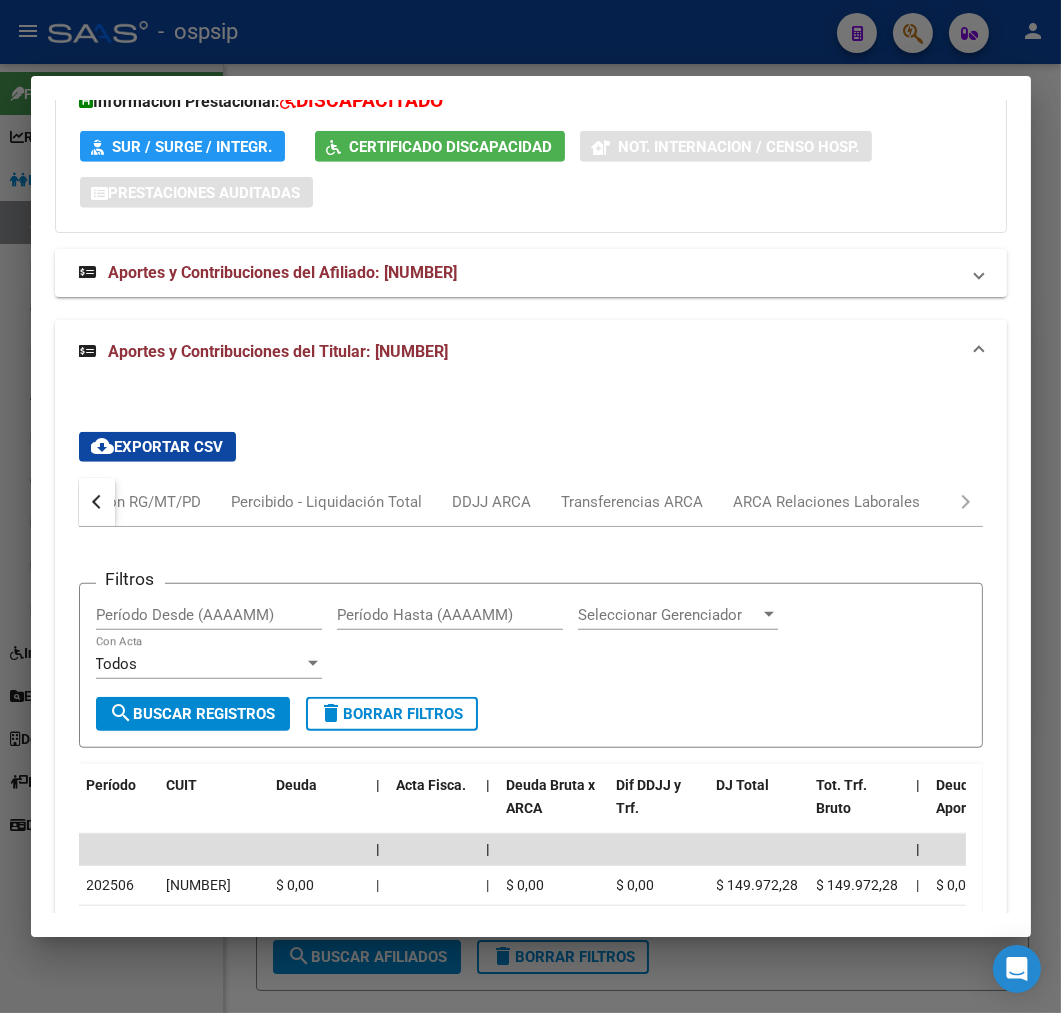 click on "Devengado RG Percibido - Liquidación RG/MT/PD Percibido - Liquidación Total DDJJ ARCA Transferencias ARCA ARCA Relaciones Laborales" at bounding box center (531, 502) 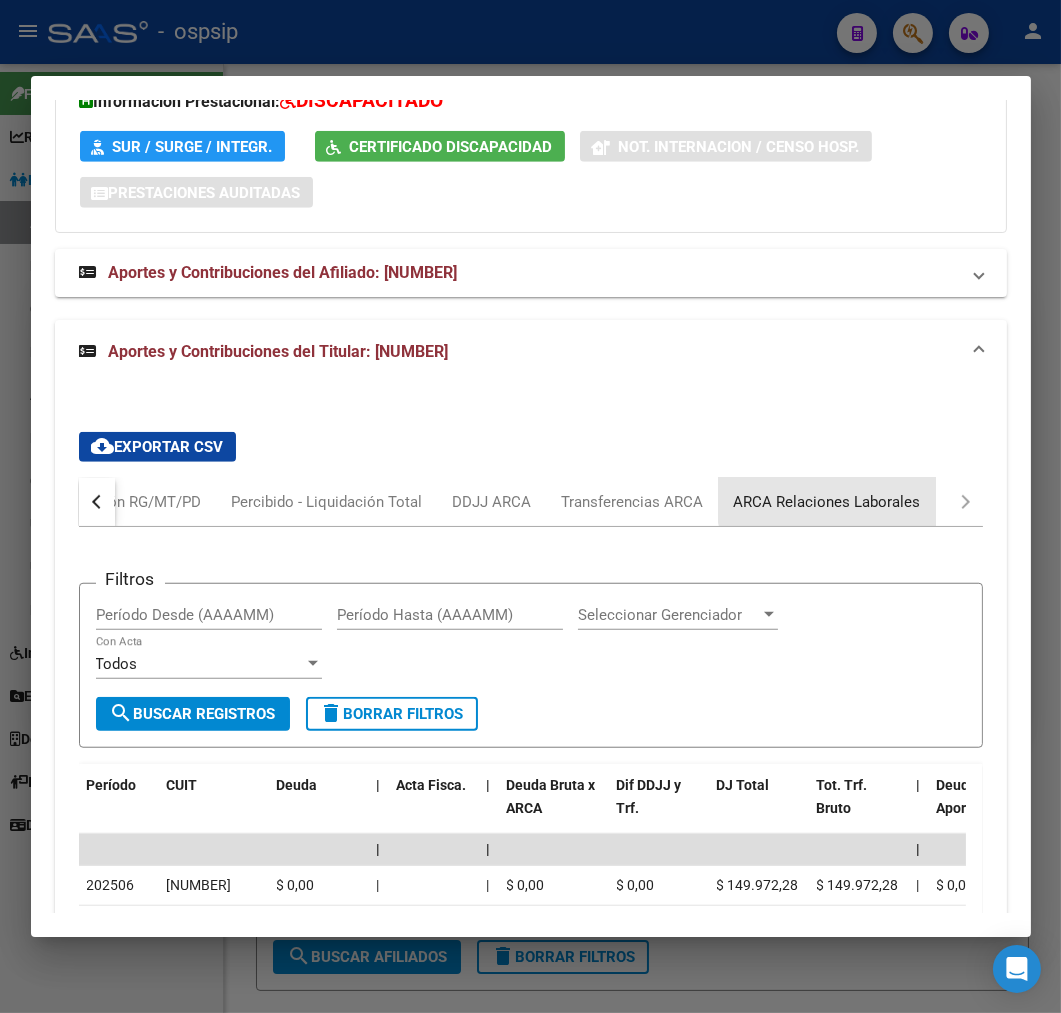 click on "ARCA Relaciones Laborales" at bounding box center [827, 502] 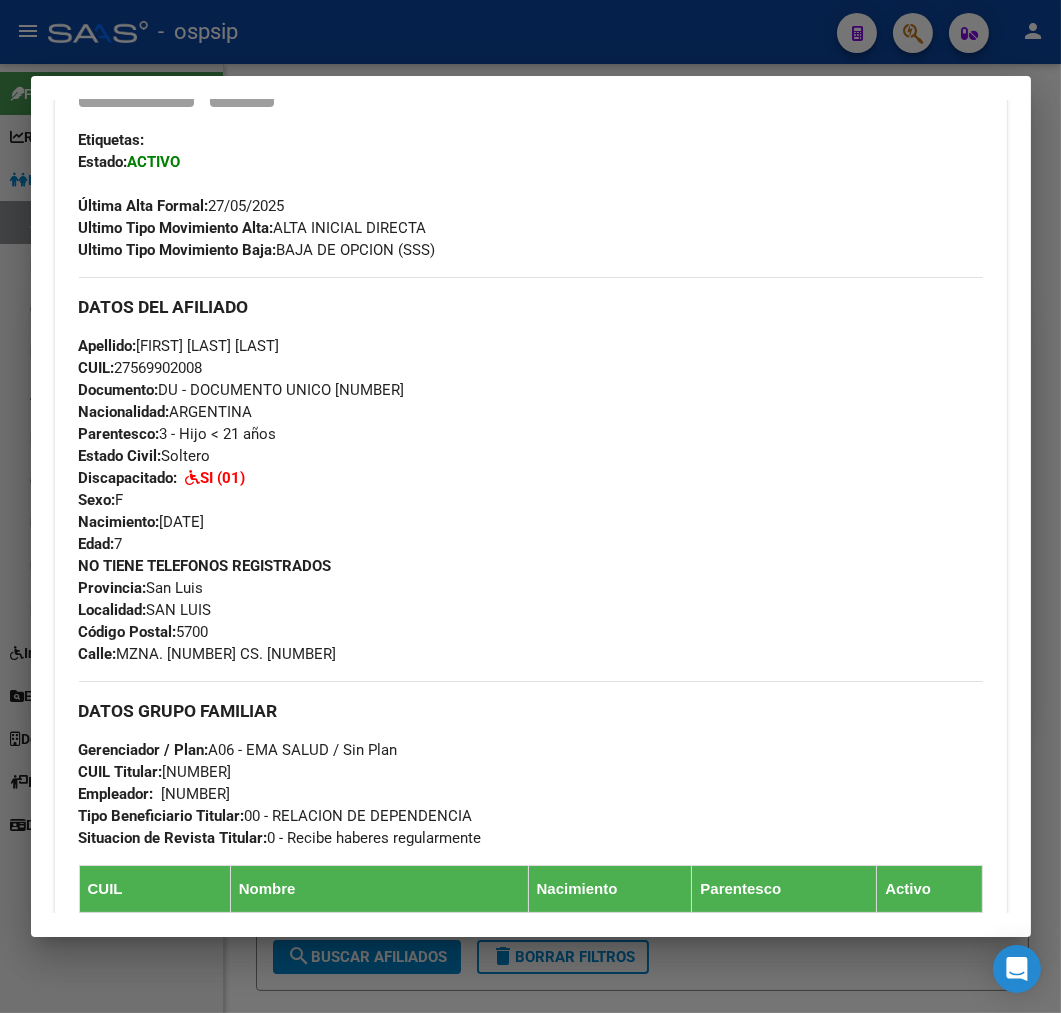 scroll, scrollTop: 507, scrollLeft: 0, axis: vertical 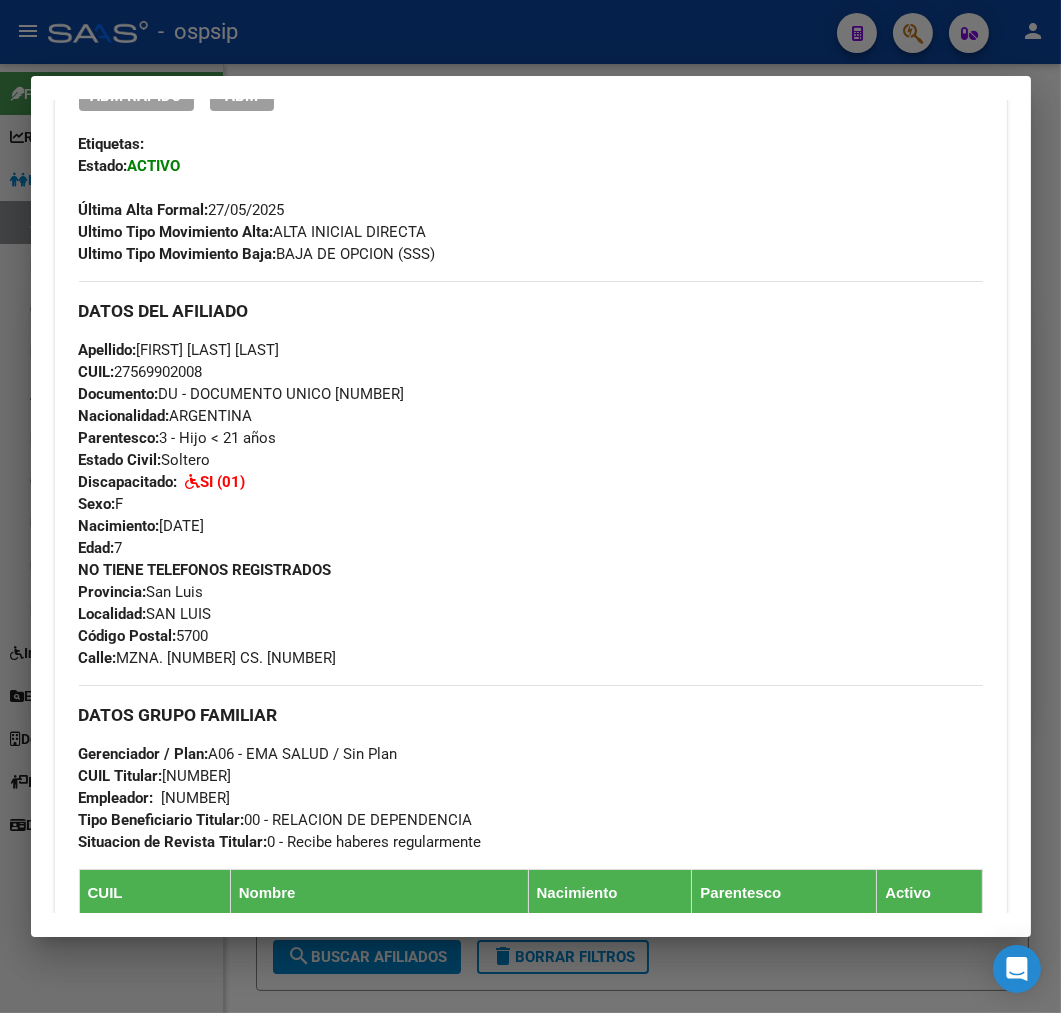 click at bounding box center [530, 506] 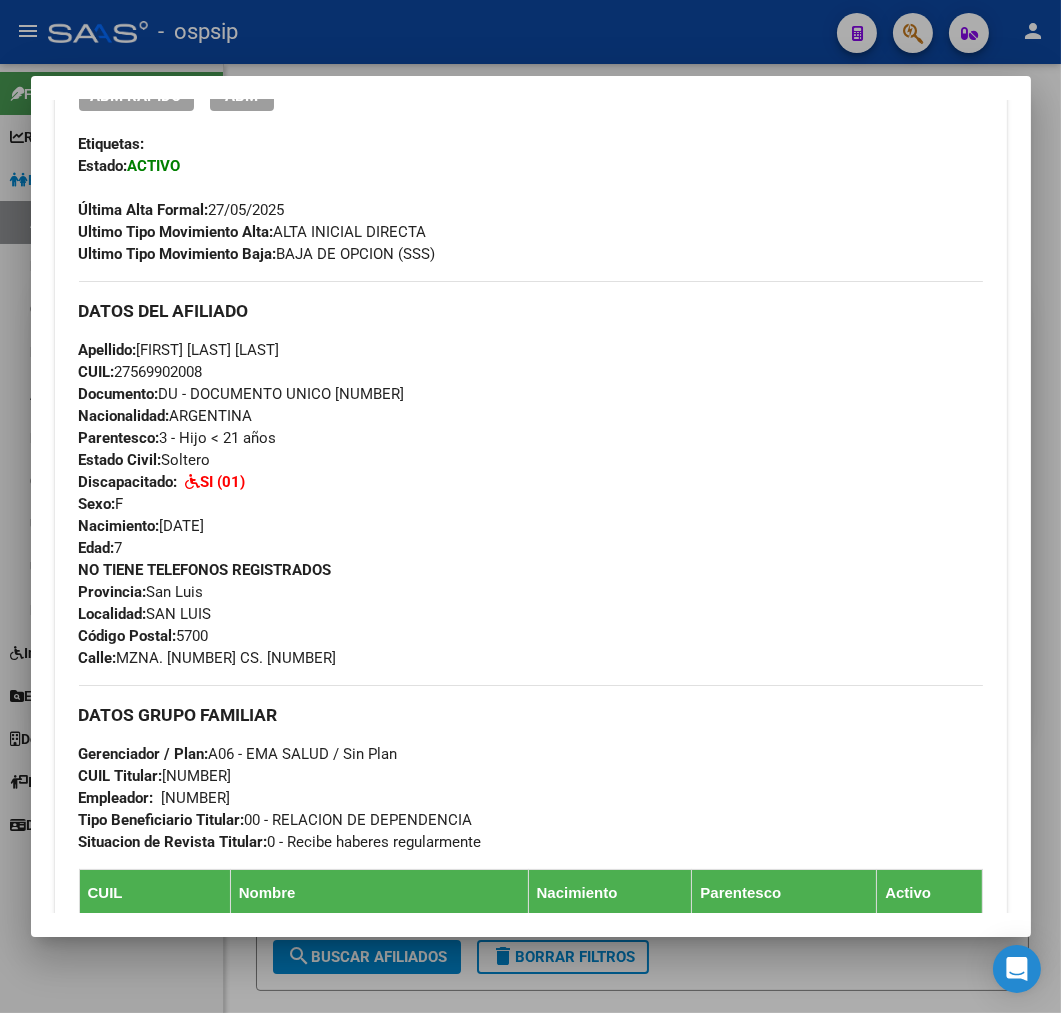 click at bounding box center (530, 506) 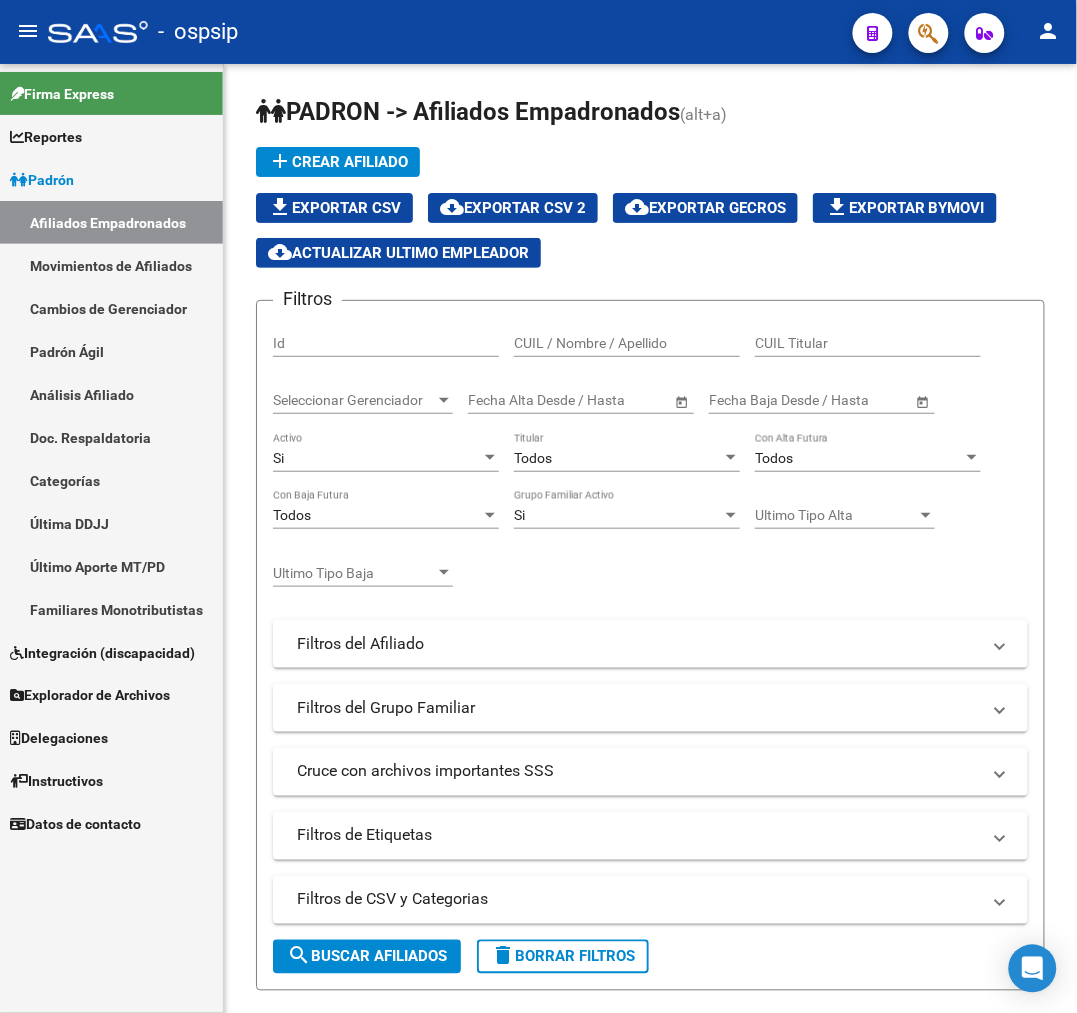 click 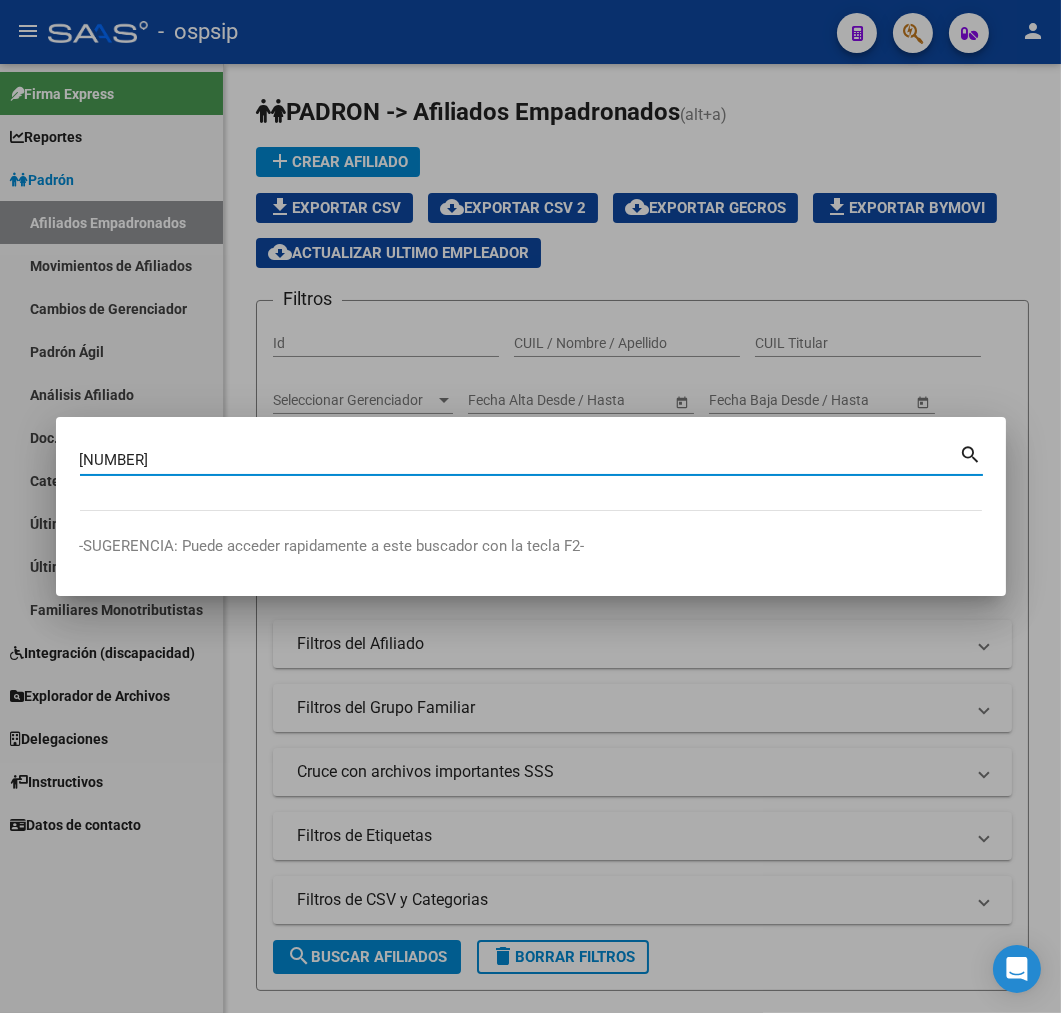 type on "30819809" 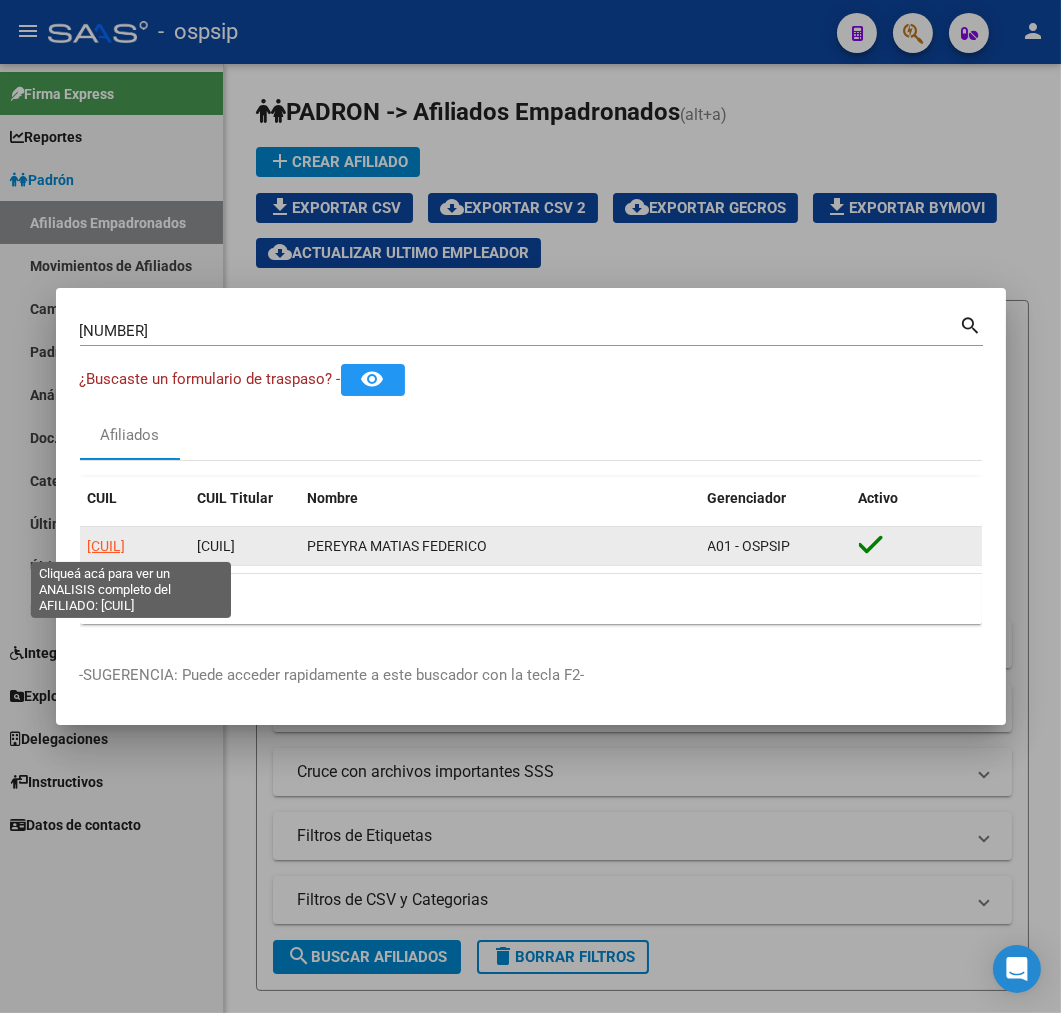 click on "20308198090" 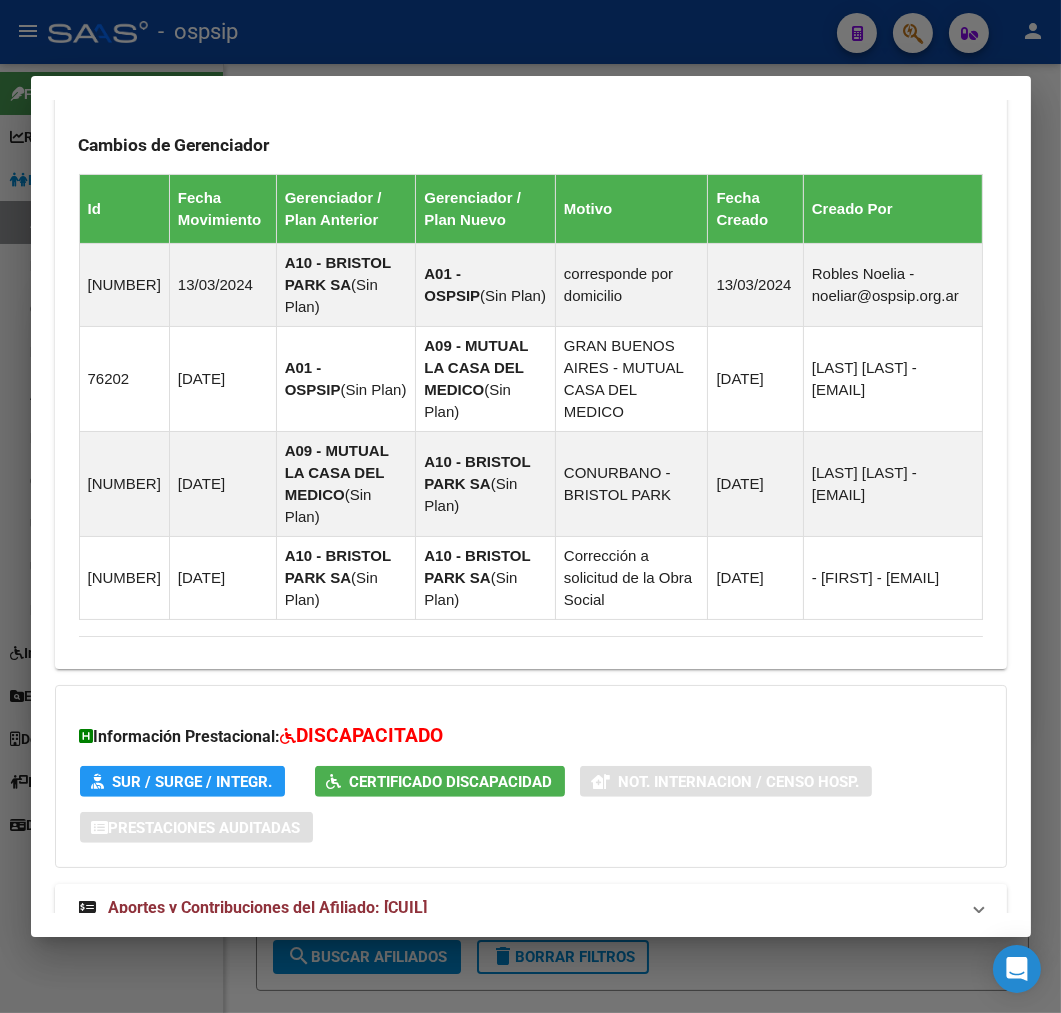 scroll, scrollTop: 1405, scrollLeft: 0, axis: vertical 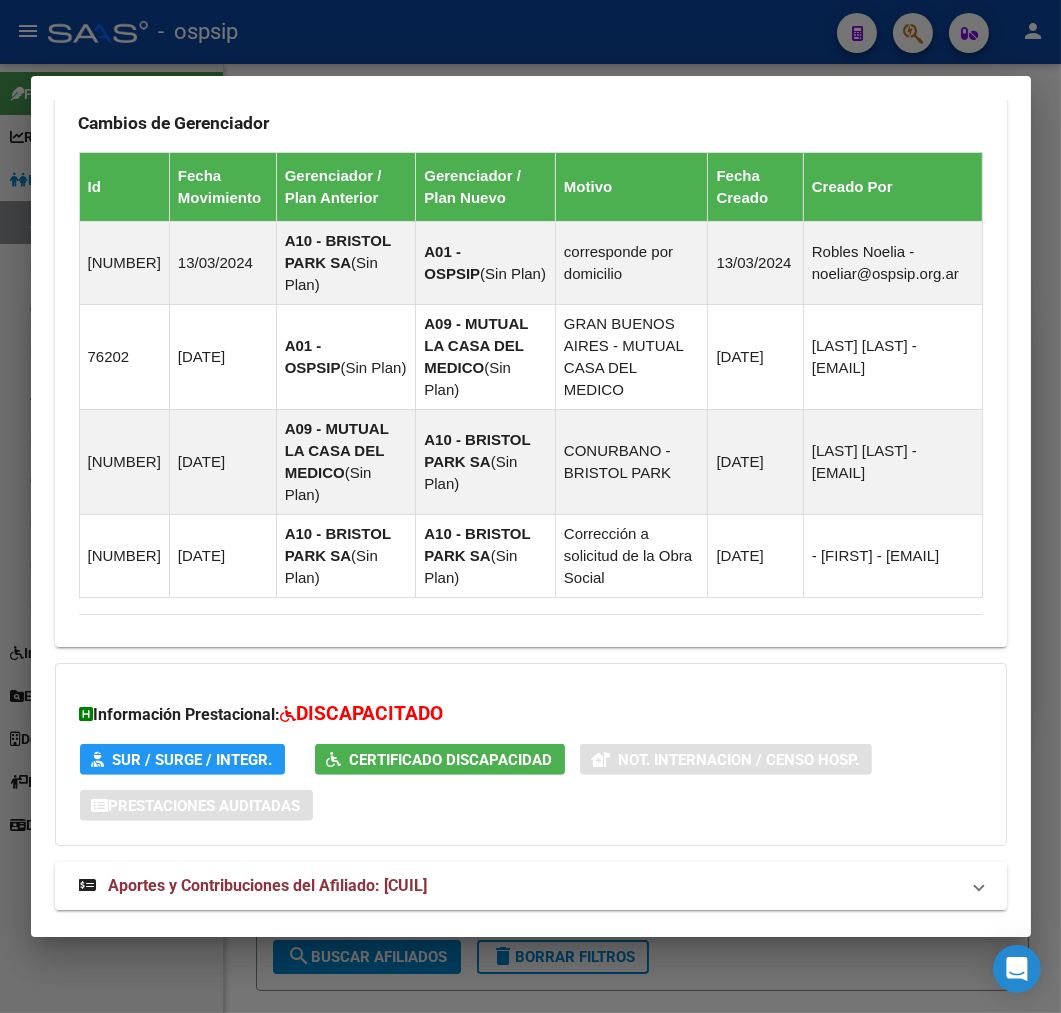 drag, startPoint x: 633, startPoint y: 864, endPoint x: 695, endPoint y: 786, distance: 99.63935 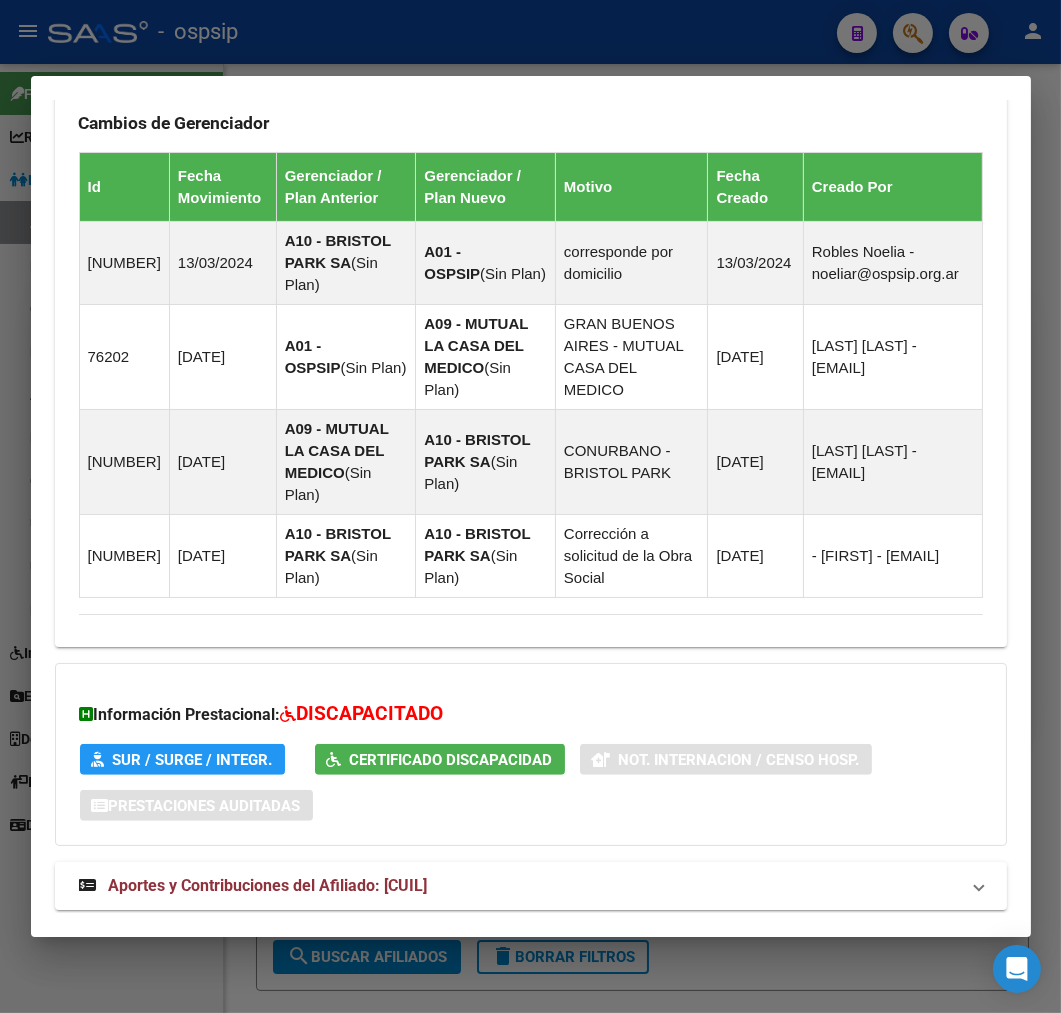 click on "Aportes y Contribuciones del Afiliado: 20308198090" at bounding box center (531, 886) 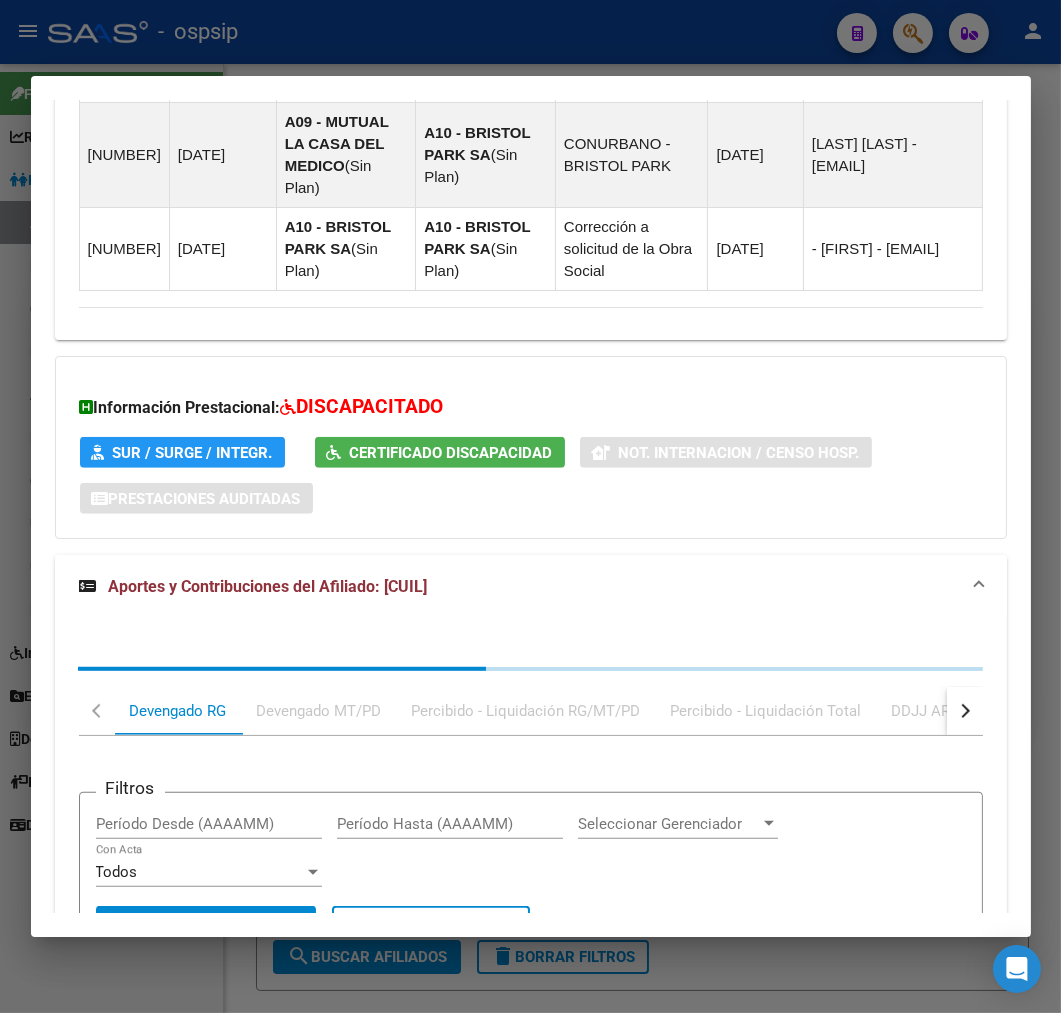 scroll, scrollTop: 1947, scrollLeft: 0, axis: vertical 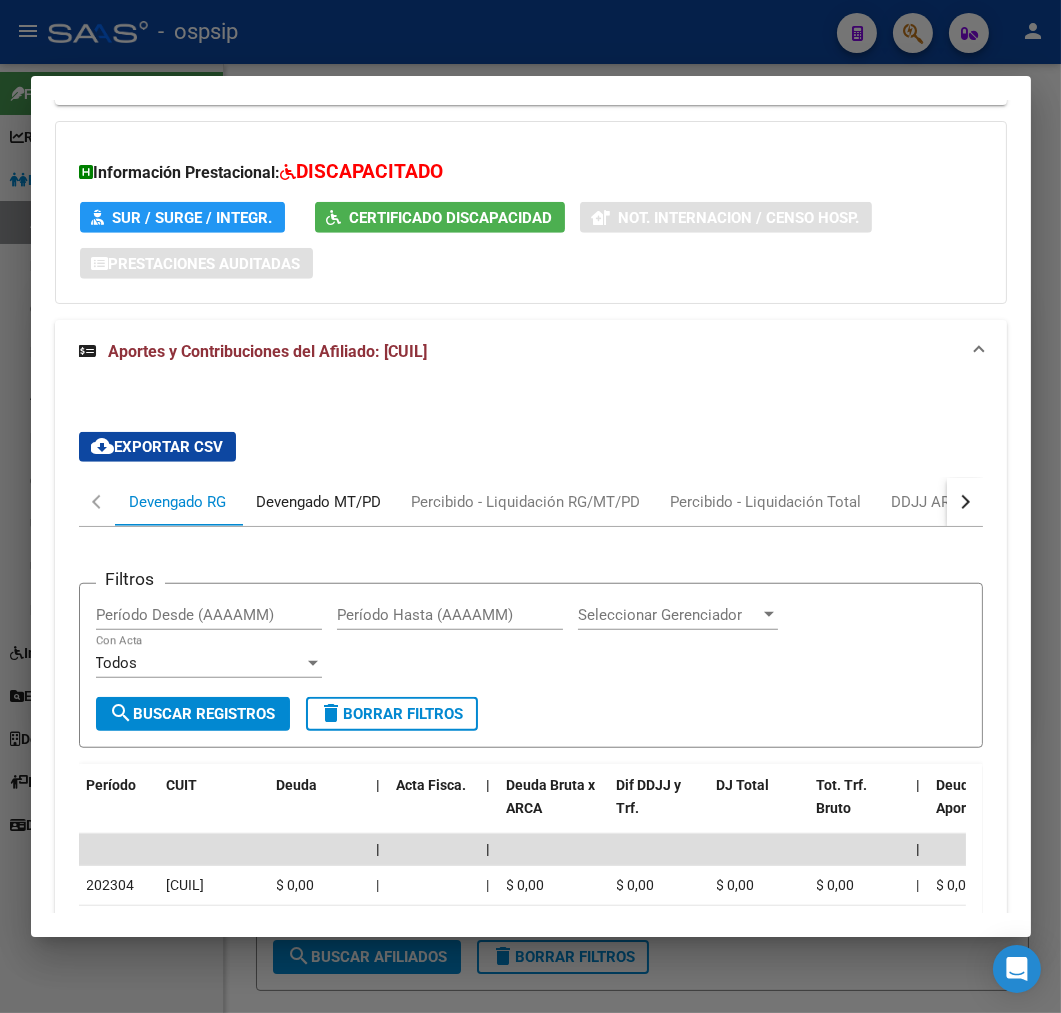 click on "Devengado MT/PD" at bounding box center (319, 502) 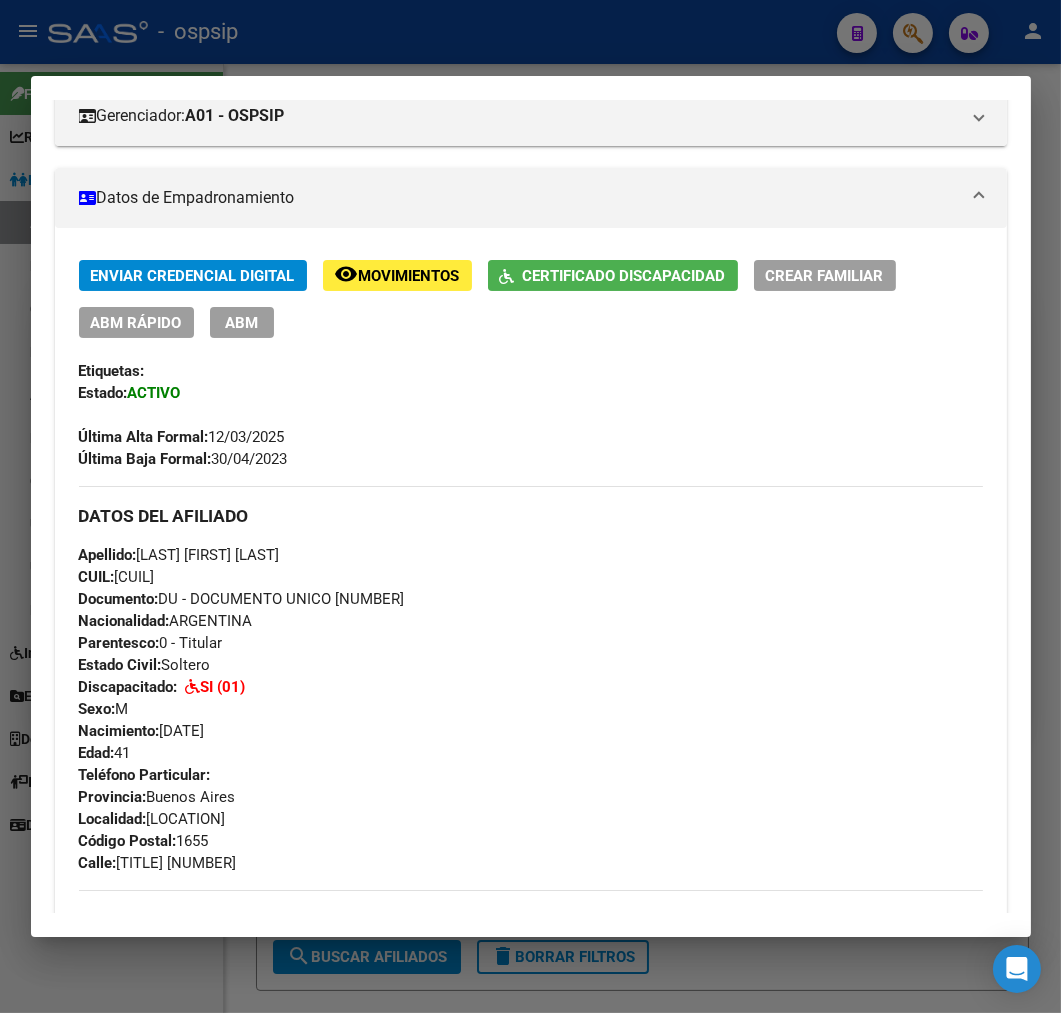 scroll, scrollTop: 170, scrollLeft: 0, axis: vertical 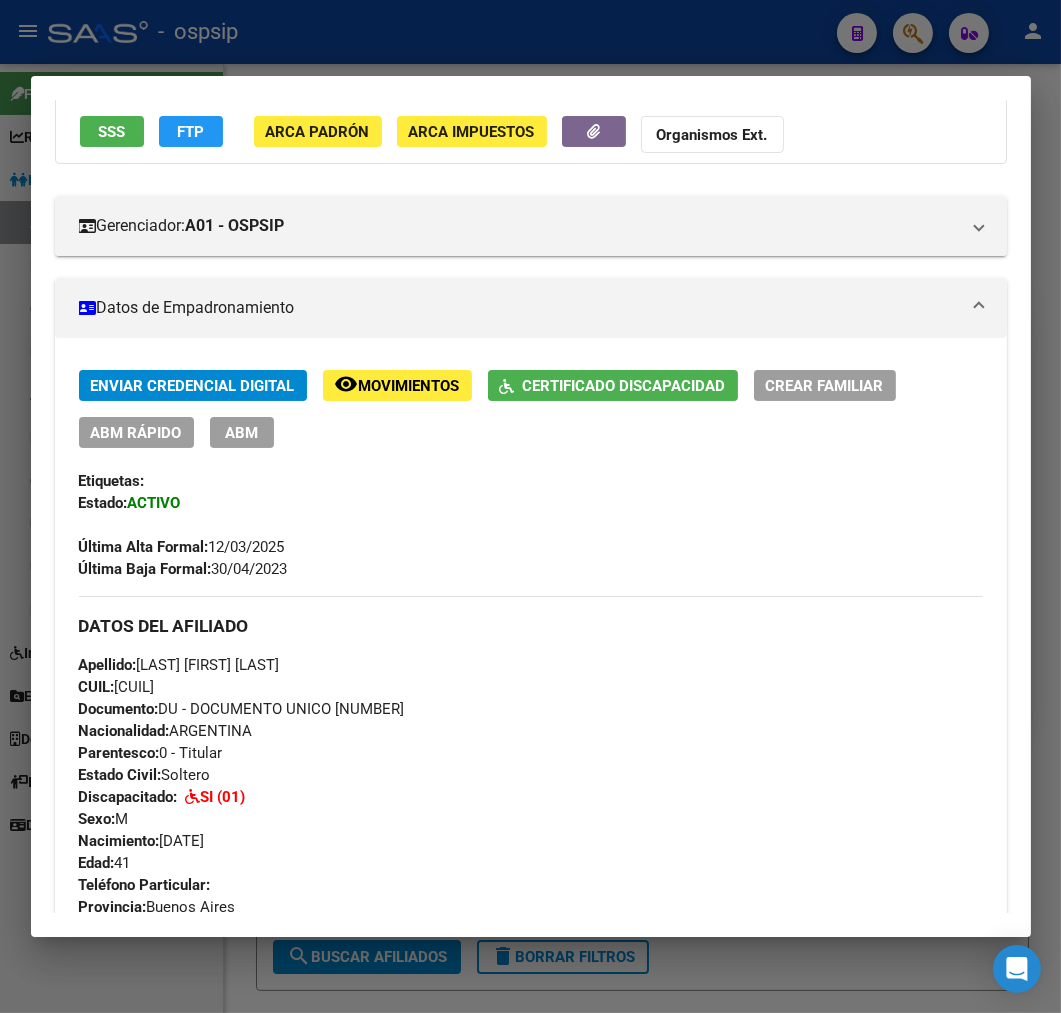 drag, startPoint x: 417, startPoint y: 715, endPoint x: 335, endPoint y: 715, distance: 82 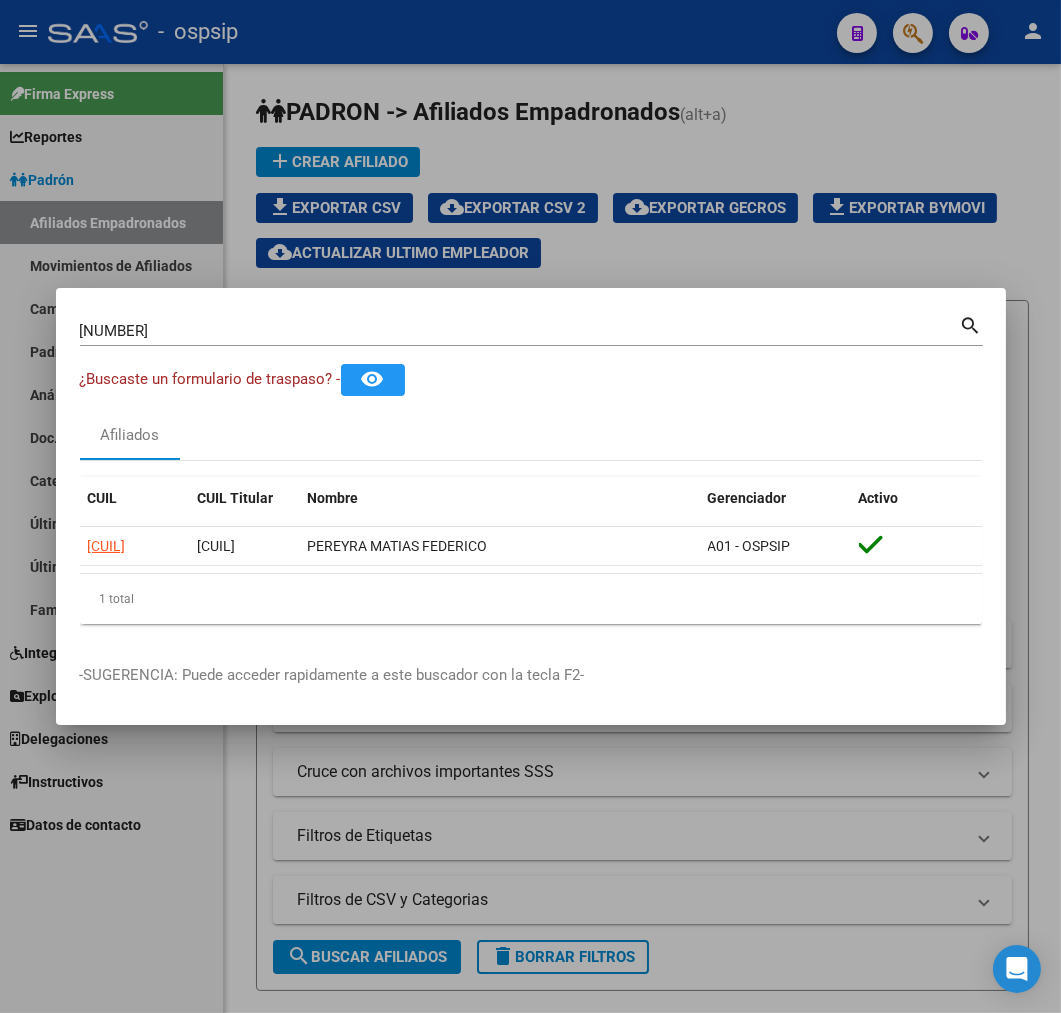 drag, startPoint x: 362, startPoint y: 30, endPoint x: 355, endPoint y: 53, distance: 24.04163 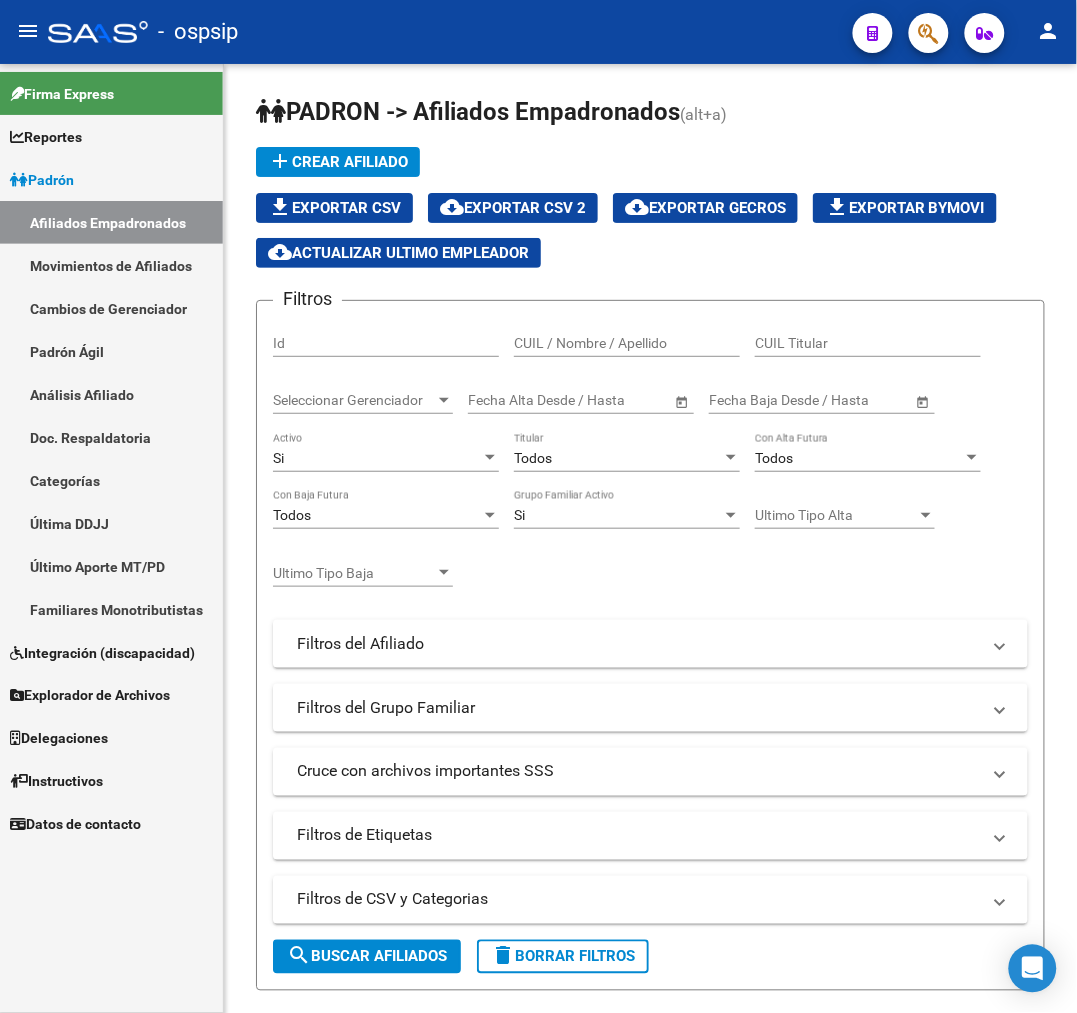 click 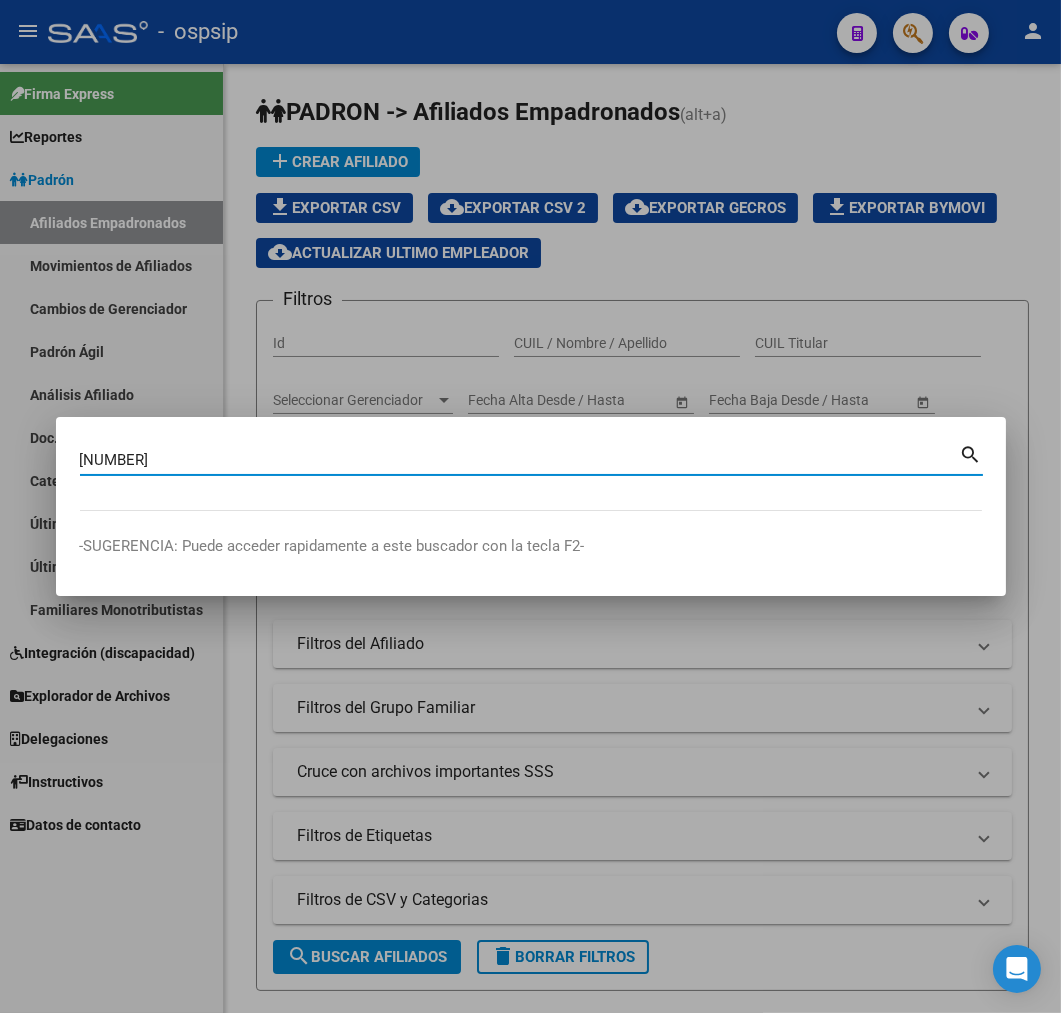 type on "42674403" 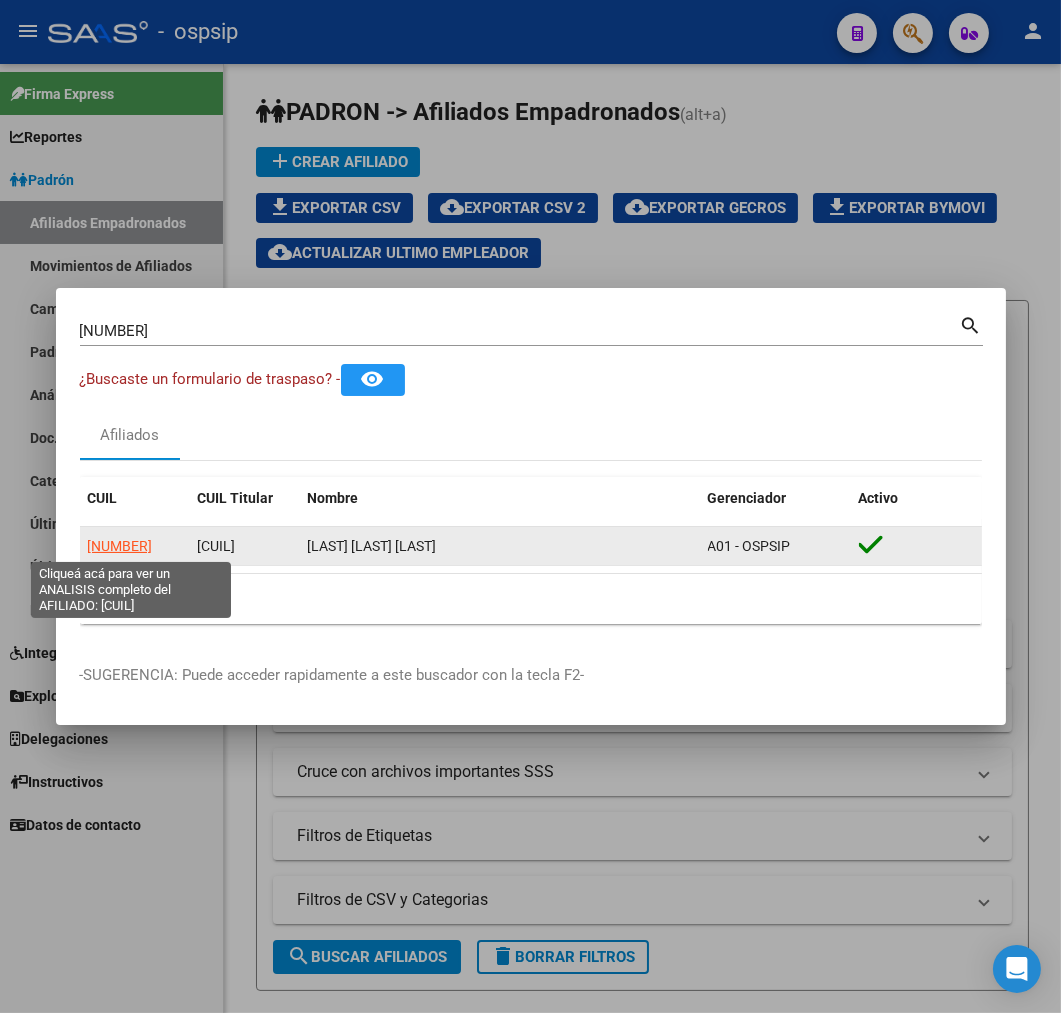click on "20426744032" 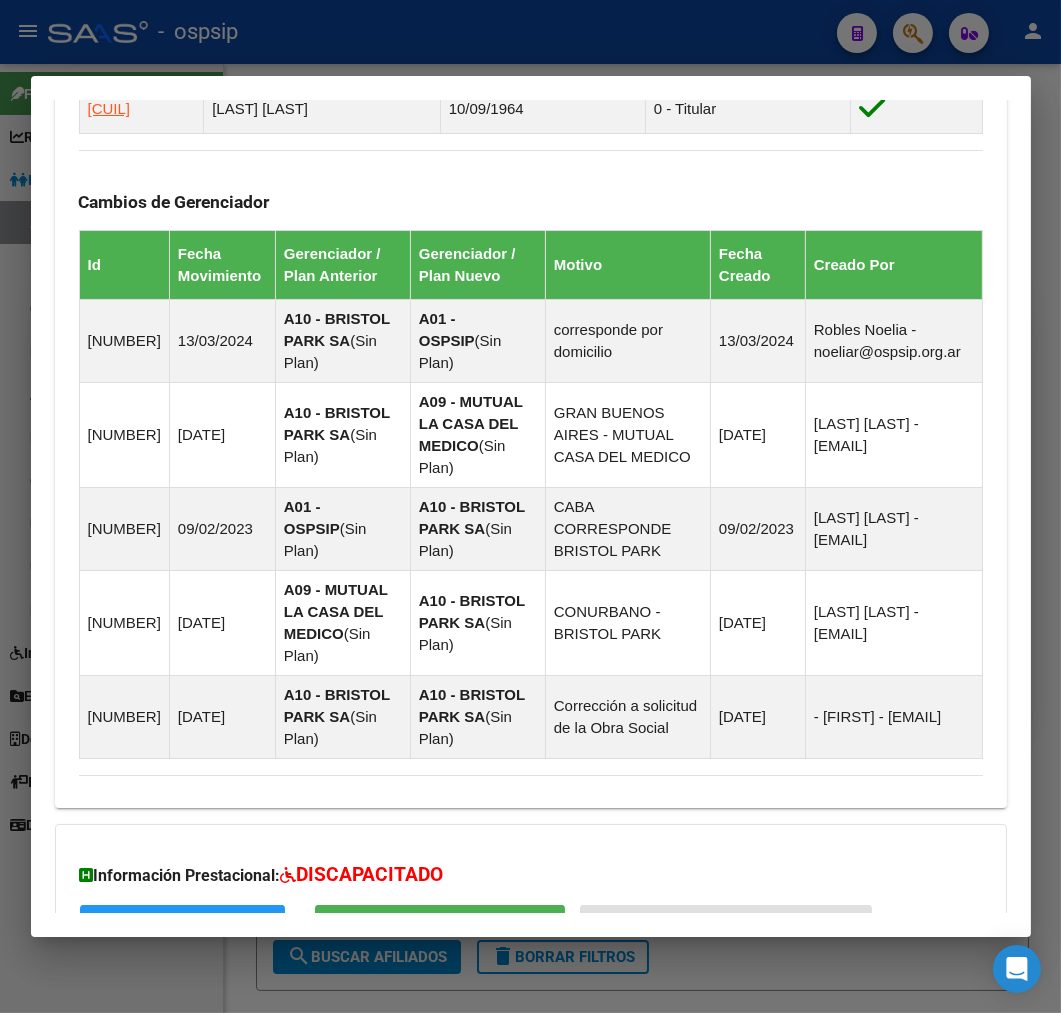 scroll, scrollTop: 1542, scrollLeft: 0, axis: vertical 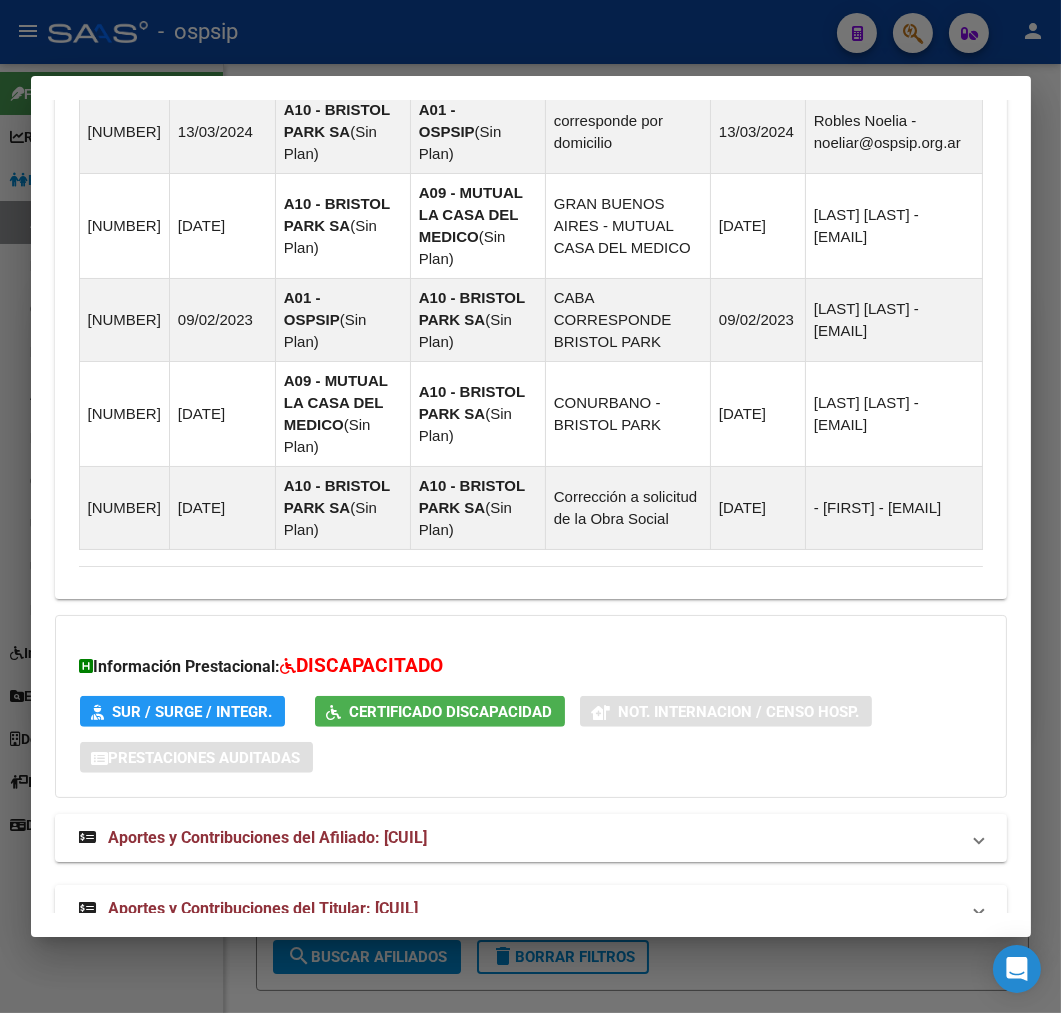 click on "Aportes y Contribuciones del Titular: 27173009009" at bounding box center [531, 909] 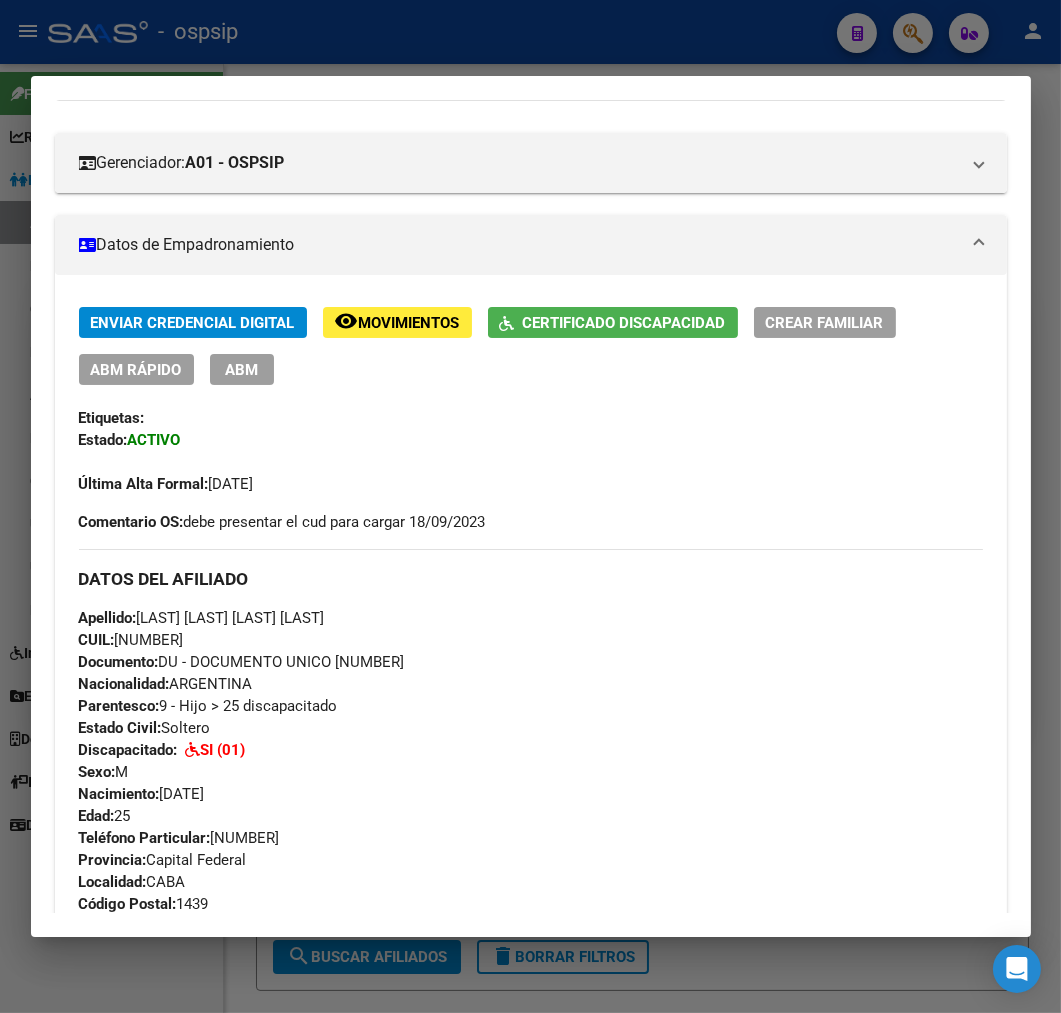 scroll, scrollTop: 97, scrollLeft: 0, axis: vertical 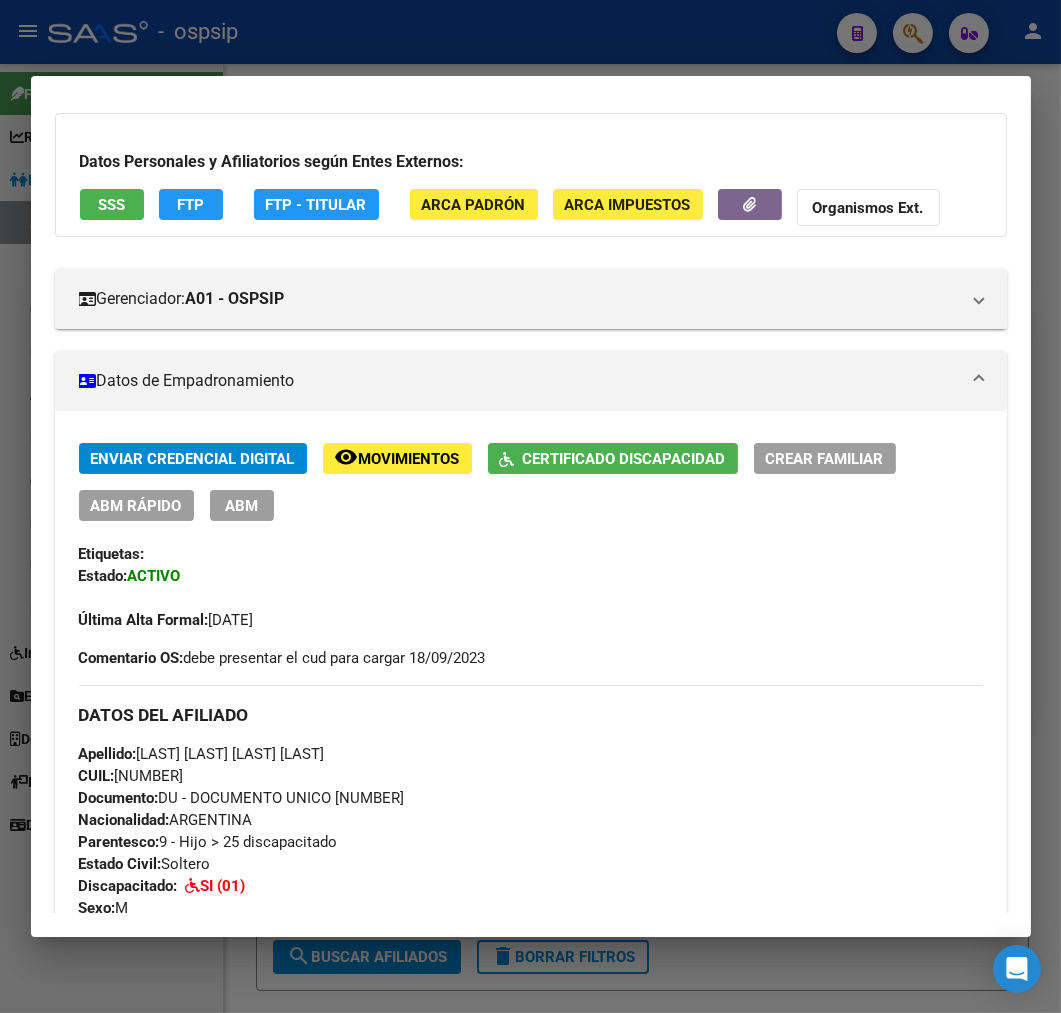 click at bounding box center [530, 506] 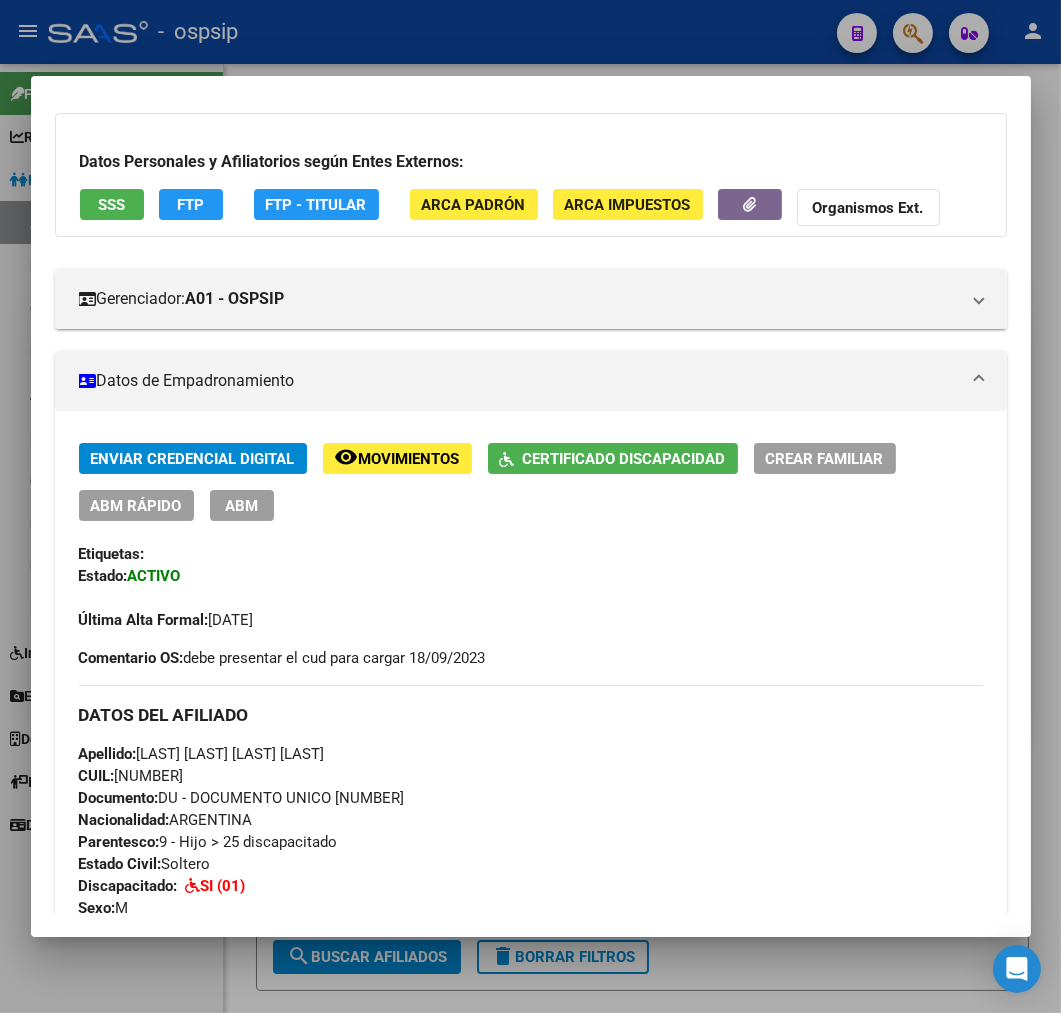 click at bounding box center (530, 506) 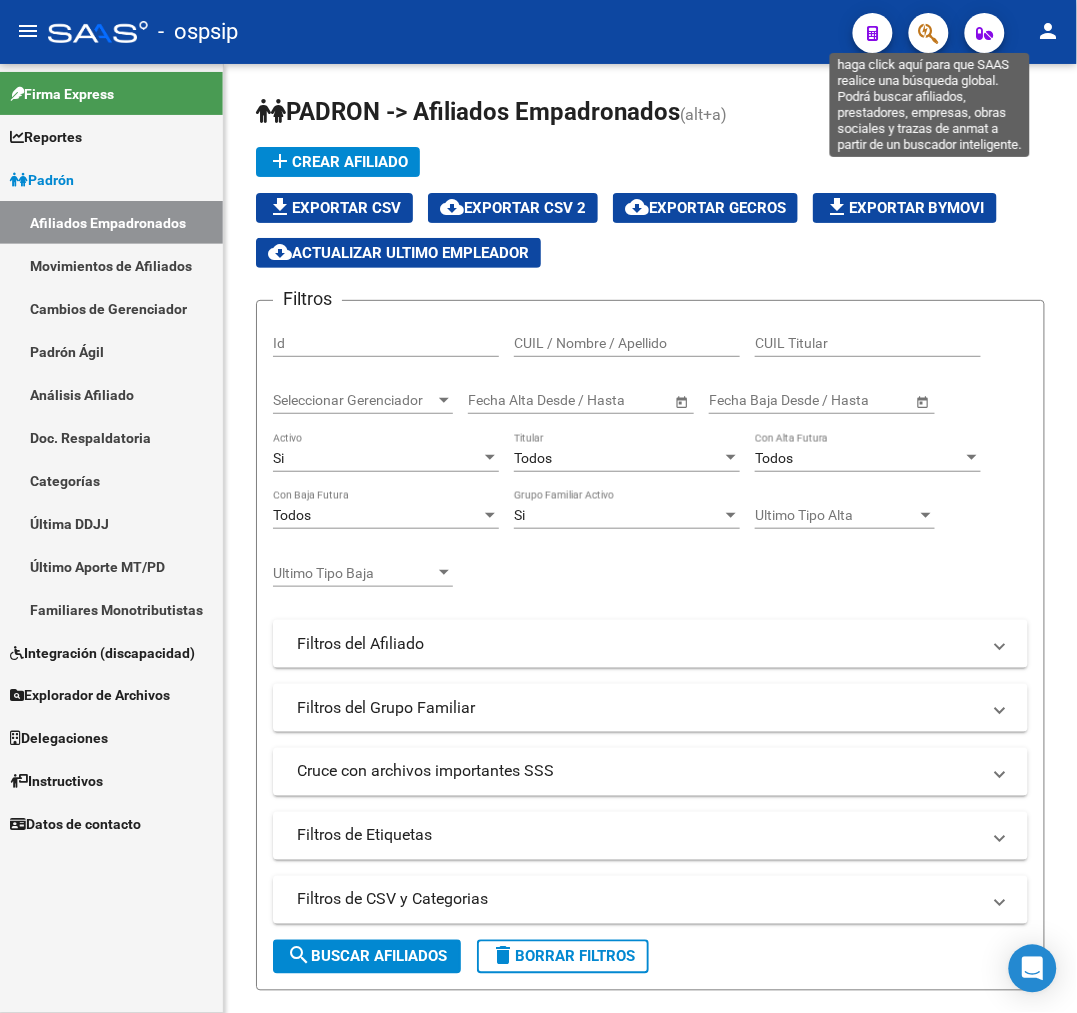 click 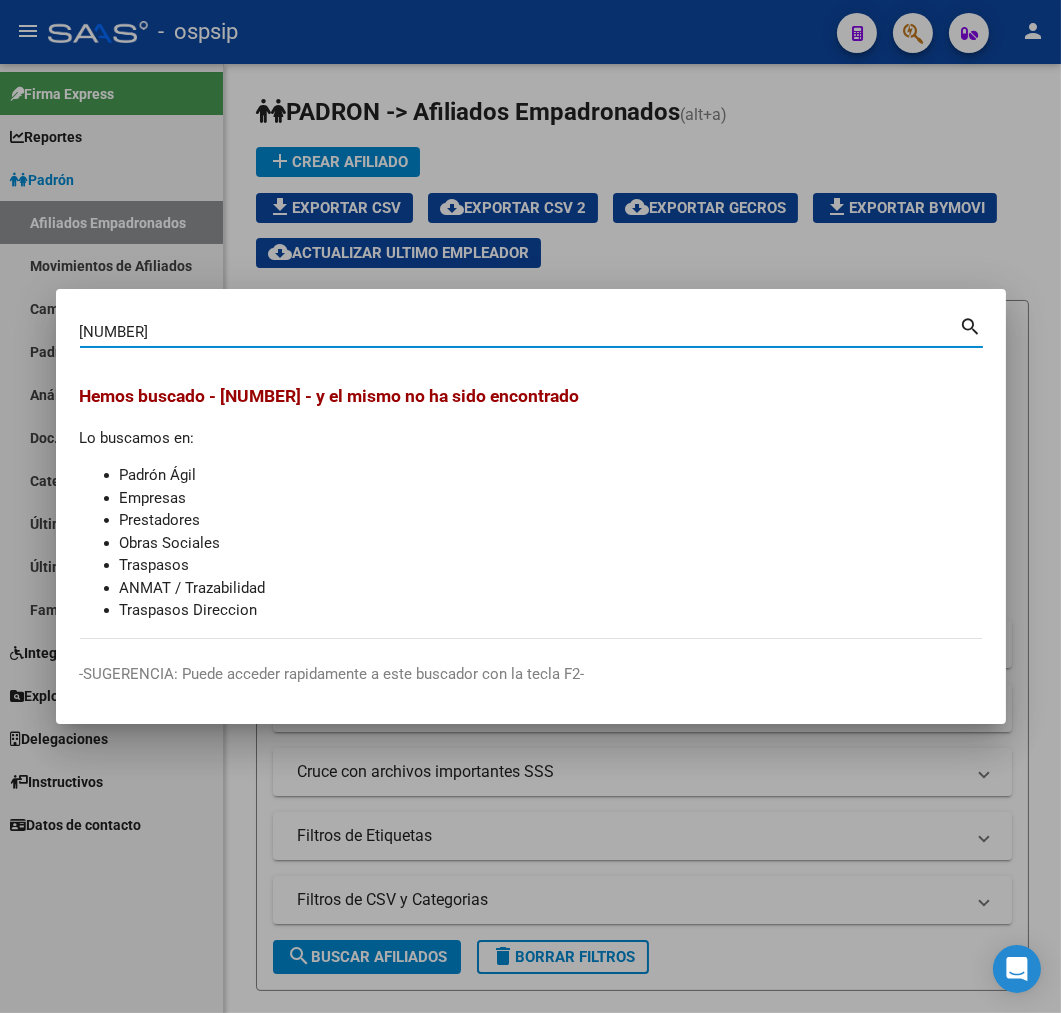 type on "40901281" 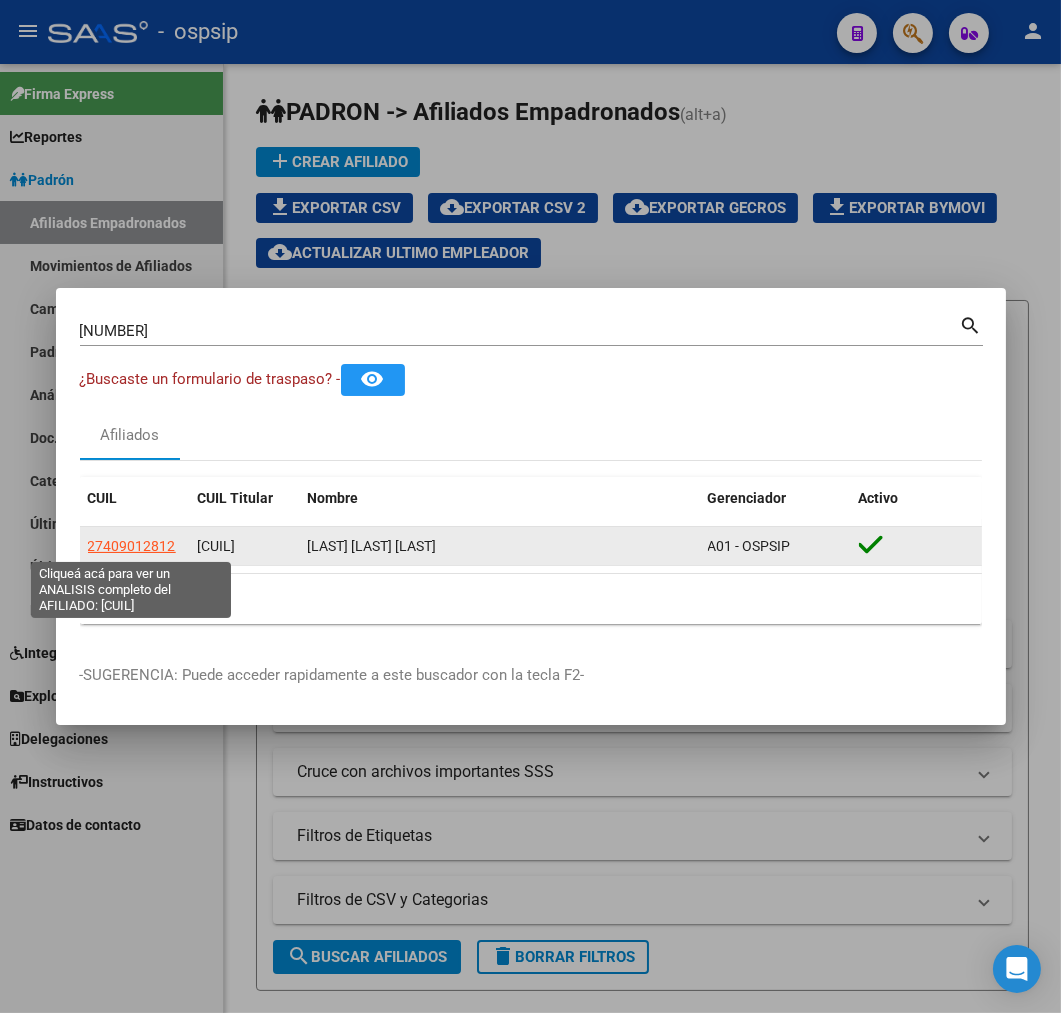 click on "27409012812" 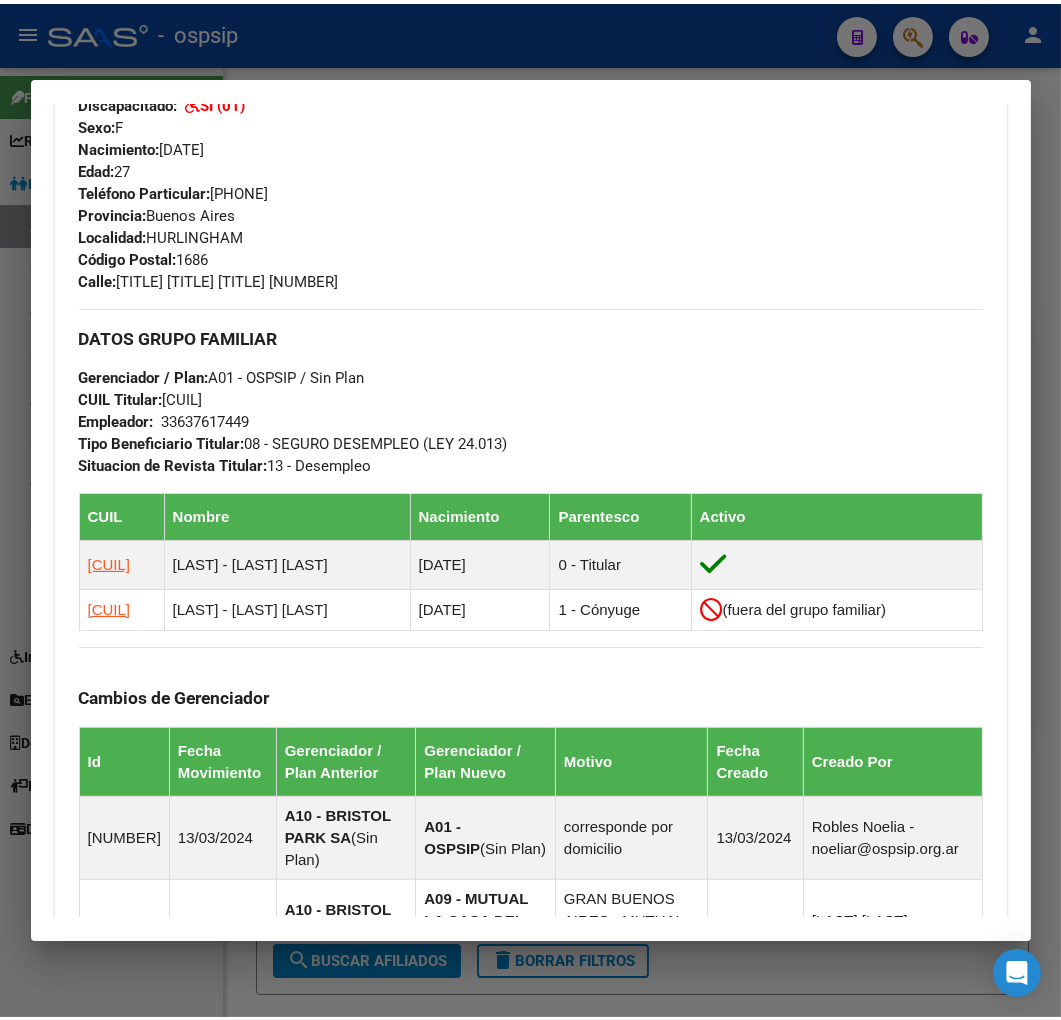 scroll, scrollTop: 935, scrollLeft: 0, axis: vertical 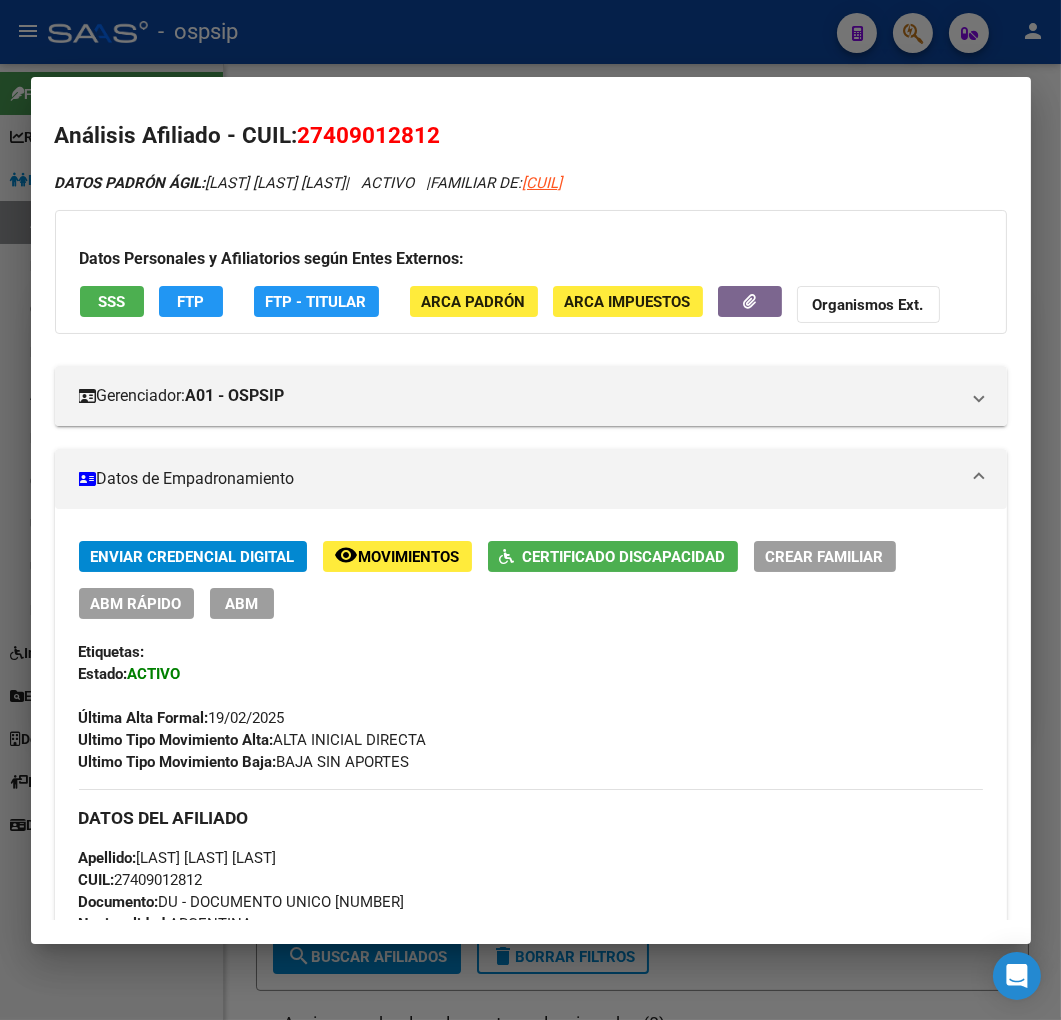 click at bounding box center (530, 510) 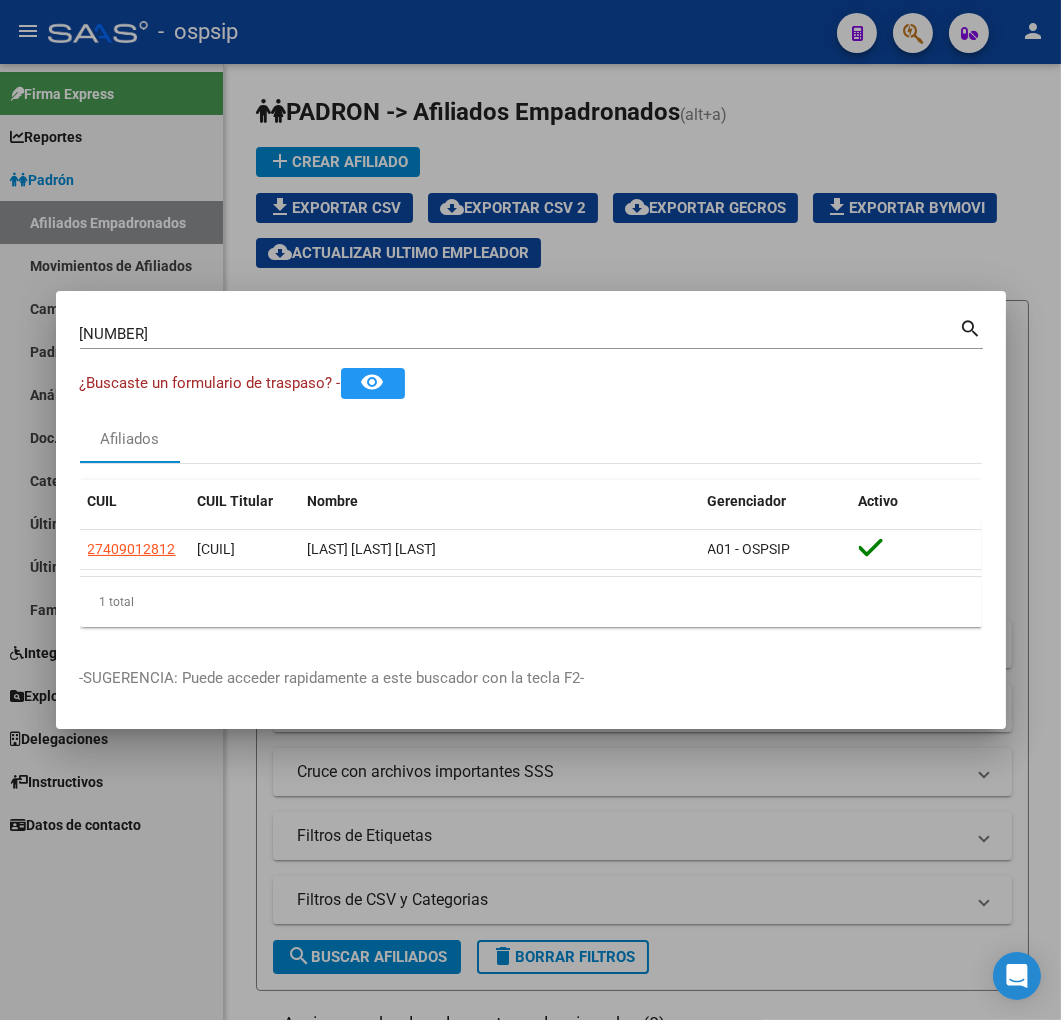 click at bounding box center (530, 510) 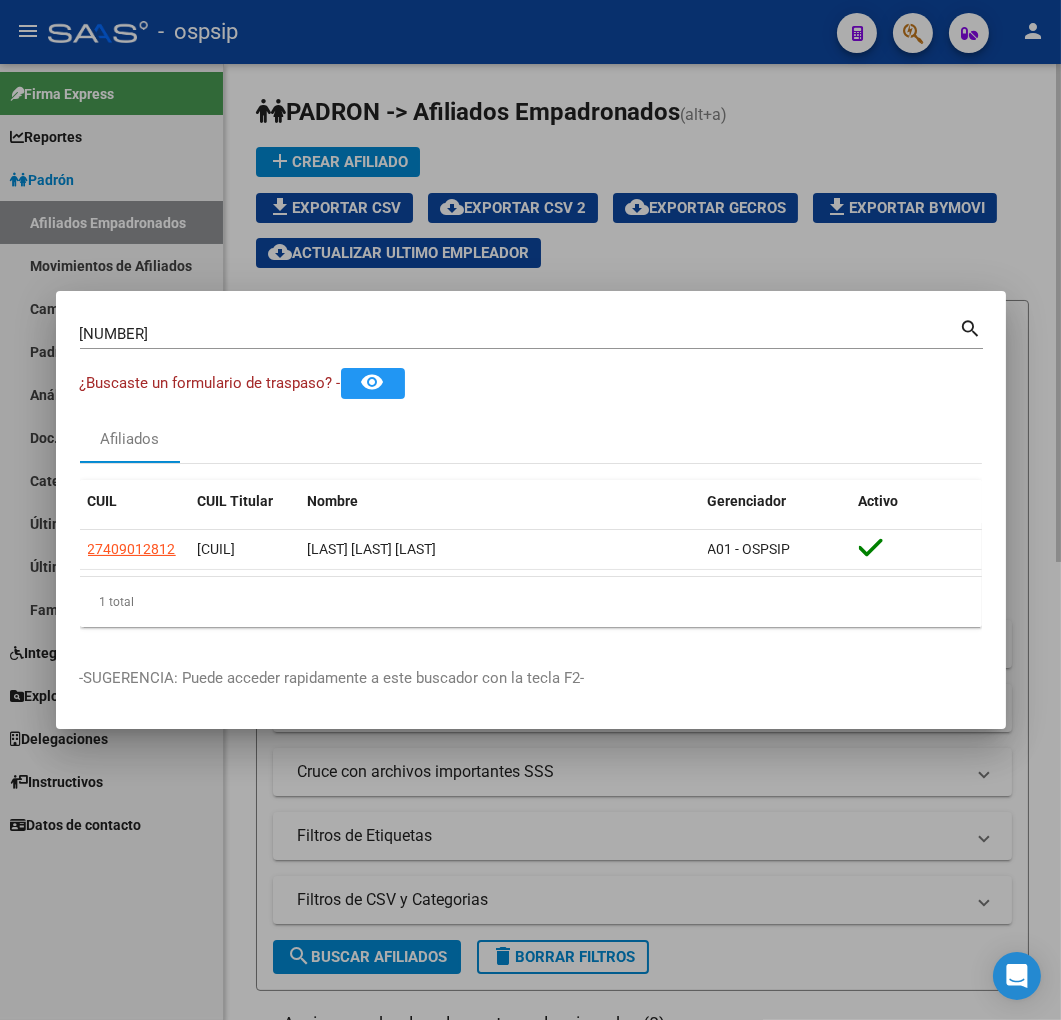type 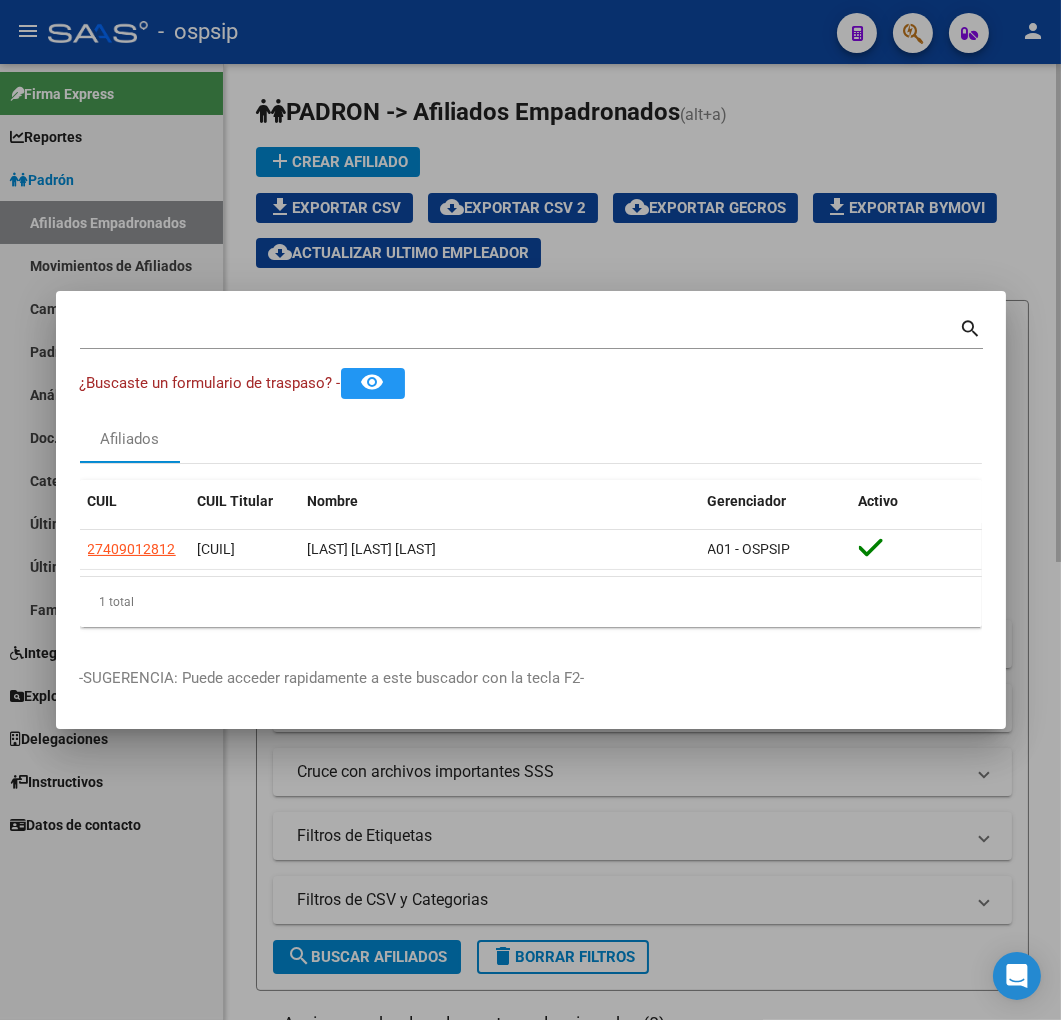 click on "file_download  Exportar CSV  cloud_download  Exportar CSV 2  cloud_download  Exportar GECROS  file_download  Exportar Bymovi  cloud_download  Actualizar ultimo Empleador" 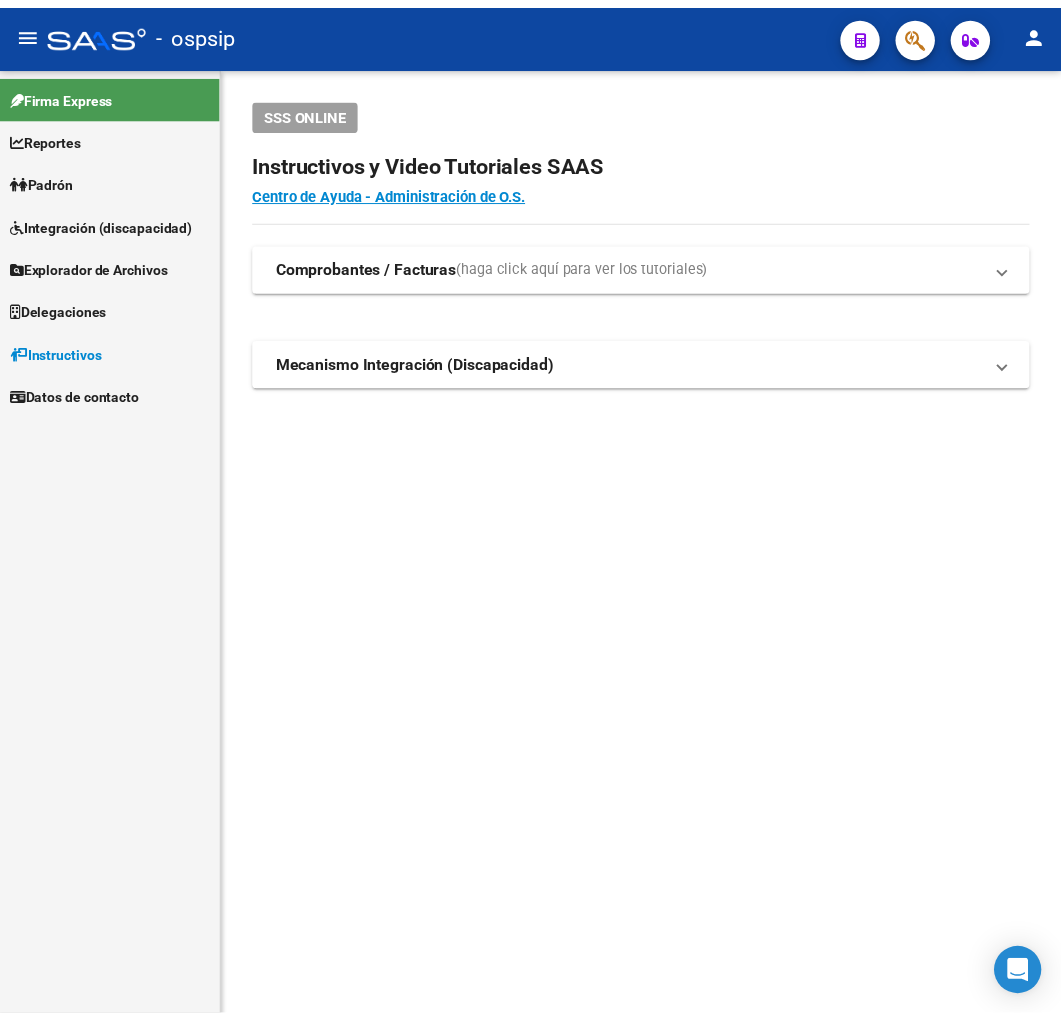 scroll, scrollTop: 0, scrollLeft: 0, axis: both 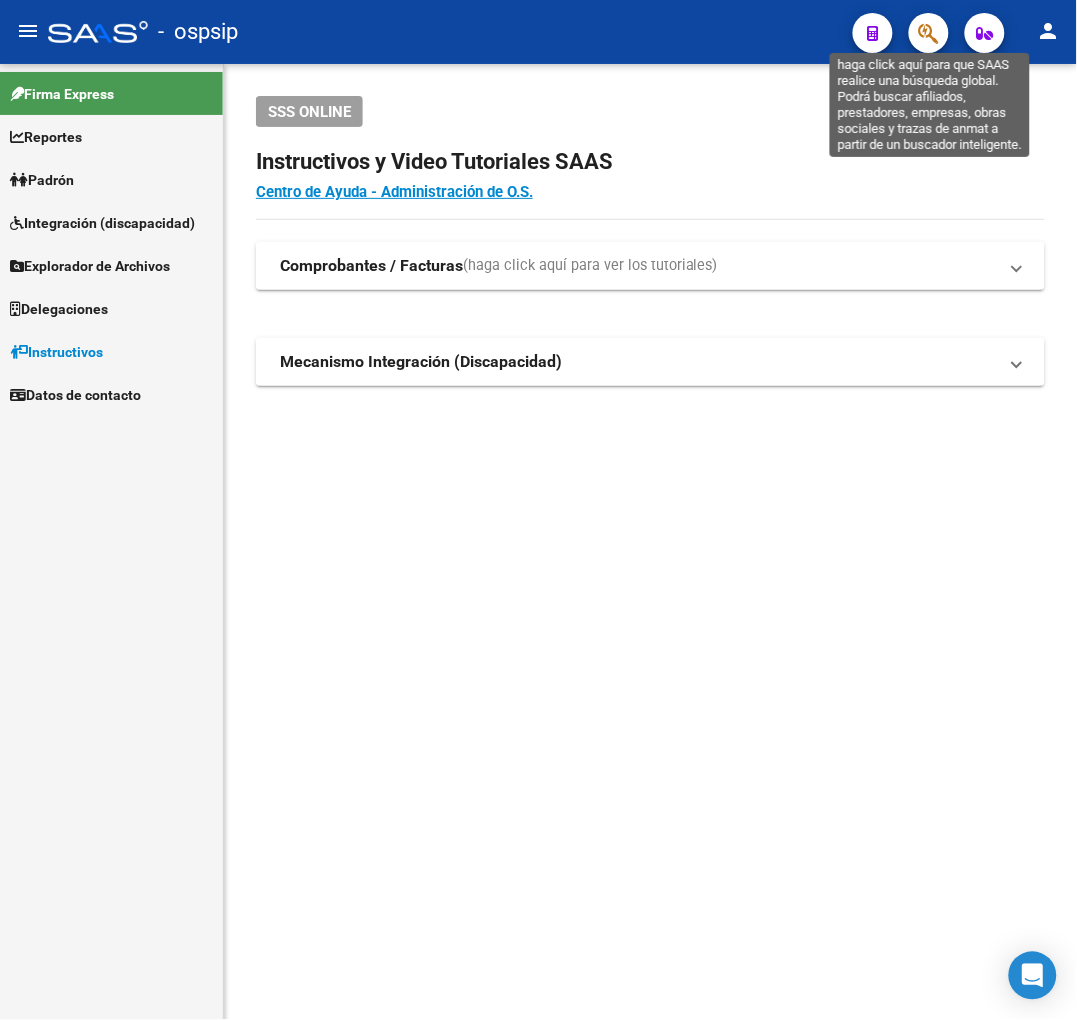 click 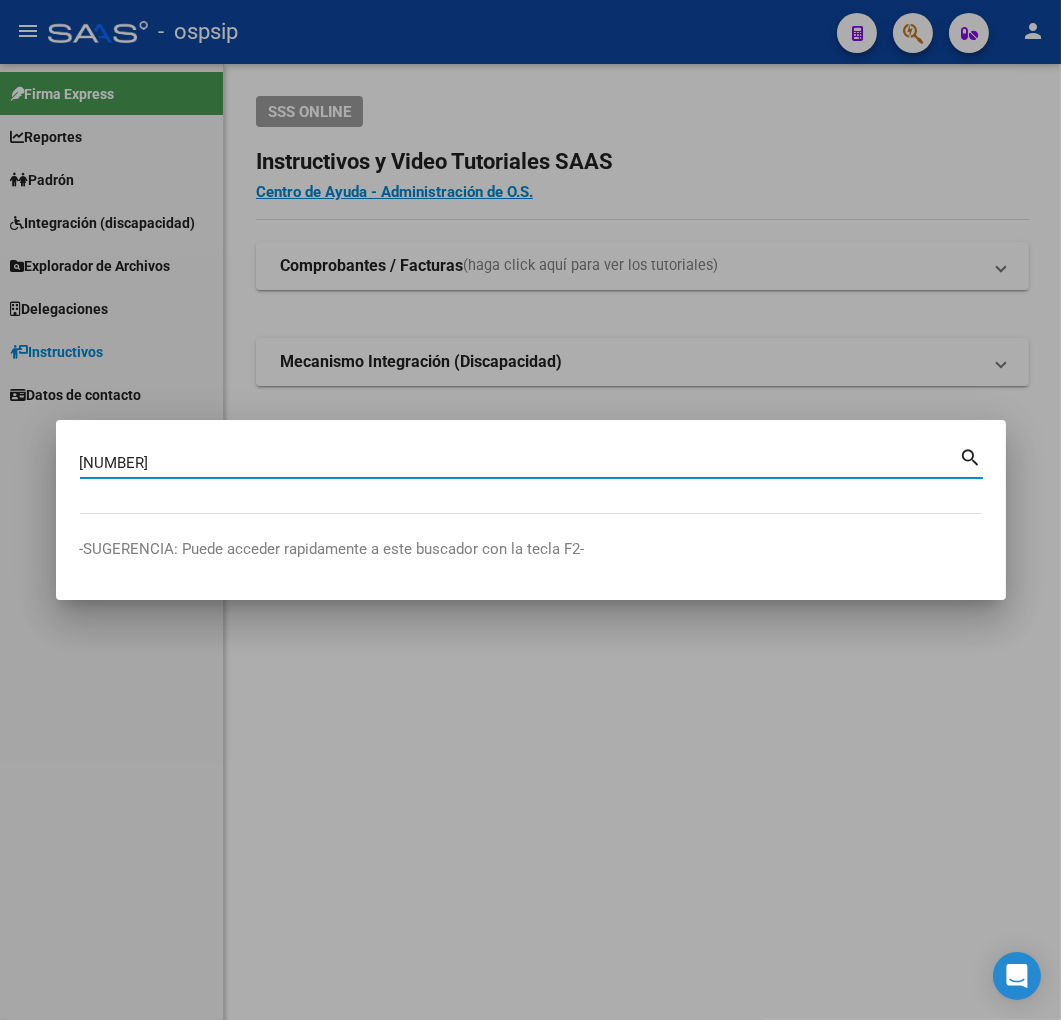 type on "[NUMBER]" 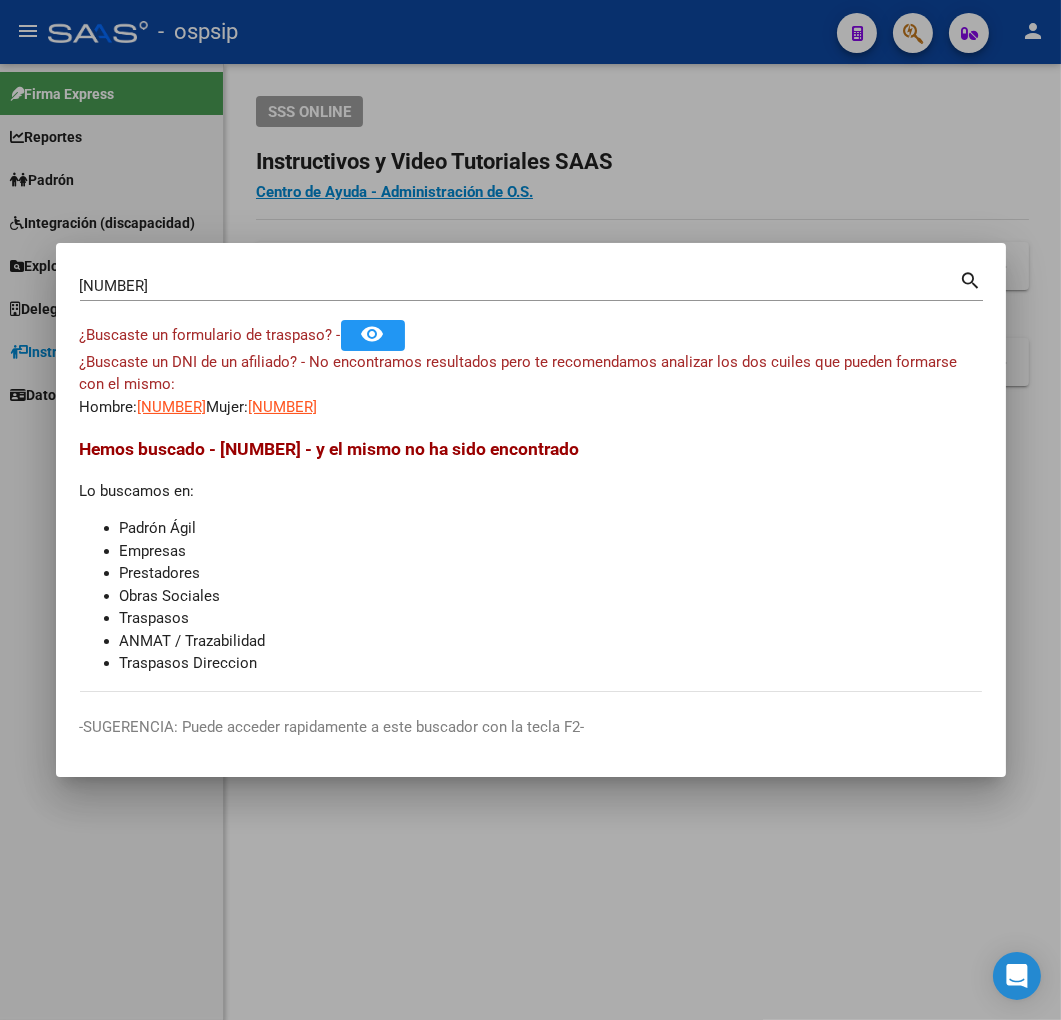 click on "20086081920" at bounding box center [172, 407] 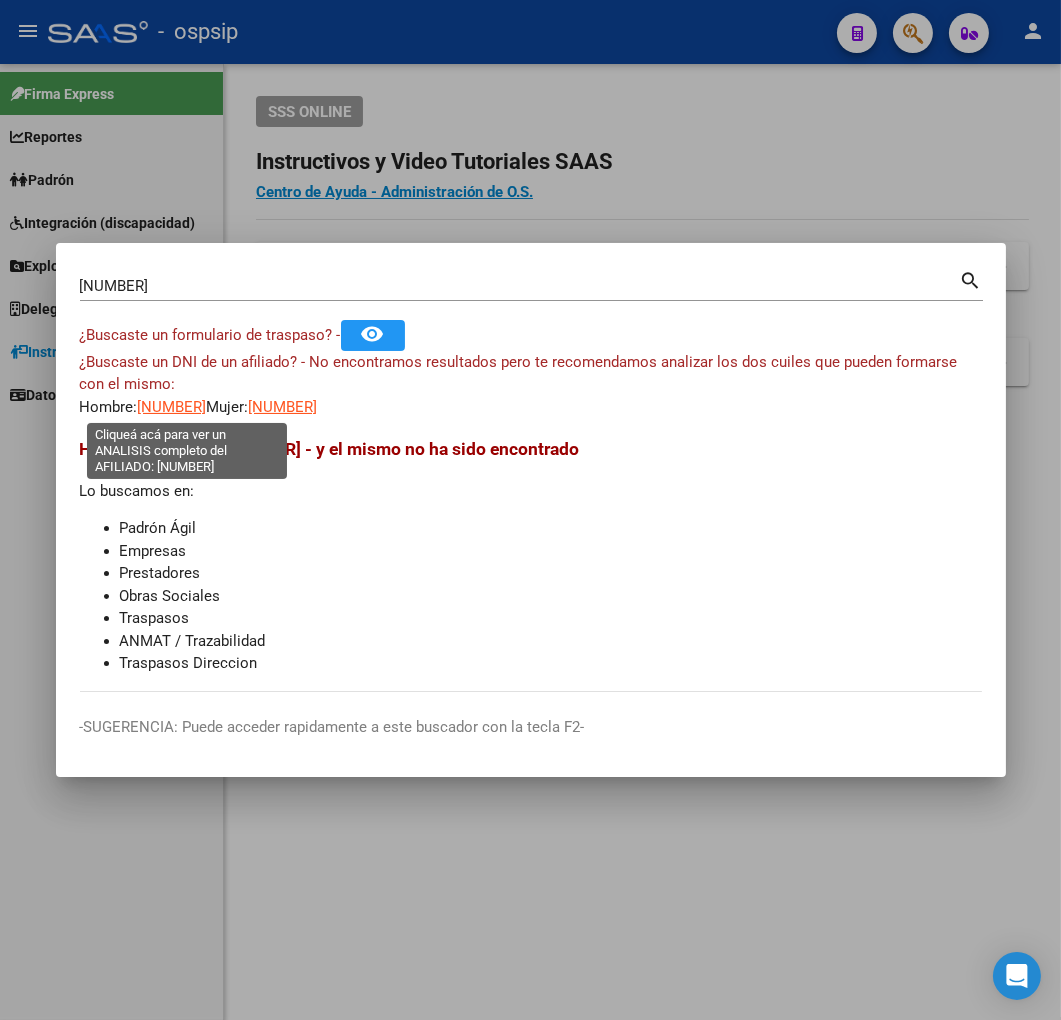 click on "20086081920" at bounding box center [172, 407] 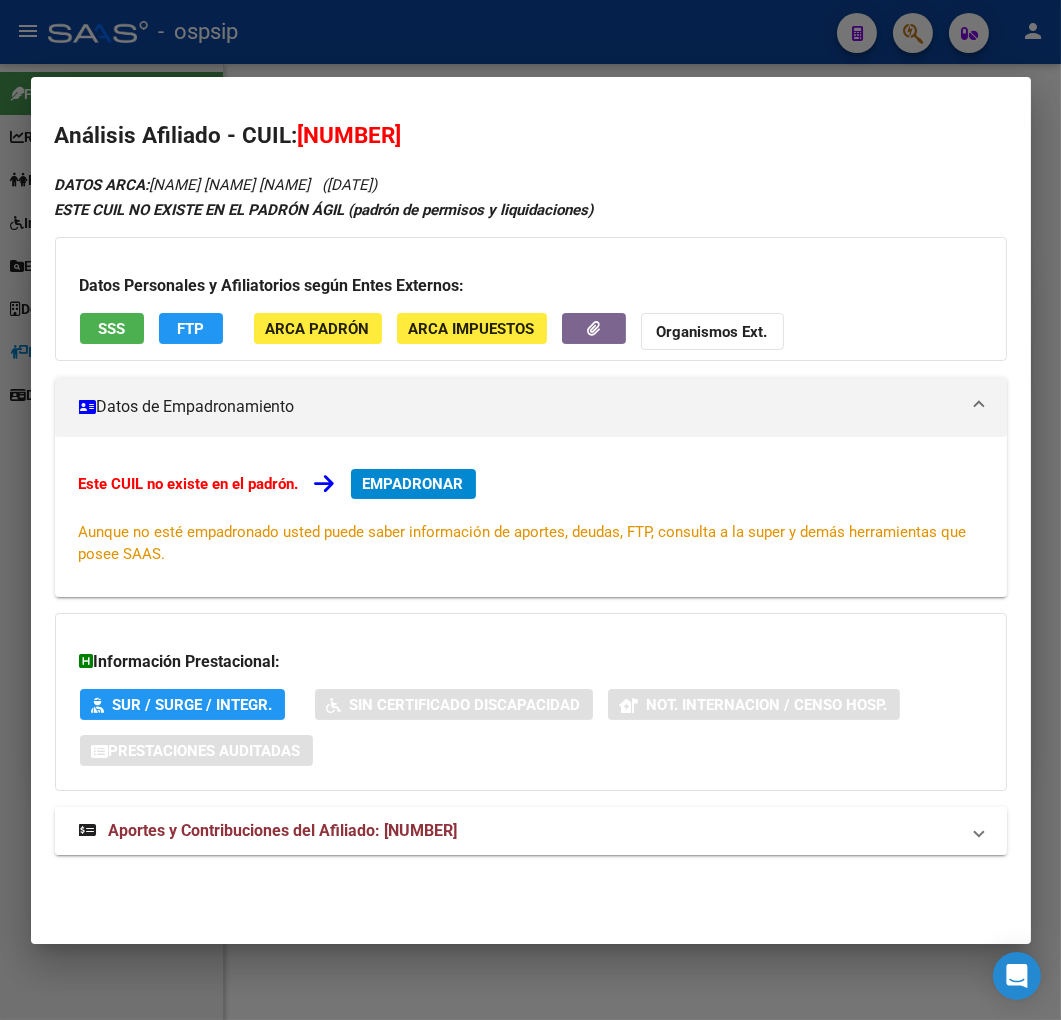 click on "Aportes y Contribuciones del Afiliado: 20086081920" at bounding box center (531, 831) 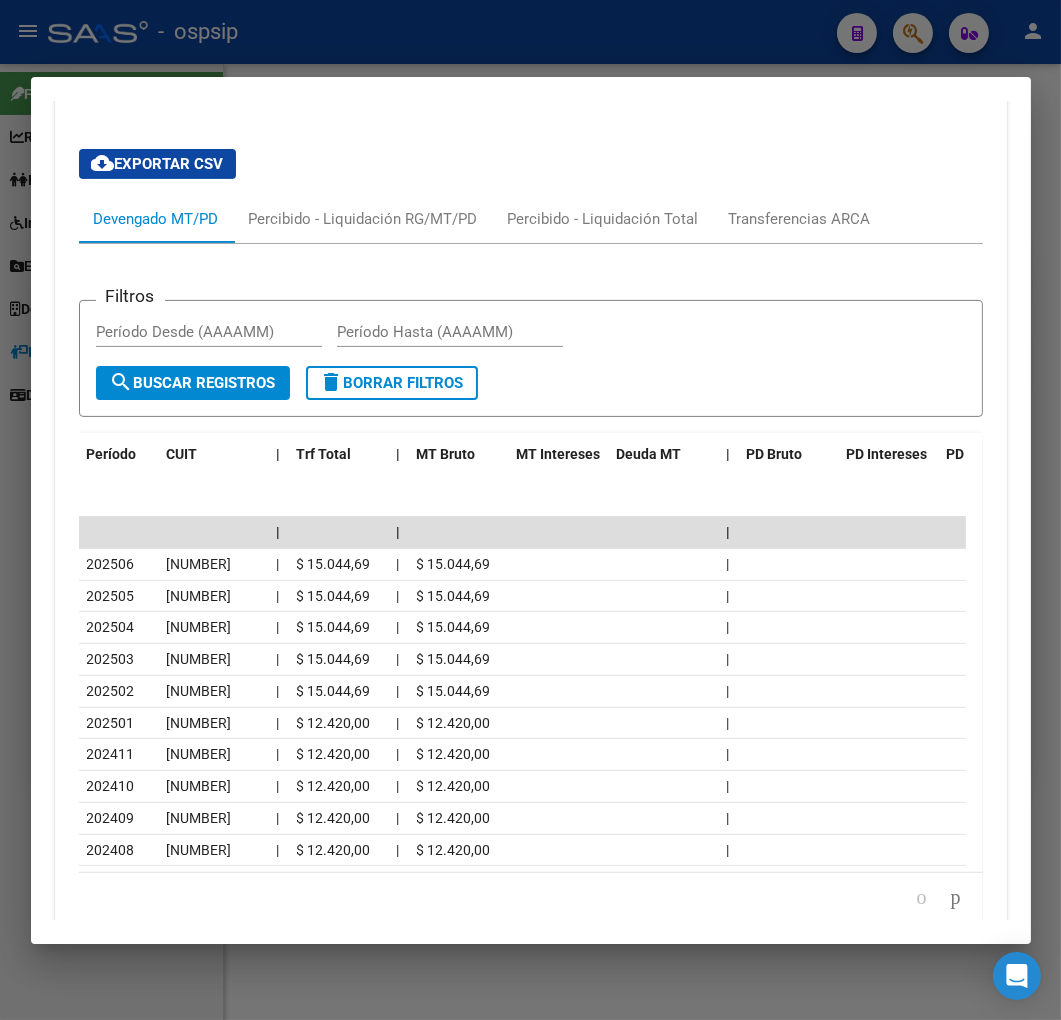 scroll, scrollTop: 777, scrollLeft: 0, axis: vertical 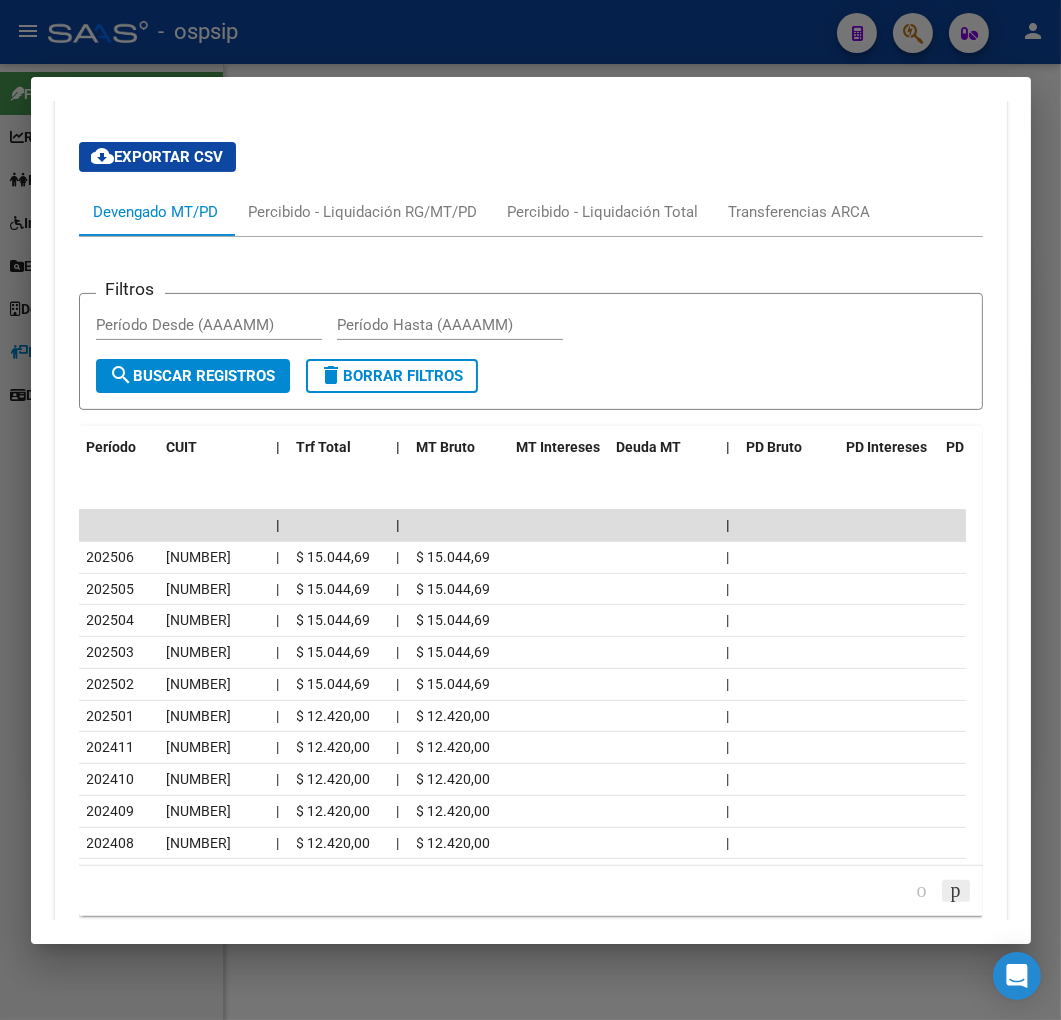 click 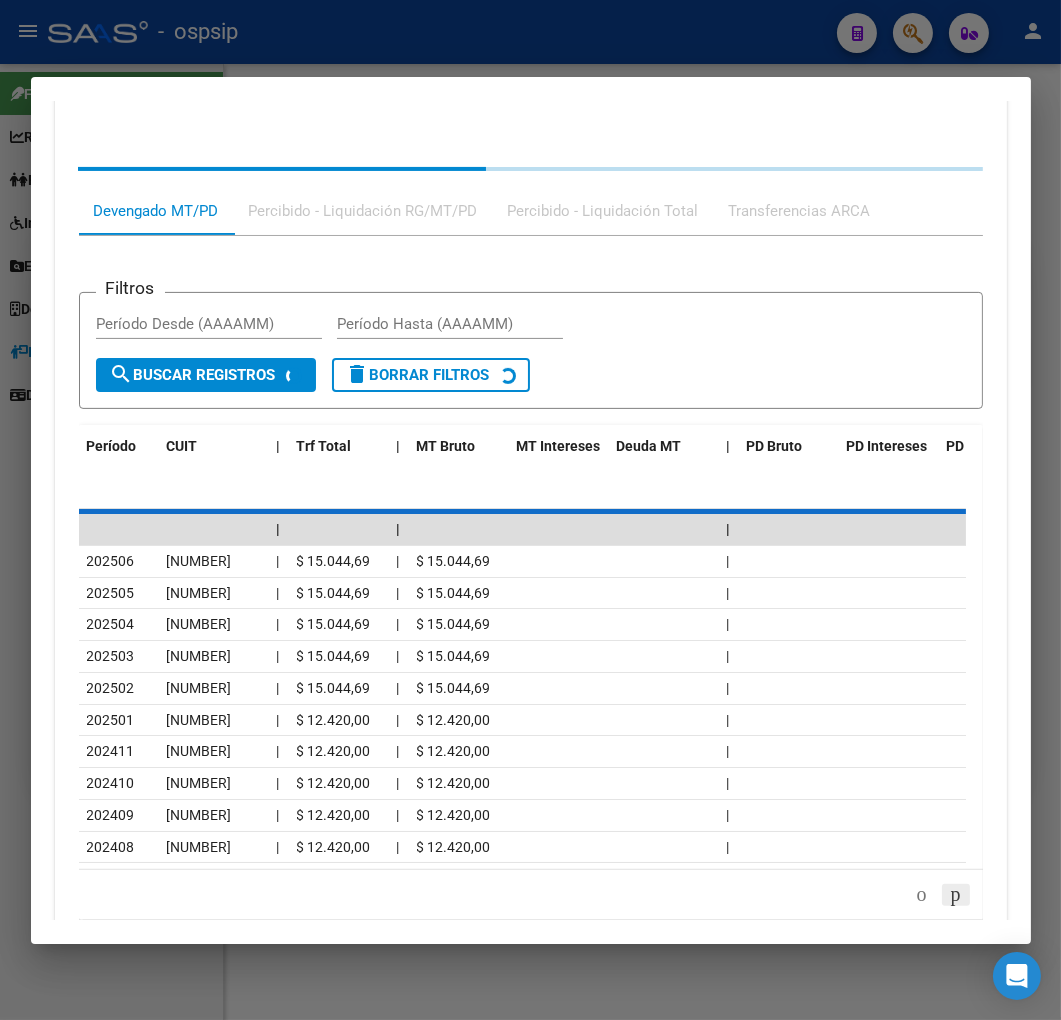 scroll, scrollTop: 777, scrollLeft: 0, axis: vertical 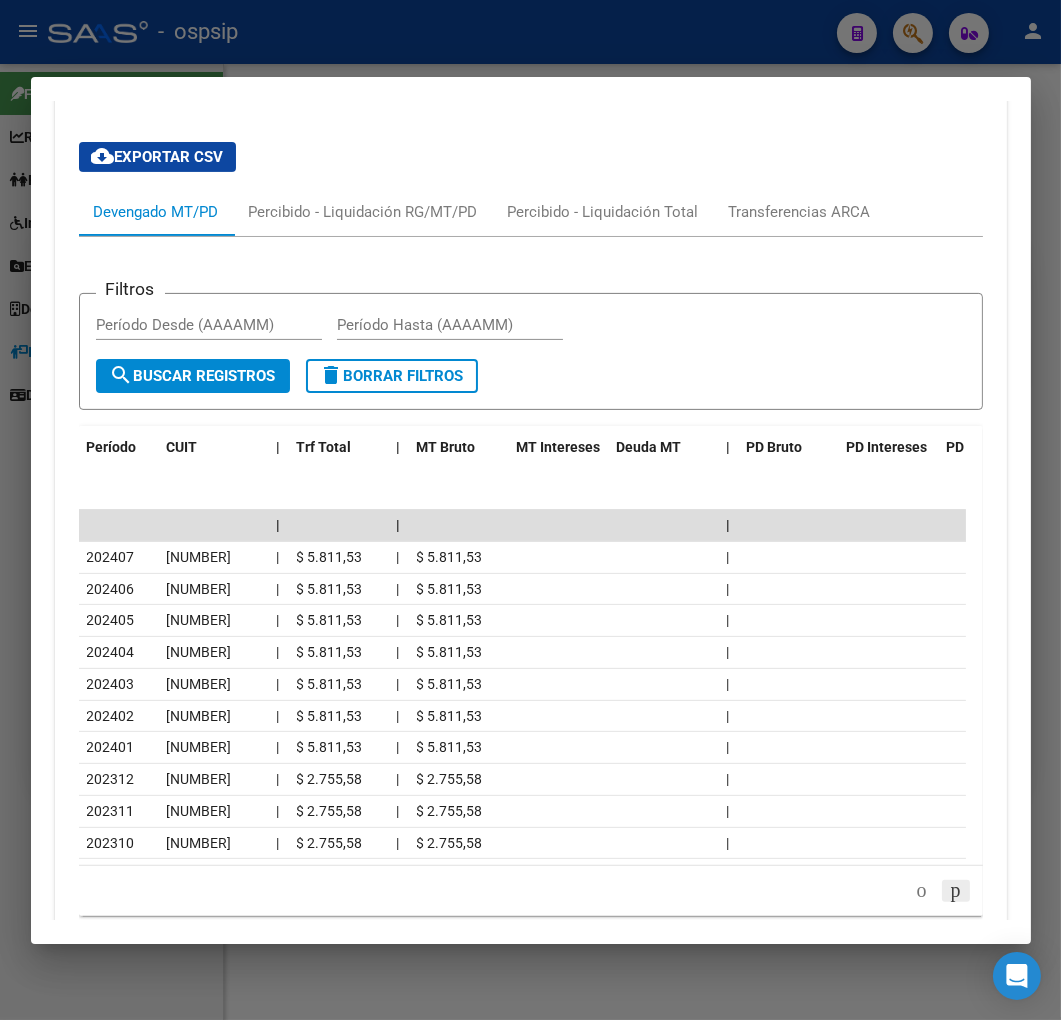 click 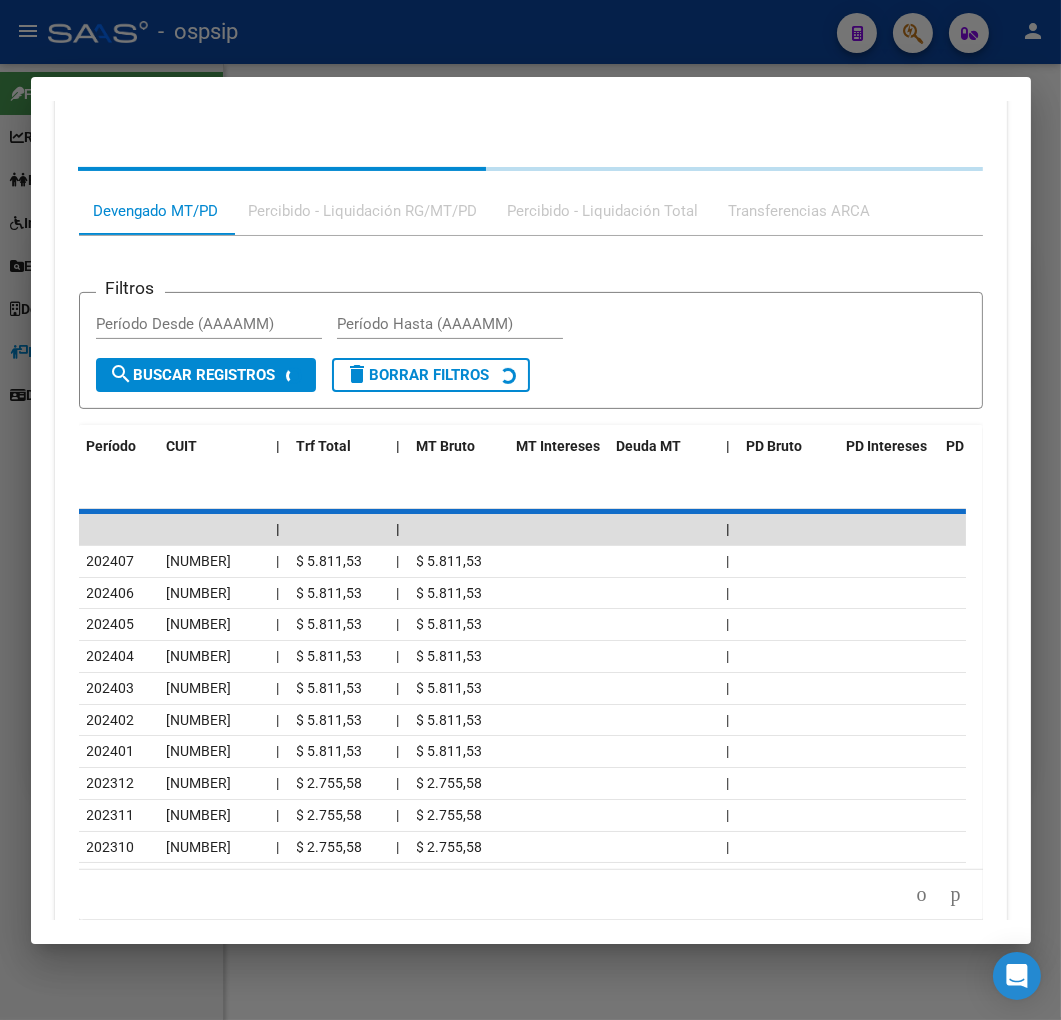 scroll, scrollTop: 777, scrollLeft: 0, axis: vertical 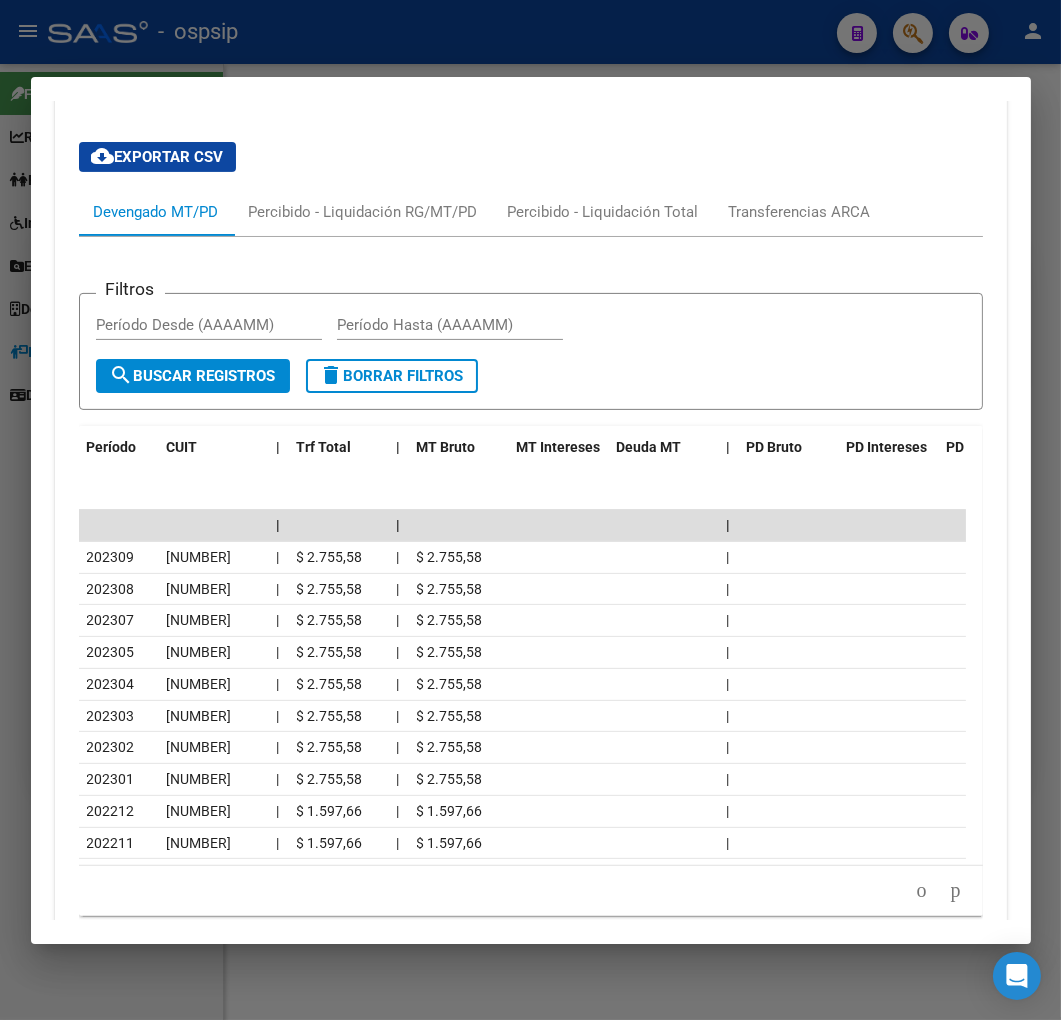 click 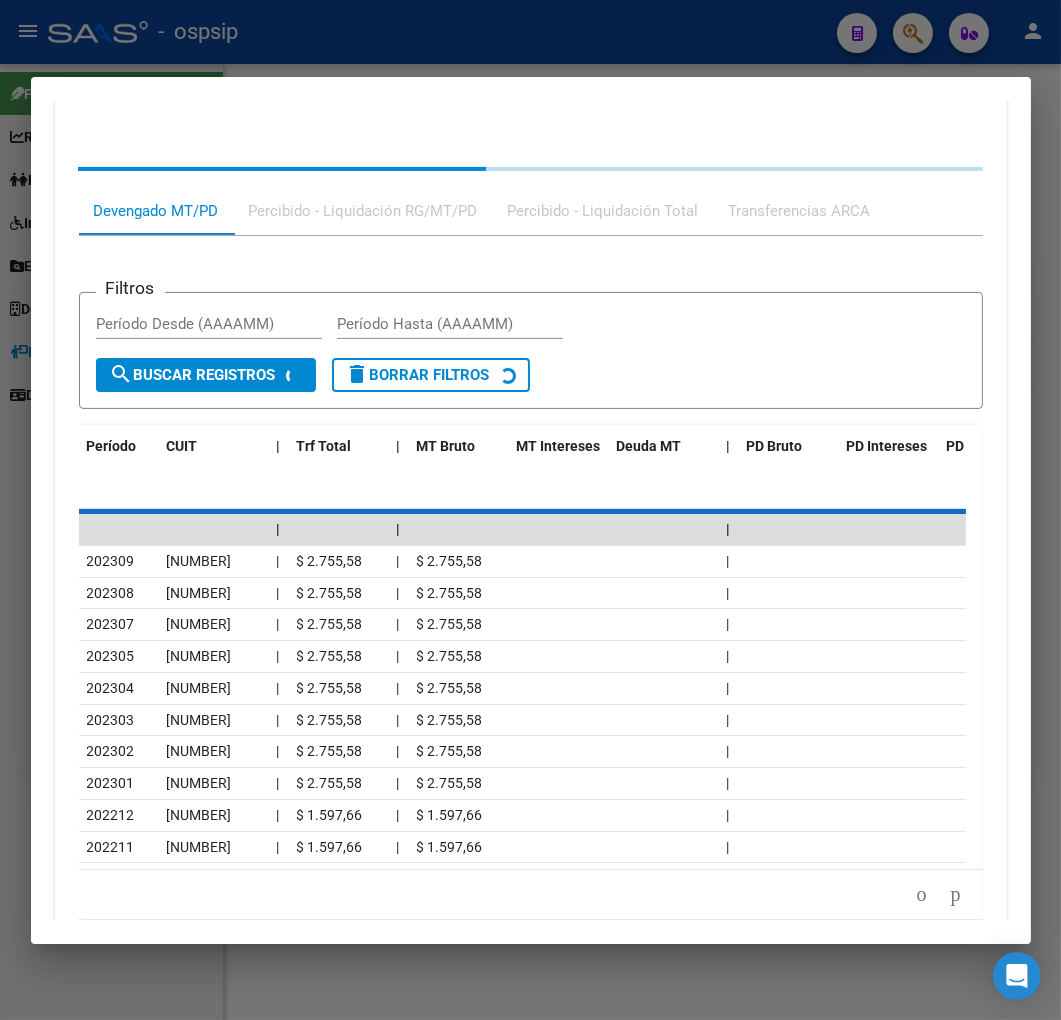 scroll, scrollTop: 777, scrollLeft: 0, axis: vertical 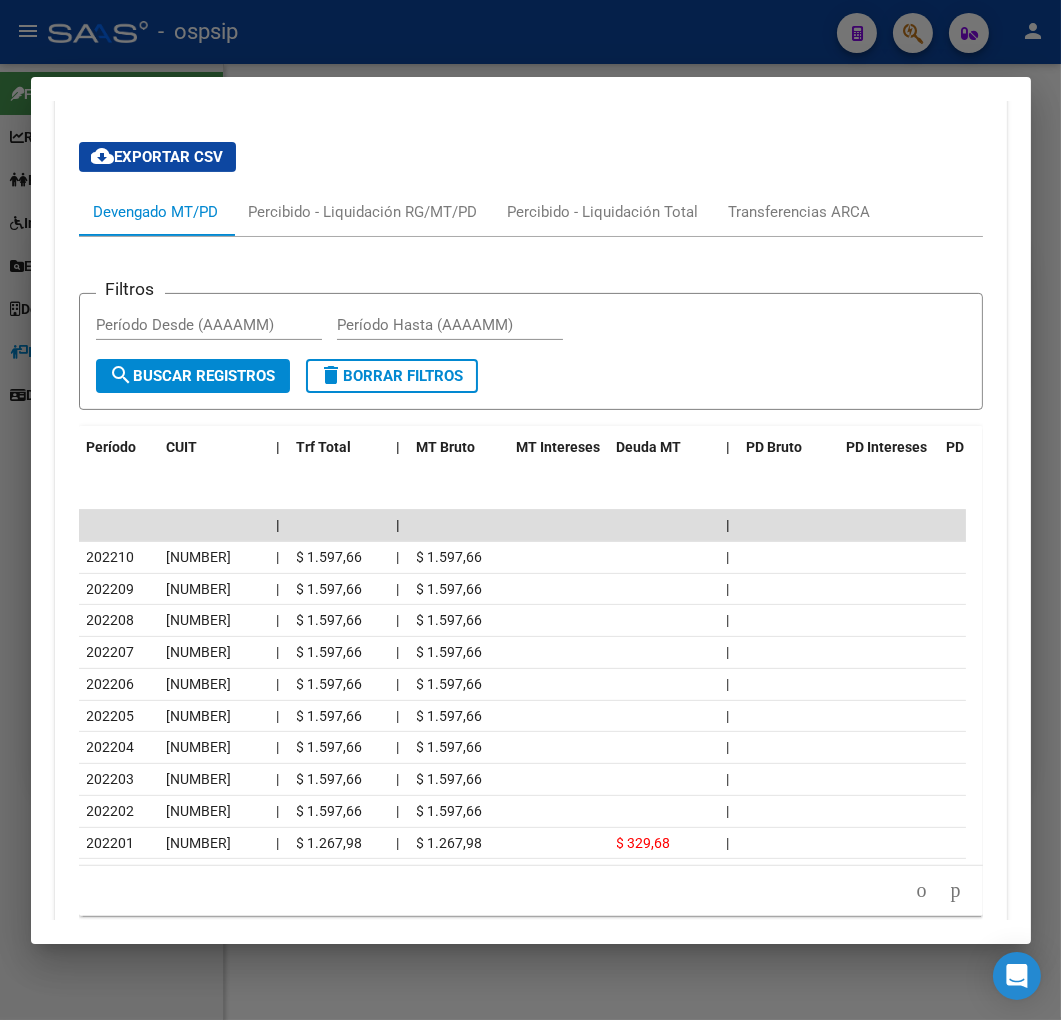 click 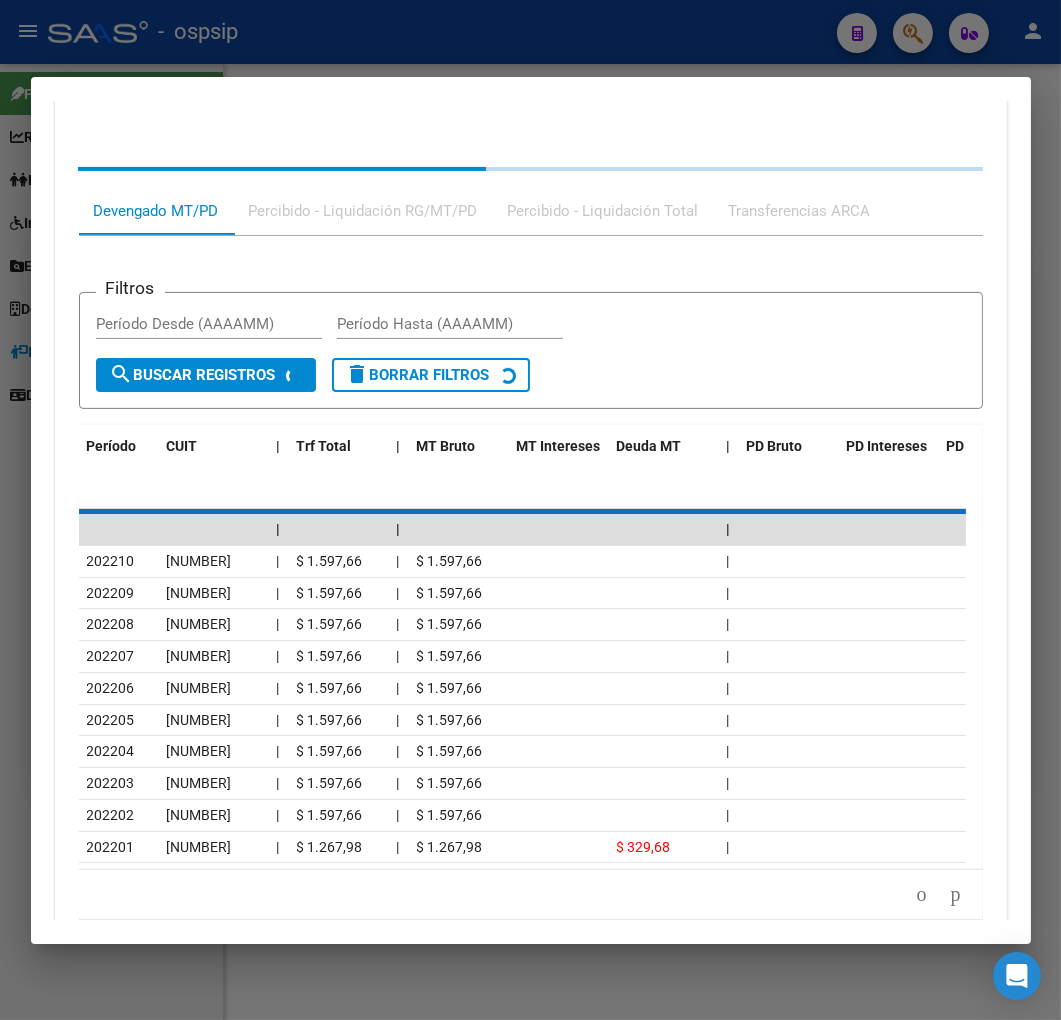 scroll, scrollTop: 777, scrollLeft: 0, axis: vertical 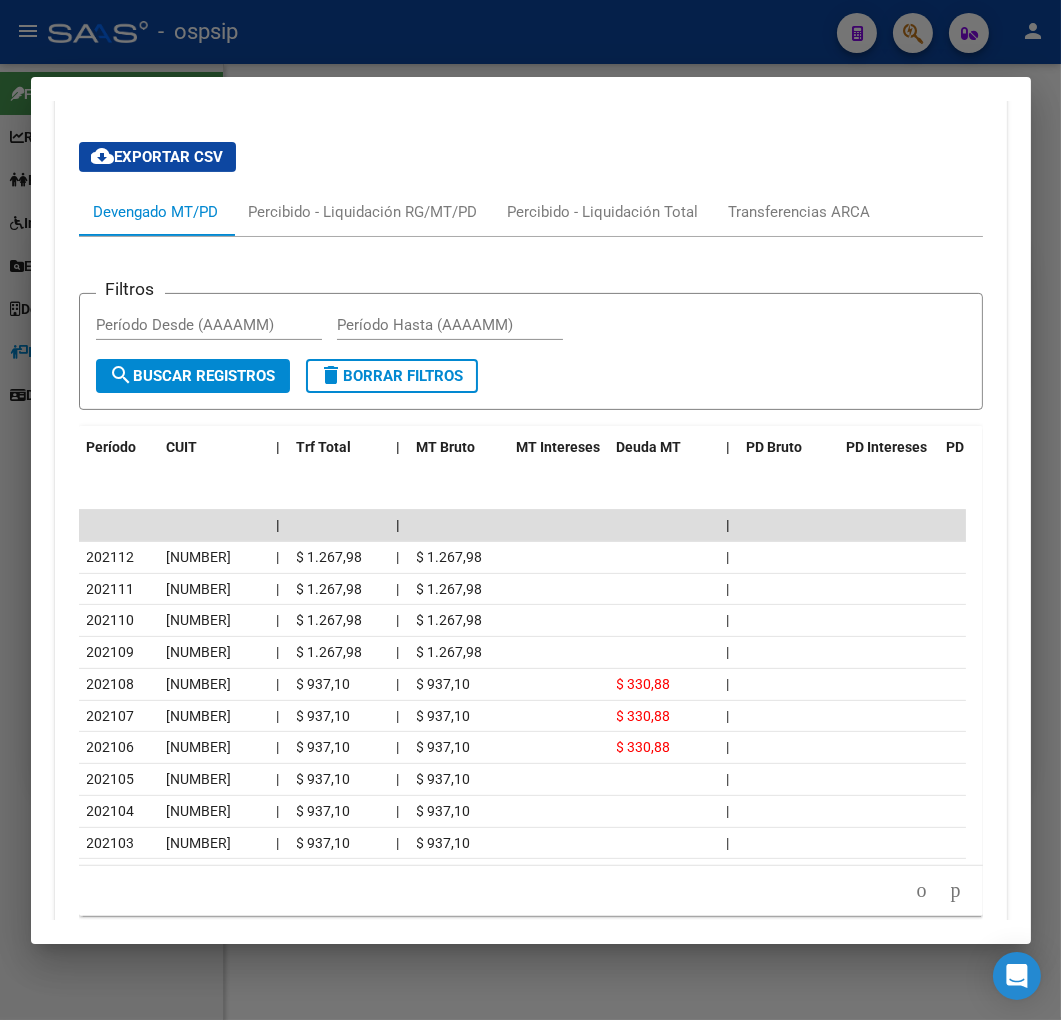 click 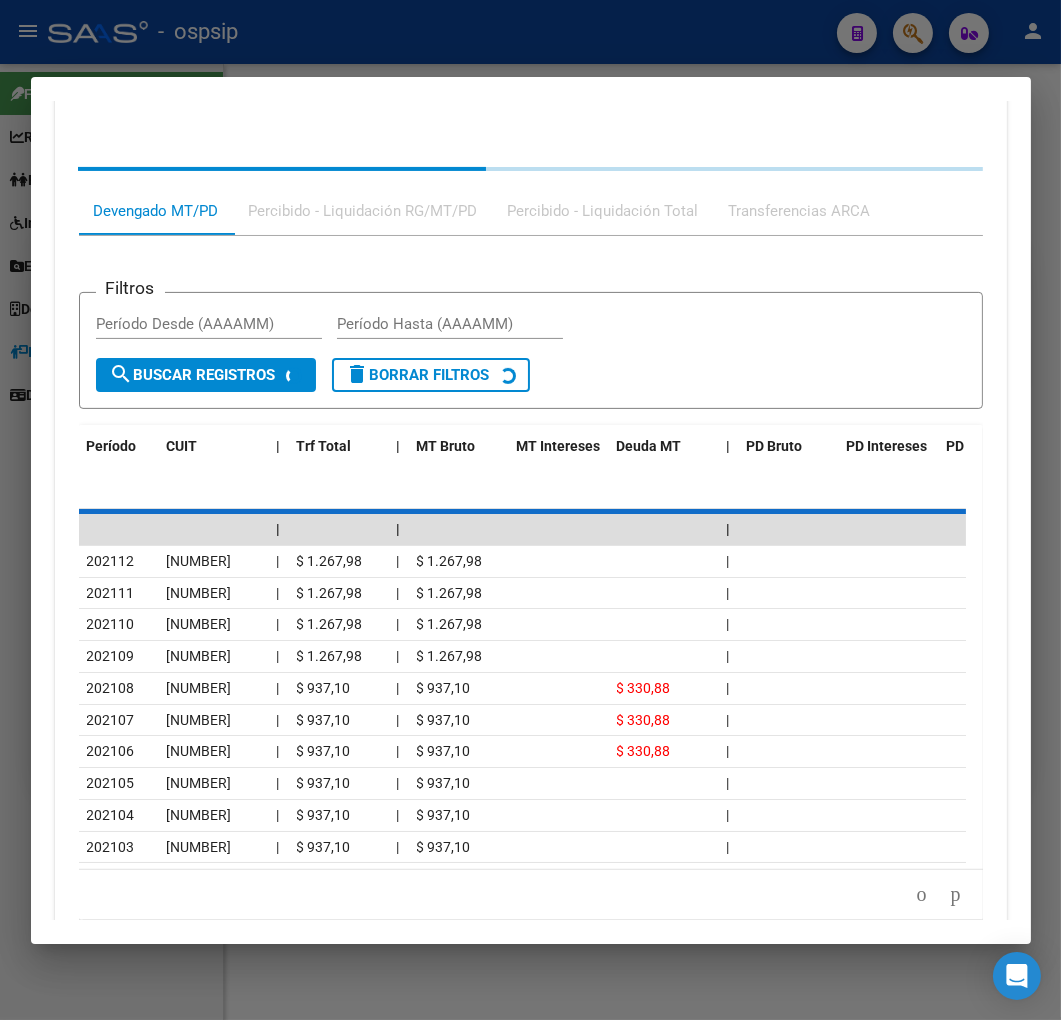 scroll, scrollTop: 777, scrollLeft: 0, axis: vertical 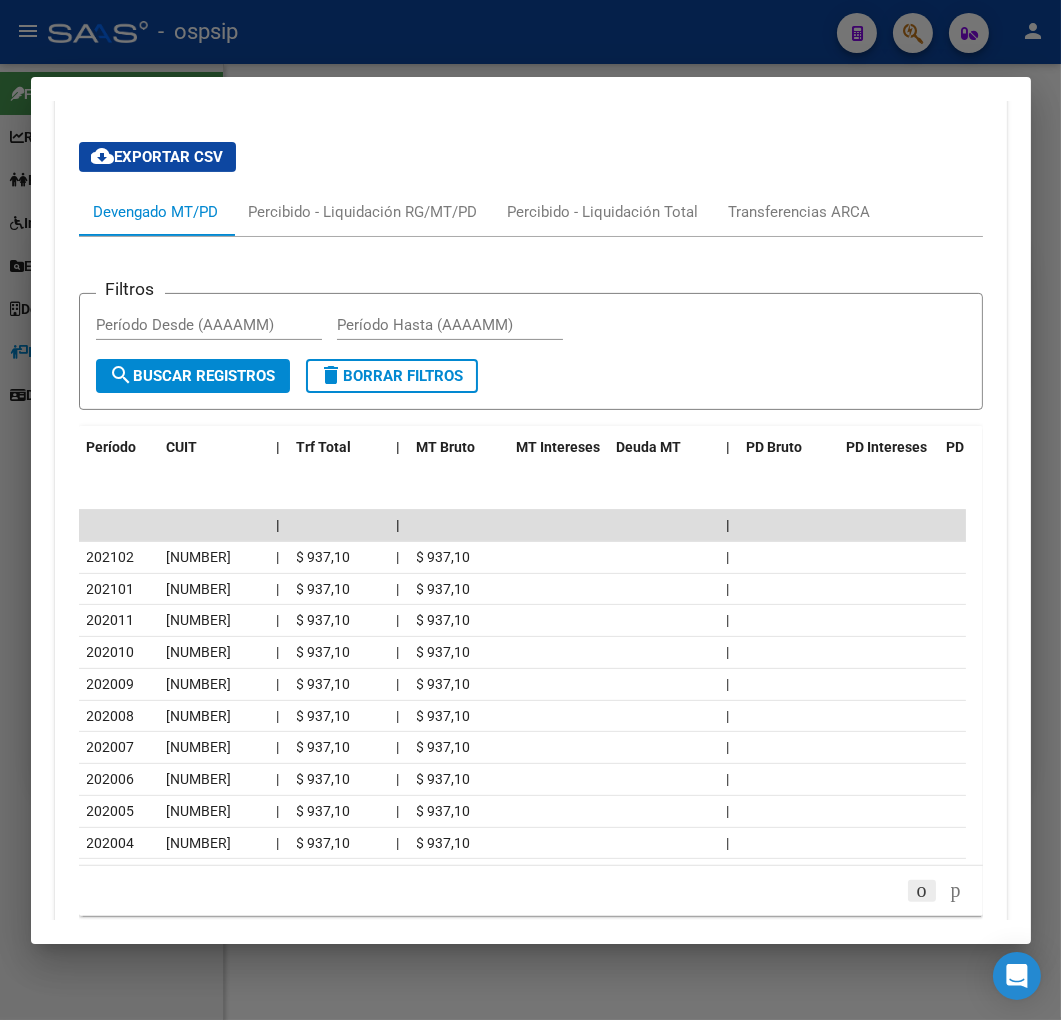 click 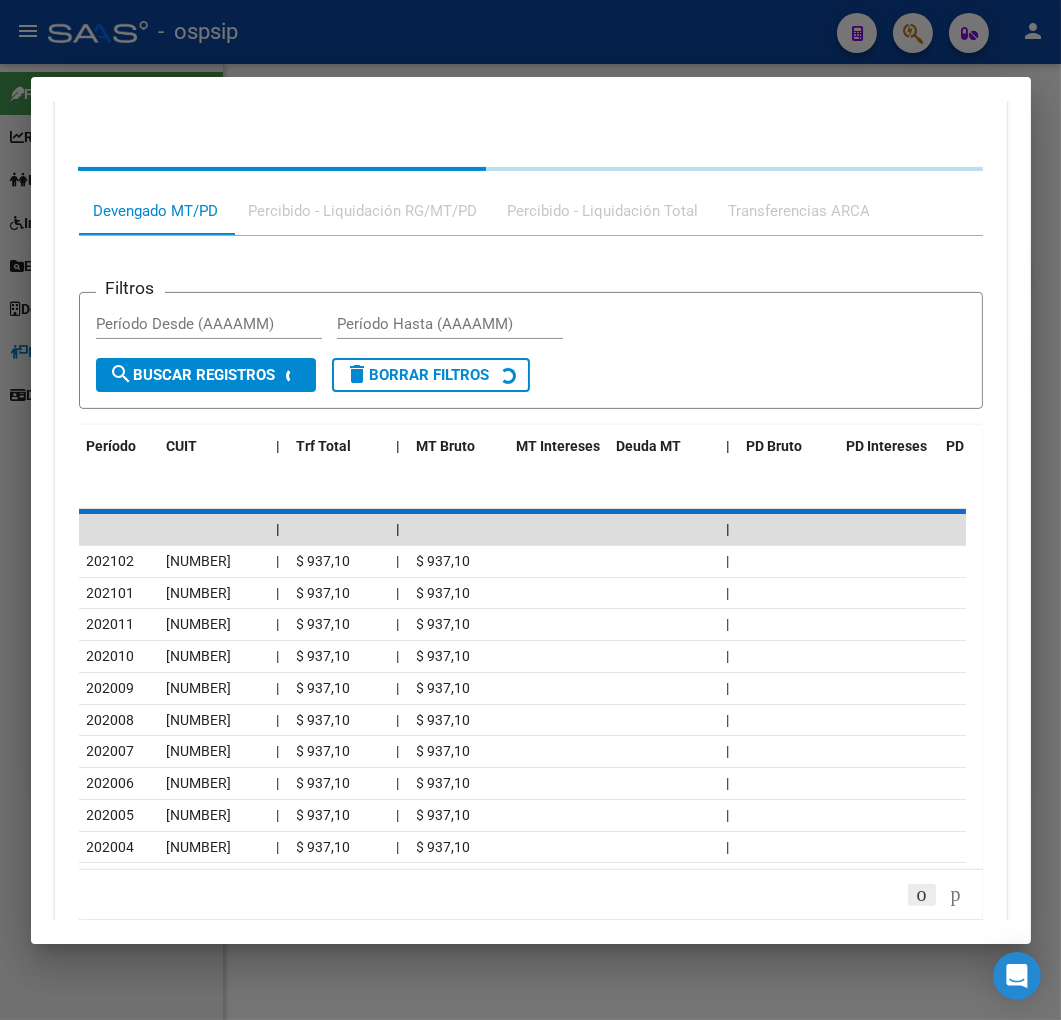 scroll, scrollTop: 777, scrollLeft: 0, axis: vertical 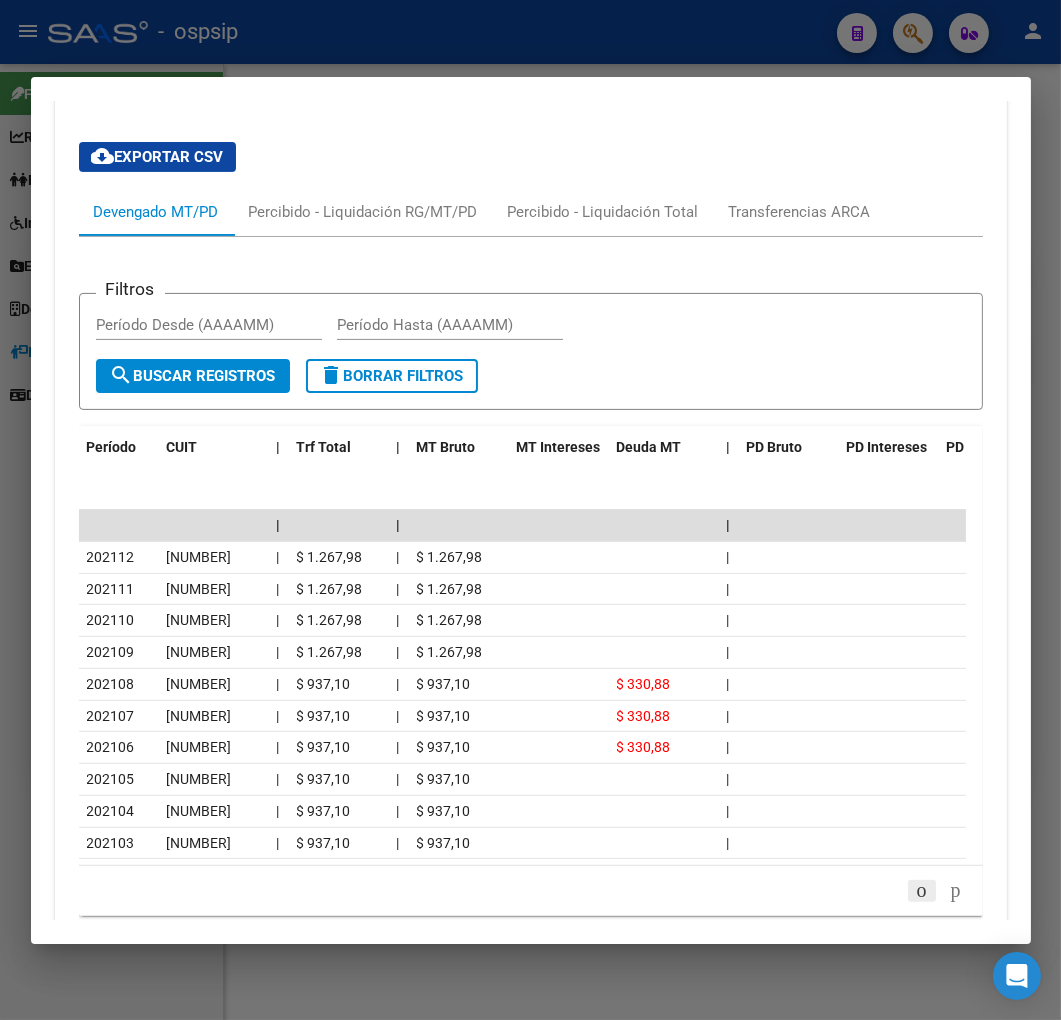 click 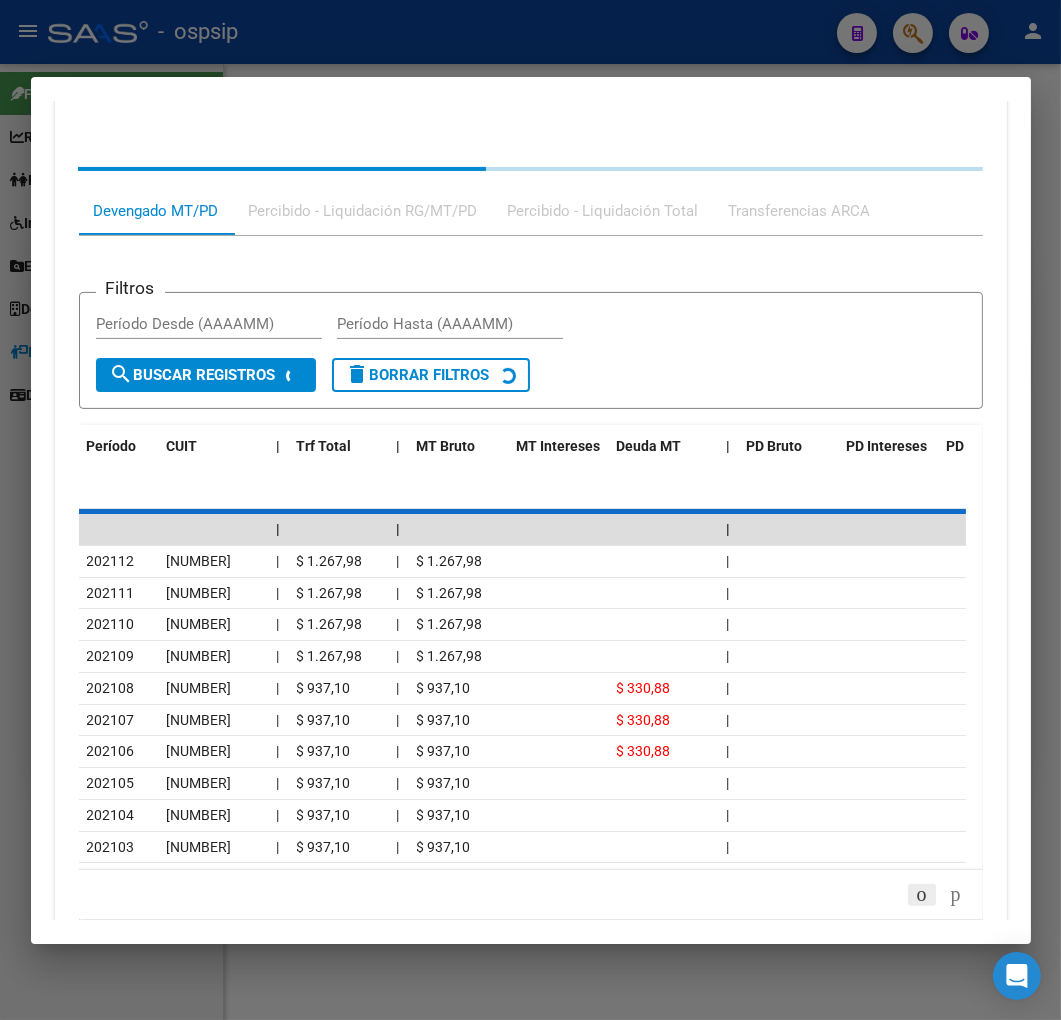 scroll, scrollTop: 777, scrollLeft: 0, axis: vertical 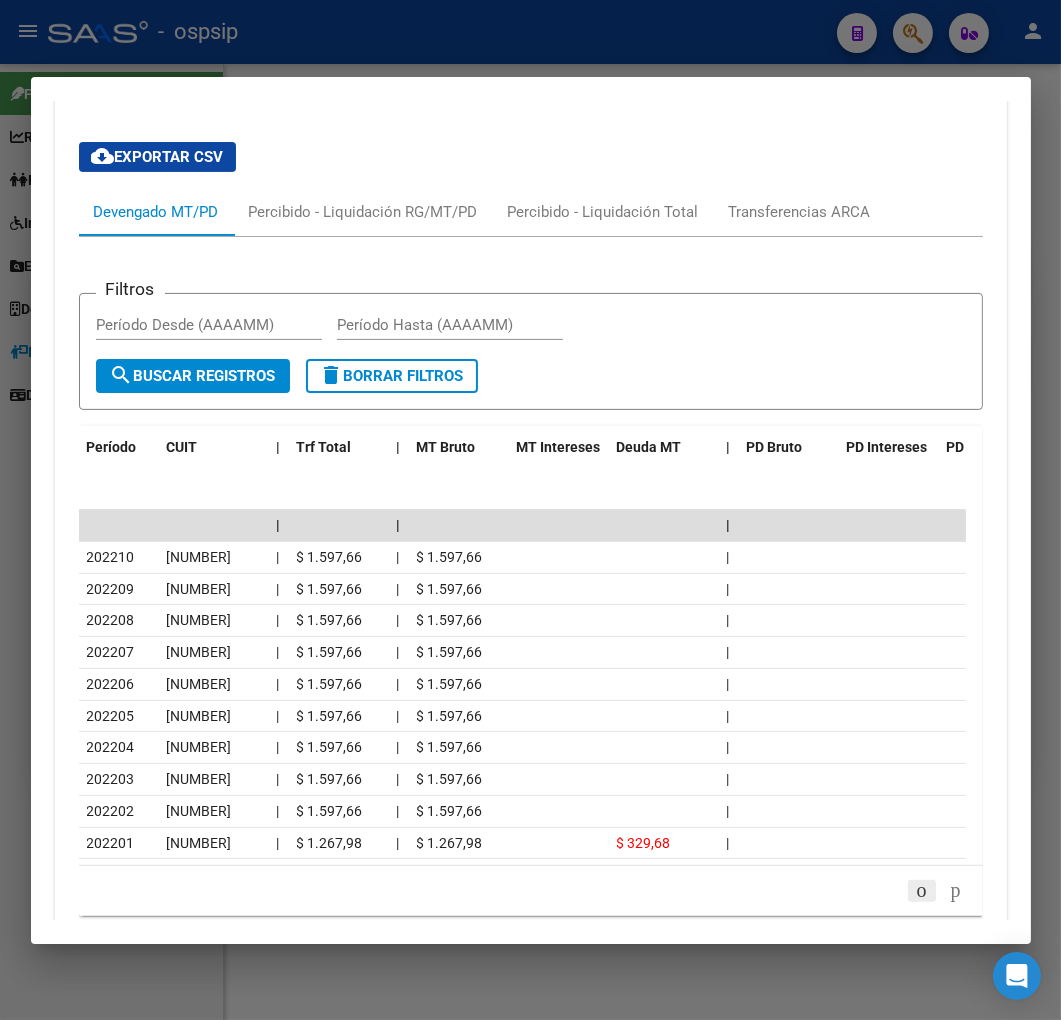 click 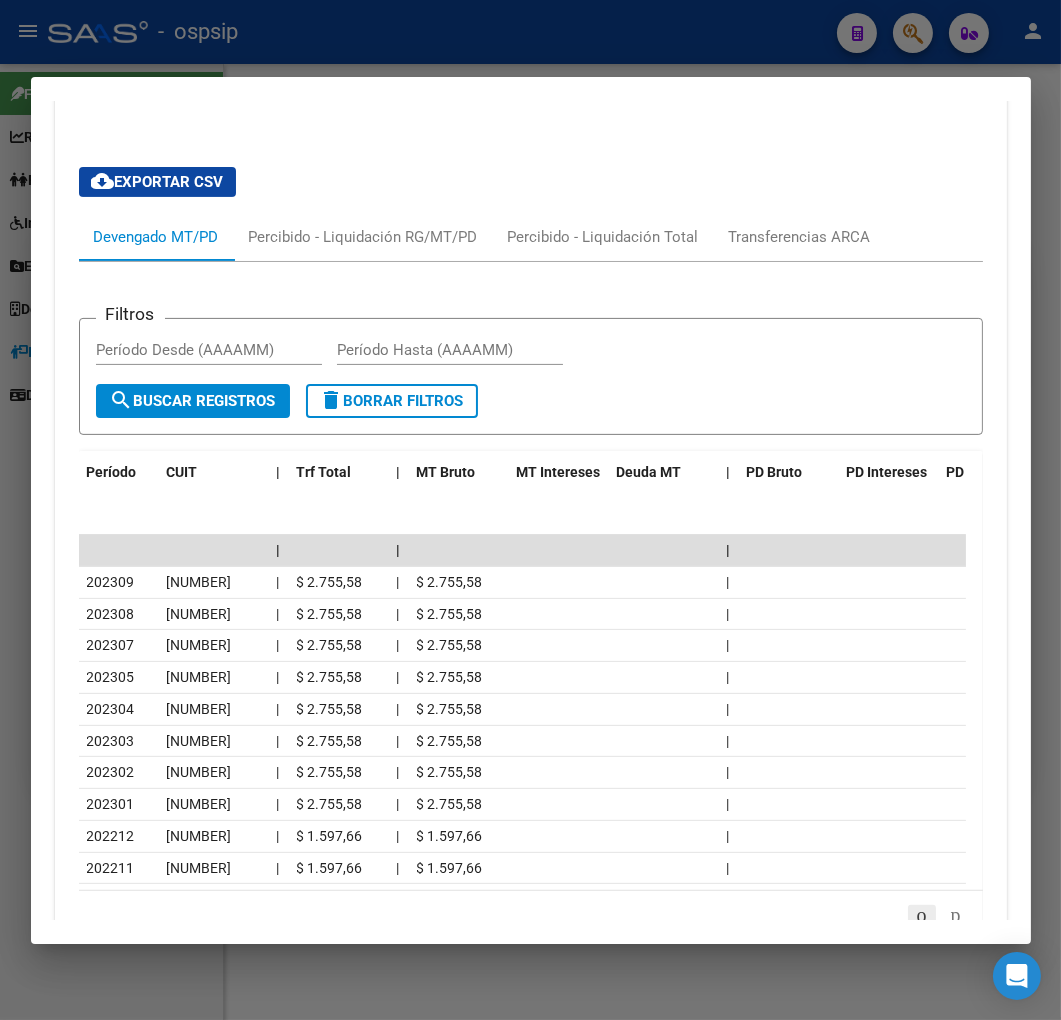 scroll, scrollTop: 777, scrollLeft: 0, axis: vertical 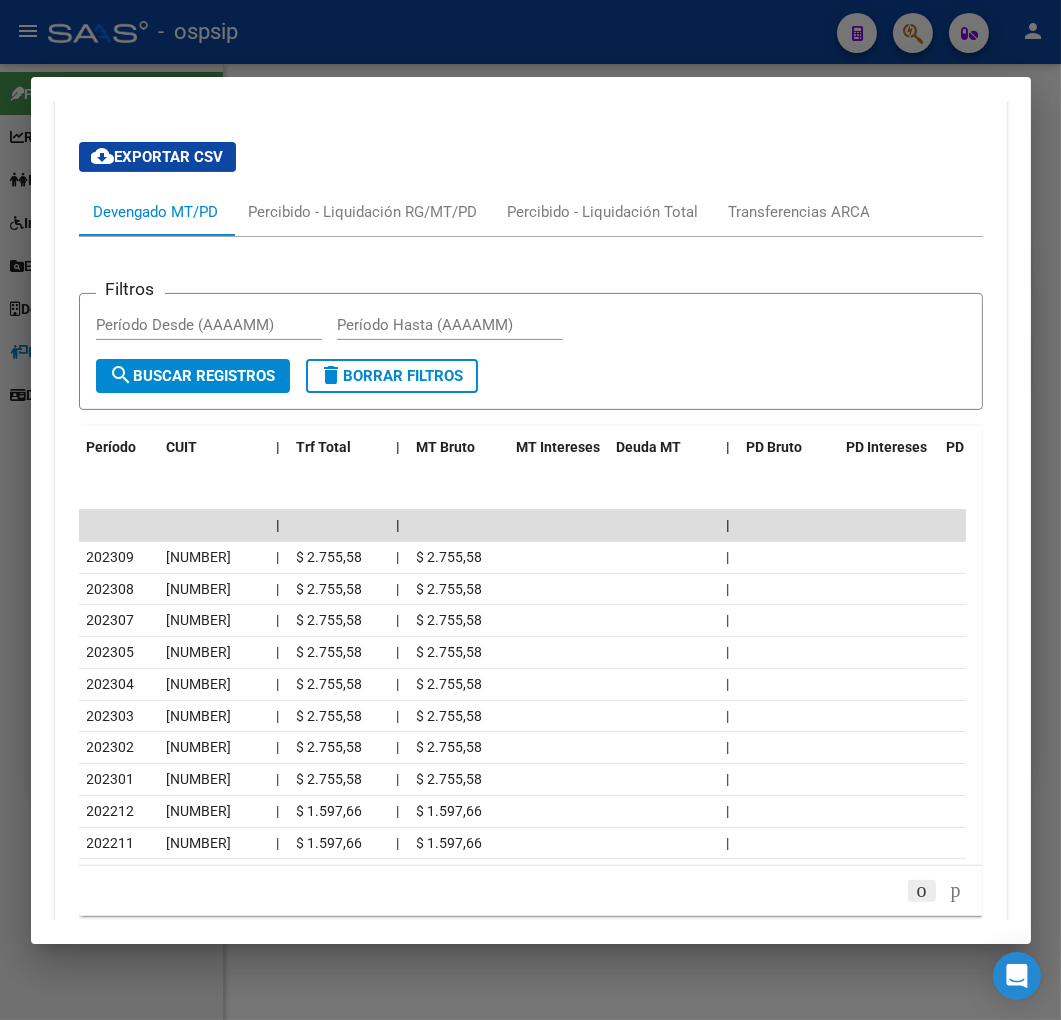 click 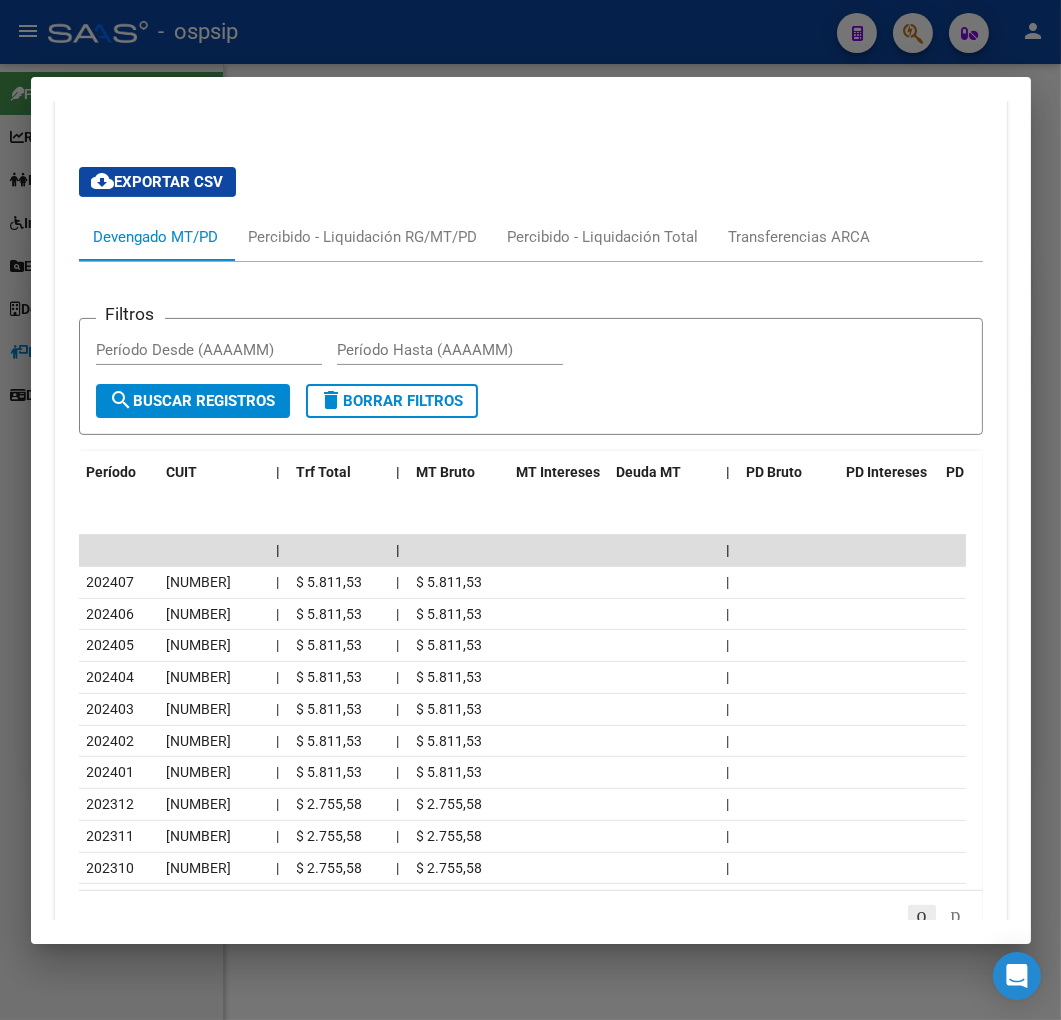 scroll, scrollTop: 777, scrollLeft: 0, axis: vertical 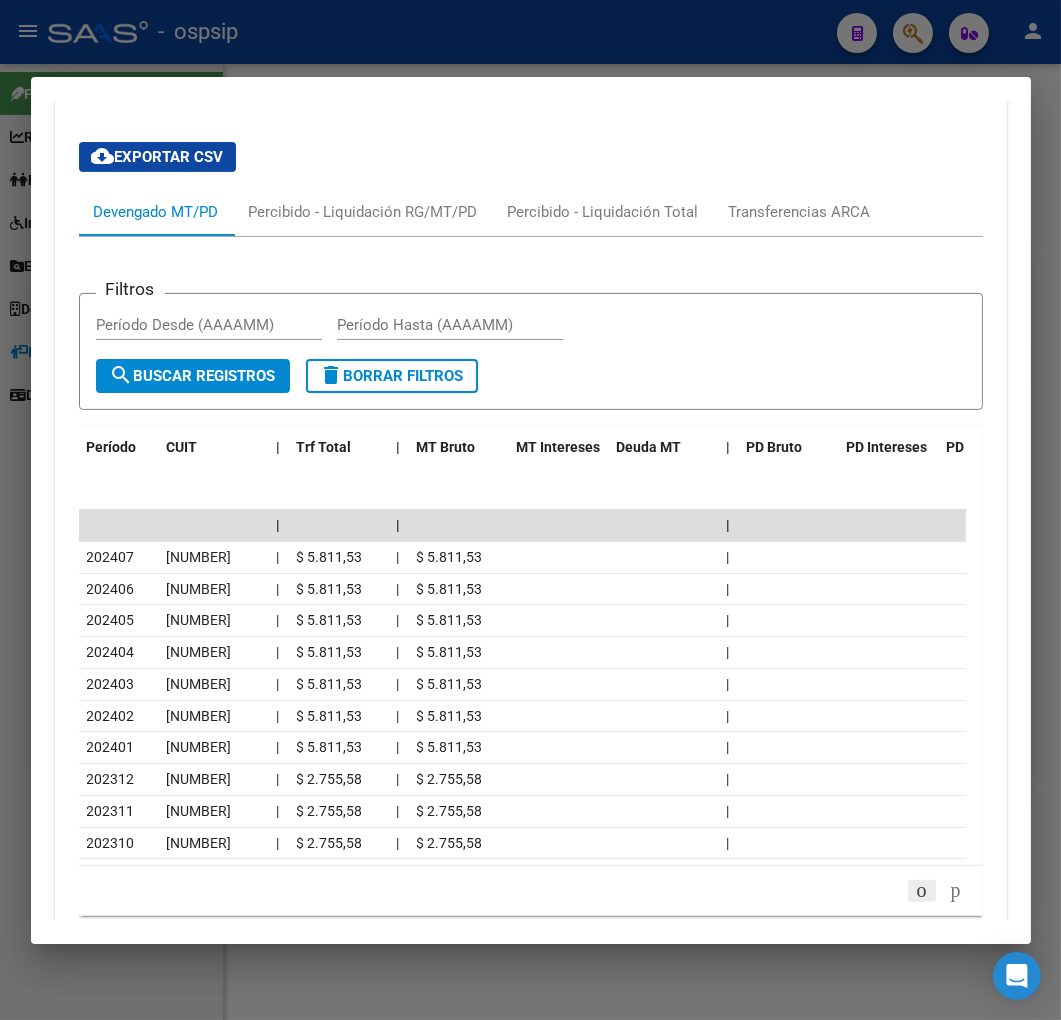click 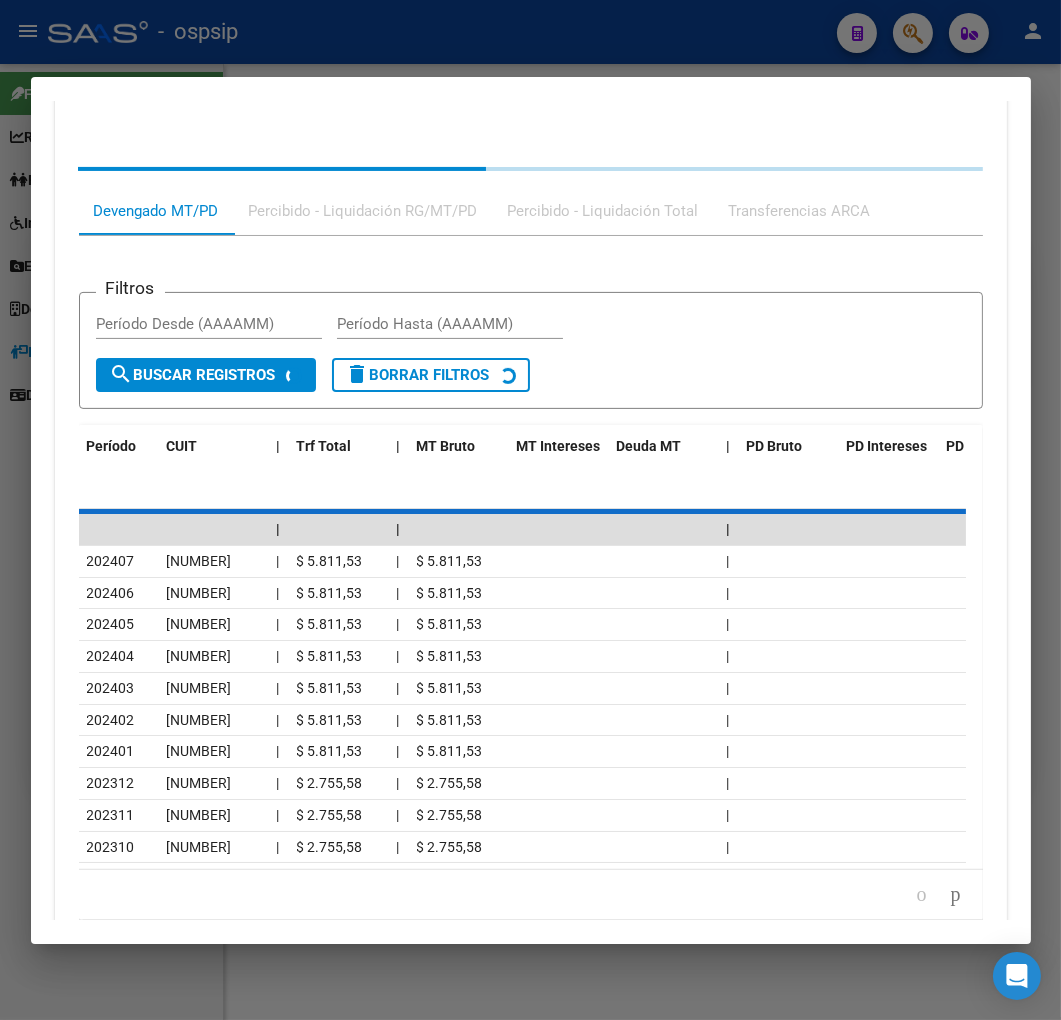 scroll, scrollTop: 777, scrollLeft: 0, axis: vertical 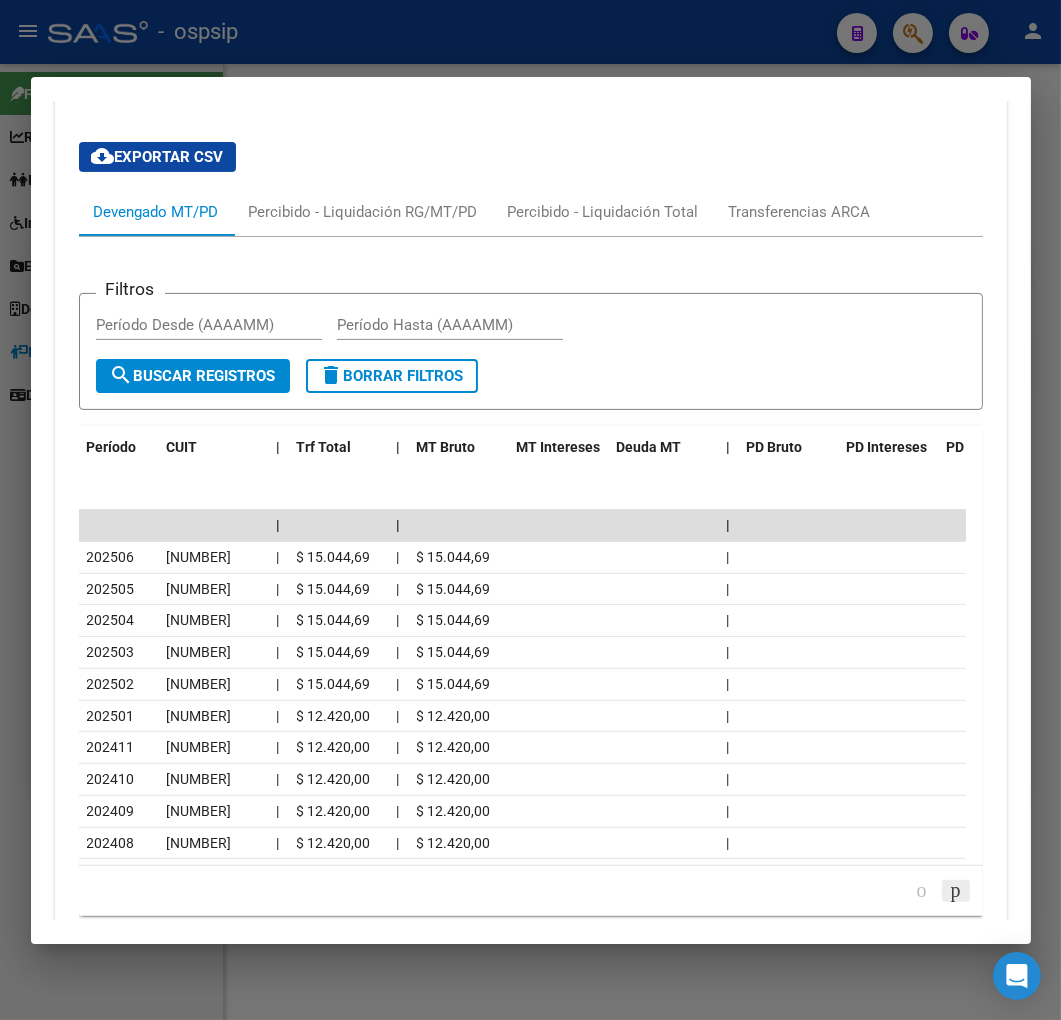 click 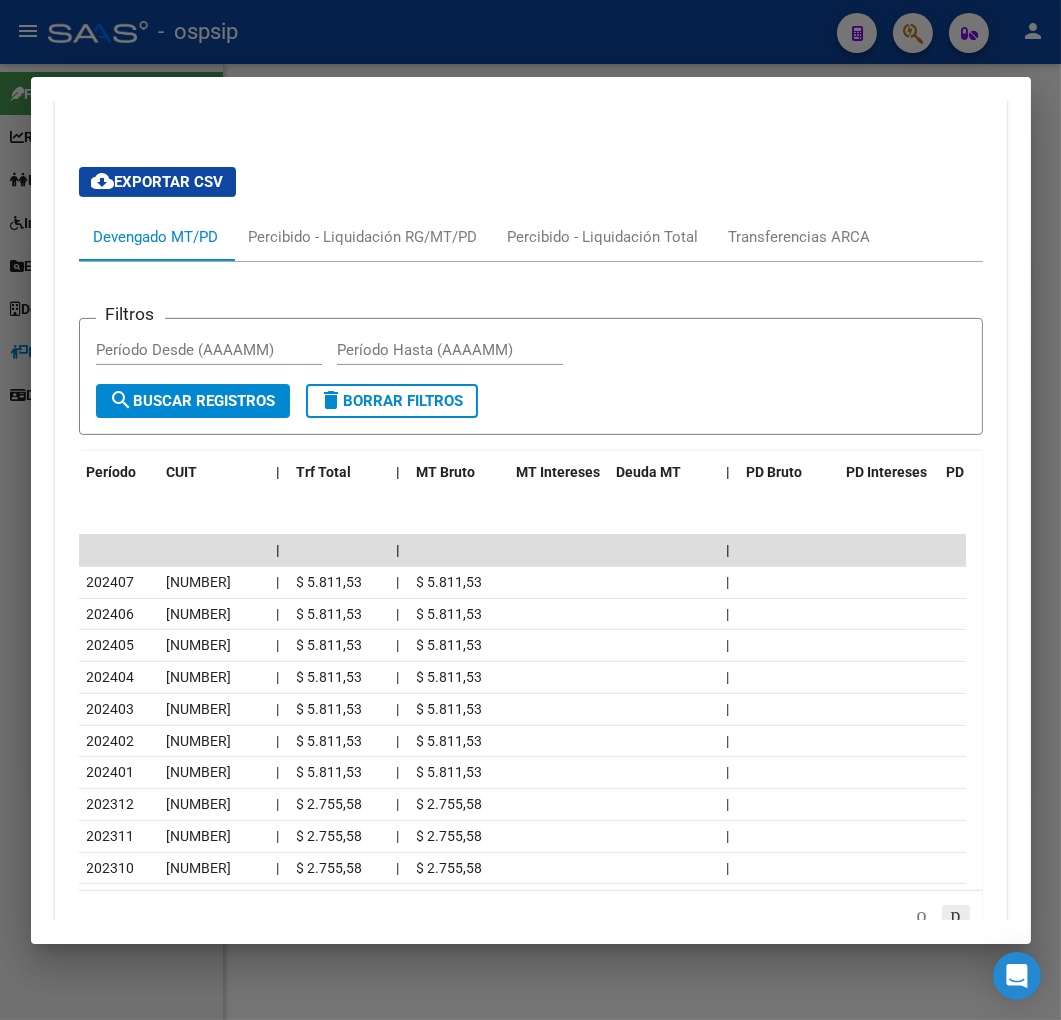 scroll, scrollTop: 777, scrollLeft: 0, axis: vertical 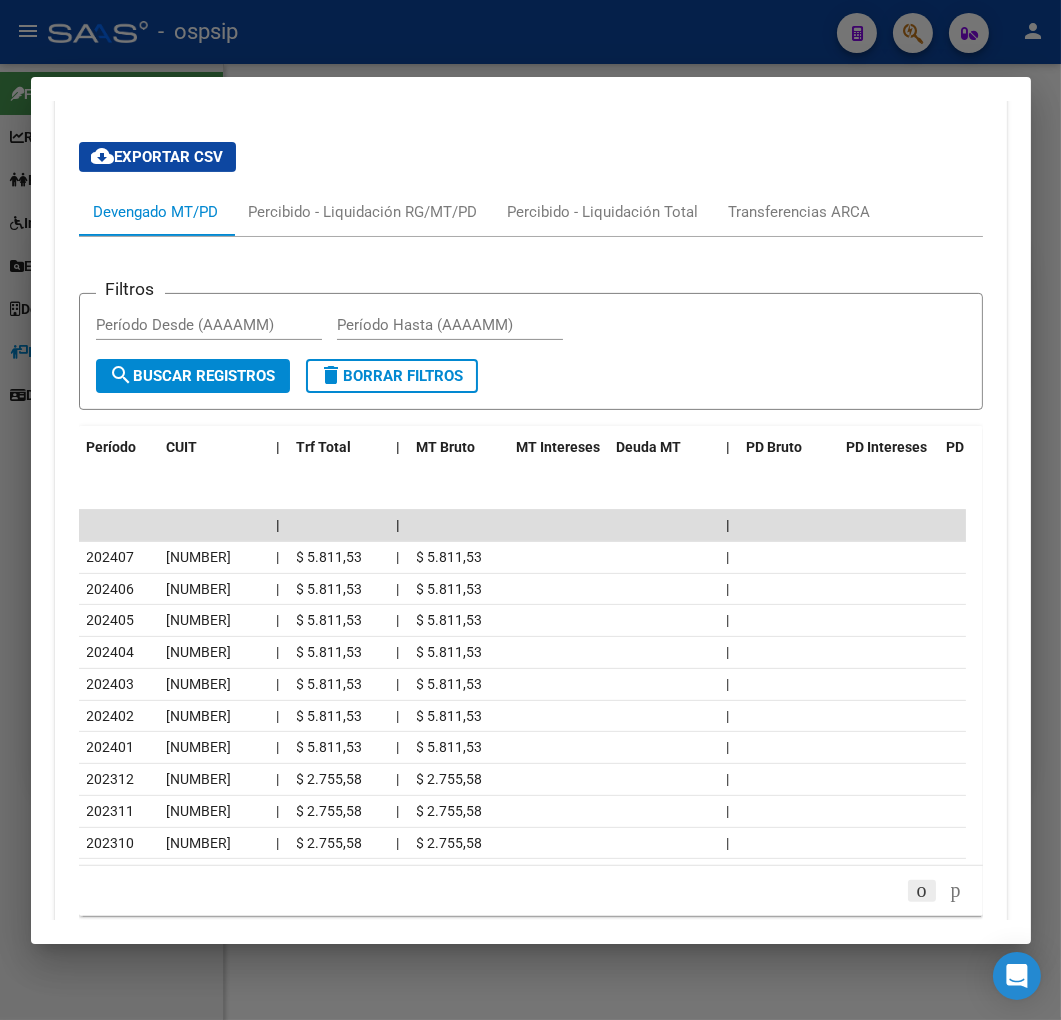 click 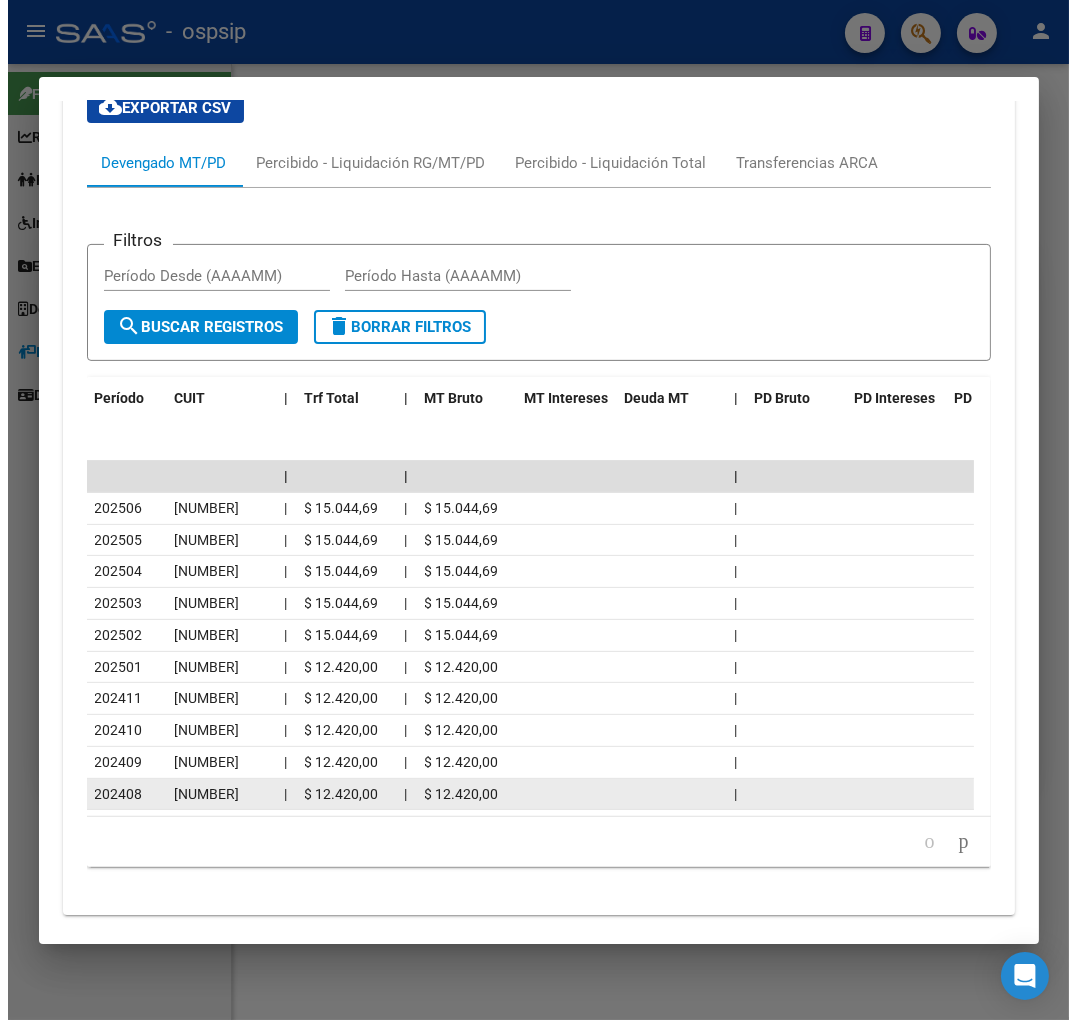 scroll, scrollTop: 772, scrollLeft: 0, axis: vertical 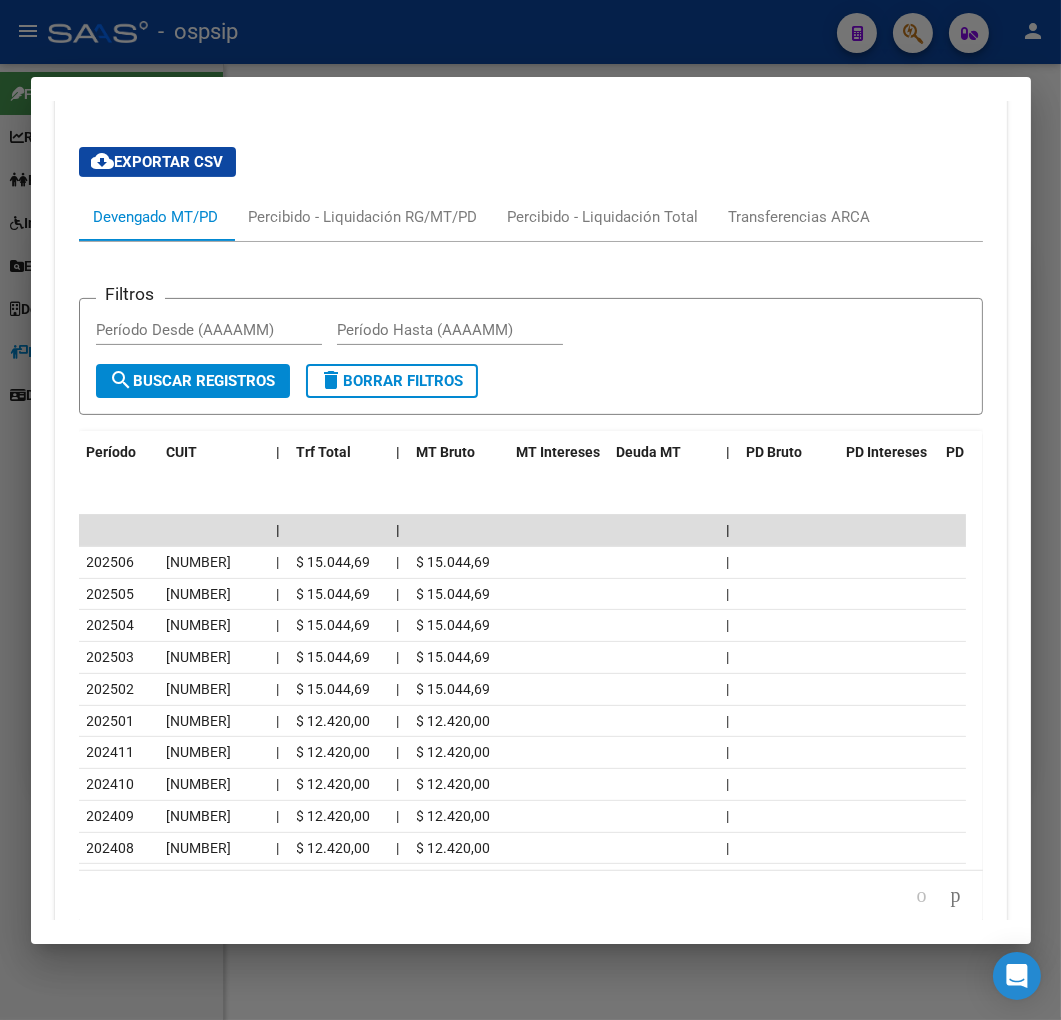 click at bounding box center [530, 510] 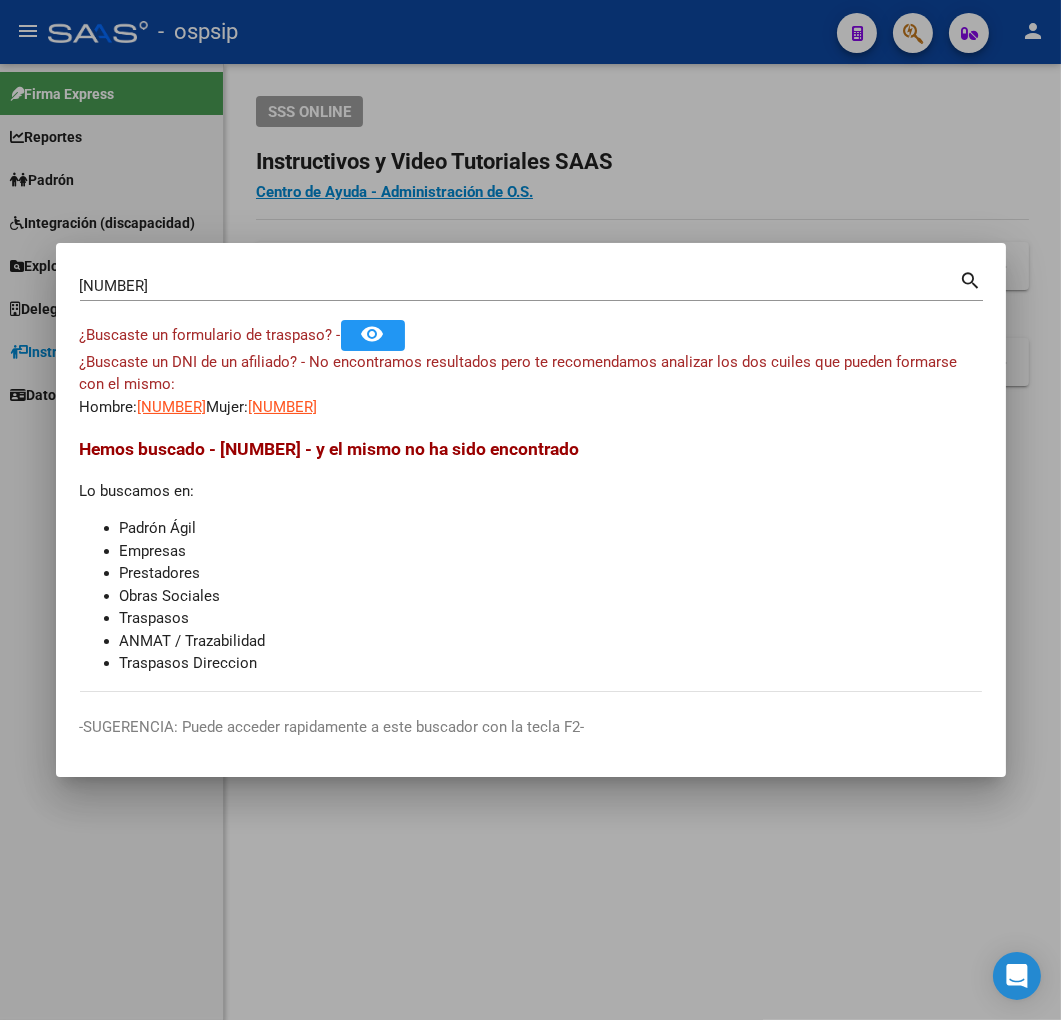 drag, startPoint x: 697, startPoint y: 1012, endPoint x: 415, endPoint y: 857, distance: 321.7903 